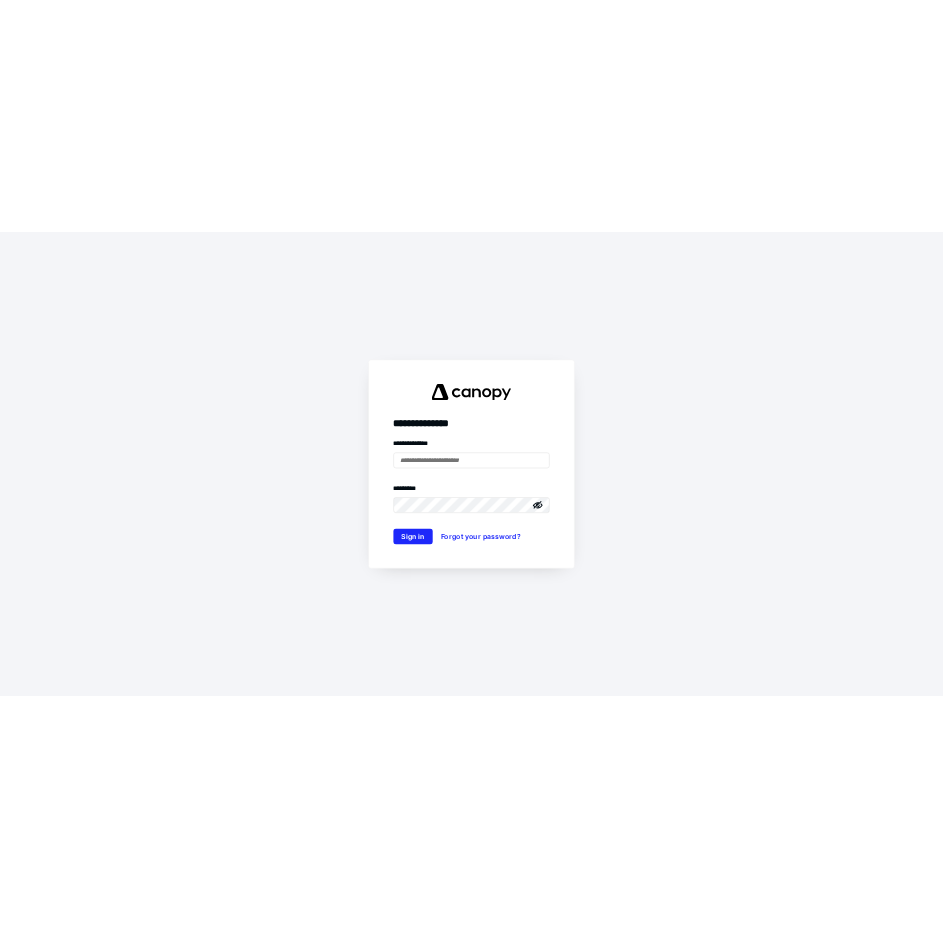 scroll, scrollTop: 0, scrollLeft: 0, axis: both 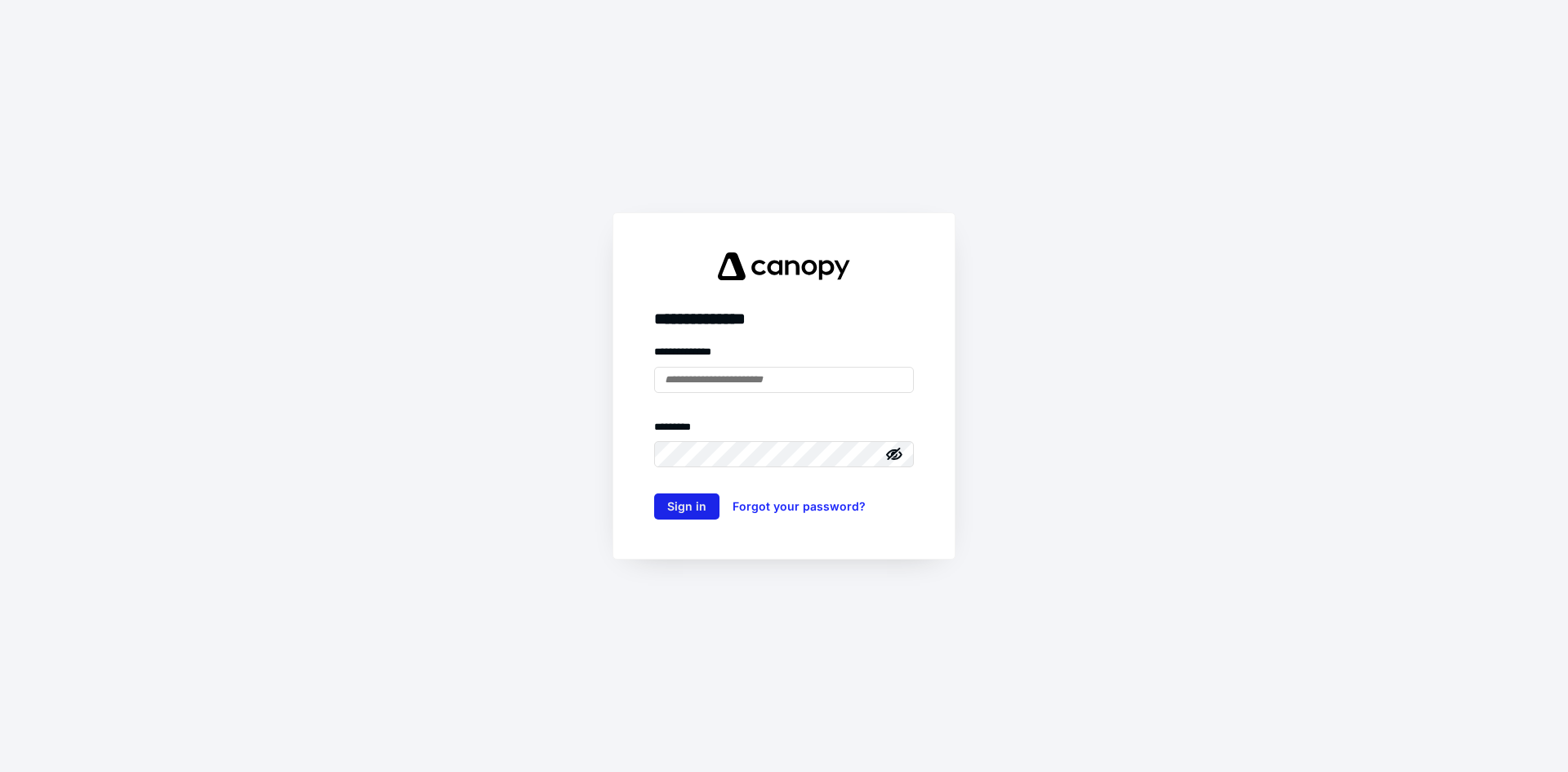 type on "**********" 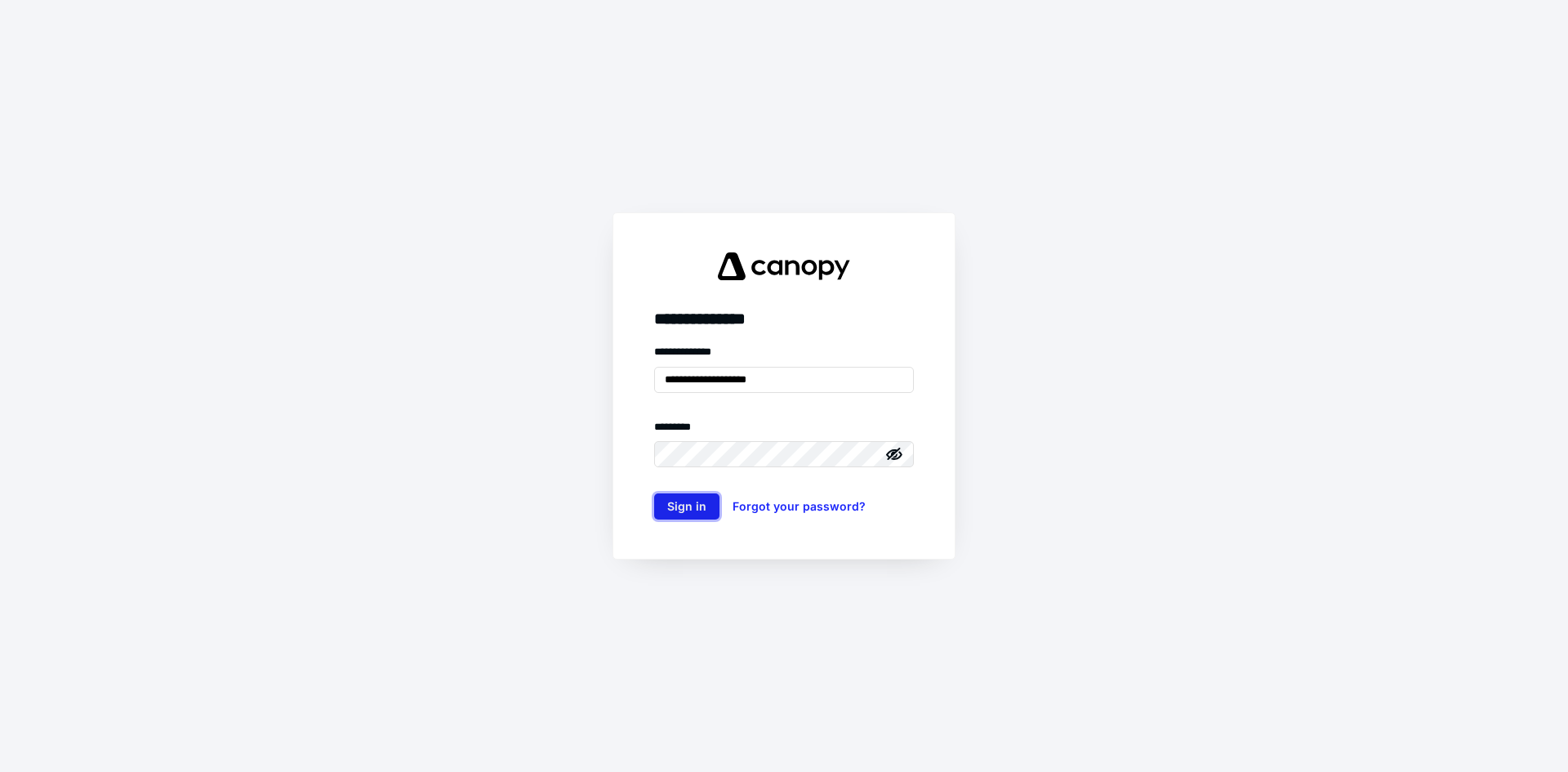 click on "Sign in" at bounding box center [687, 506] 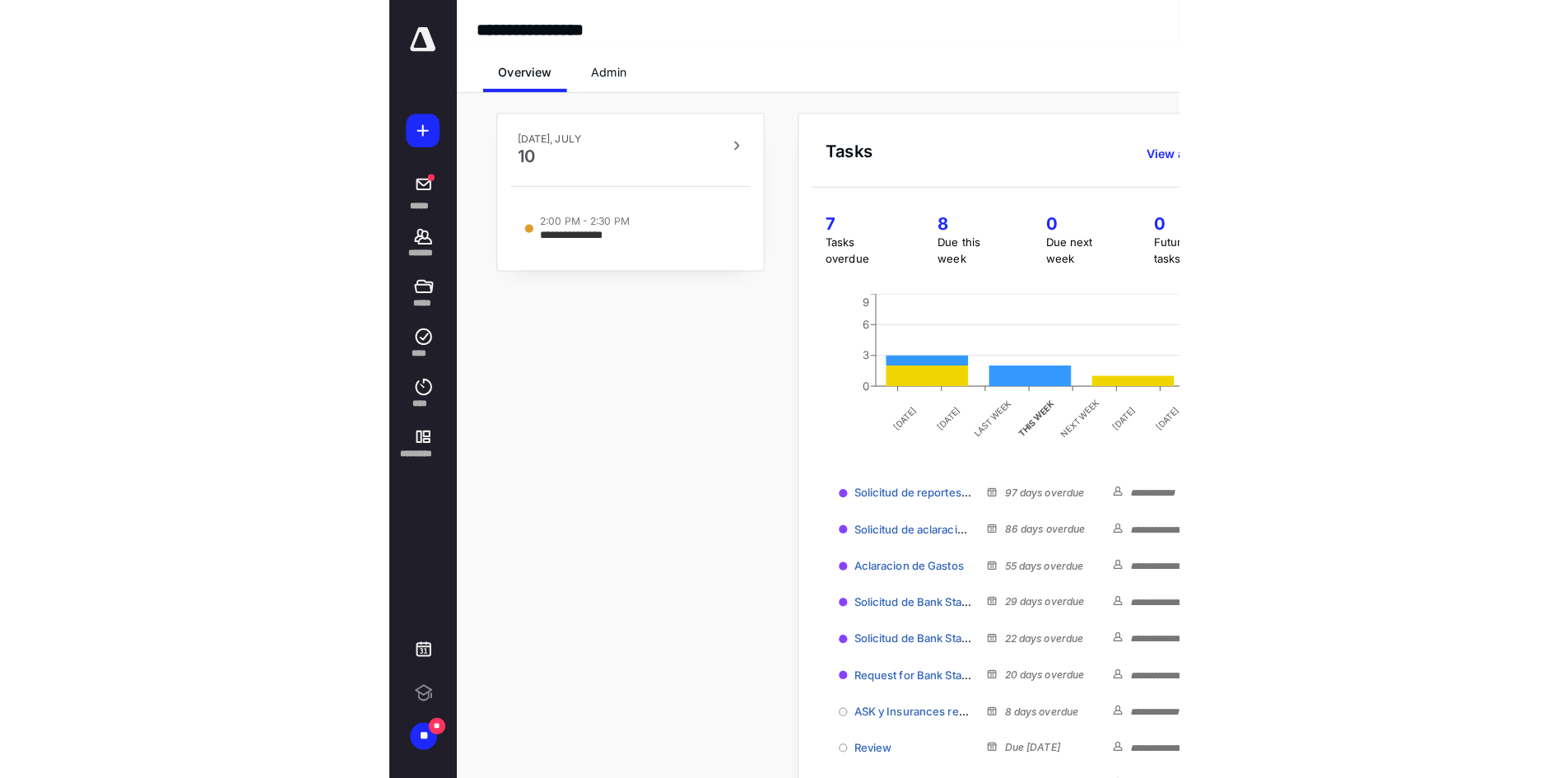 scroll, scrollTop: 0, scrollLeft: 0, axis: both 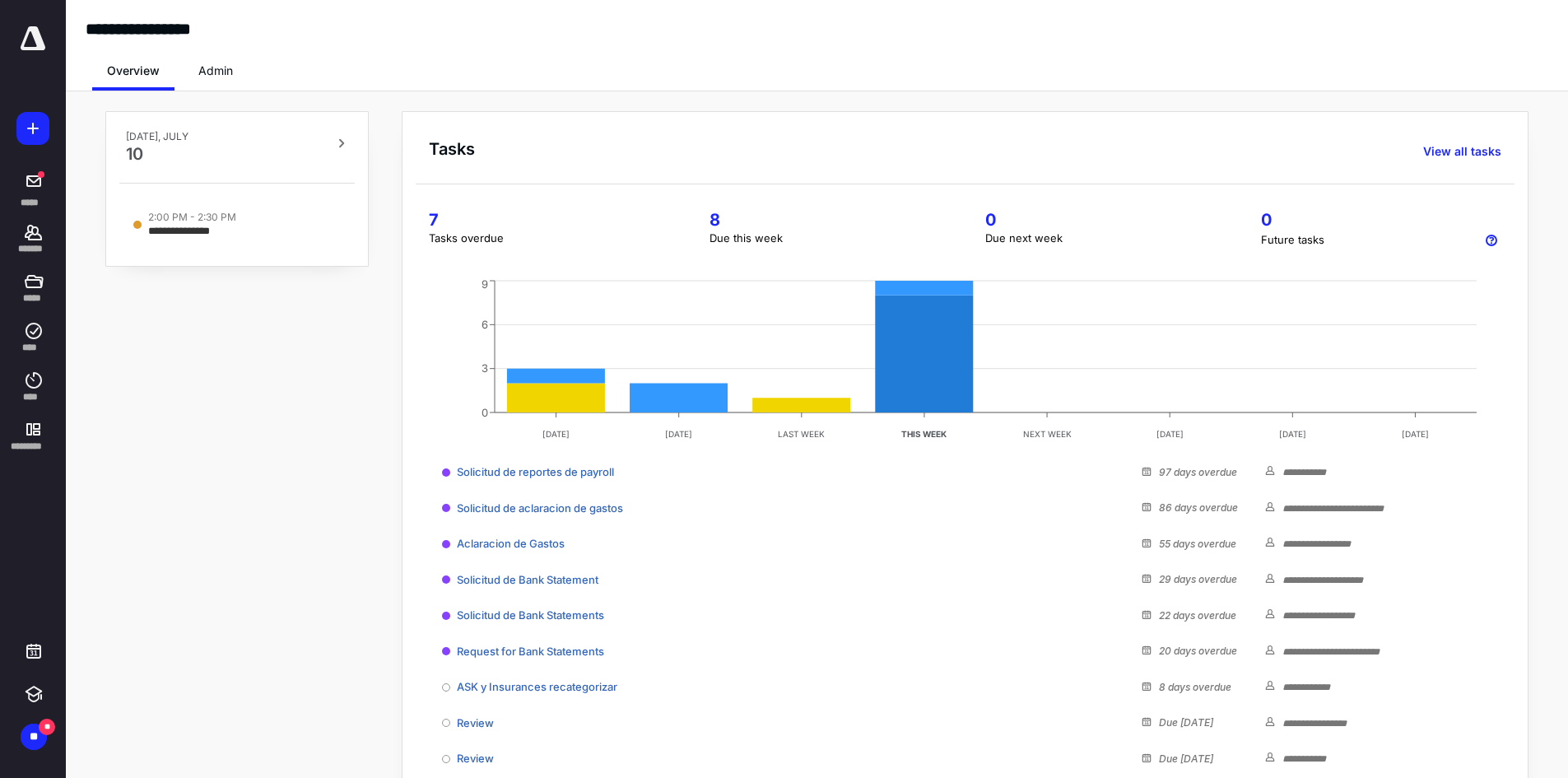 drag, startPoint x: 458, startPoint y: 407, endPoint x: 456, endPoint y: 426, distance: 19.104973 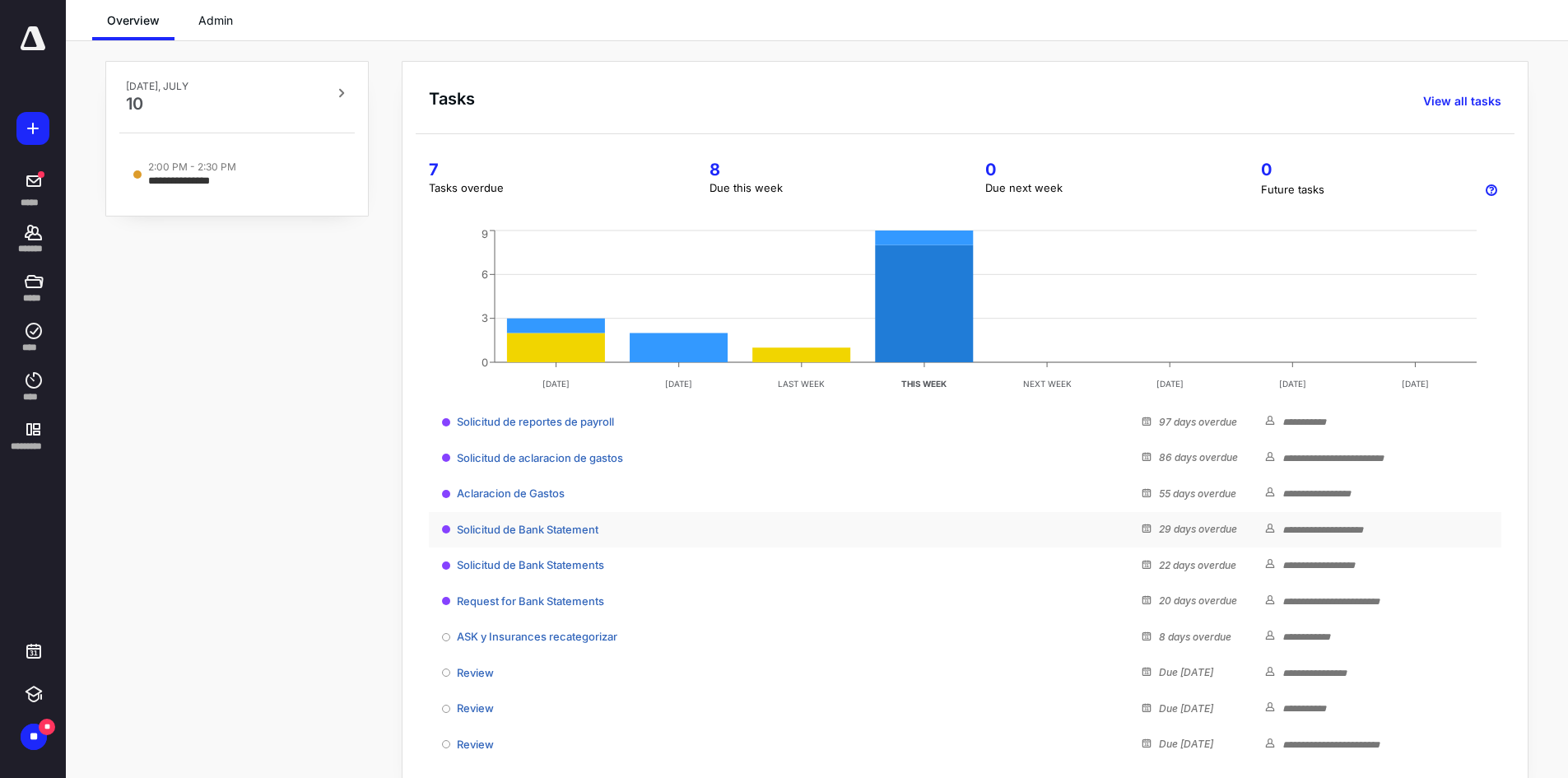 scroll, scrollTop: 101, scrollLeft: 0, axis: vertical 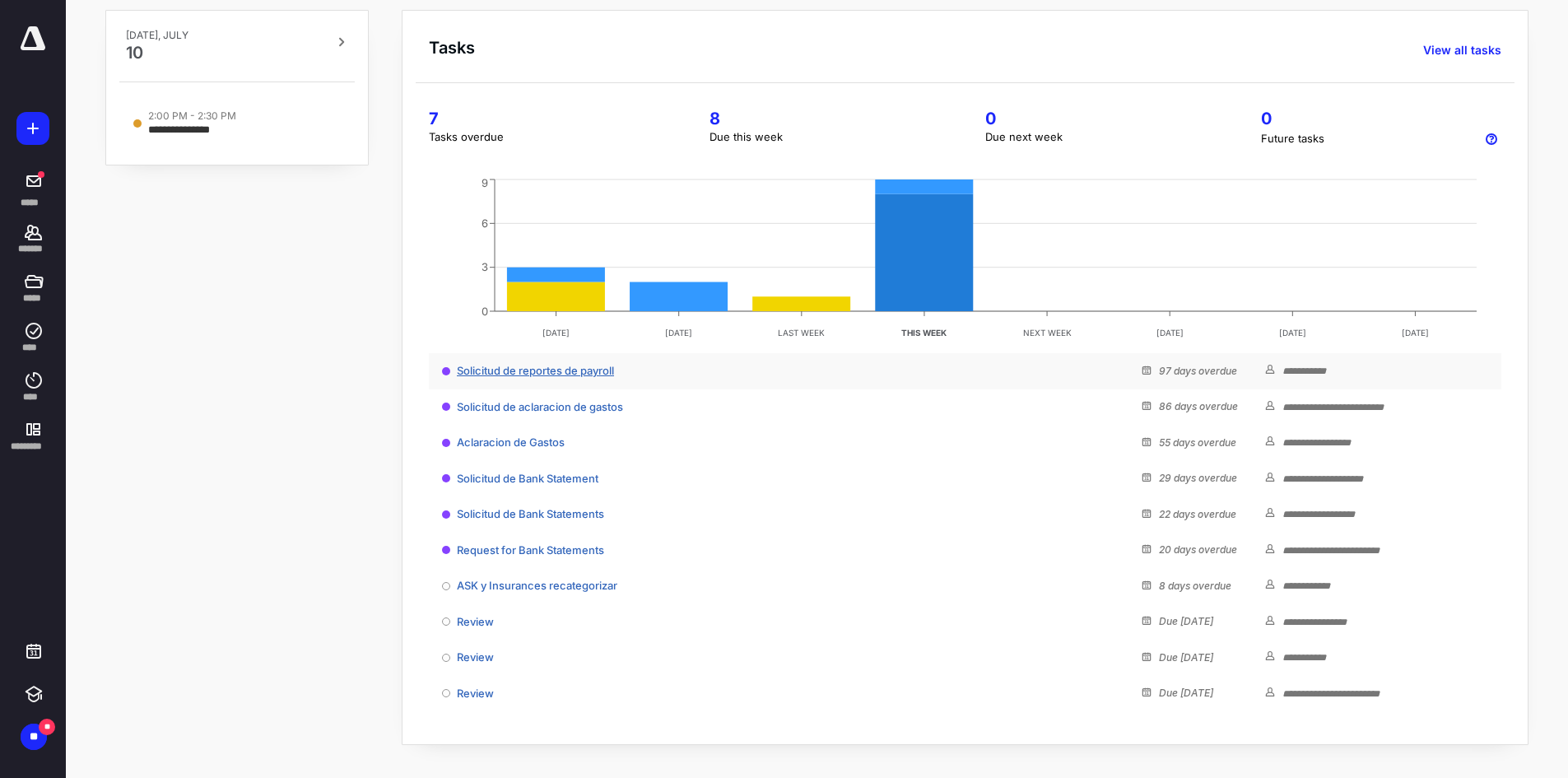 click on "Solicitud de reportes de payroll" at bounding box center (535, 370) 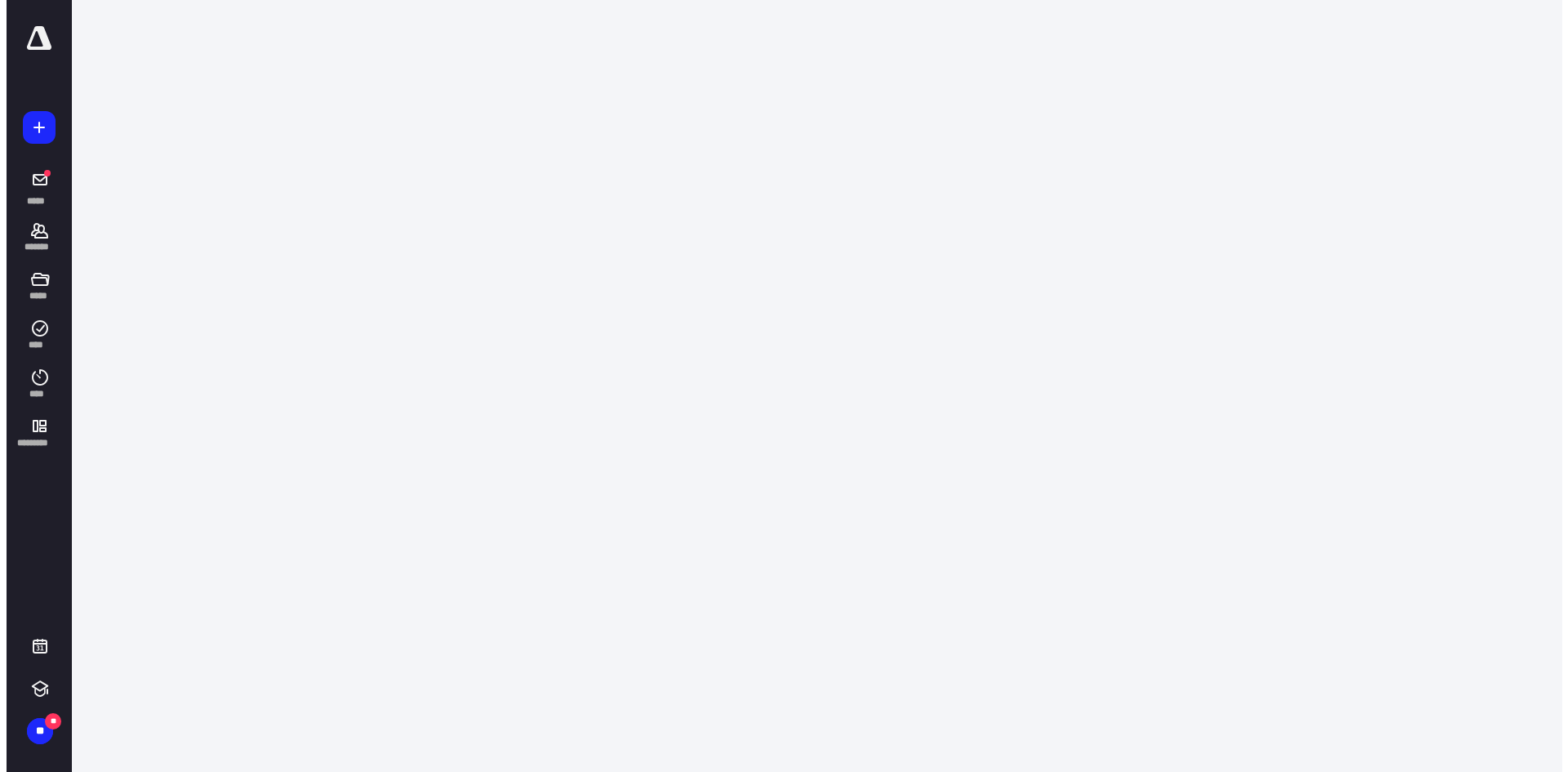 scroll, scrollTop: 0, scrollLeft: 0, axis: both 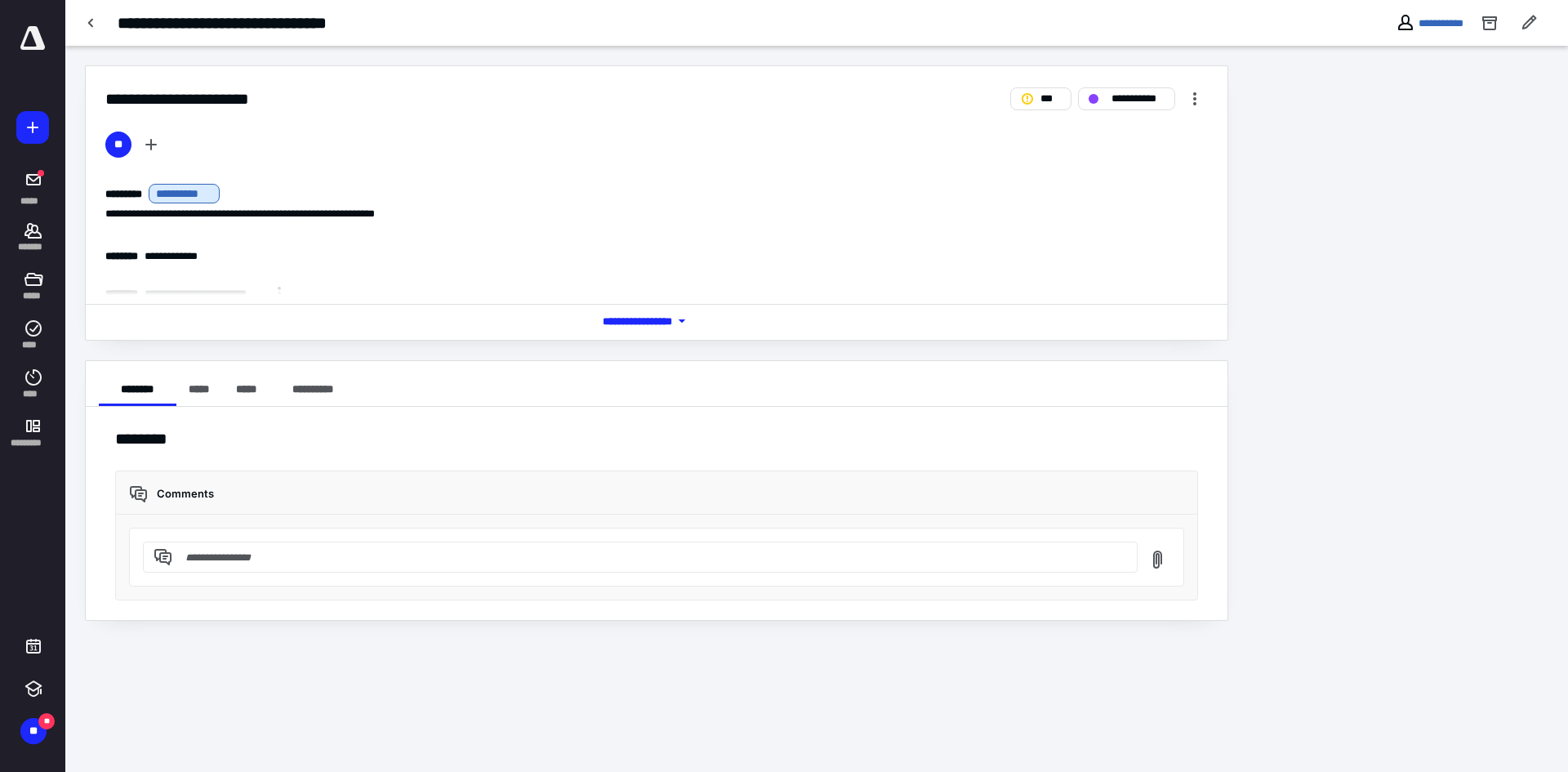click on "*** **** *******" at bounding box center (657, 321) 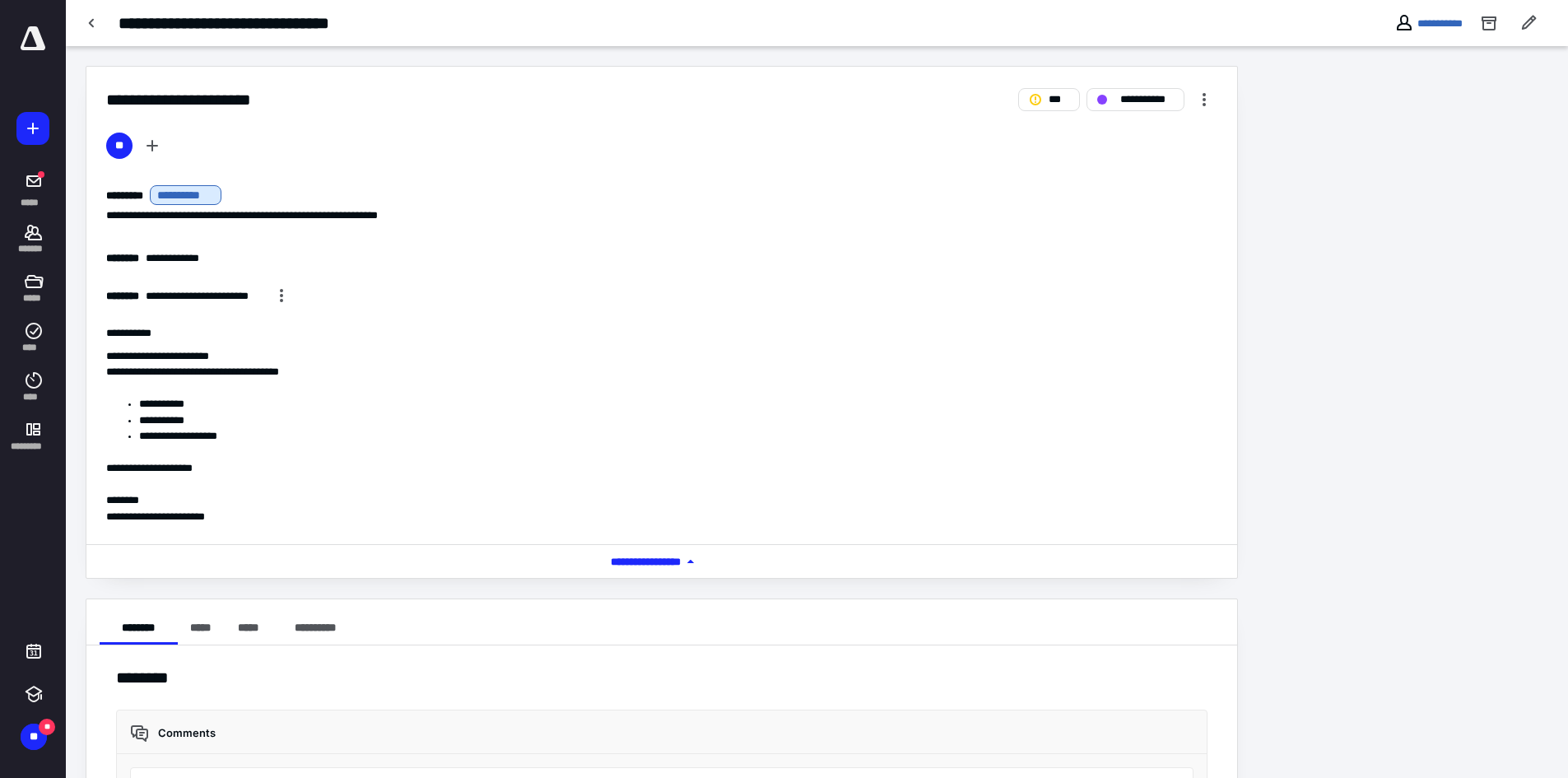 click on "*** **** *******" at bounding box center (662, 561) 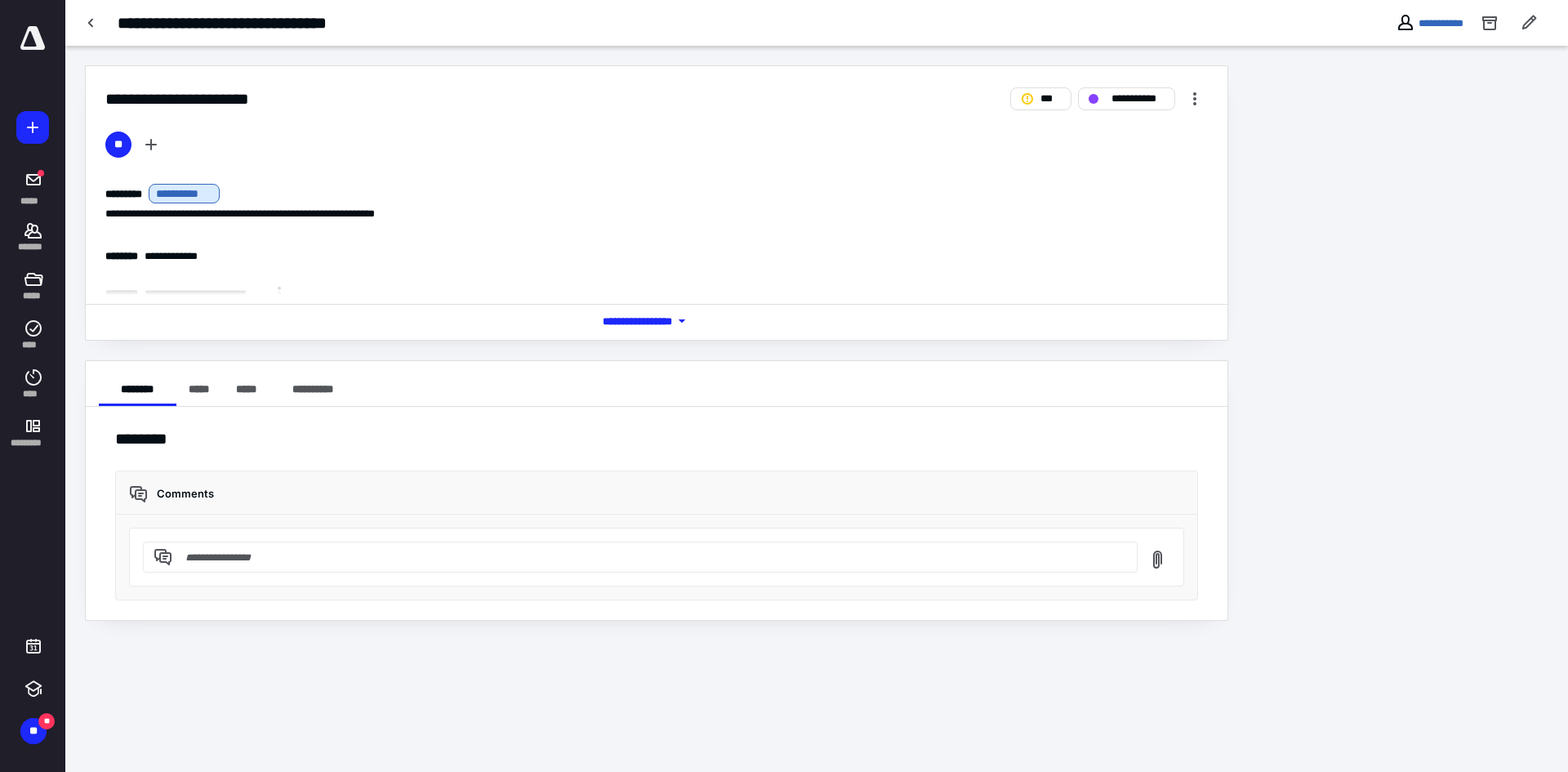 click on "*** **** *******" at bounding box center [657, 321] 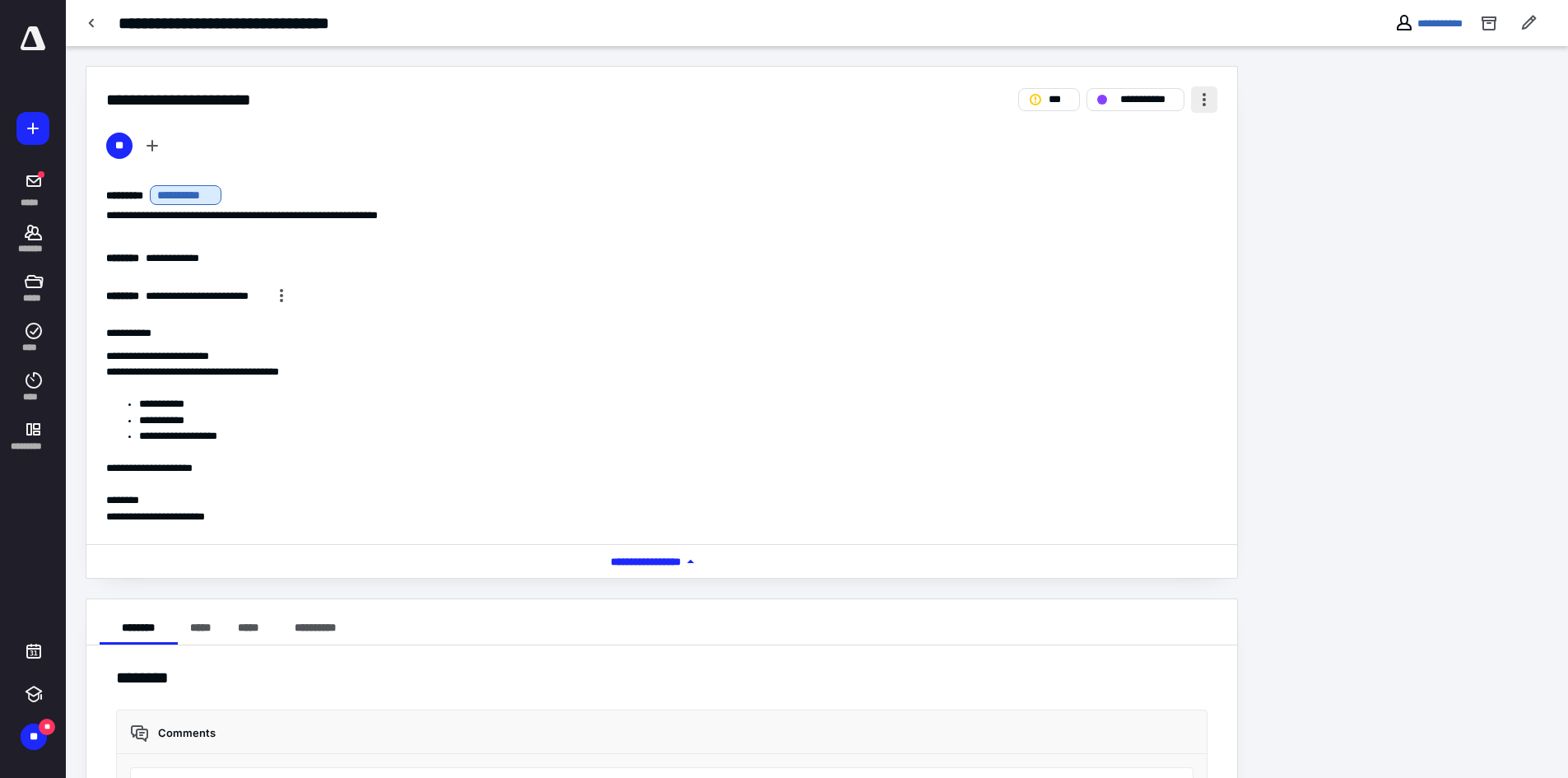 click at bounding box center [1204, 100] 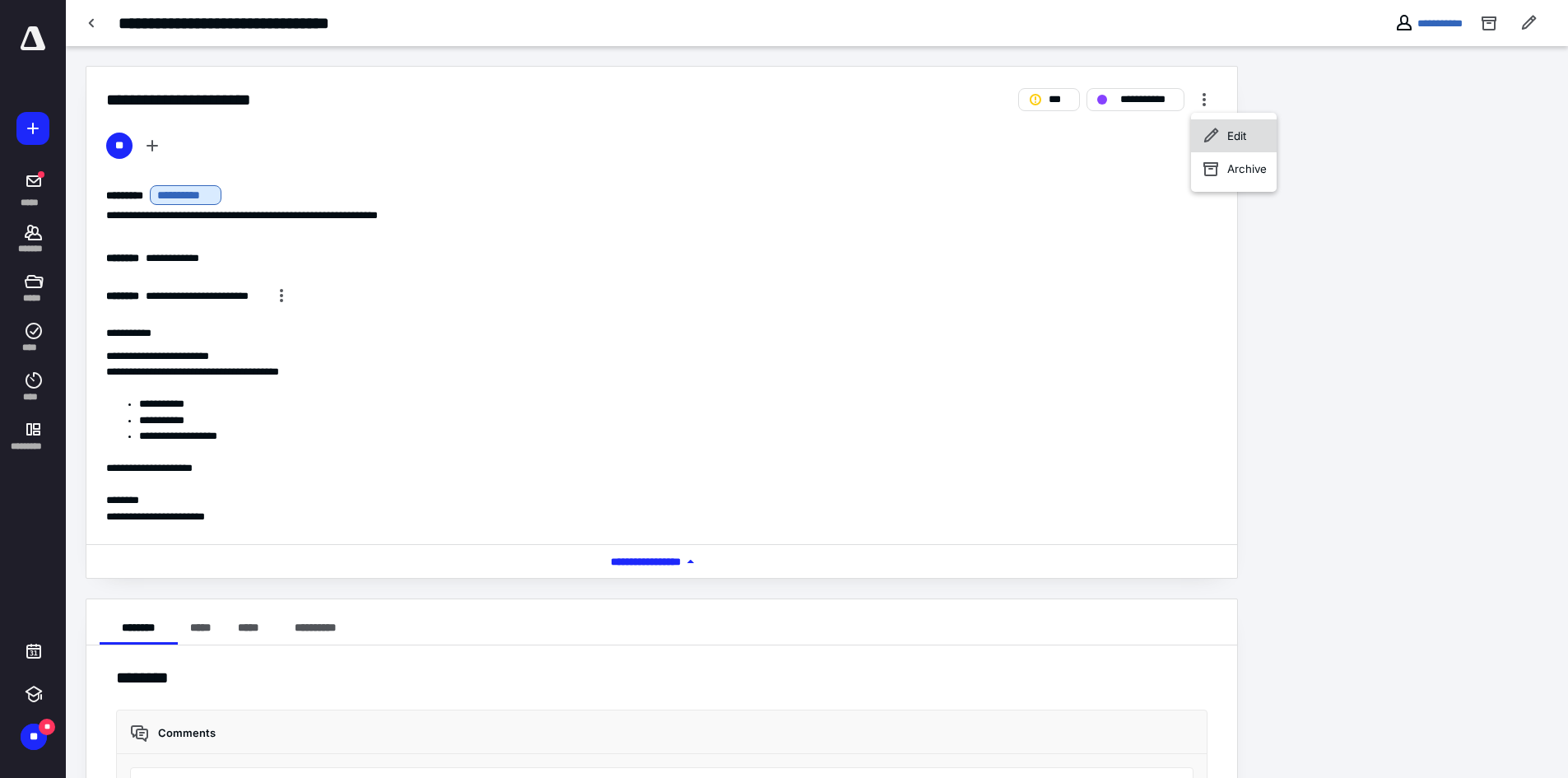 click 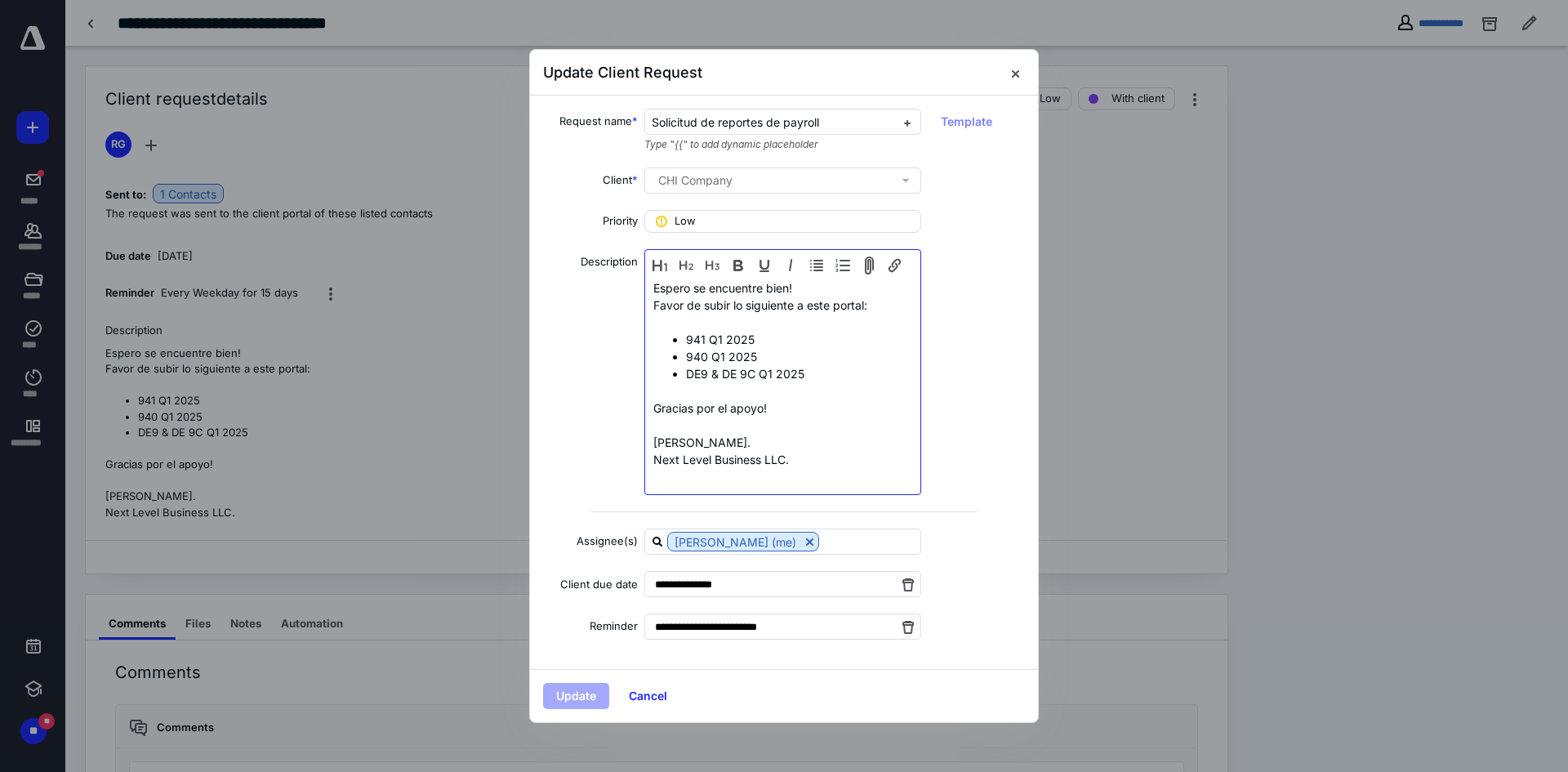 click on "941 Q1 2025" at bounding box center (799, 339) 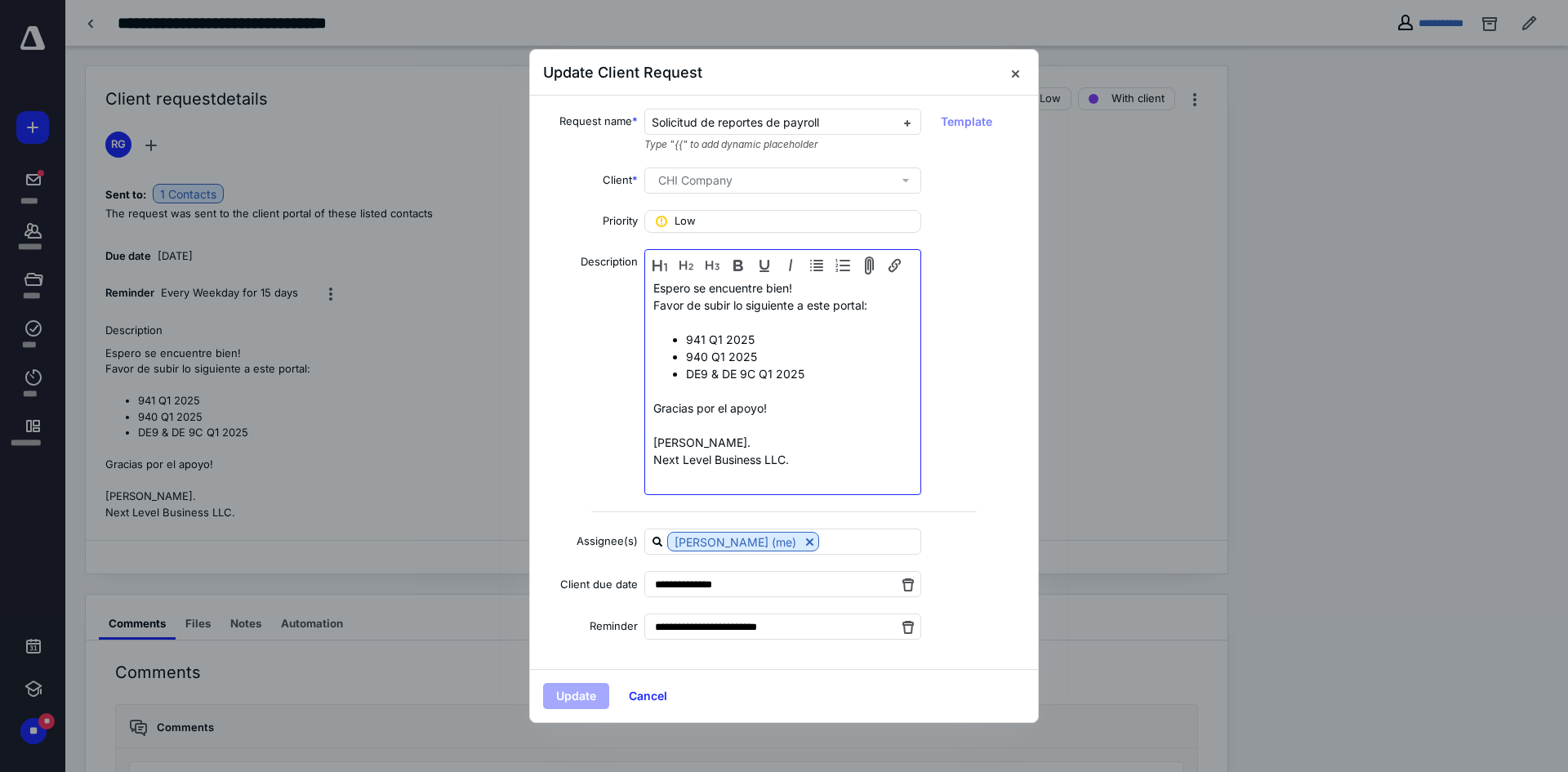type 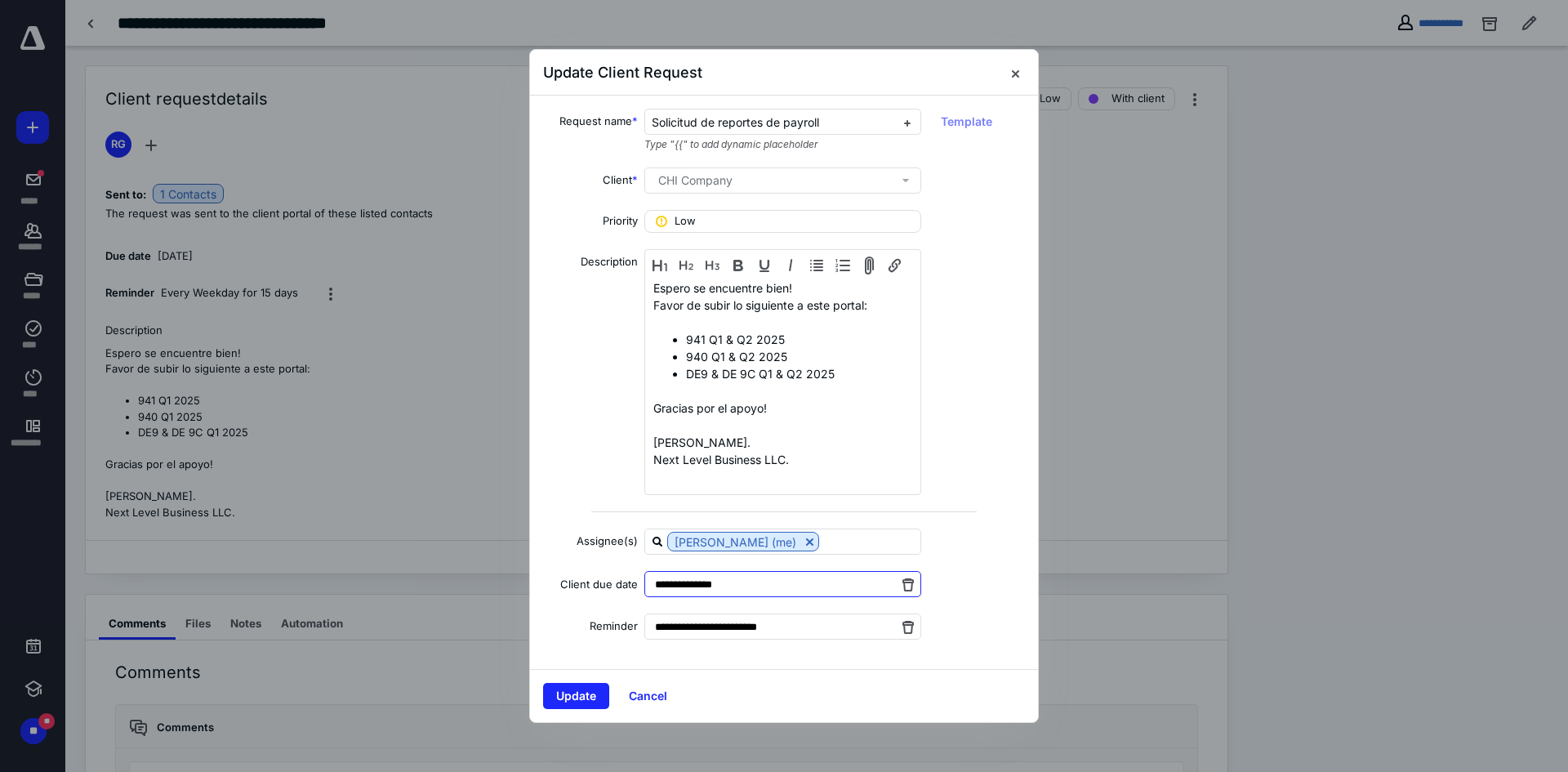 click on "**********" at bounding box center (782, 584) 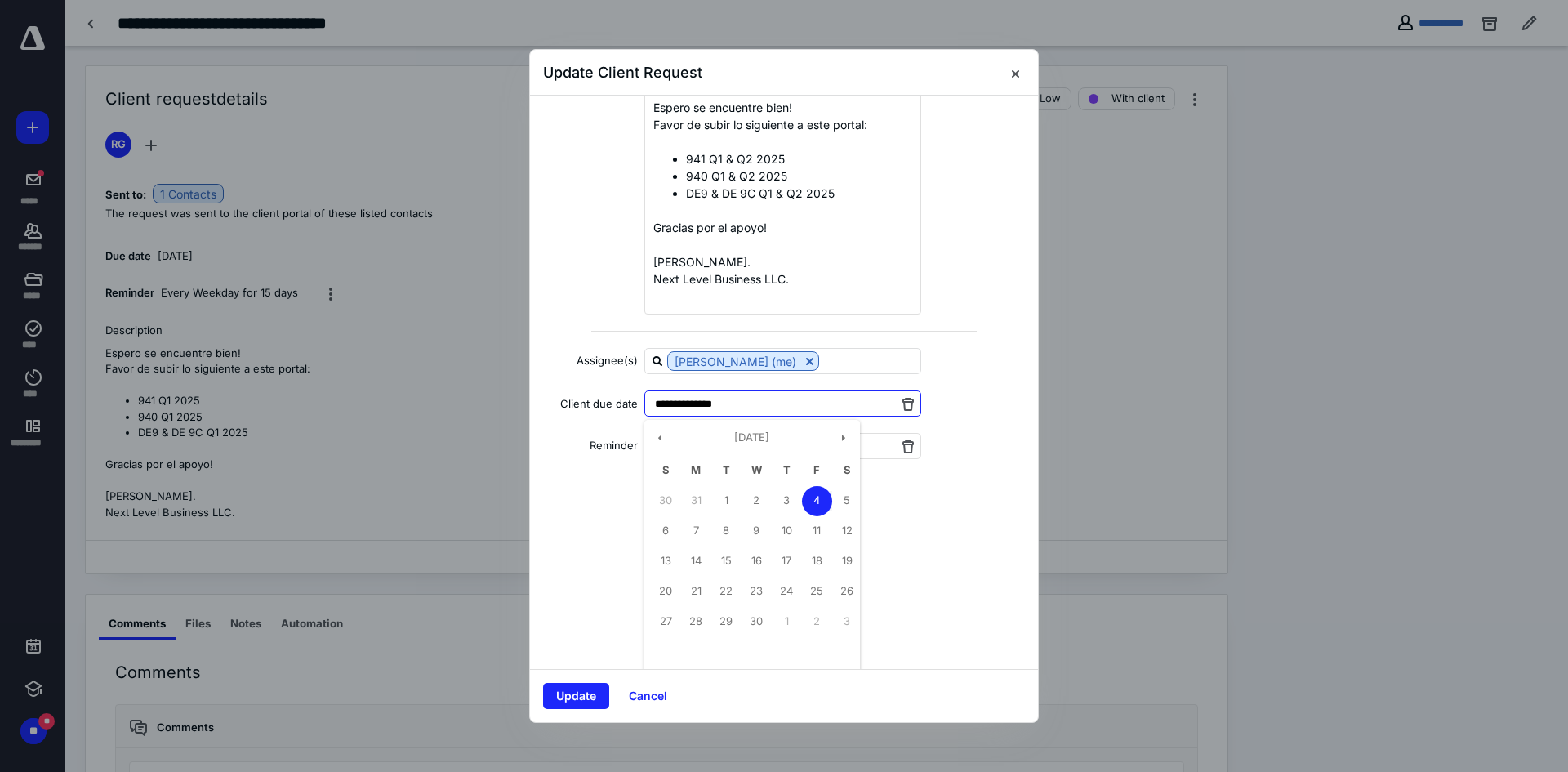 scroll, scrollTop: 185, scrollLeft: 0, axis: vertical 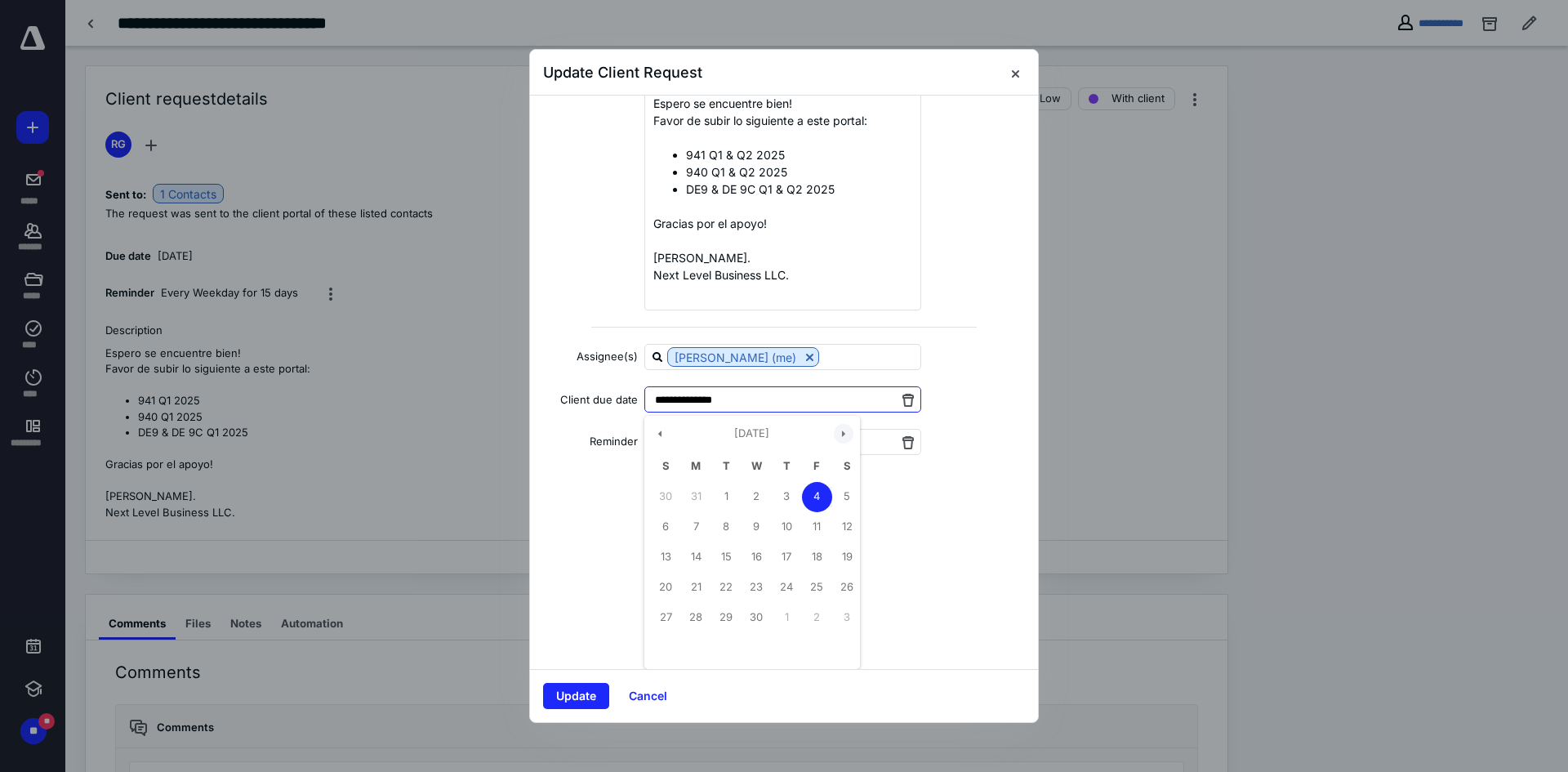 click at bounding box center [844, 434] 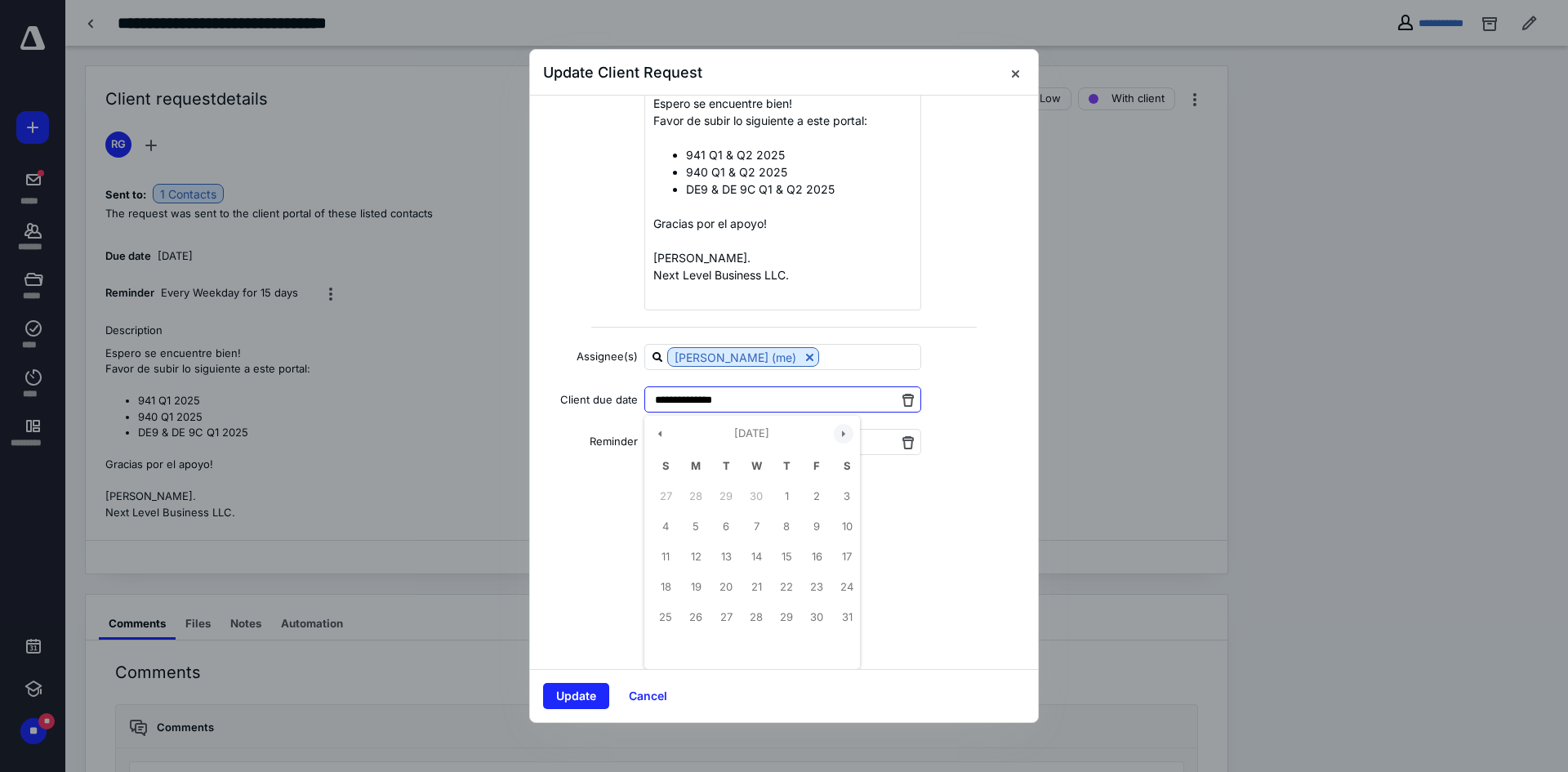 click at bounding box center [844, 434] 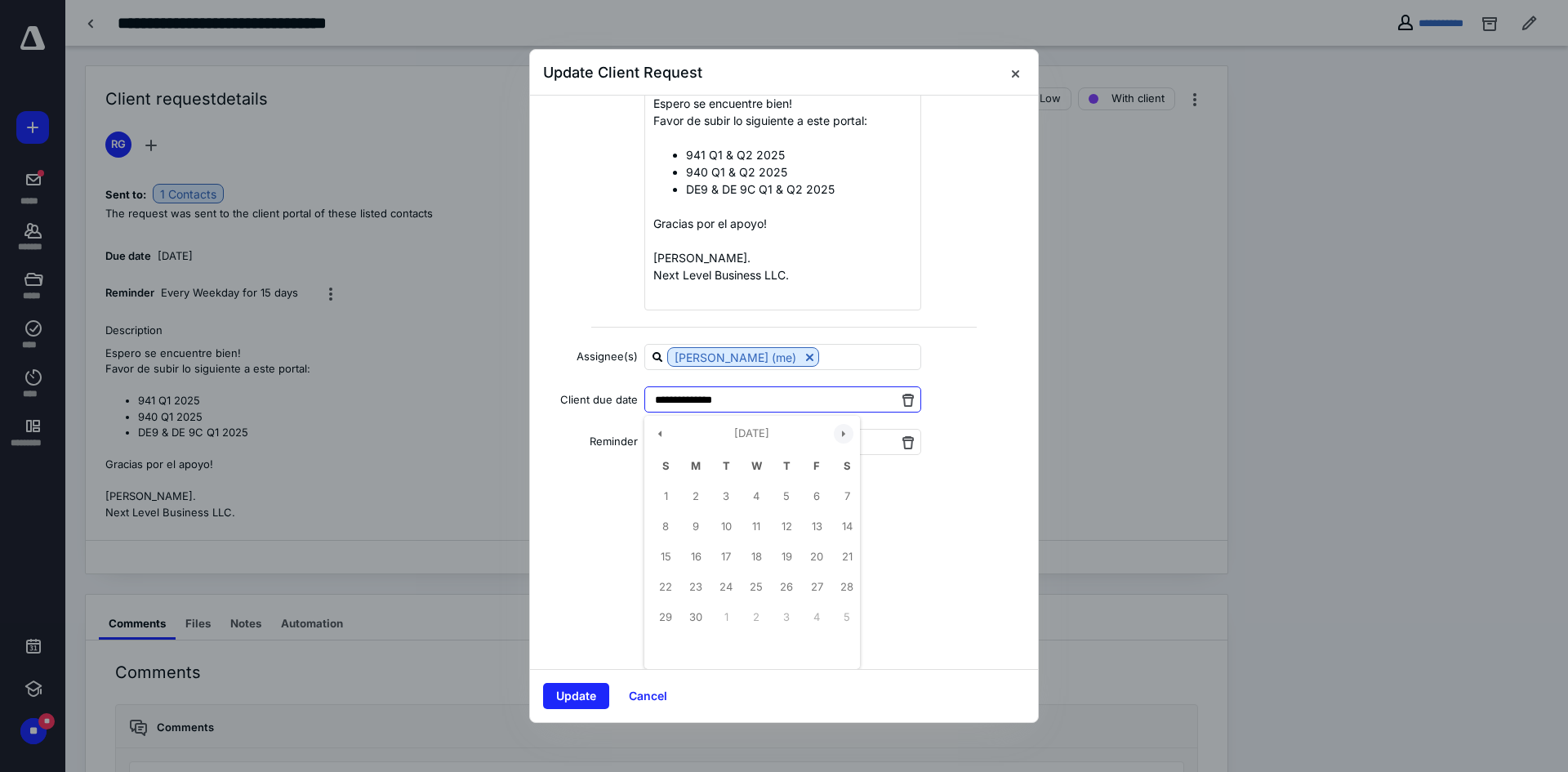 click at bounding box center (844, 434) 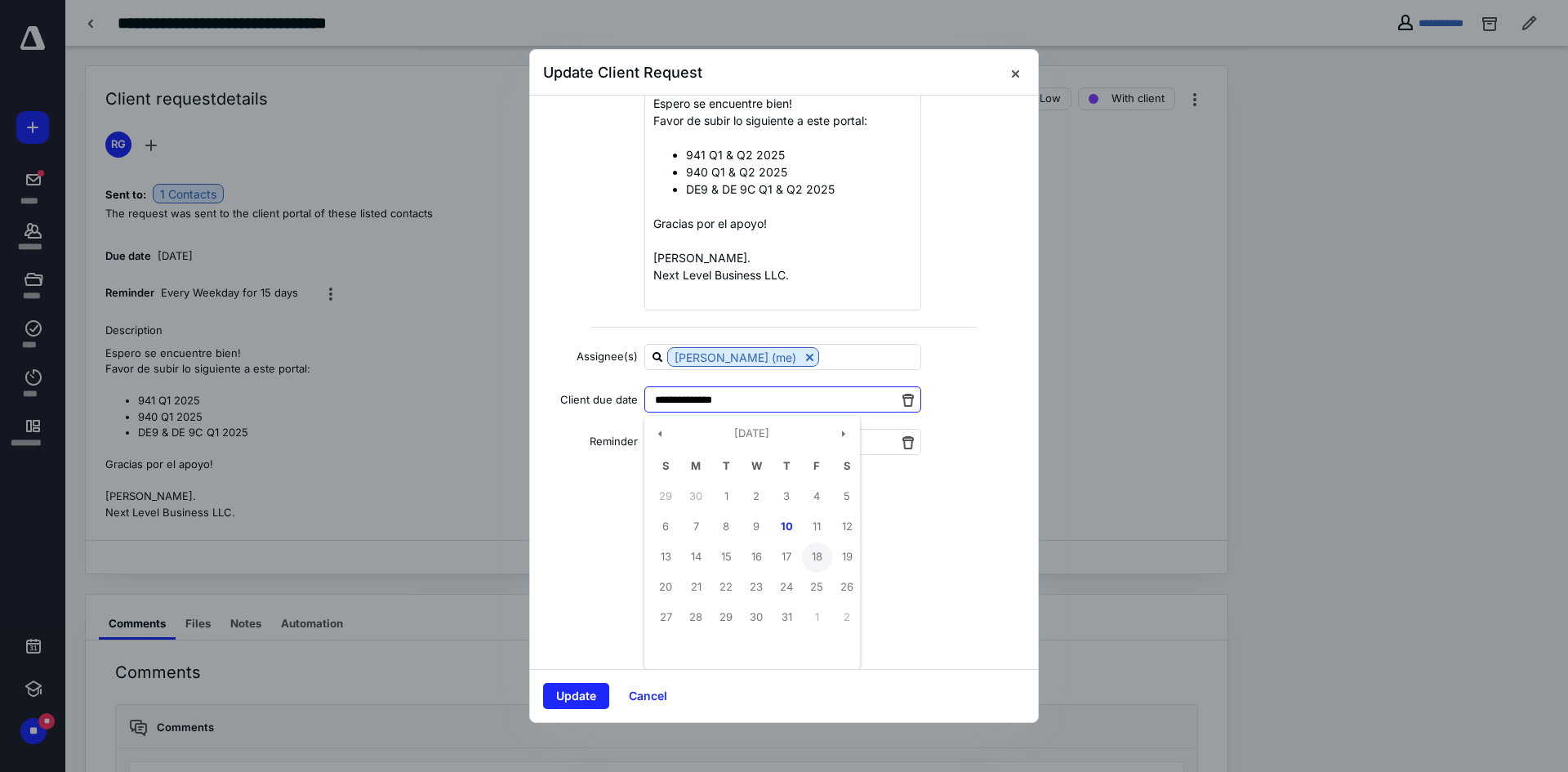 click on "18" at bounding box center (817, 557) 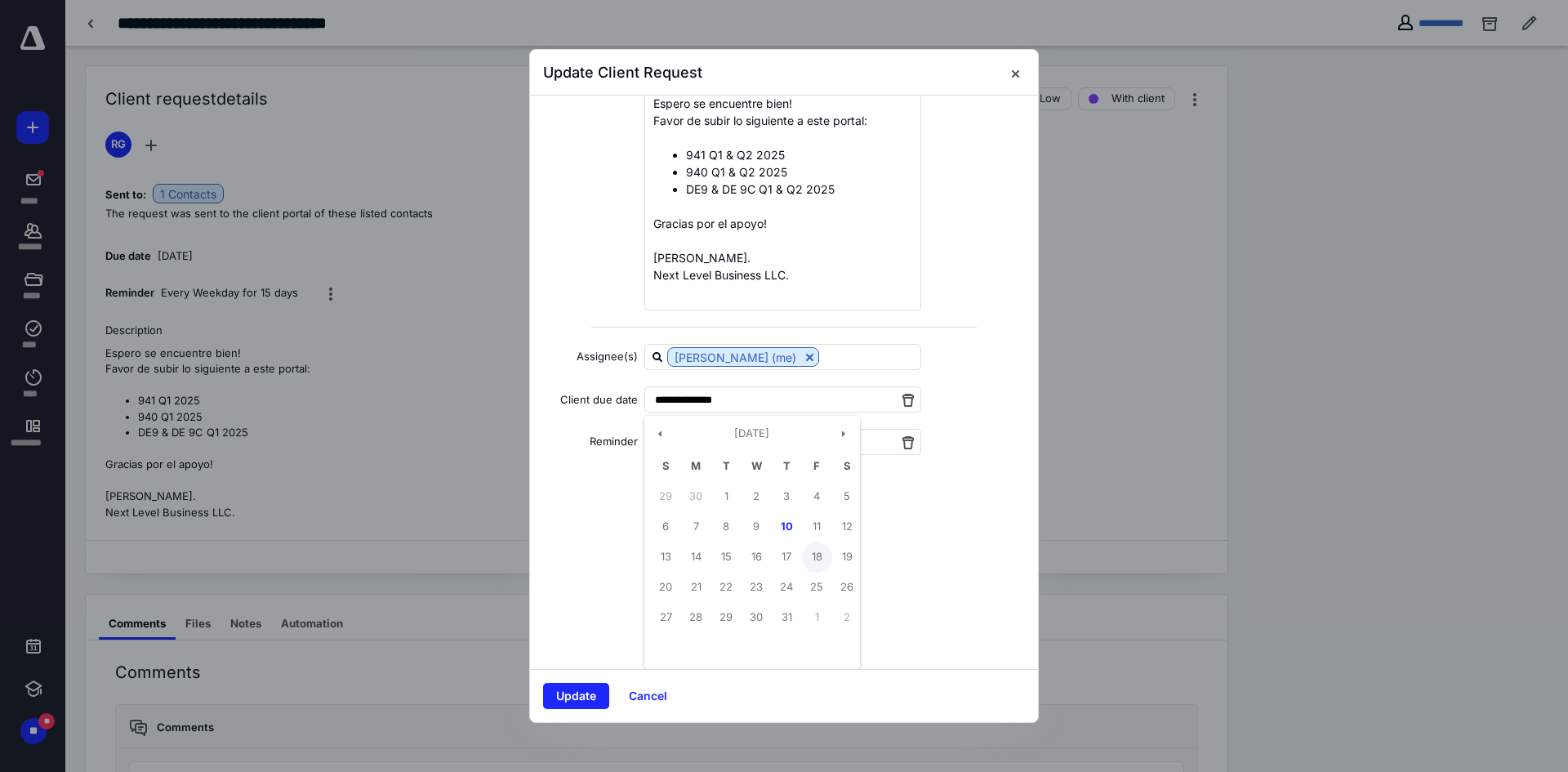 type on "**********" 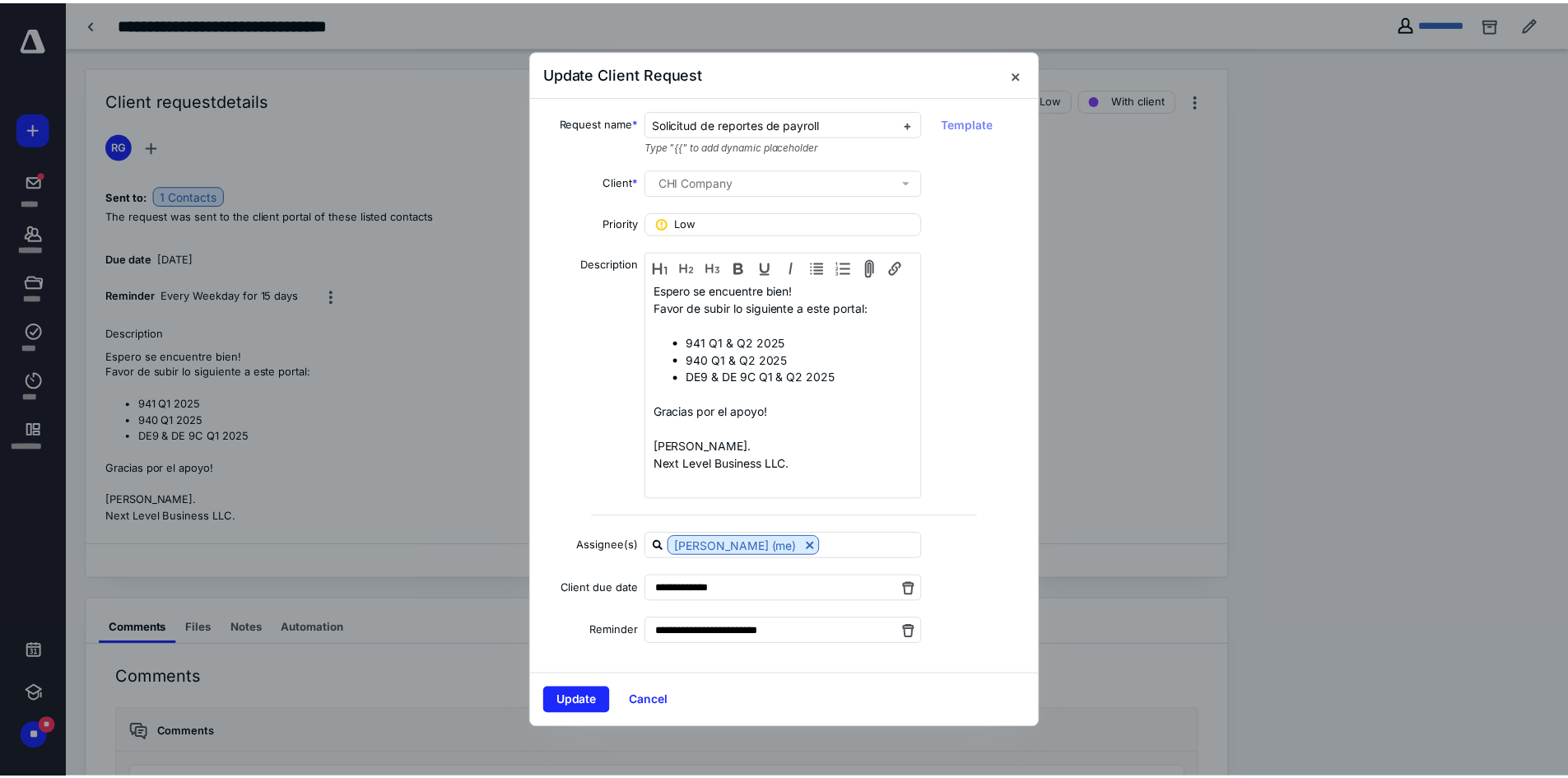 scroll, scrollTop: 0, scrollLeft: 0, axis: both 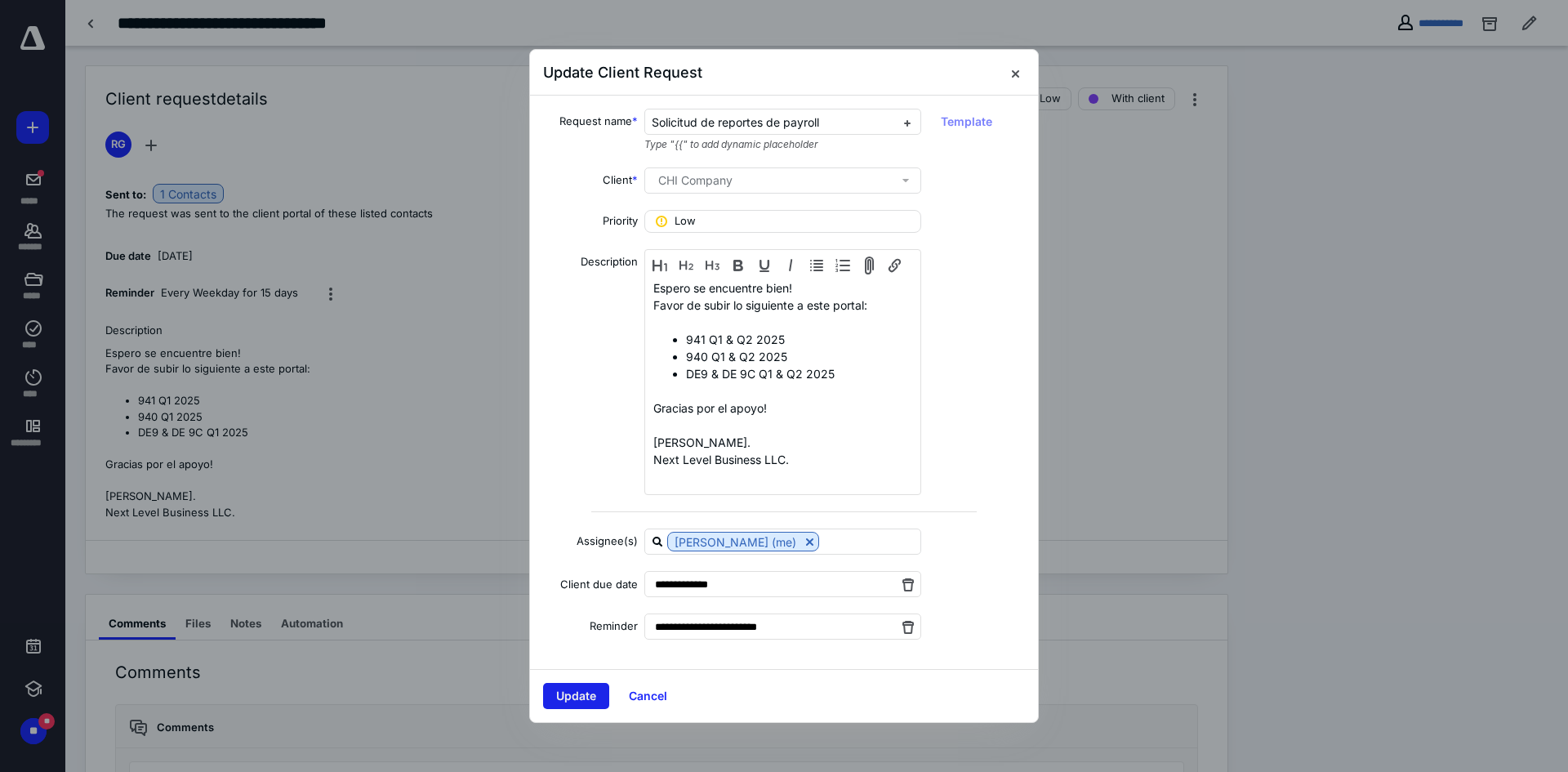 click on "Update" at bounding box center (576, 696) 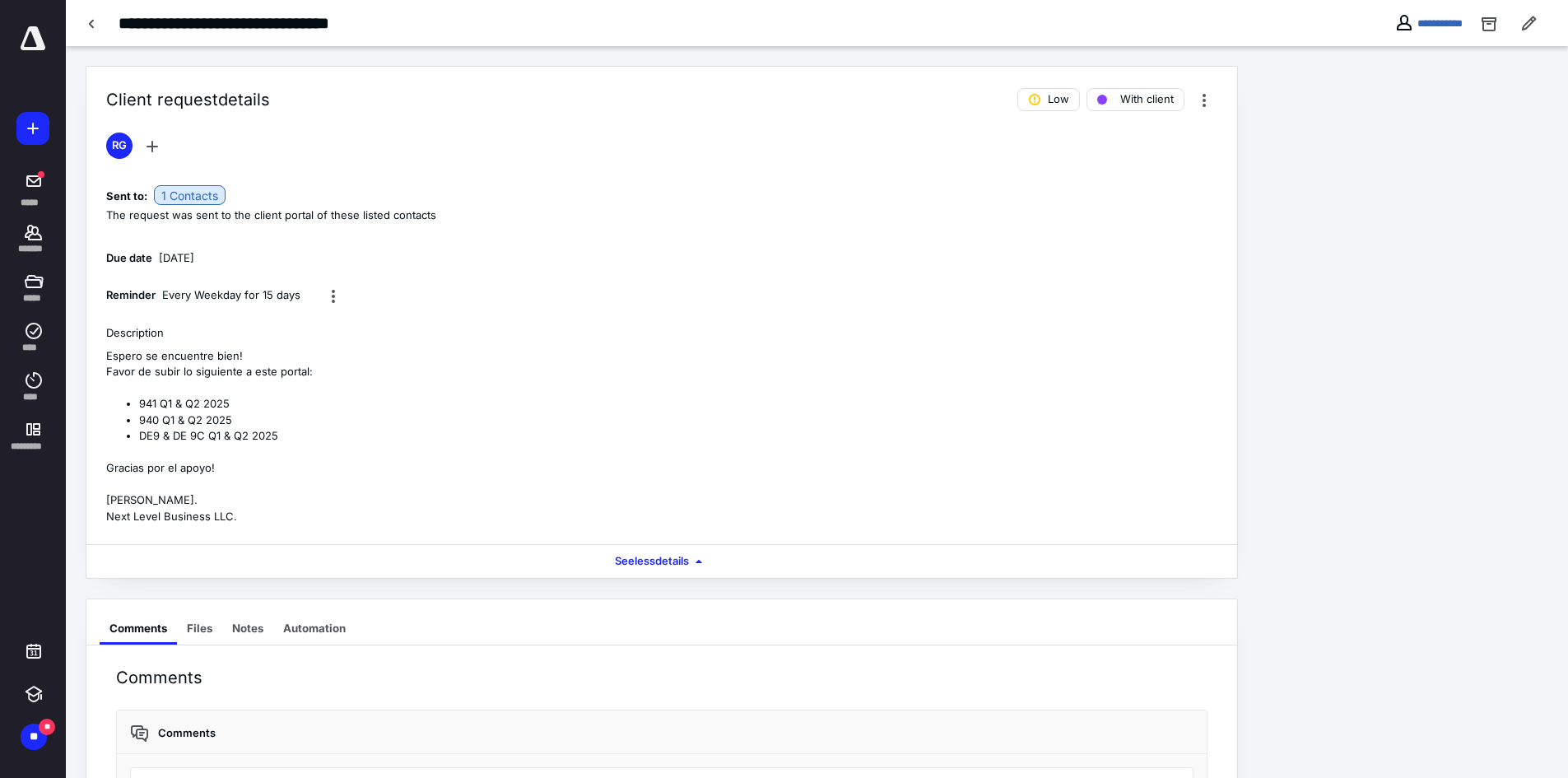 click on "***** ******* ***** **** **** *********" at bounding box center [33, 244] 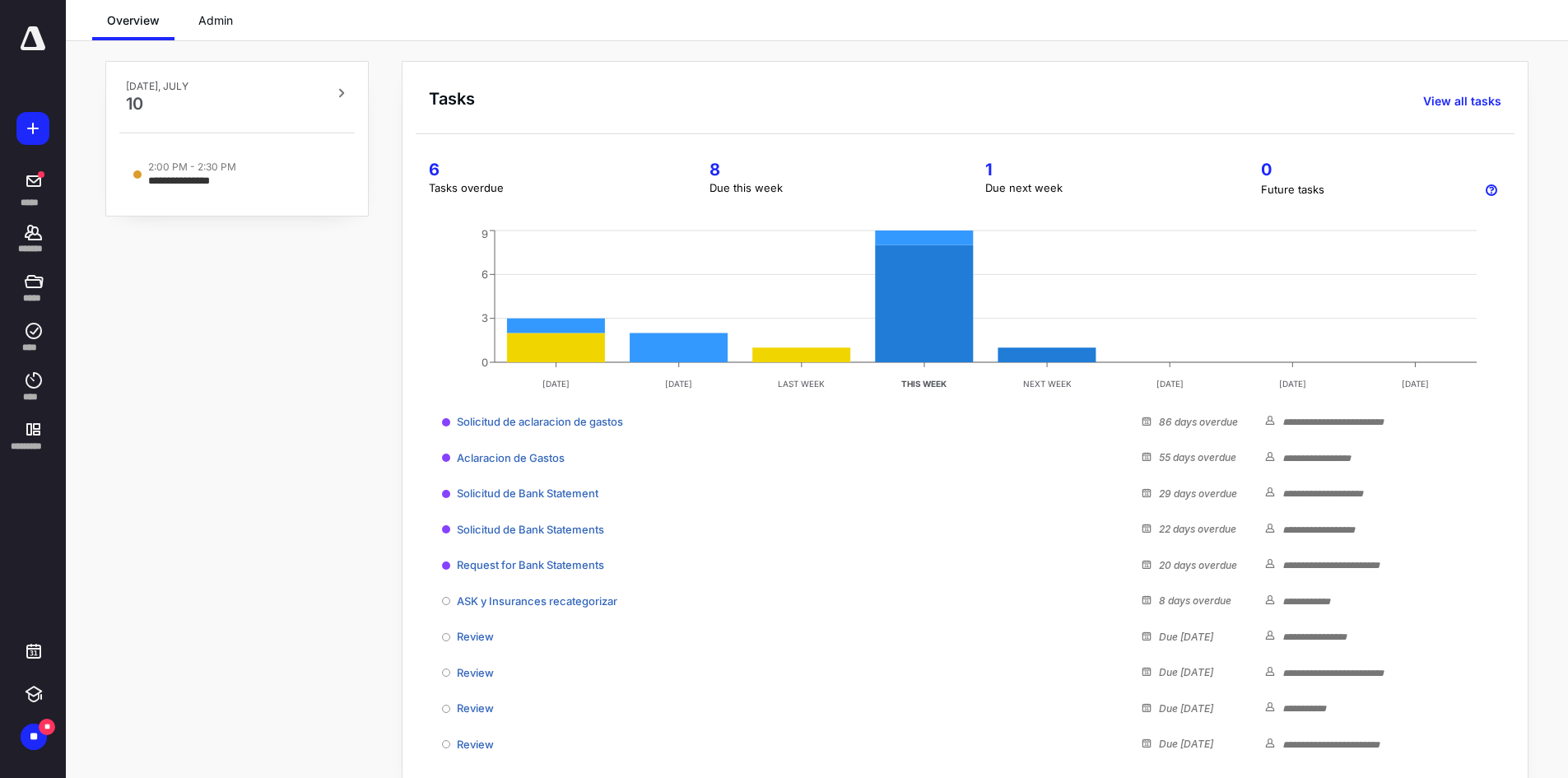 scroll, scrollTop: 101, scrollLeft: 0, axis: vertical 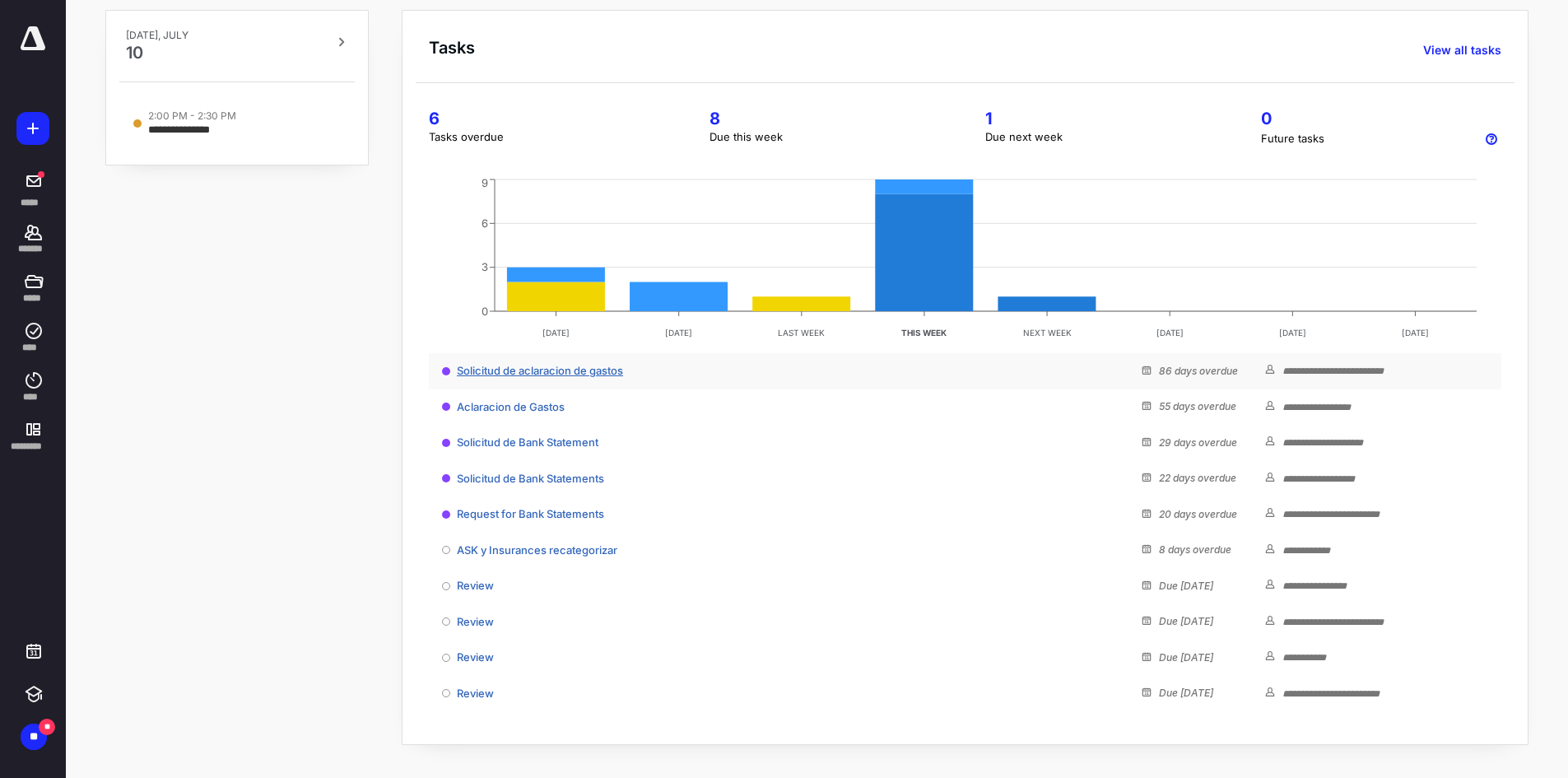 click on "Solicitud de aclaracion de gastos" at bounding box center [540, 370] 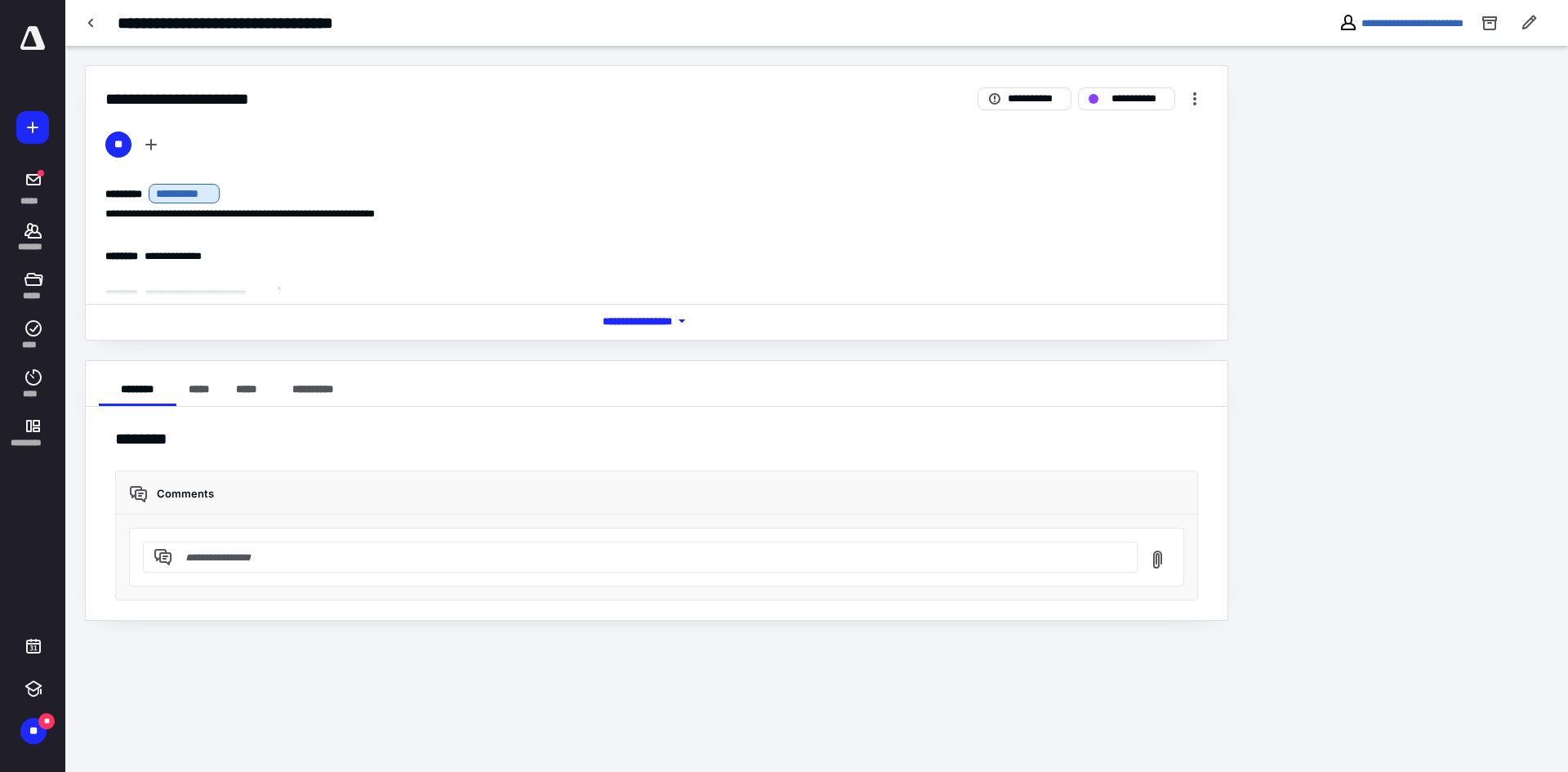 click on "*** **** *******" at bounding box center (657, 321) 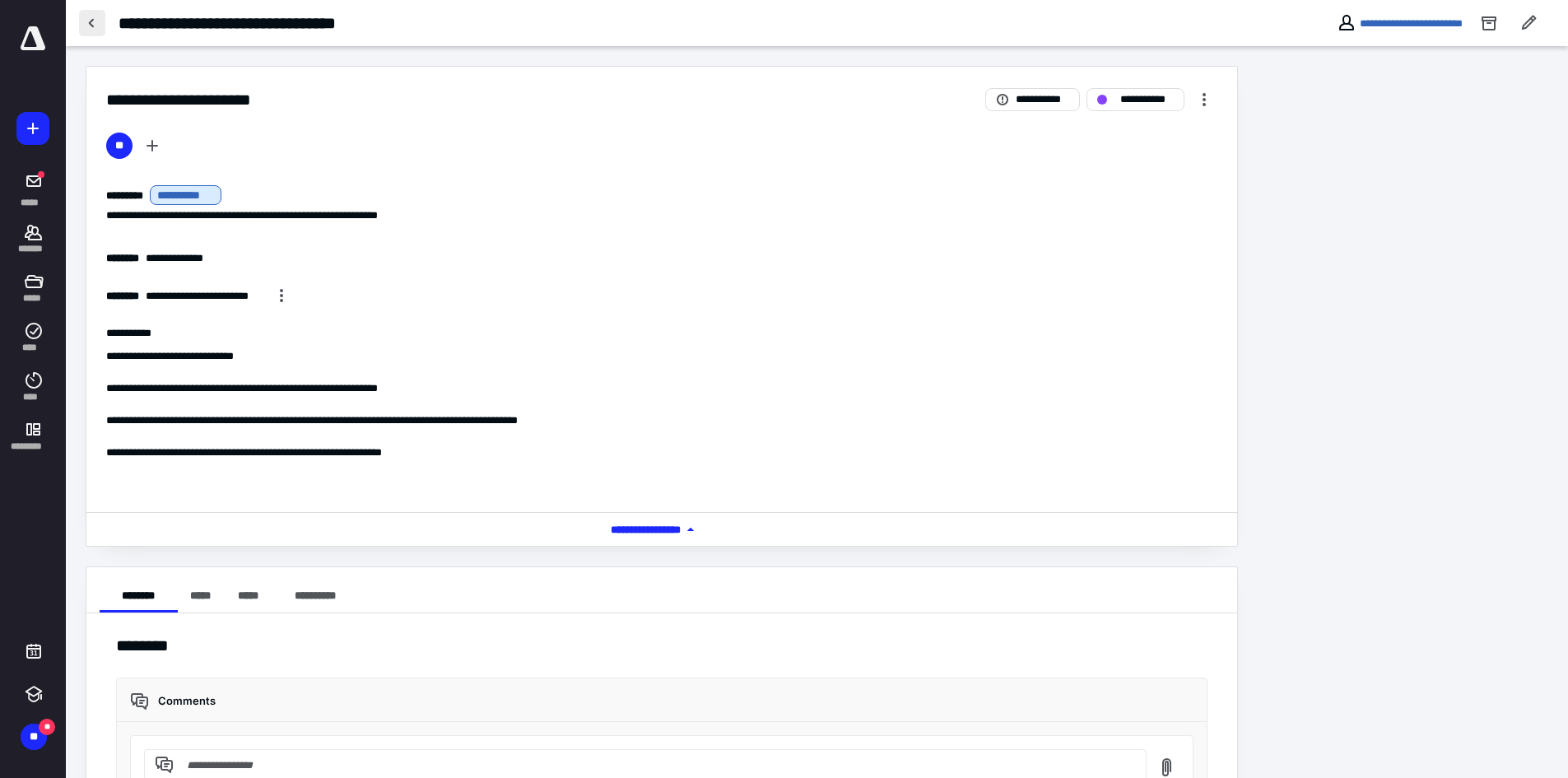 click at bounding box center [92, 23] 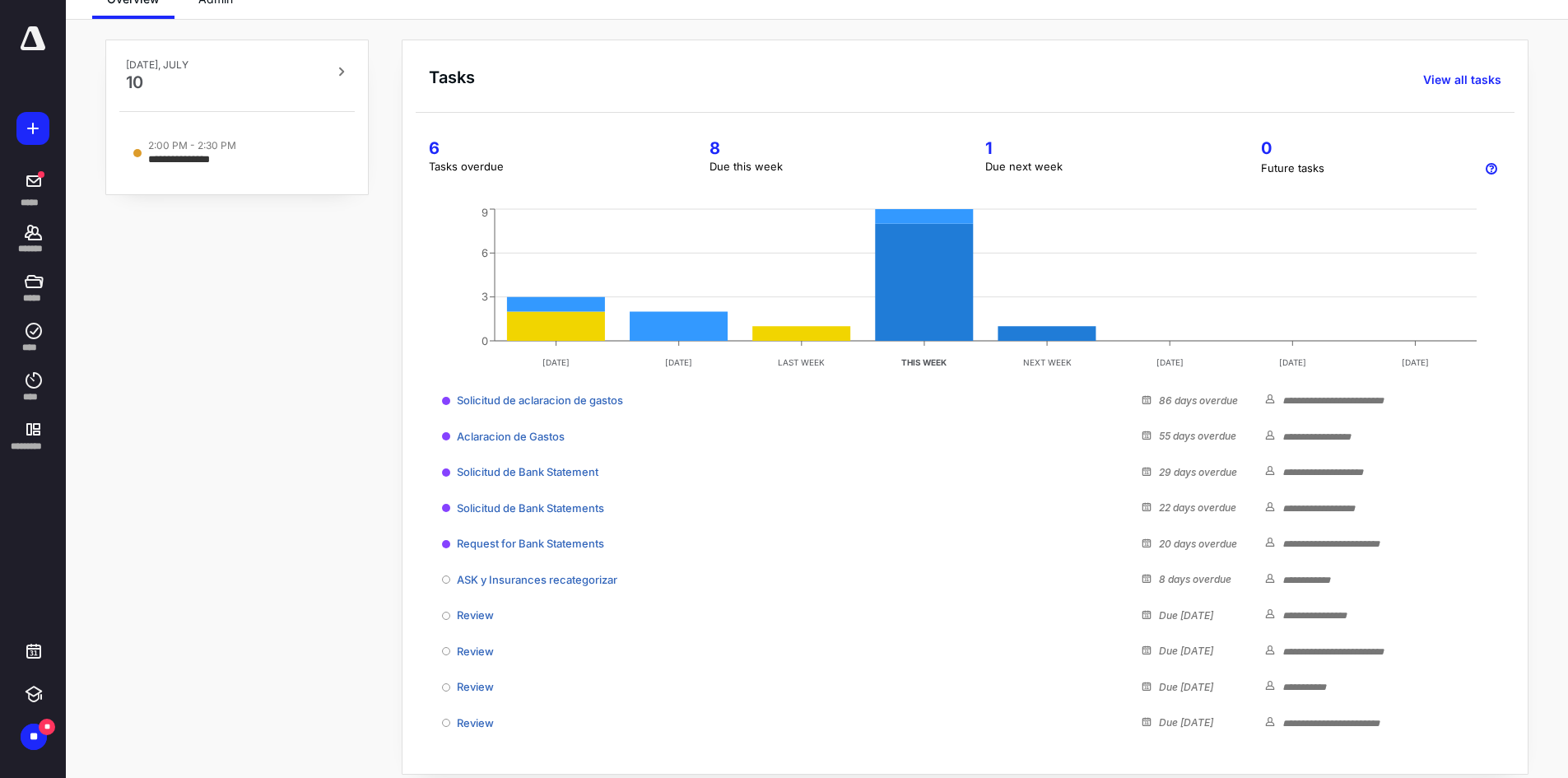 scroll, scrollTop: 101, scrollLeft: 0, axis: vertical 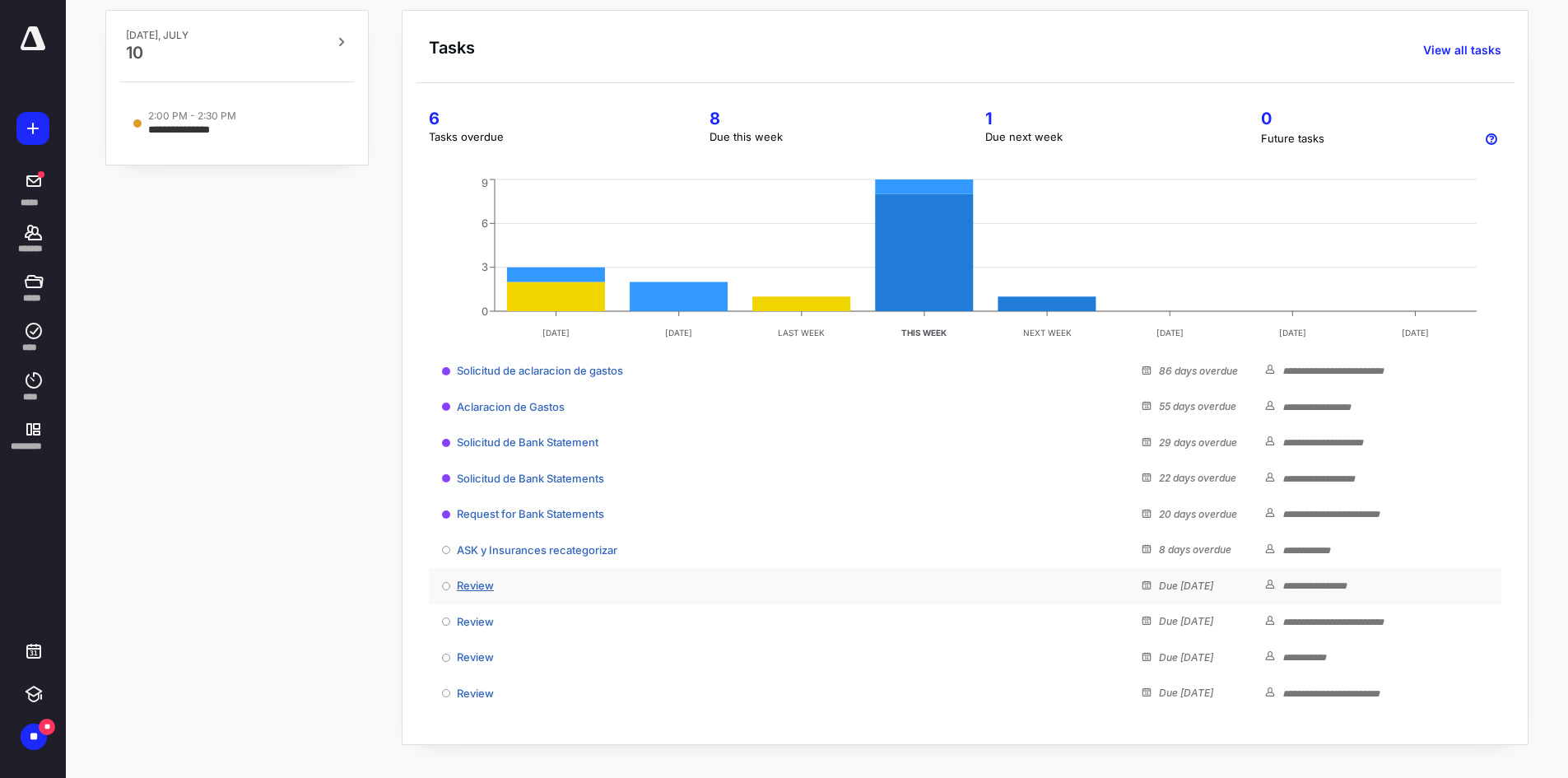 click on "Review" at bounding box center (475, 585) 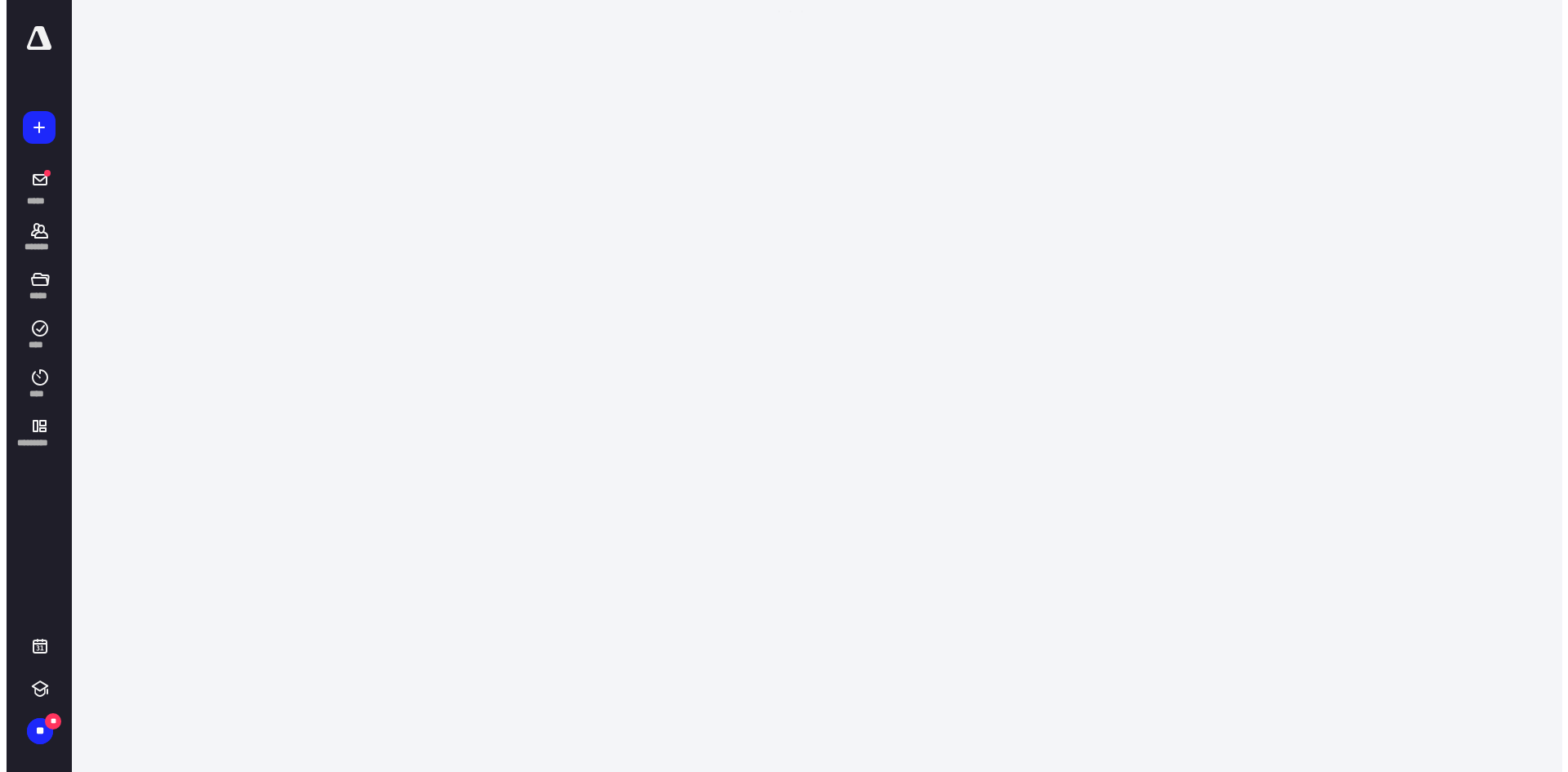 scroll, scrollTop: 0, scrollLeft: 0, axis: both 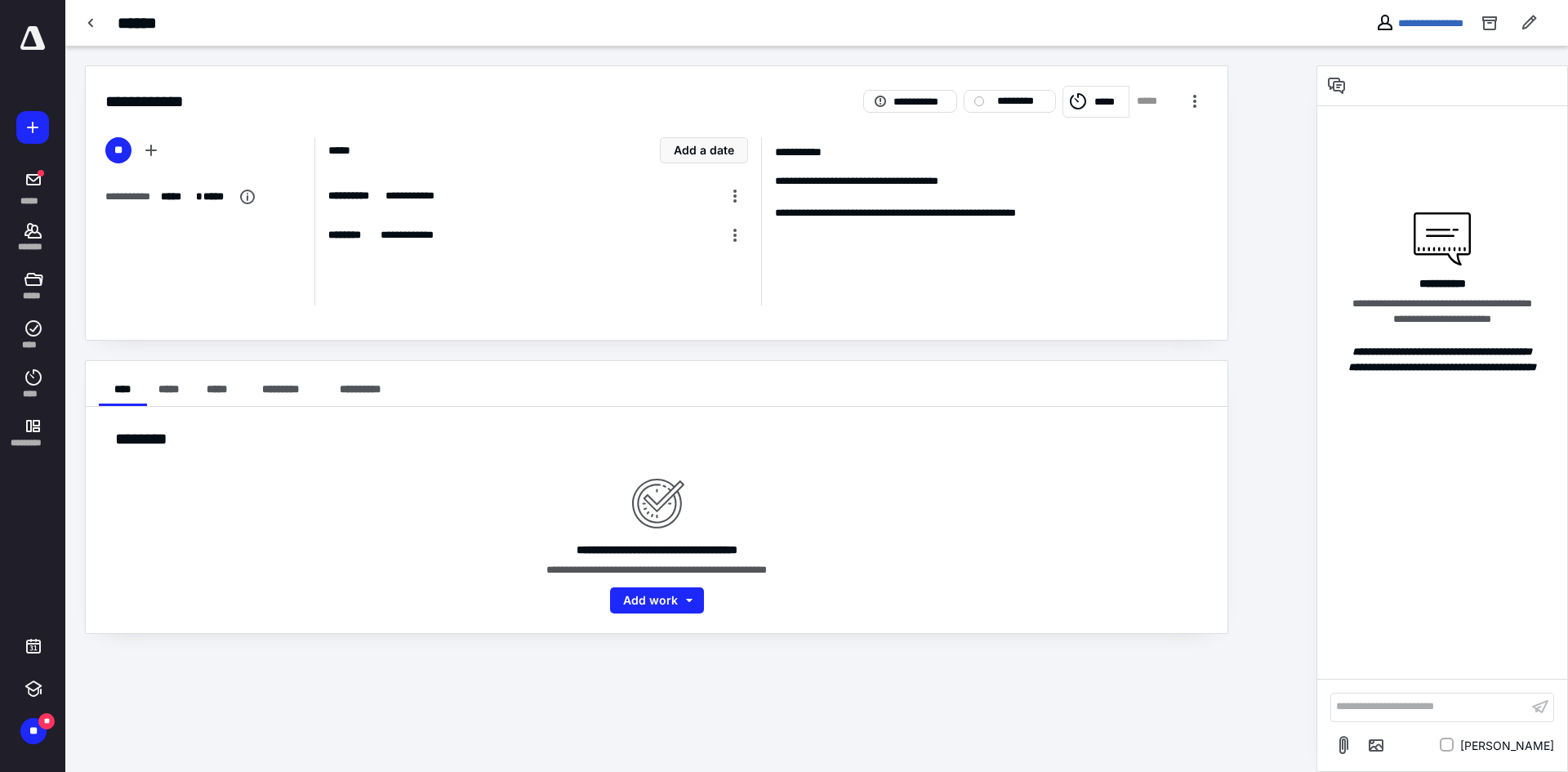 click on "**********" at bounding box center [537, 221] 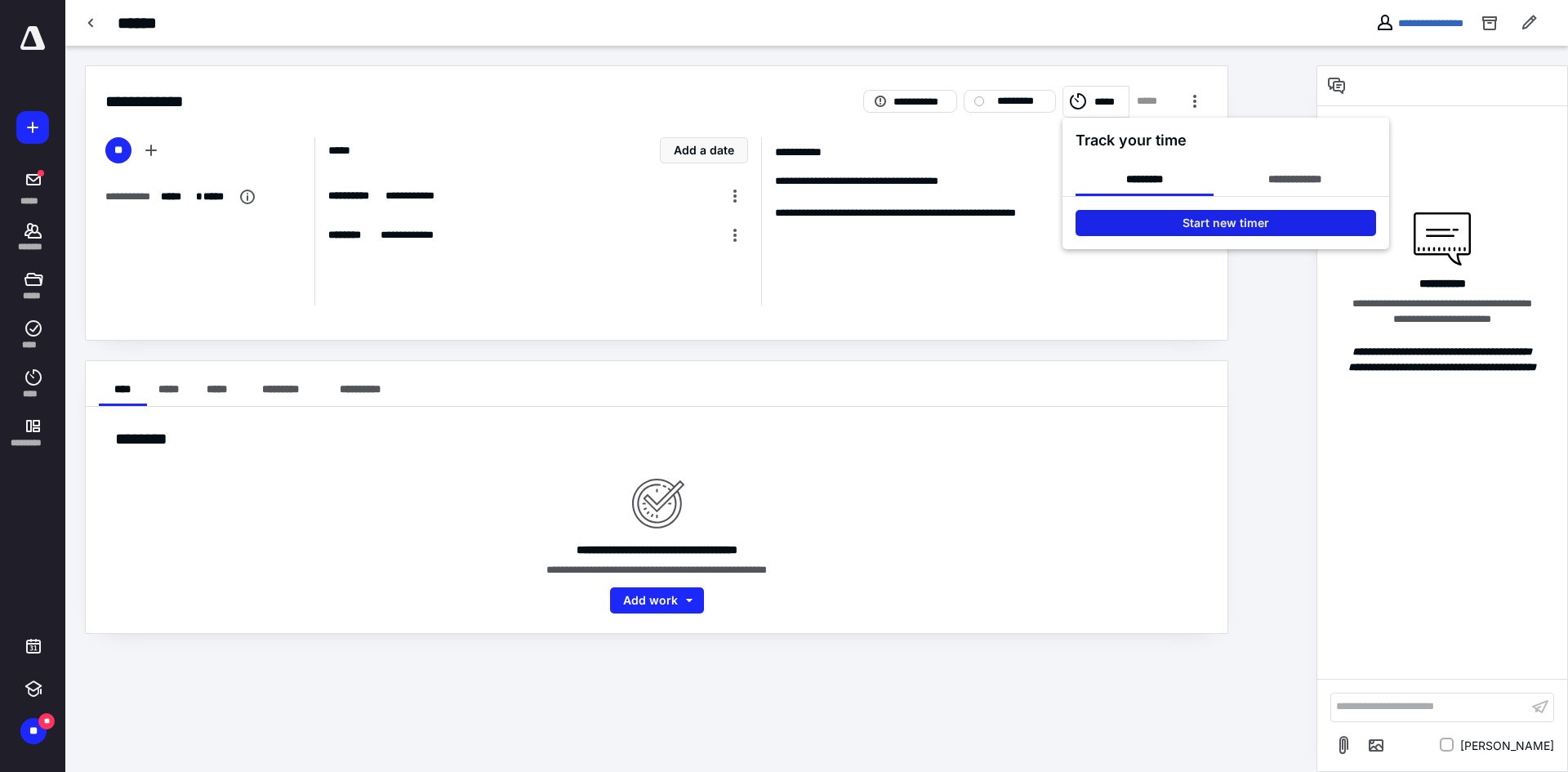 click on "Start new timer" at bounding box center [1226, 223] 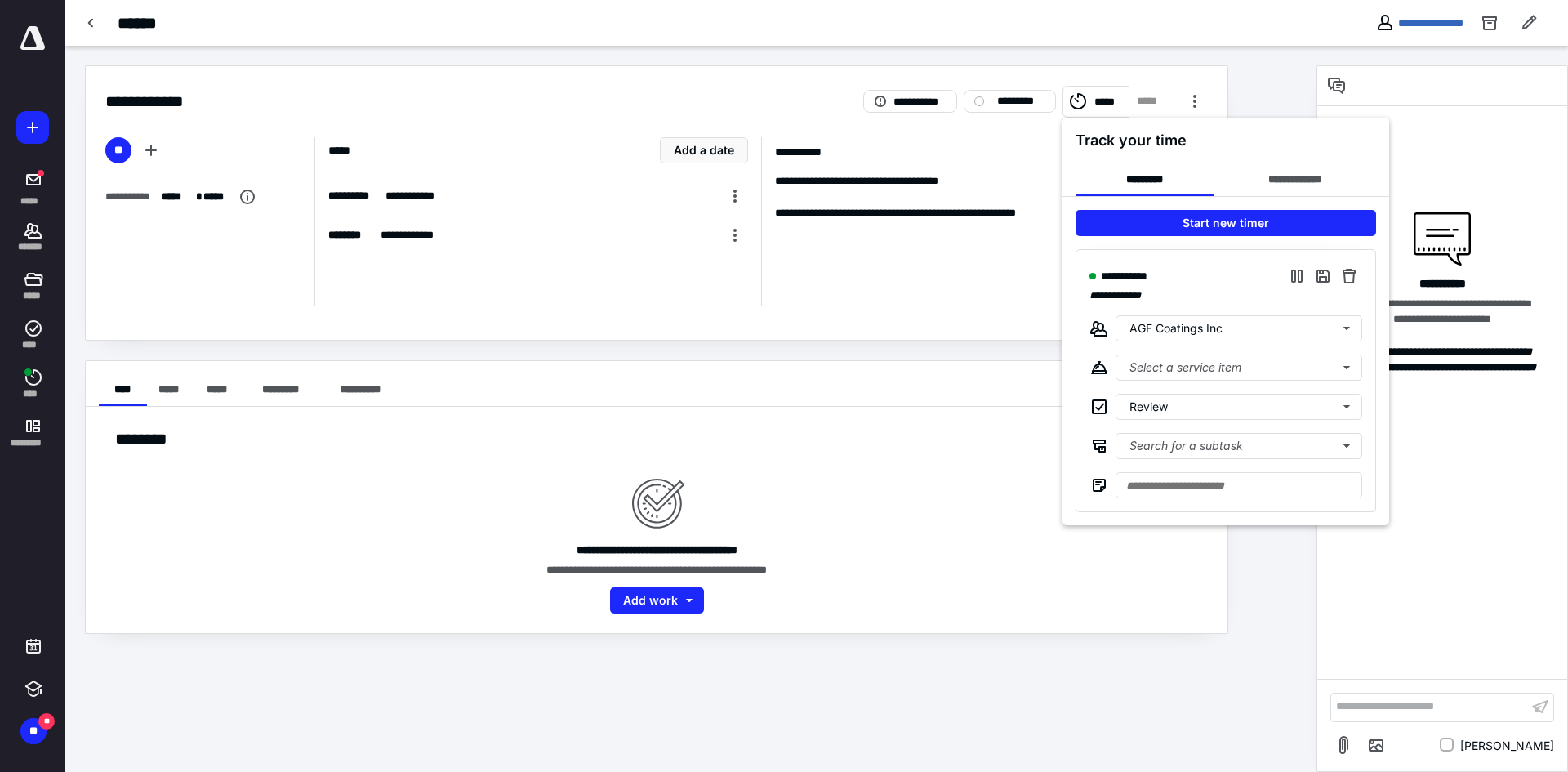 drag, startPoint x: 951, startPoint y: 315, endPoint x: 938, endPoint y: 317, distance: 13.15295 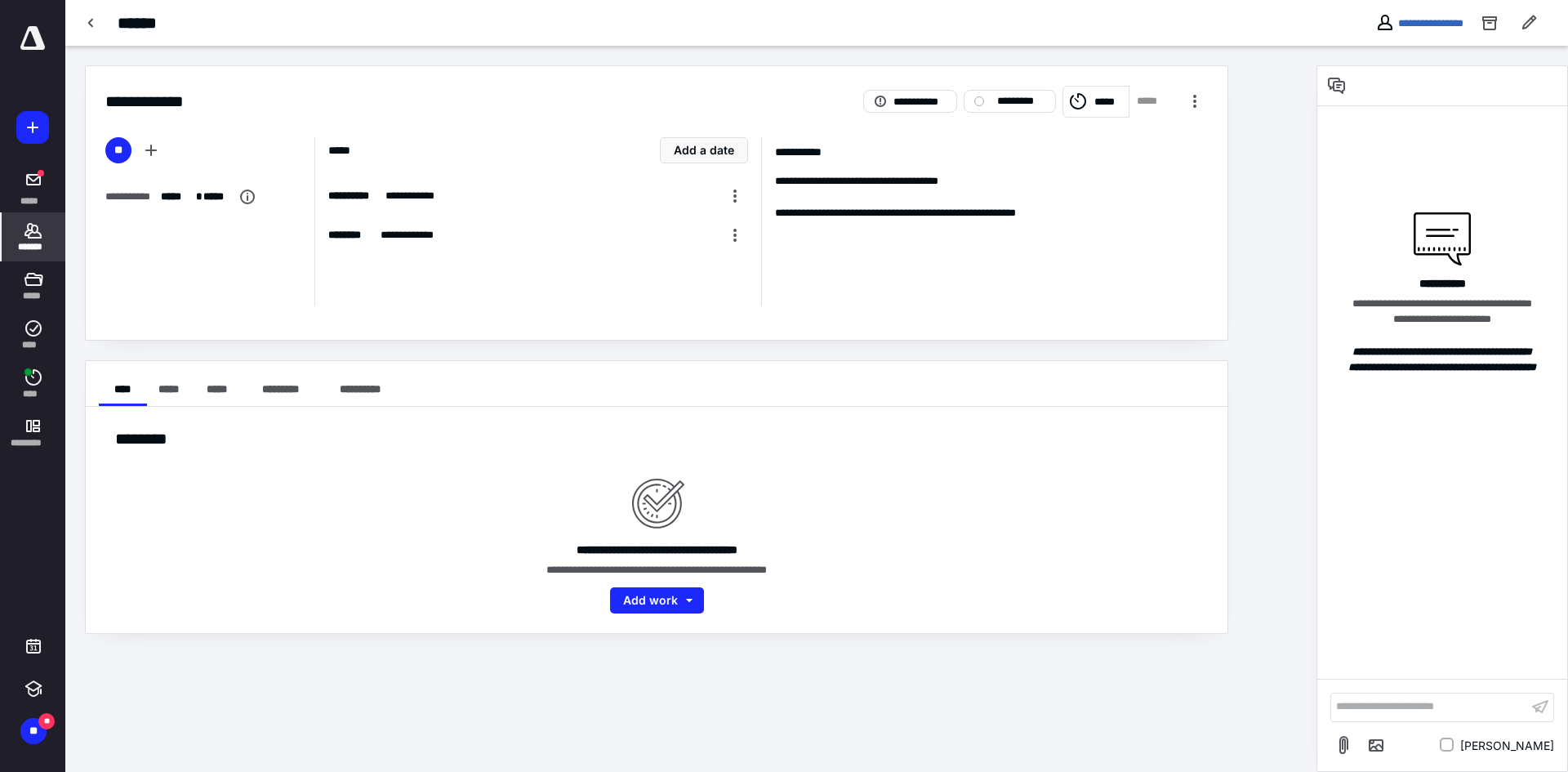 click 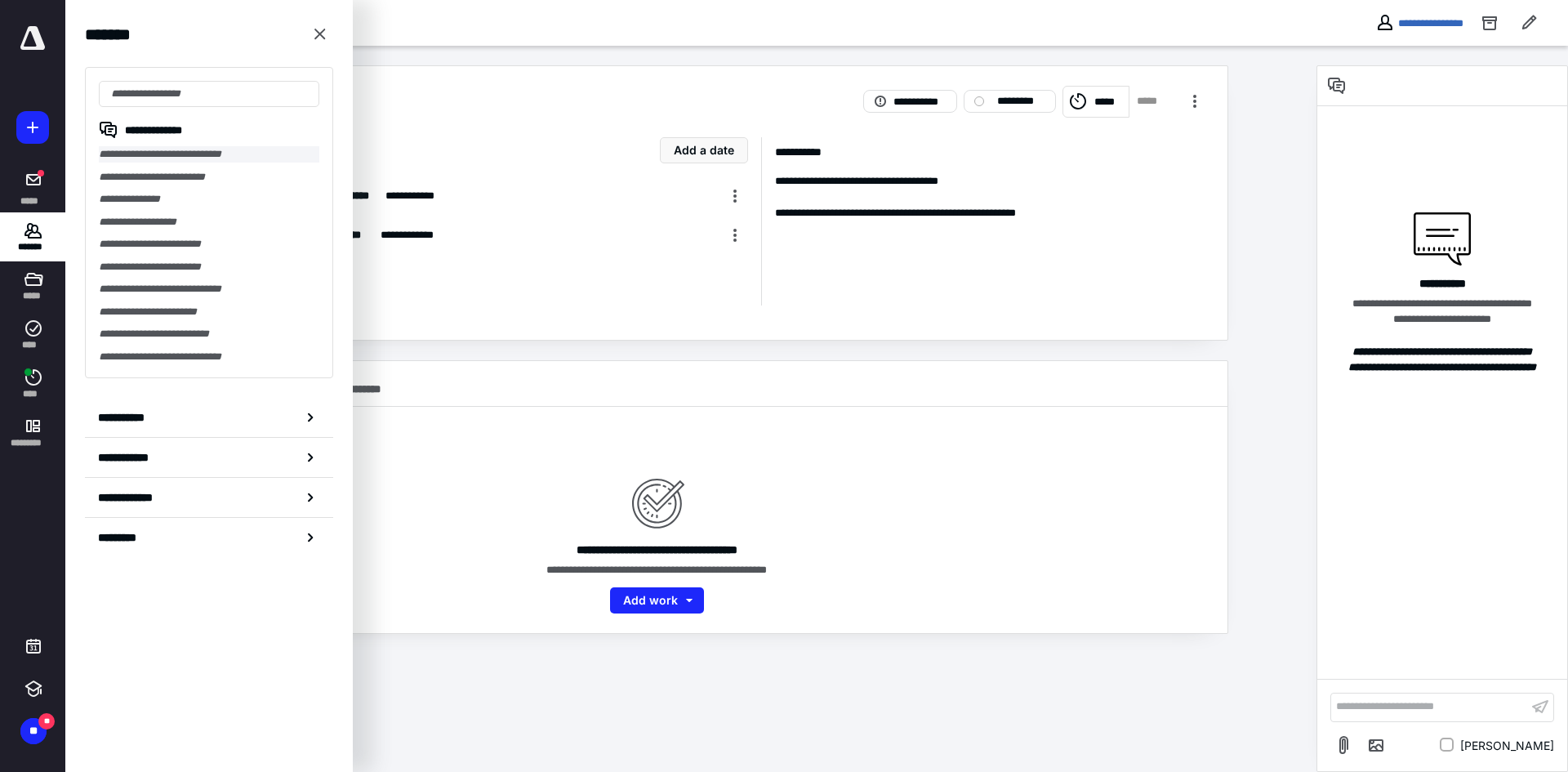 click on "**********" at bounding box center (209, 154) 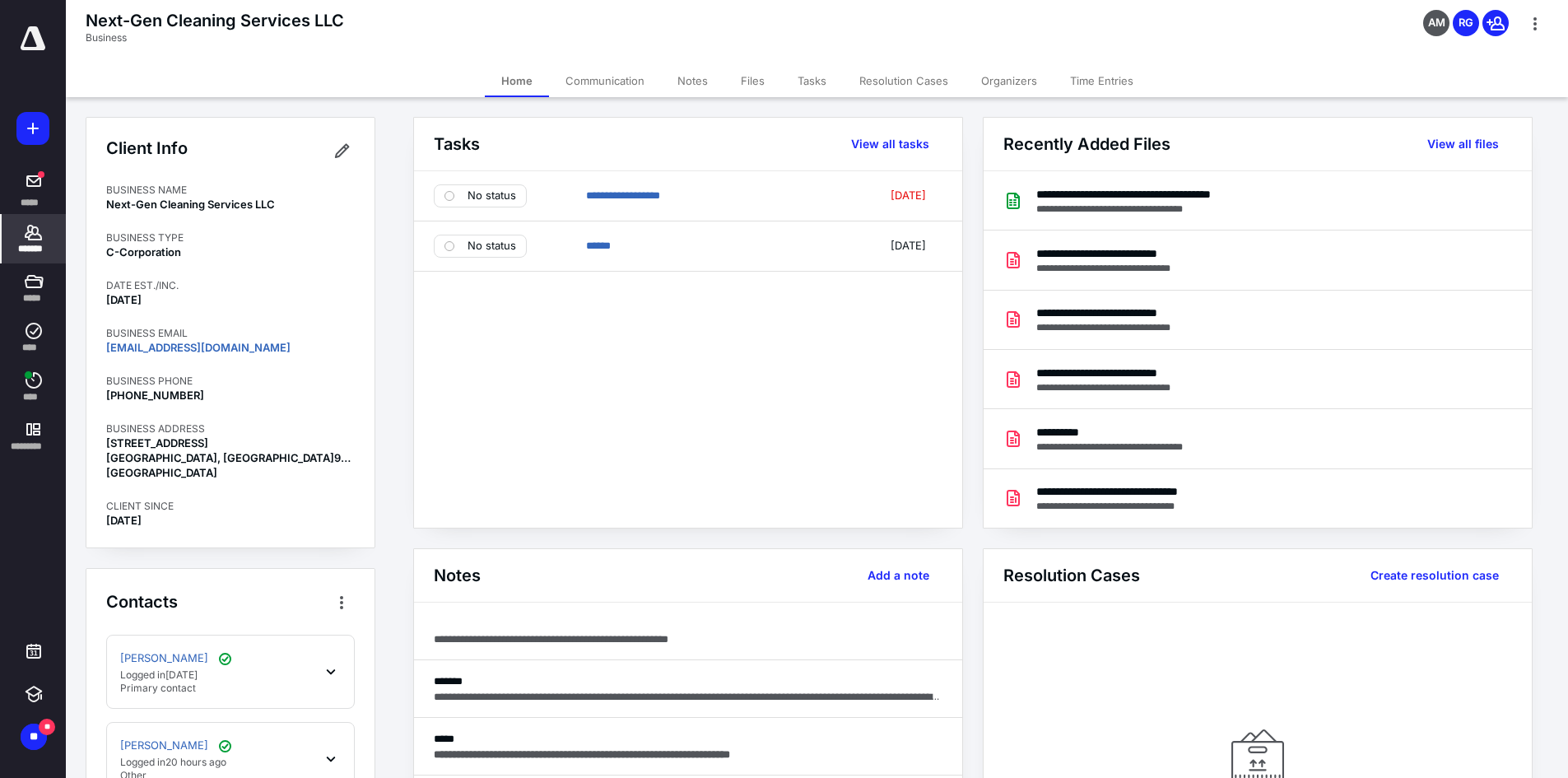 click on "Files" at bounding box center [752, 81] 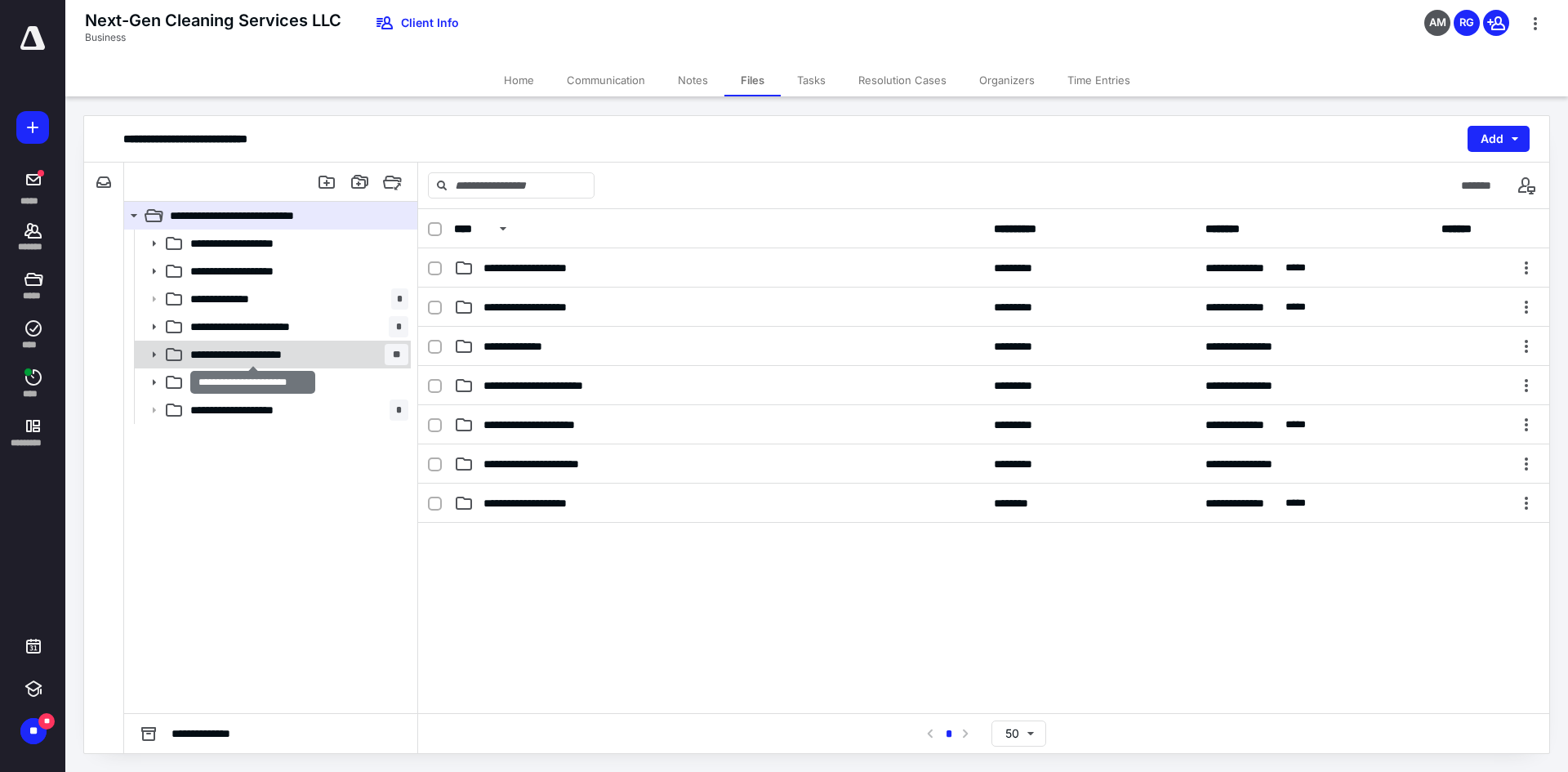 click on "**********" at bounding box center (252, 355) 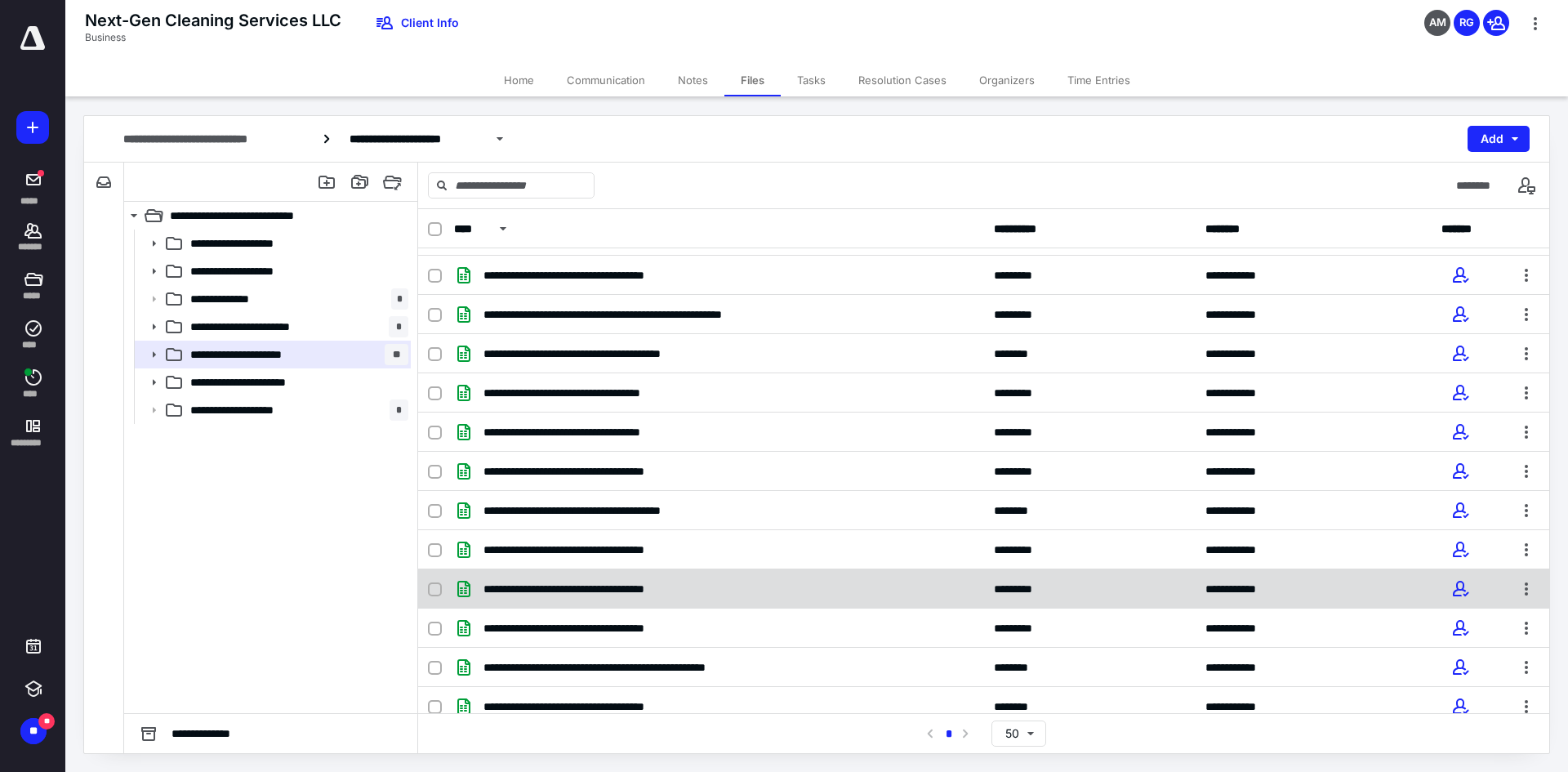 scroll, scrollTop: 163, scrollLeft: 0, axis: vertical 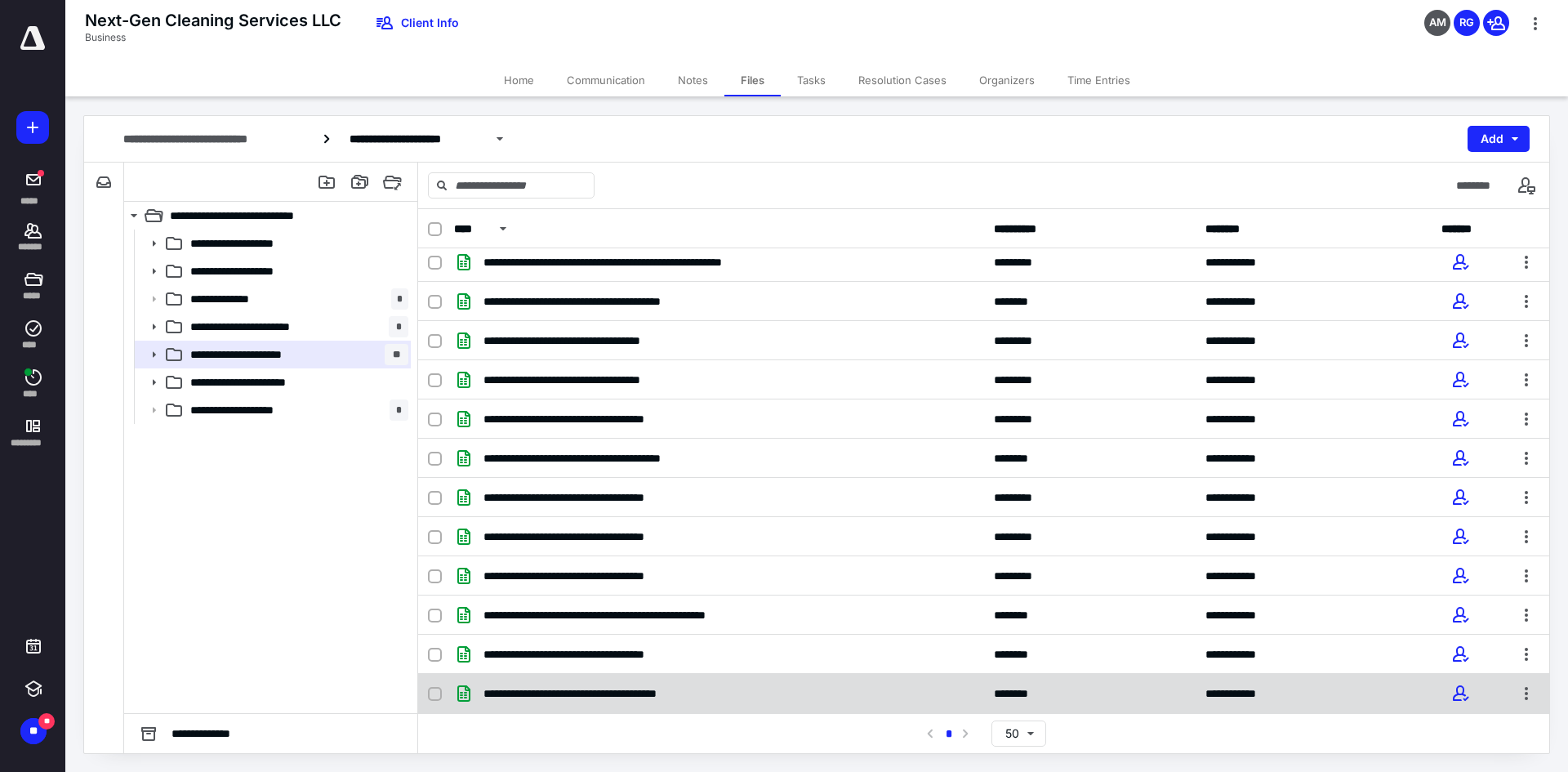 click on "**********" at bounding box center (719, 694) 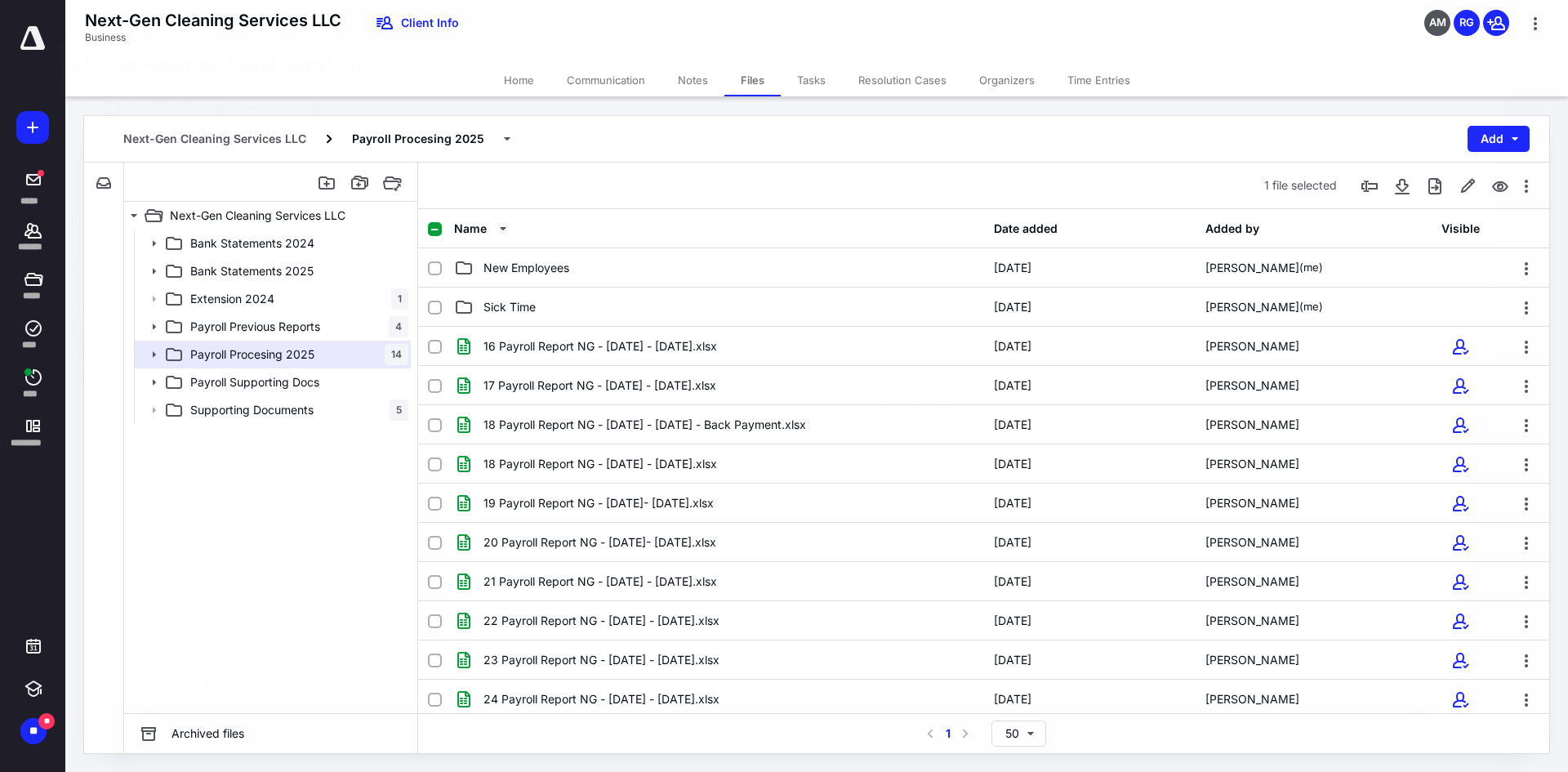 scroll, scrollTop: 163, scrollLeft: 0, axis: vertical 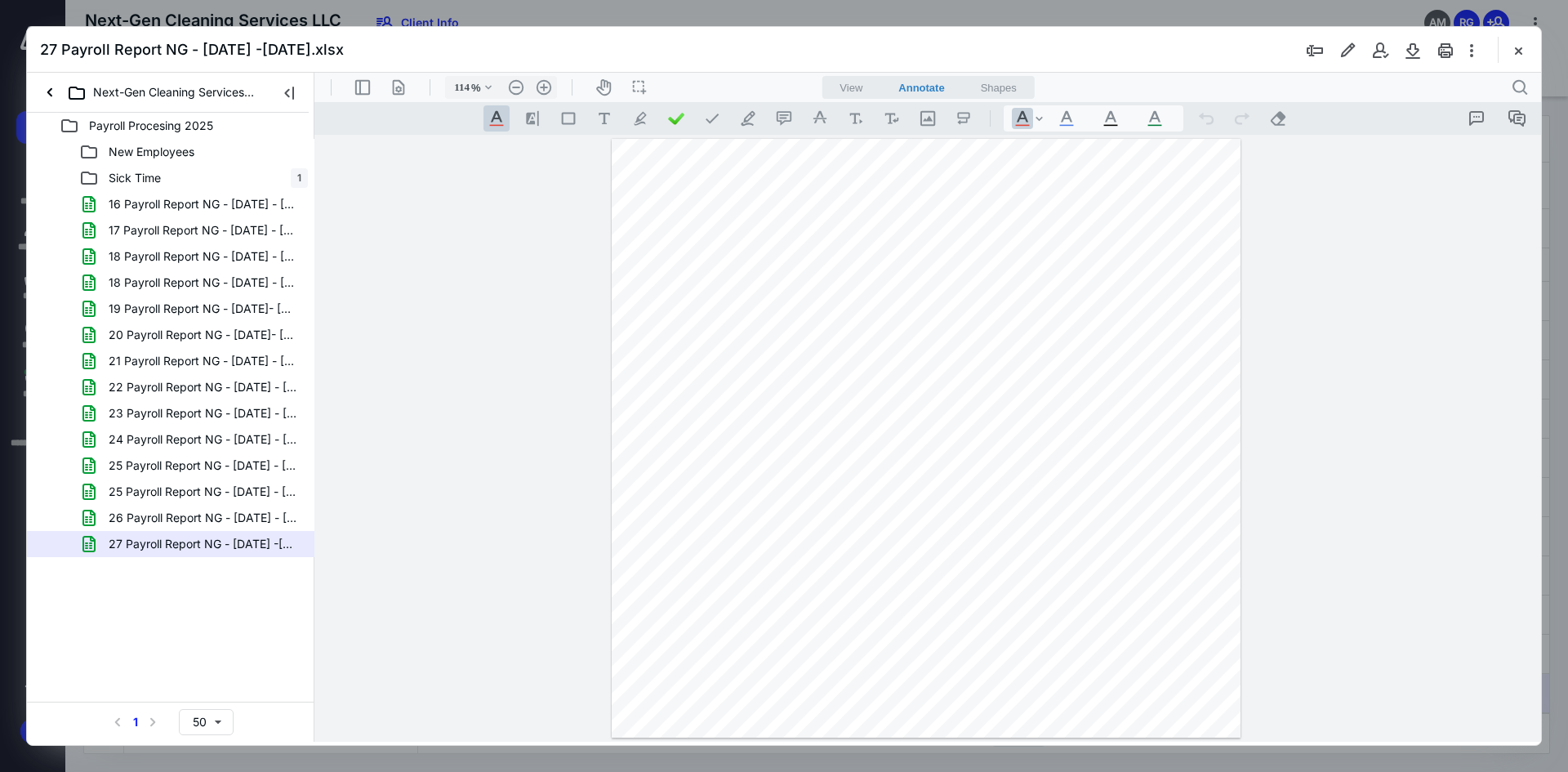 type on "217" 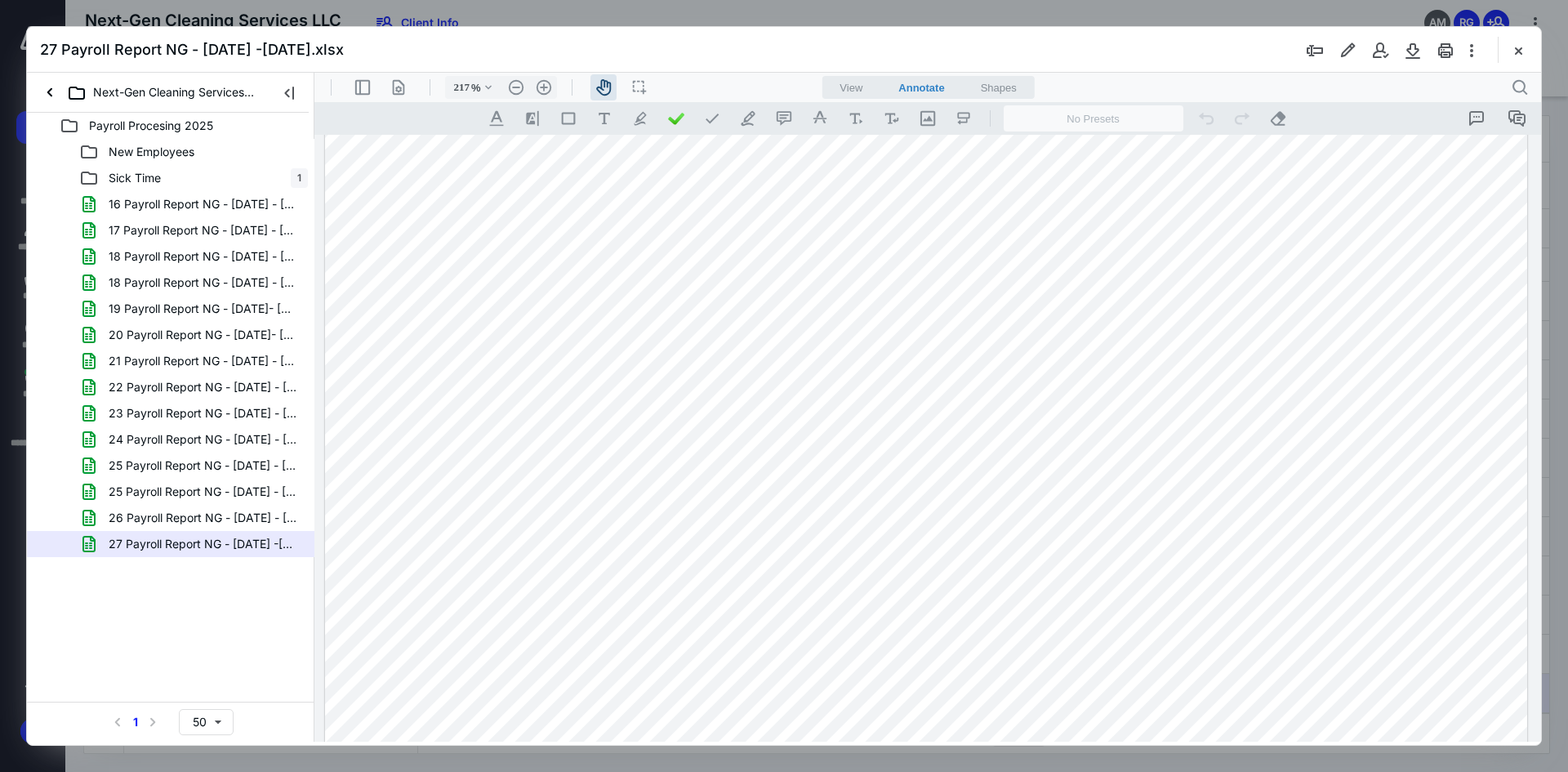 scroll, scrollTop: 101, scrollLeft: 0, axis: vertical 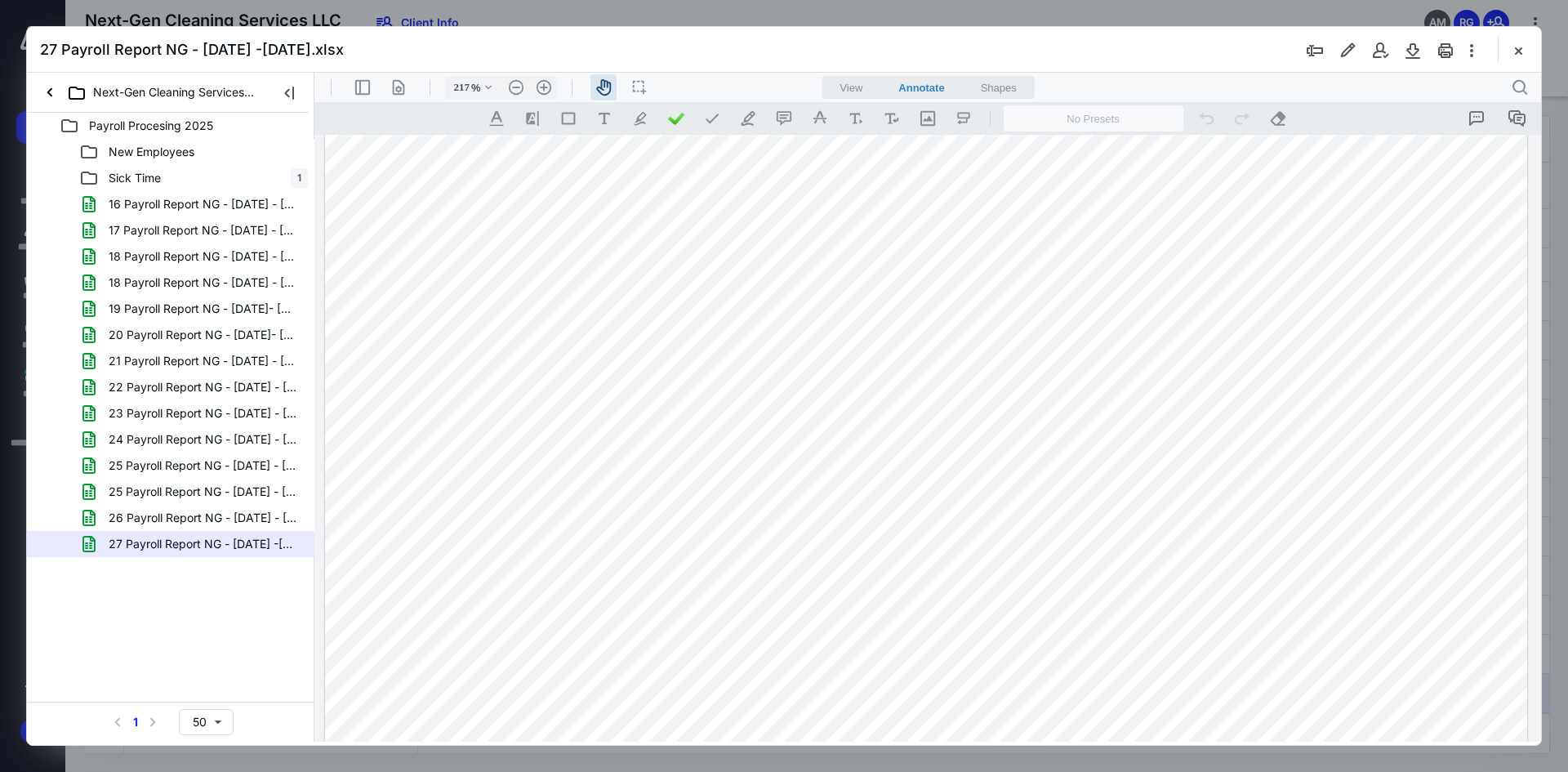 drag, startPoint x: 561, startPoint y: 406, endPoint x: 575, endPoint y: 305, distance: 101.9657 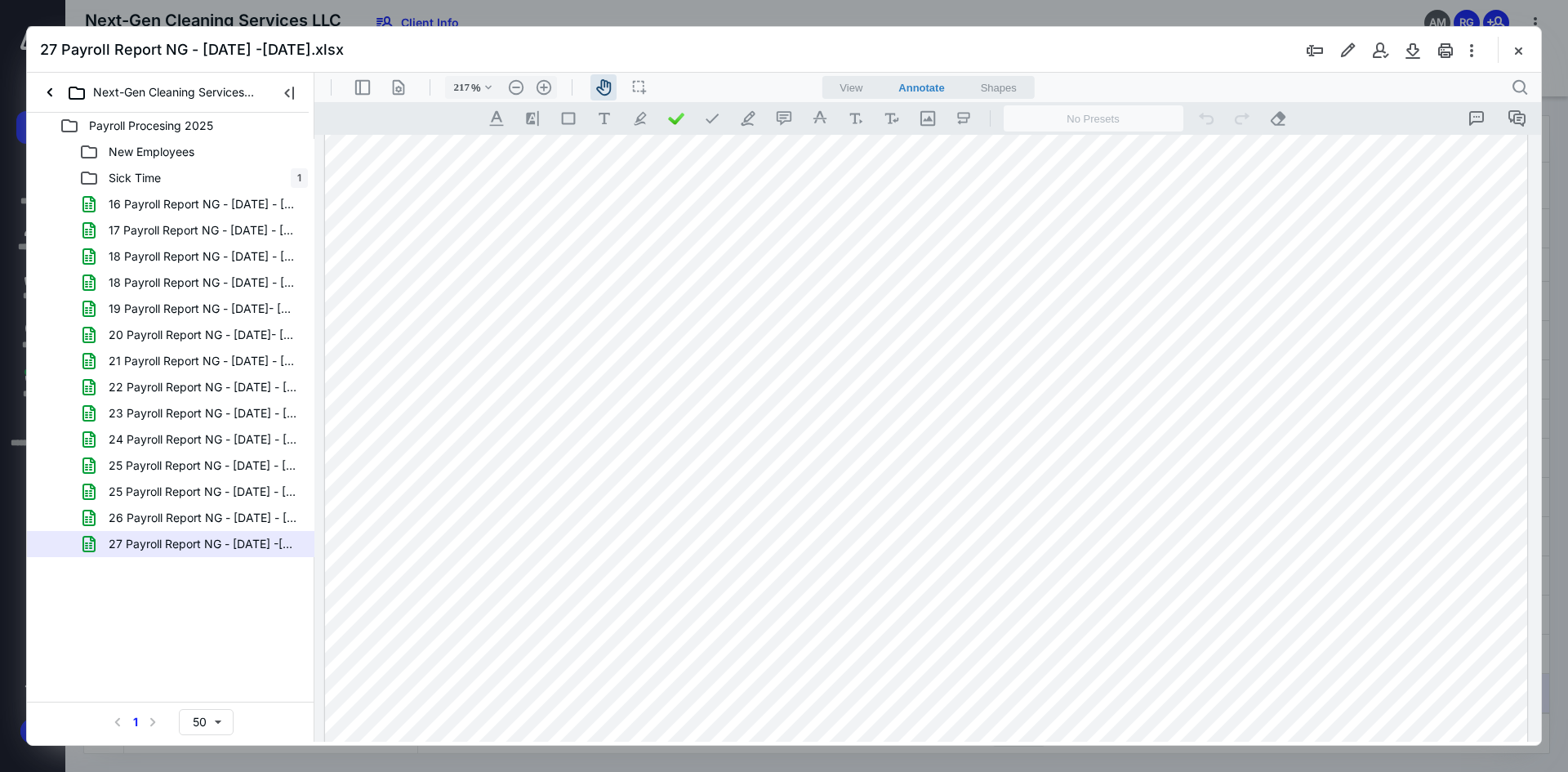 drag, startPoint x: 604, startPoint y: 369, endPoint x: 606, endPoint y: 334, distance: 35.057096 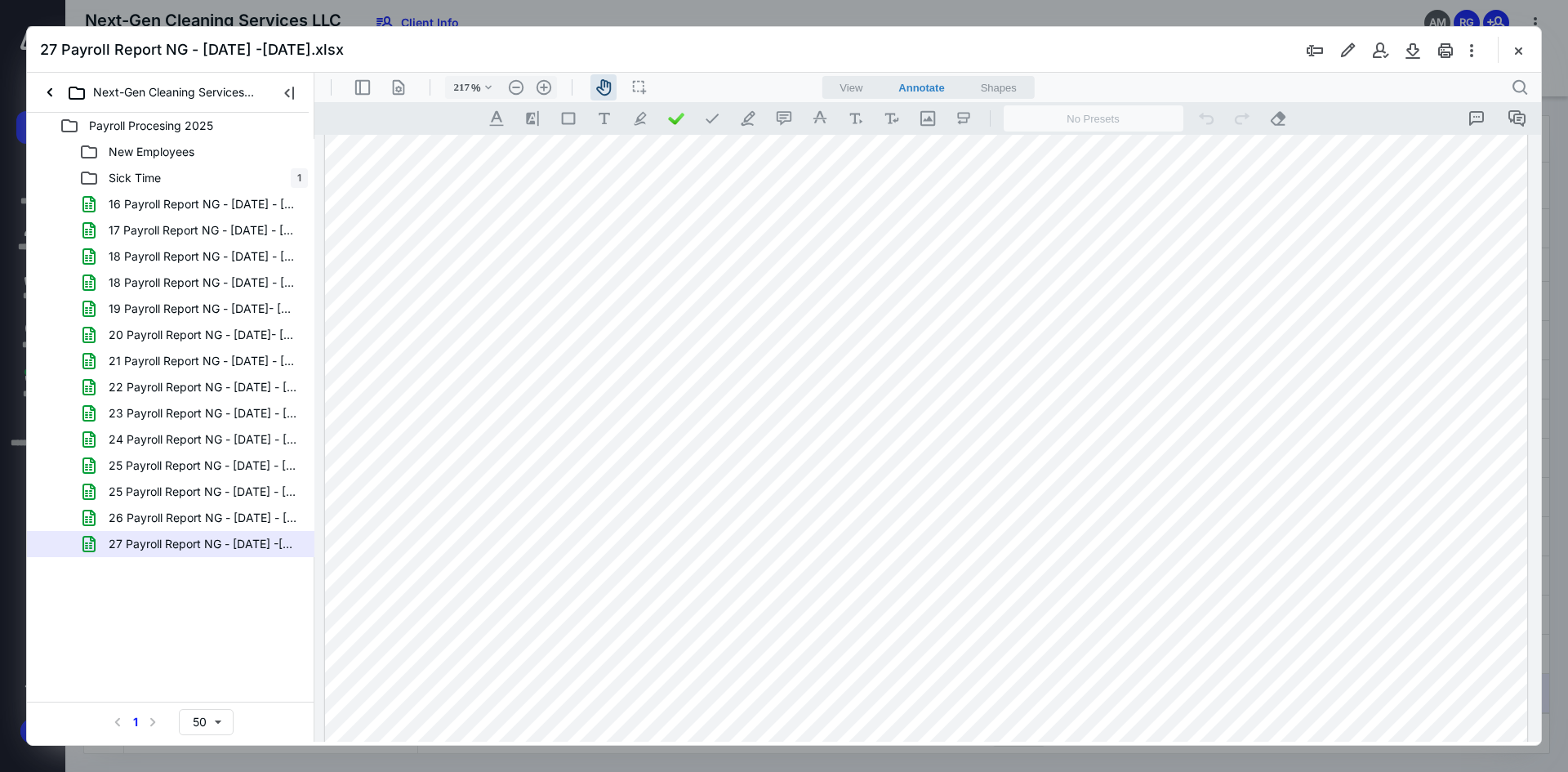 scroll, scrollTop: 115, scrollLeft: 0, axis: vertical 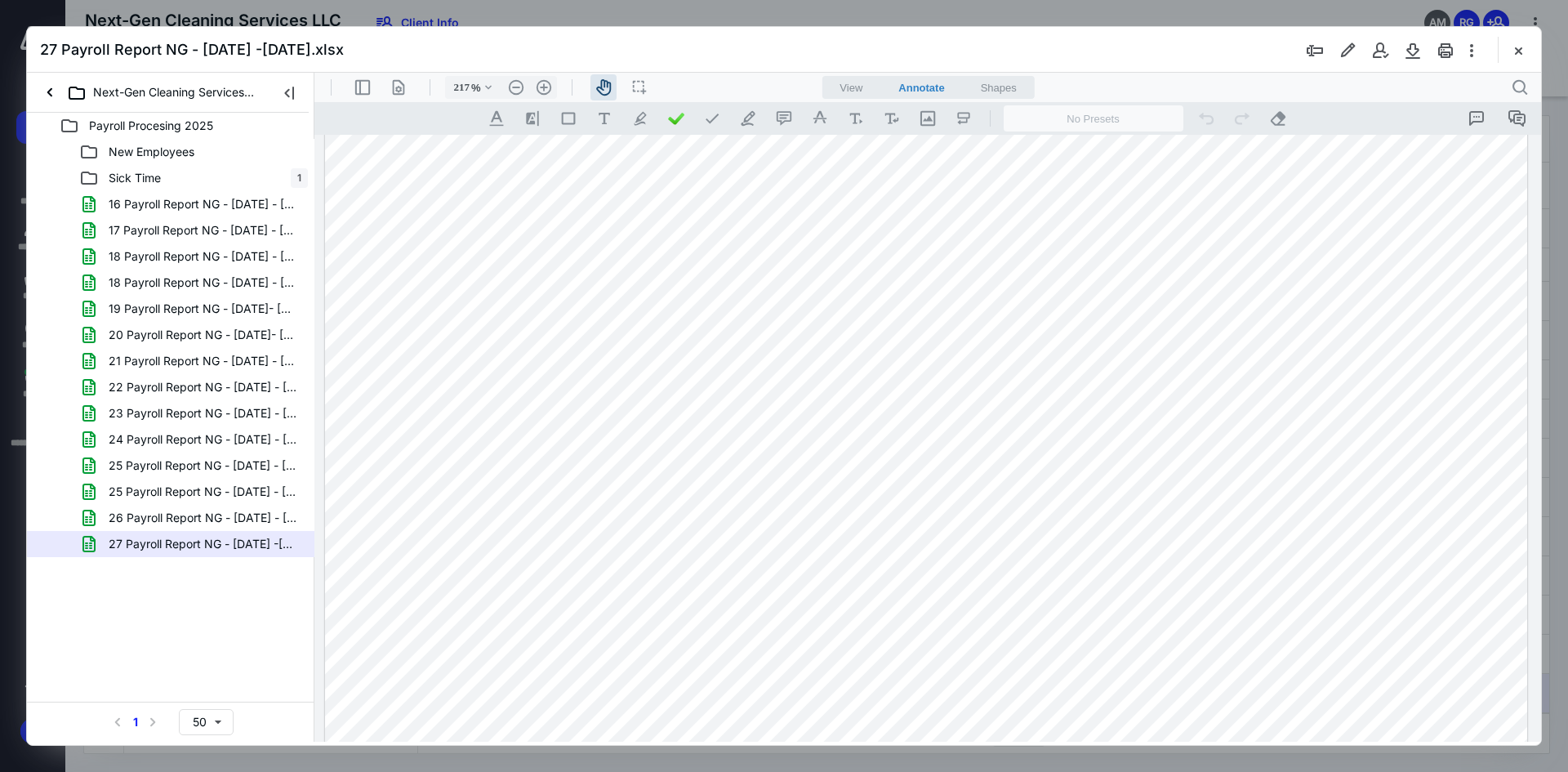 drag, startPoint x: 1011, startPoint y: 334, endPoint x: 1024, endPoint y: 354, distance: 23.85372 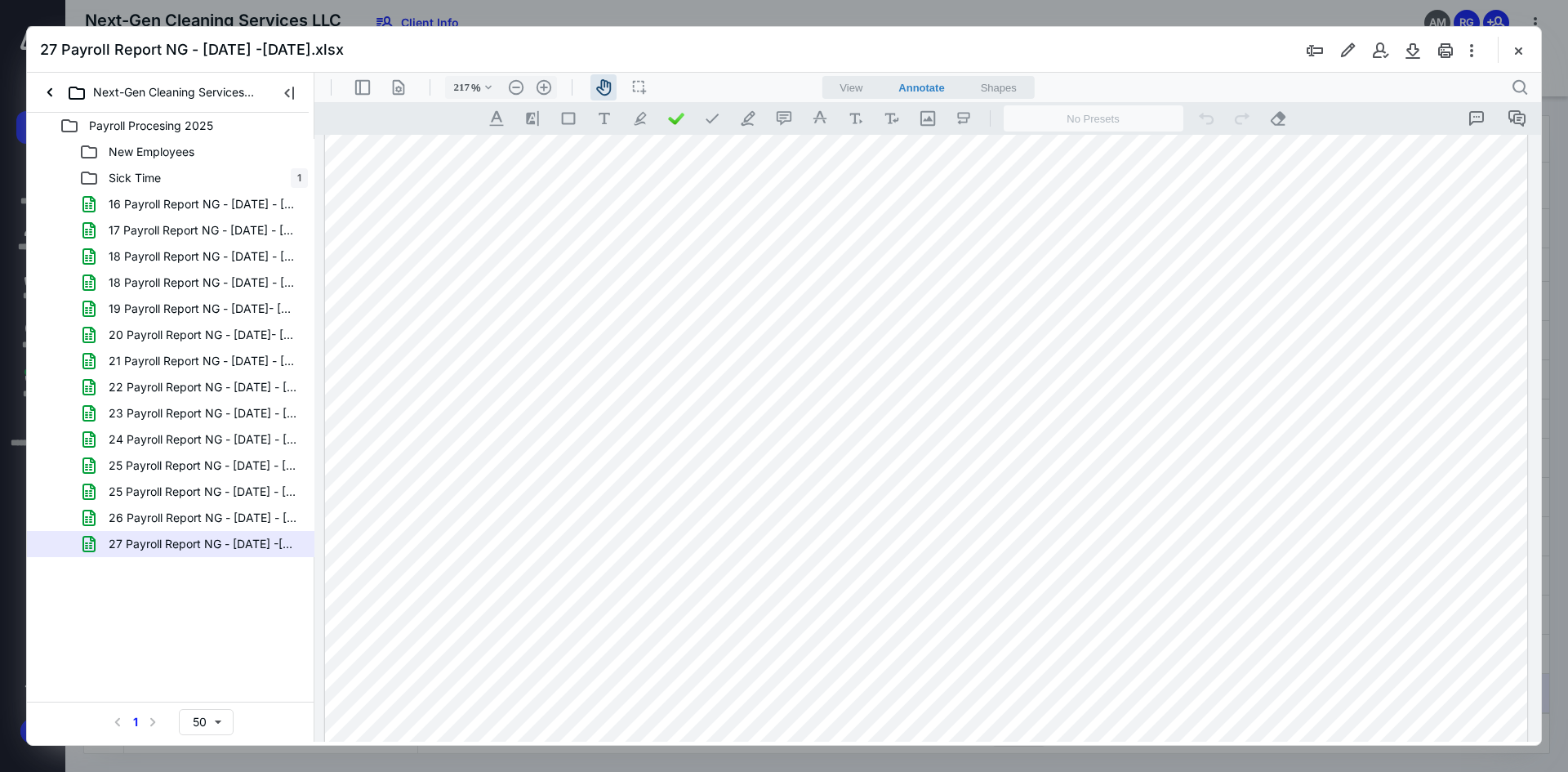 drag, startPoint x: 1276, startPoint y: 389, endPoint x: 1262, endPoint y: 298, distance: 92.07063 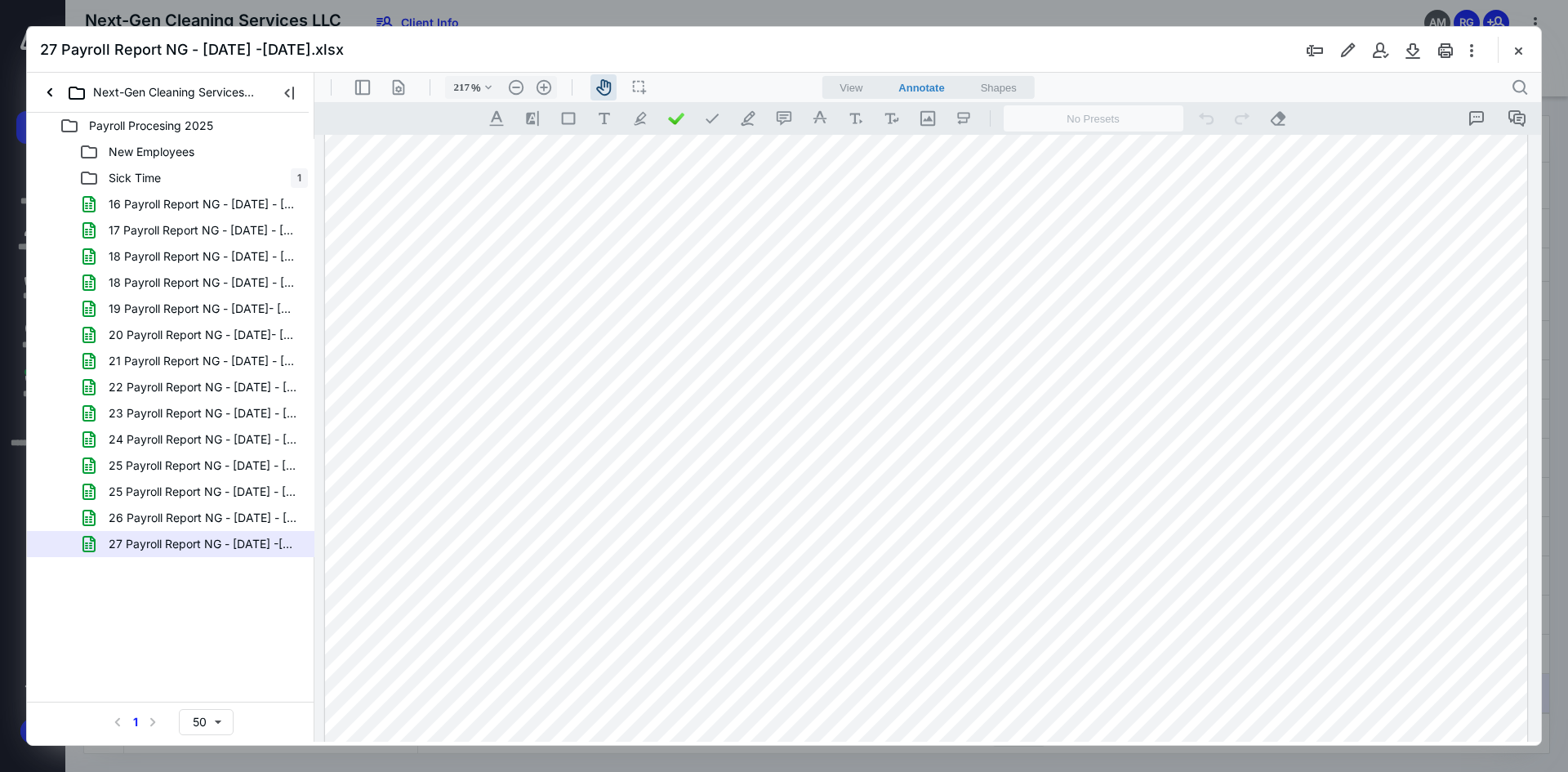 drag, startPoint x: 1194, startPoint y: 413, endPoint x: 1129, endPoint y: 343, distance: 95.524866 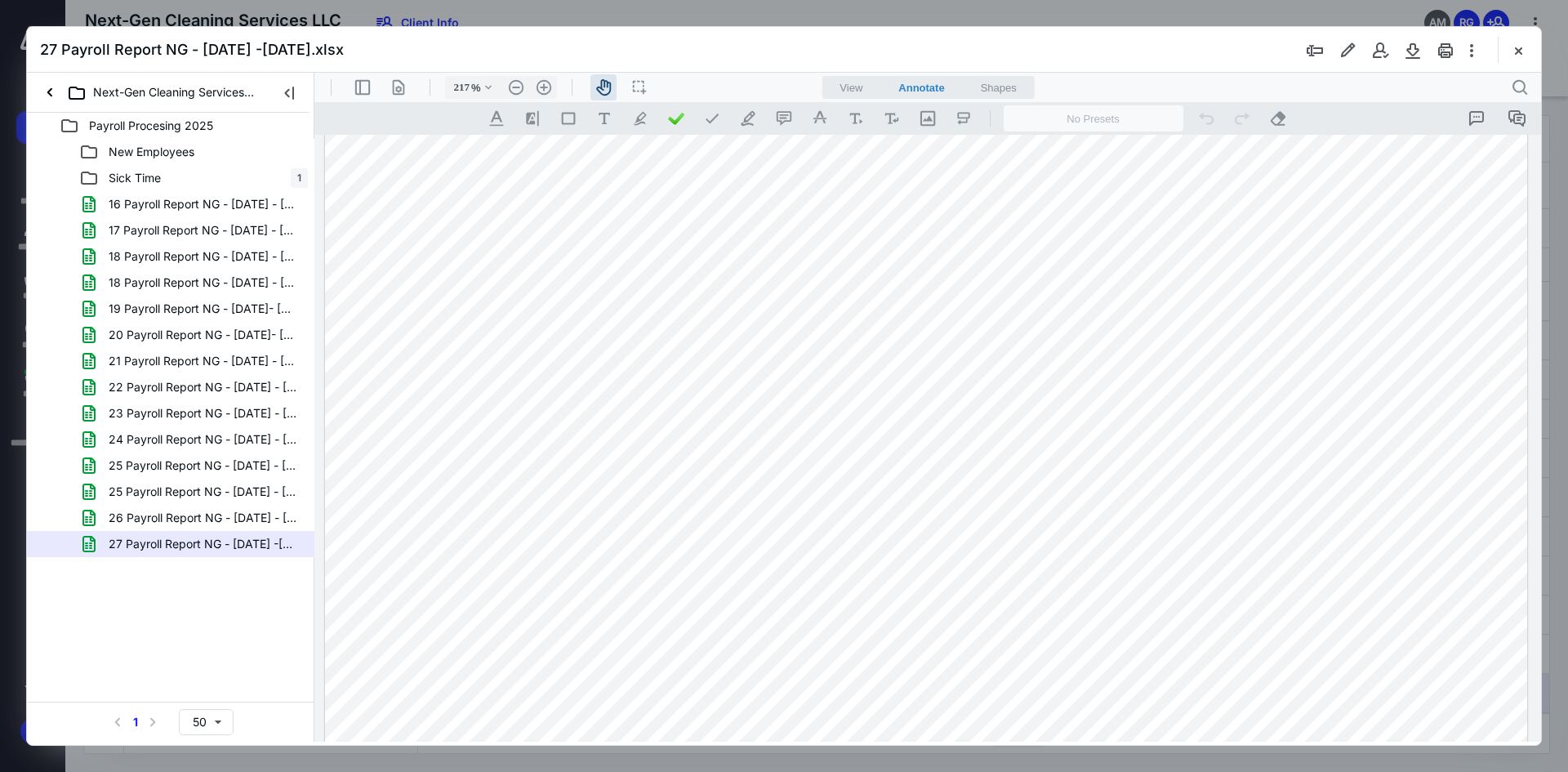 scroll, scrollTop: 415, scrollLeft: 0, axis: vertical 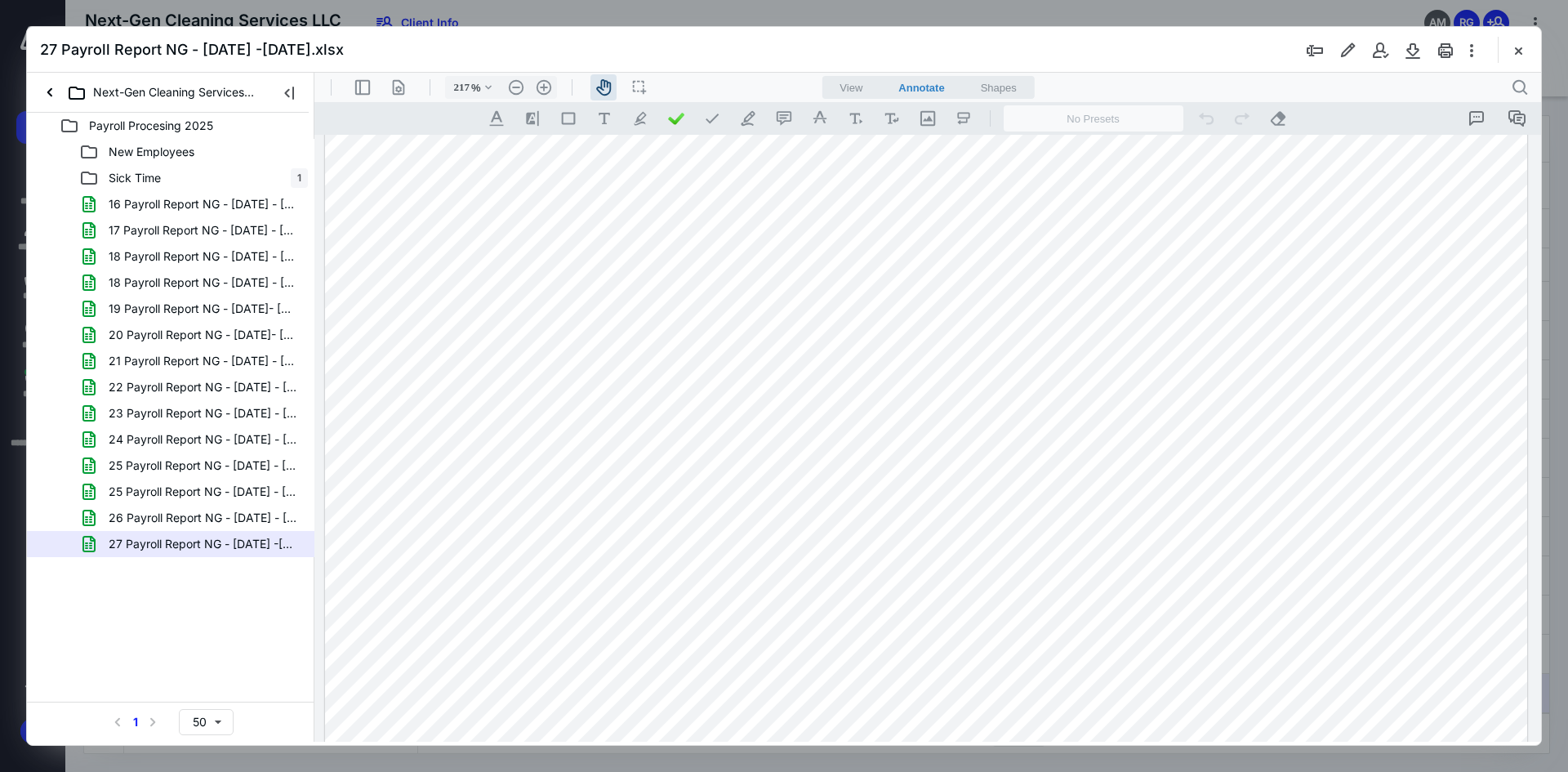 drag, startPoint x: 1007, startPoint y: 351, endPoint x: 1007, endPoint y: 337, distance: 14 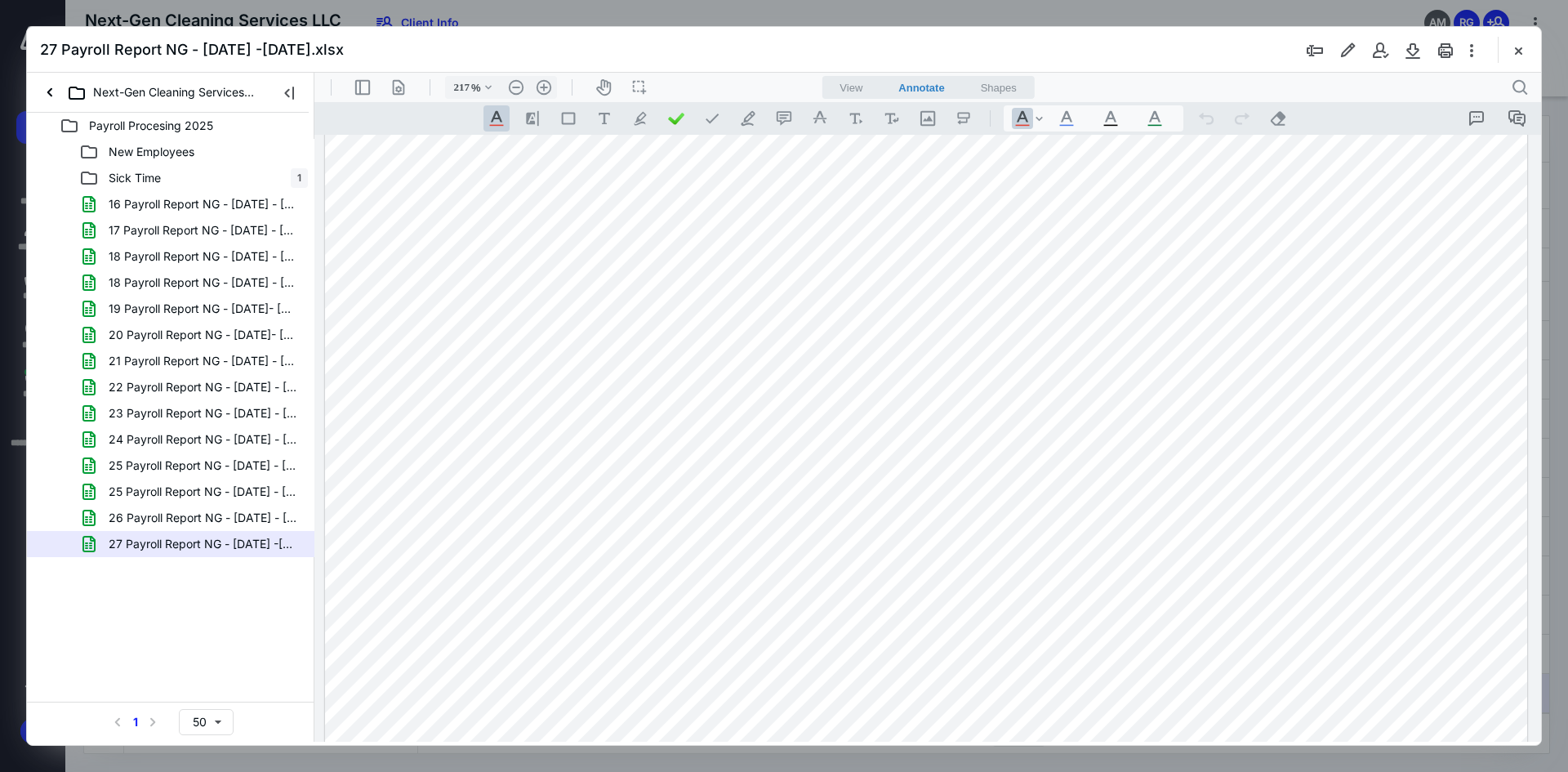 drag, startPoint x: 341, startPoint y: 399, endPoint x: 448, endPoint y: 296, distance: 148.51936 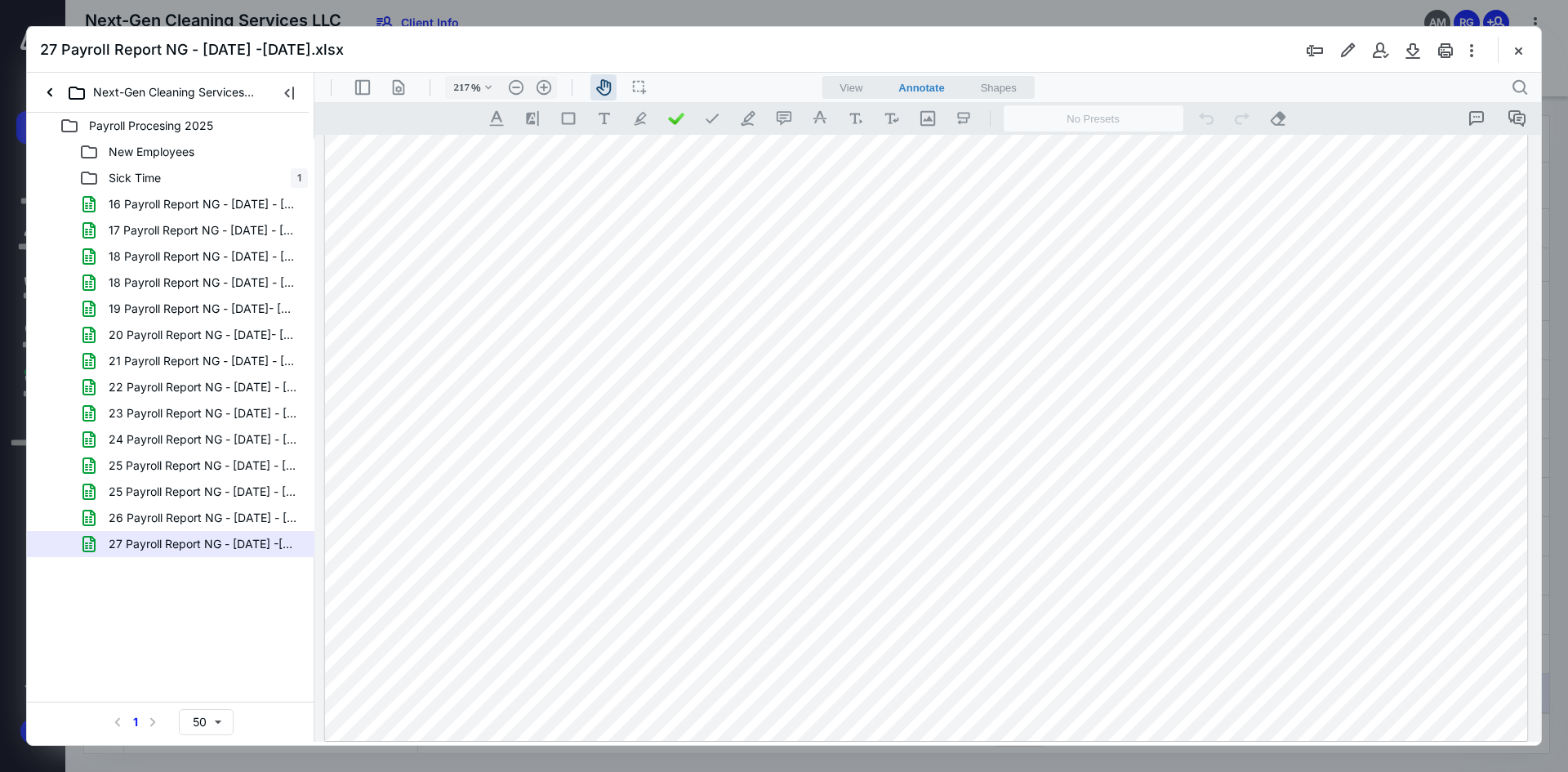 drag, startPoint x: 530, startPoint y: 454, endPoint x: 543, endPoint y: 322, distance: 132.63861 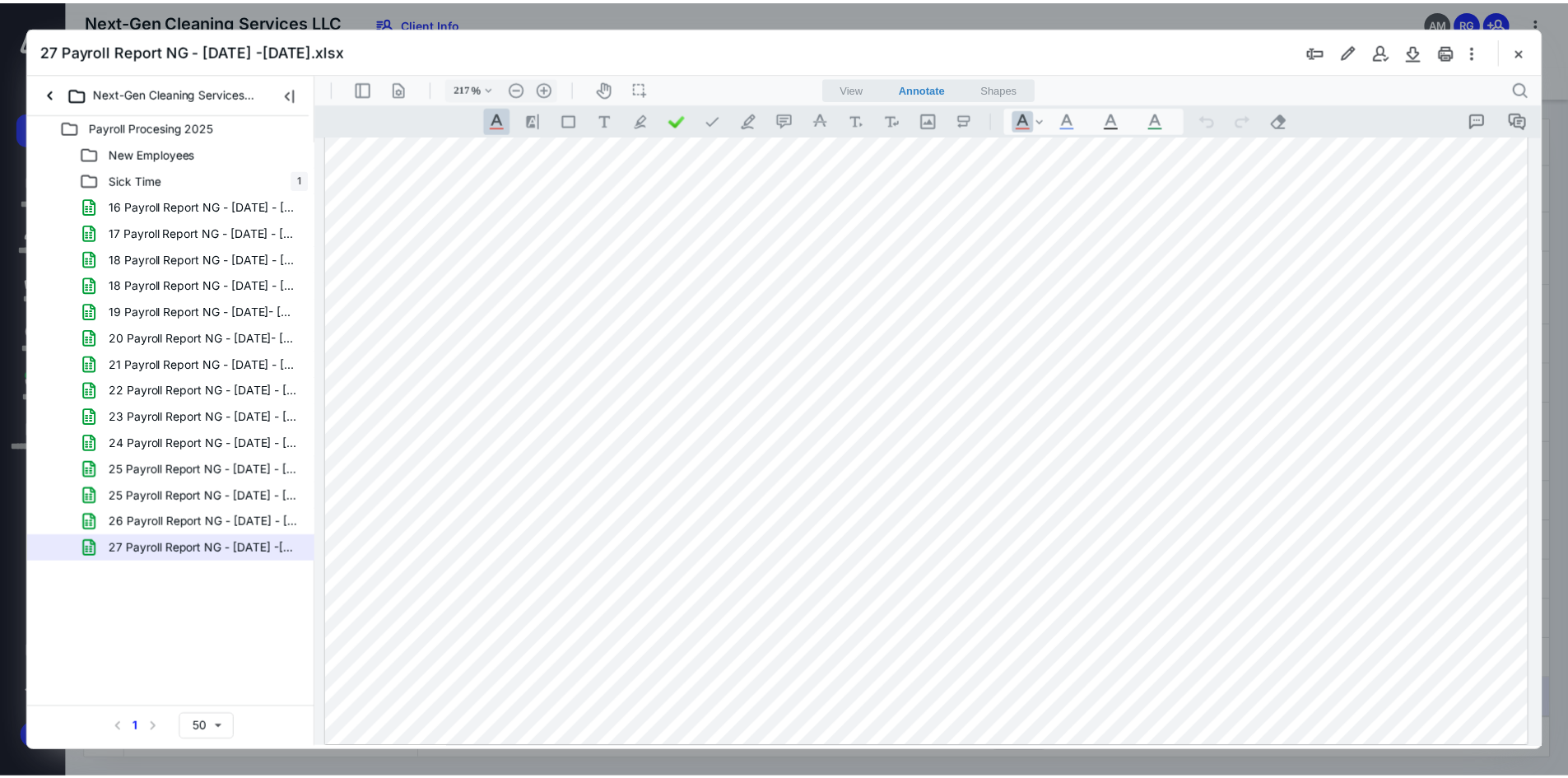 scroll, scrollTop: 558, scrollLeft: 0, axis: vertical 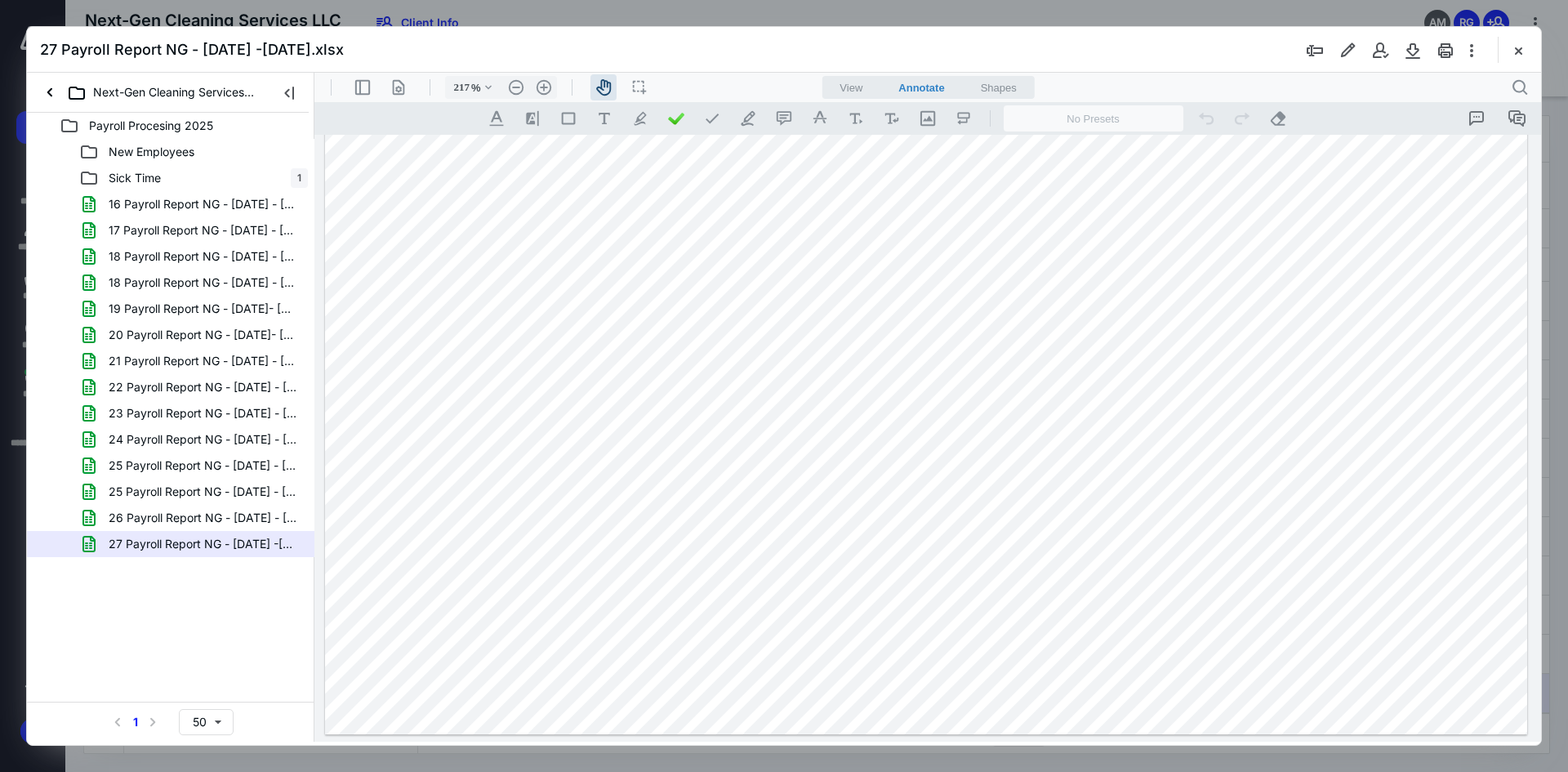 drag, startPoint x: 604, startPoint y: 478, endPoint x: 604, endPoint y: 290, distance: 188 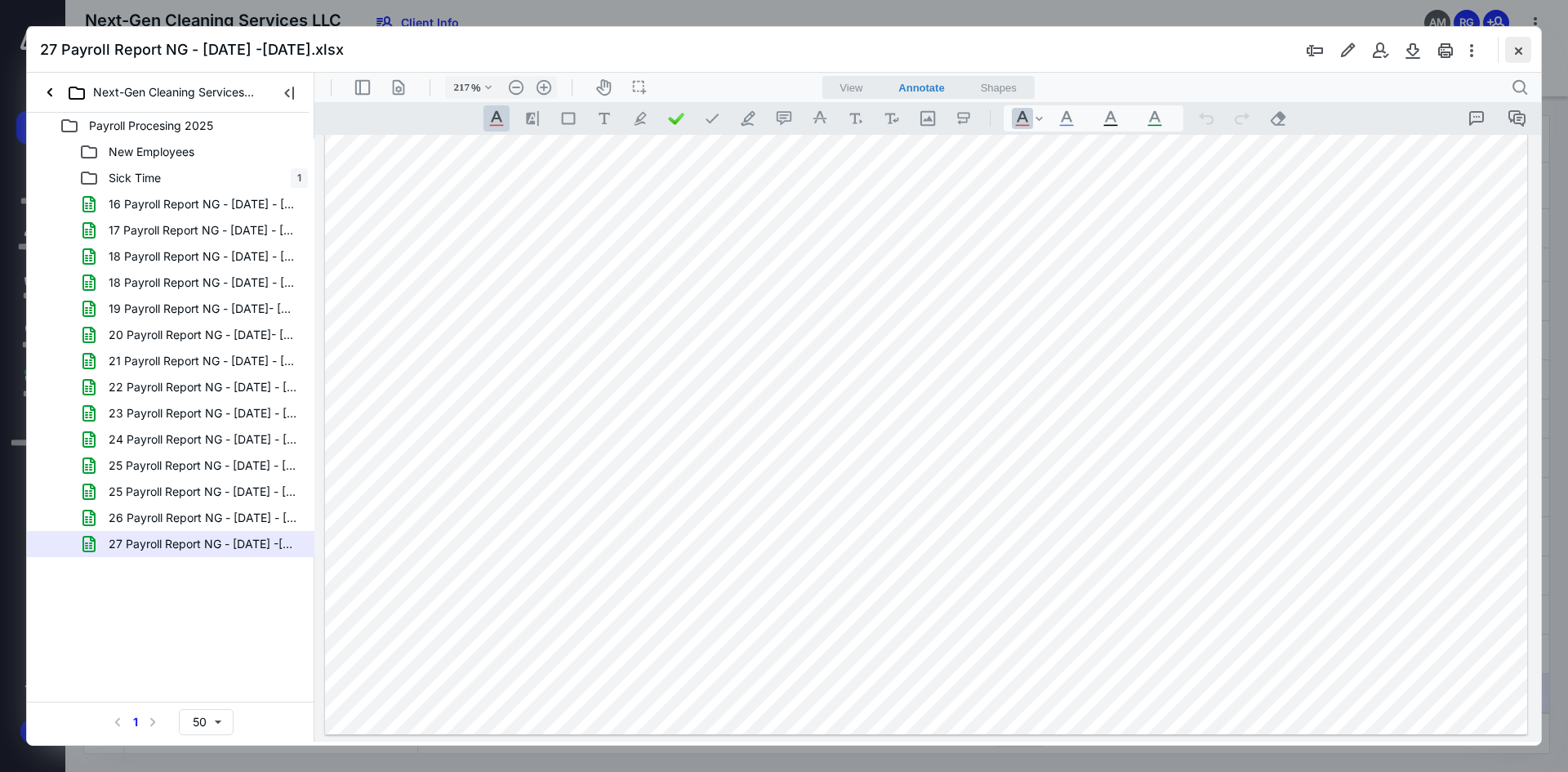 click at bounding box center (1518, 50) 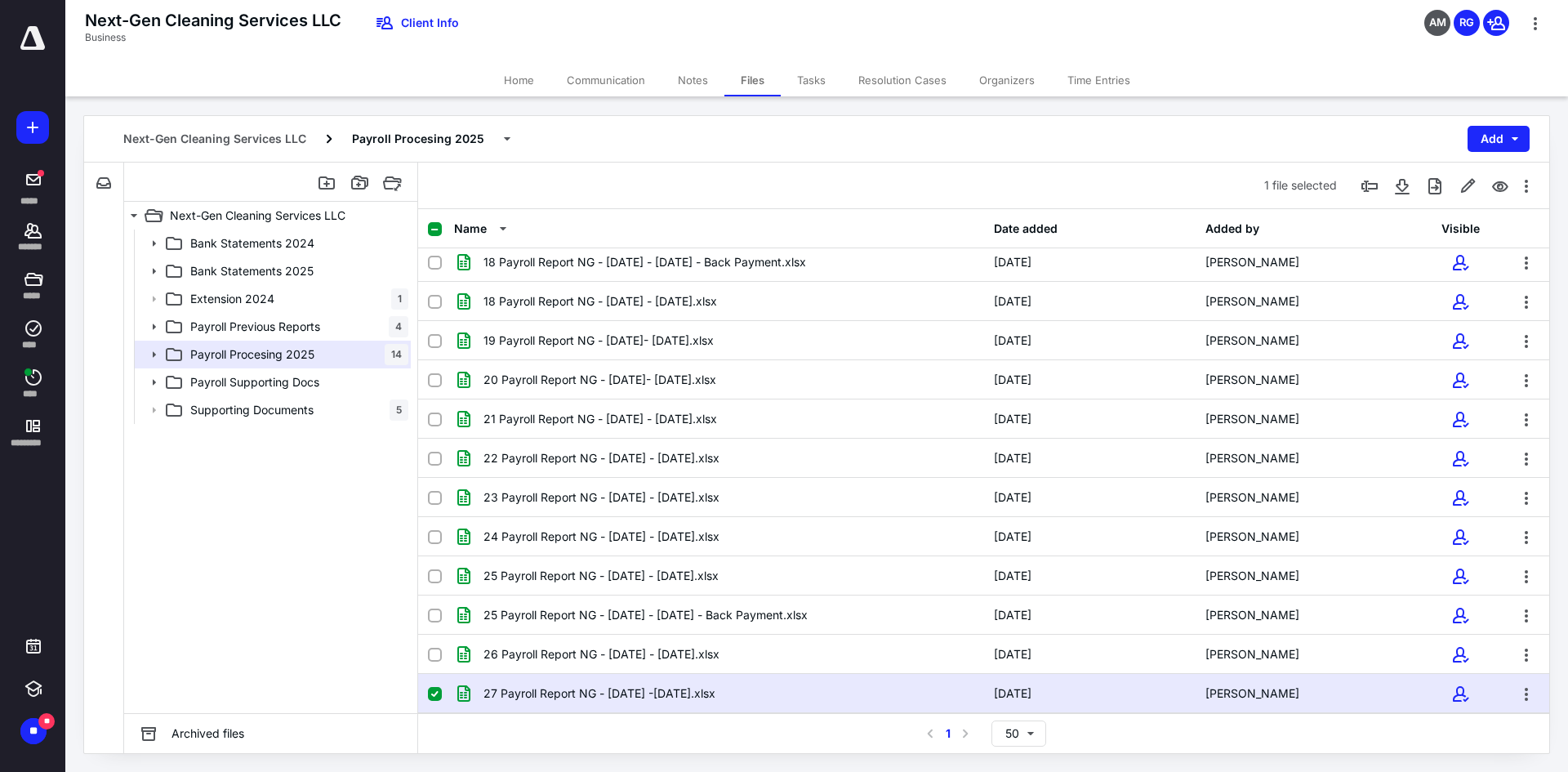 click at bounding box center (33, 38) 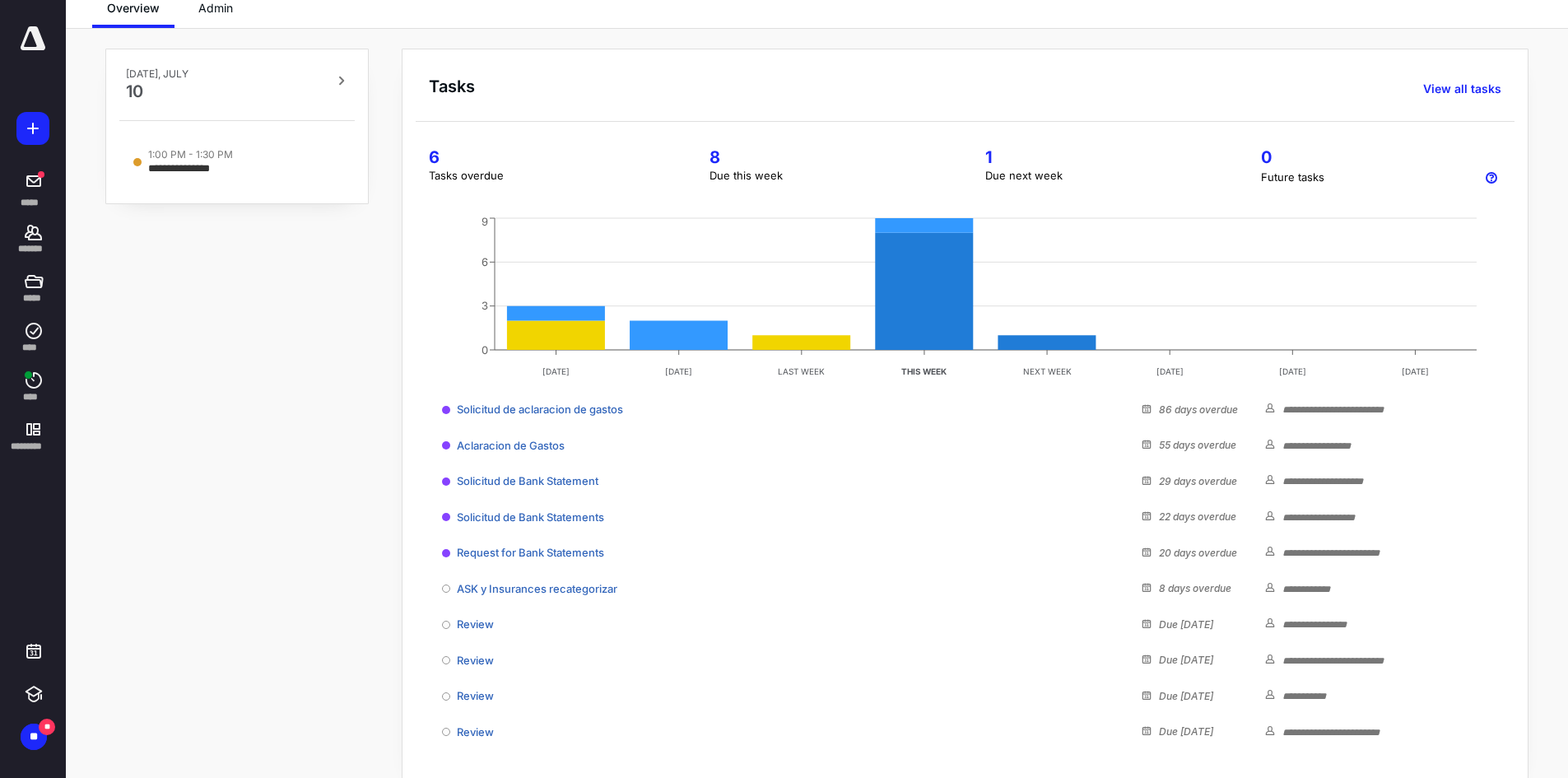 scroll, scrollTop: 101, scrollLeft: 0, axis: vertical 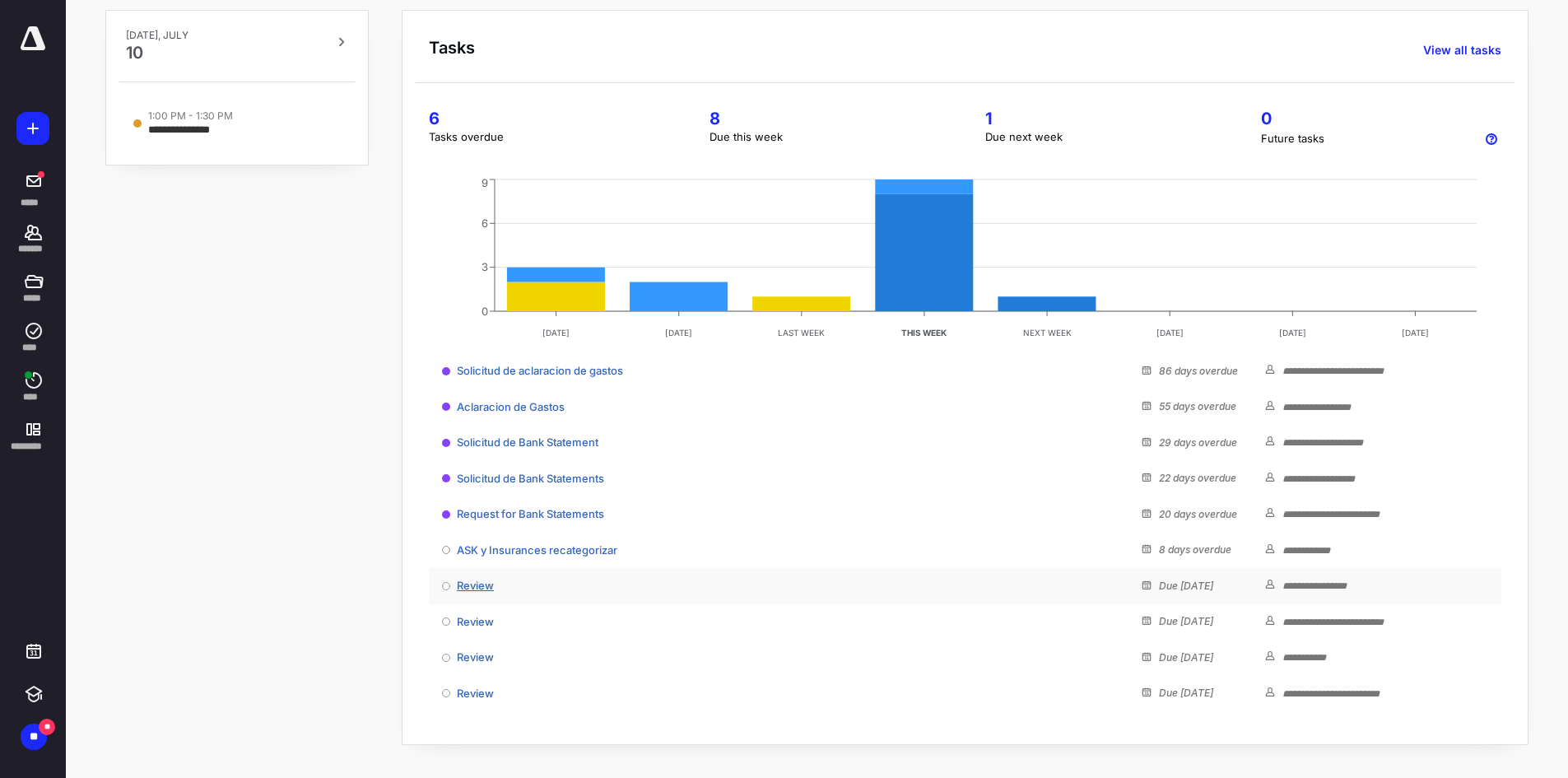 click on "Review" at bounding box center [475, 585] 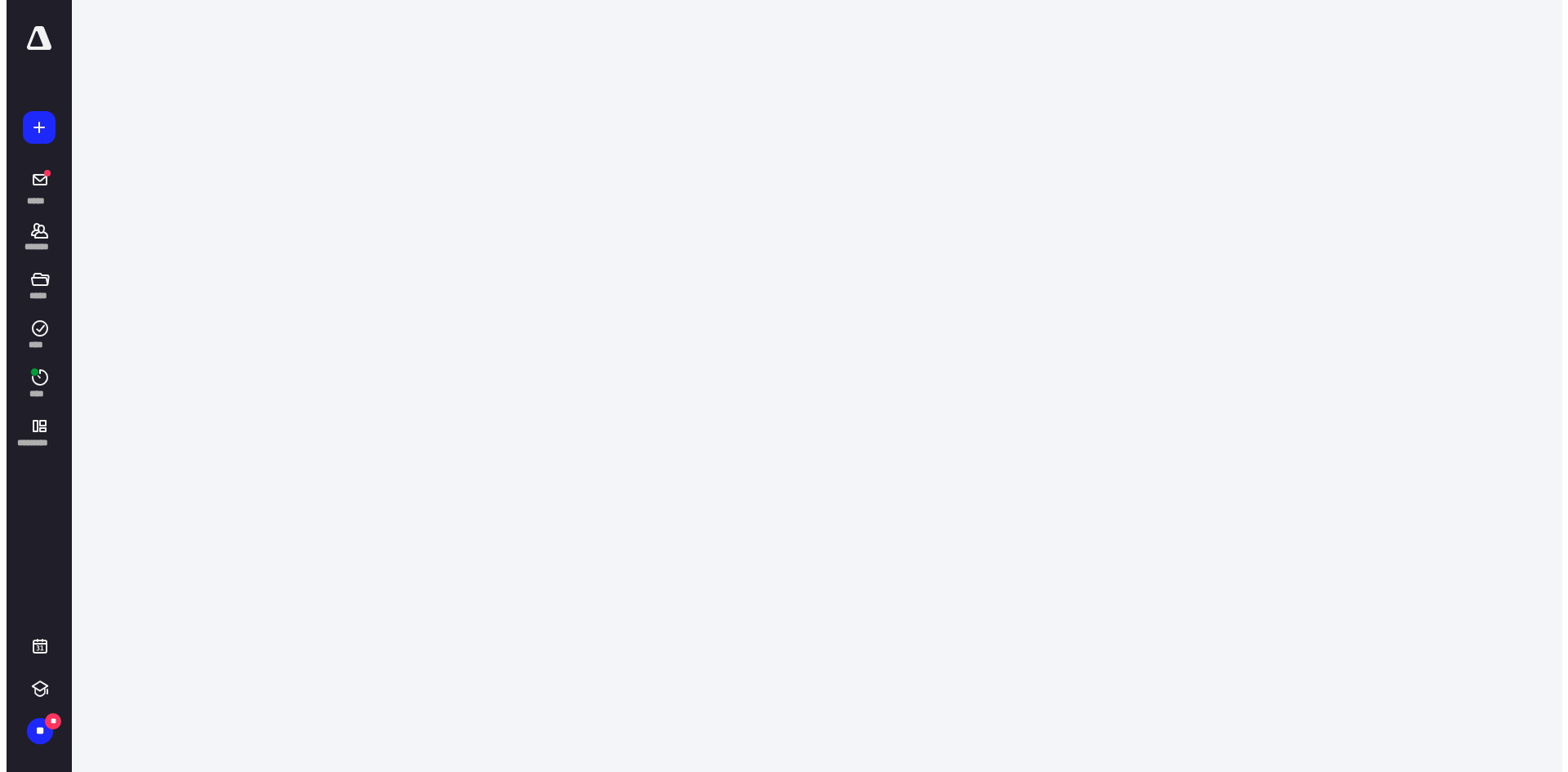 scroll, scrollTop: 0, scrollLeft: 0, axis: both 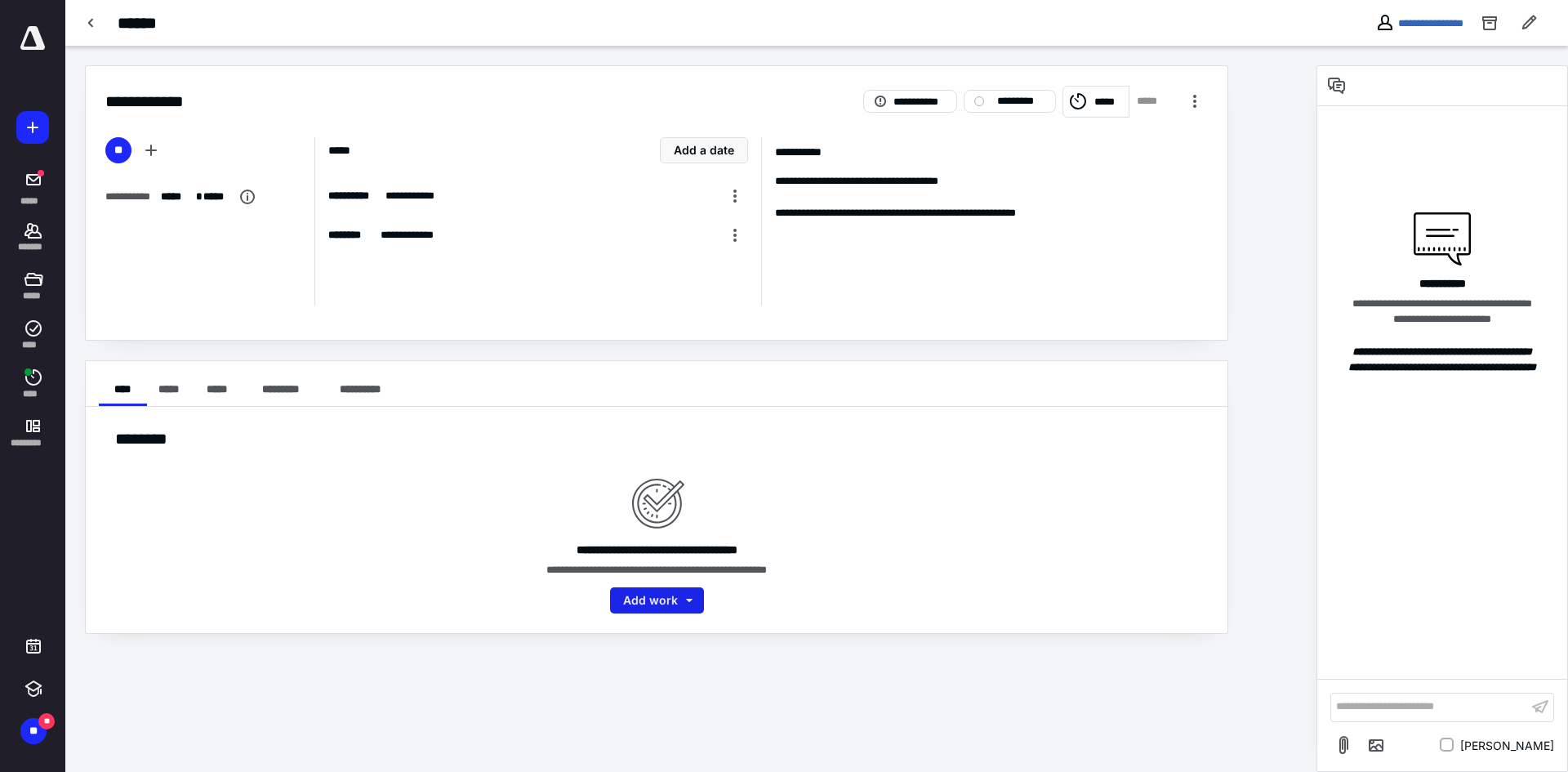 click on "Add work" at bounding box center [657, 600] 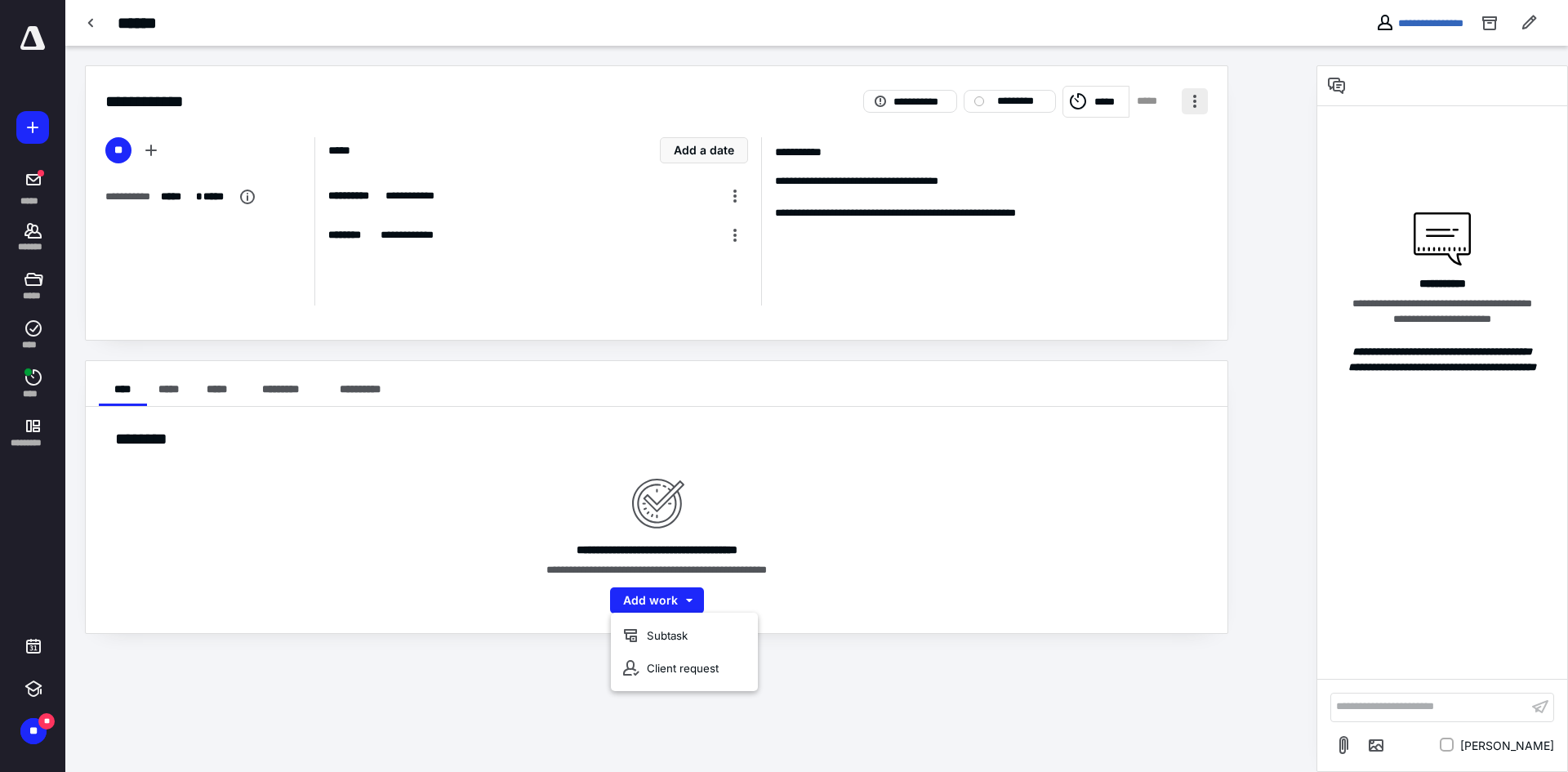 click at bounding box center (1195, 101) 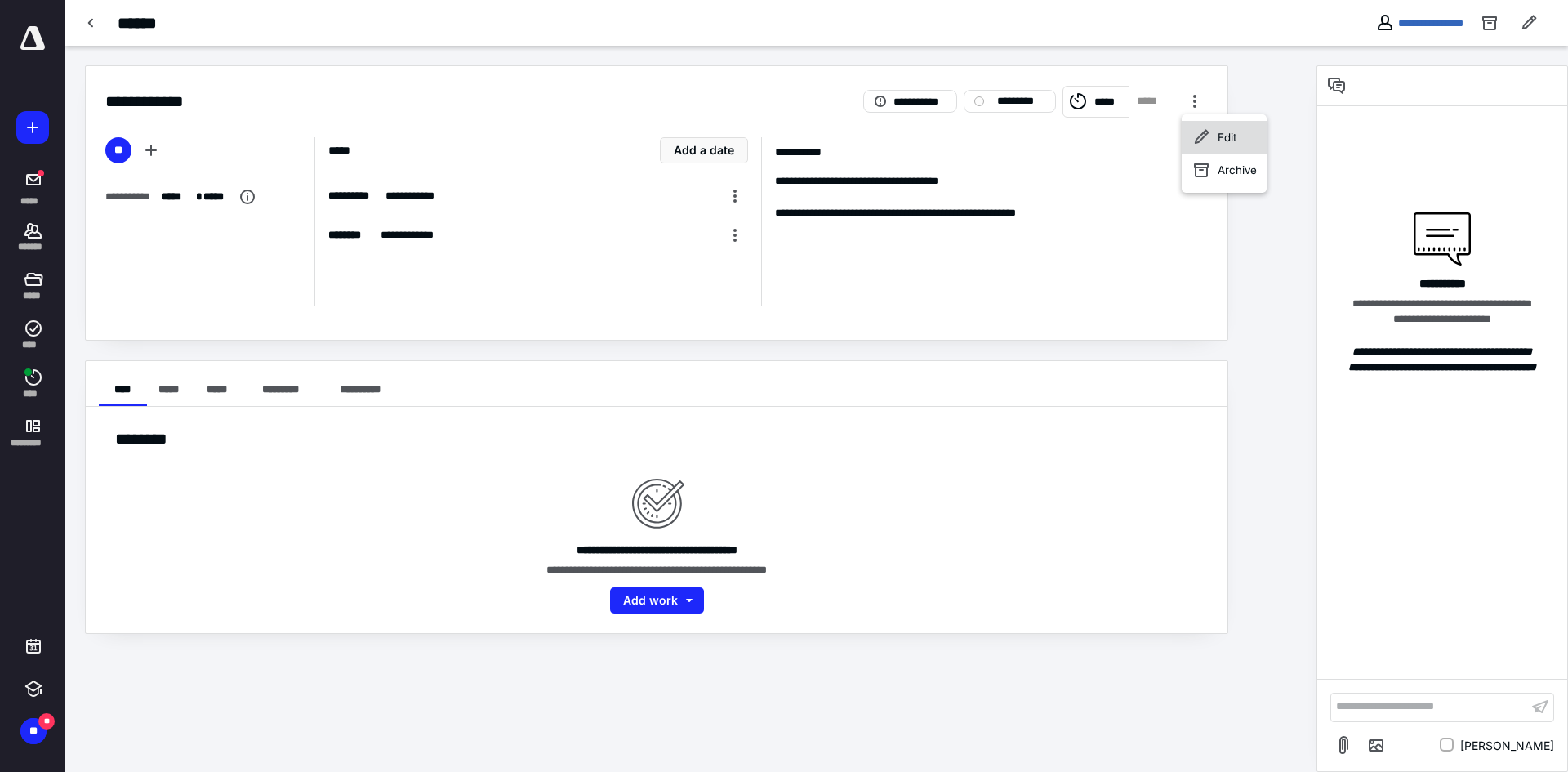 click 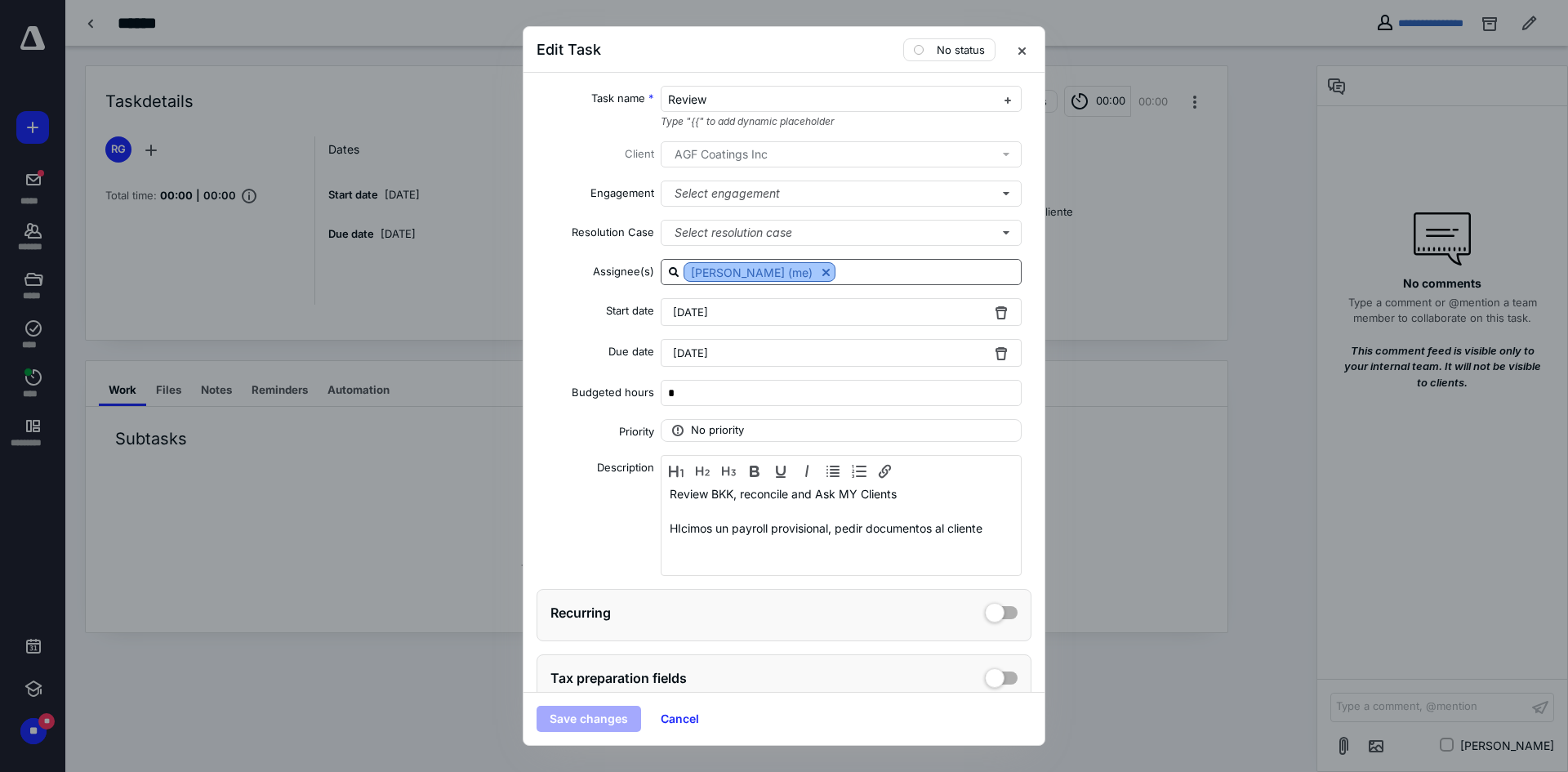 click at bounding box center (826, 272) 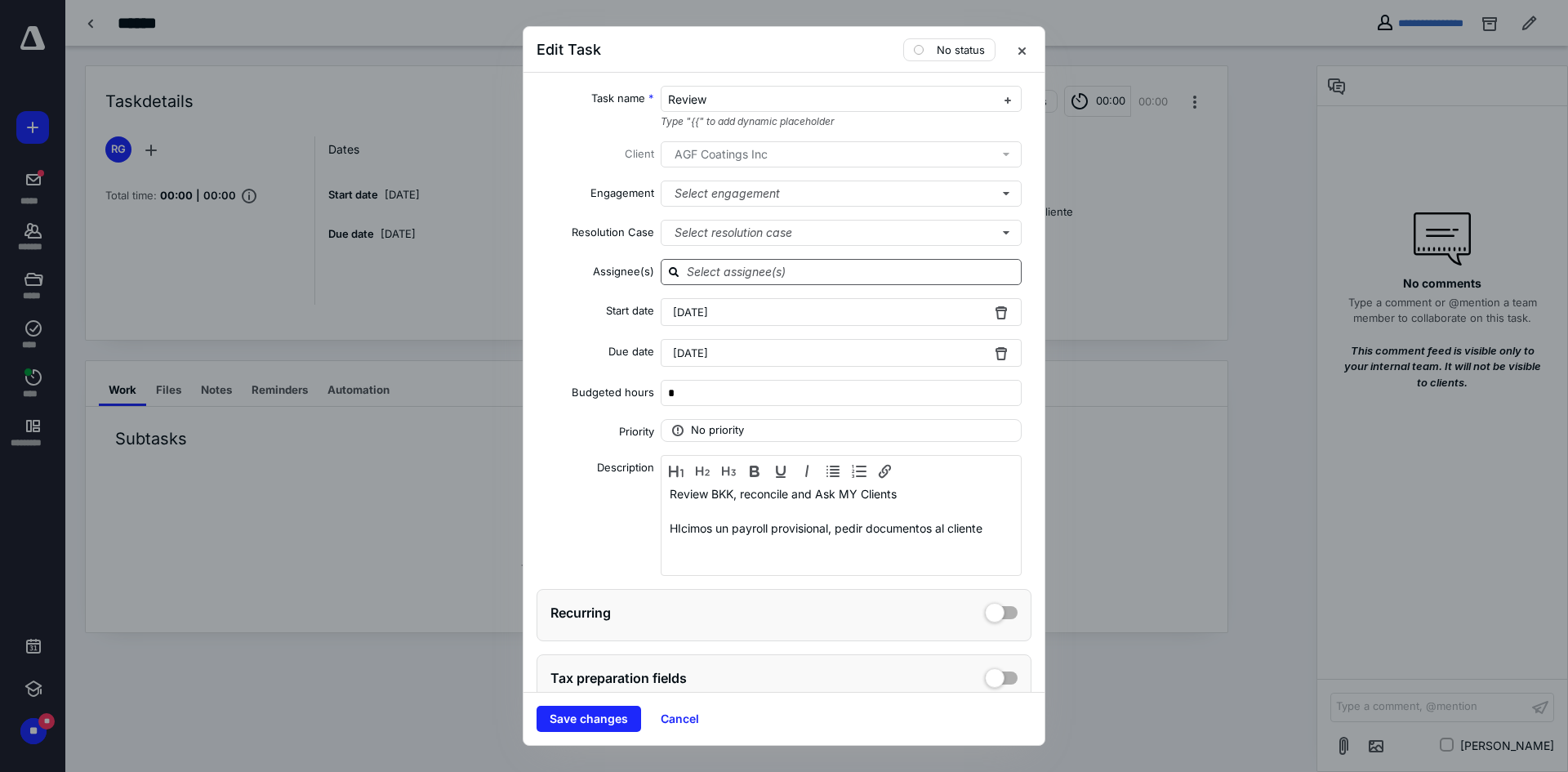click at bounding box center [851, 271] 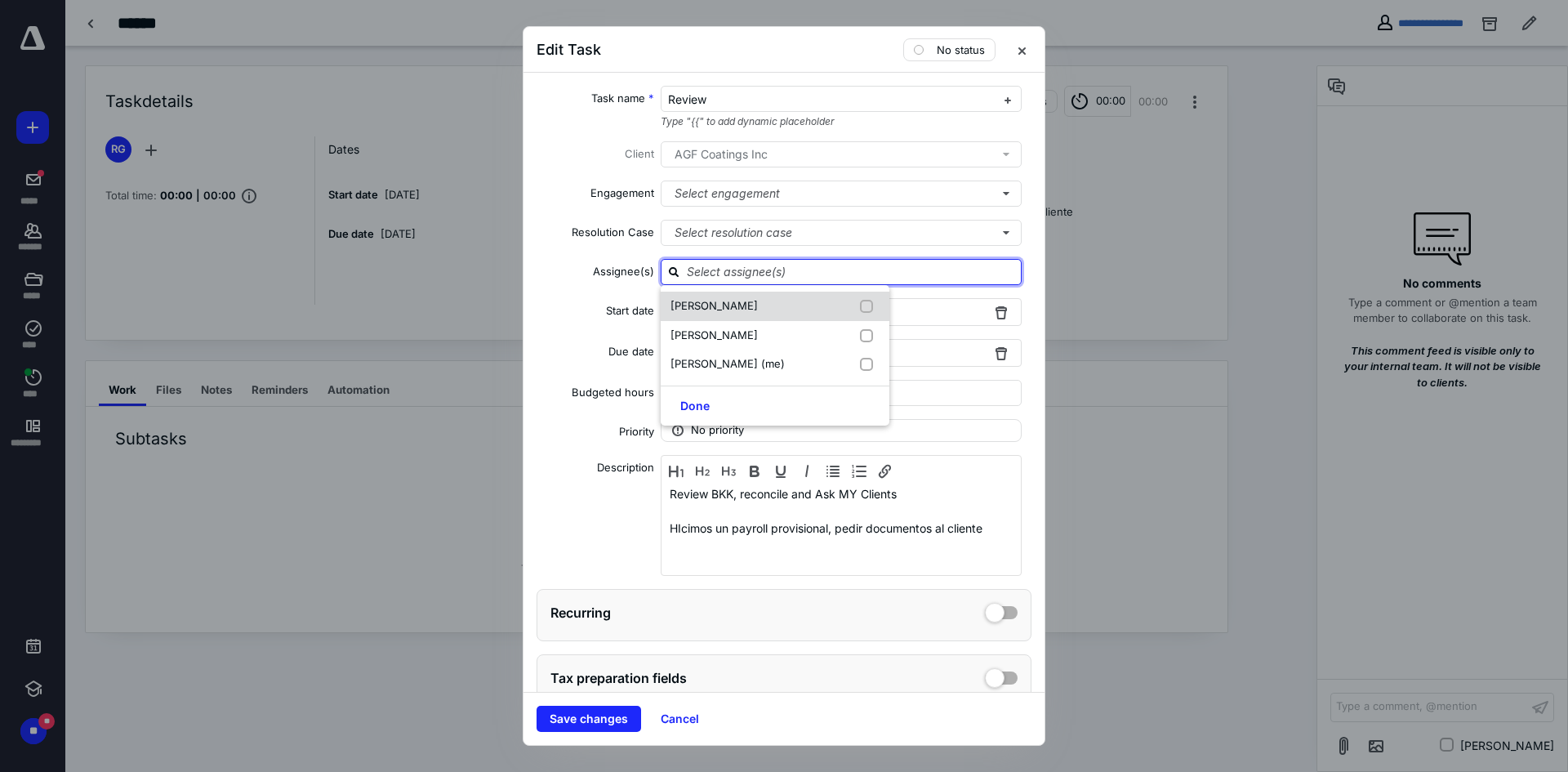click on "[PERSON_NAME]" at bounding box center (775, 306) 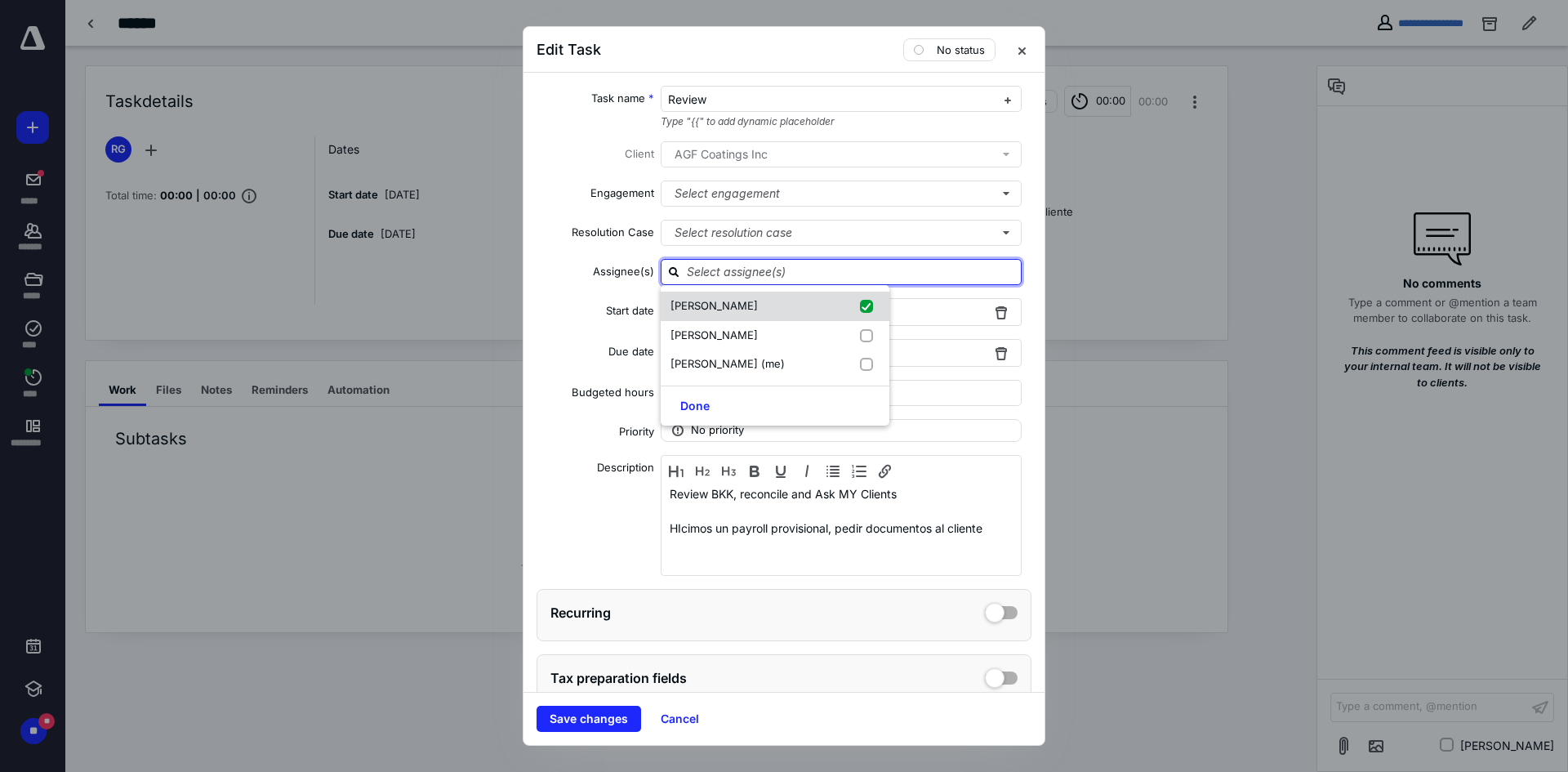 checkbox on "true" 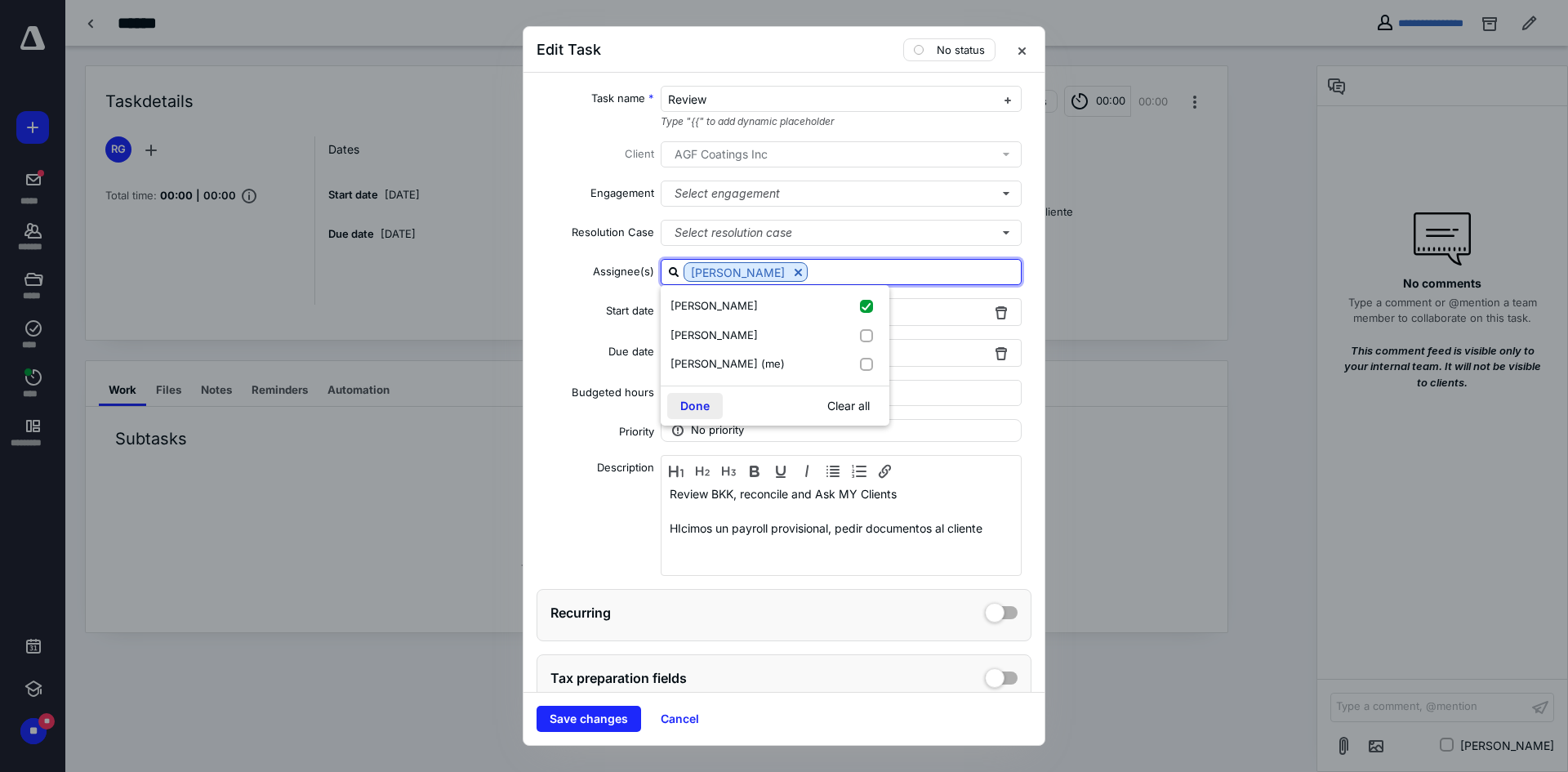 click on "Done" at bounding box center (695, 406) 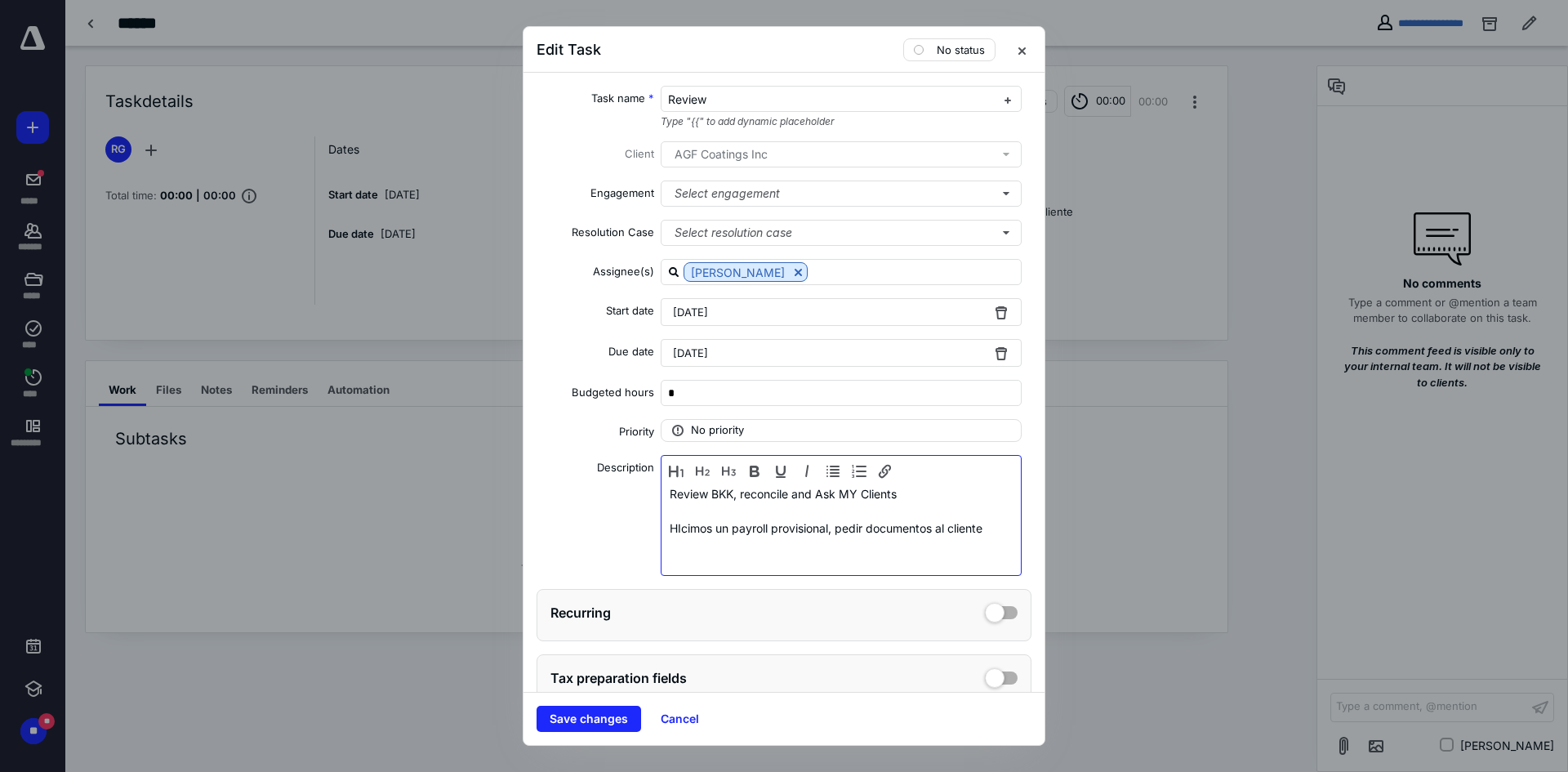 click on "Review BKK, reconcile and Ask MY Clients HIcimos un payroll provisional, pedir documentos al cliente" at bounding box center [841, 528] 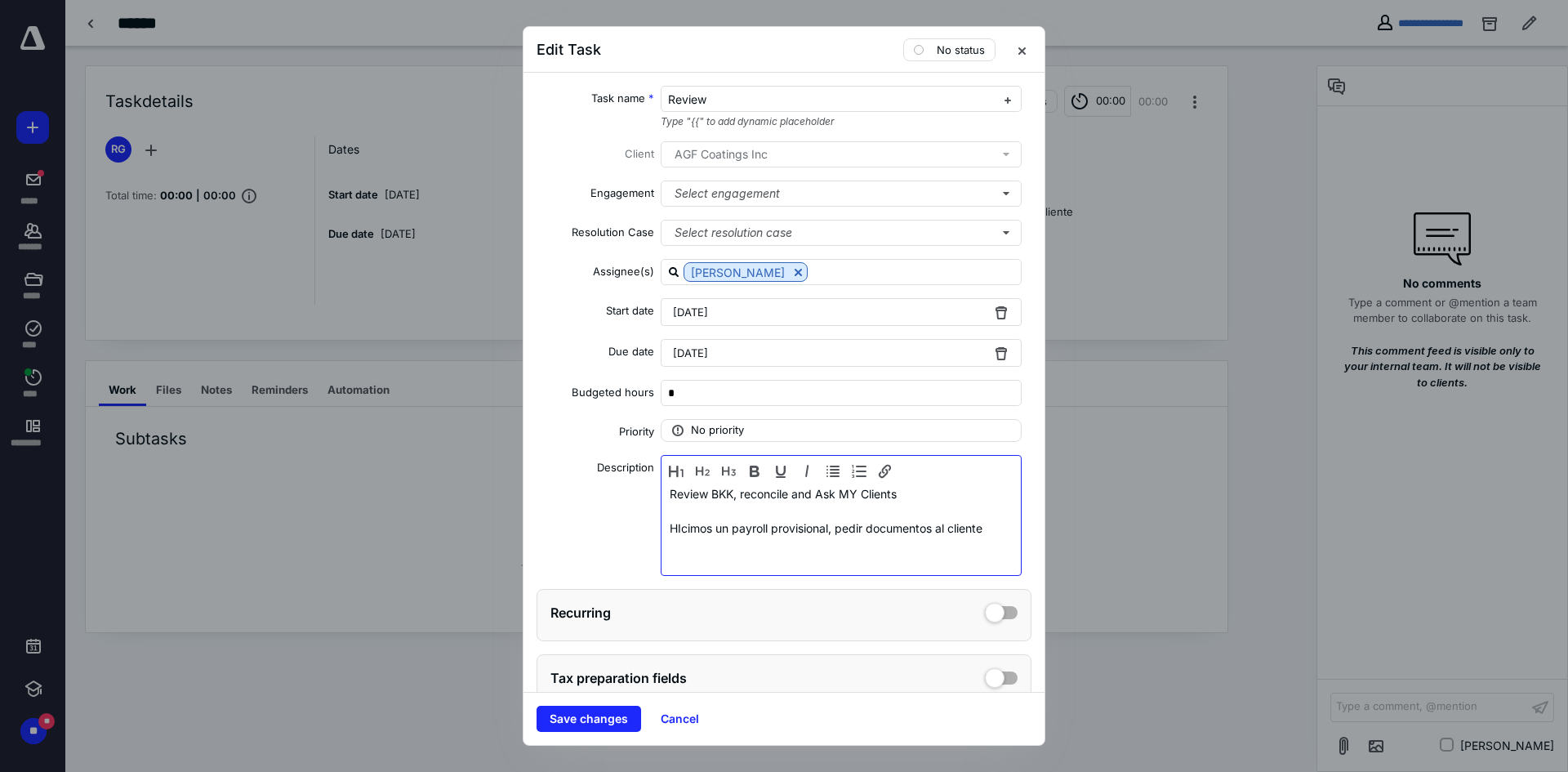 type 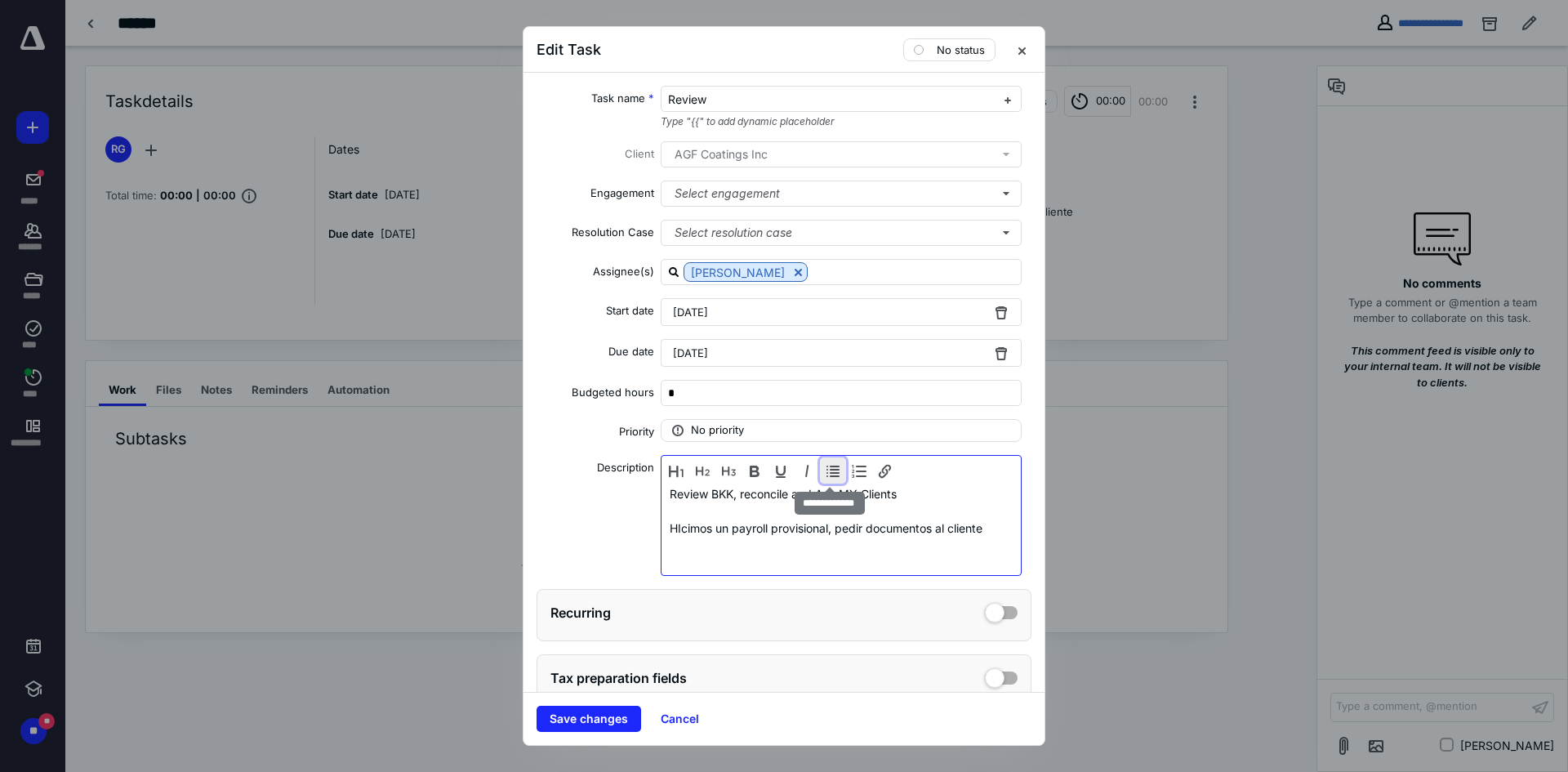 click at bounding box center [833, 471] 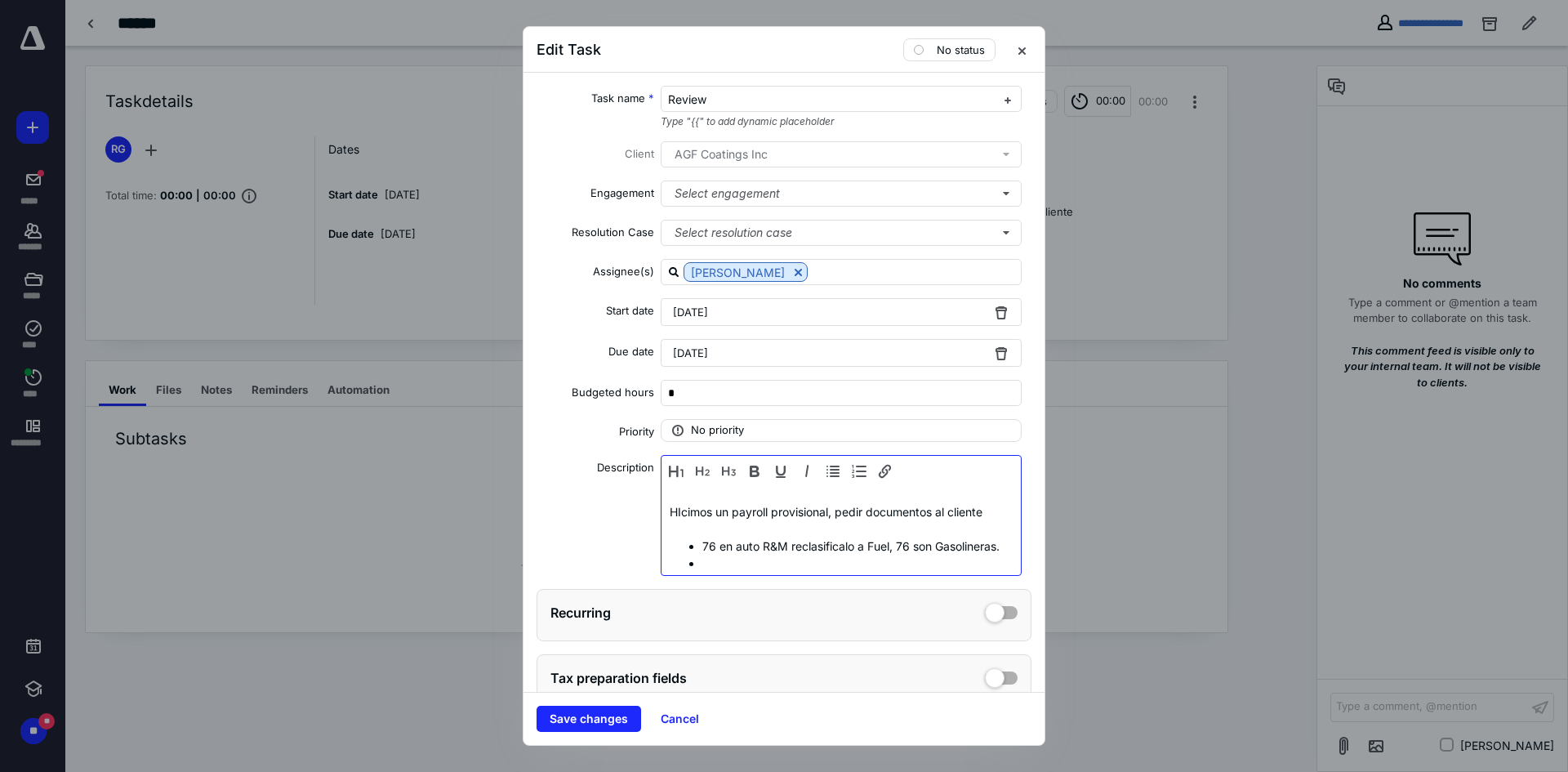 scroll, scrollTop: 33, scrollLeft: 0, axis: vertical 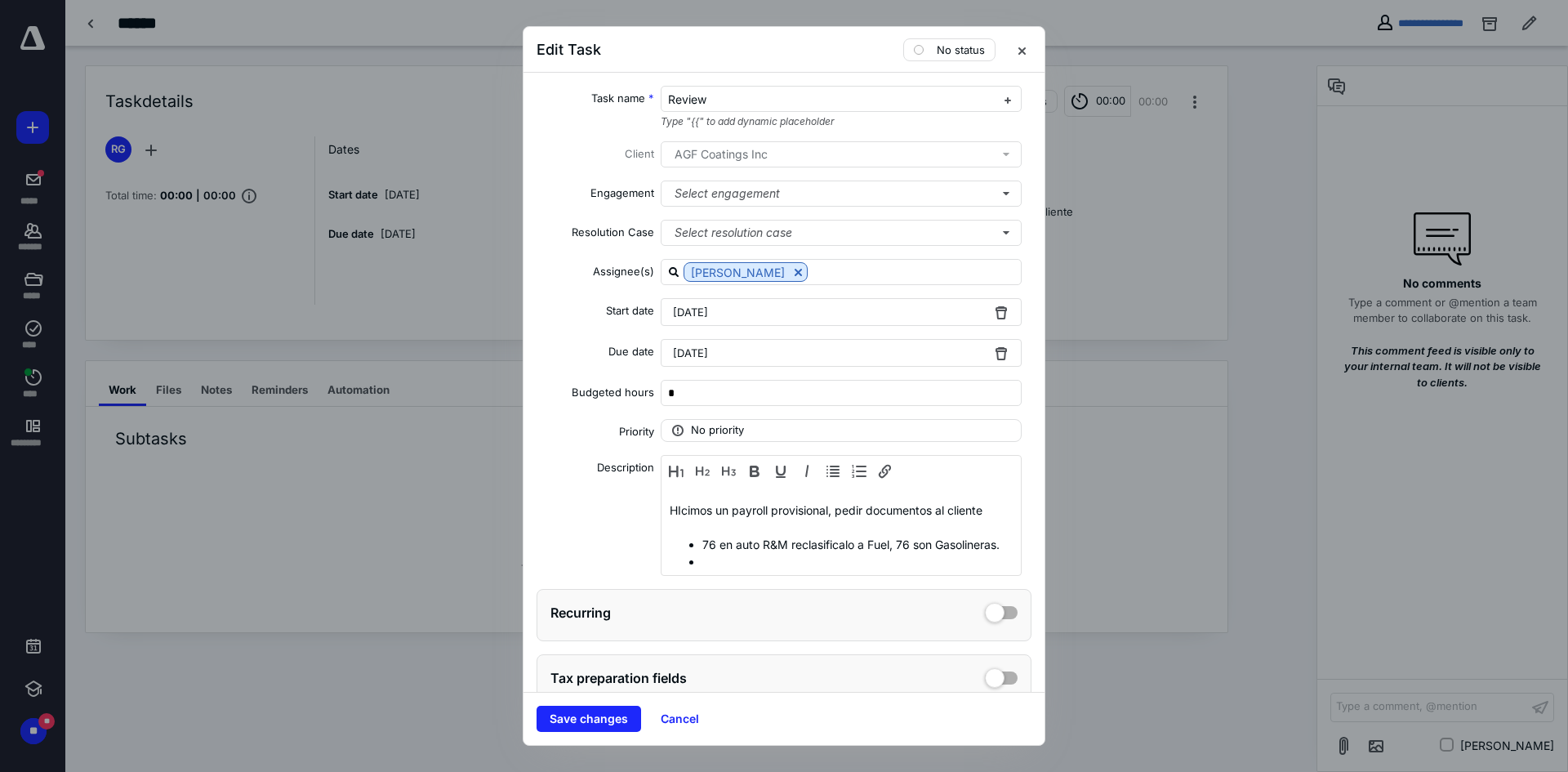 click at bounding box center (784, 386) 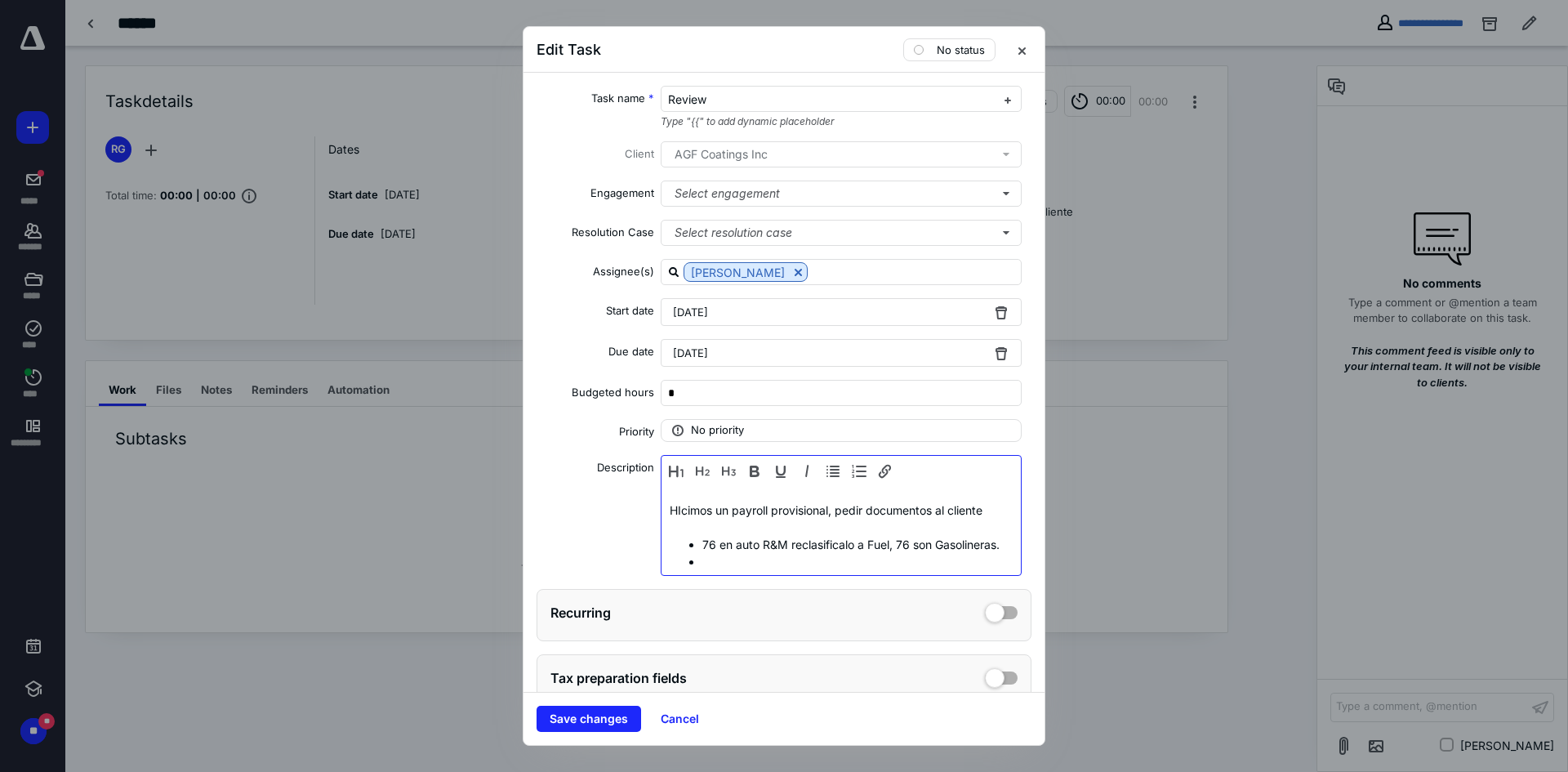 click at bounding box center [853, 561] 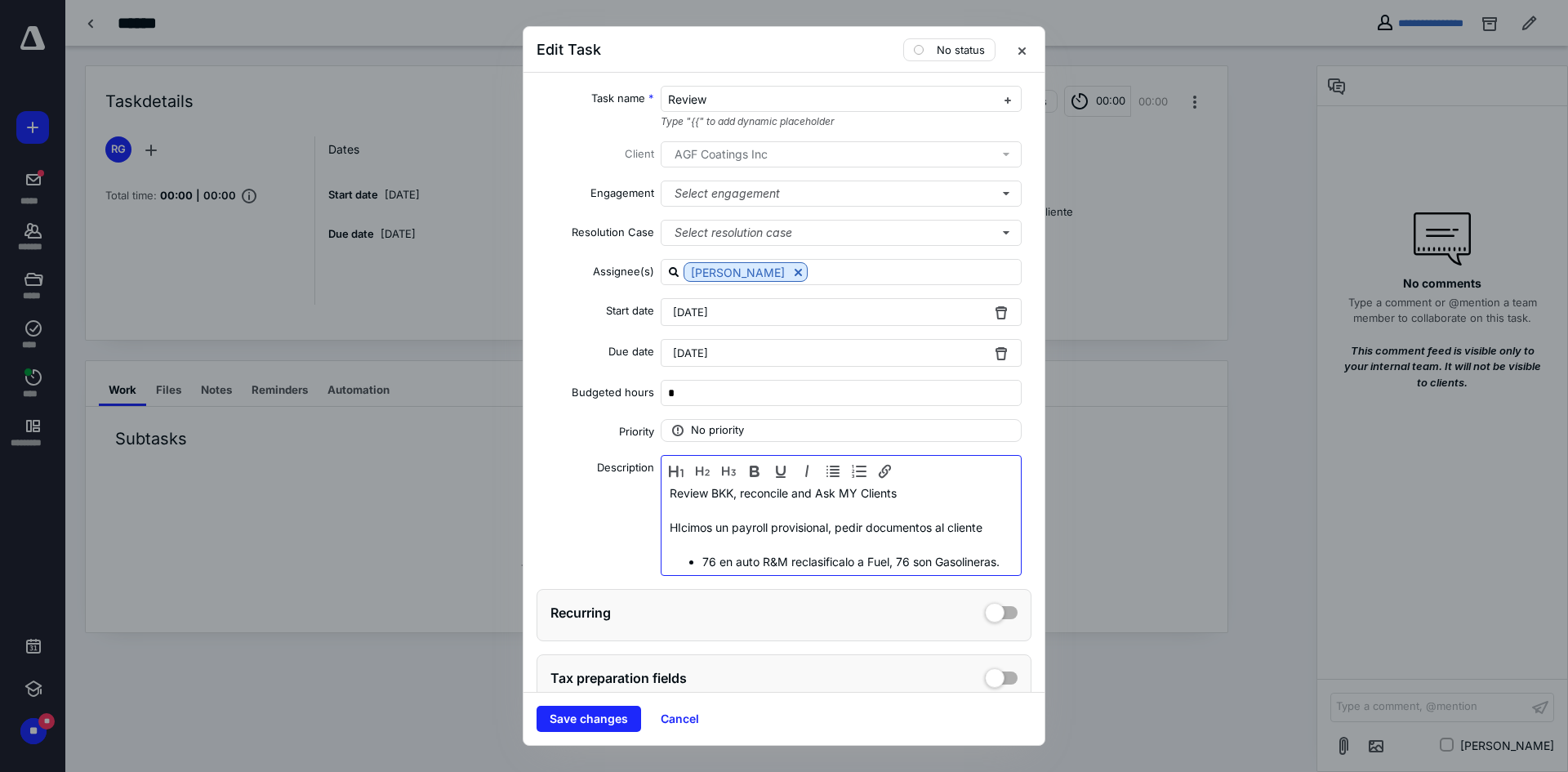 scroll, scrollTop: 33, scrollLeft: 0, axis: vertical 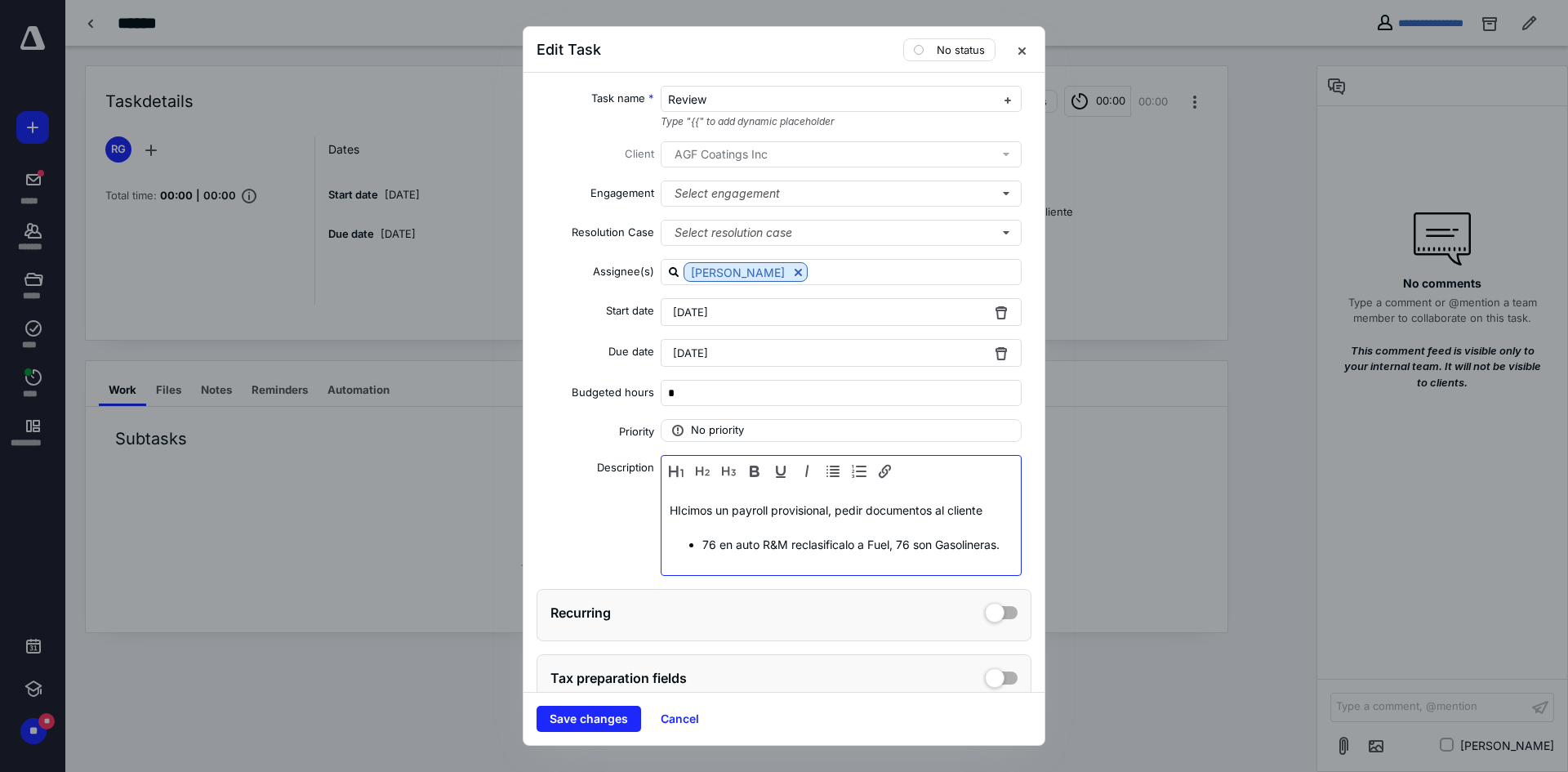 click at bounding box center [836, 561] 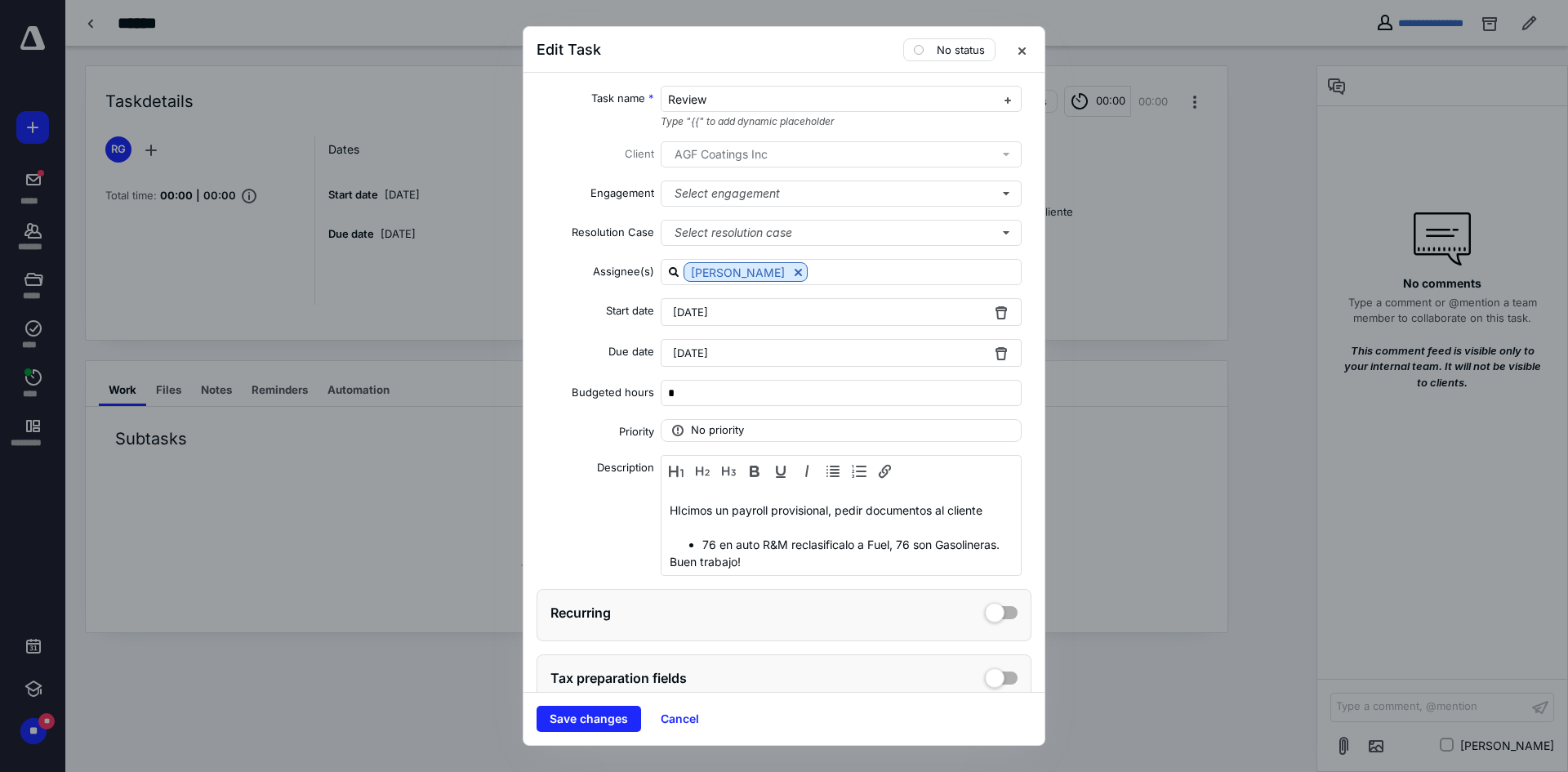click on "[DATE]" at bounding box center [841, 312] 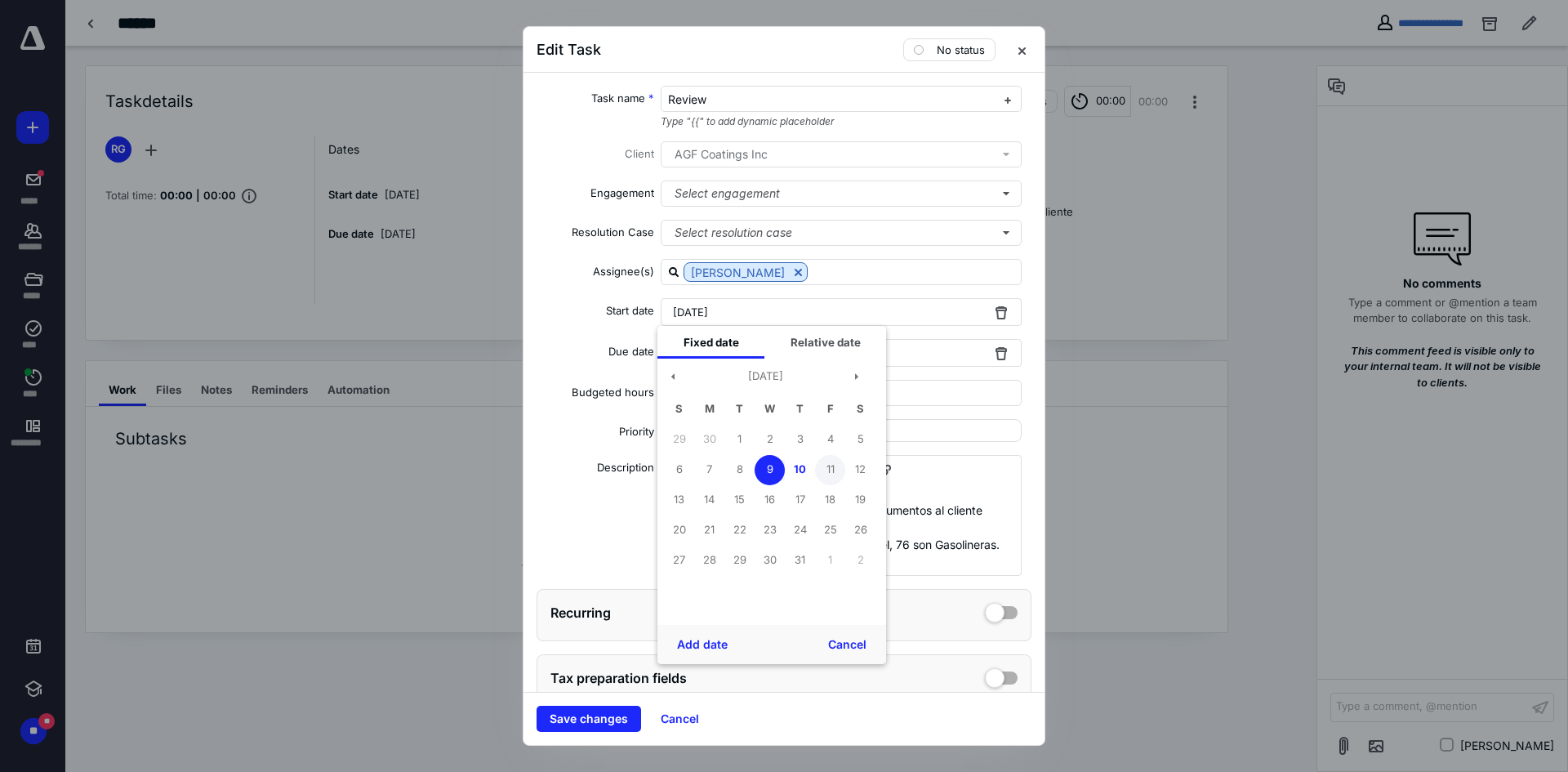 click on "11" at bounding box center (830, 470) 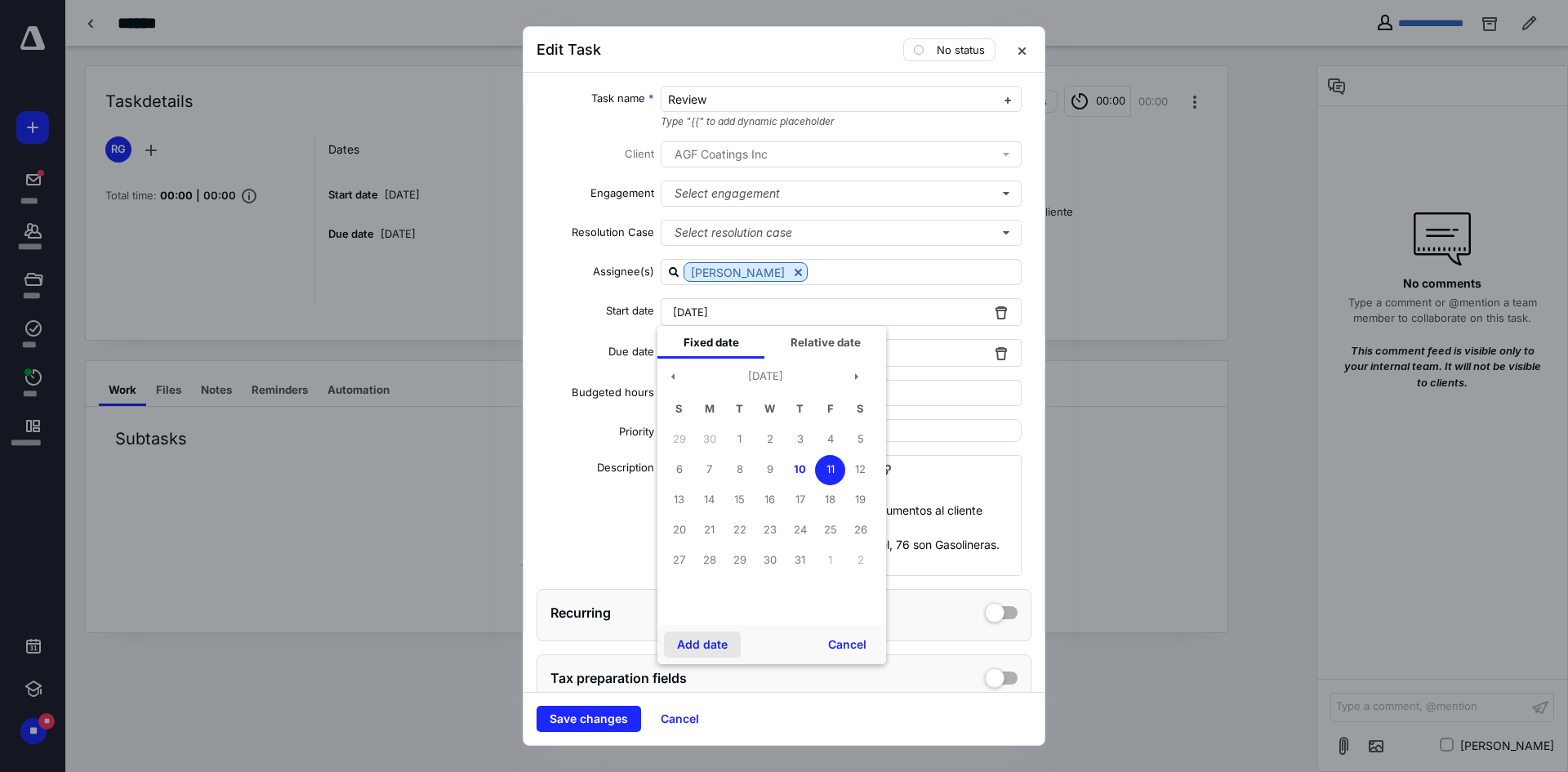 click on "Add date" at bounding box center [702, 645] 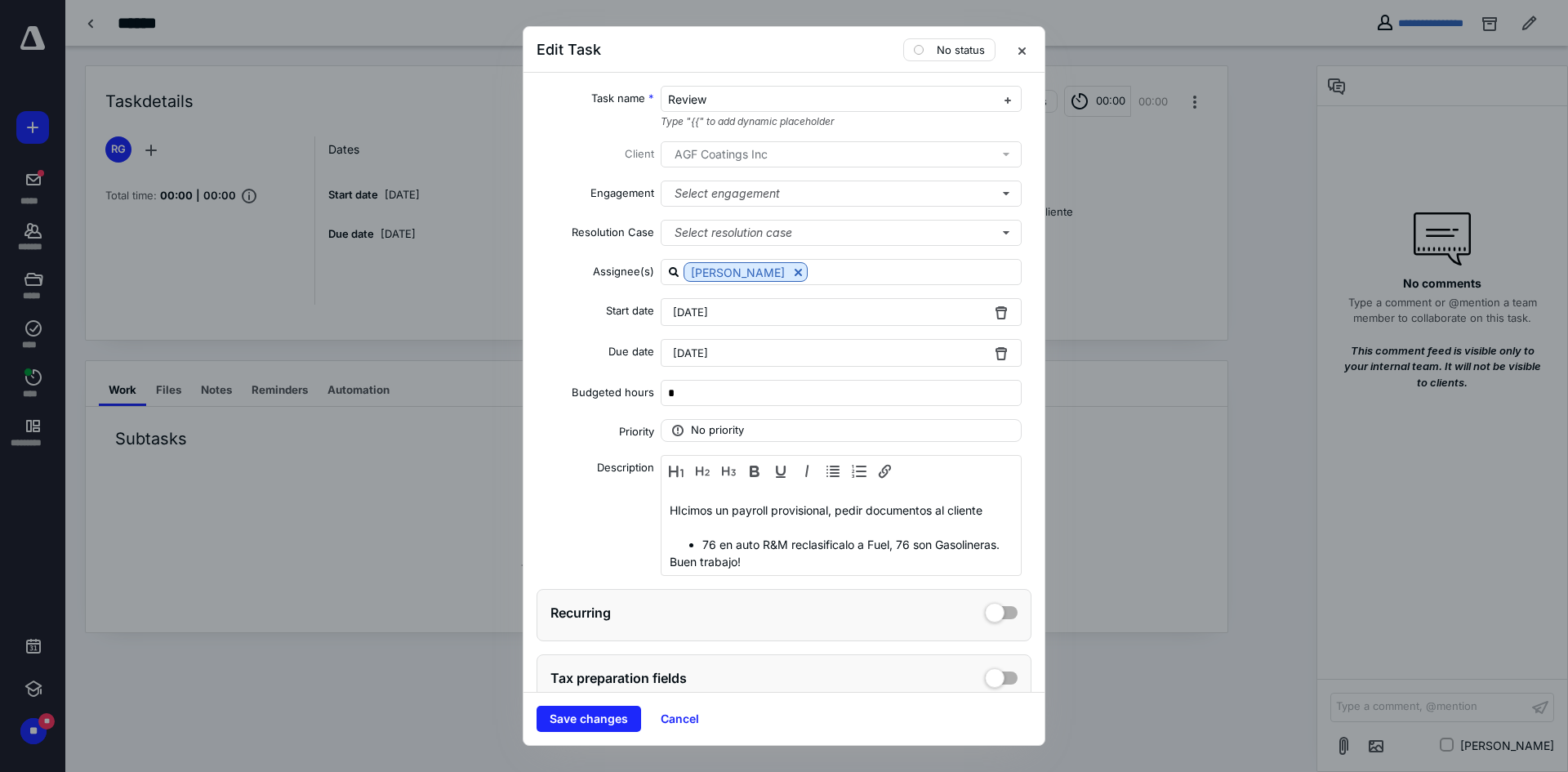 click on "[DATE]" at bounding box center (690, 353) 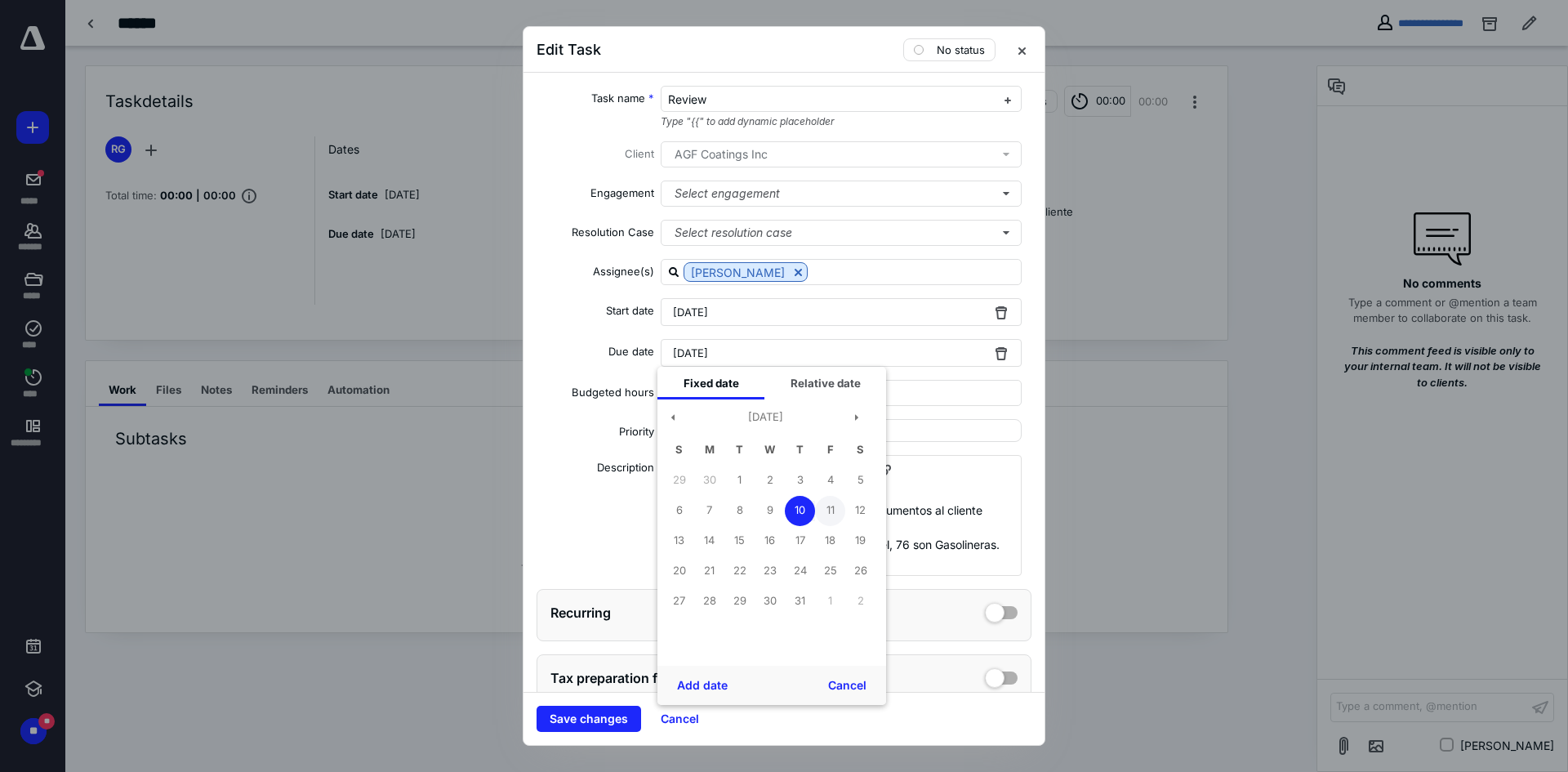 click on "11" at bounding box center (830, 511) 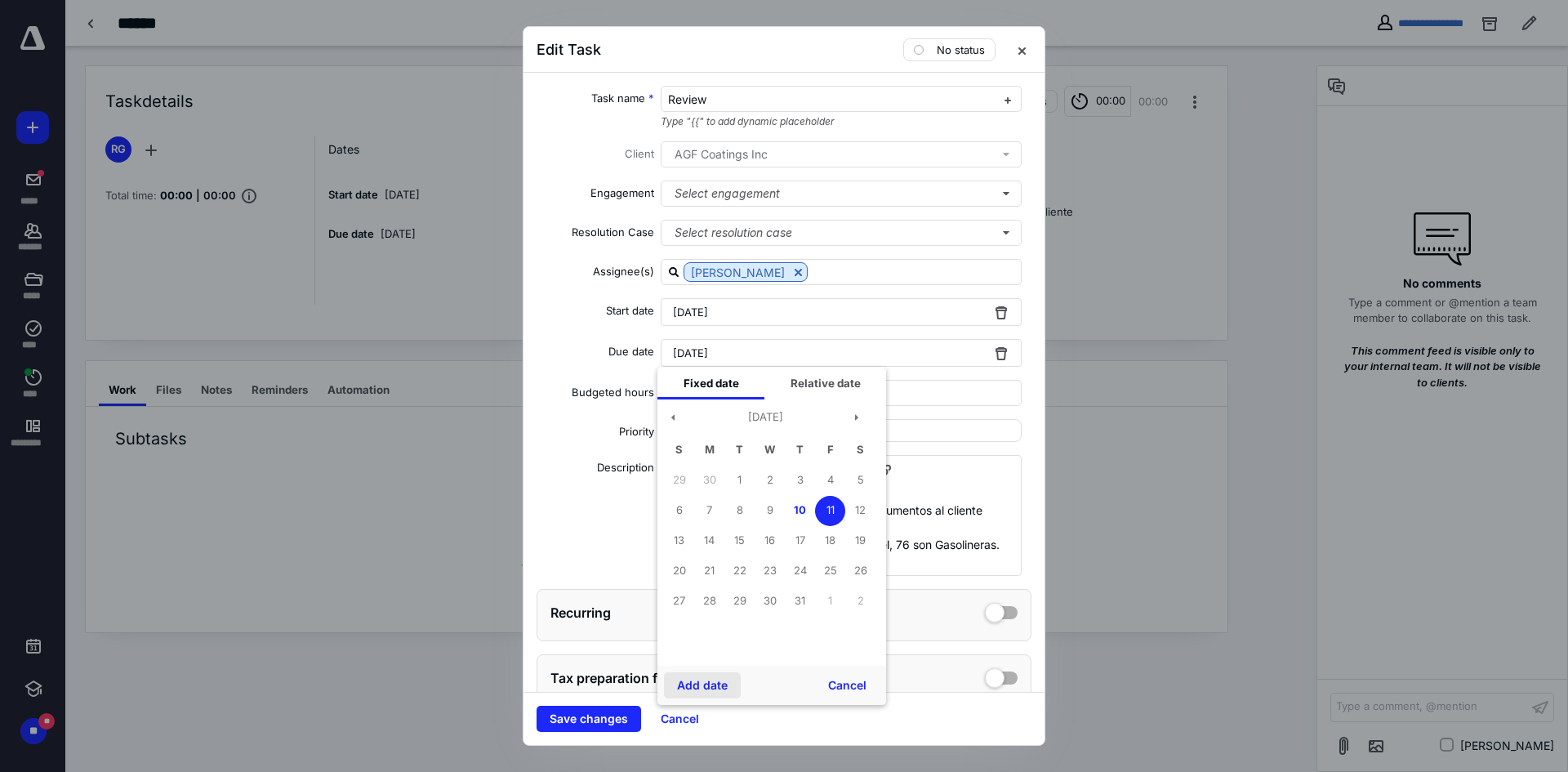 click on "Add date" at bounding box center (702, 685) 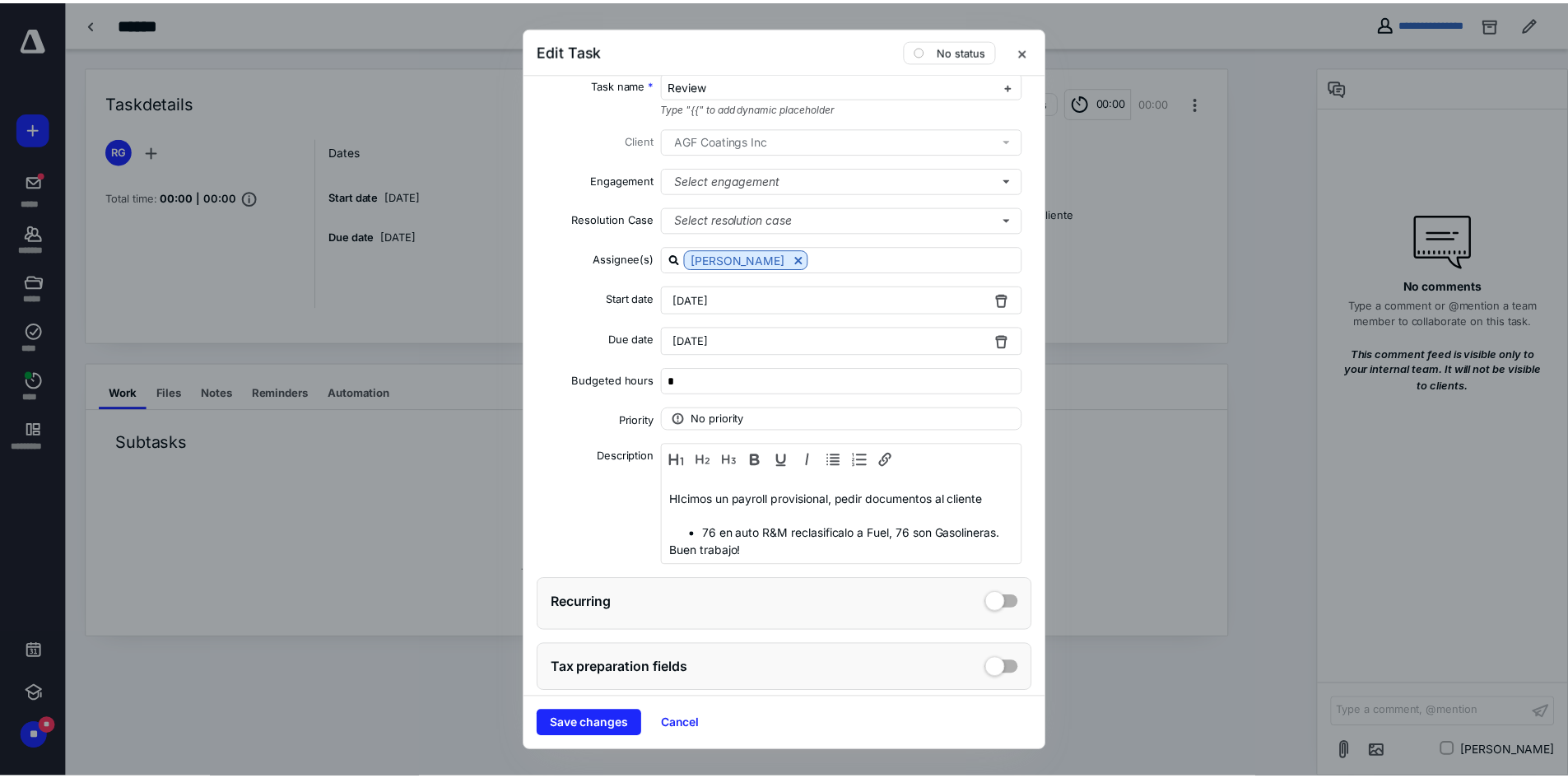 scroll, scrollTop: 36, scrollLeft: 0, axis: vertical 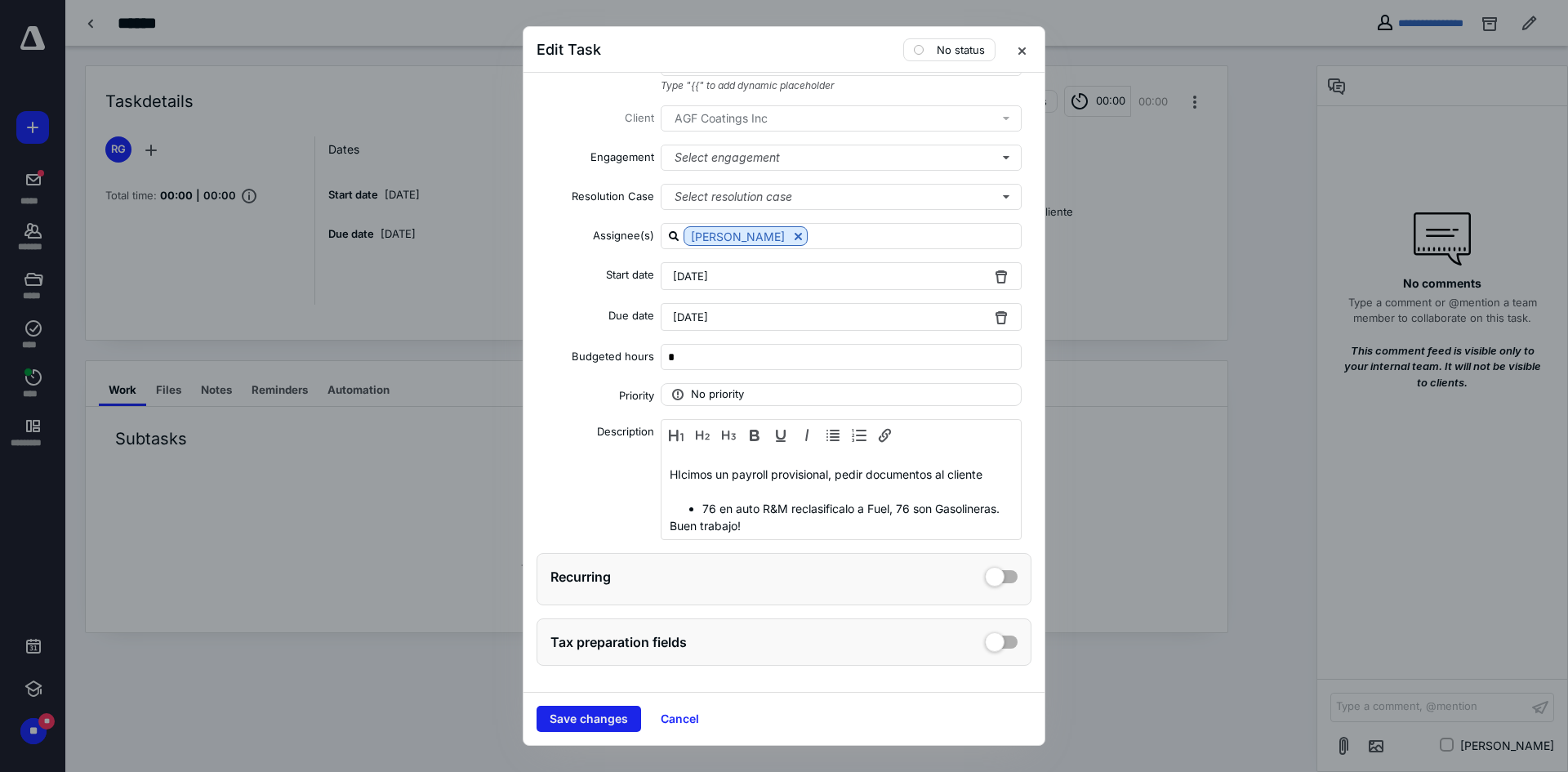 click on "Save changes" at bounding box center [589, 719] 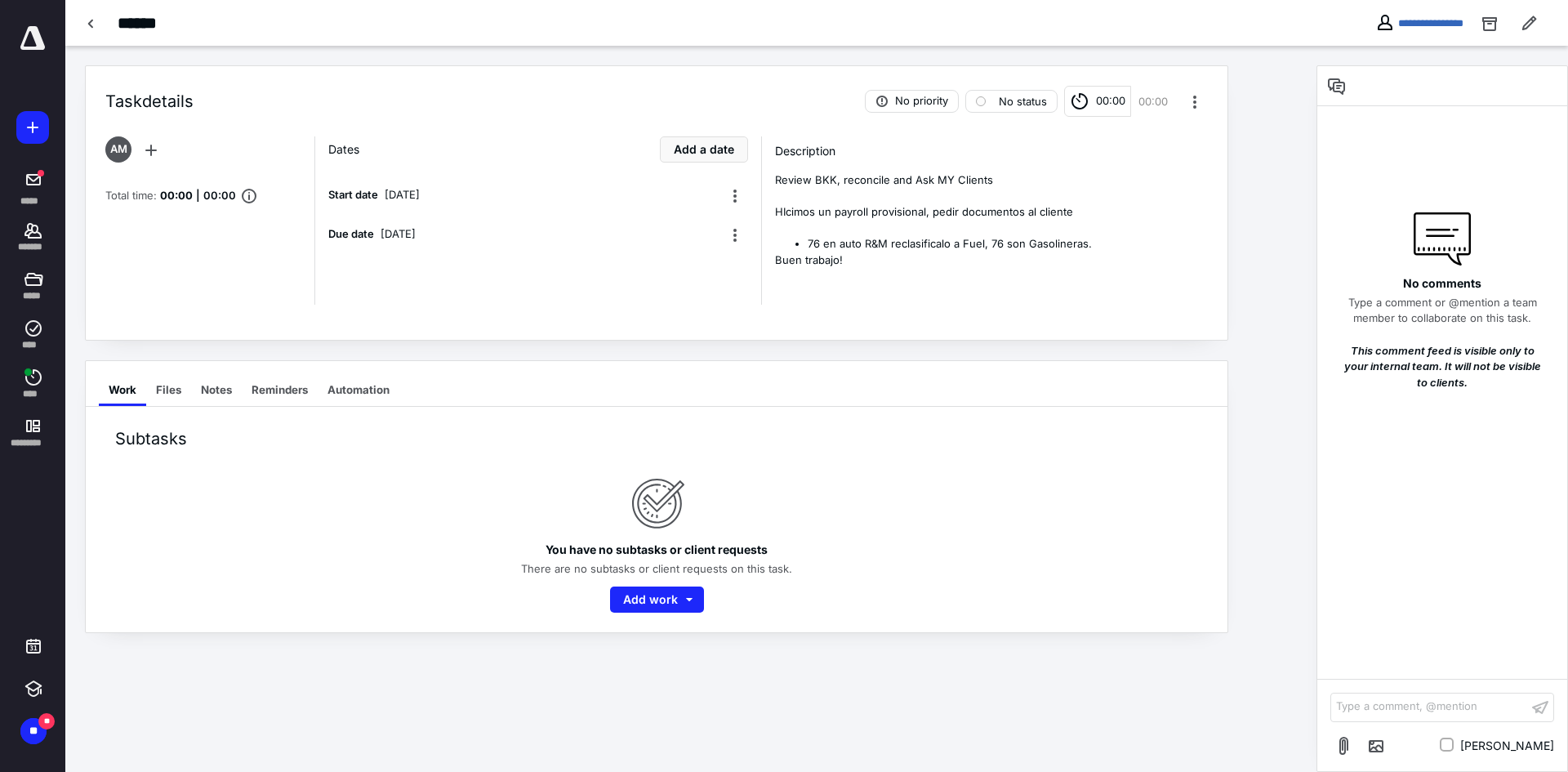click on "***** ******* ***** **** **** *********" at bounding box center (33, 242) 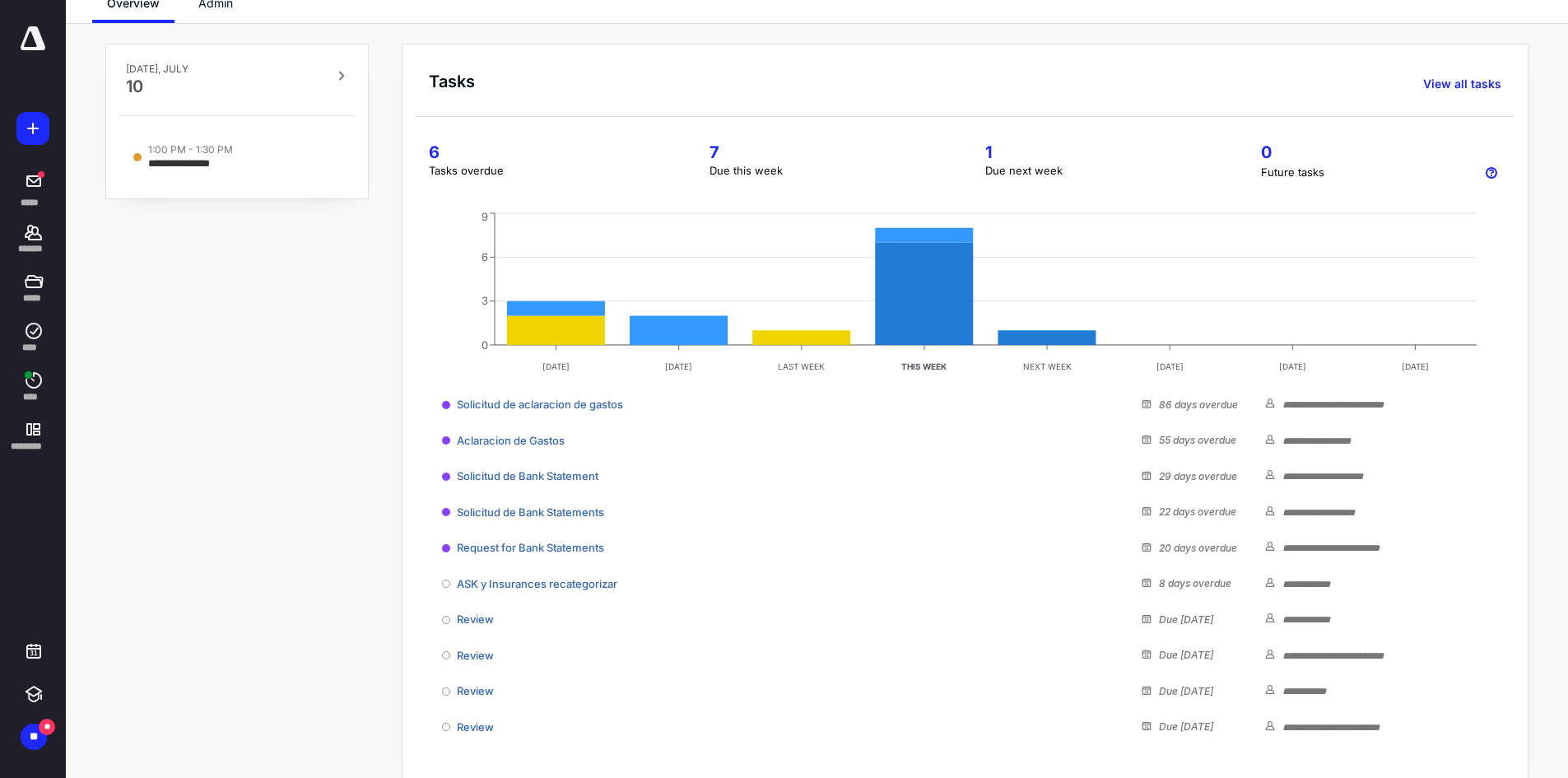 scroll, scrollTop: 101, scrollLeft: 0, axis: vertical 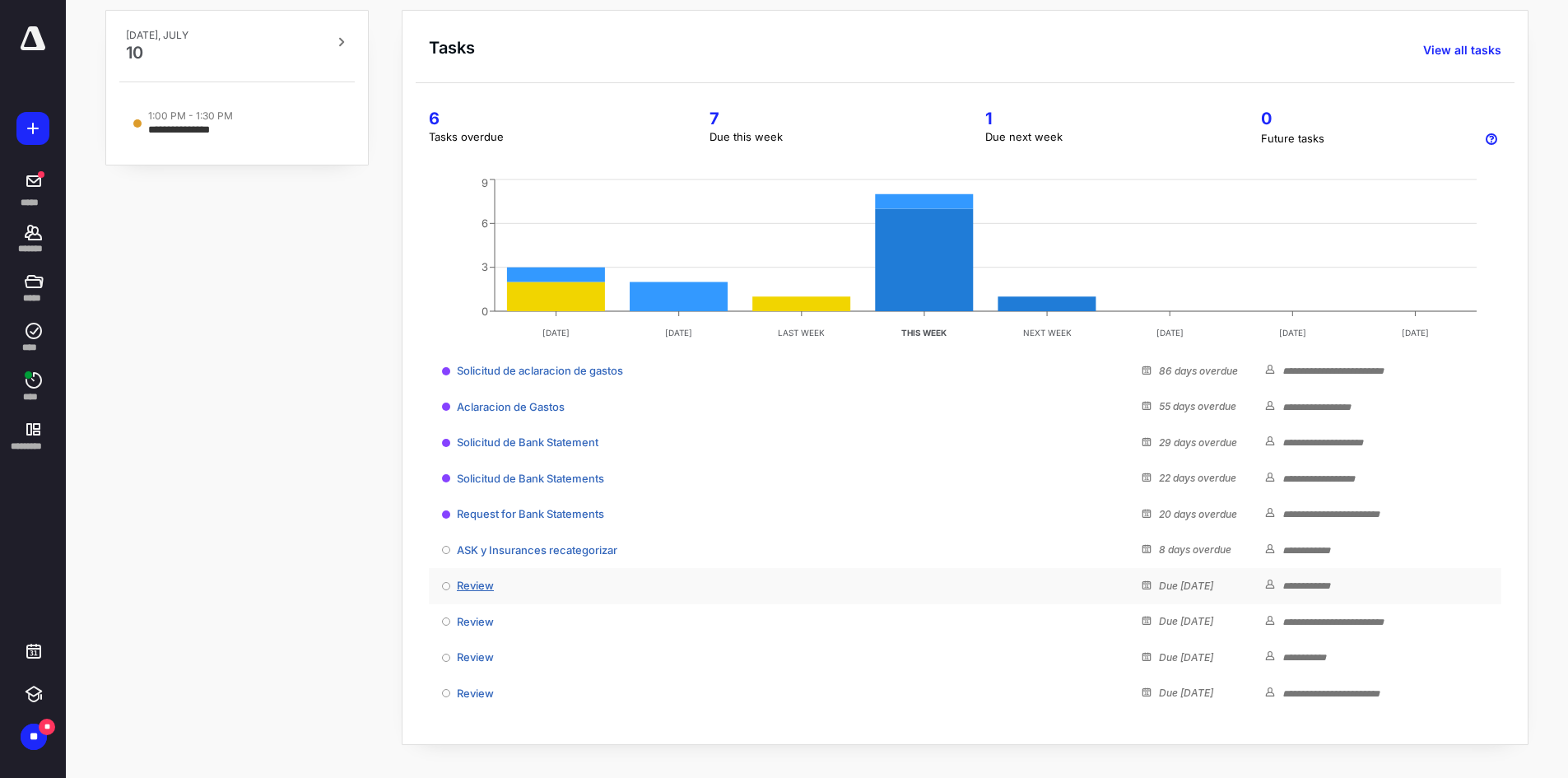 click on "Review" at bounding box center (475, 585) 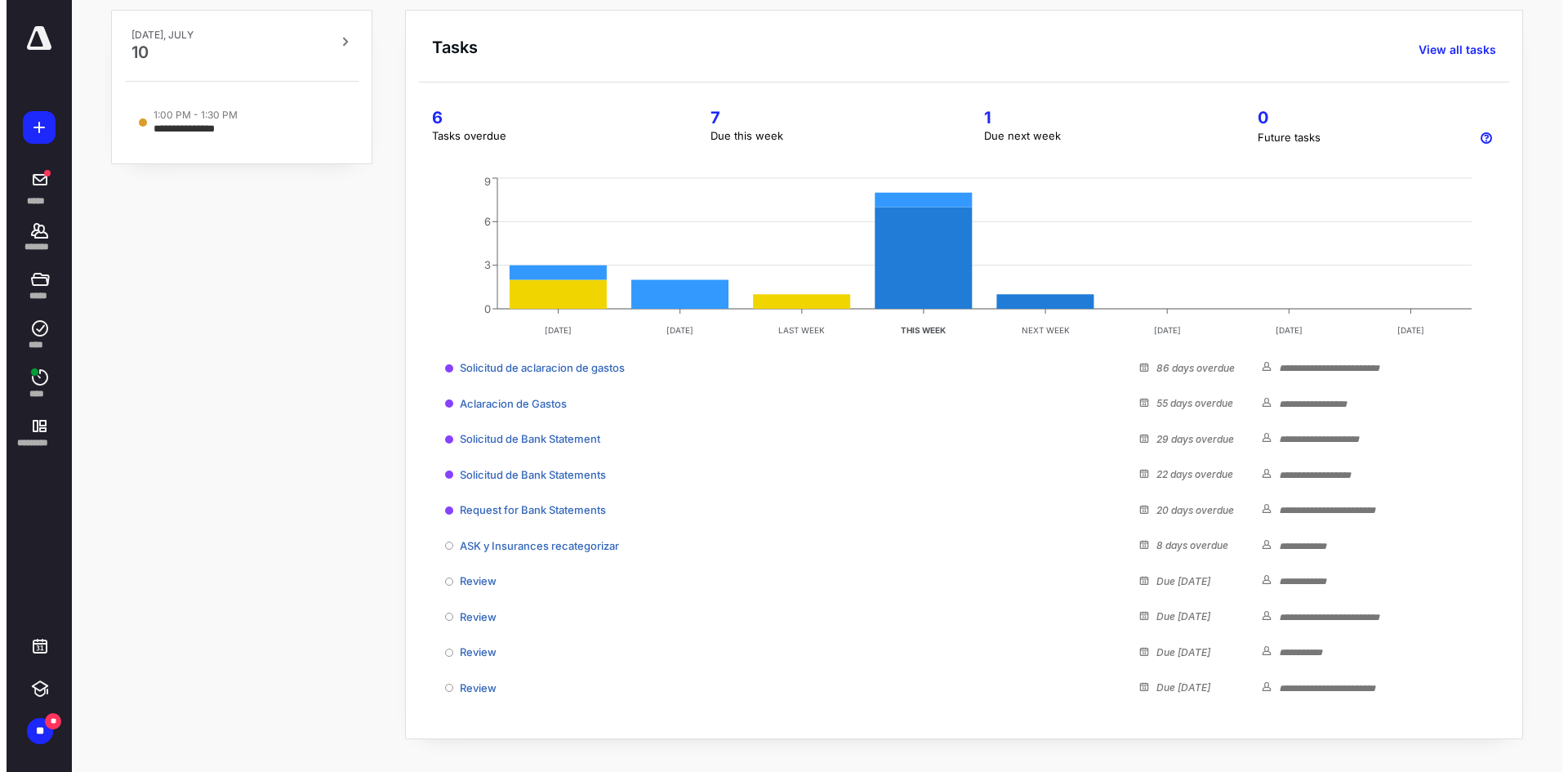 scroll, scrollTop: 0, scrollLeft: 0, axis: both 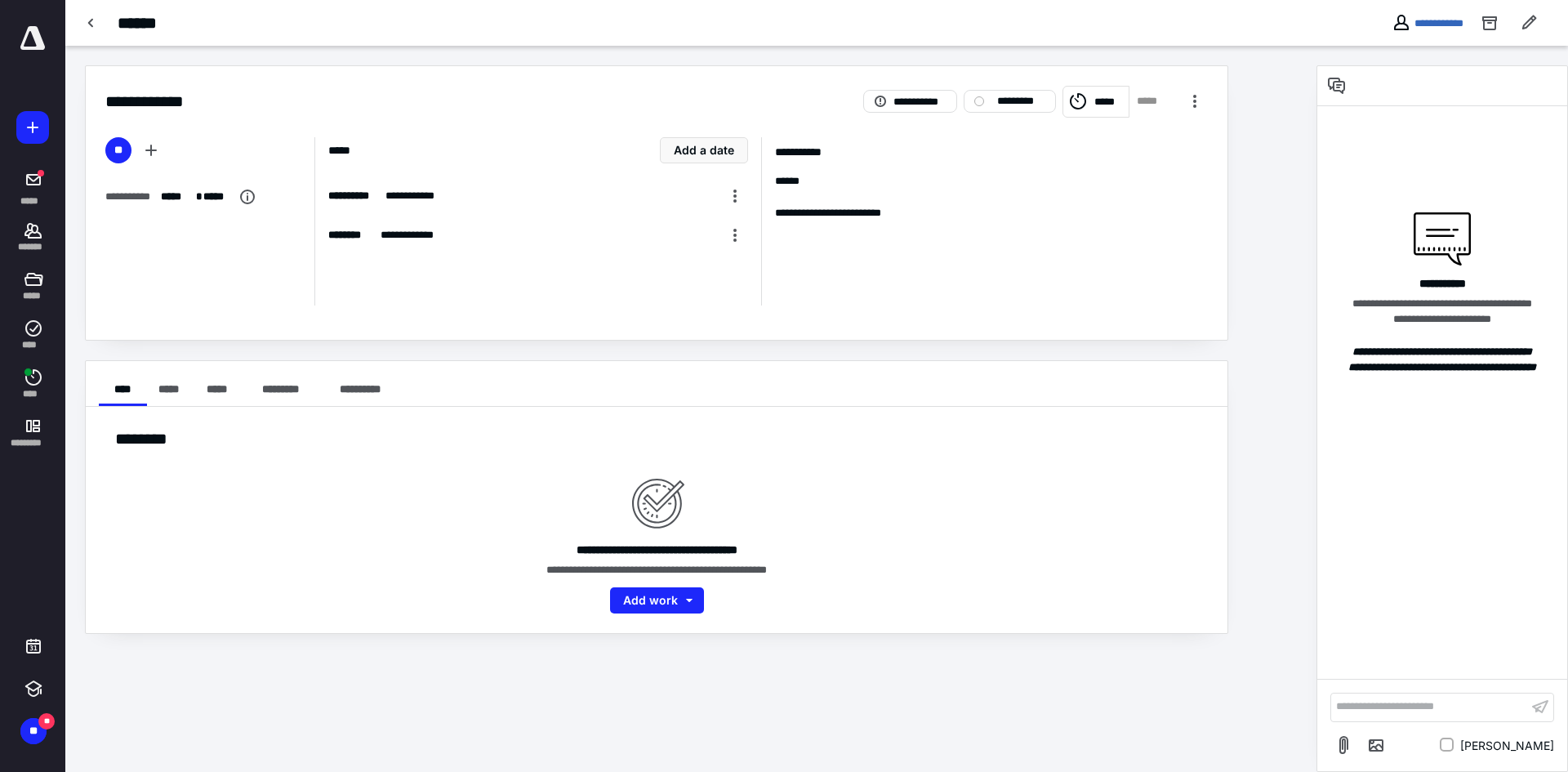 click 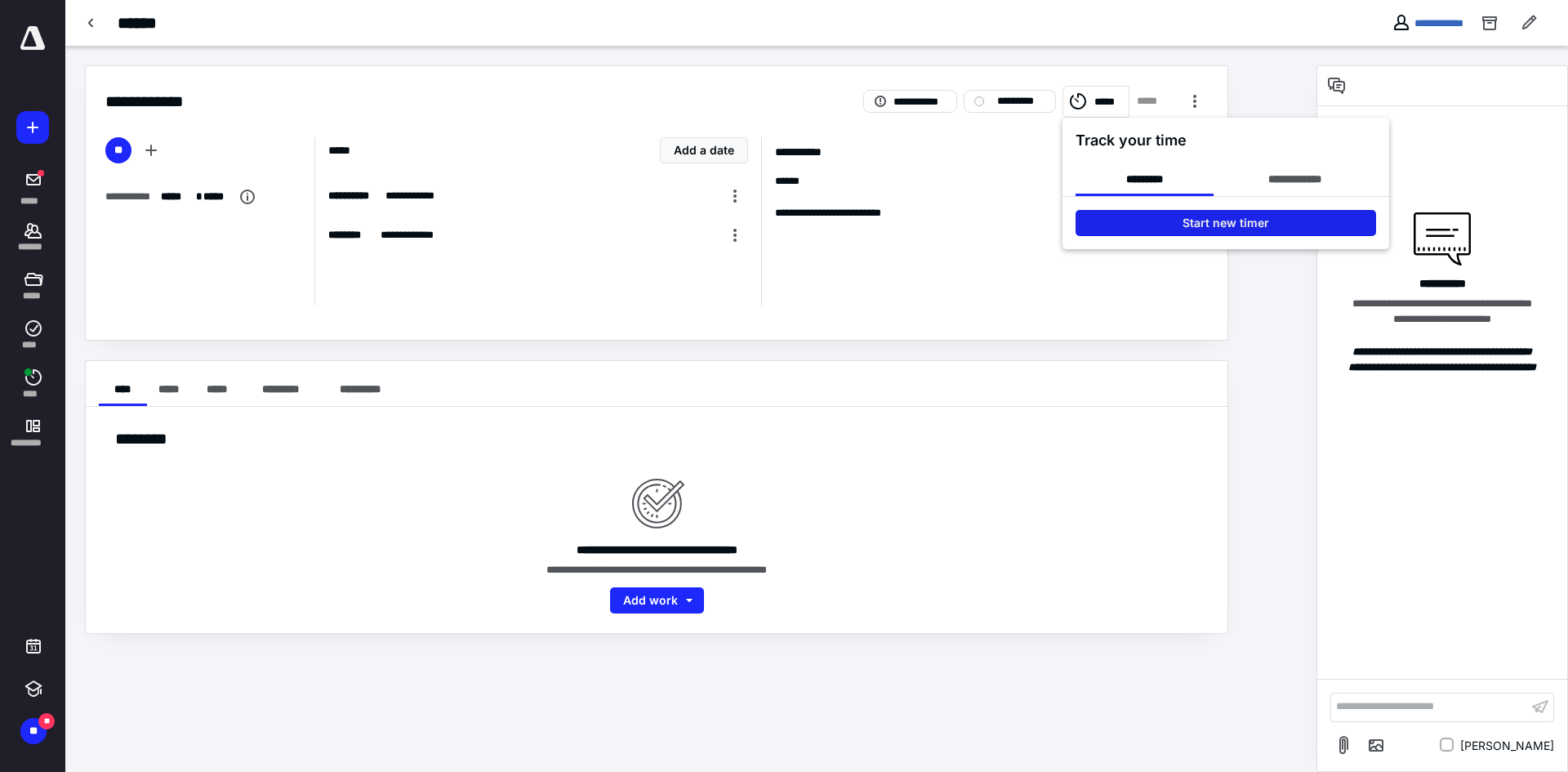 click on "Start new timer" at bounding box center [1226, 223] 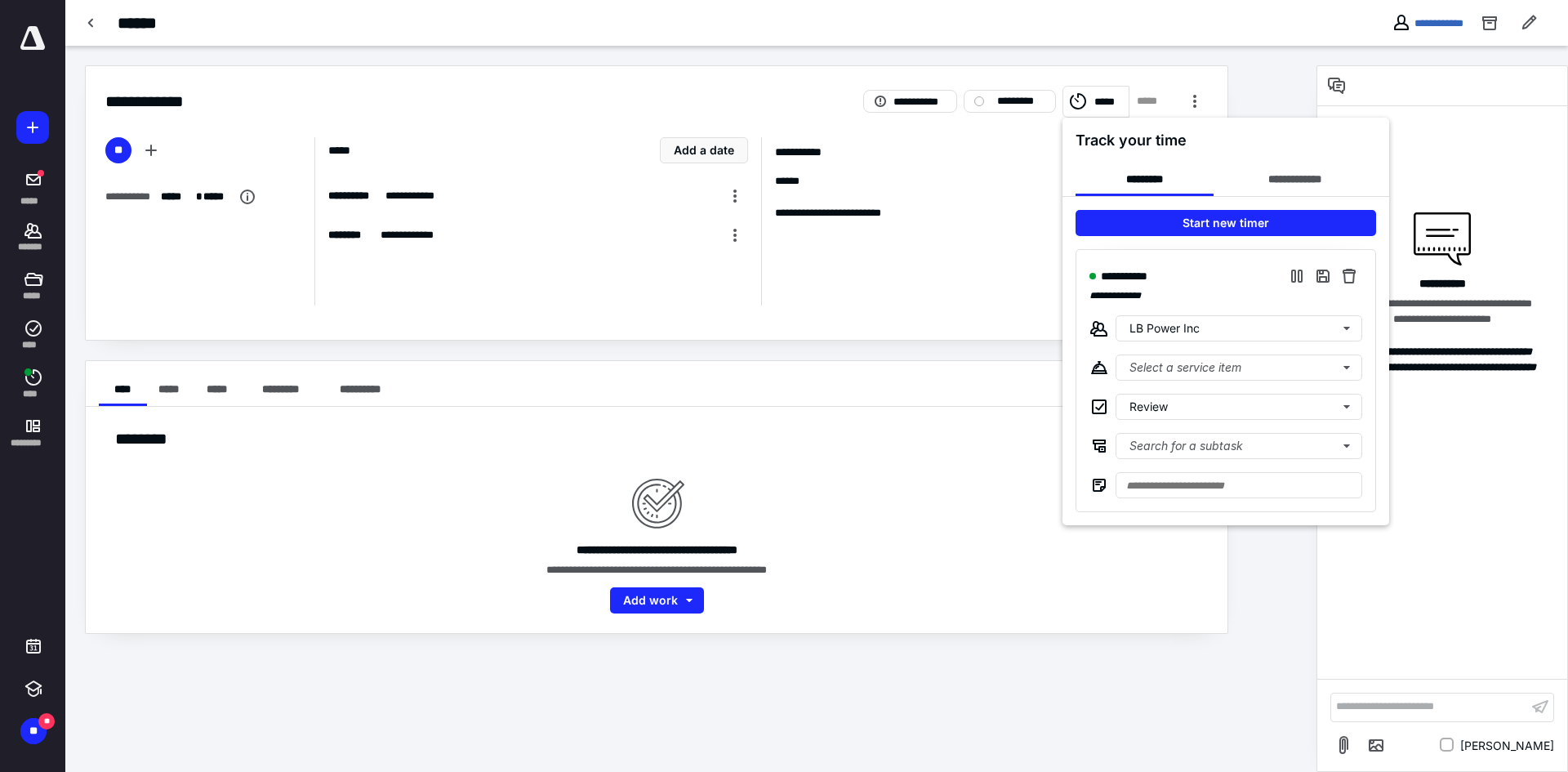 click at bounding box center [784, 386] 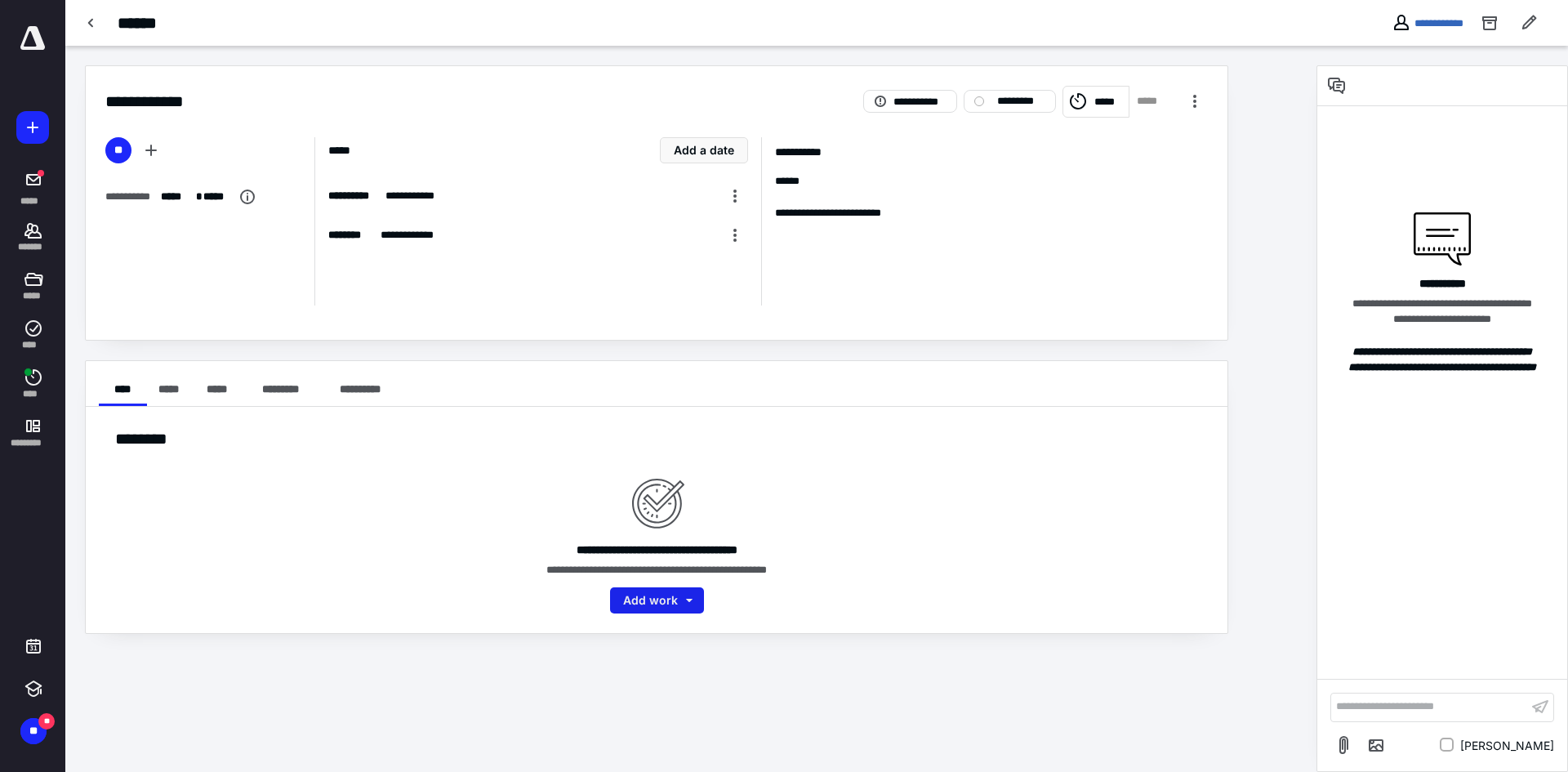 click on "Add work" at bounding box center (657, 600) 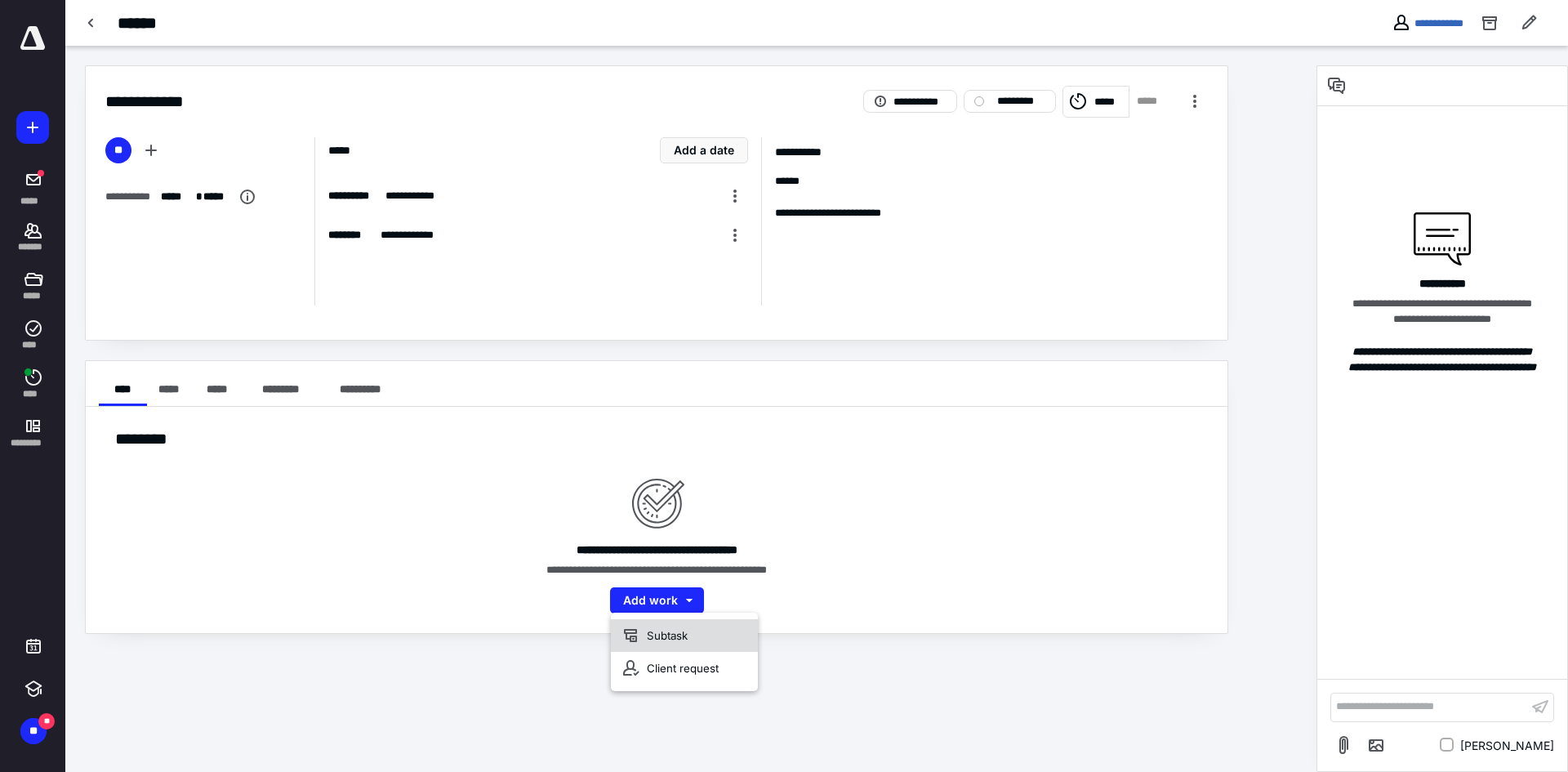 click on "Subtask" at bounding box center (684, 636) 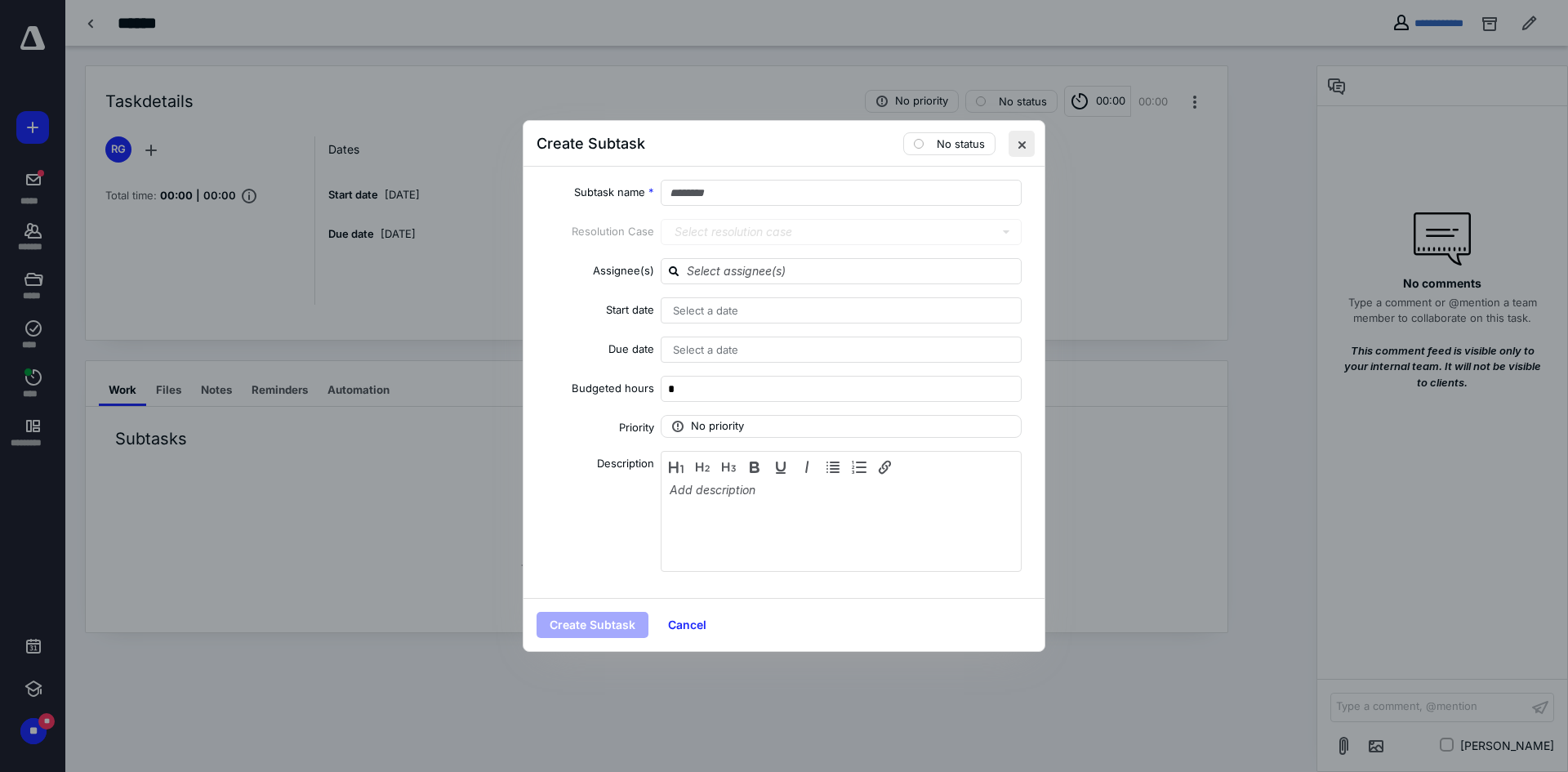 click at bounding box center (1022, 144) 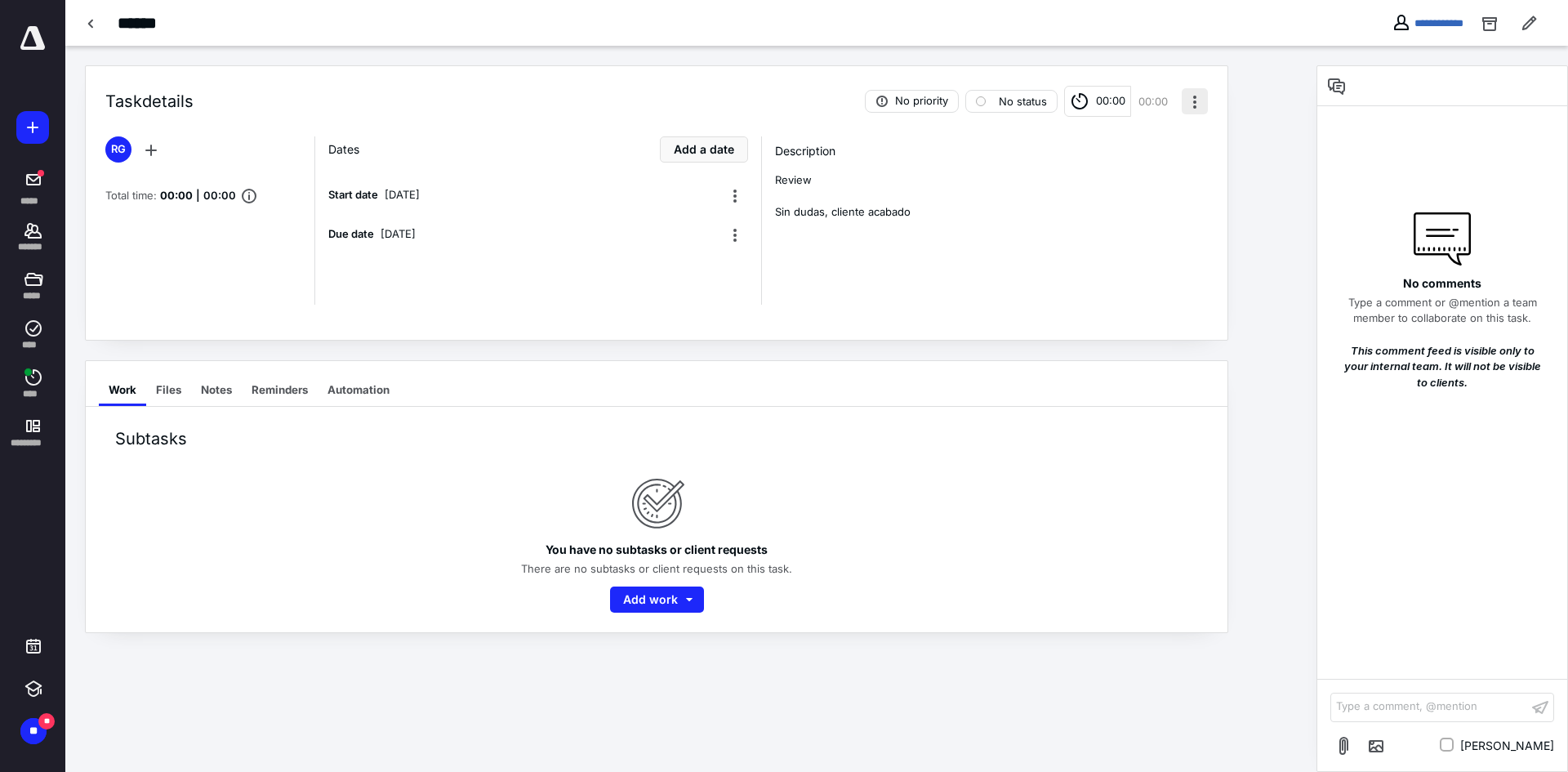 click at bounding box center (1195, 101) 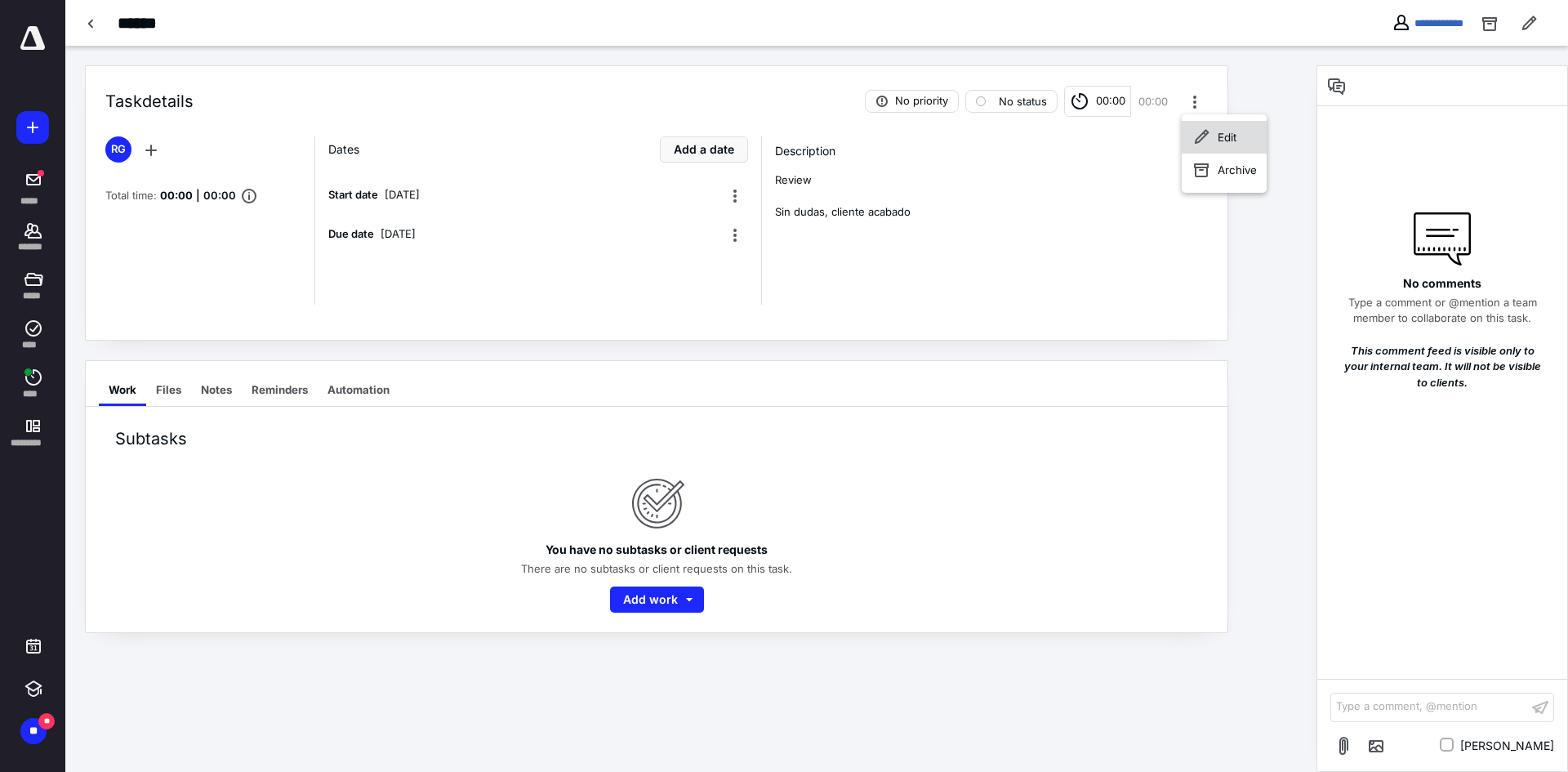 click on "Edit" at bounding box center (1224, 137) 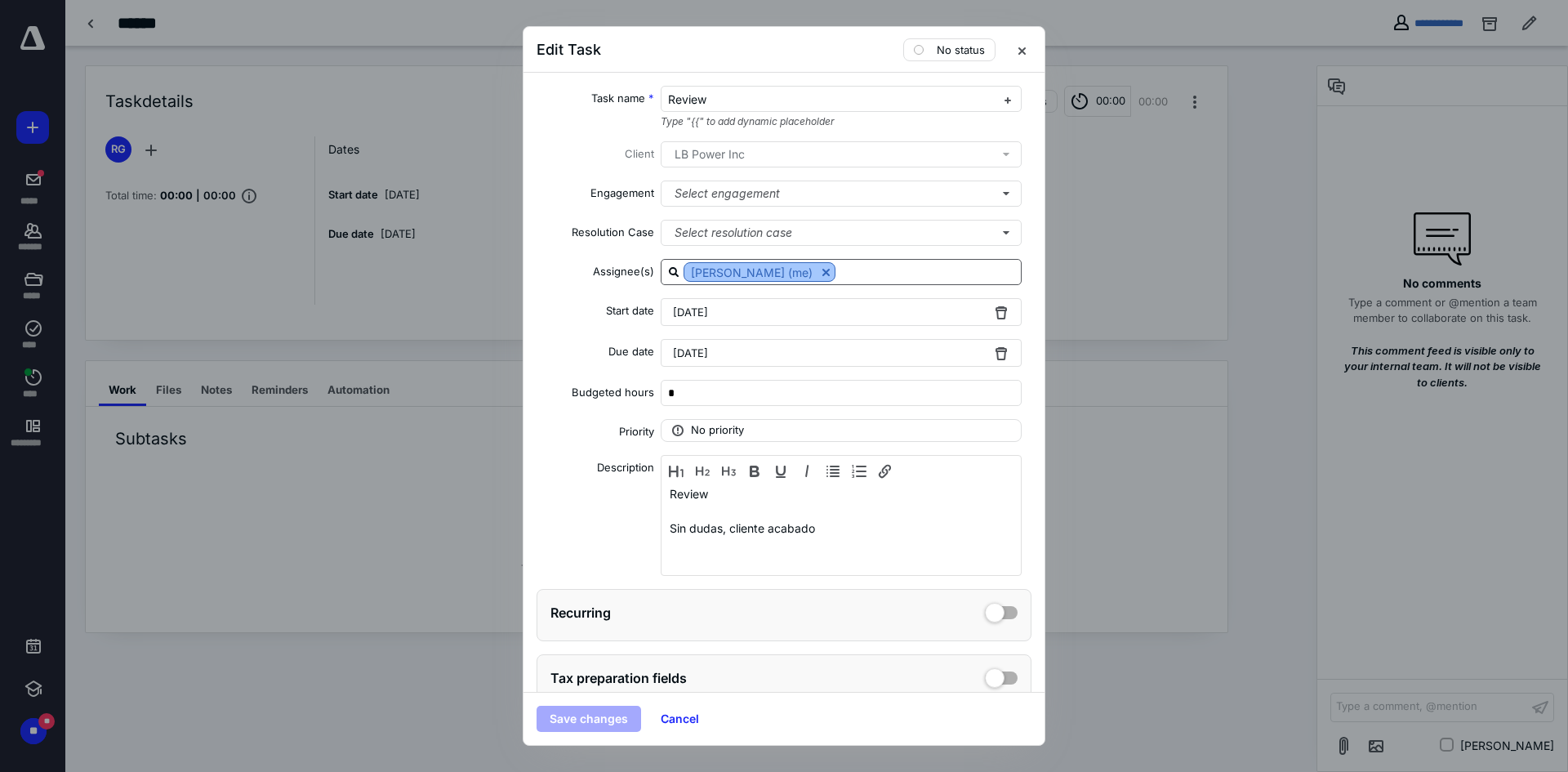 click at bounding box center (826, 272) 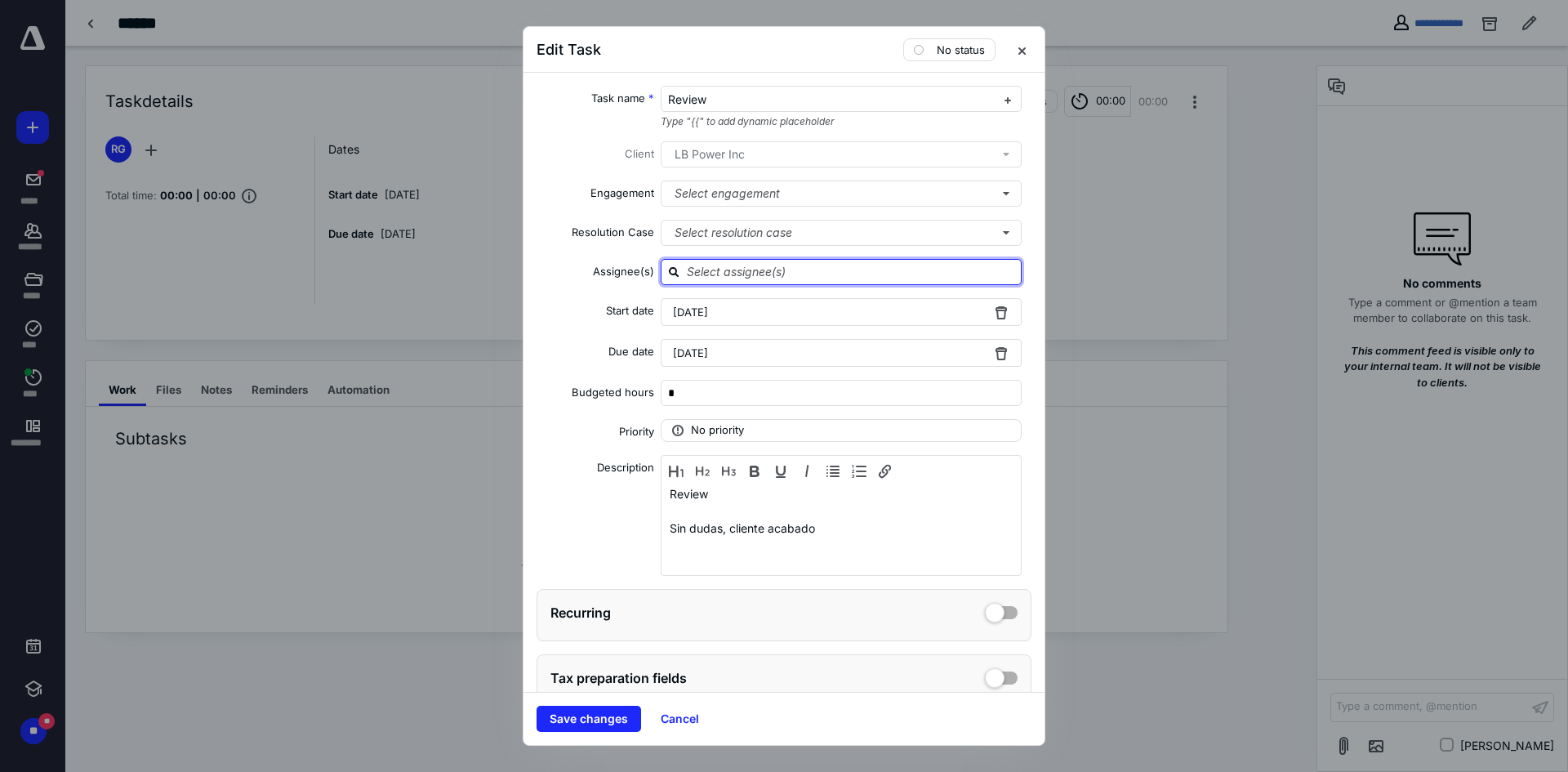 click at bounding box center (851, 271) 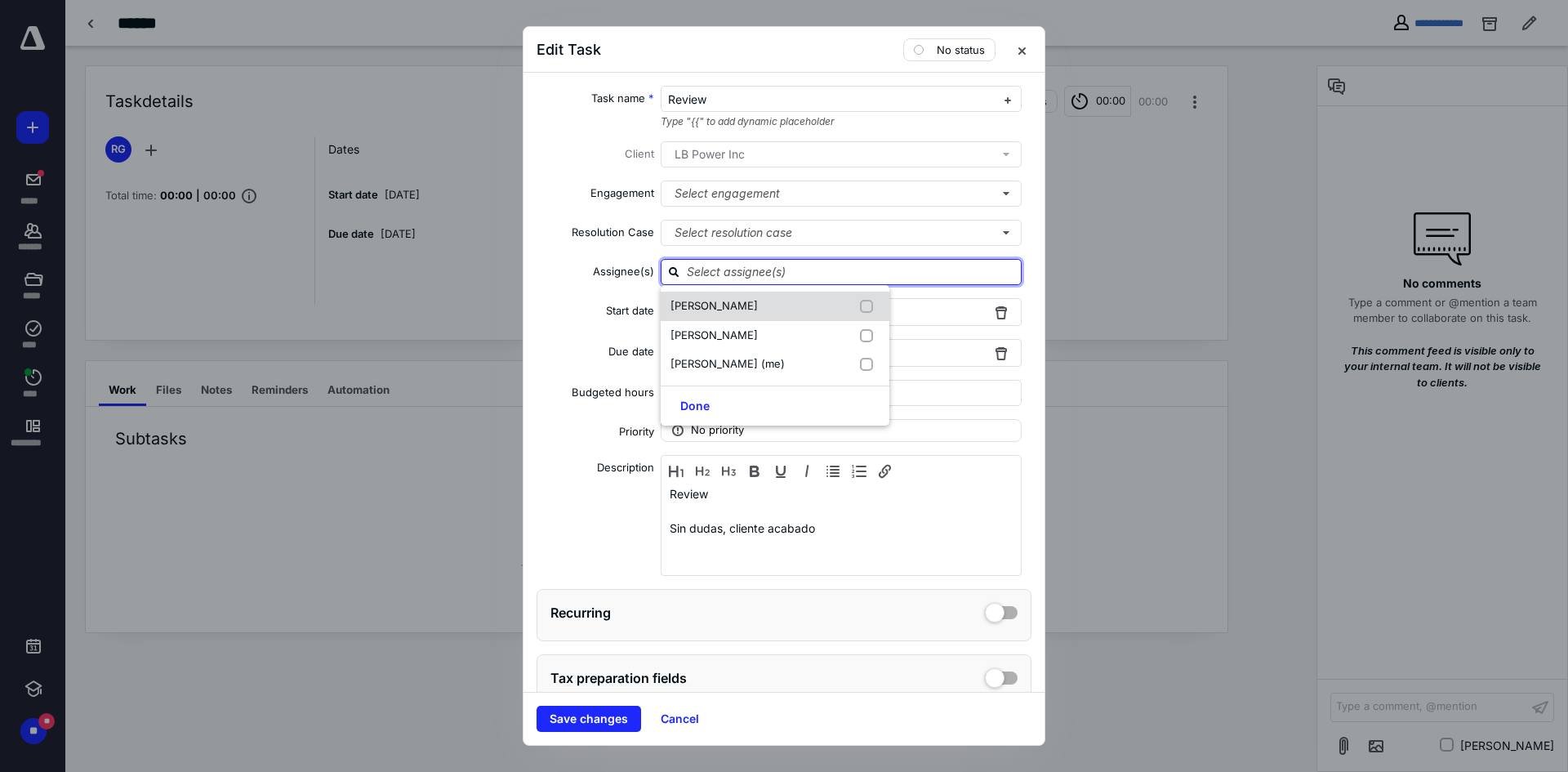 click on "[PERSON_NAME]" at bounding box center [717, 306] 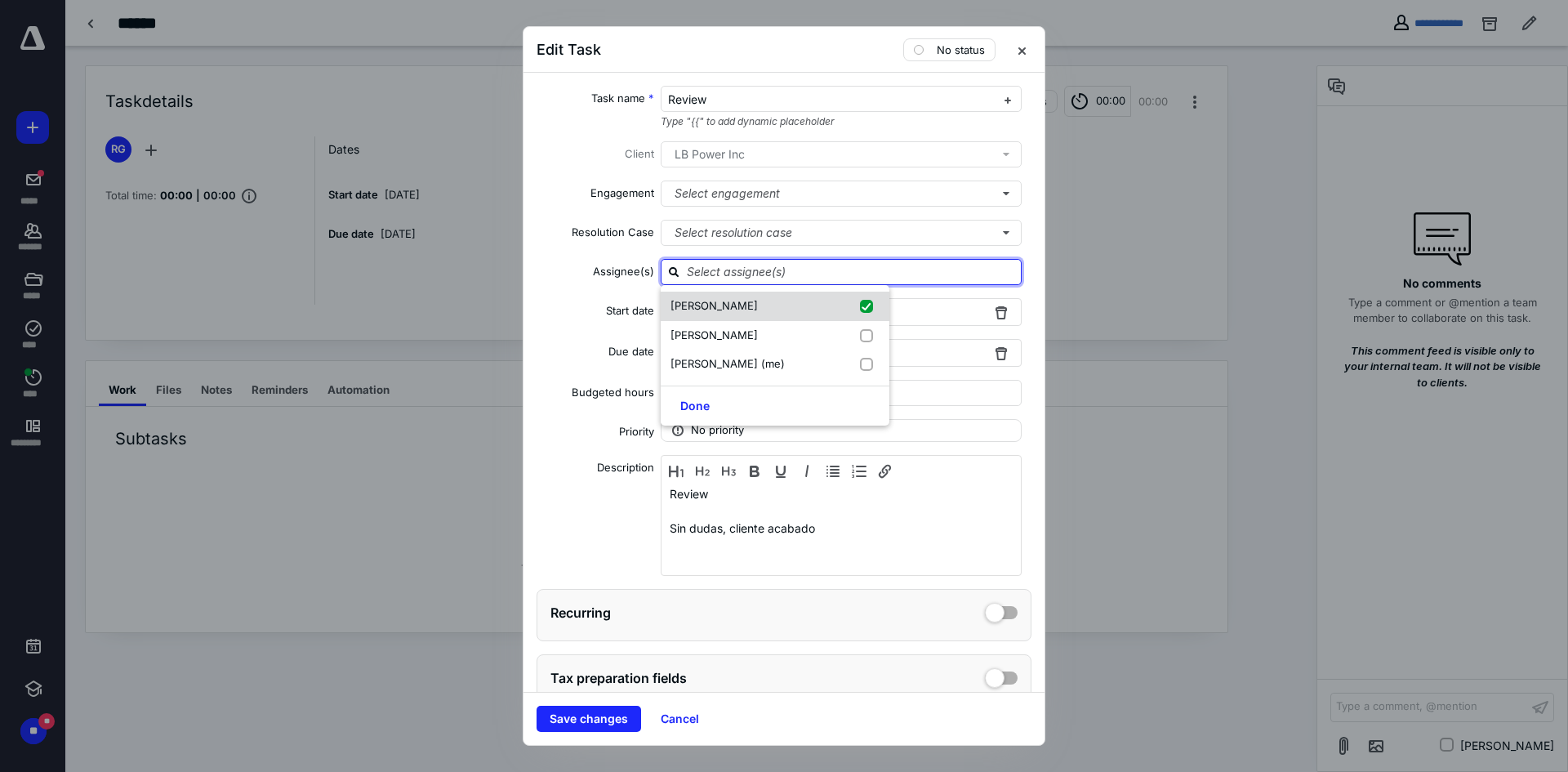 checkbox on "true" 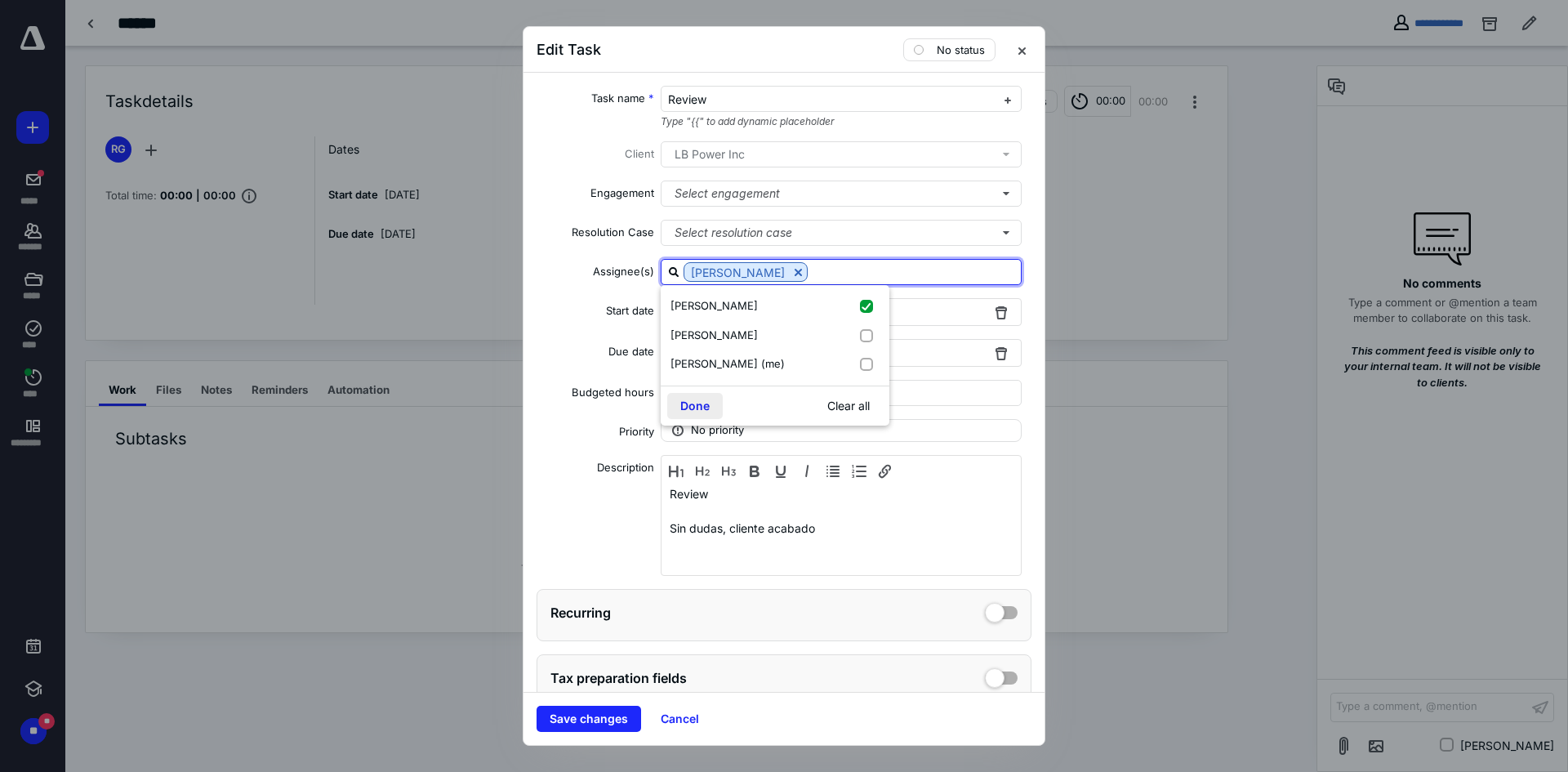 click on "Done" at bounding box center [695, 406] 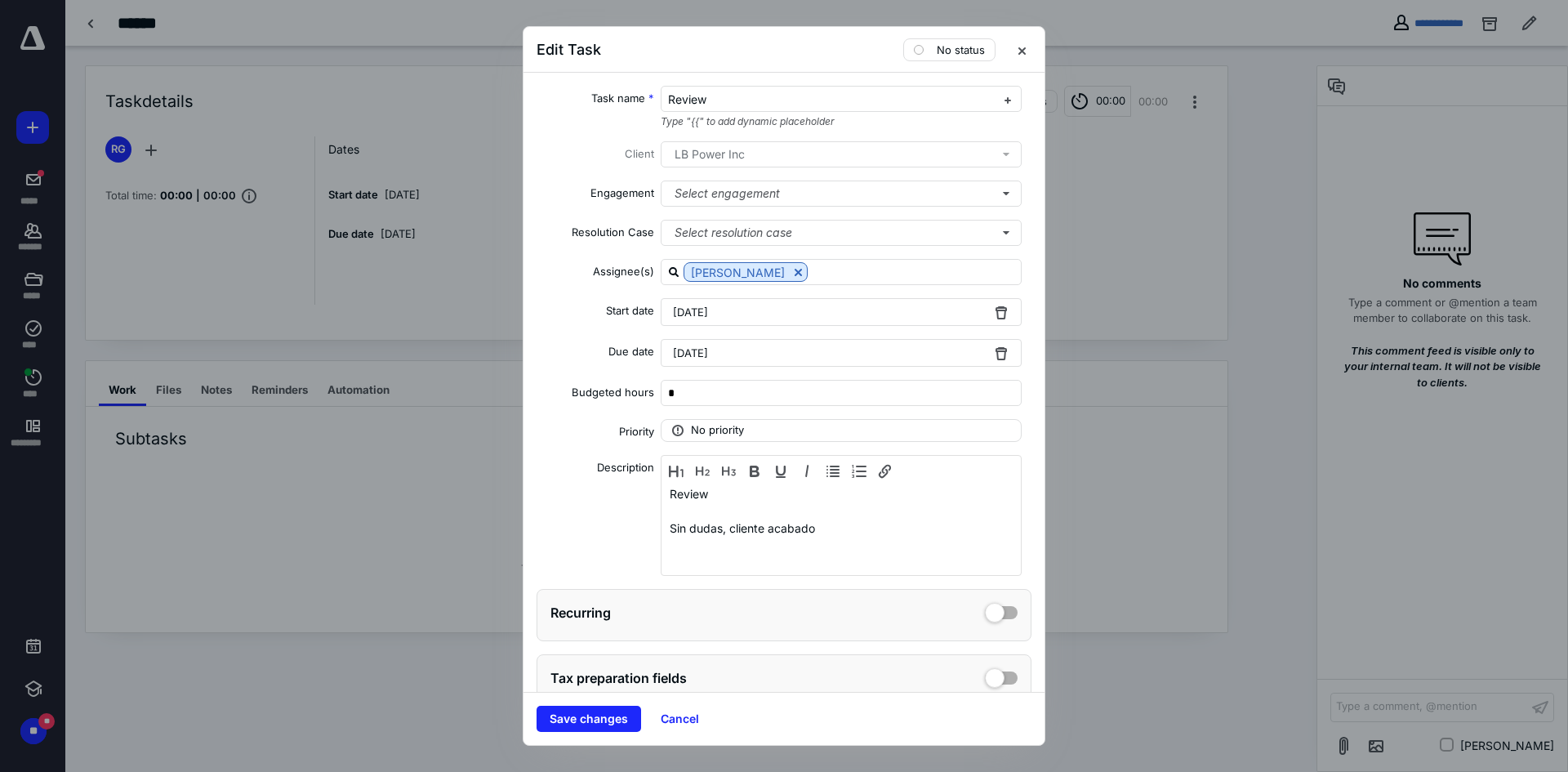 click on "[DATE]" at bounding box center [690, 312] 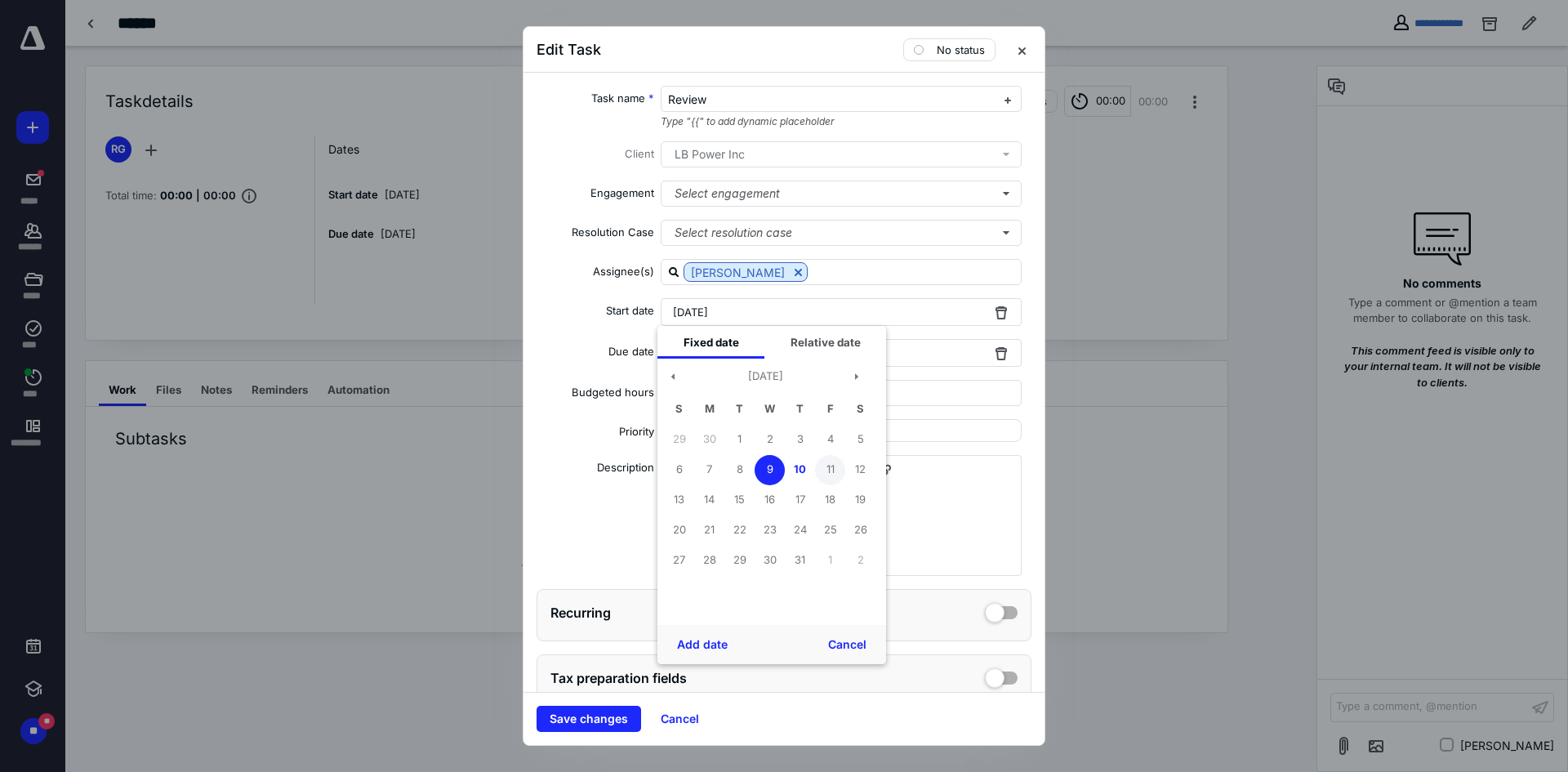 click on "11" at bounding box center [830, 470] 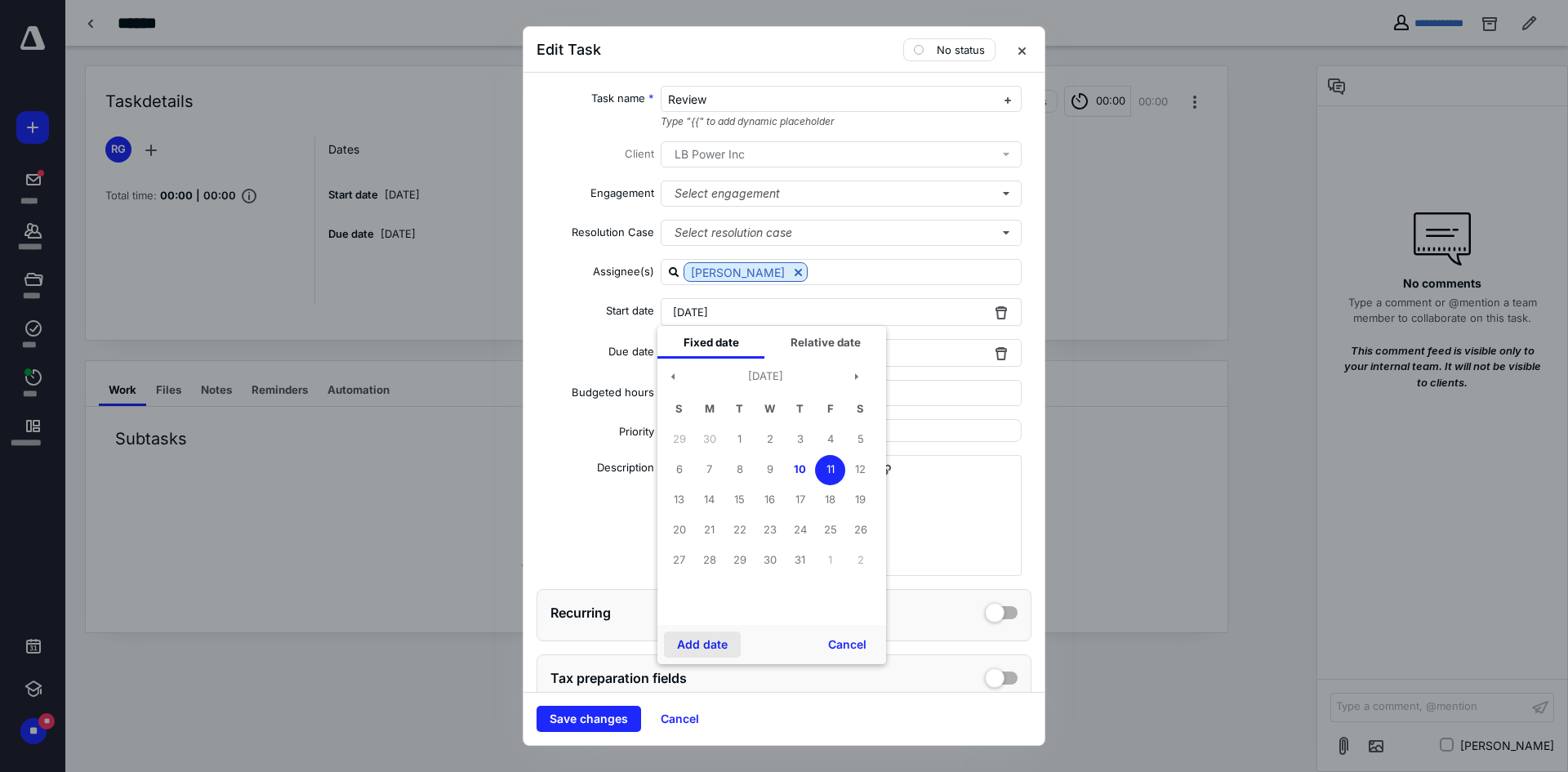 click on "Add date" at bounding box center [702, 645] 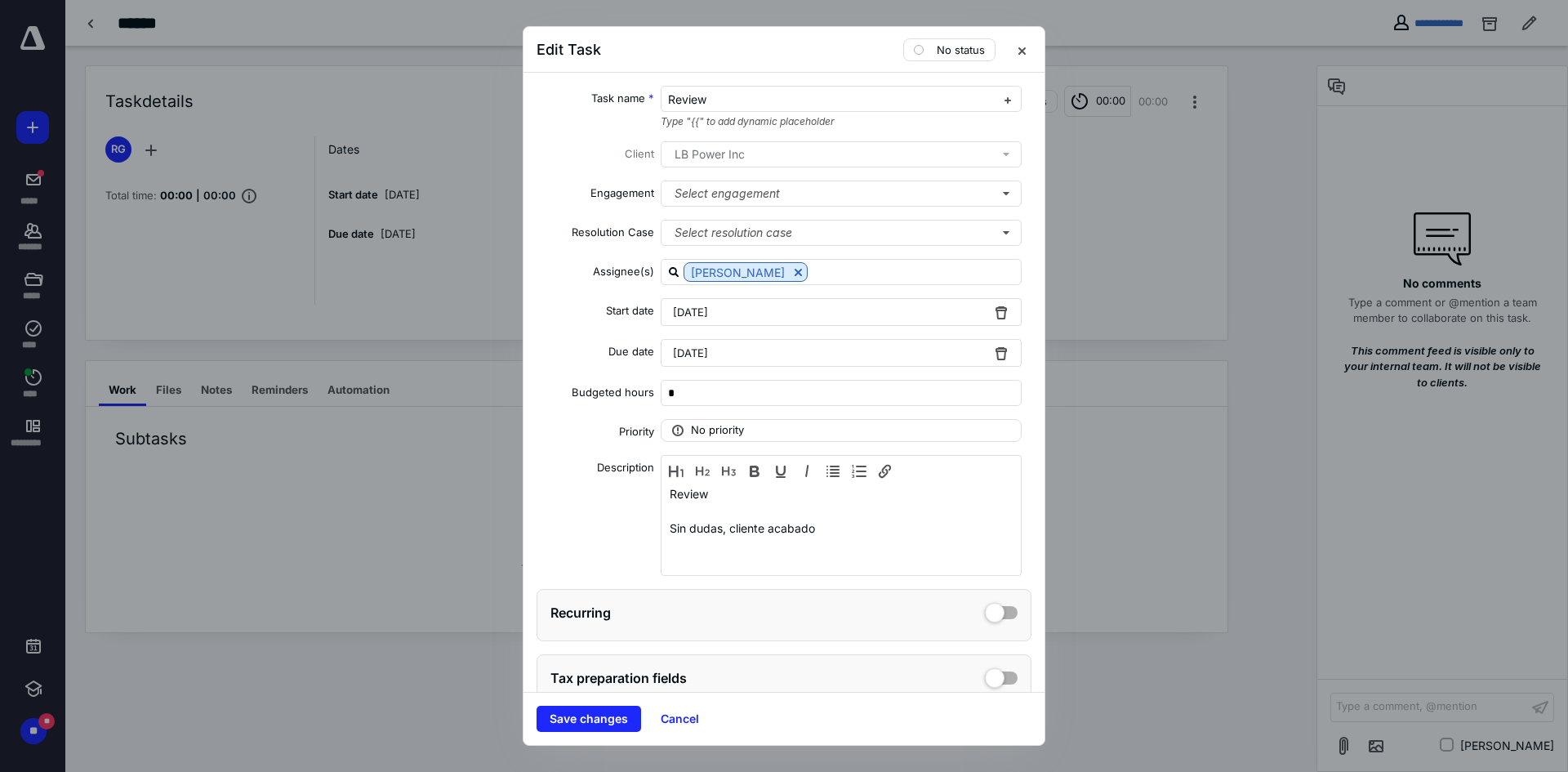 click on "[DATE]" at bounding box center (690, 353) 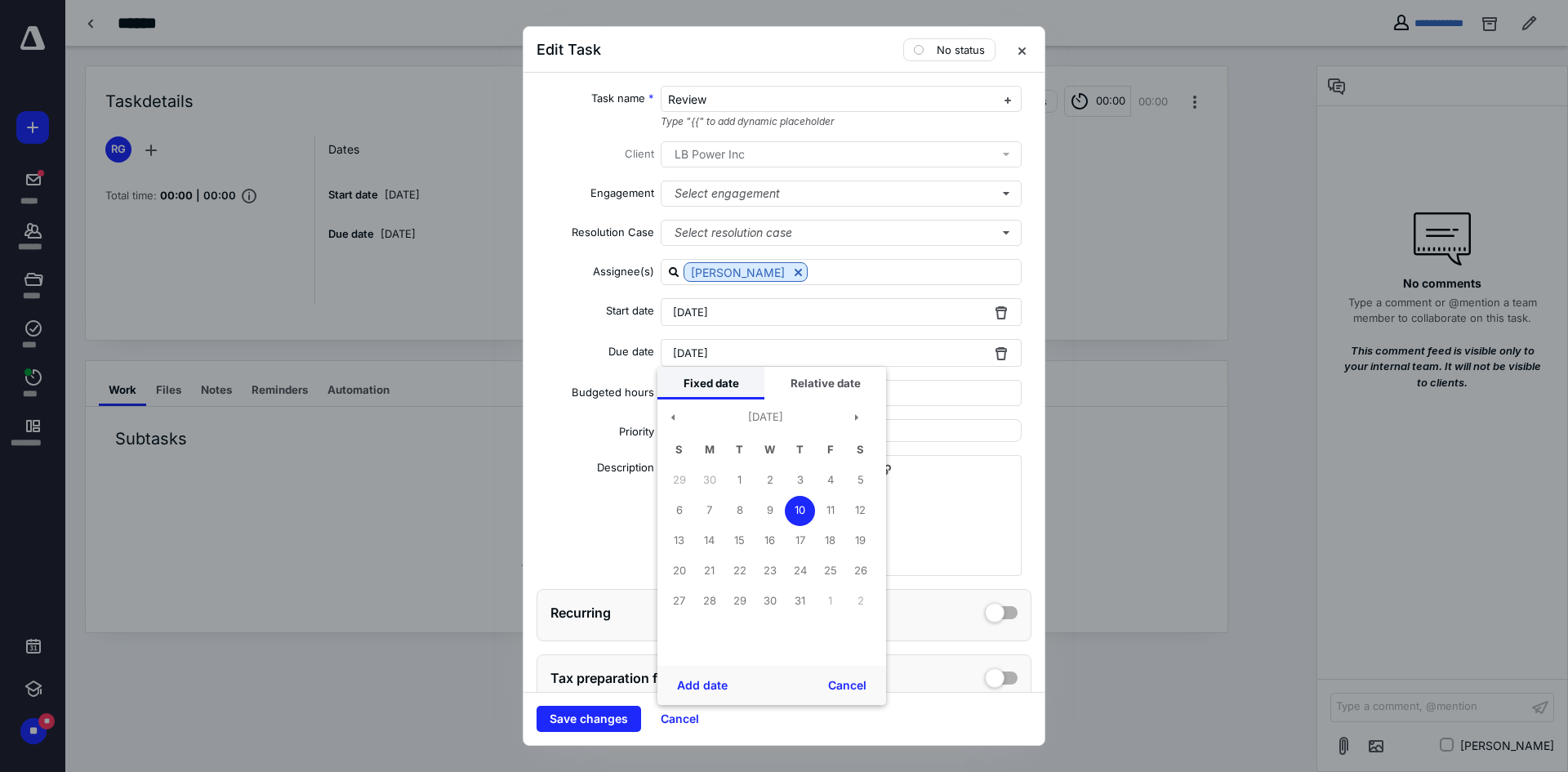 drag, startPoint x: 735, startPoint y: 353, endPoint x: 763, endPoint y: 379, distance: 38.20995 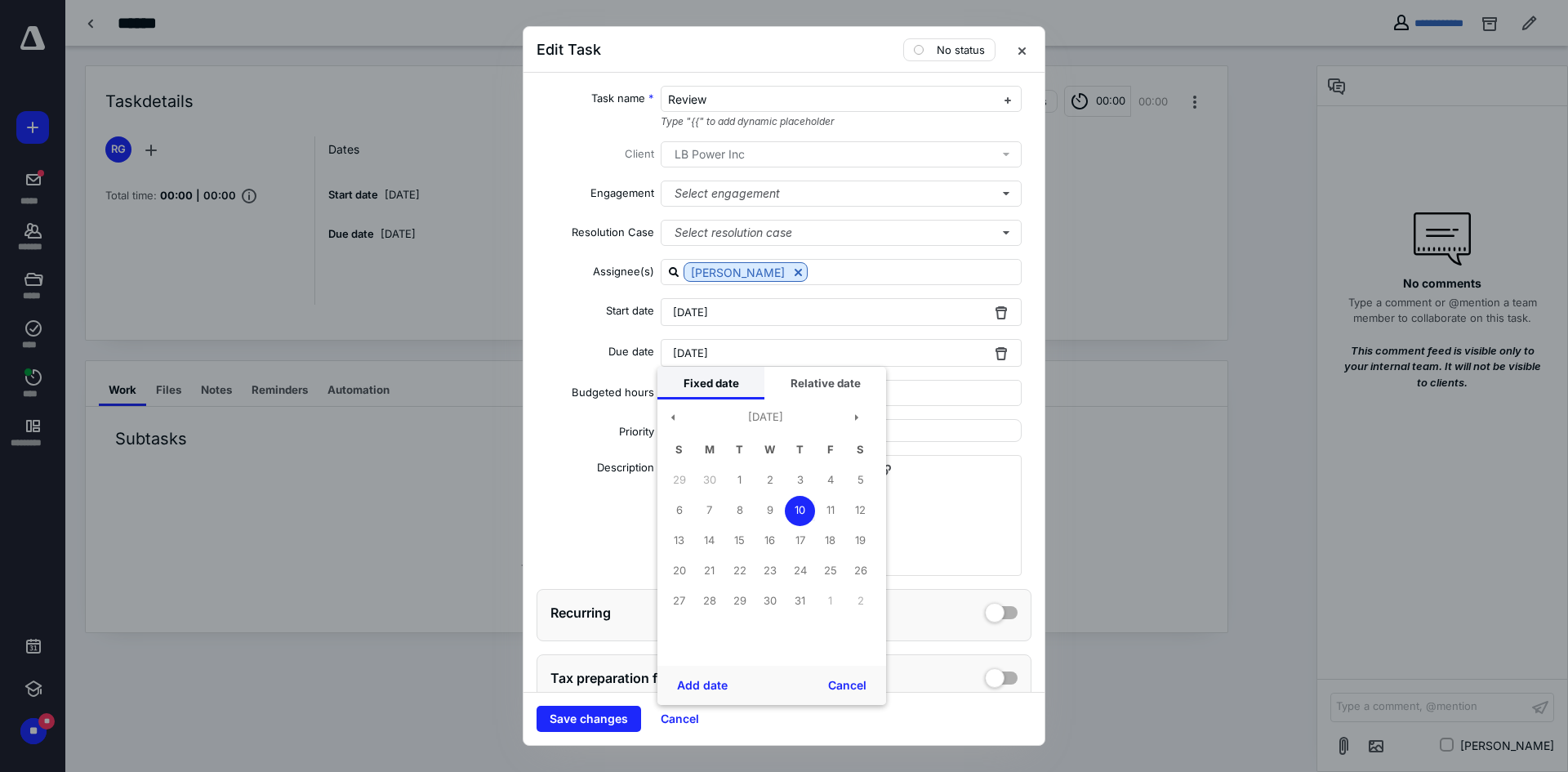 click on "[DATE]" at bounding box center (841, 353) 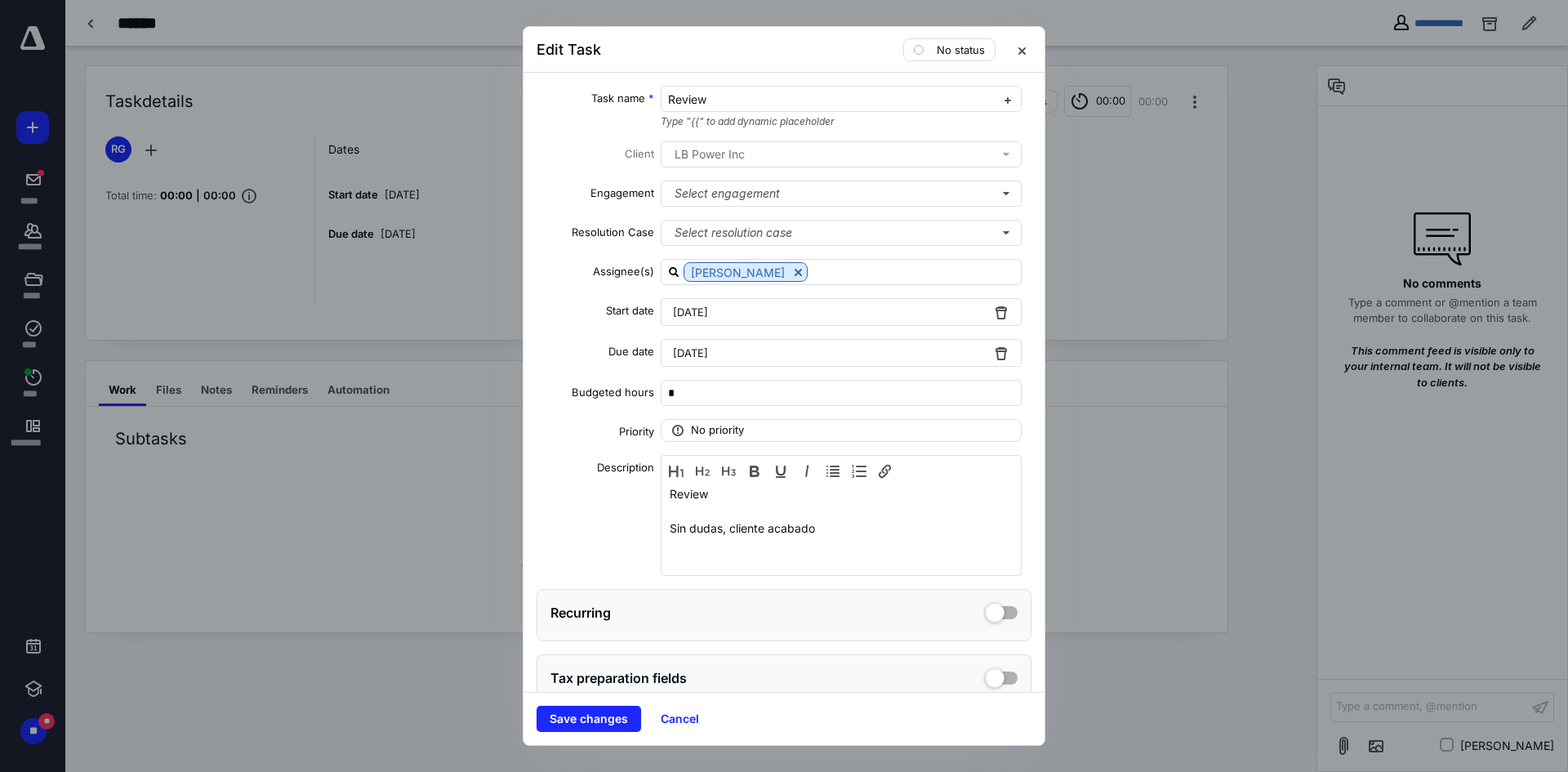 click on "[DATE]" at bounding box center (841, 353) 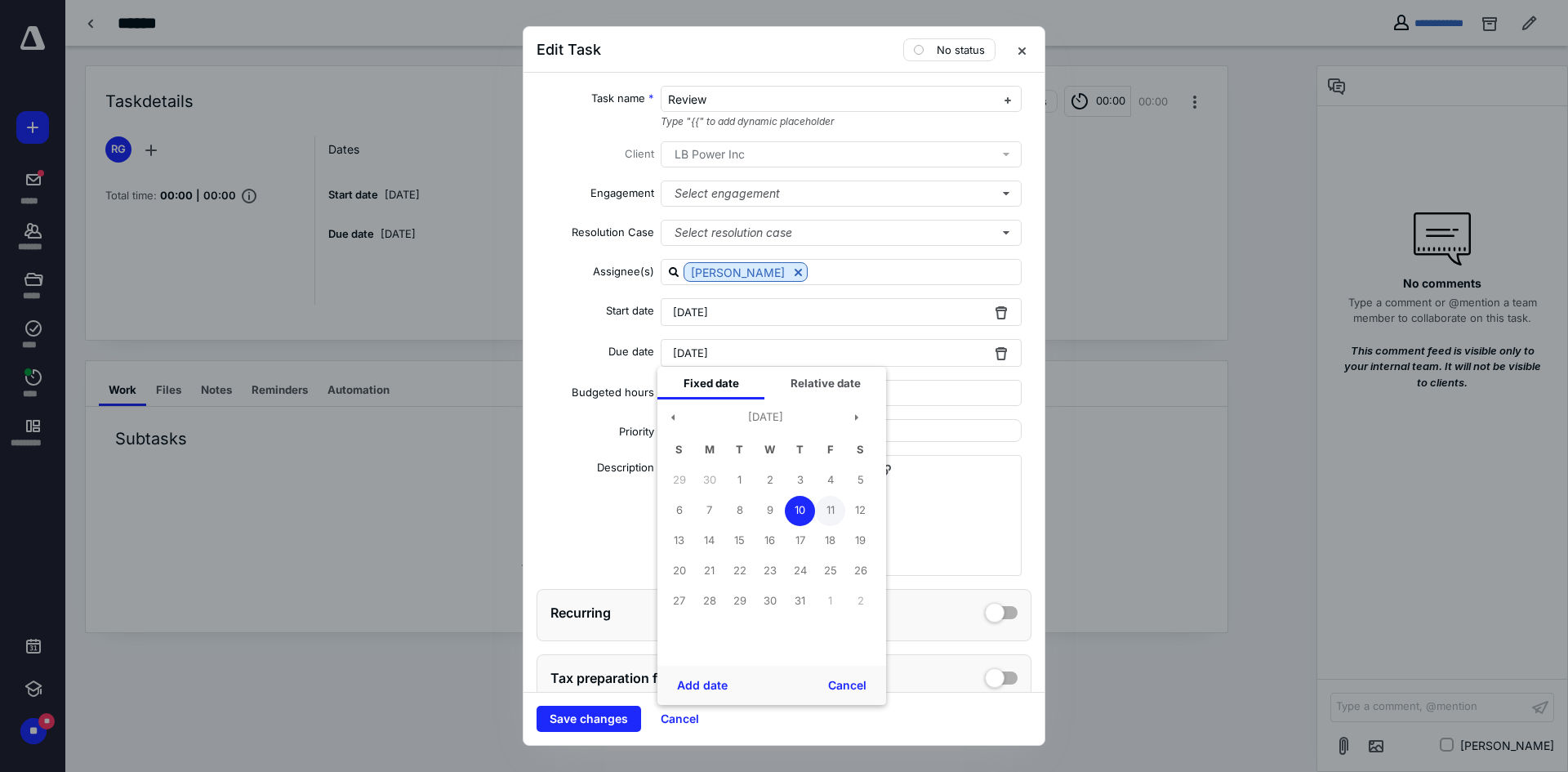 click on "11" at bounding box center (830, 511) 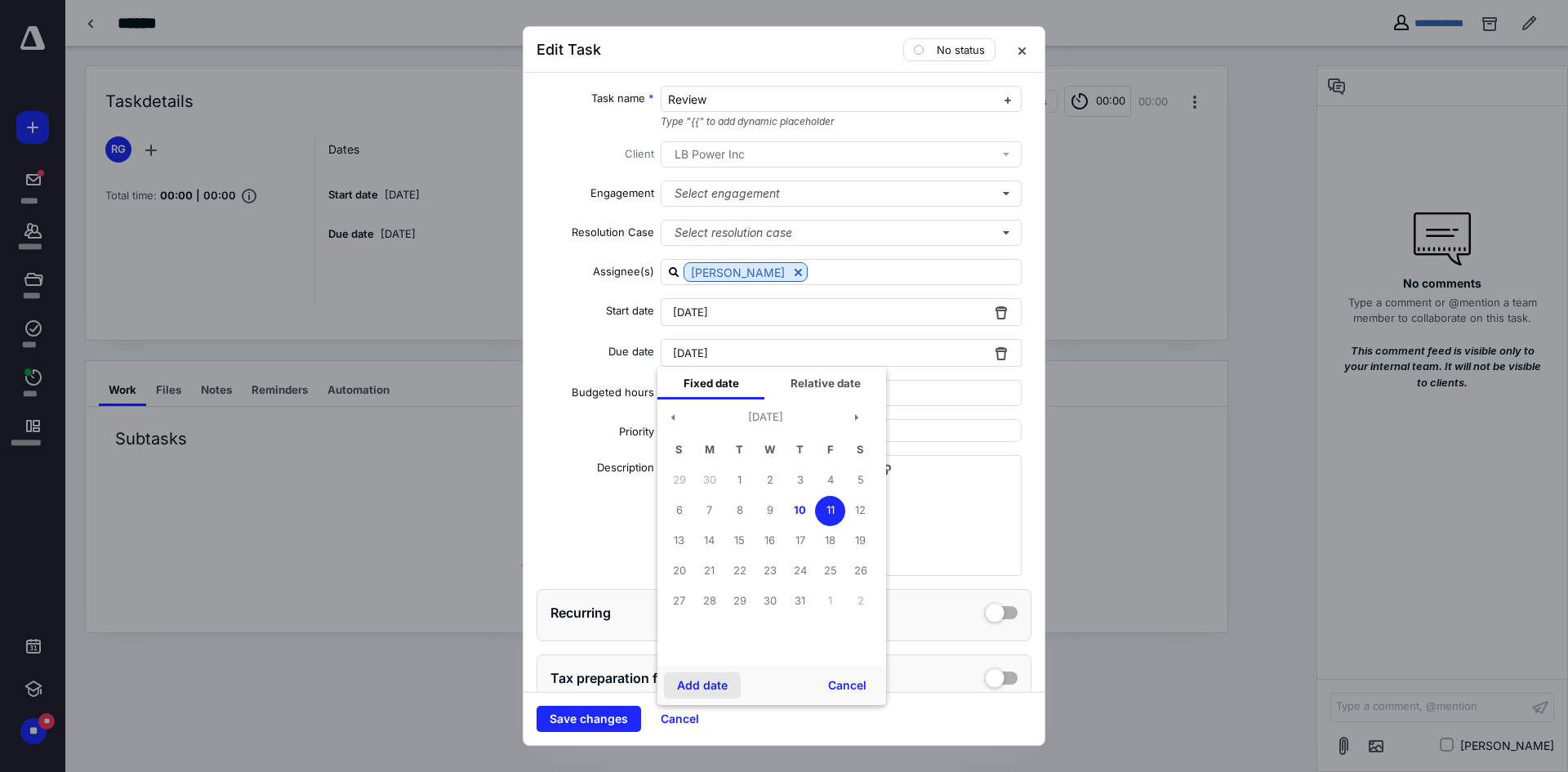 click on "Add date" at bounding box center [702, 685] 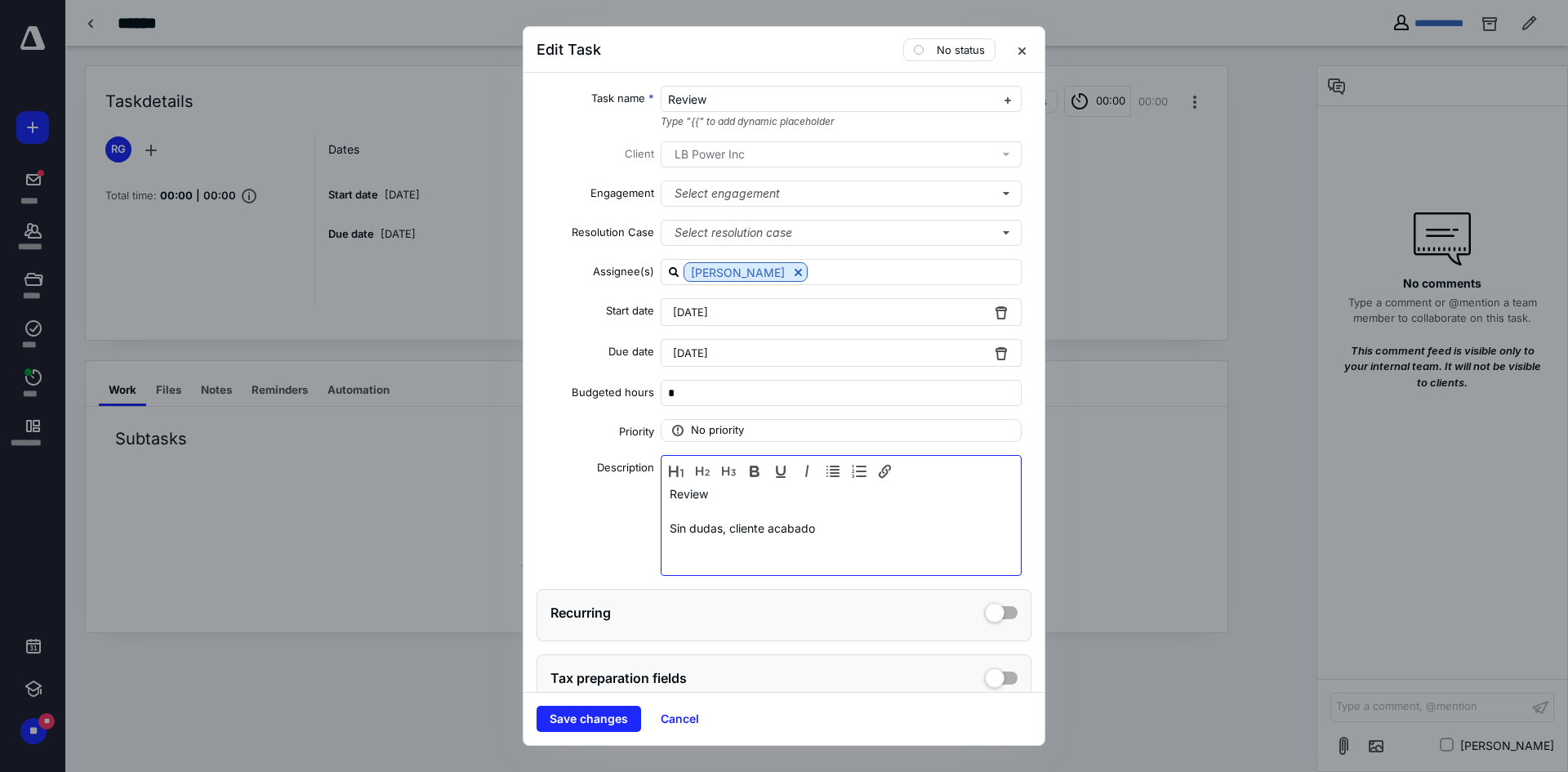 click on "Review  Sin dudas, cliente acabado" at bounding box center (841, 528) 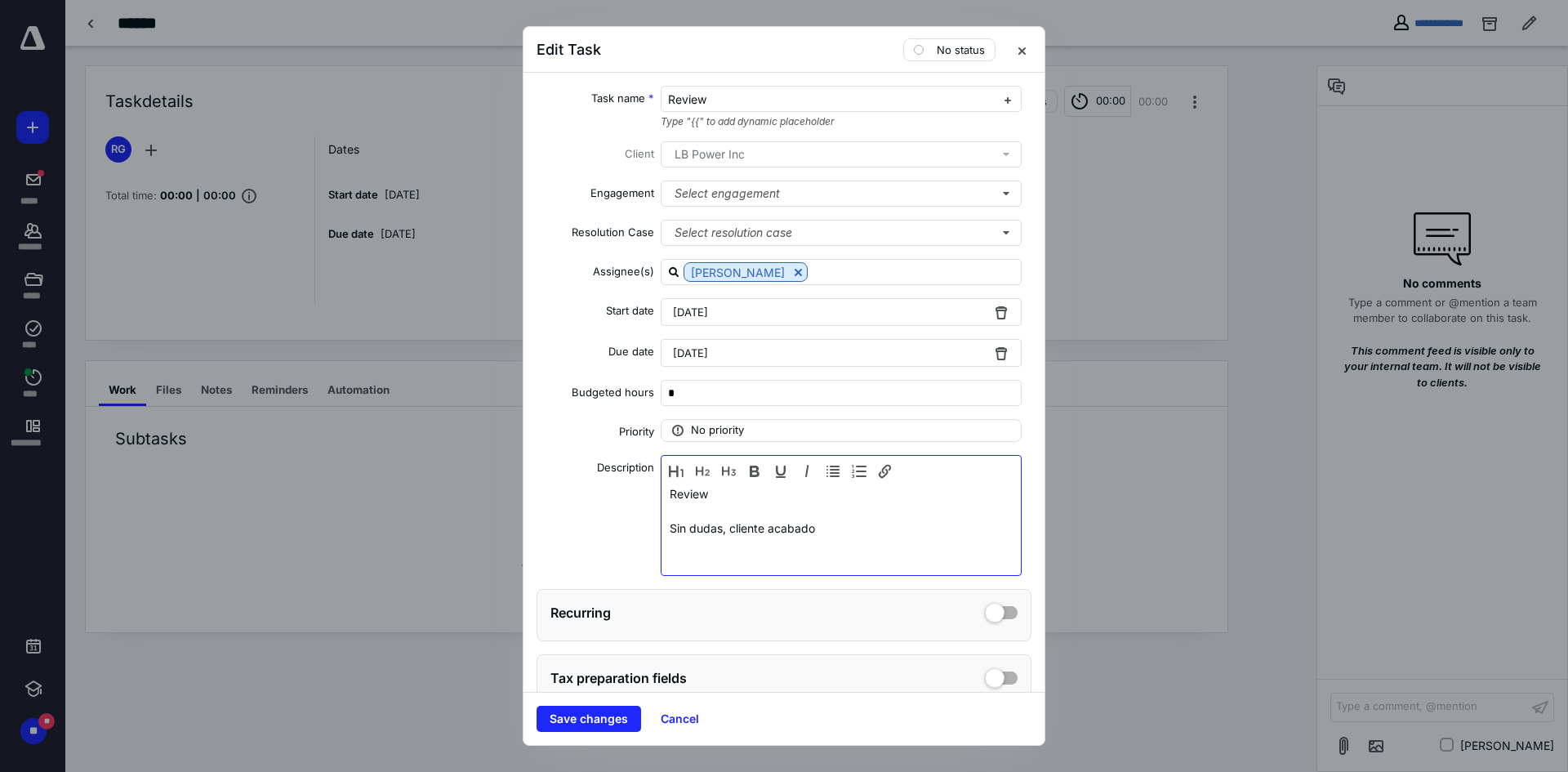 type 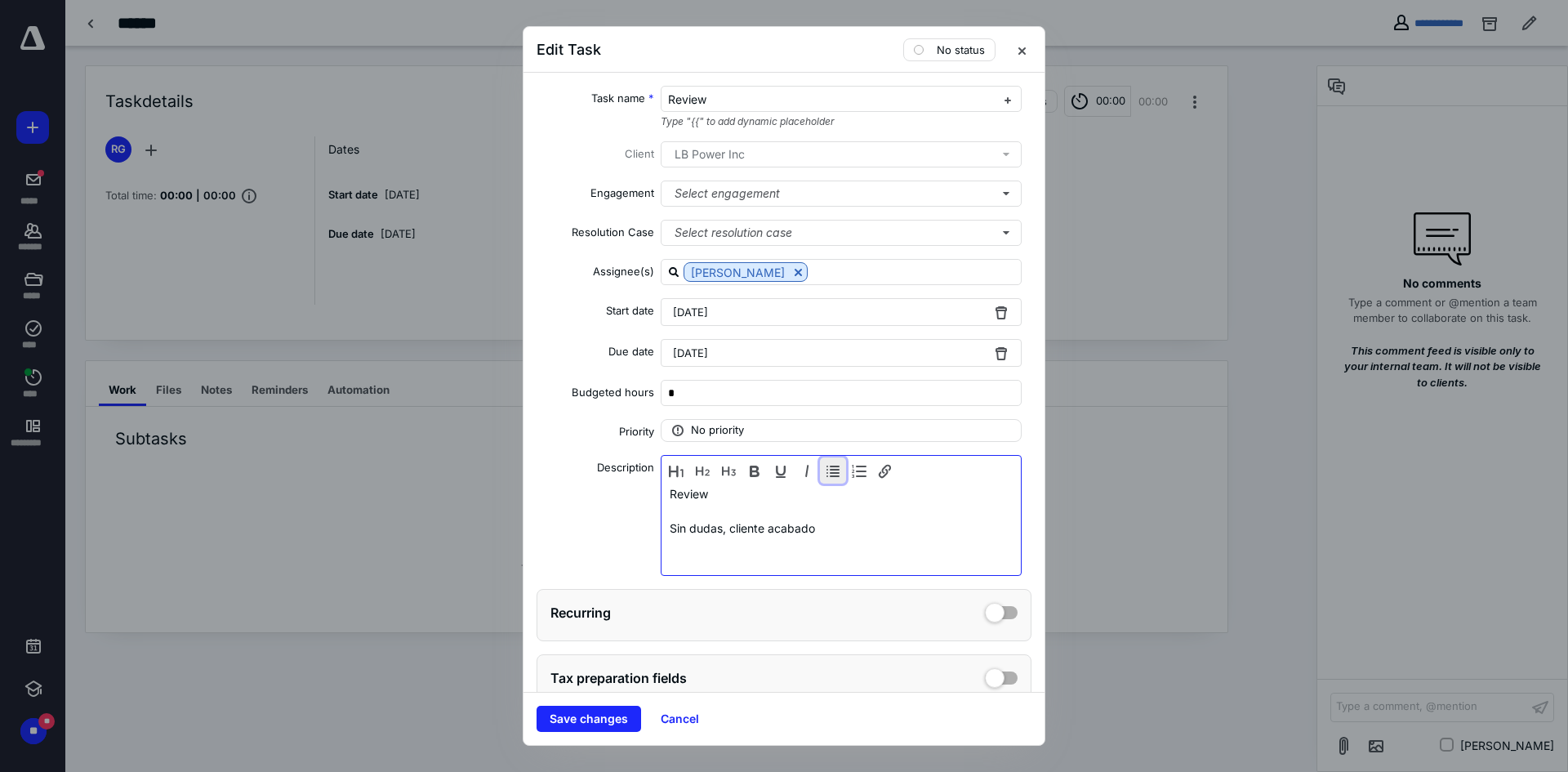 click at bounding box center (833, 471) 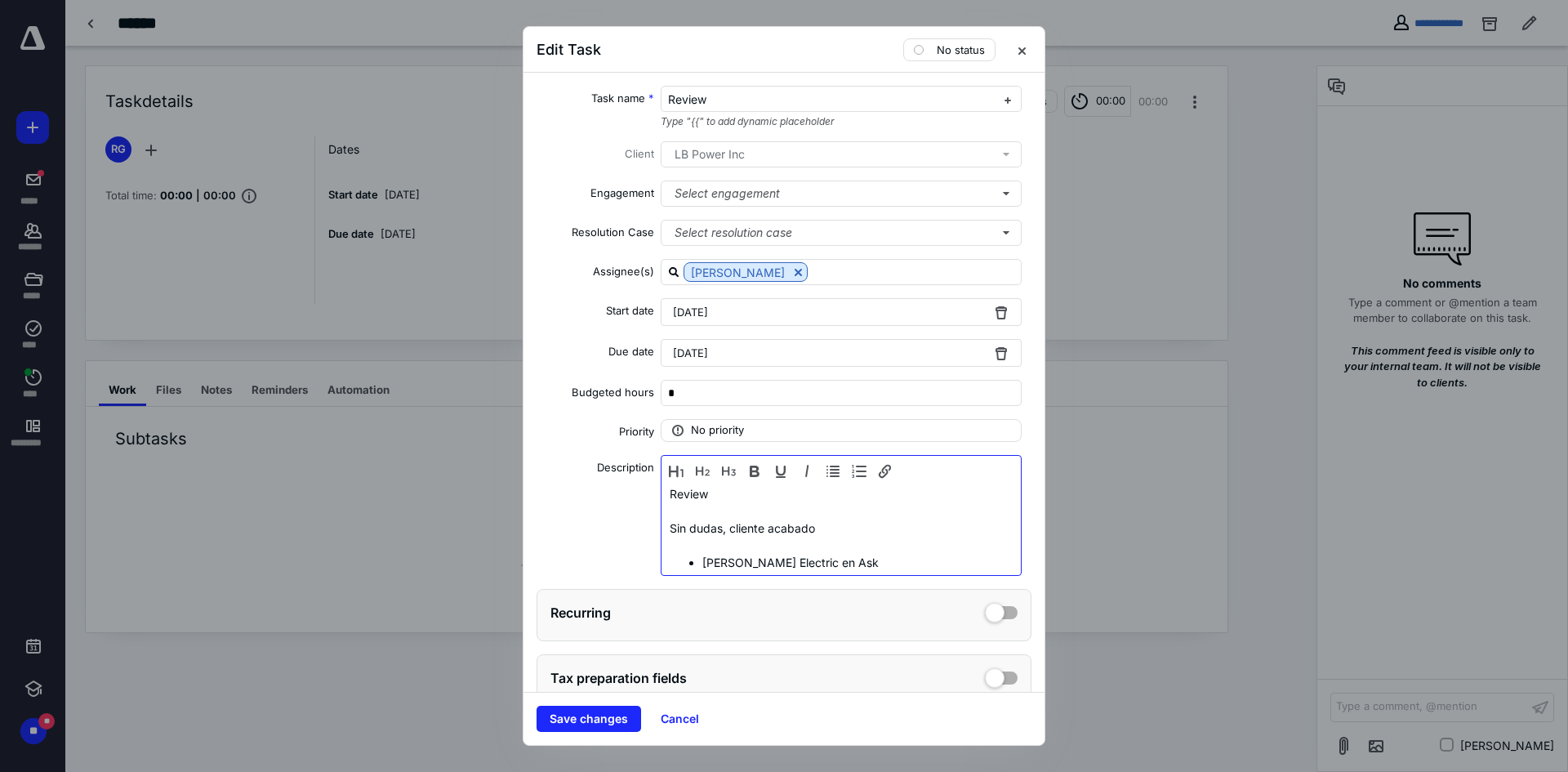 click at bounding box center (841, 545) 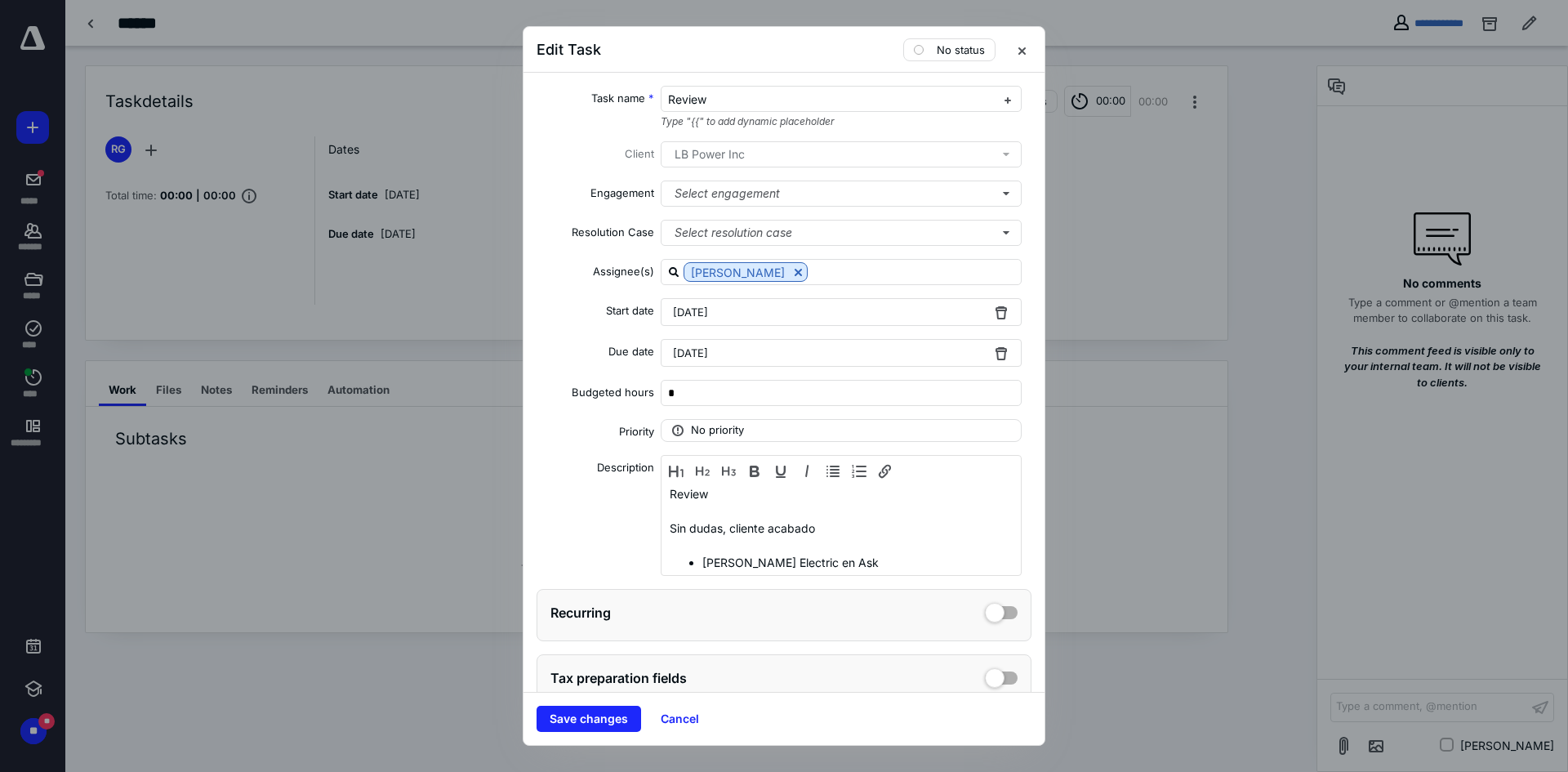 click on "Review  Sin dudas, cliente acabado [PERSON_NAME] Electric en Ask" at bounding box center [841, 515] 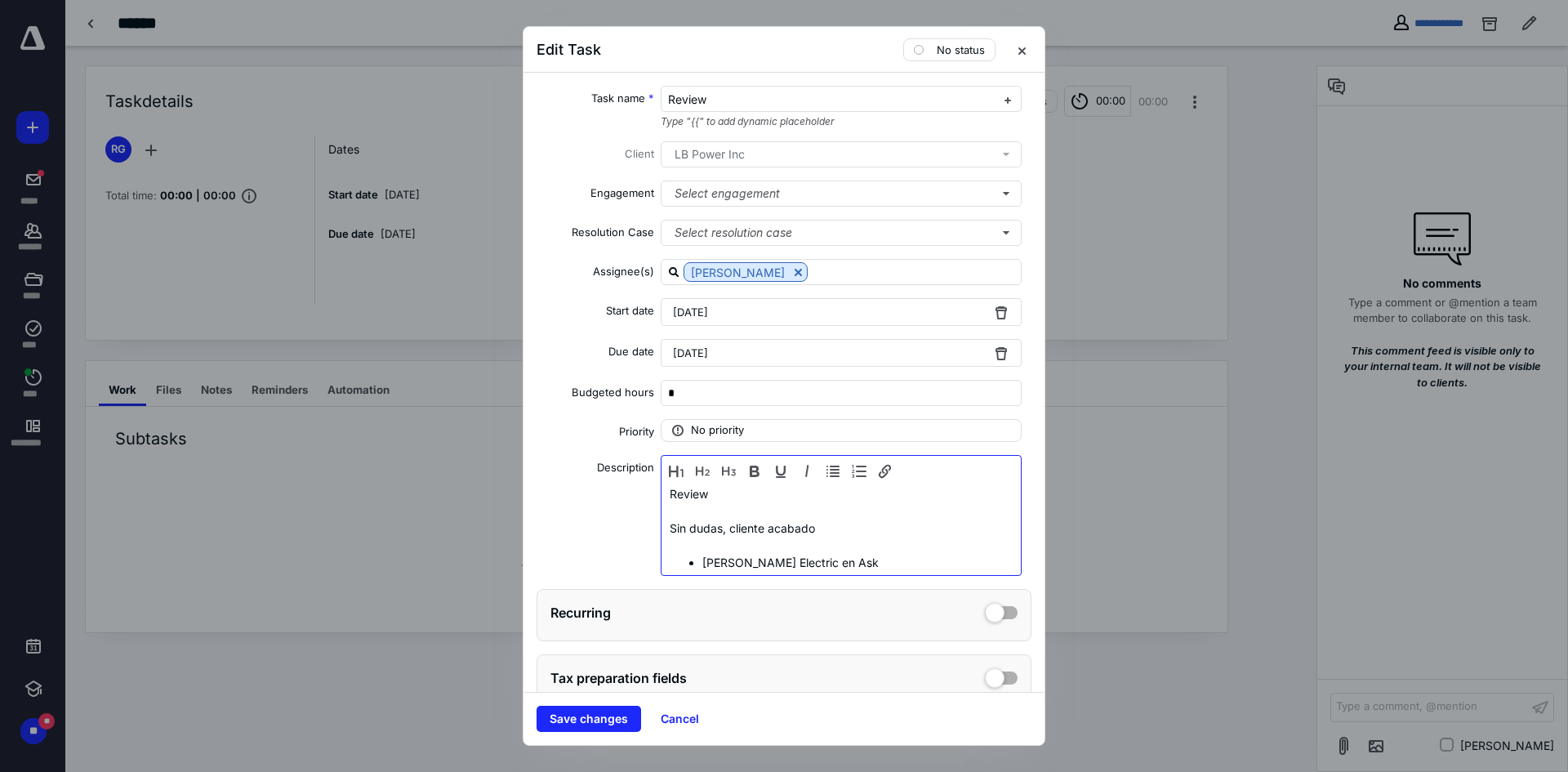 click on "[PERSON_NAME] Electric en Ask" at bounding box center [858, 562] 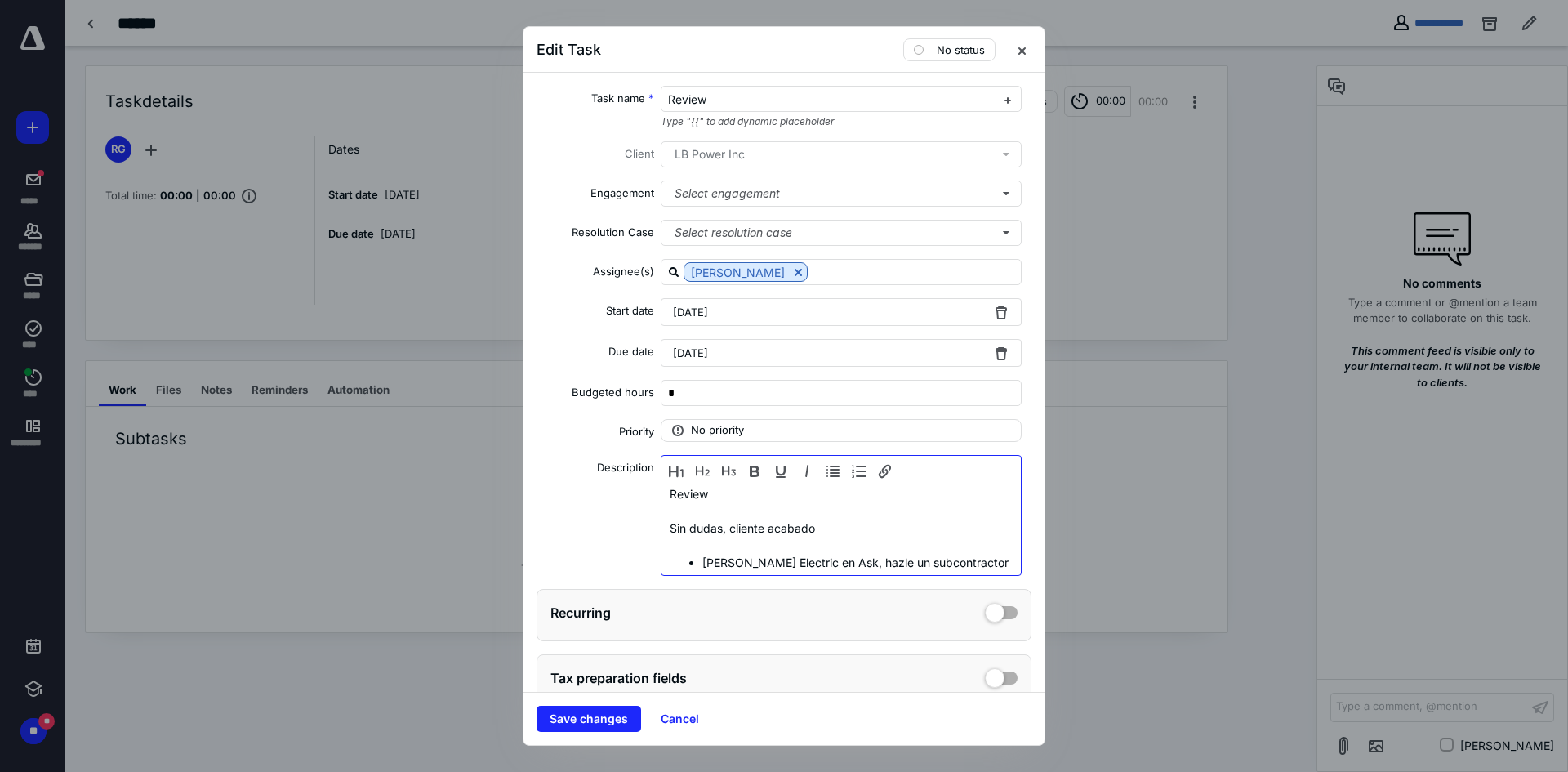 scroll, scrollTop: 16, scrollLeft: 0, axis: vertical 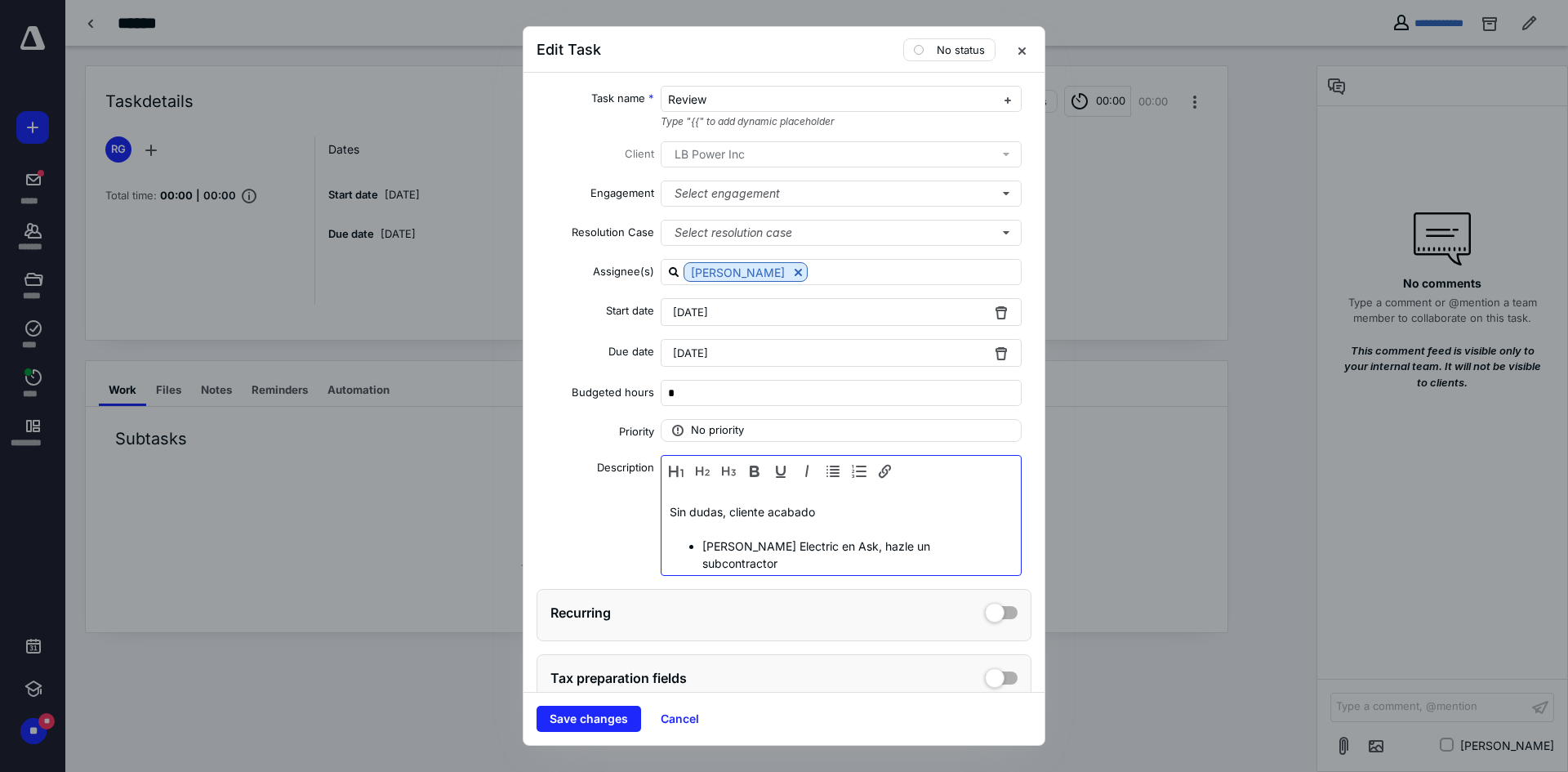 click at bounding box center (853, 580) 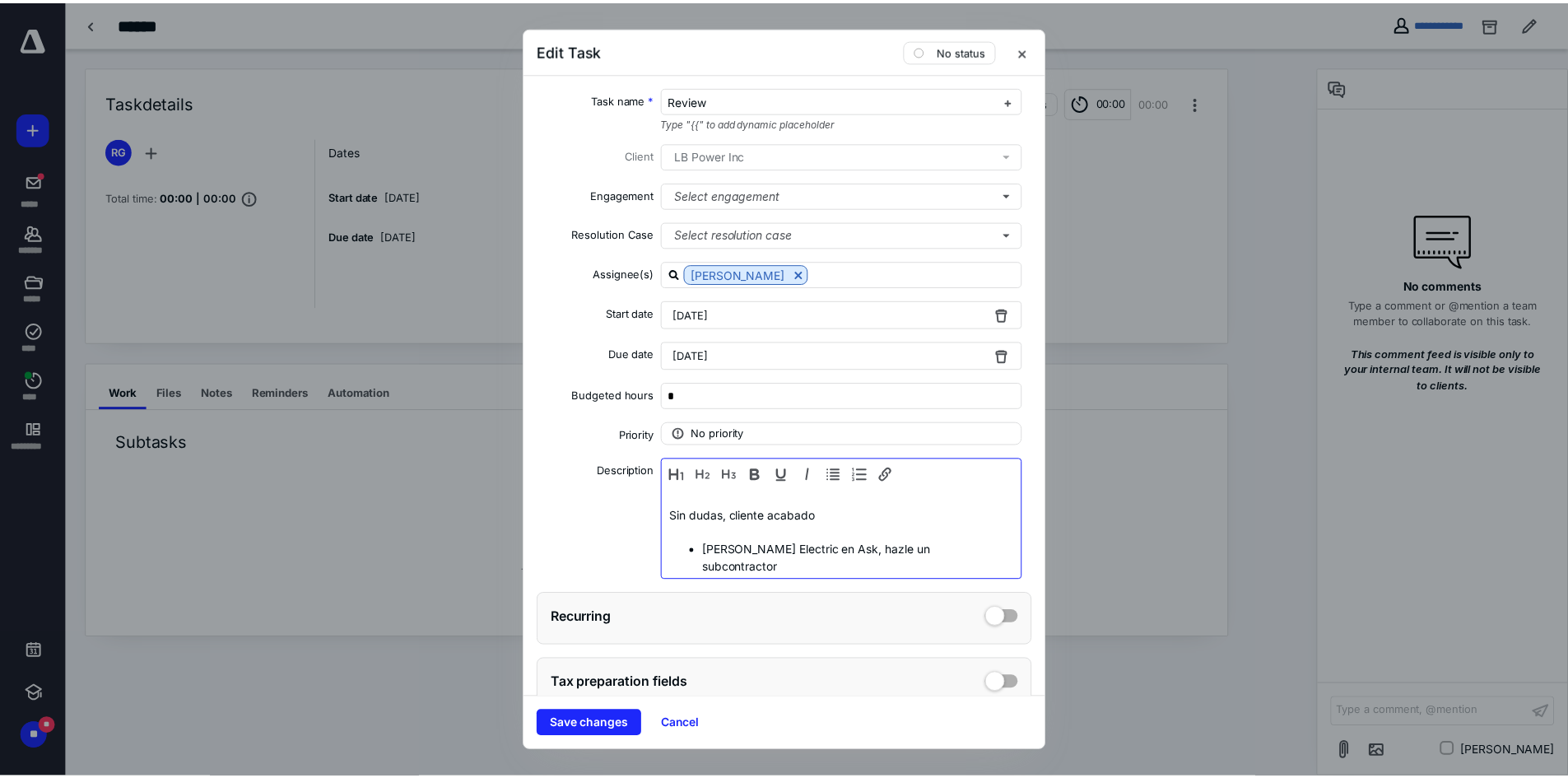 scroll, scrollTop: 1, scrollLeft: 0, axis: vertical 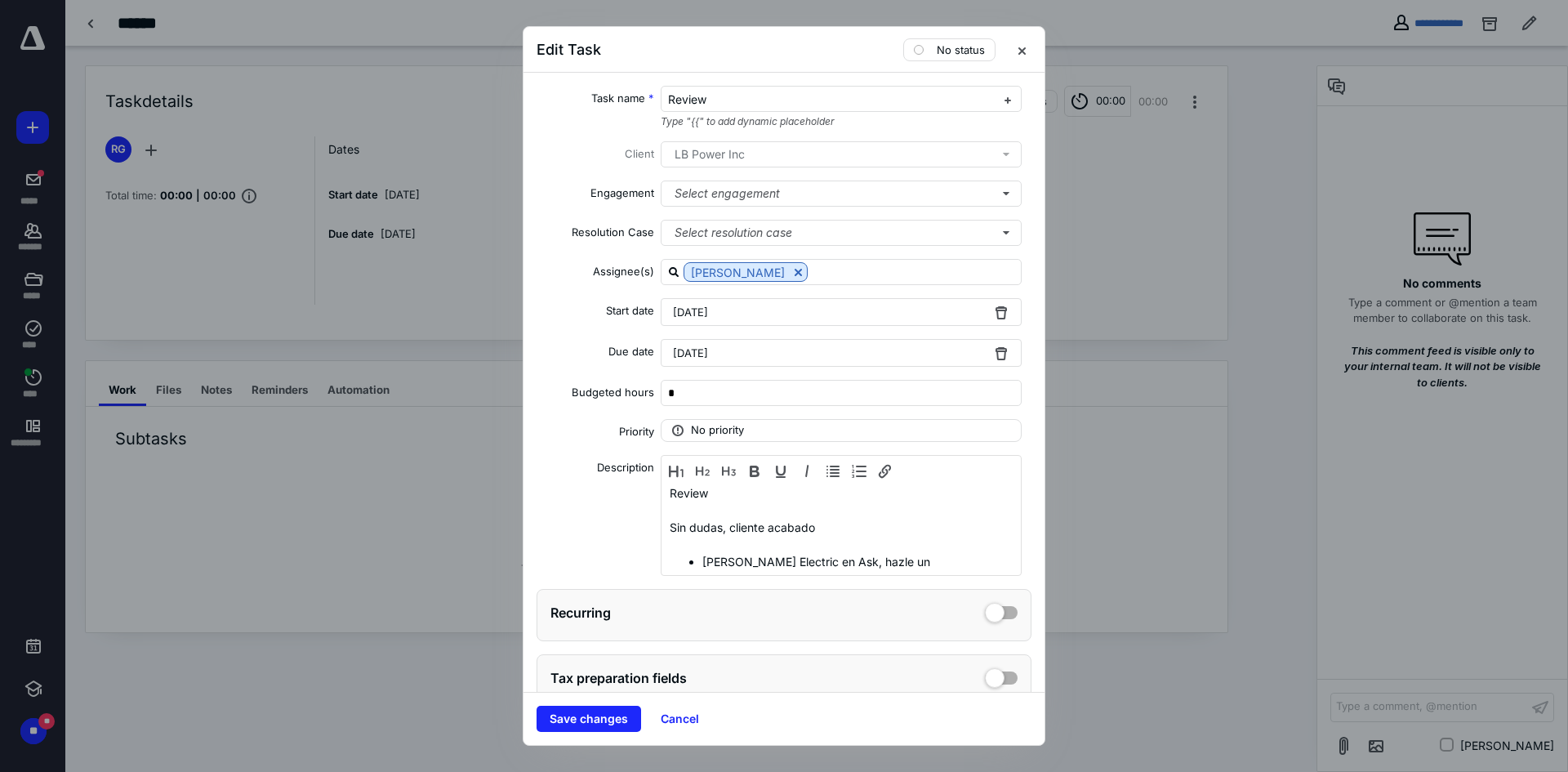 click on "[DATE]" at bounding box center (841, 312) 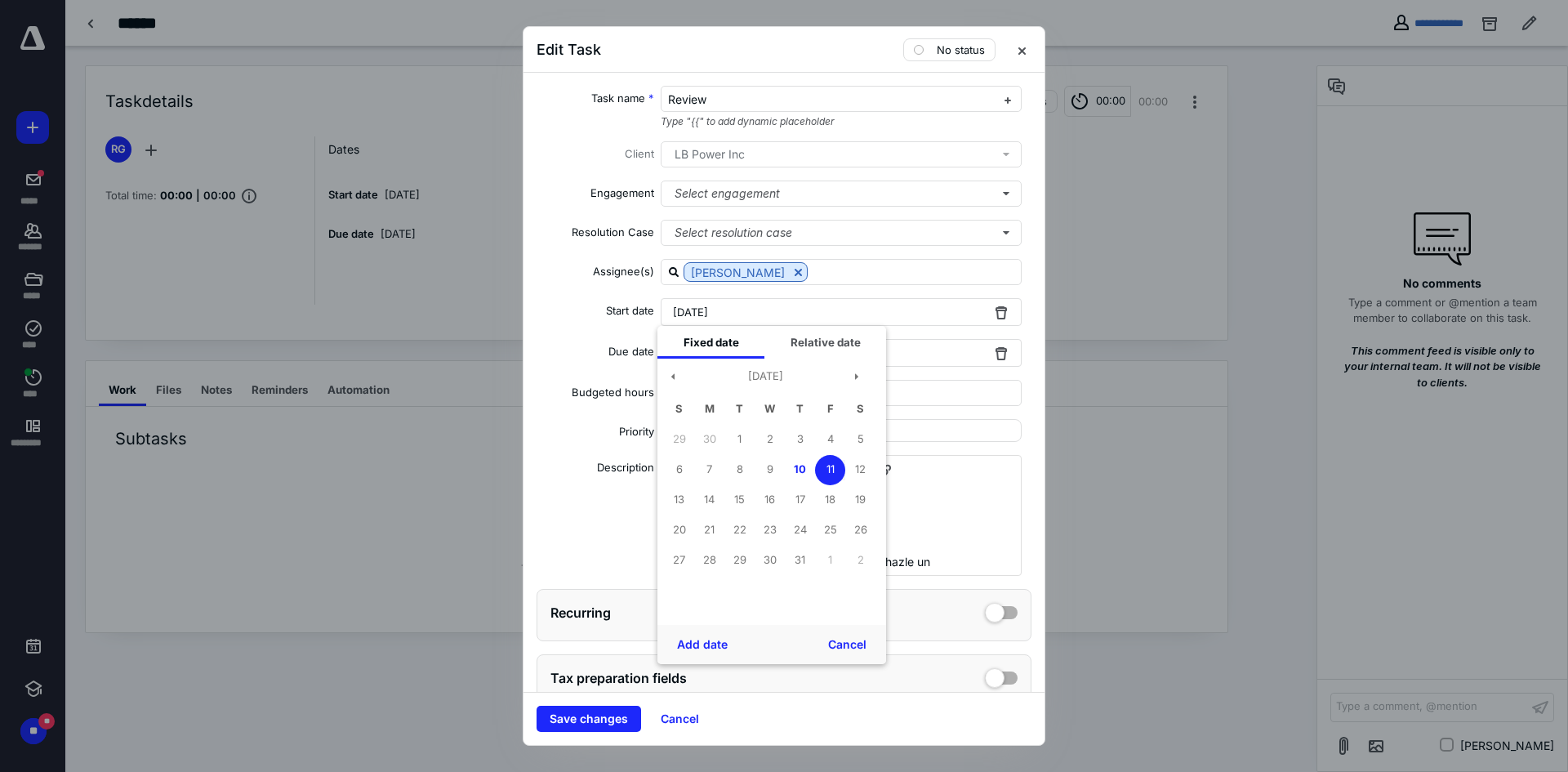 click on "Task name   * Review Type "{{" to add dynamic placeholder Client LB Power Inc Engagement Select engagement Resolution Case Select resolution case Assignee(s) [PERSON_NAME] Start date [DATE] Fixed date Relative date [DATE] S M T W T F S 29 30 1 2 3 4 5 6 7 8 9 10 11 12 13 14 15 16 17 18 19 20 21 22 23 24 25 26 27 28 29 30 31 1 2 Add date Cancel Due date [DATE] Budgeted hours * Priority No priority Description Review  Sin dudas, cliente acabado [PERSON_NAME] Electric en Ask, hazle un subcontractor Recurring Tax preparation fields" at bounding box center (784, 382) 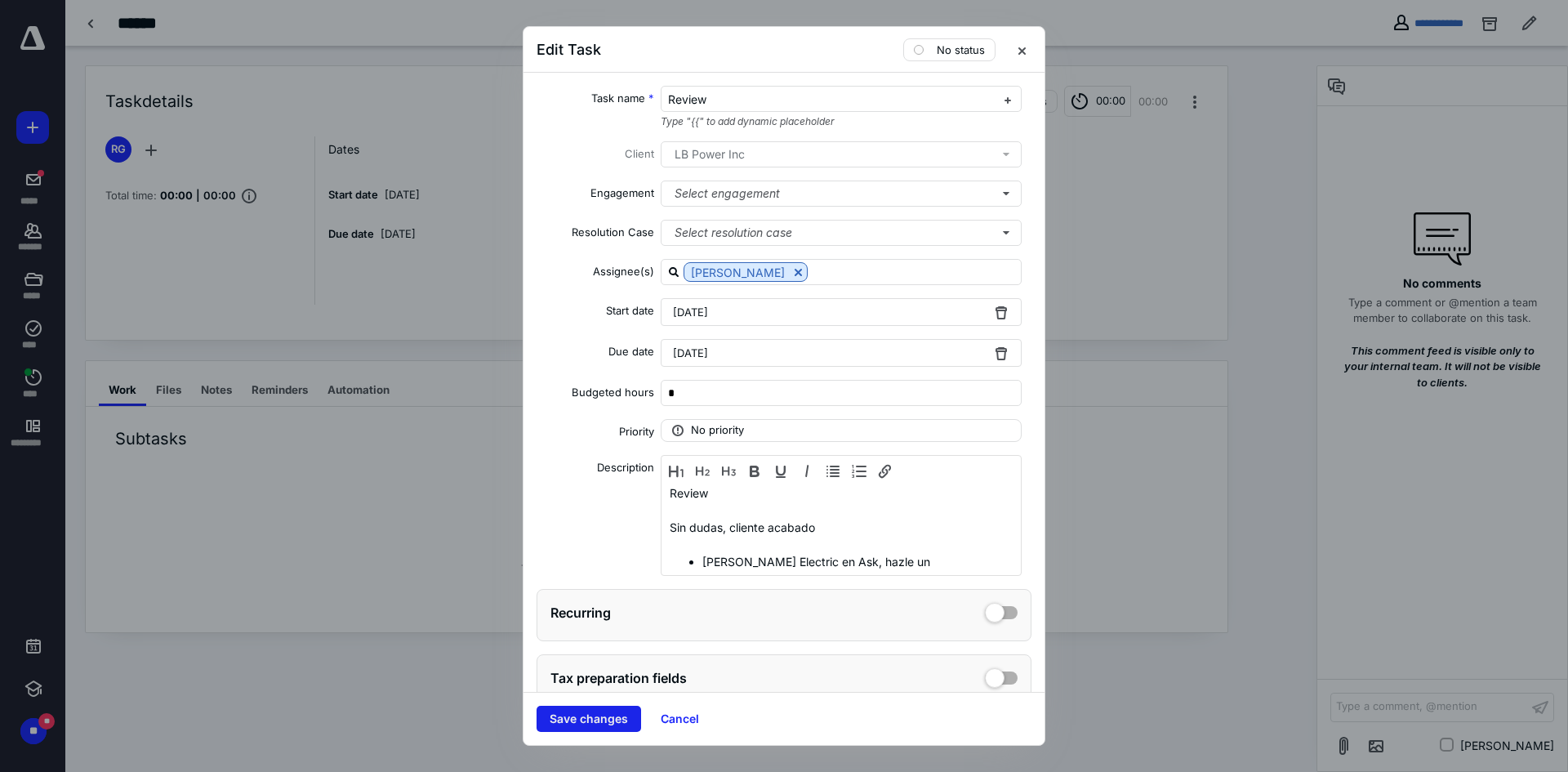 click on "Save changes" at bounding box center [589, 719] 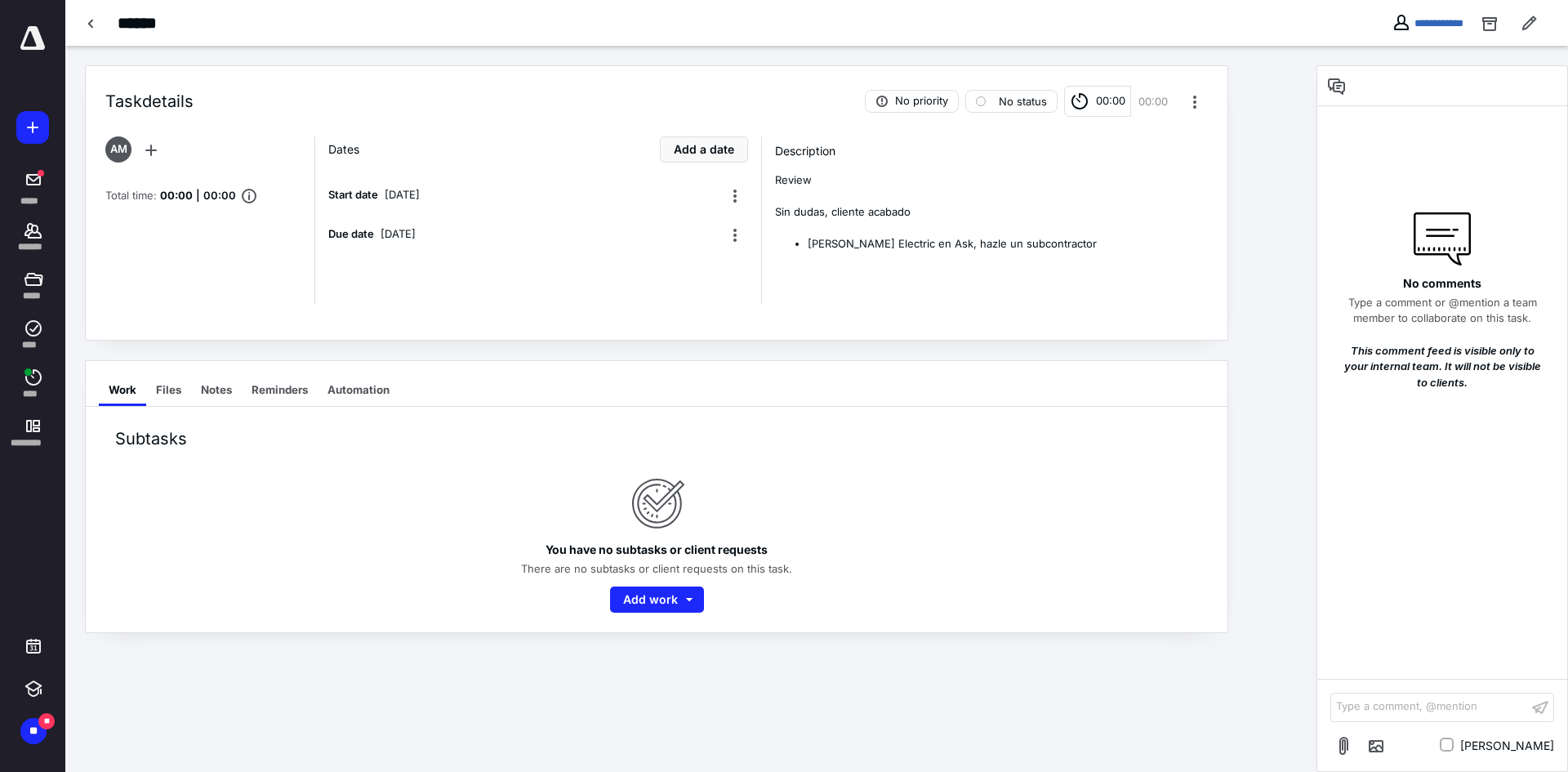 click at bounding box center [33, 38] 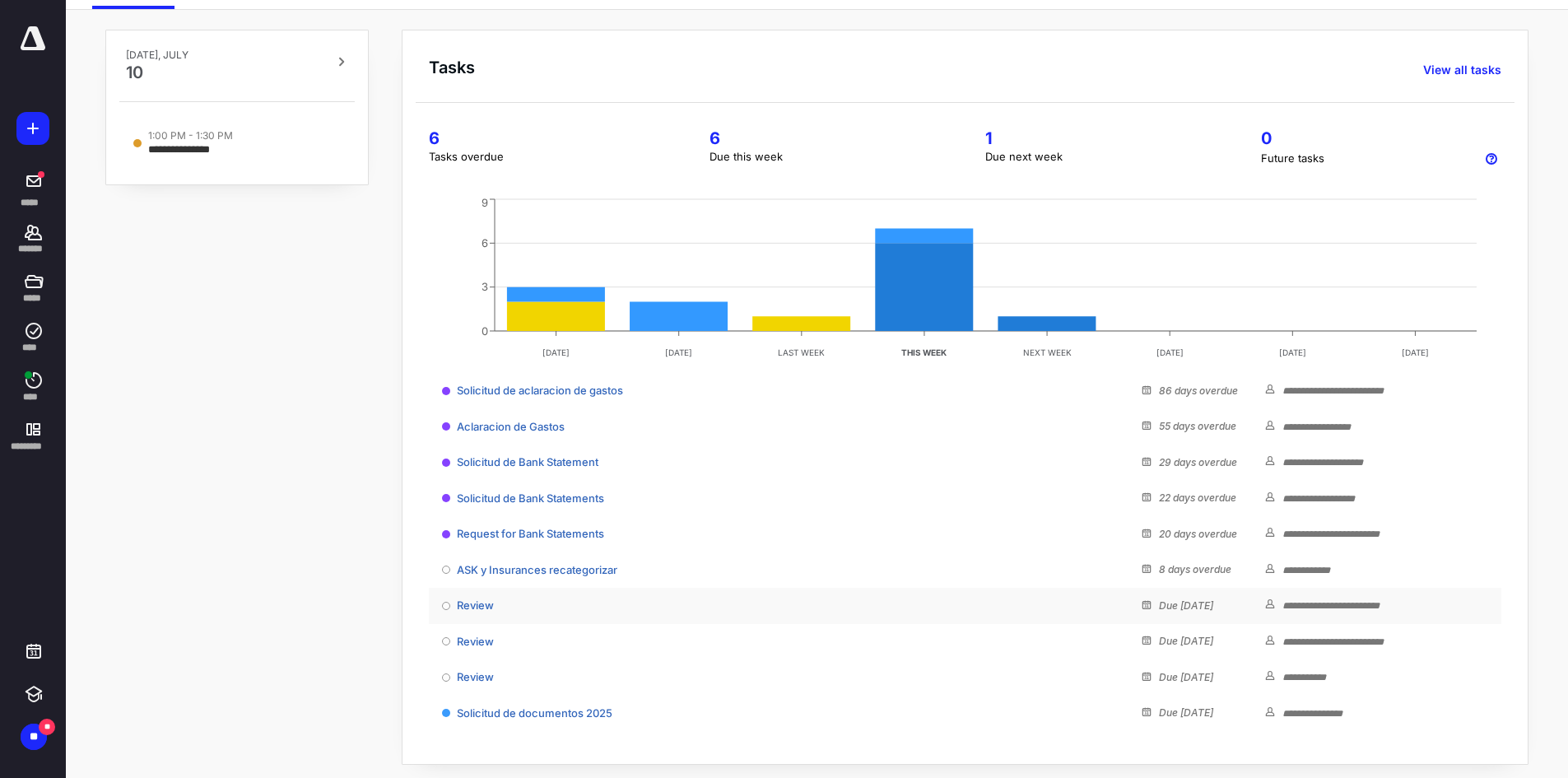 scroll, scrollTop: 101, scrollLeft: 0, axis: vertical 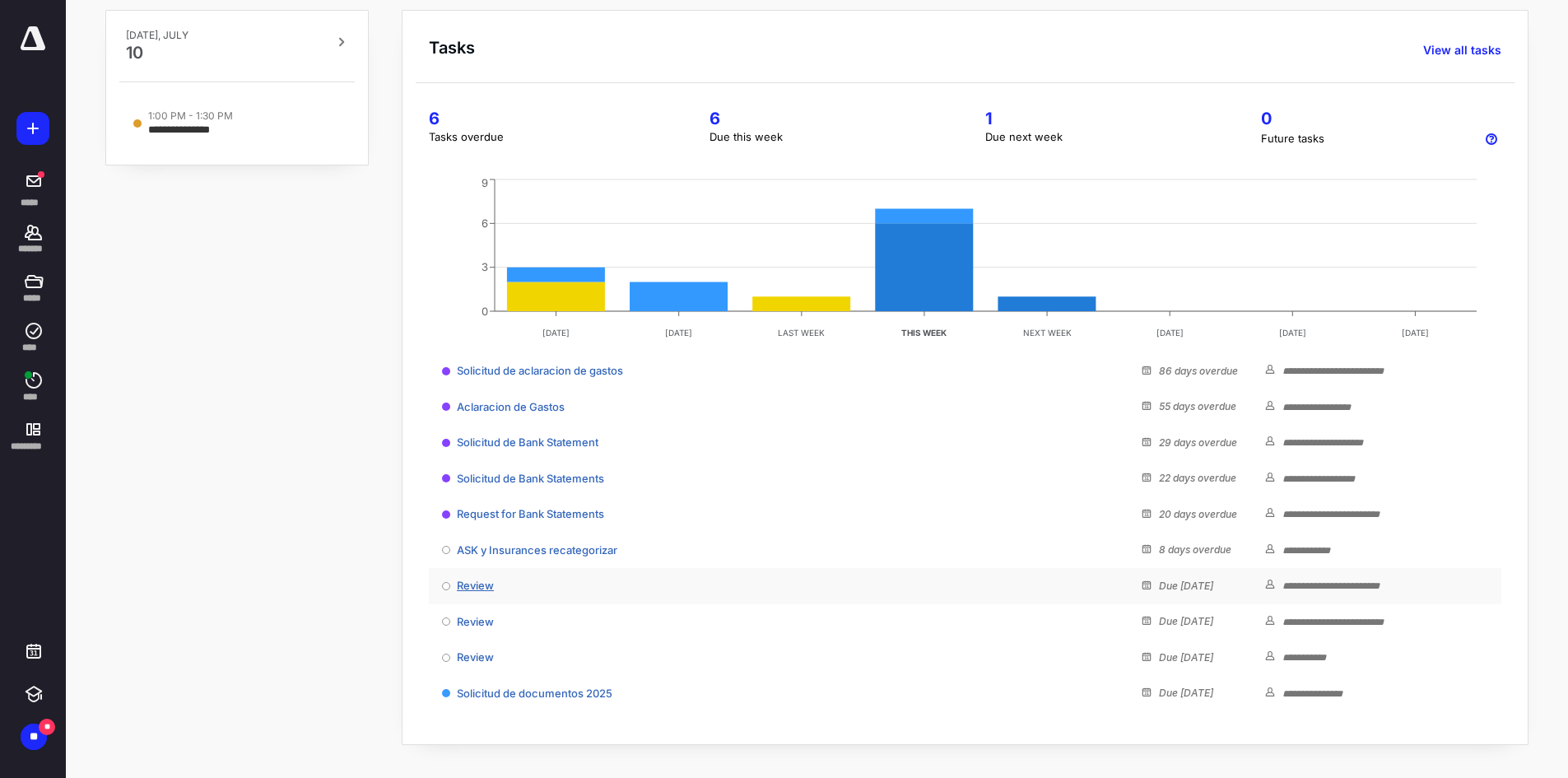 click on "Review" at bounding box center [475, 585] 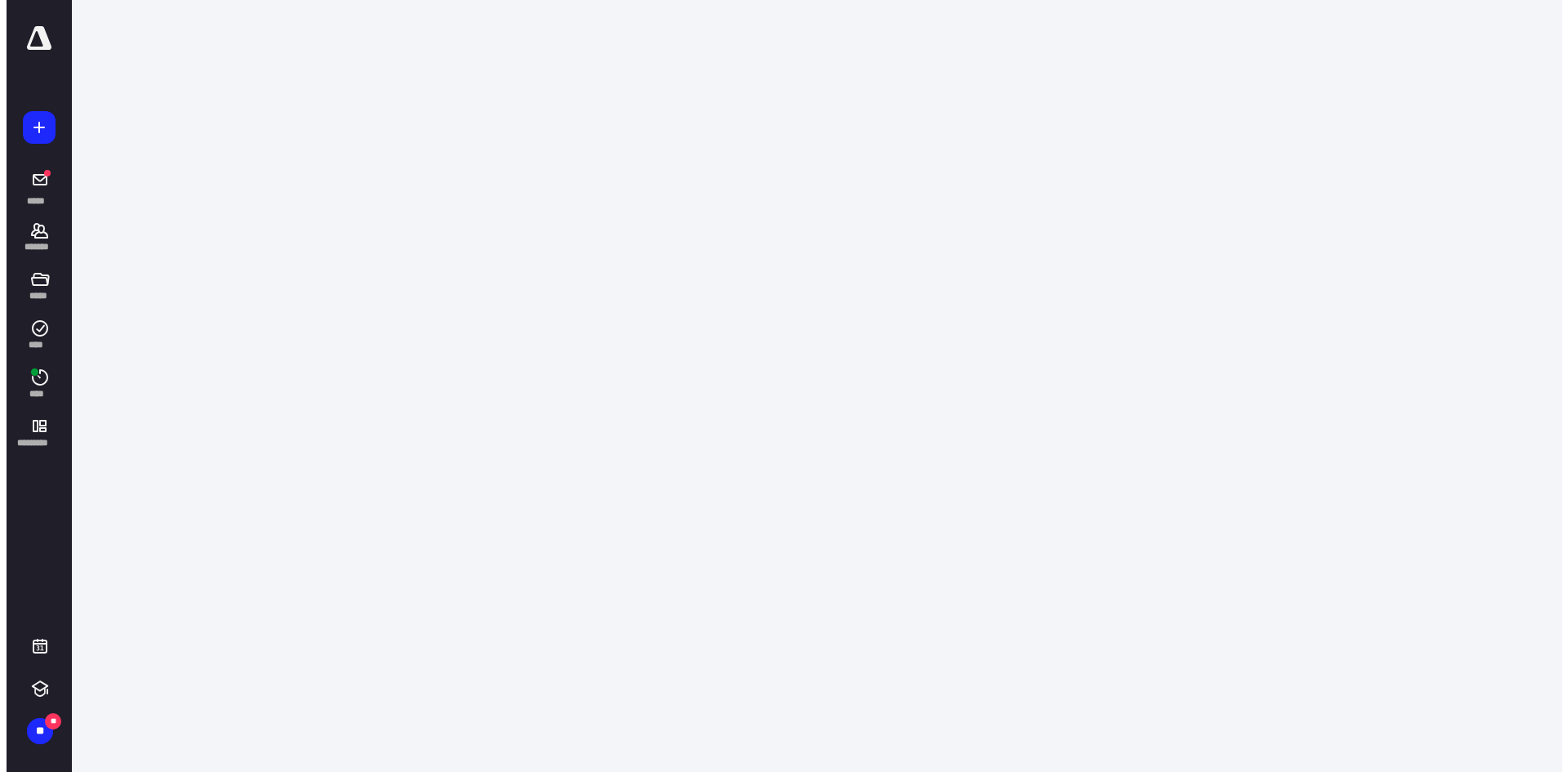 scroll, scrollTop: 0, scrollLeft: 0, axis: both 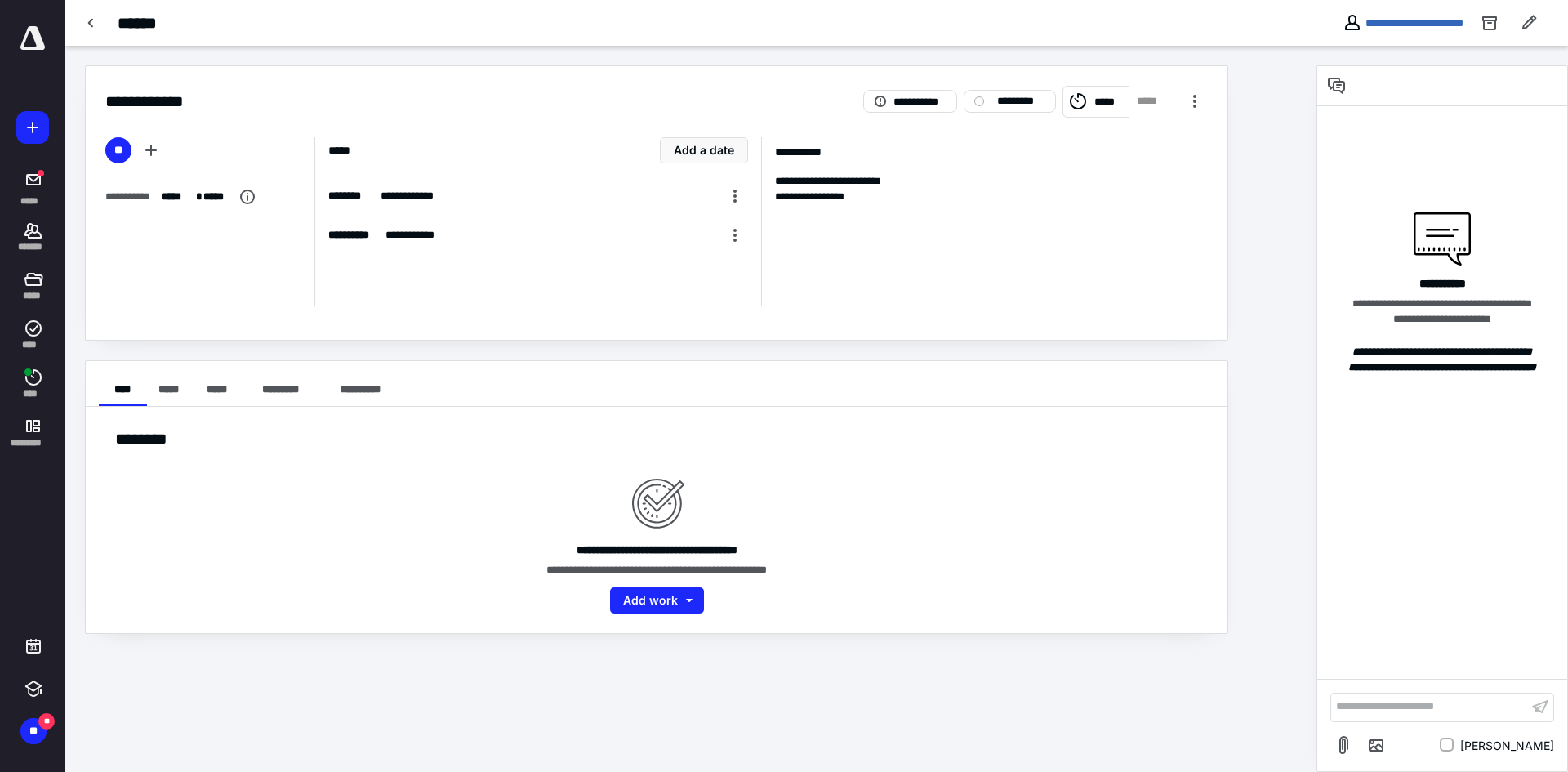 click on "*****" at bounding box center [1096, 101] 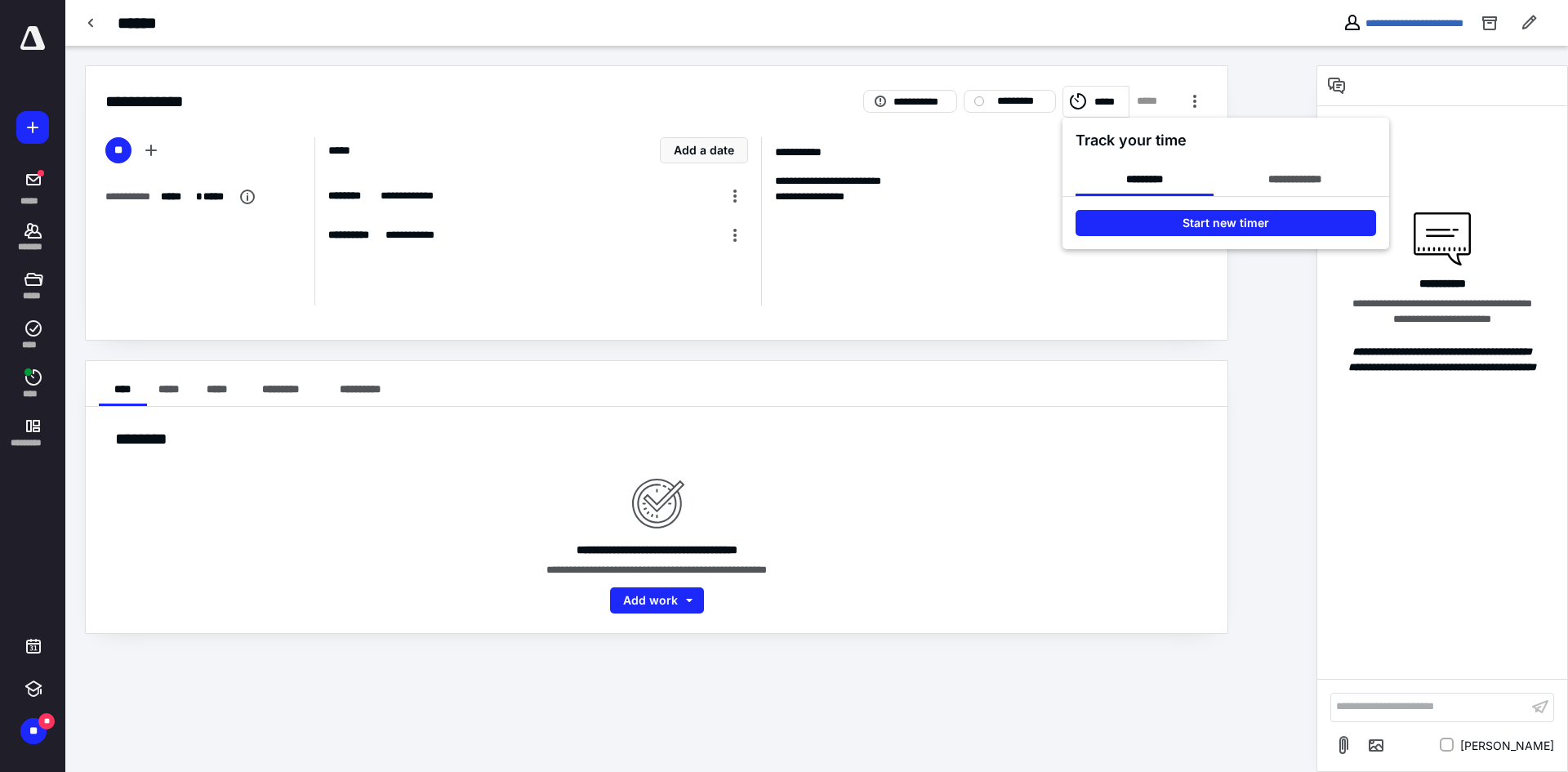 click at bounding box center [784, 386] 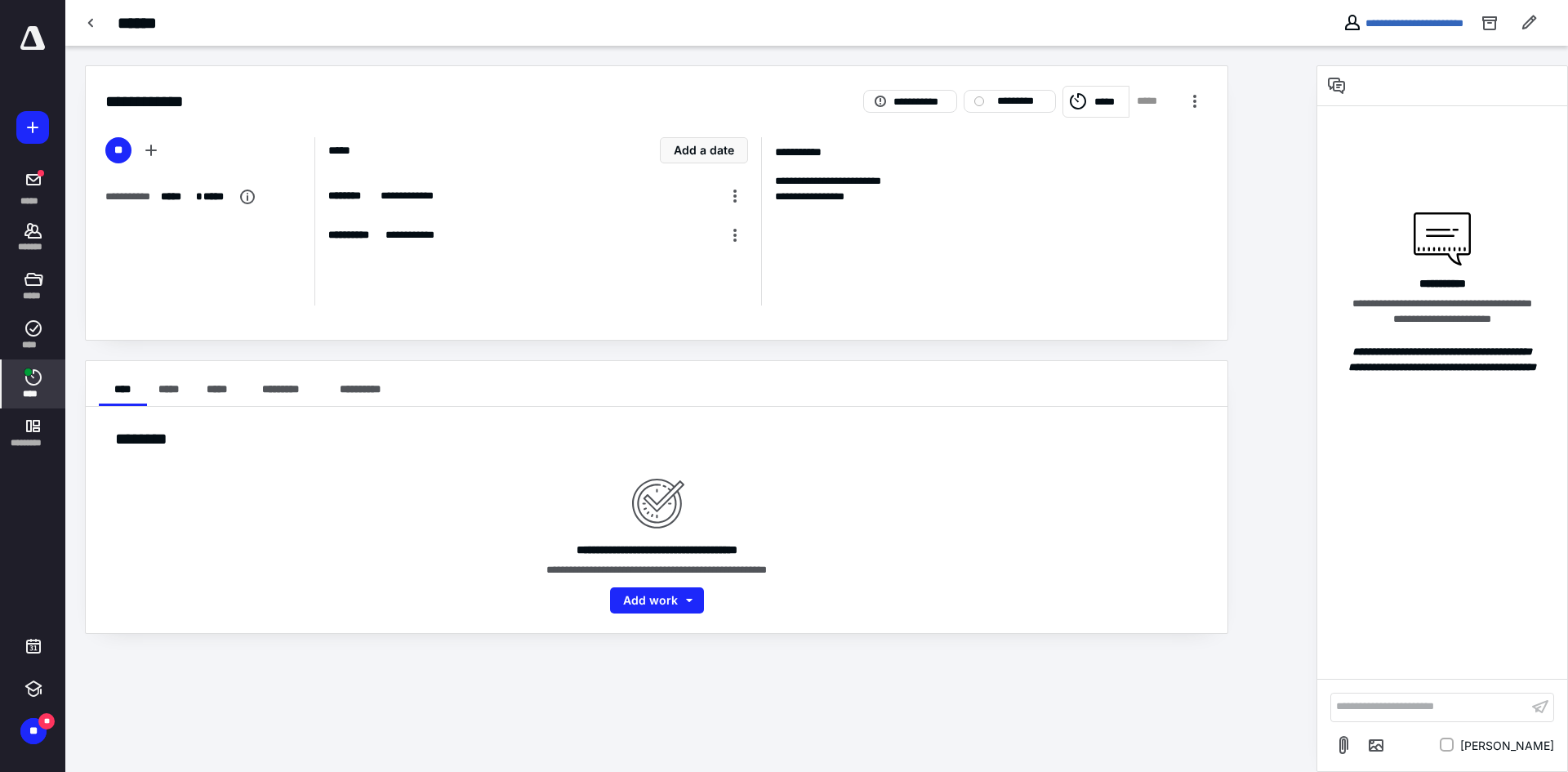 click on "****" at bounding box center [33, 384] 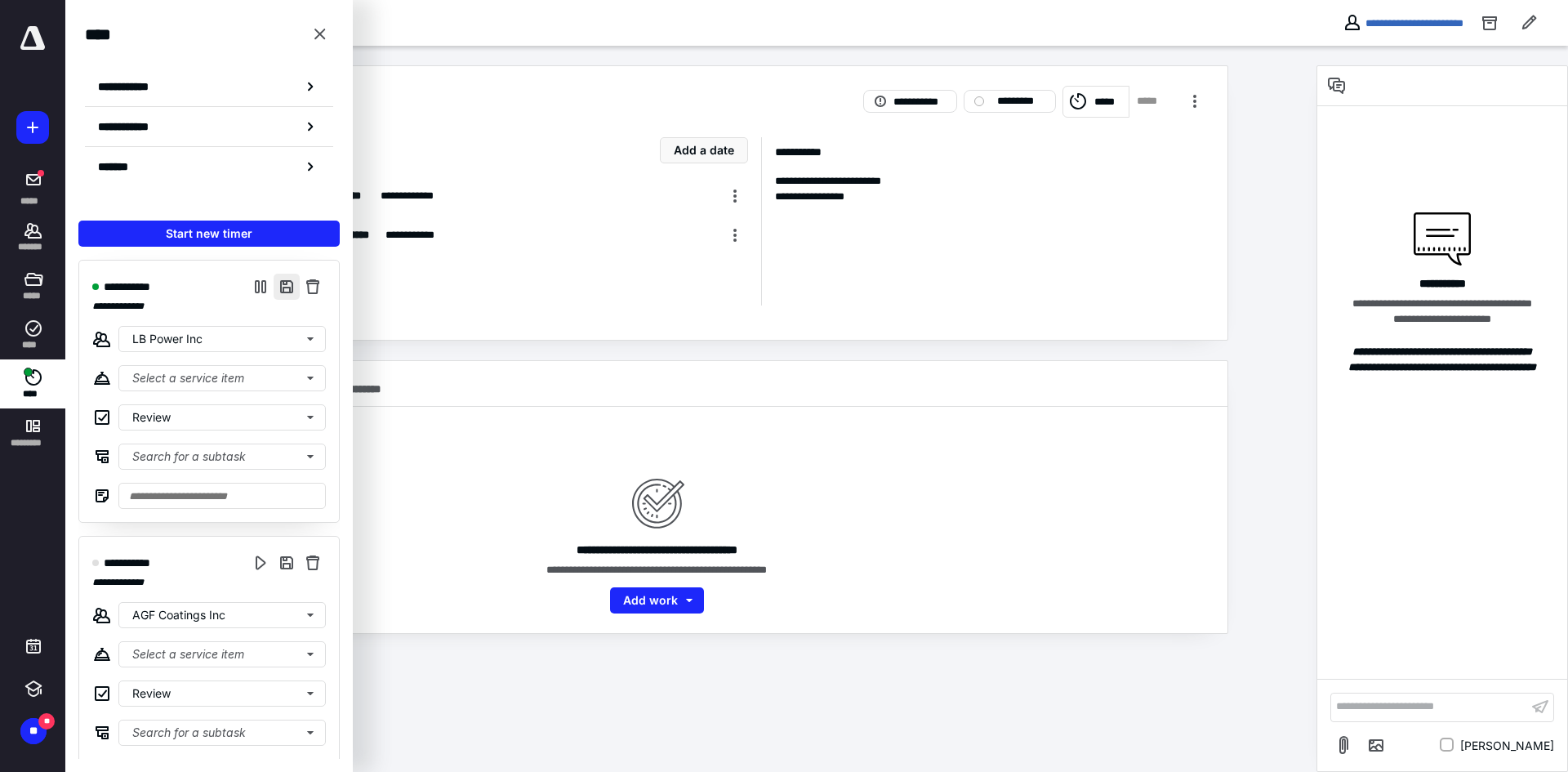 click at bounding box center (287, 287) 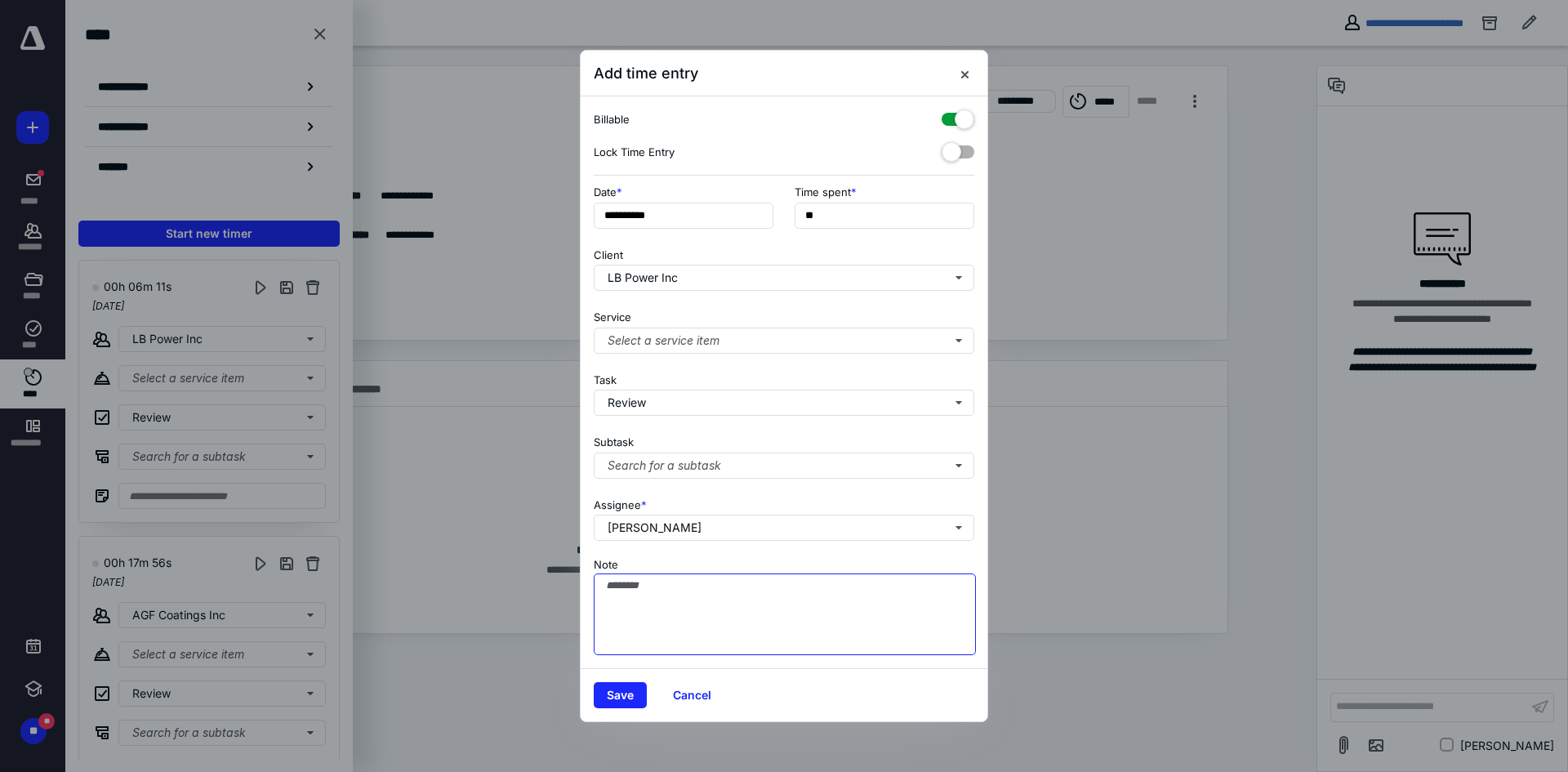 click on "Note" at bounding box center (785, 614) 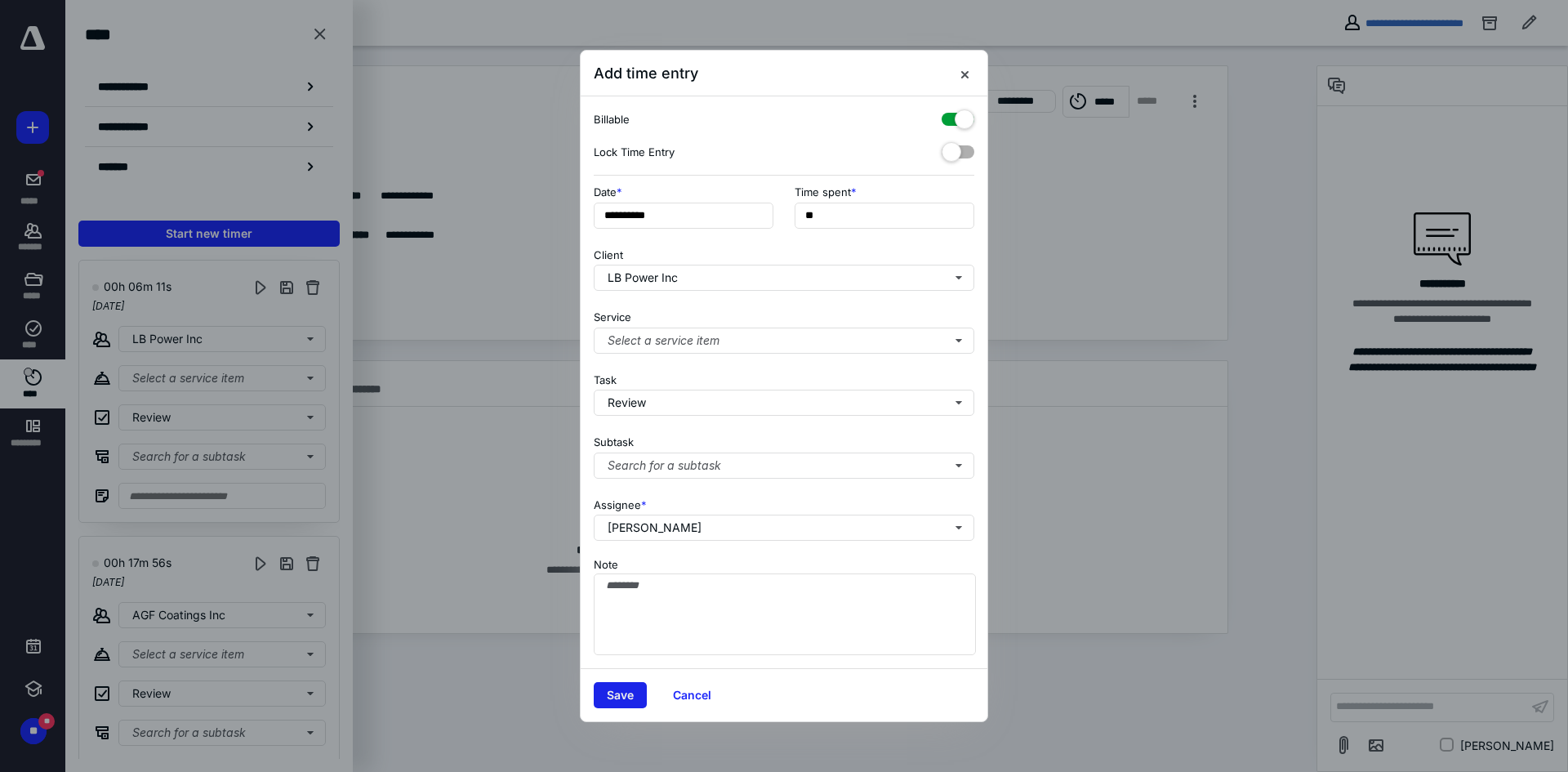 drag, startPoint x: 579, startPoint y: 679, endPoint x: 624, endPoint y: 689, distance: 46.097722 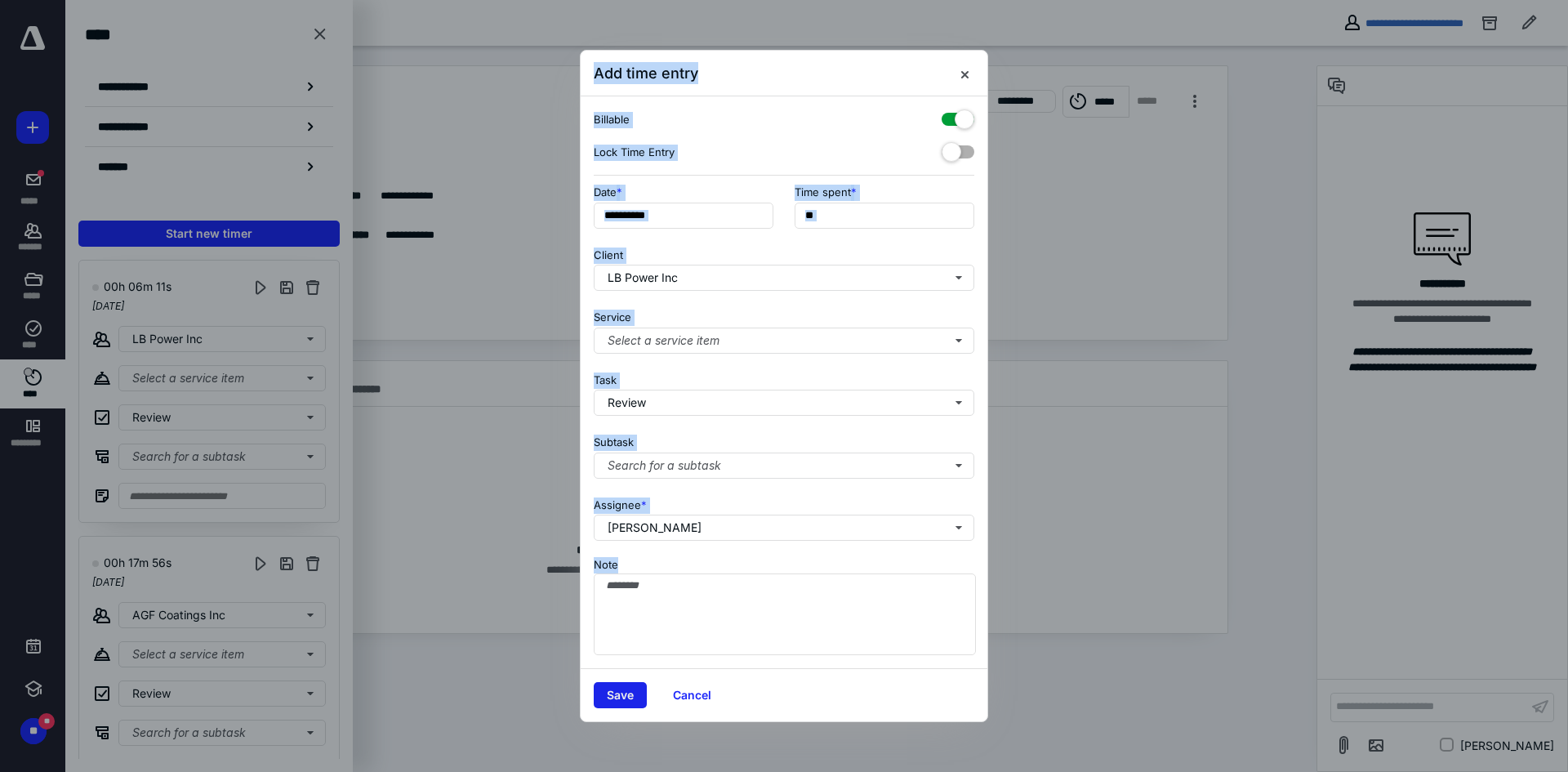 click on "Save" at bounding box center [620, 695] 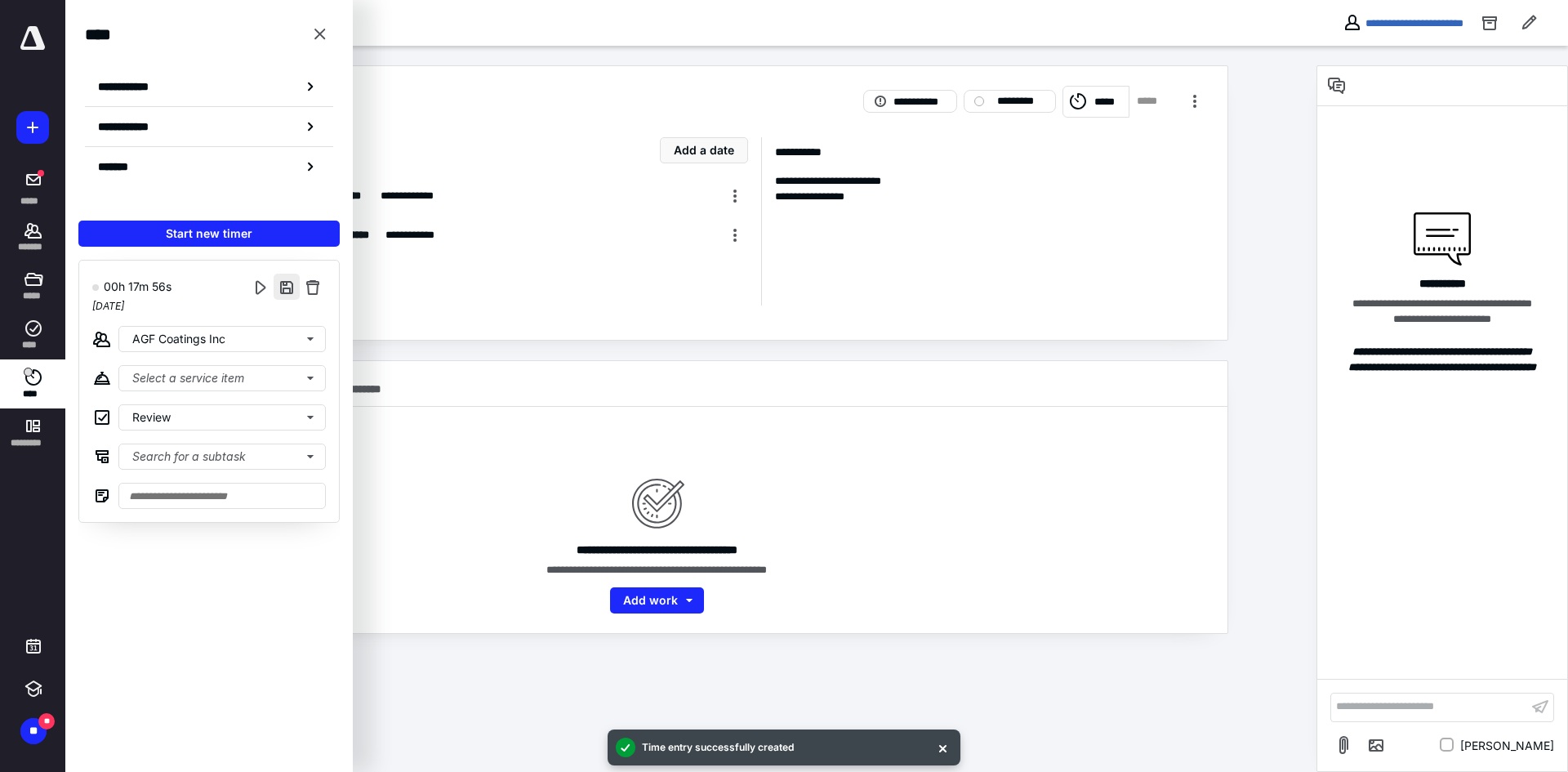 click at bounding box center [287, 287] 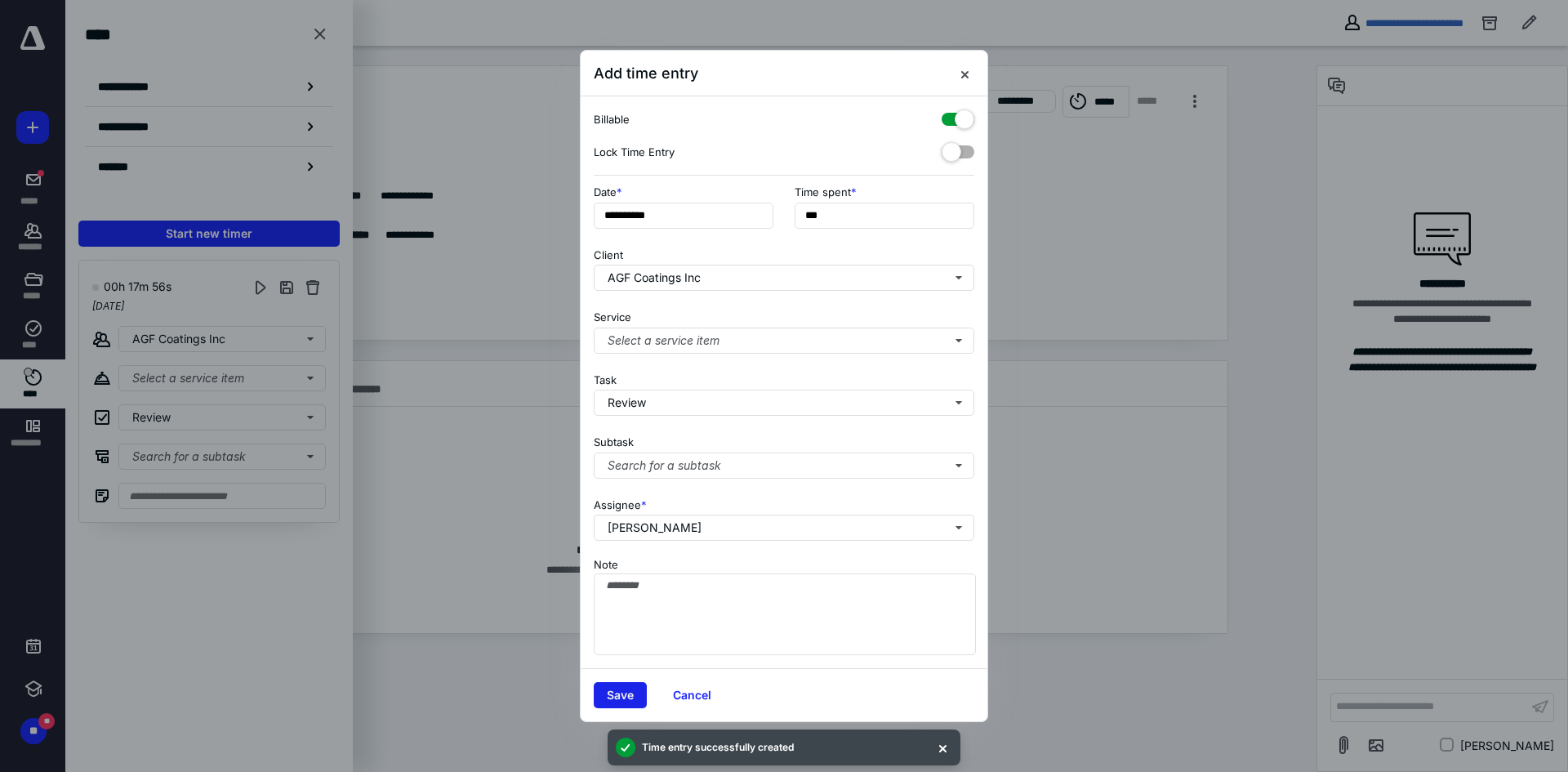 click on "Save" at bounding box center (620, 695) 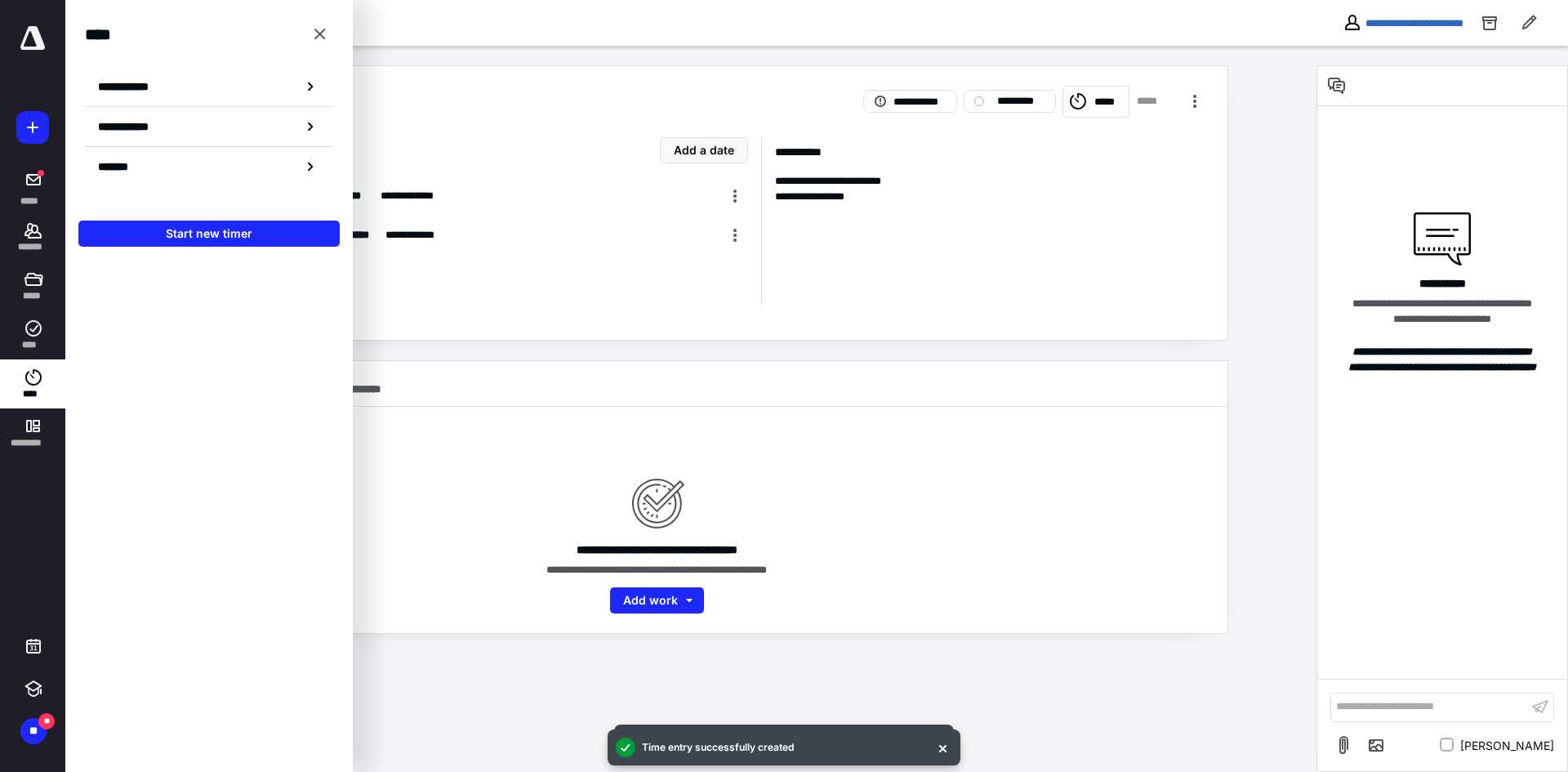 click on "**********" at bounding box center [657, 384] 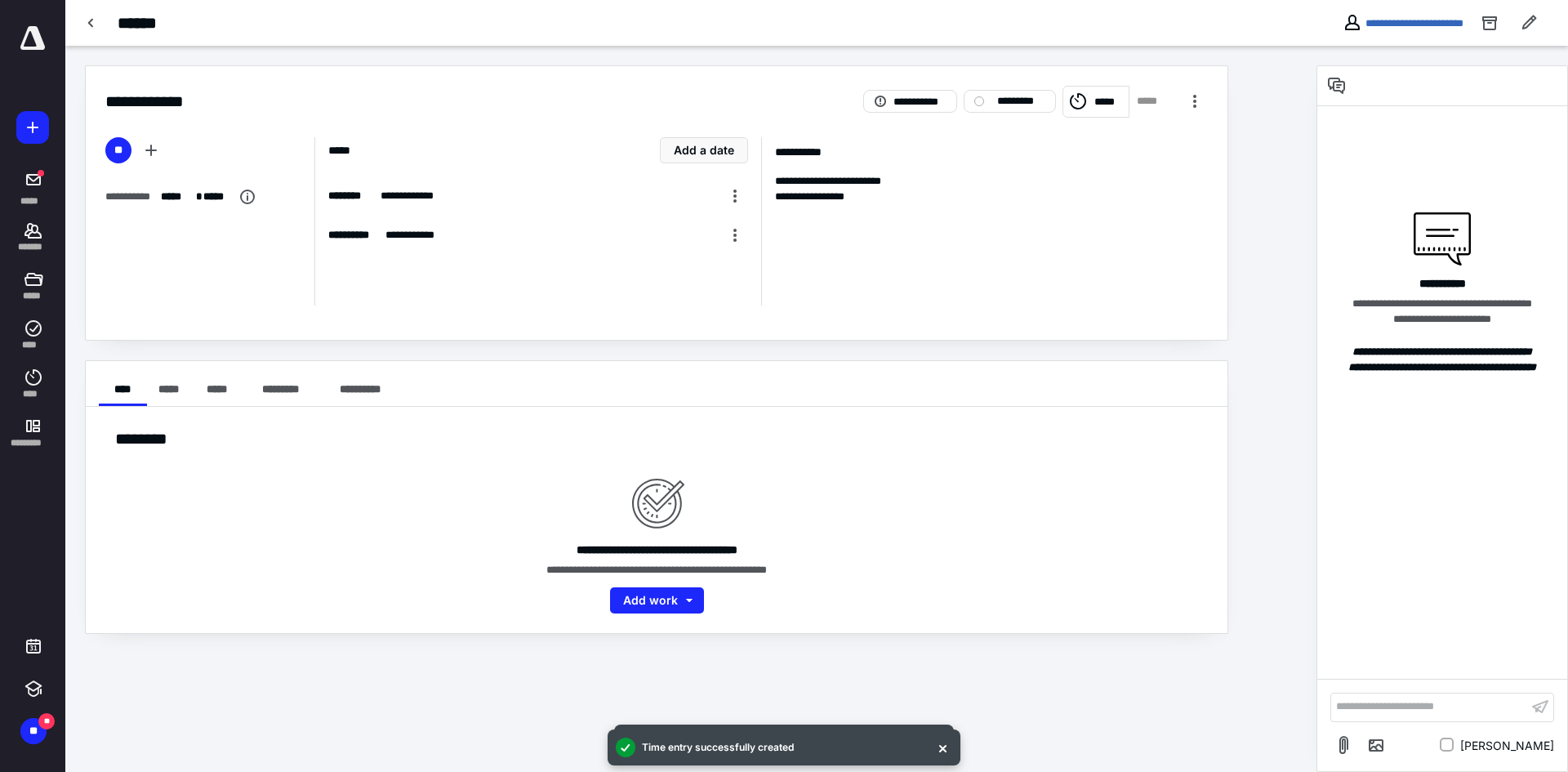 click 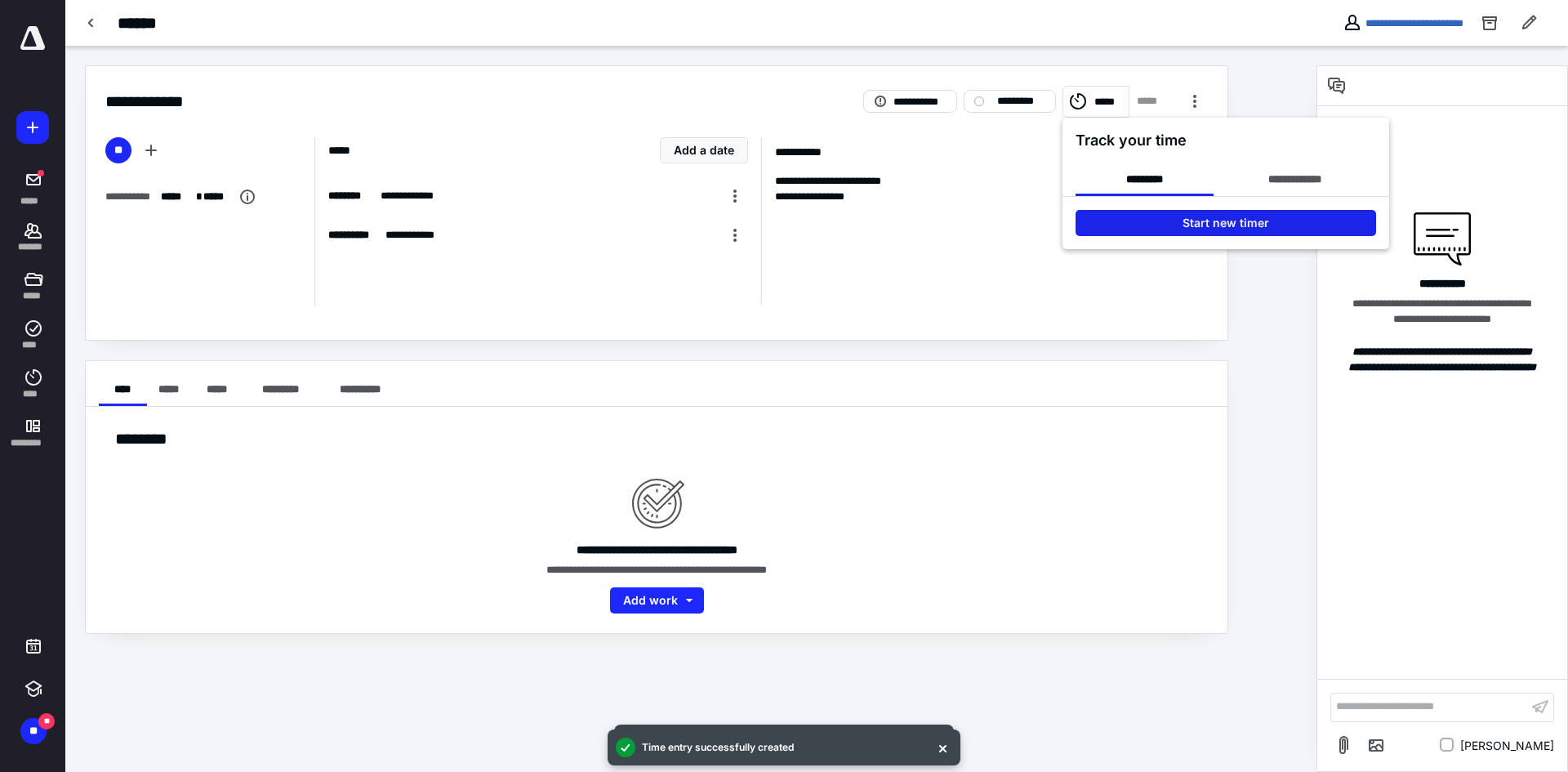 click on "Start new timer" at bounding box center (1226, 223) 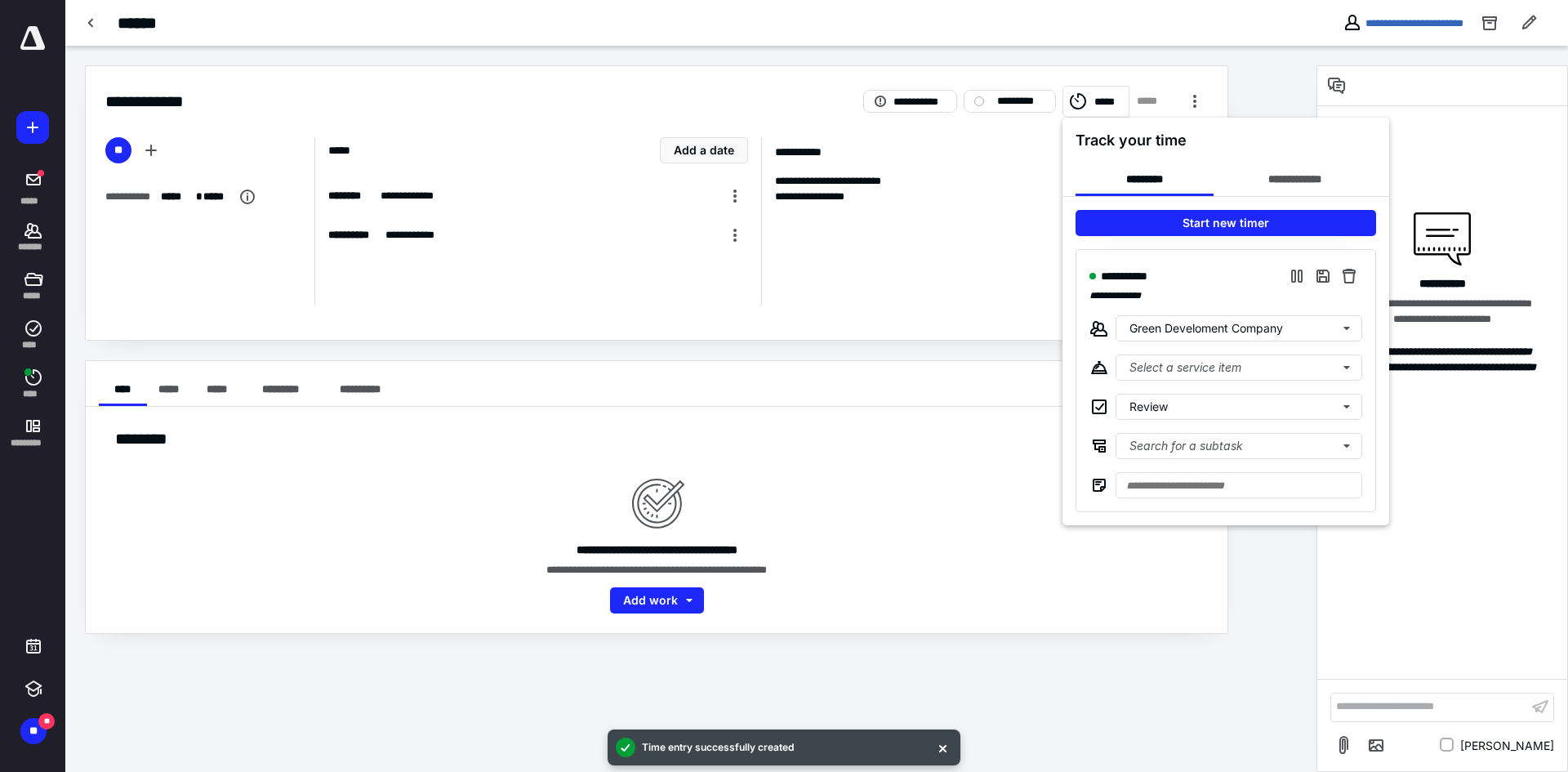 click at bounding box center [784, 386] 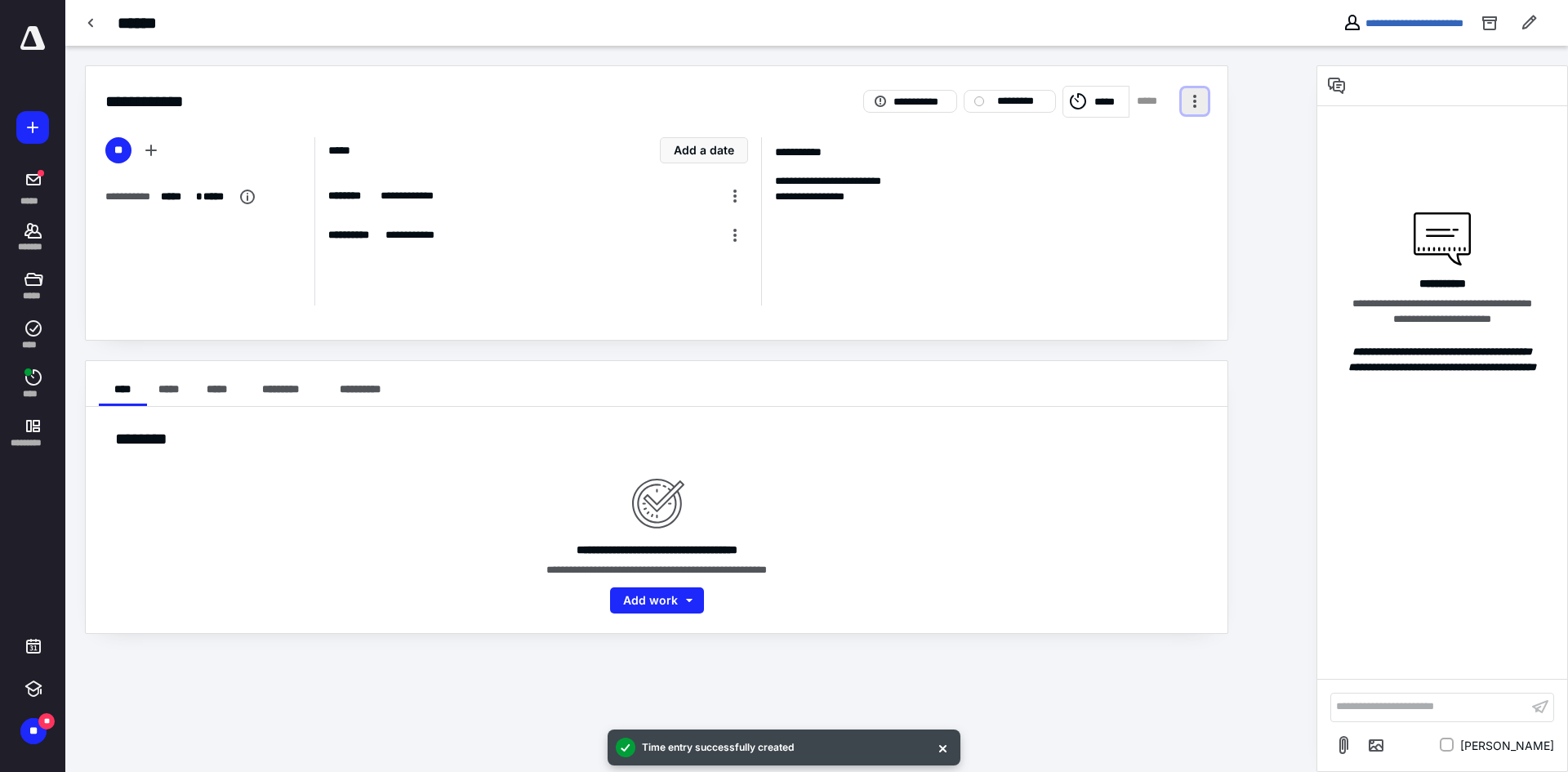 type 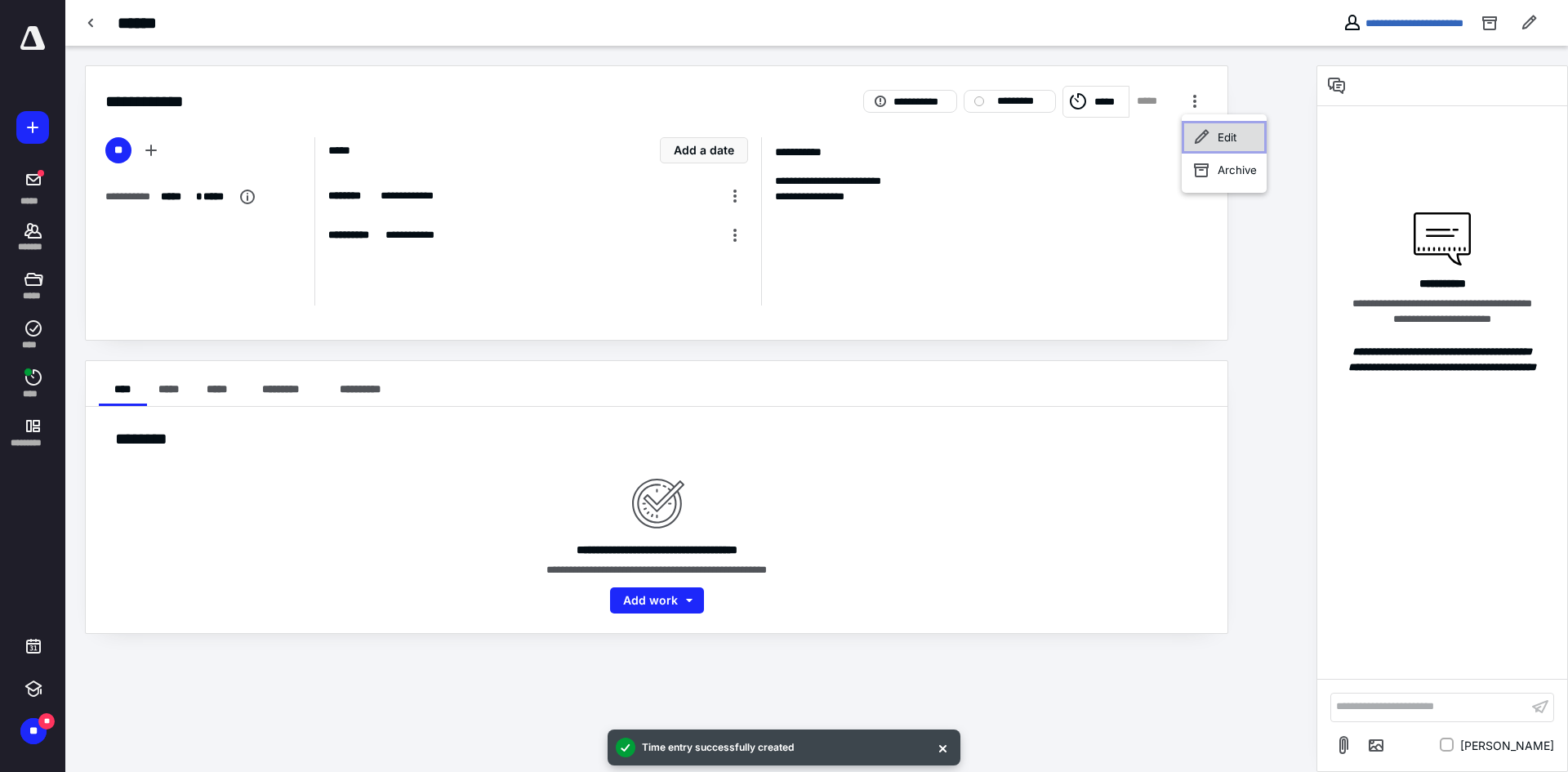 type 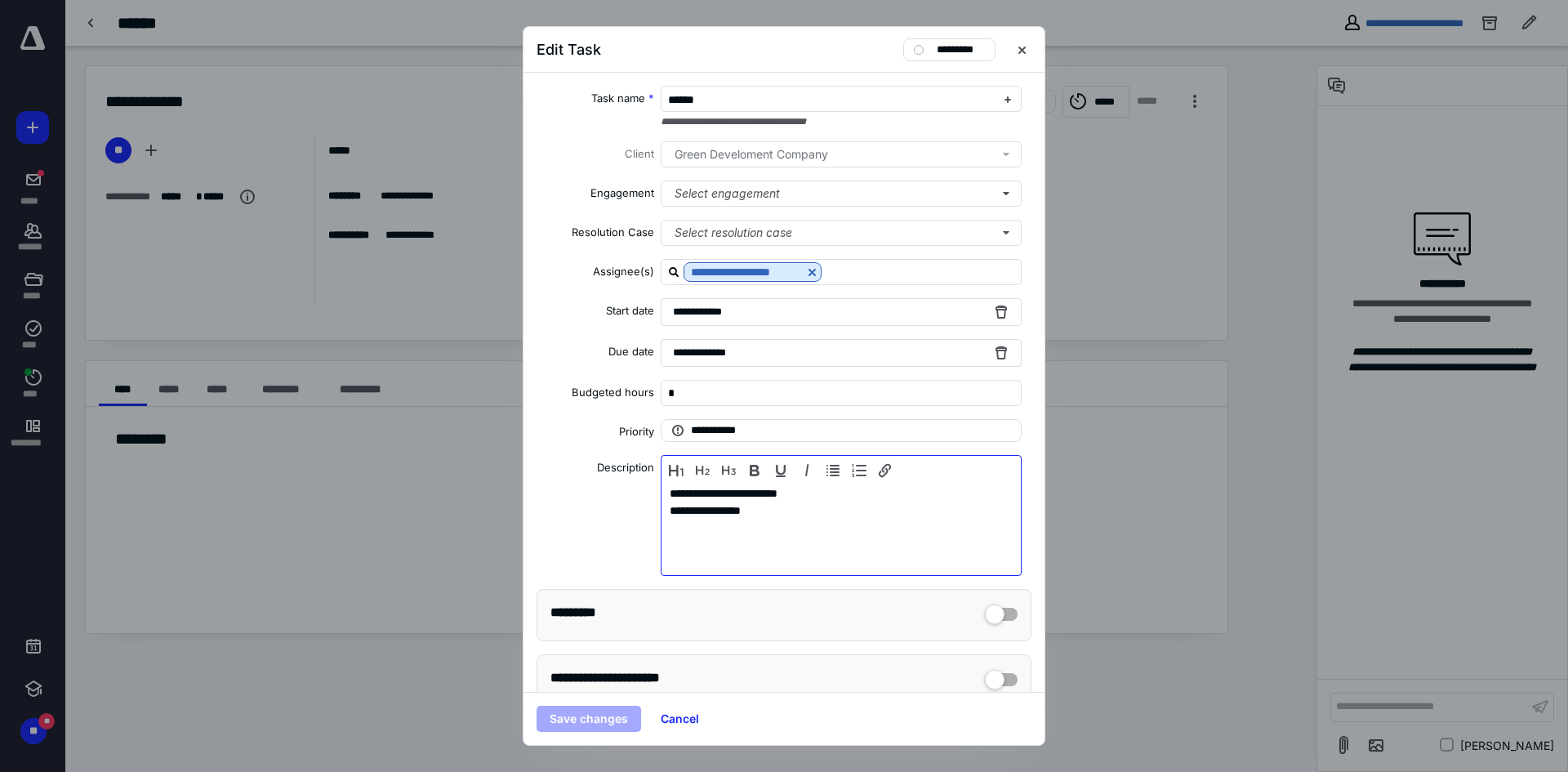 click on "**********" at bounding box center (836, 528) 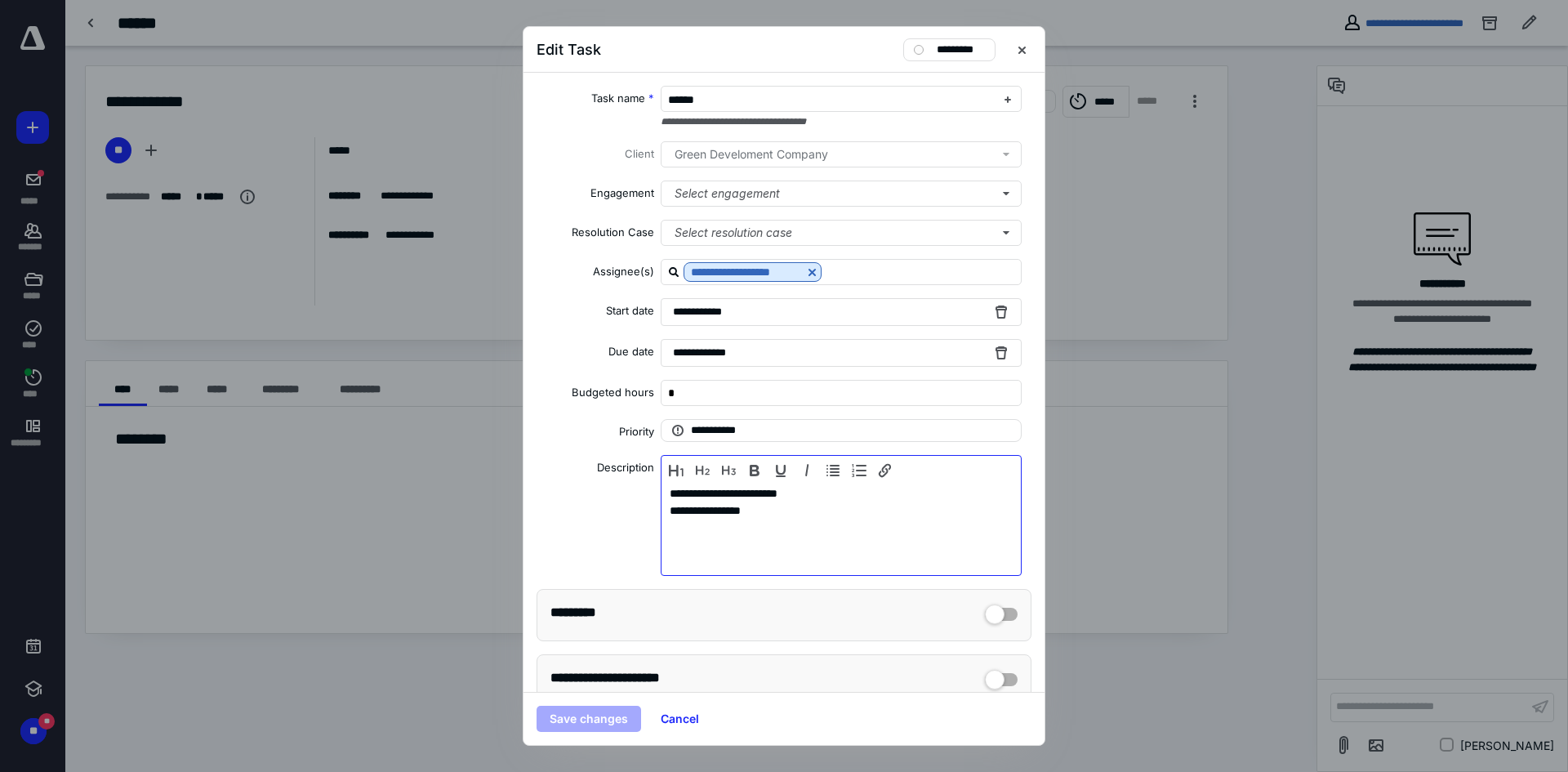 type 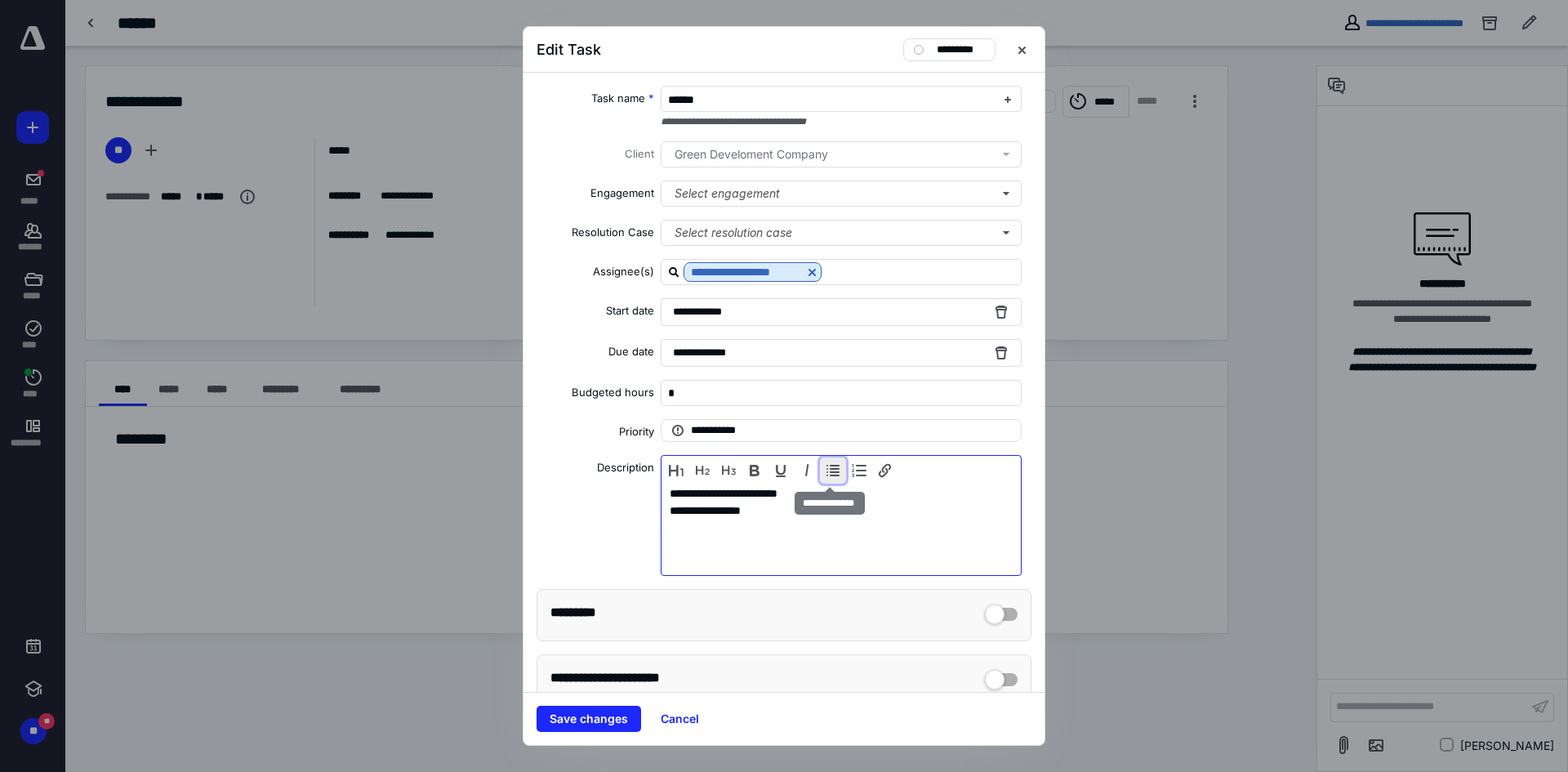 click at bounding box center (833, 471) 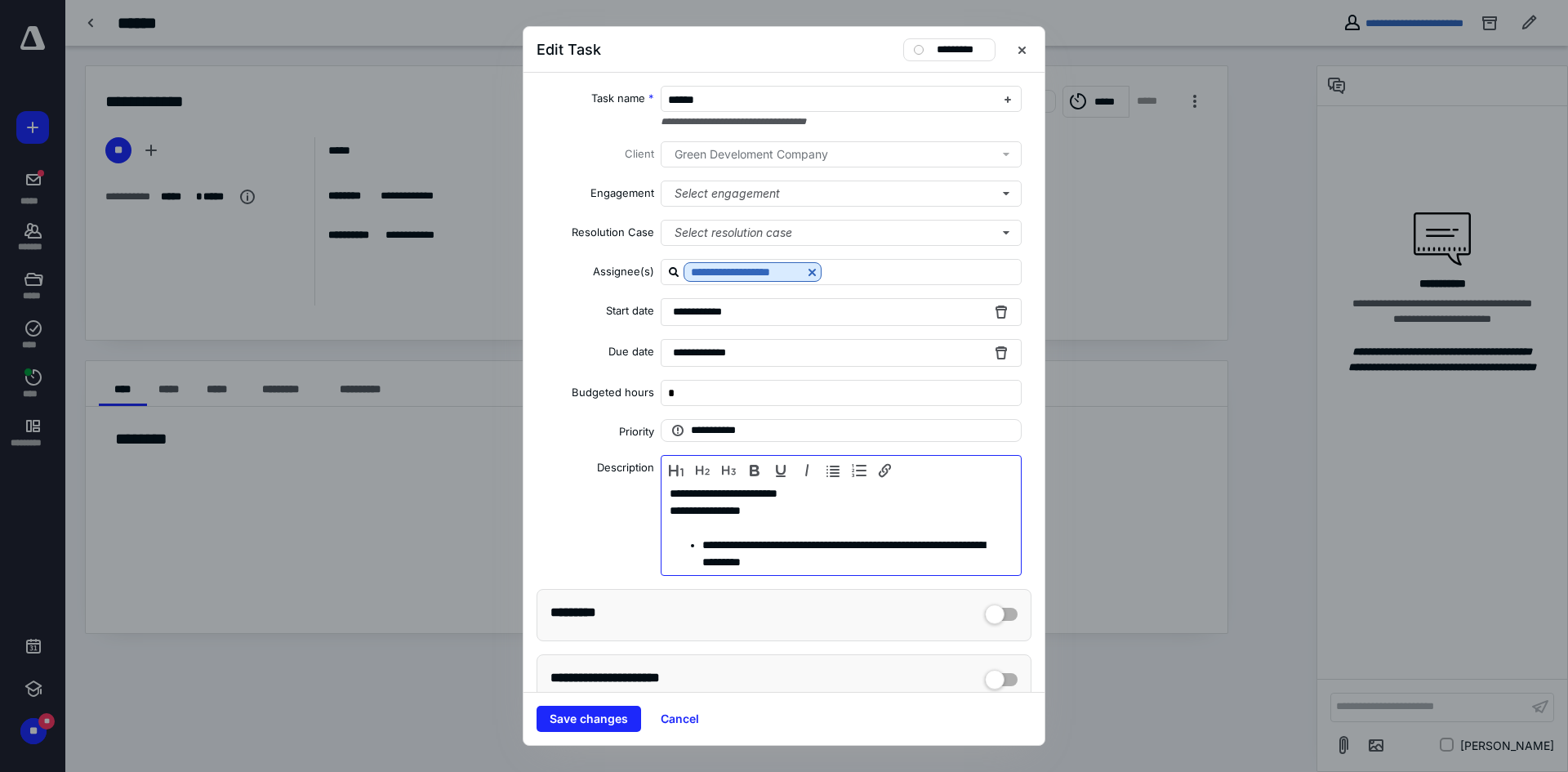 scroll, scrollTop: 16, scrollLeft: 0, axis: vertical 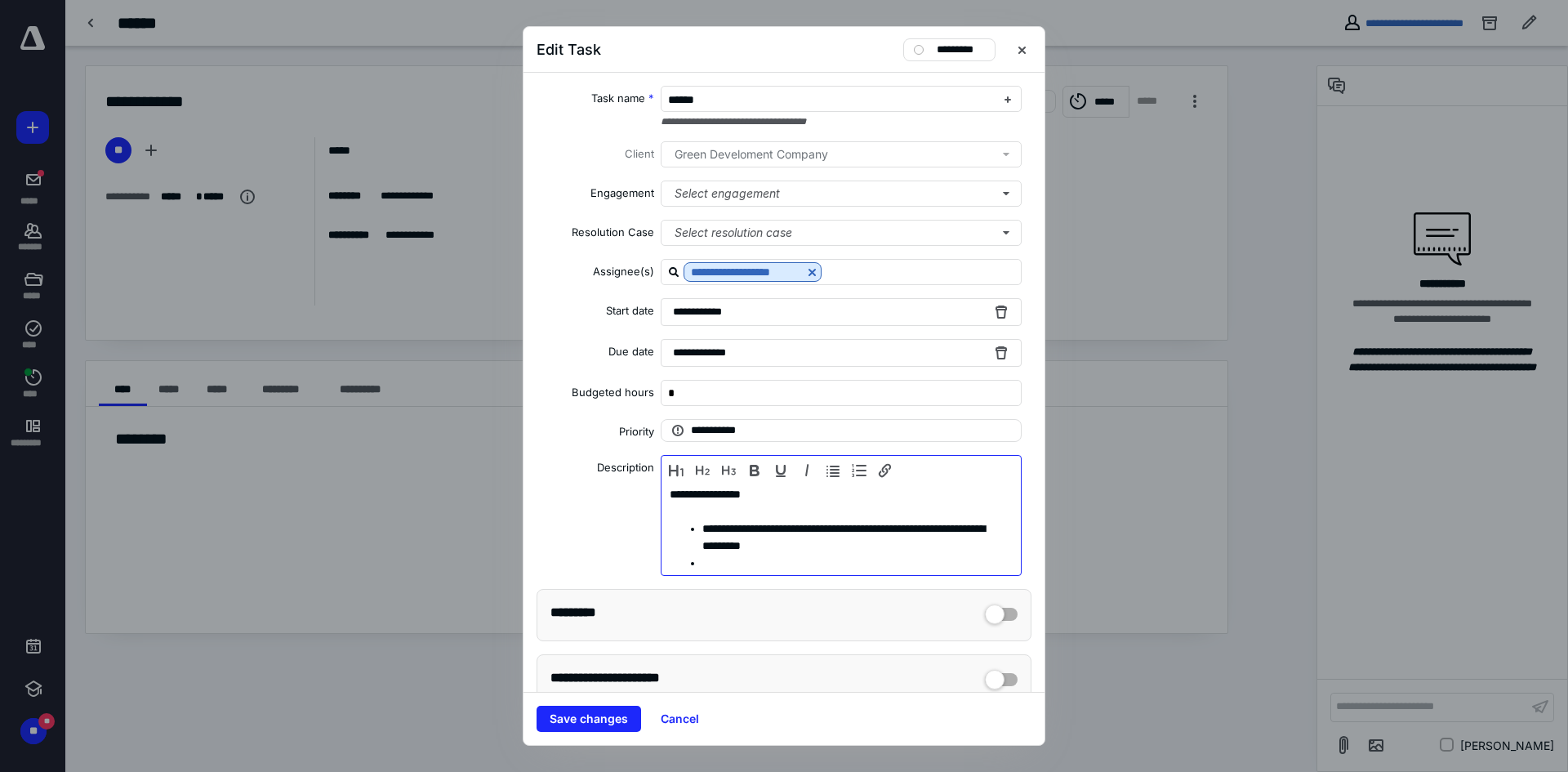 click at bounding box center [847, 563] 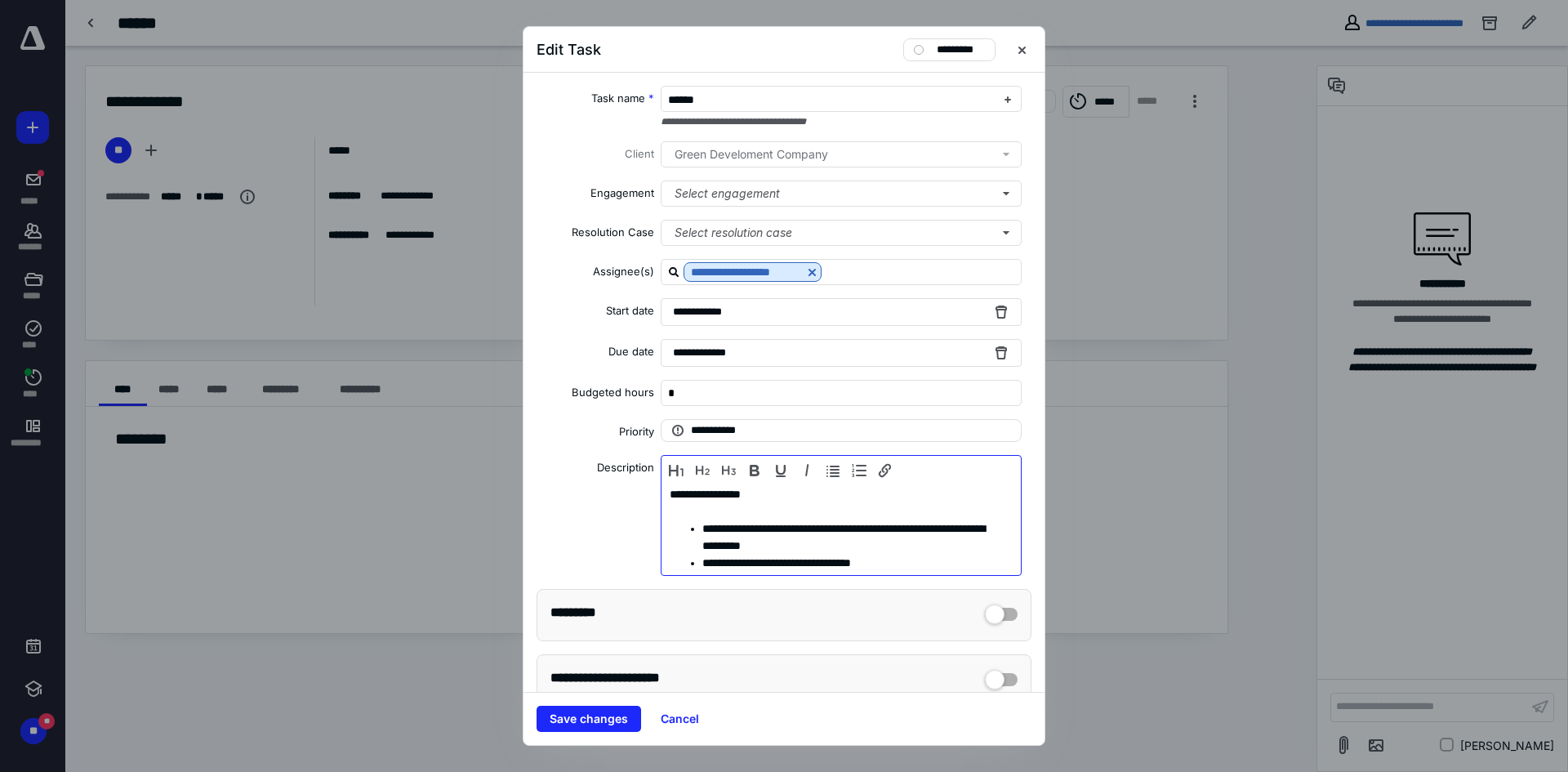click on "**********" at bounding box center (847, 563) 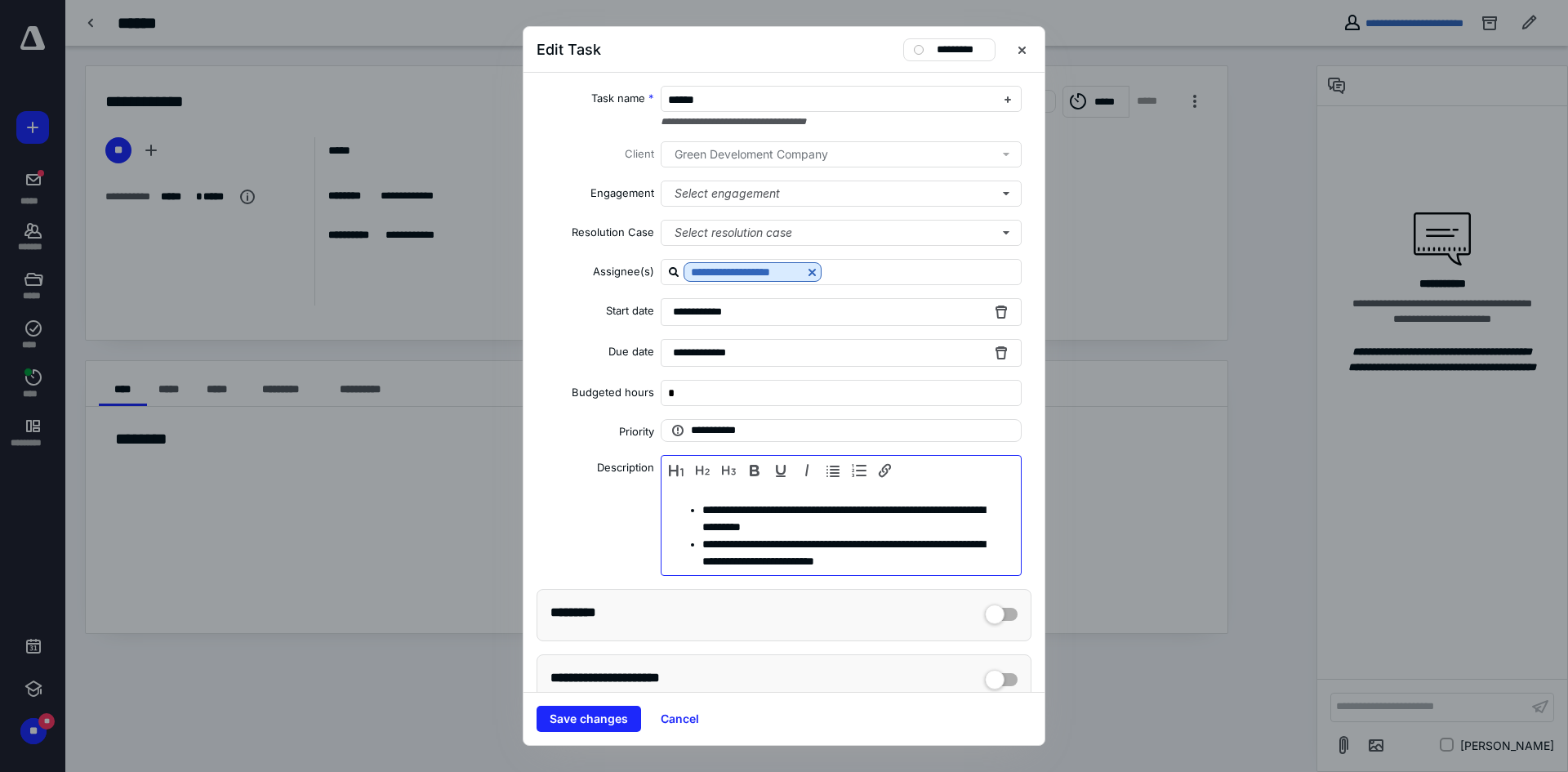 scroll, scrollTop: 51, scrollLeft: 0, axis: vertical 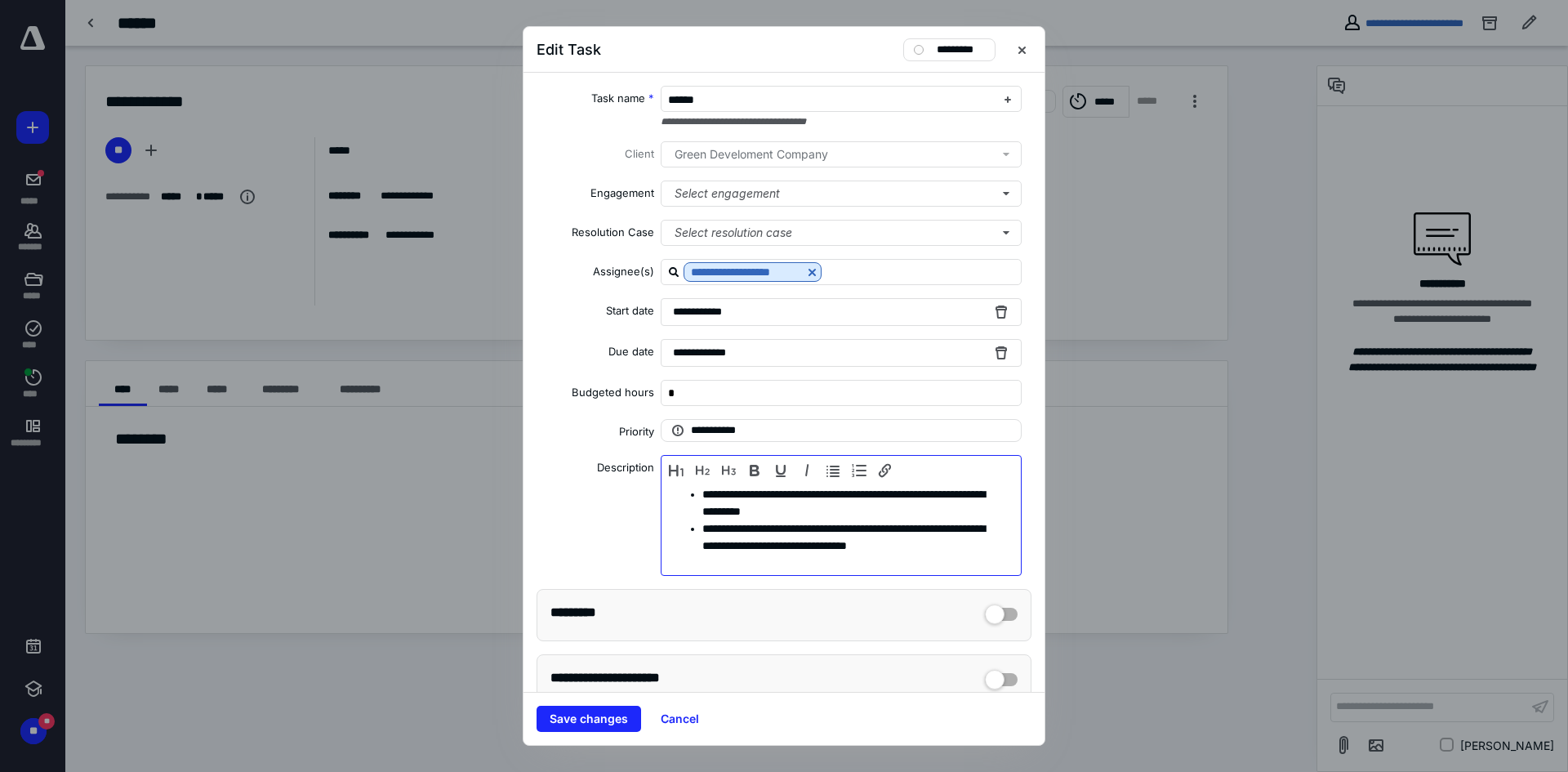 click on "**********" at bounding box center (847, 546) 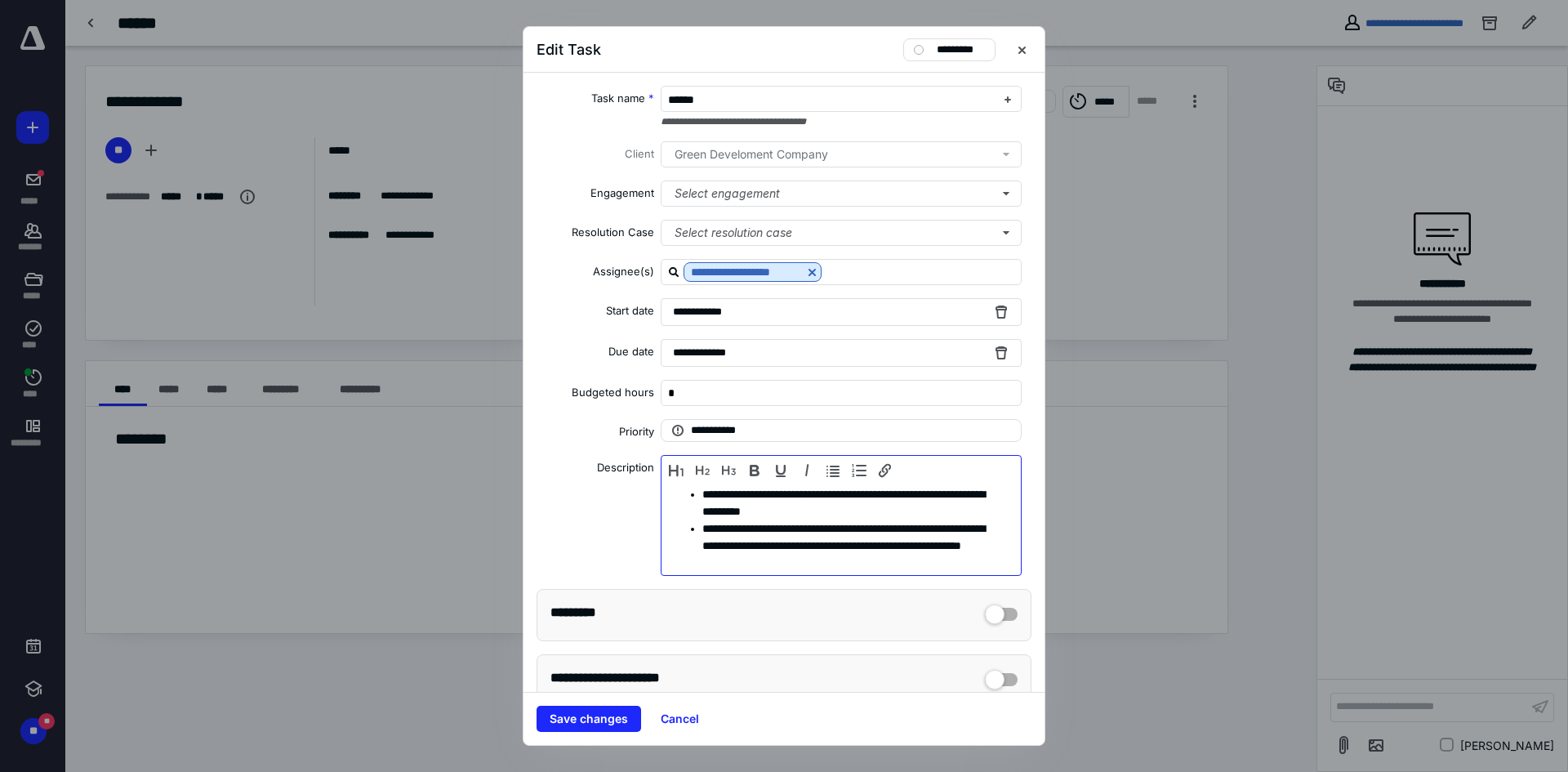 scroll, scrollTop: 68, scrollLeft: 0, axis: vertical 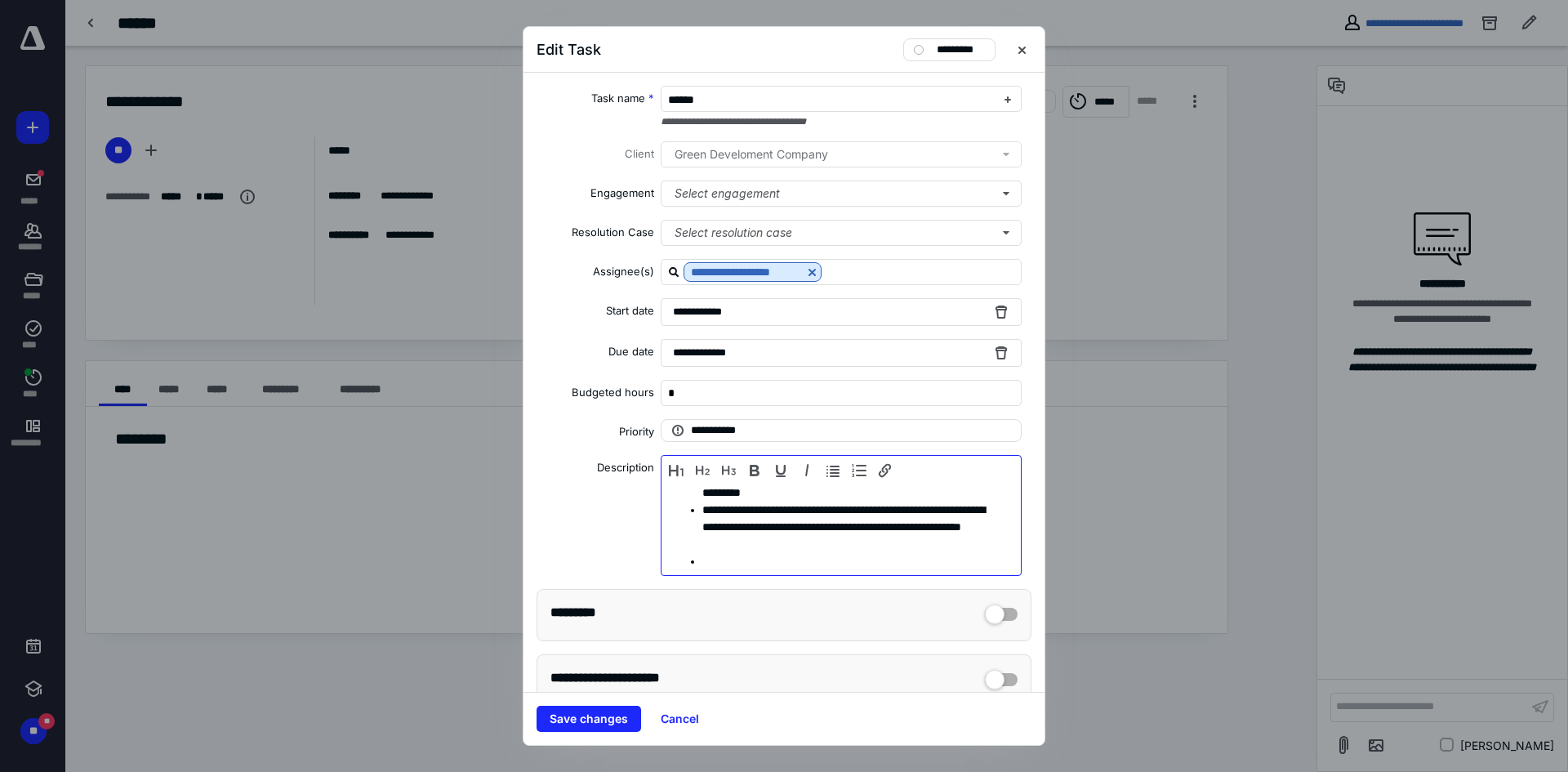 click at bounding box center [847, 561] 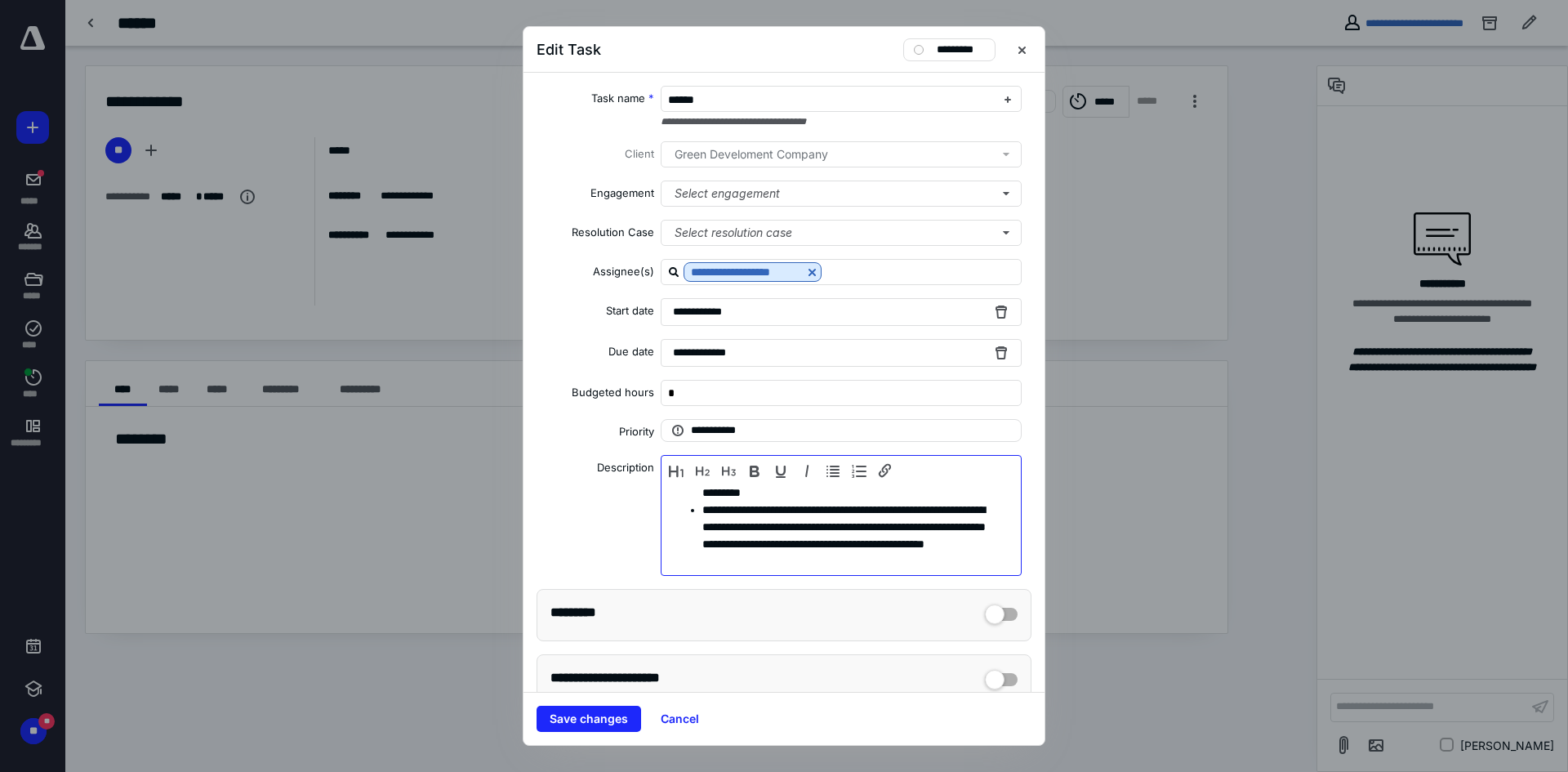scroll, scrollTop: 85, scrollLeft: 0, axis: vertical 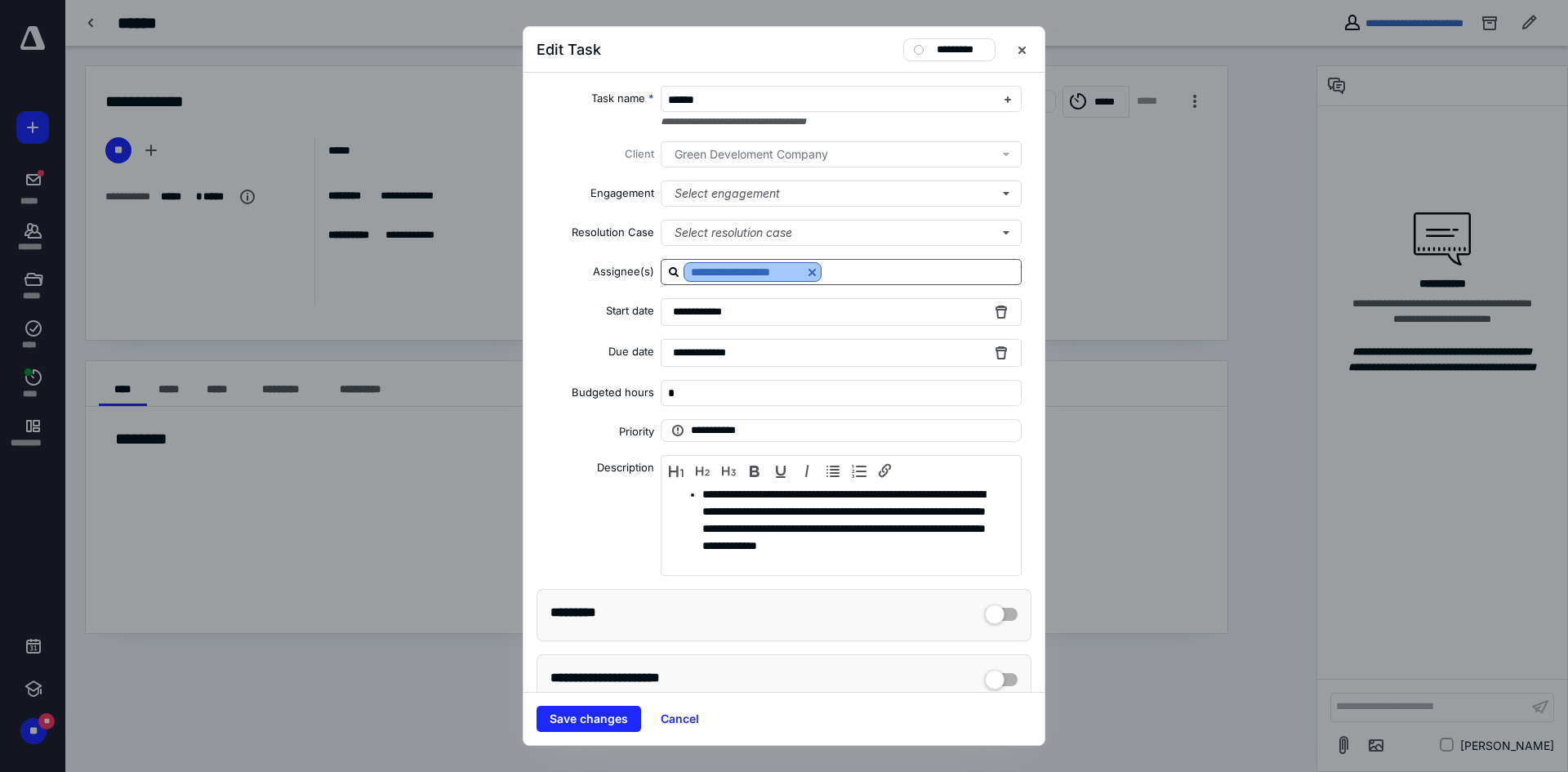 click at bounding box center (812, 272) 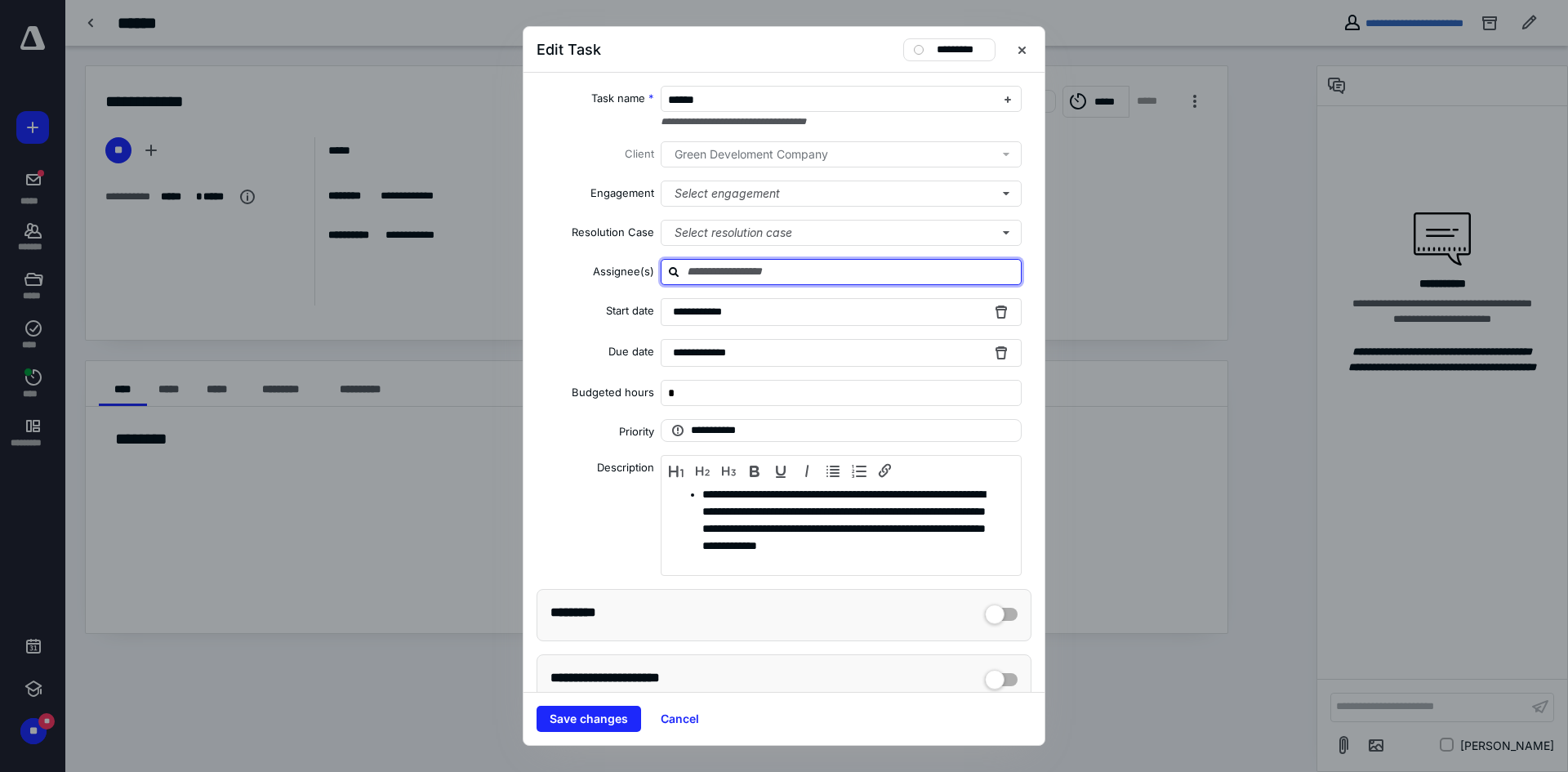 click at bounding box center [851, 271] 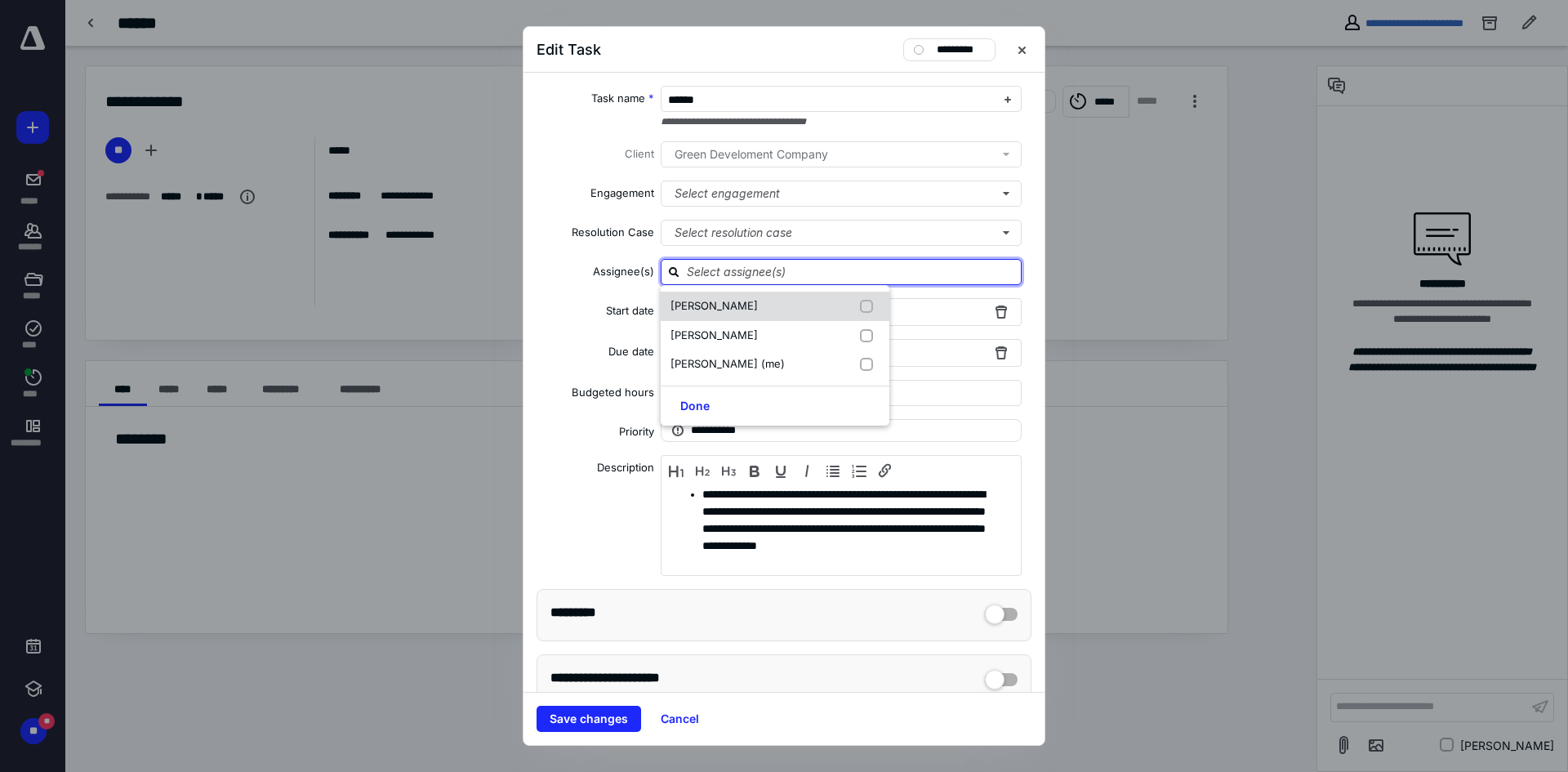 click on "[PERSON_NAME]" at bounding box center [775, 306] 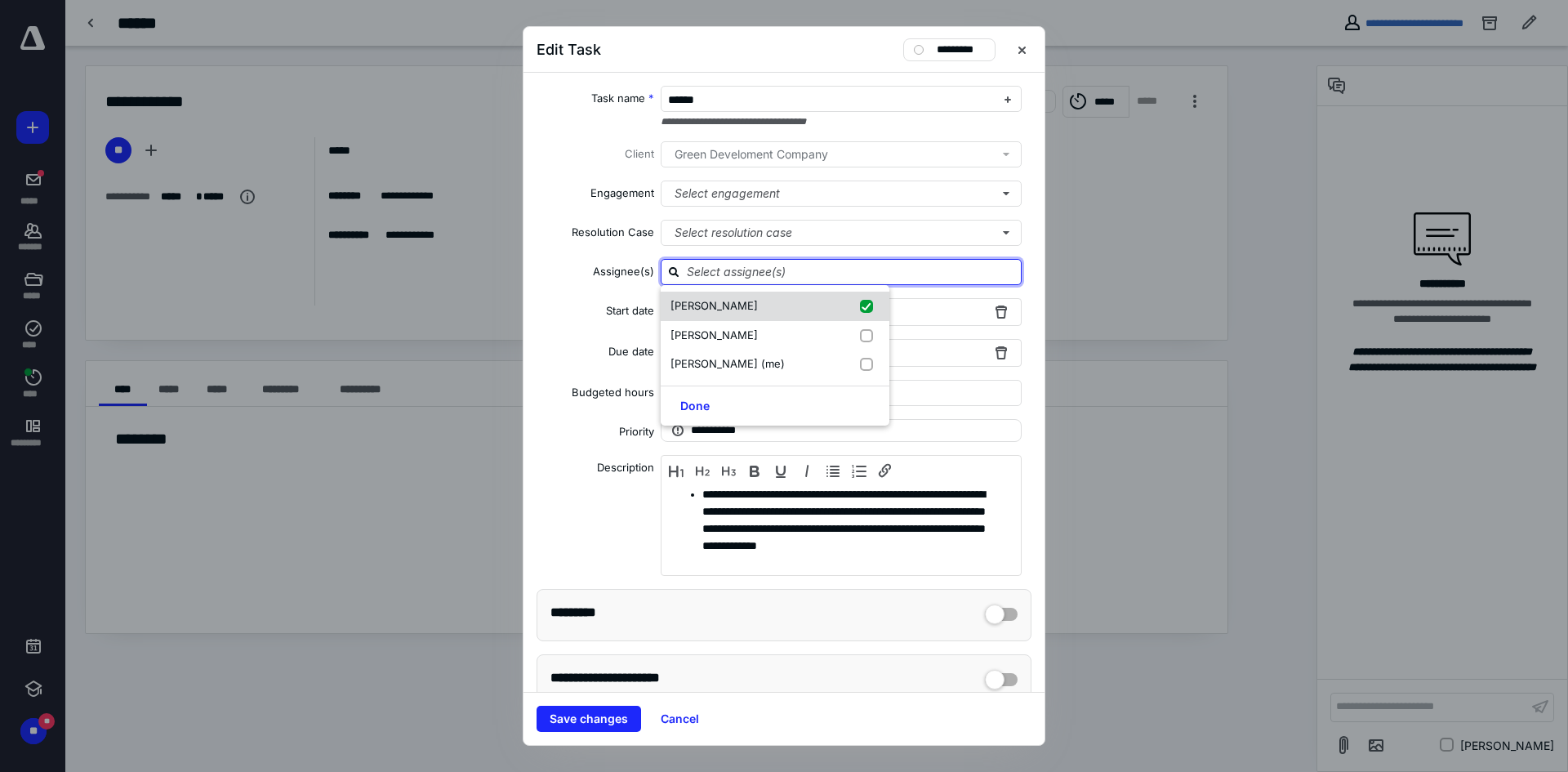 checkbox on "true" 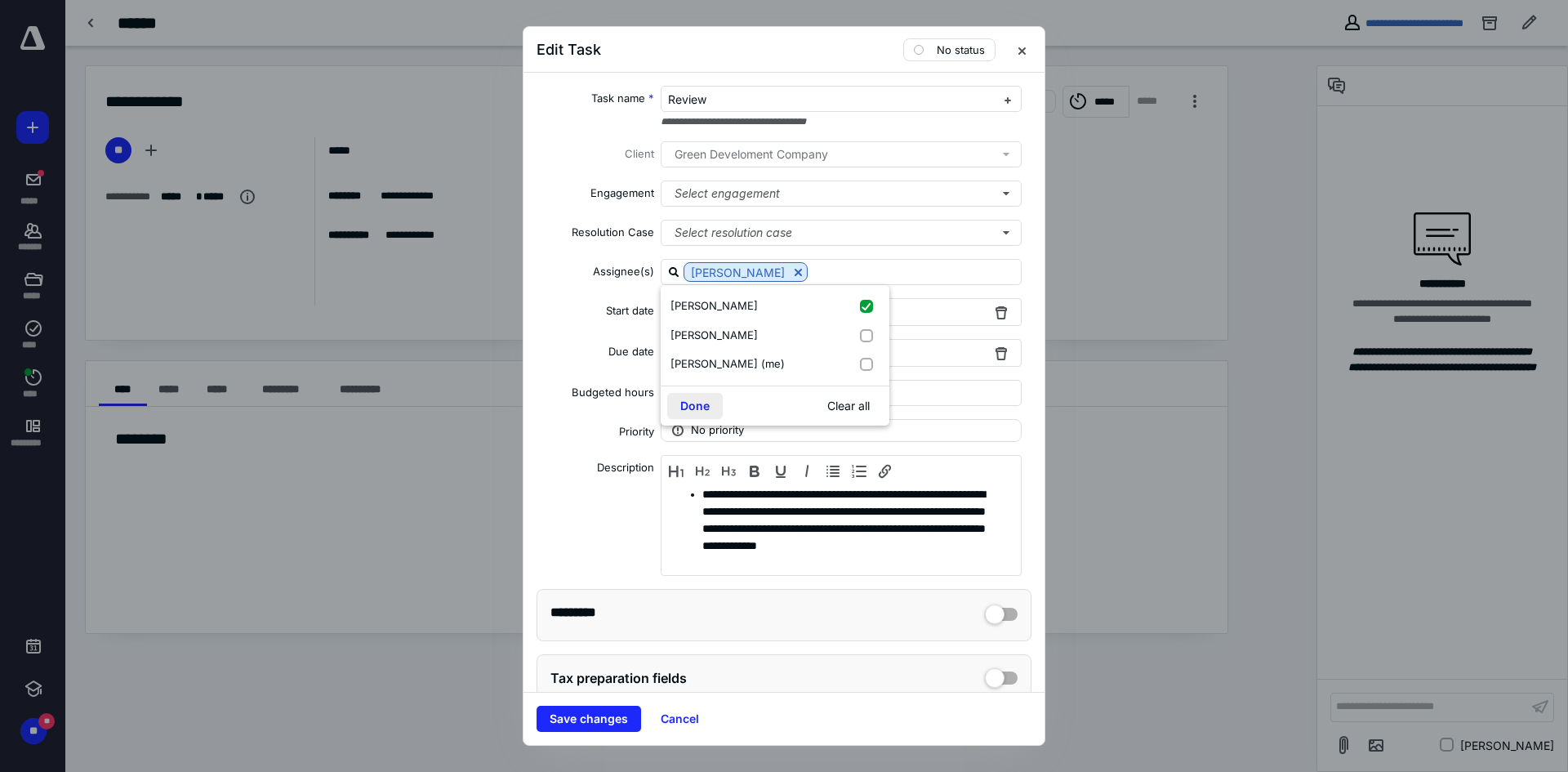 click on "Done" at bounding box center (695, 406) 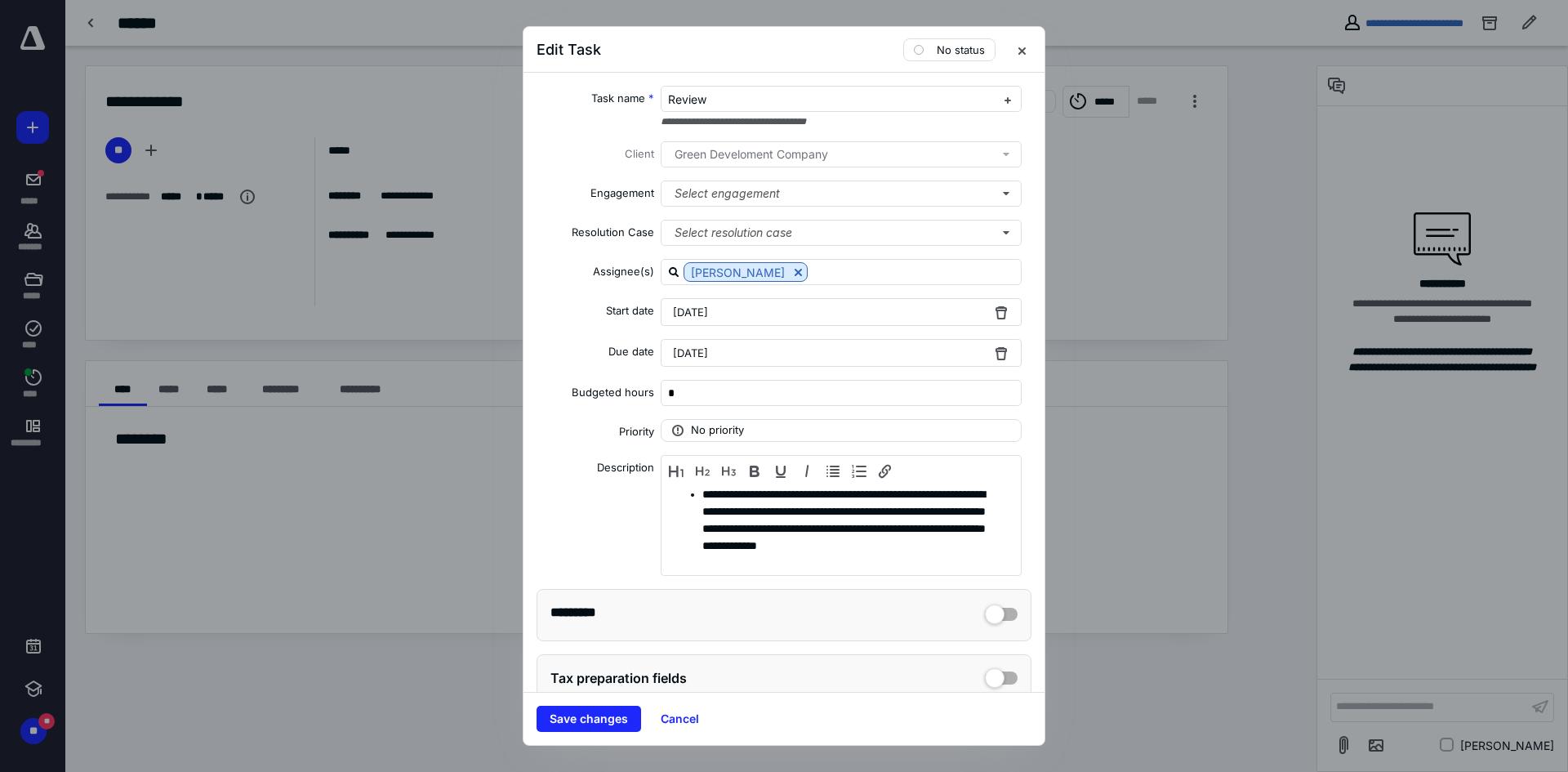 click on "[DATE]" at bounding box center (841, 312) 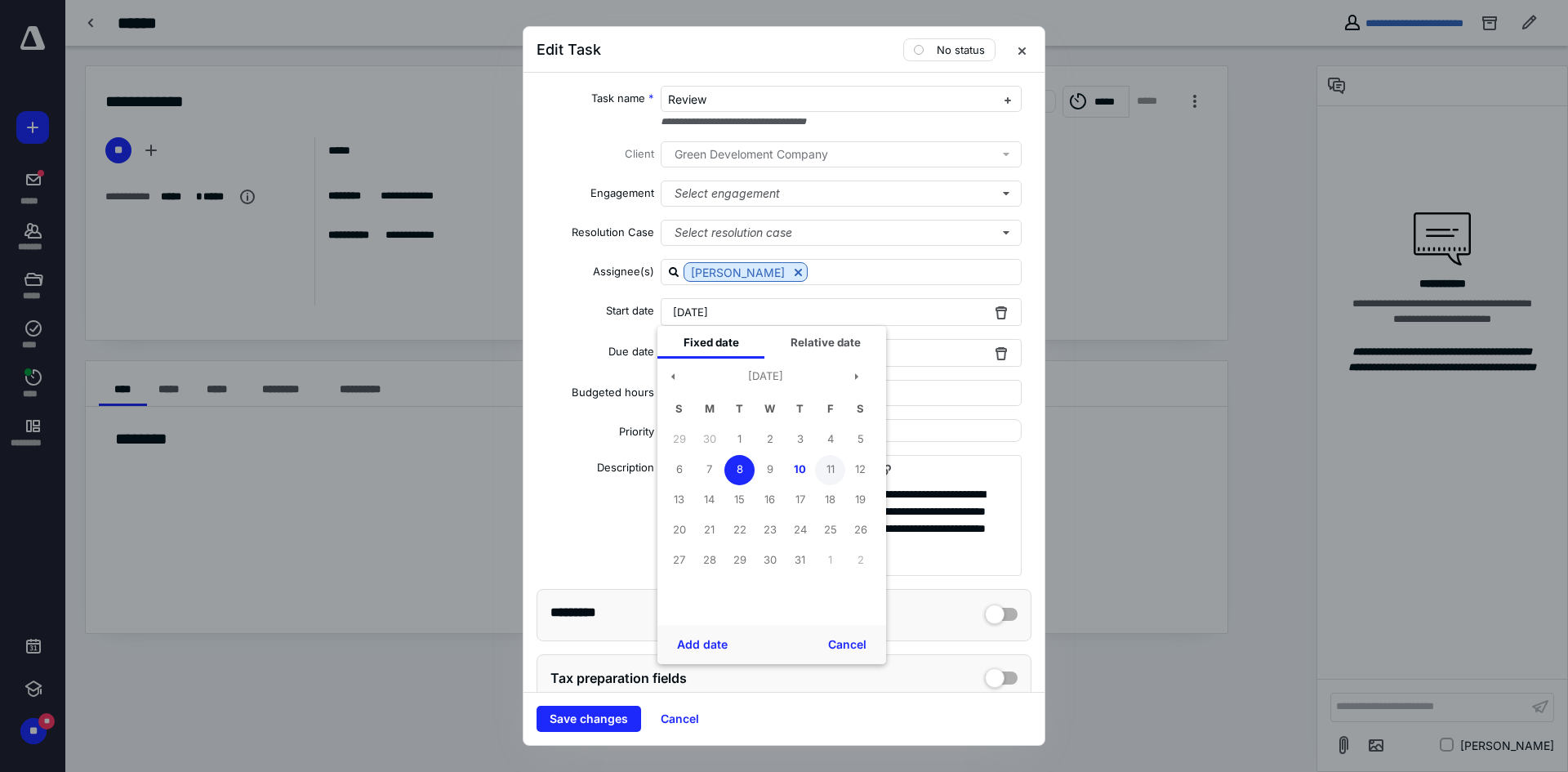 click on "11" at bounding box center [830, 470] 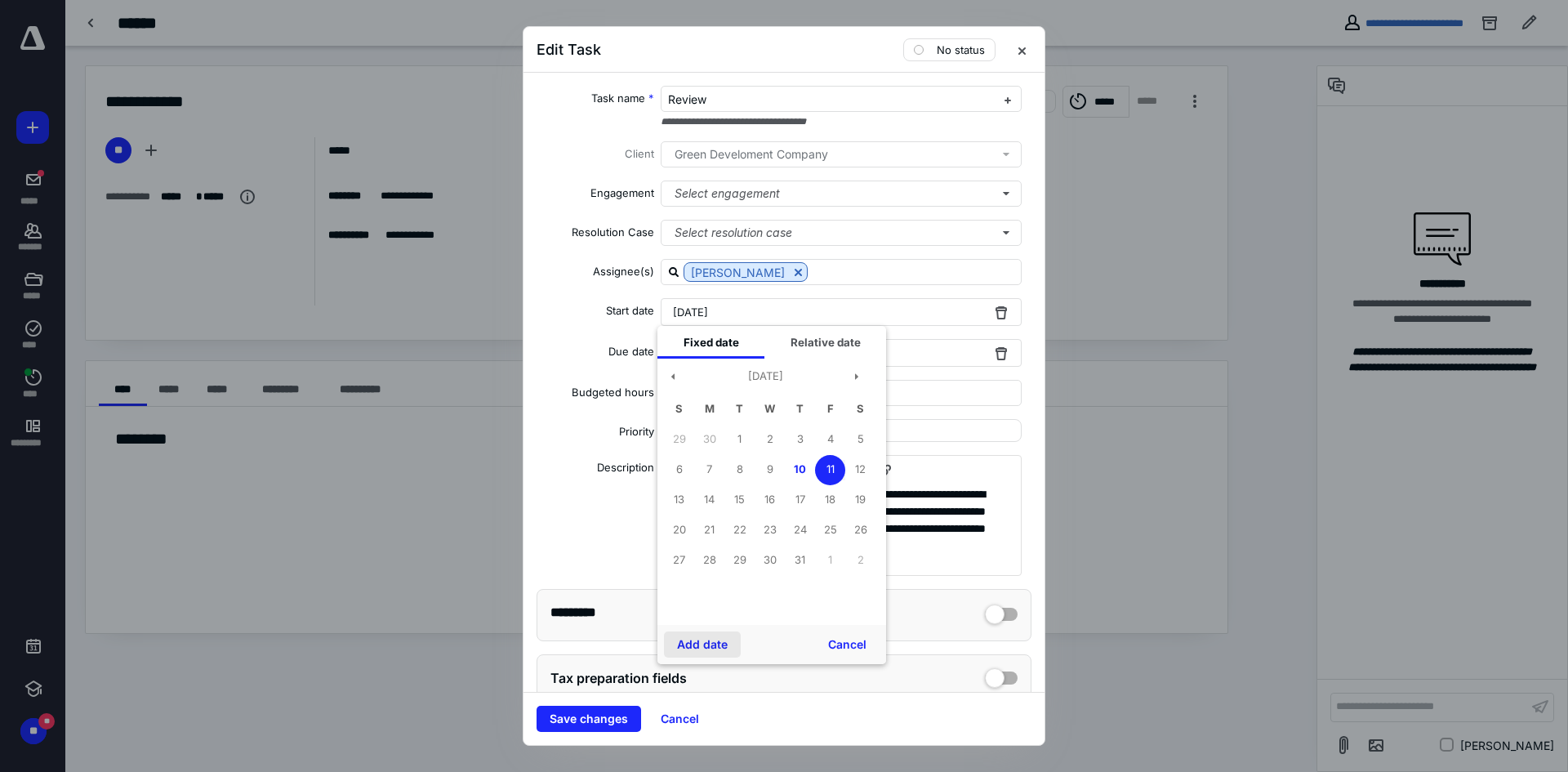 click on "Add date" at bounding box center (702, 645) 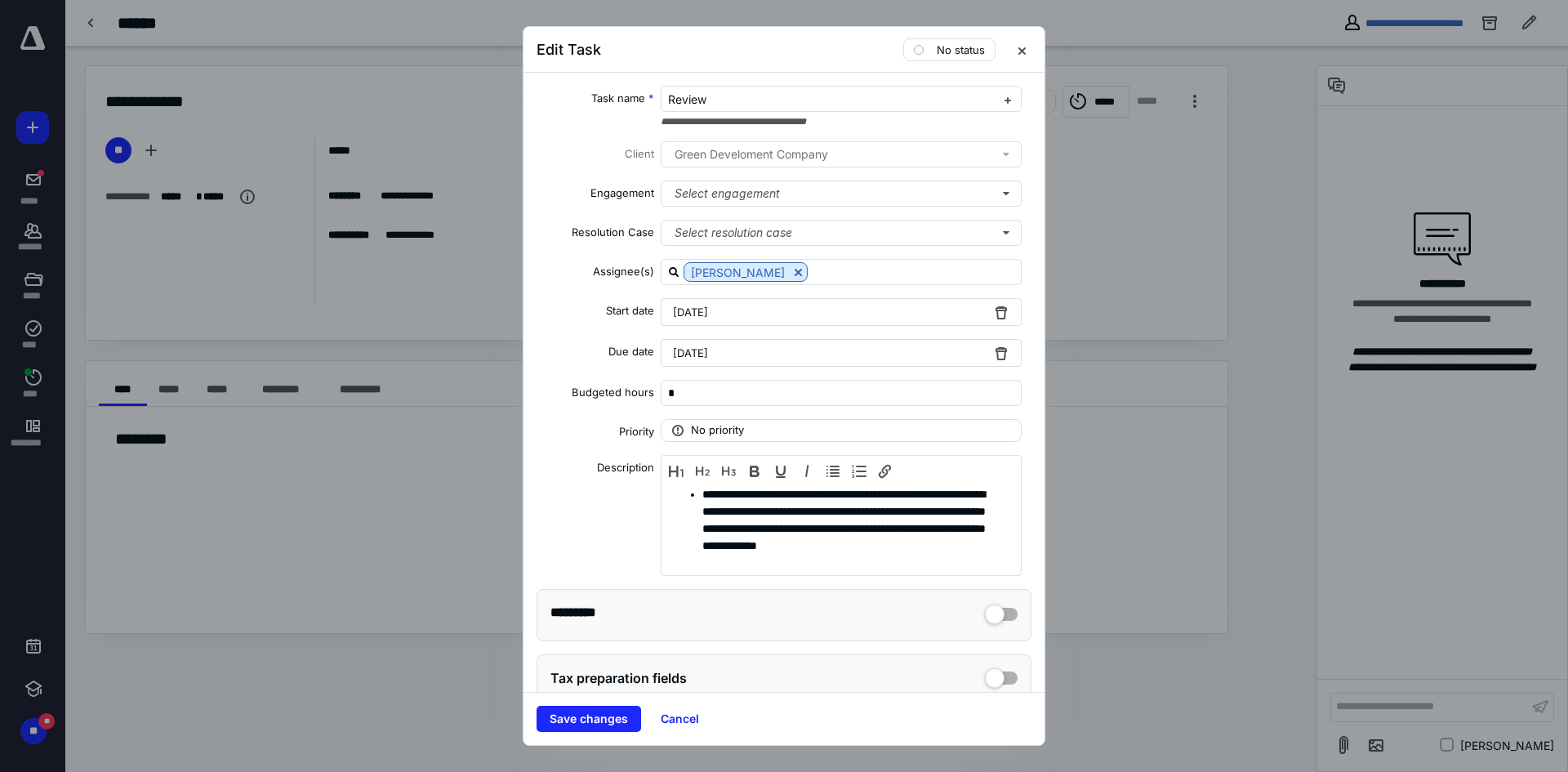 click on "[DATE]" at bounding box center [841, 353] 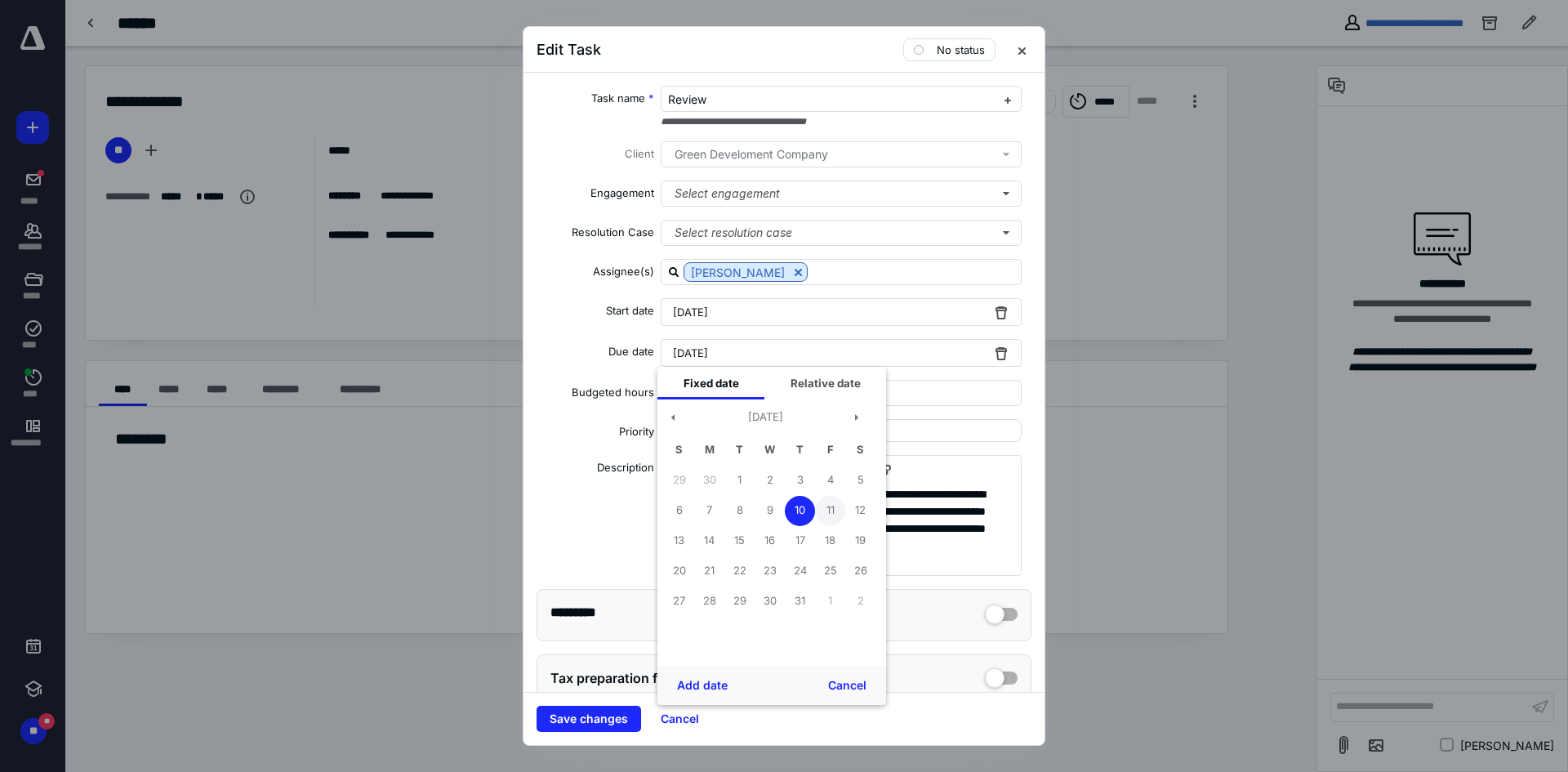 click on "11" at bounding box center [830, 511] 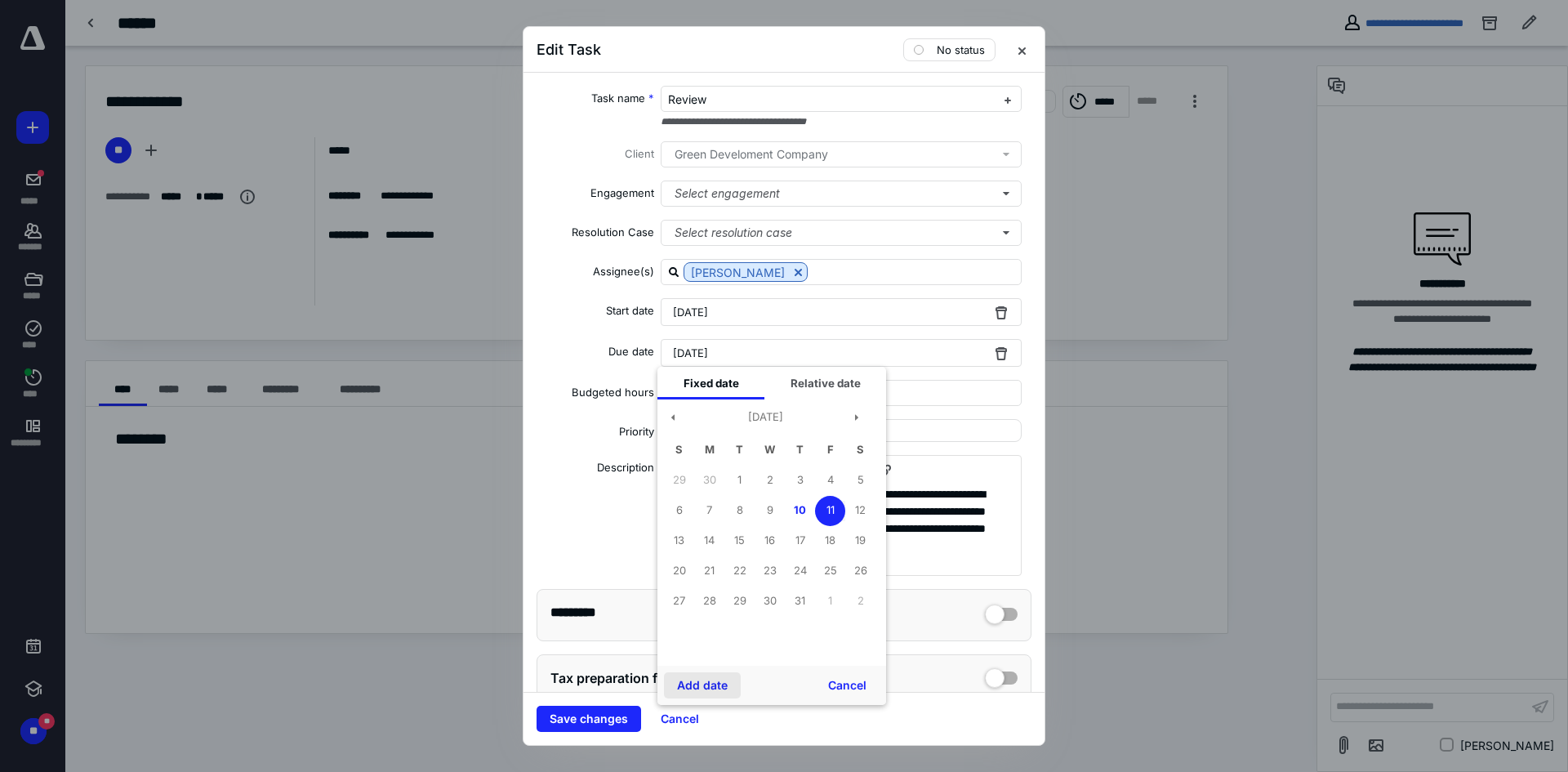 click on "Add date" at bounding box center [702, 685] 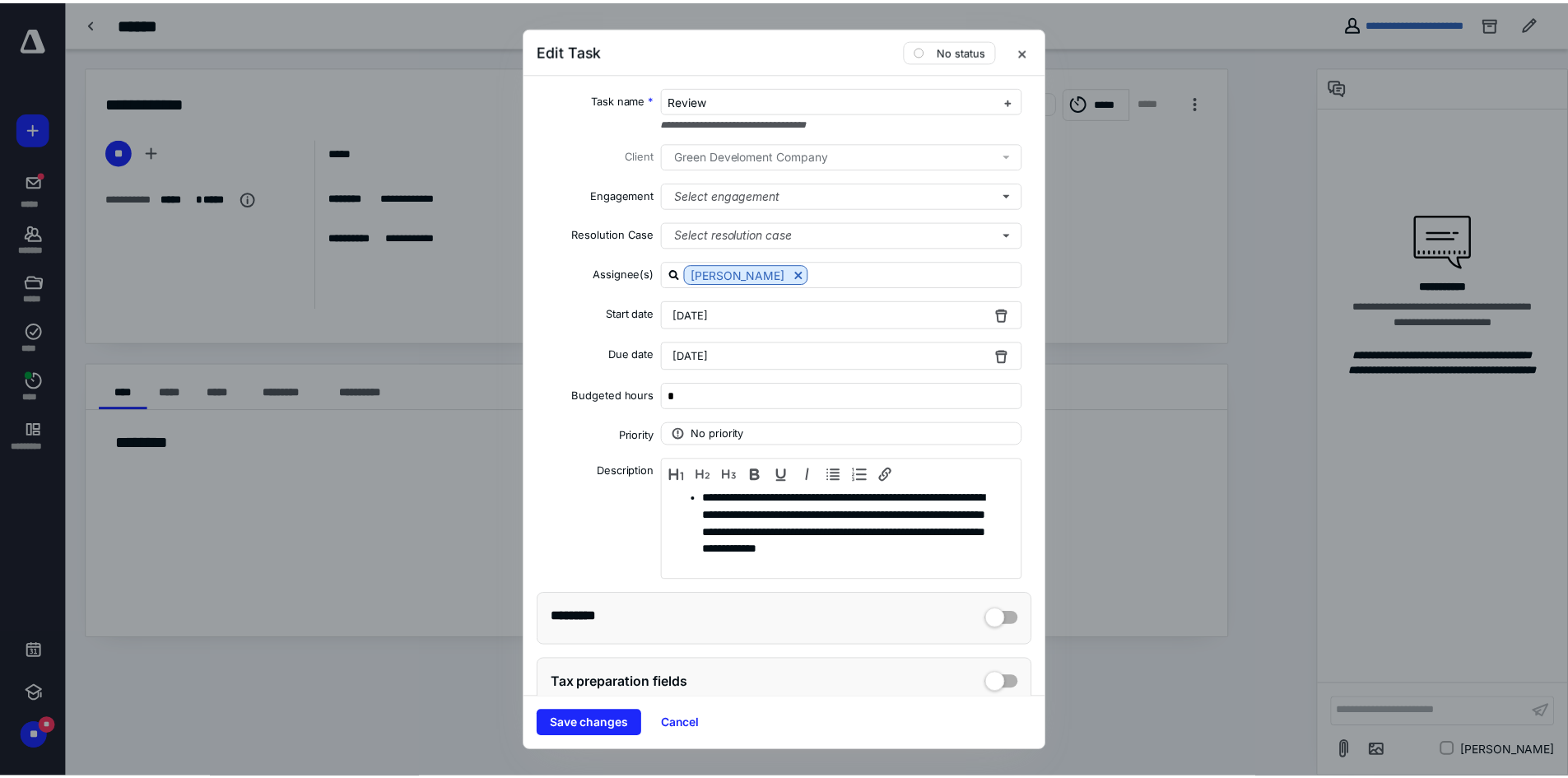 scroll, scrollTop: 36, scrollLeft: 0, axis: vertical 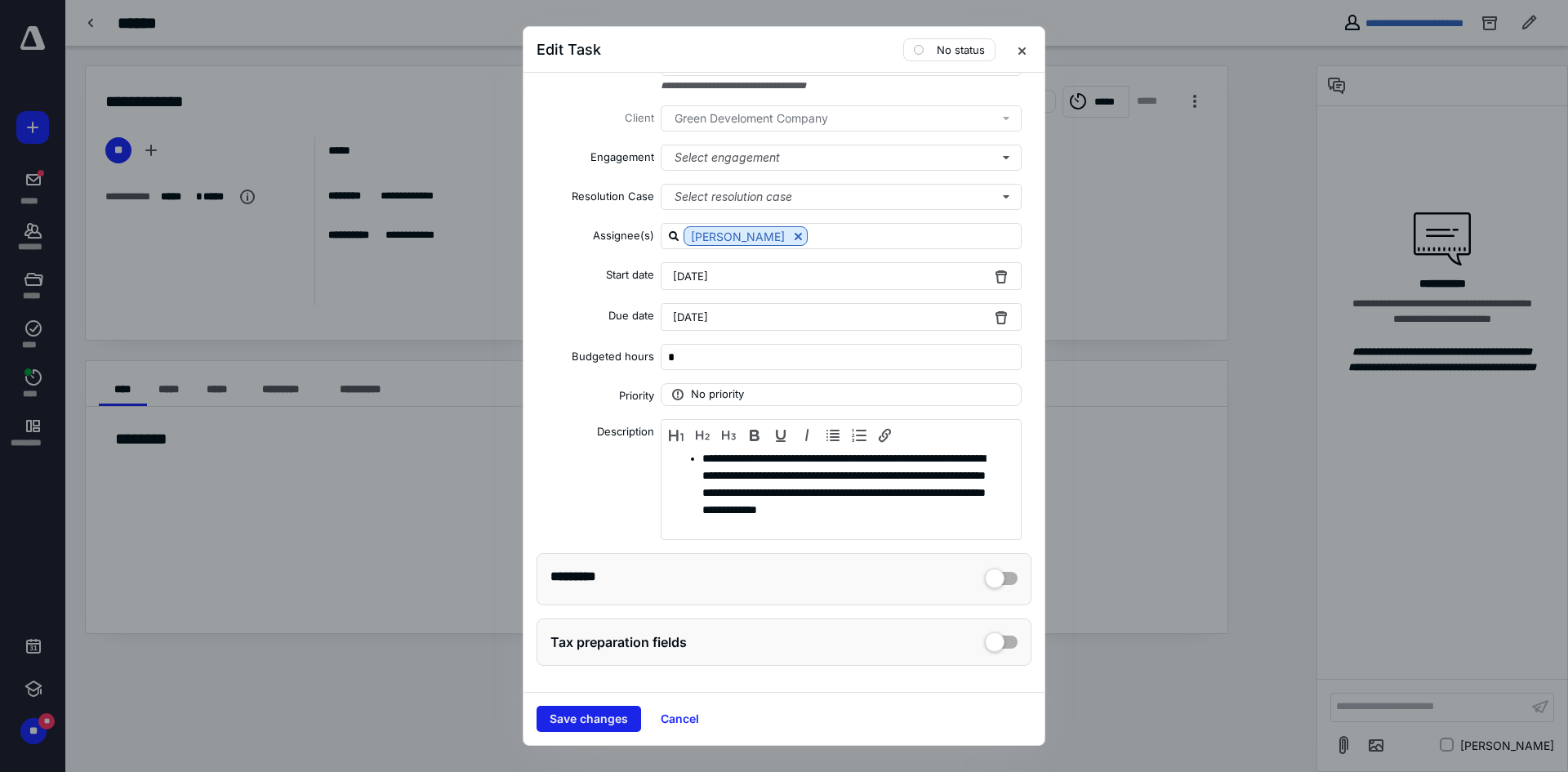 click on "Save changes" at bounding box center [589, 719] 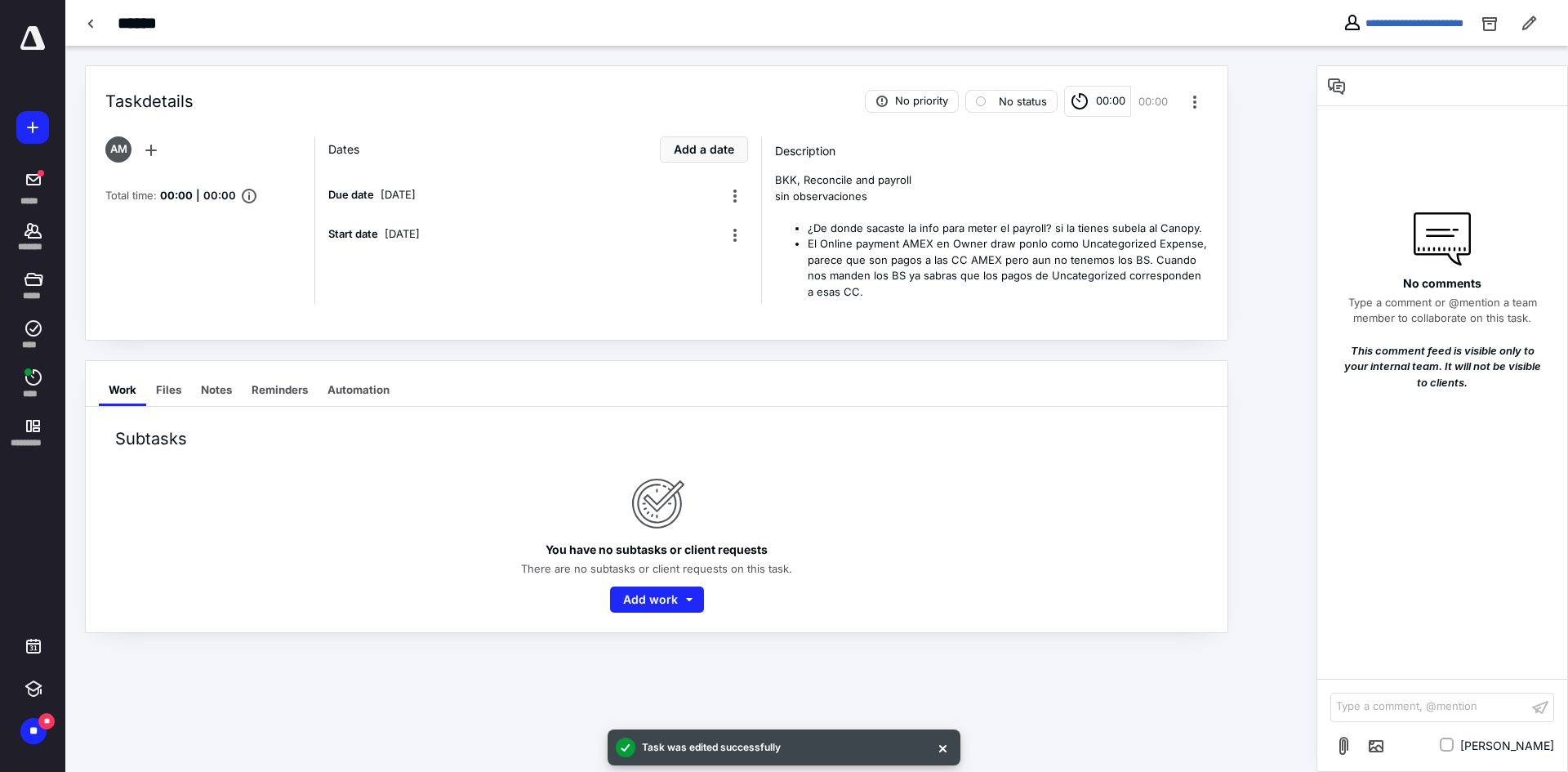 click at bounding box center (33, 38) 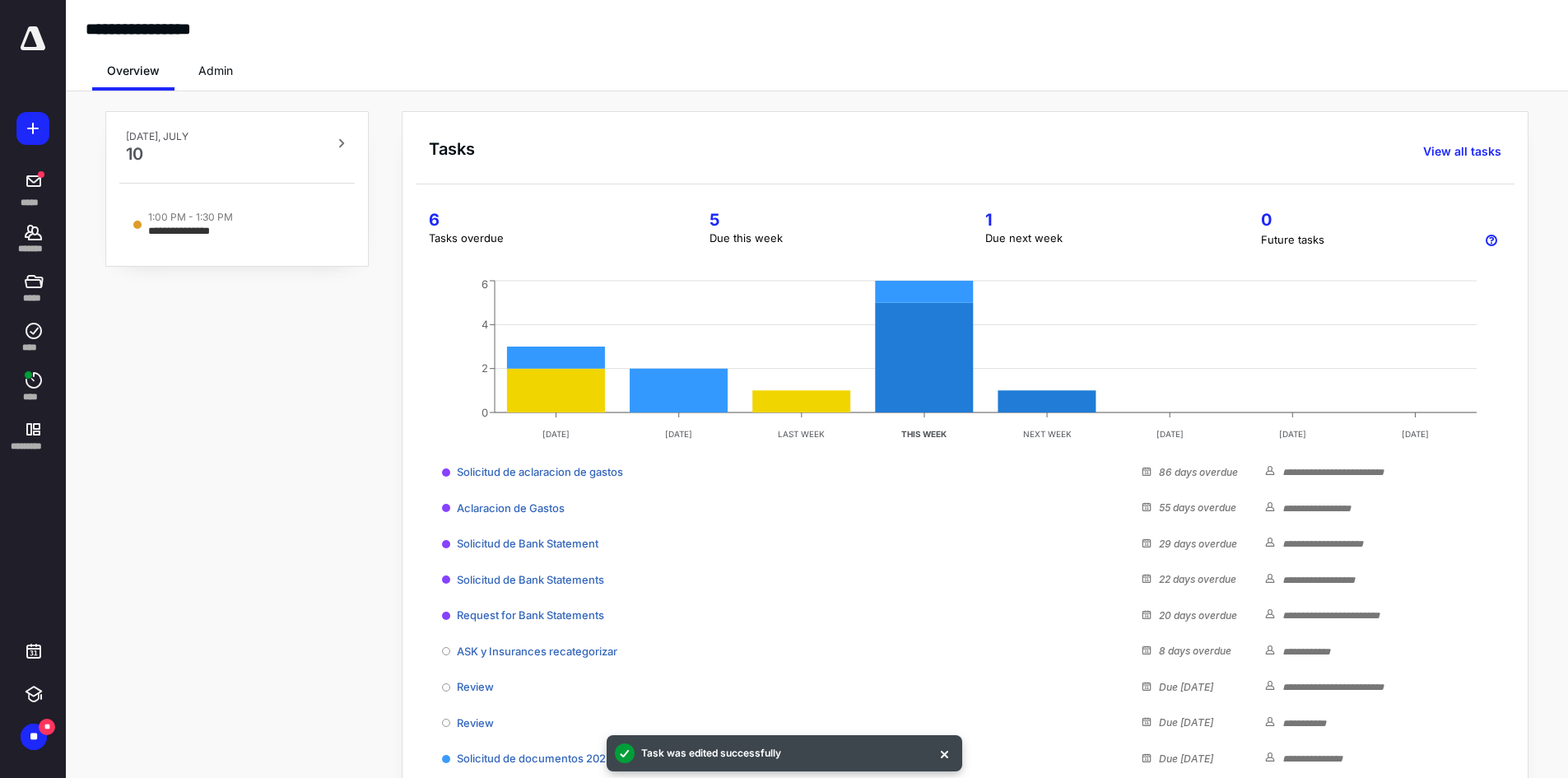scroll, scrollTop: 101, scrollLeft: 0, axis: vertical 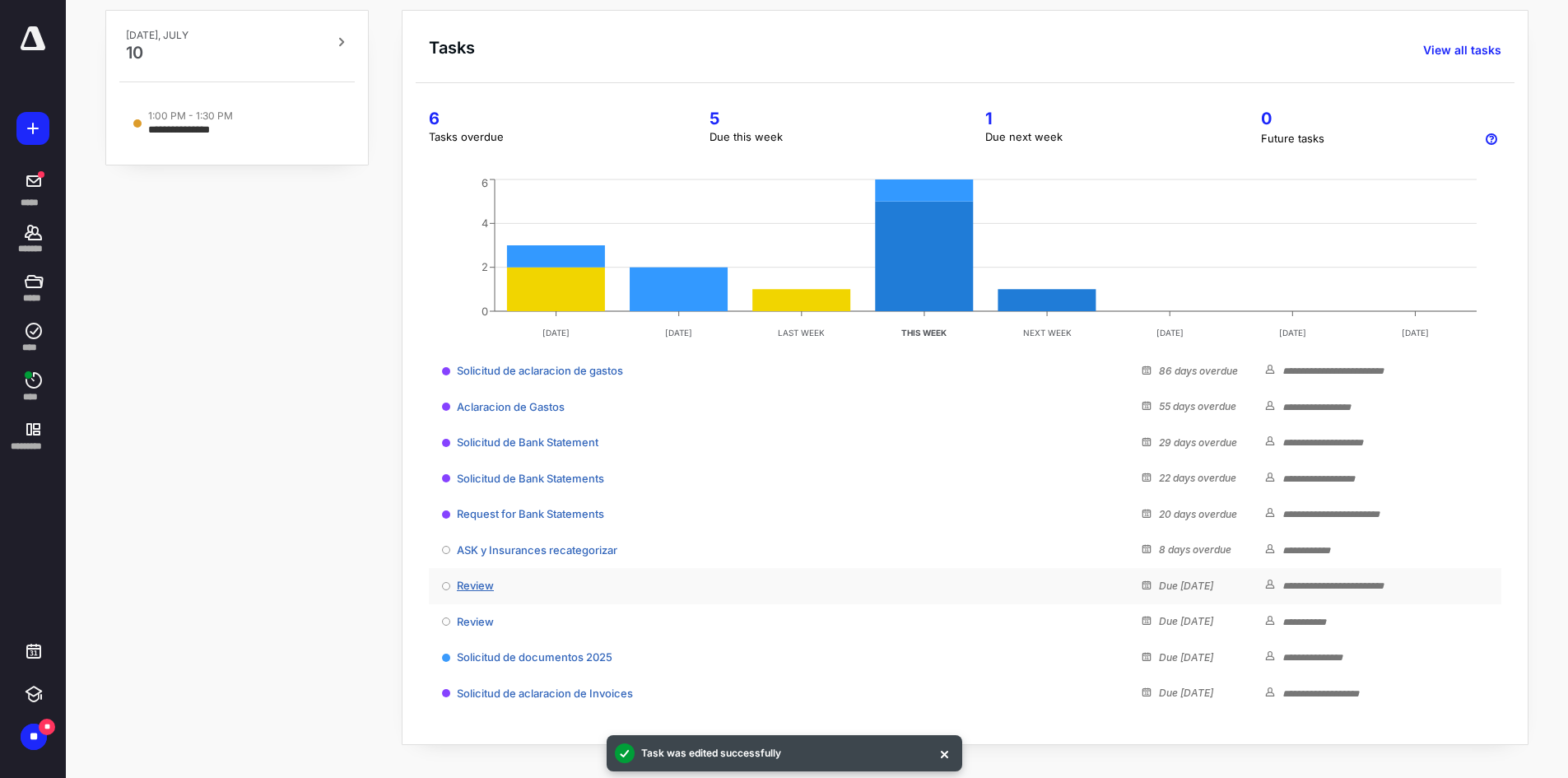 click on "Review" at bounding box center (475, 585) 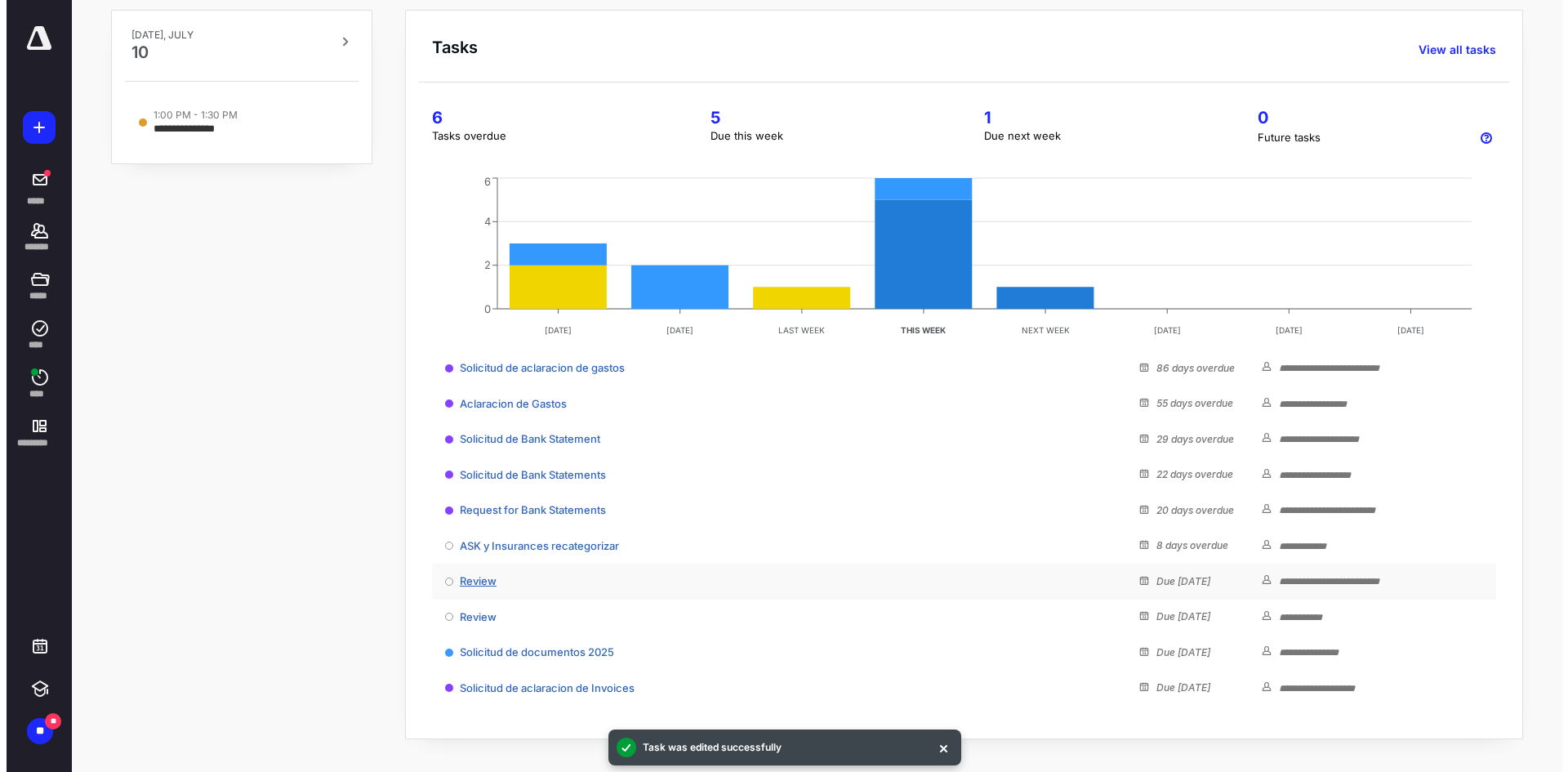 scroll, scrollTop: 0, scrollLeft: 0, axis: both 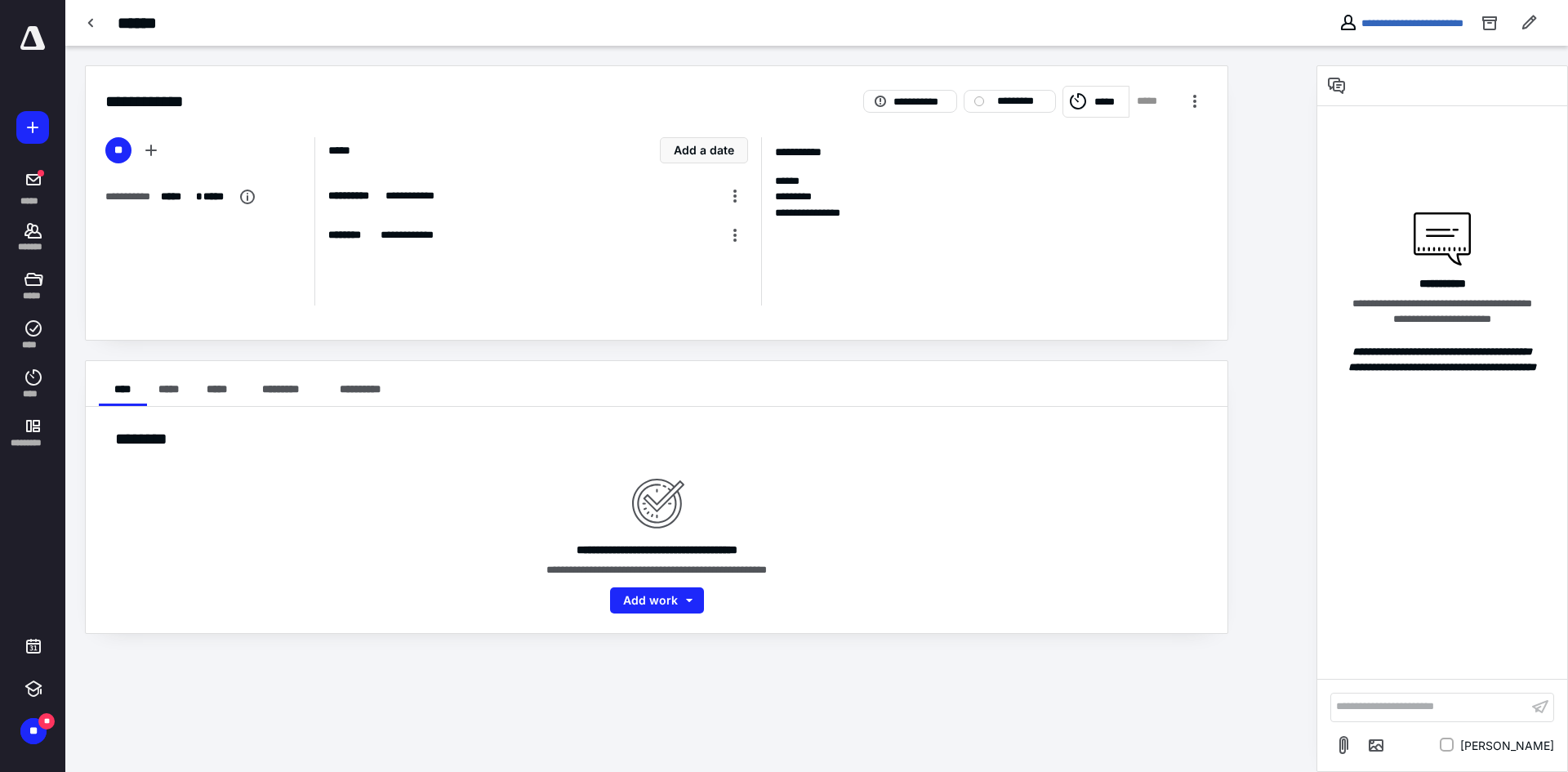 click on "*****" at bounding box center (1109, 102) 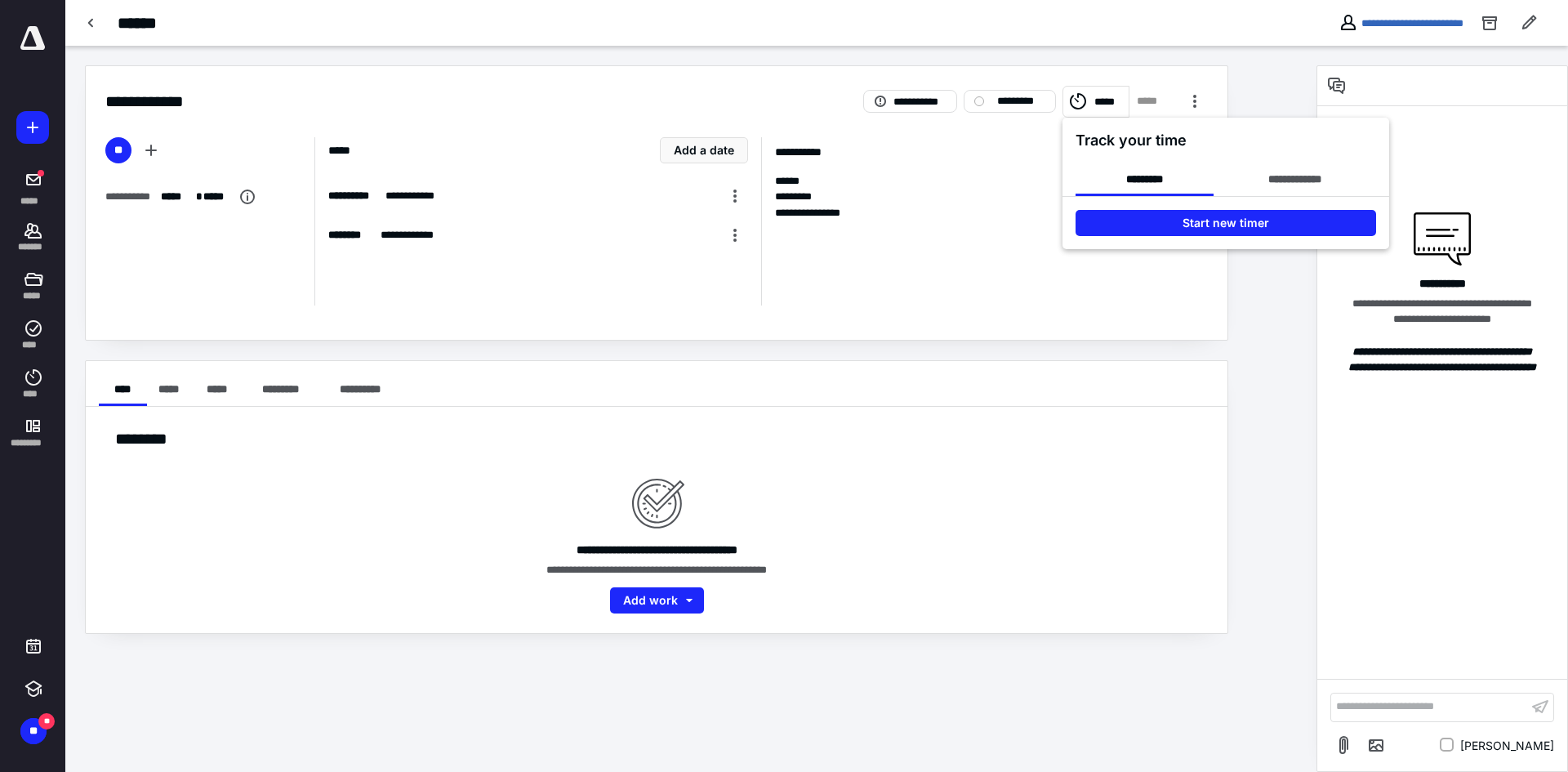 click on "**********" at bounding box center (1226, 183) 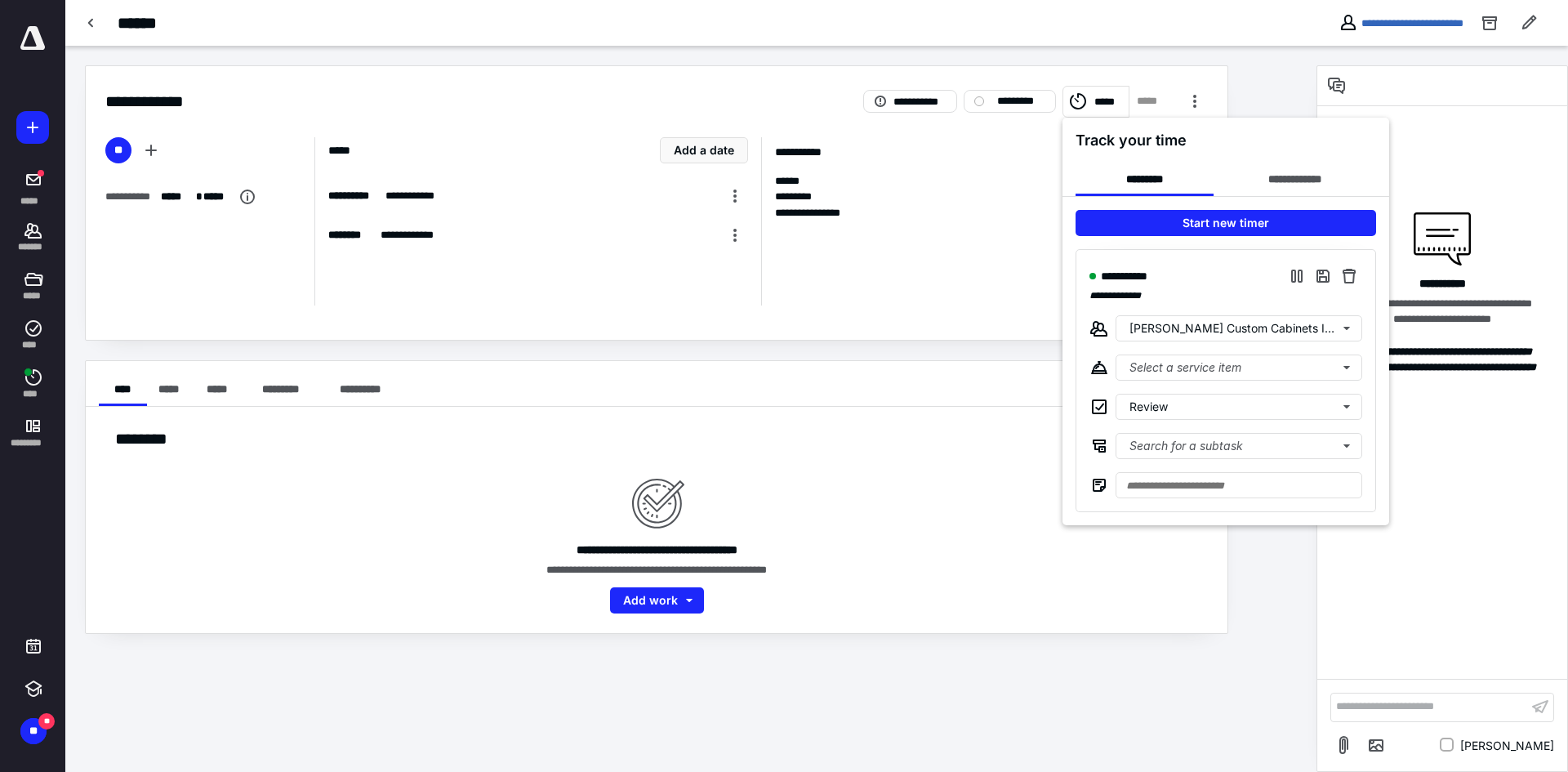 click at bounding box center (784, 386) 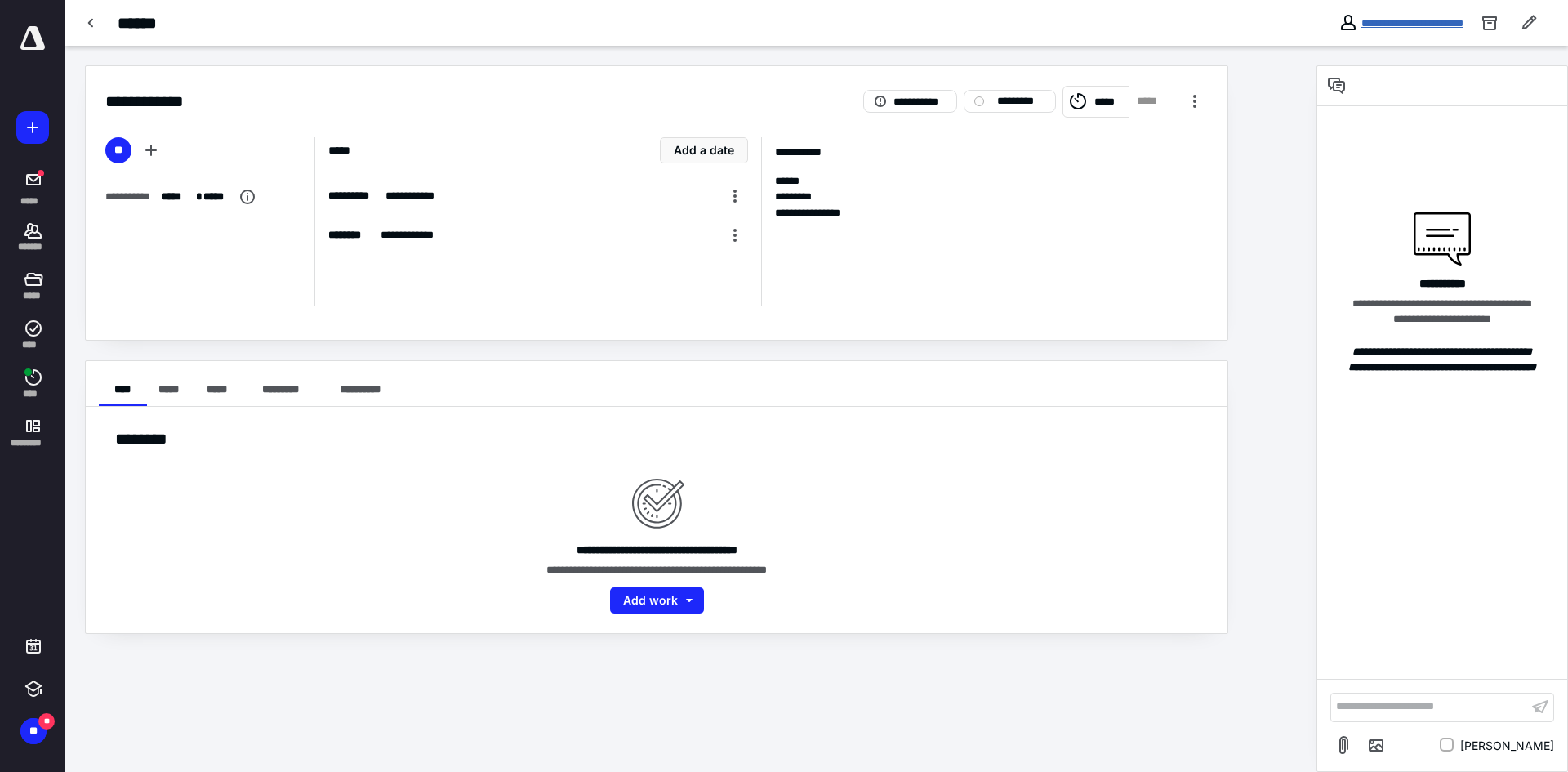 click on "**********" at bounding box center (1412, 23) 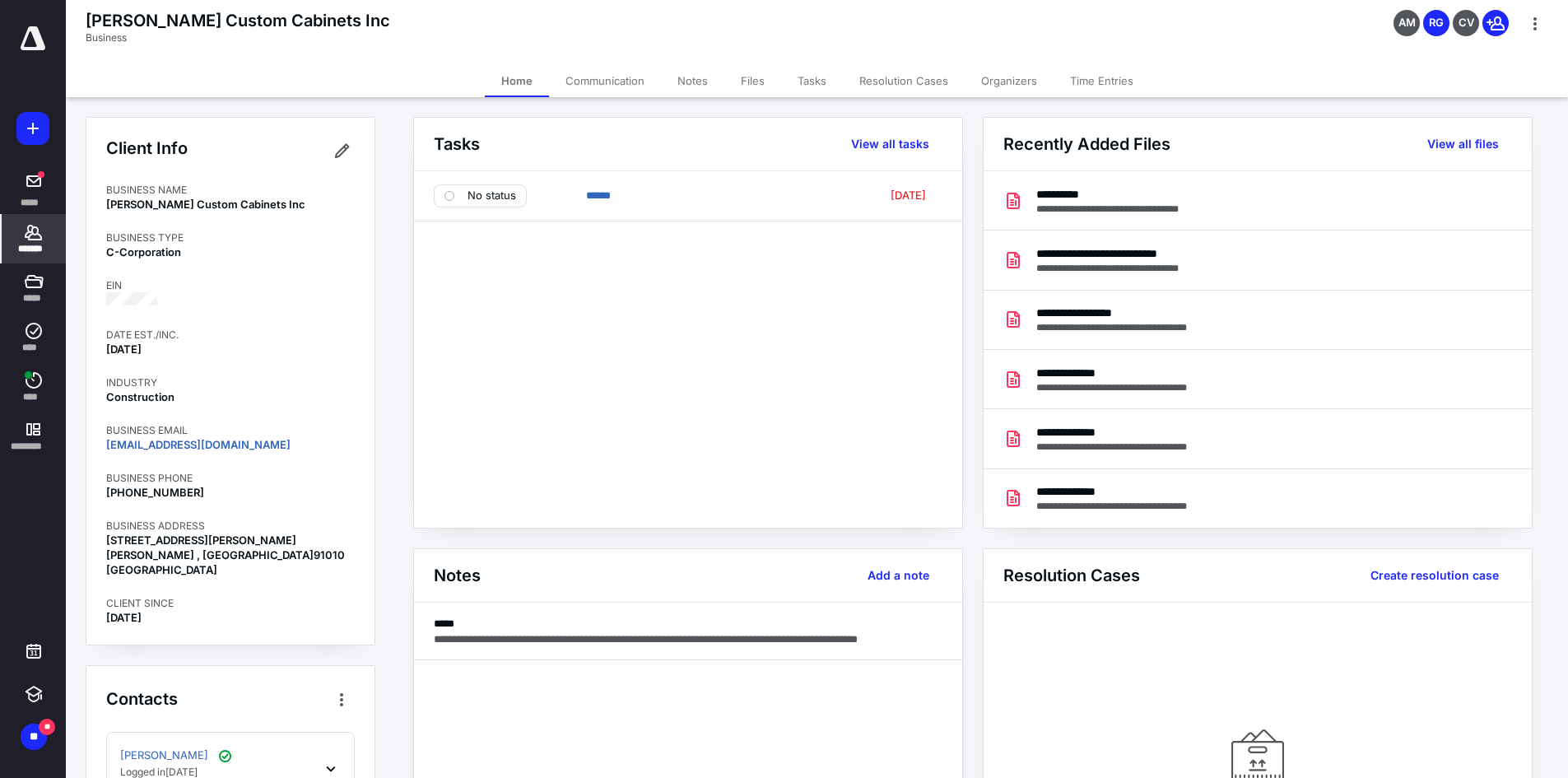 click on "Files" at bounding box center (752, 81) 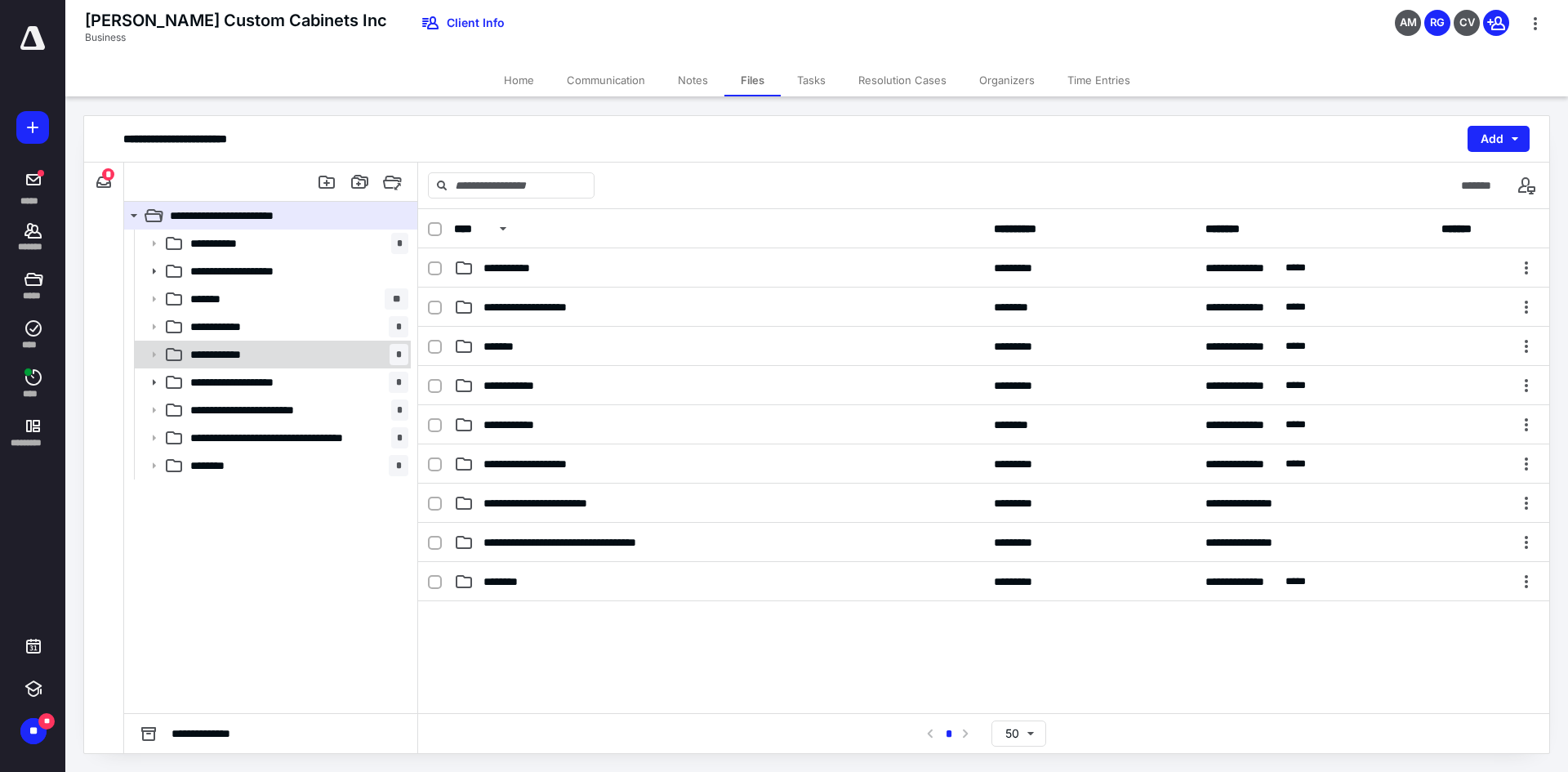 click on "**********" at bounding box center (224, 355) 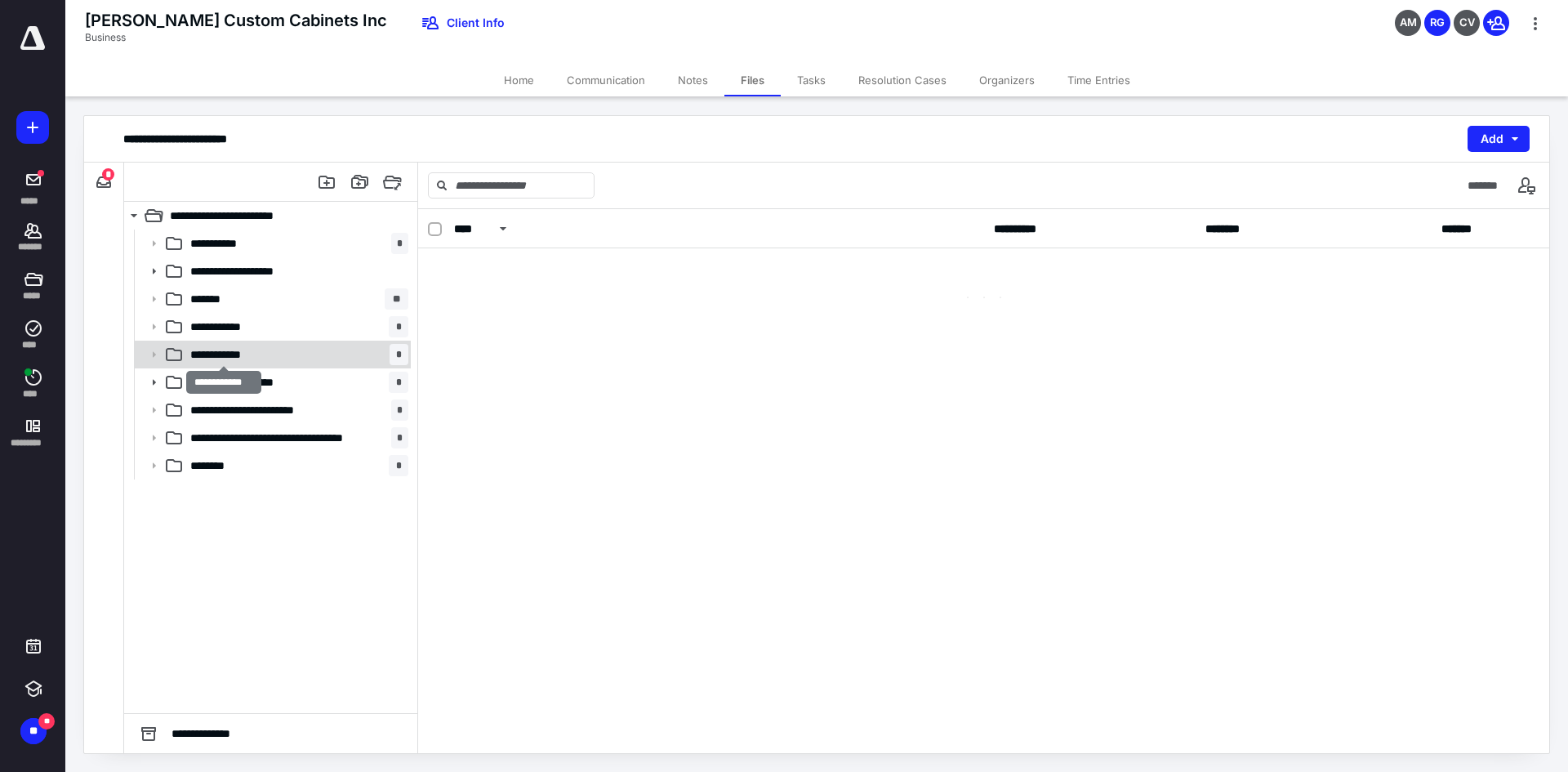 click on "**********" at bounding box center (224, 355) 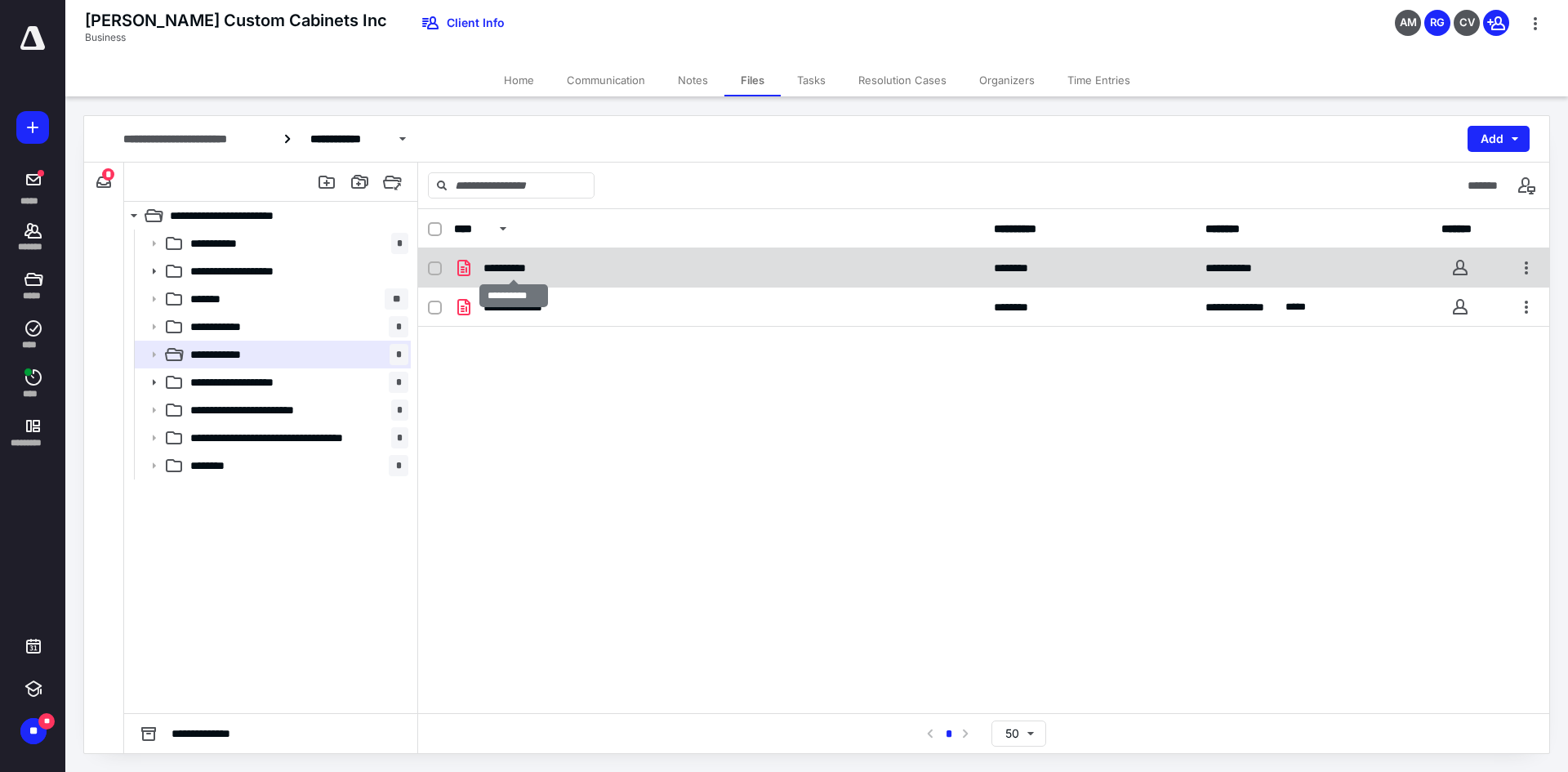 click on "**********" at bounding box center (514, 268) 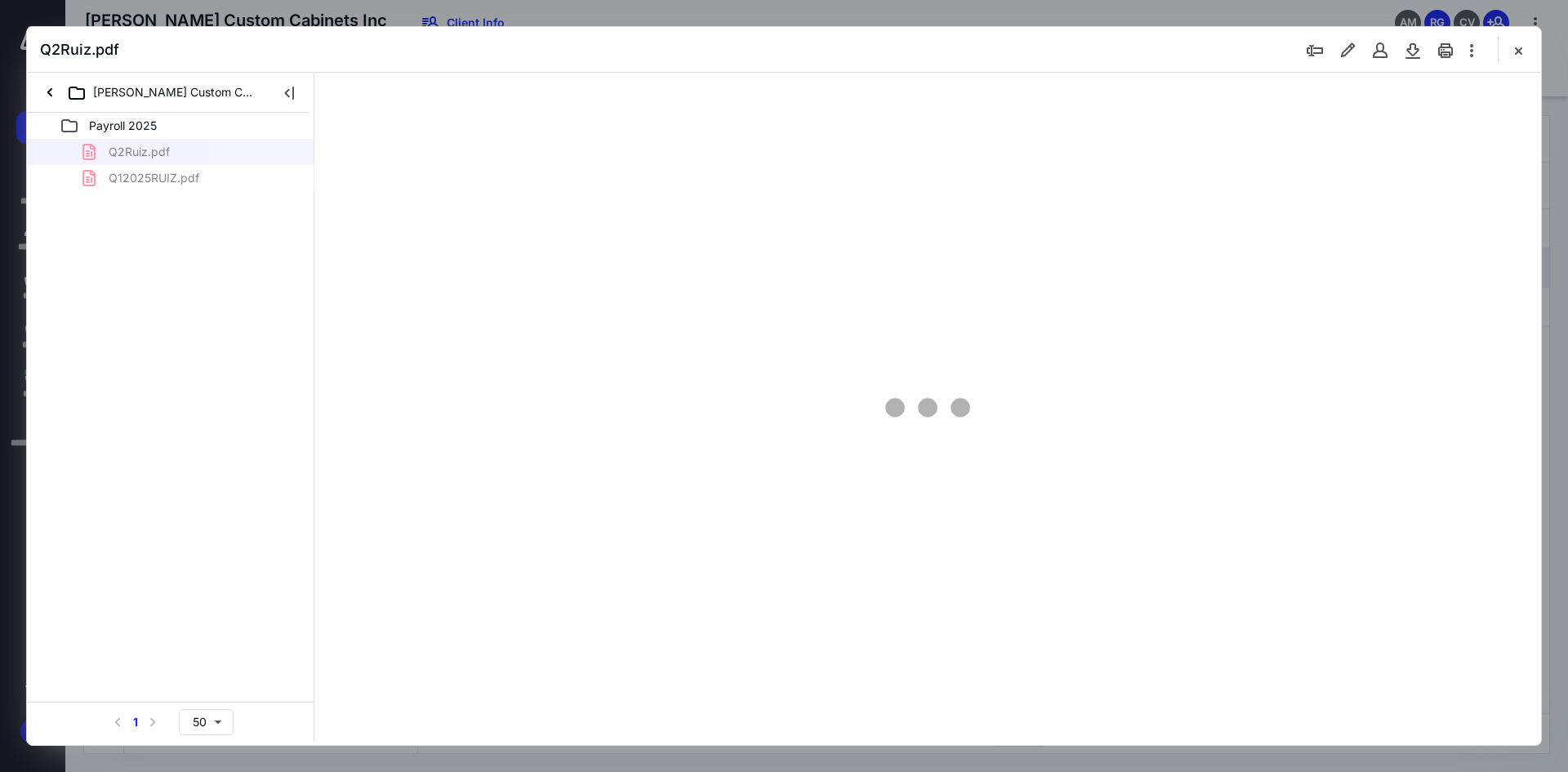 scroll, scrollTop: 0, scrollLeft: 0, axis: both 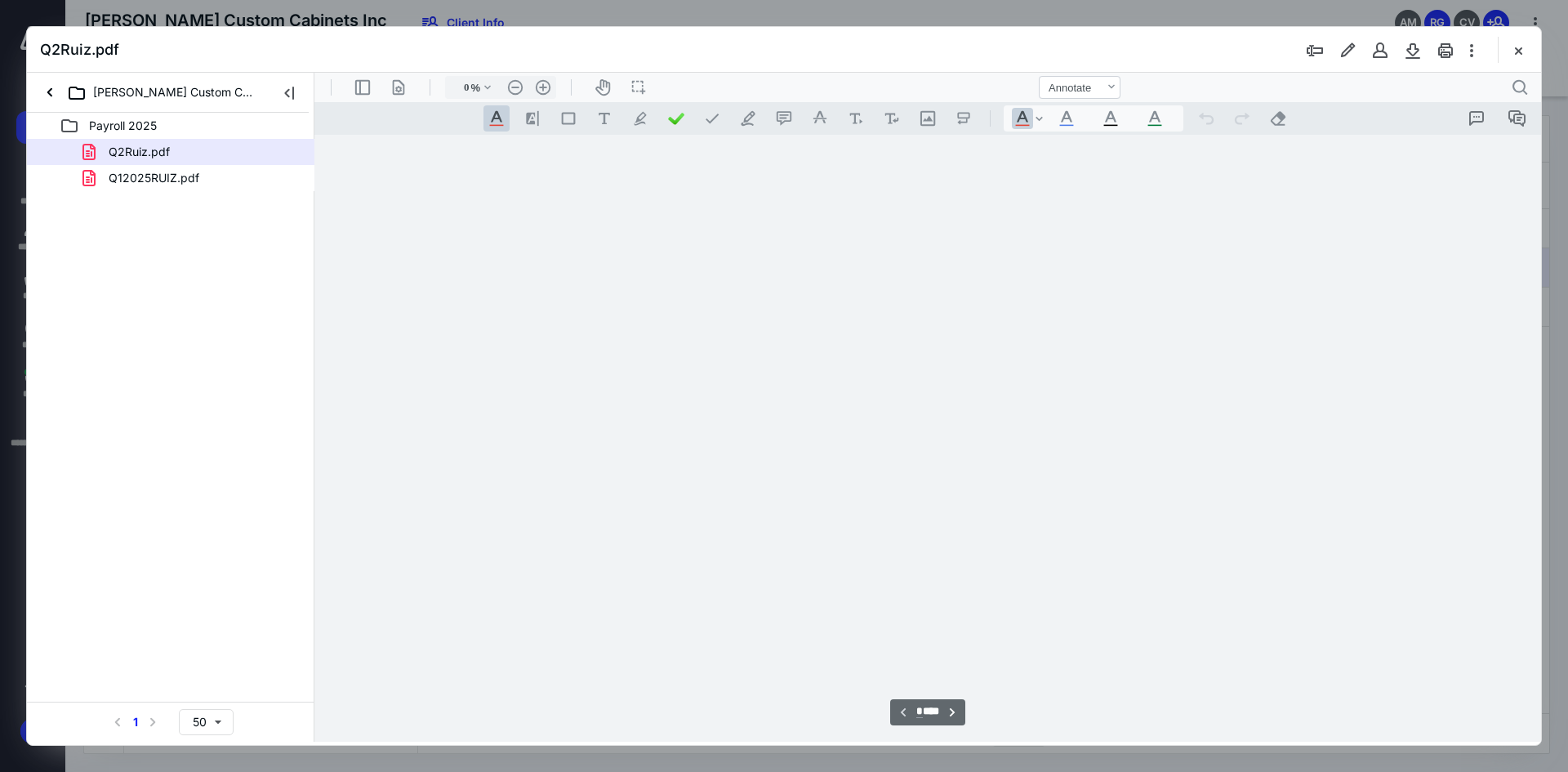 type on "241" 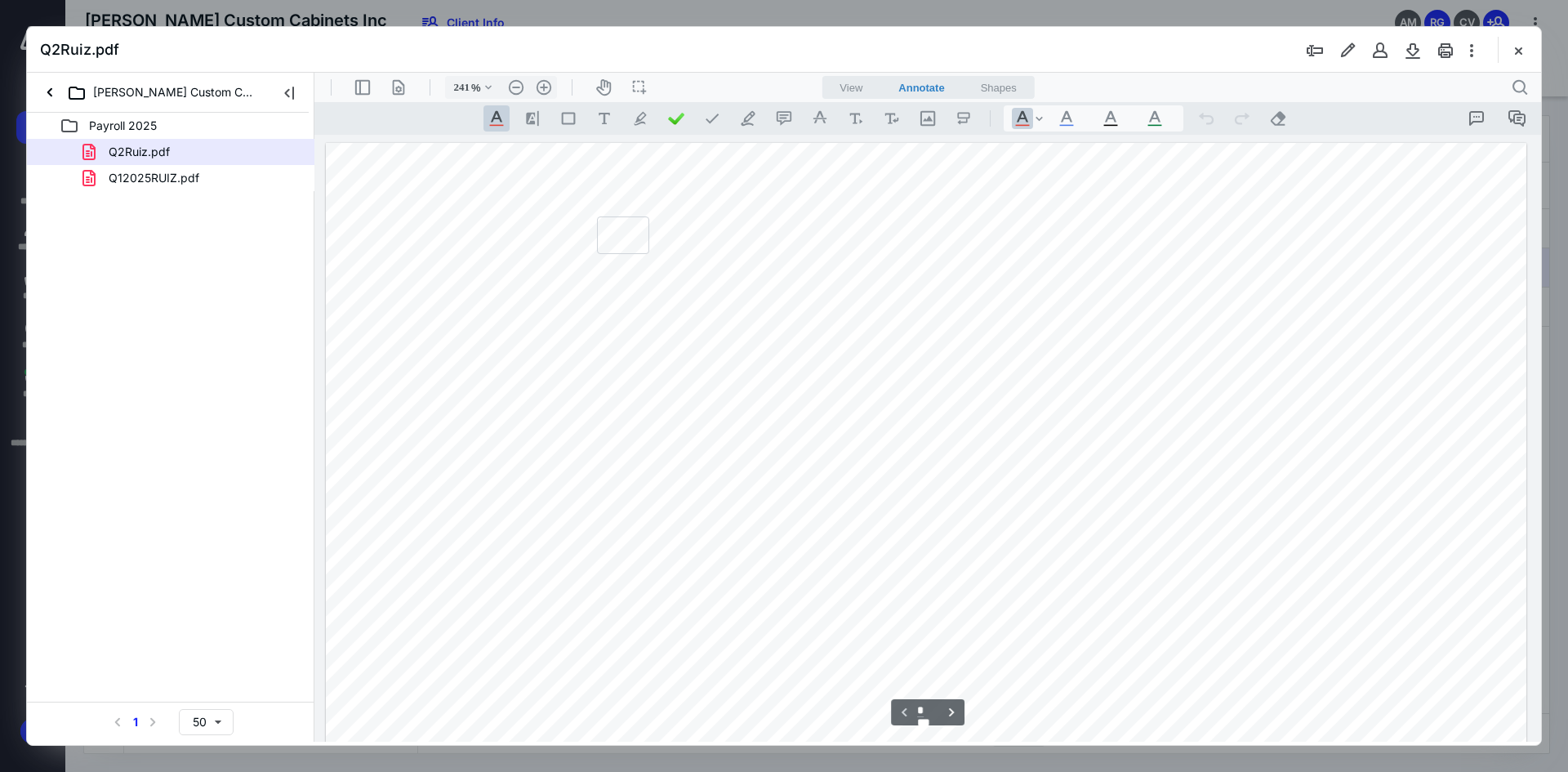 scroll, scrollTop: 70, scrollLeft: 0, axis: vertical 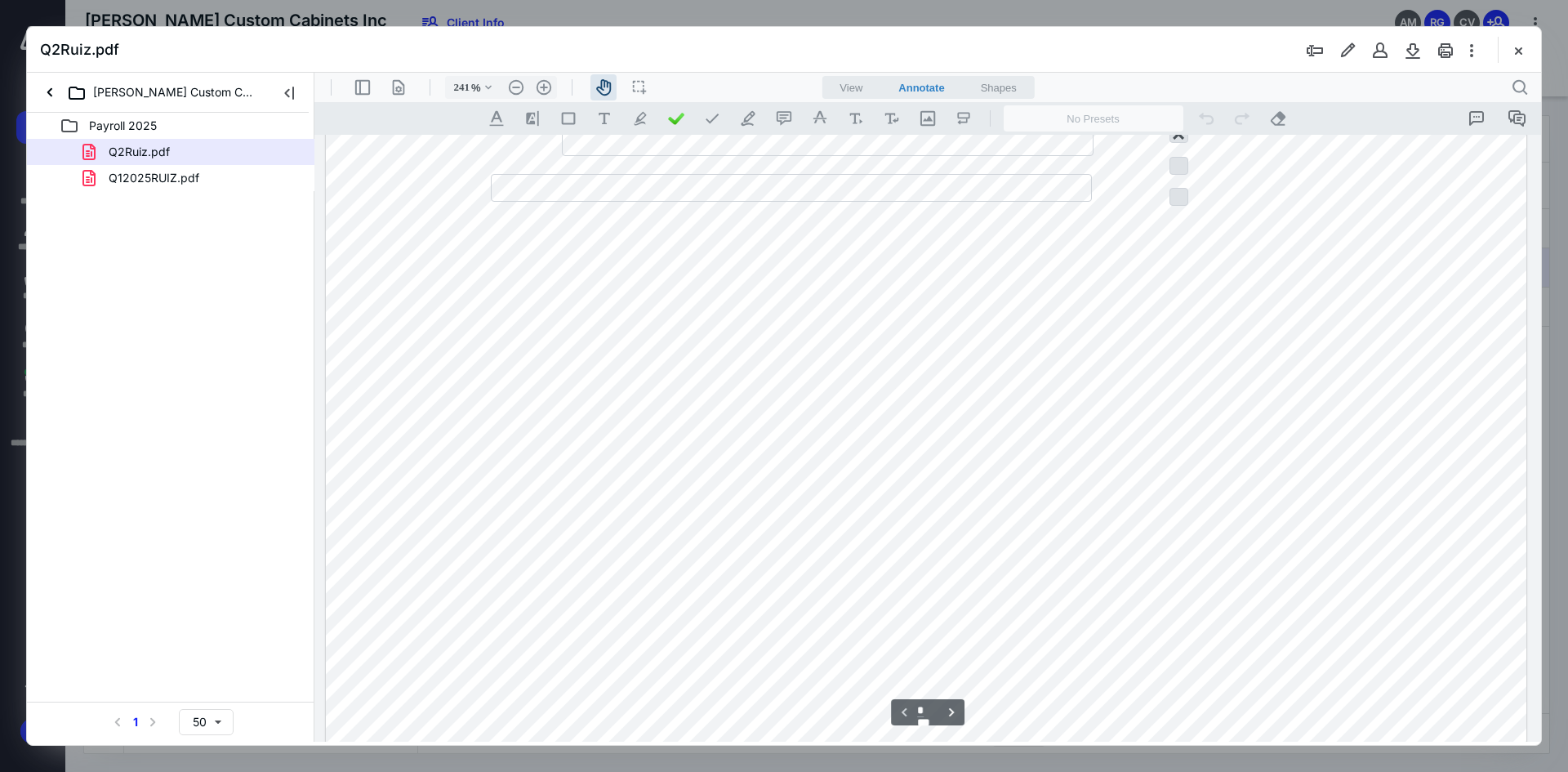 drag, startPoint x: 956, startPoint y: 444, endPoint x: 956, endPoint y: 262, distance: 182 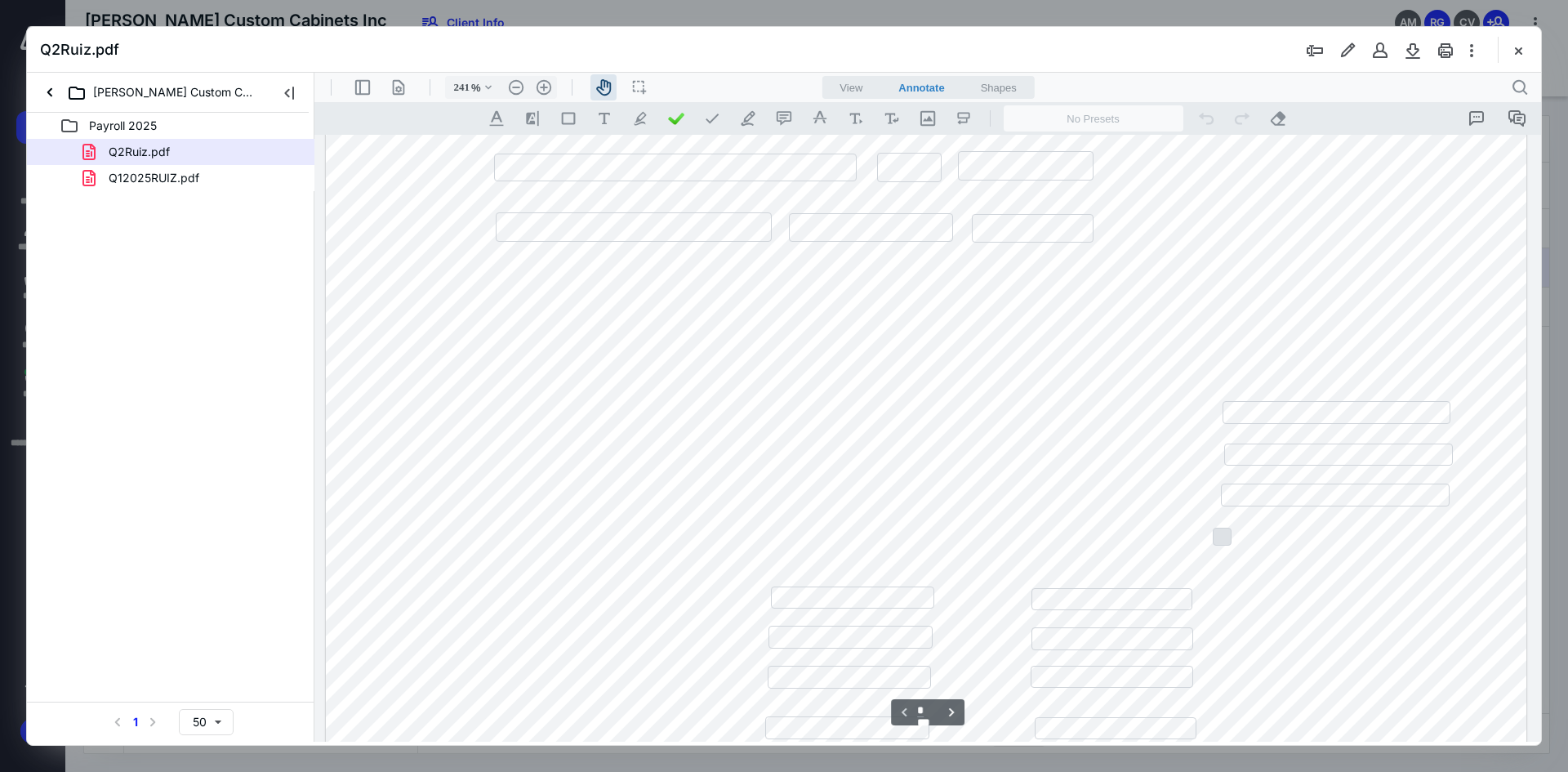 drag, startPoint x: 964, startPoint y: 392, endPoint x: 965, endPoint y: 322, distance: 70.00714 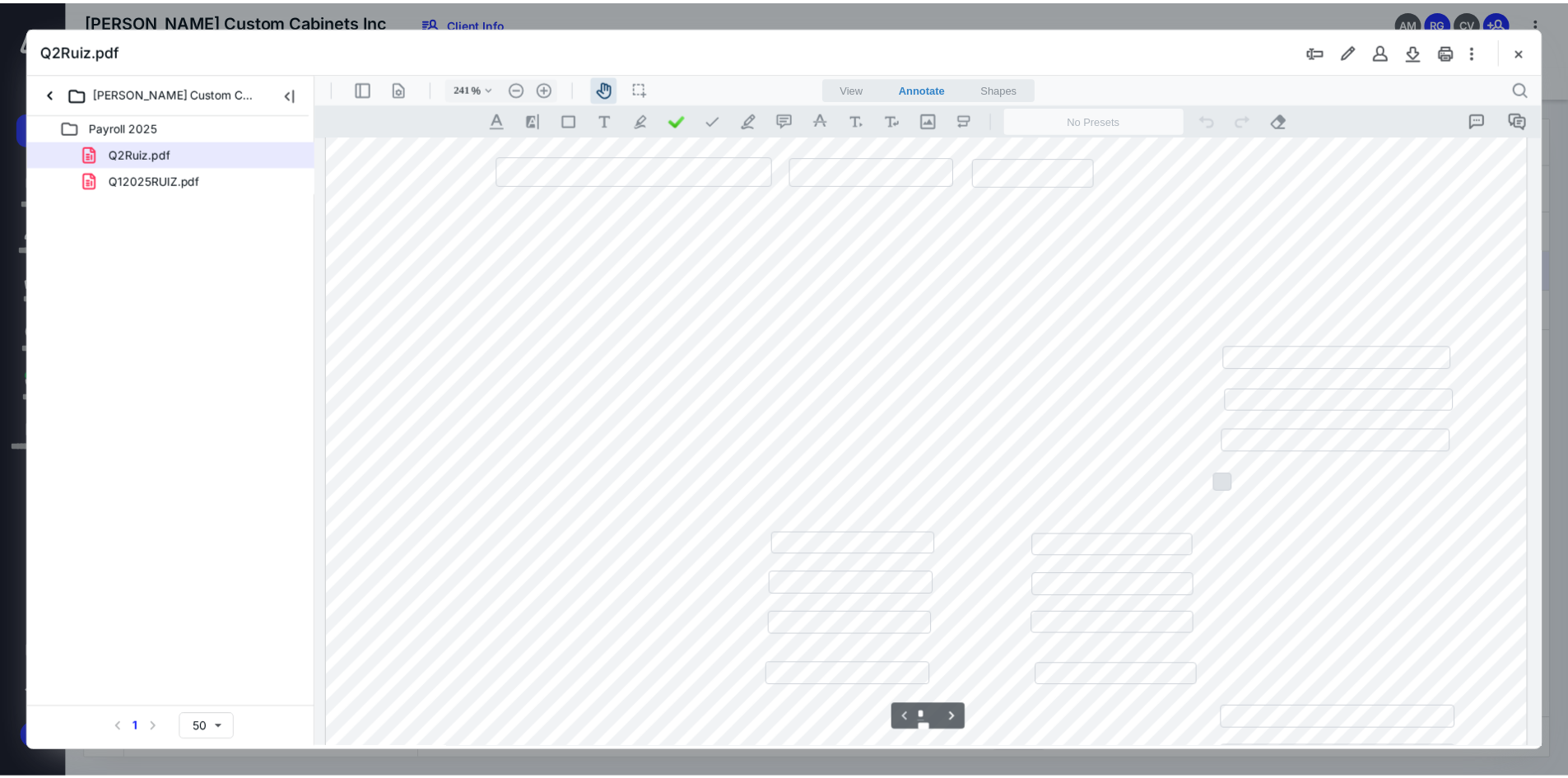 scroll, scrollTop: 393, scrollLeft: 0, axis: vertical 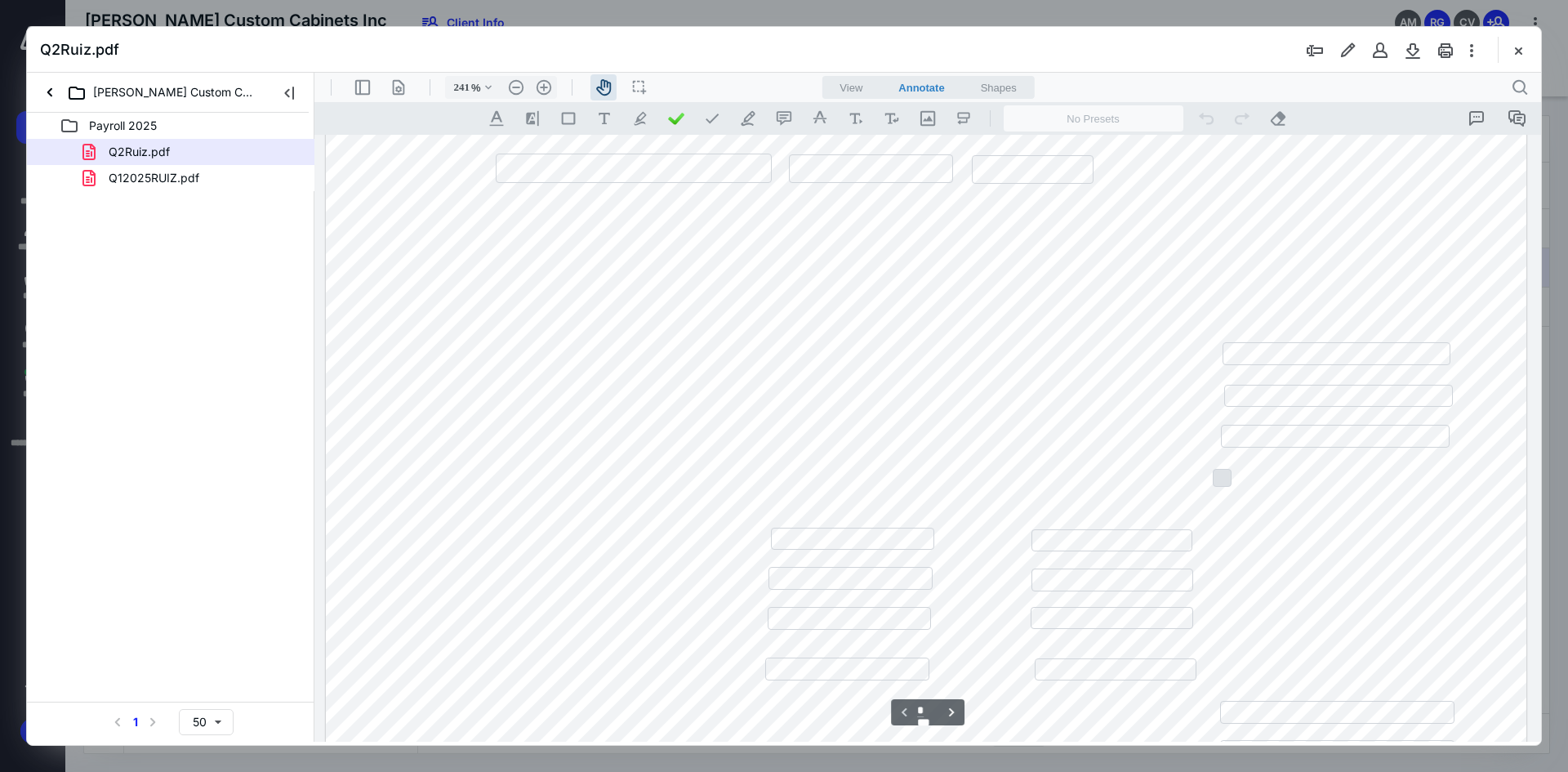 drag, startPoint x: 964, startPoint y: 360, endPoint x: 969, endPoint y: 305, distance: 55.22681 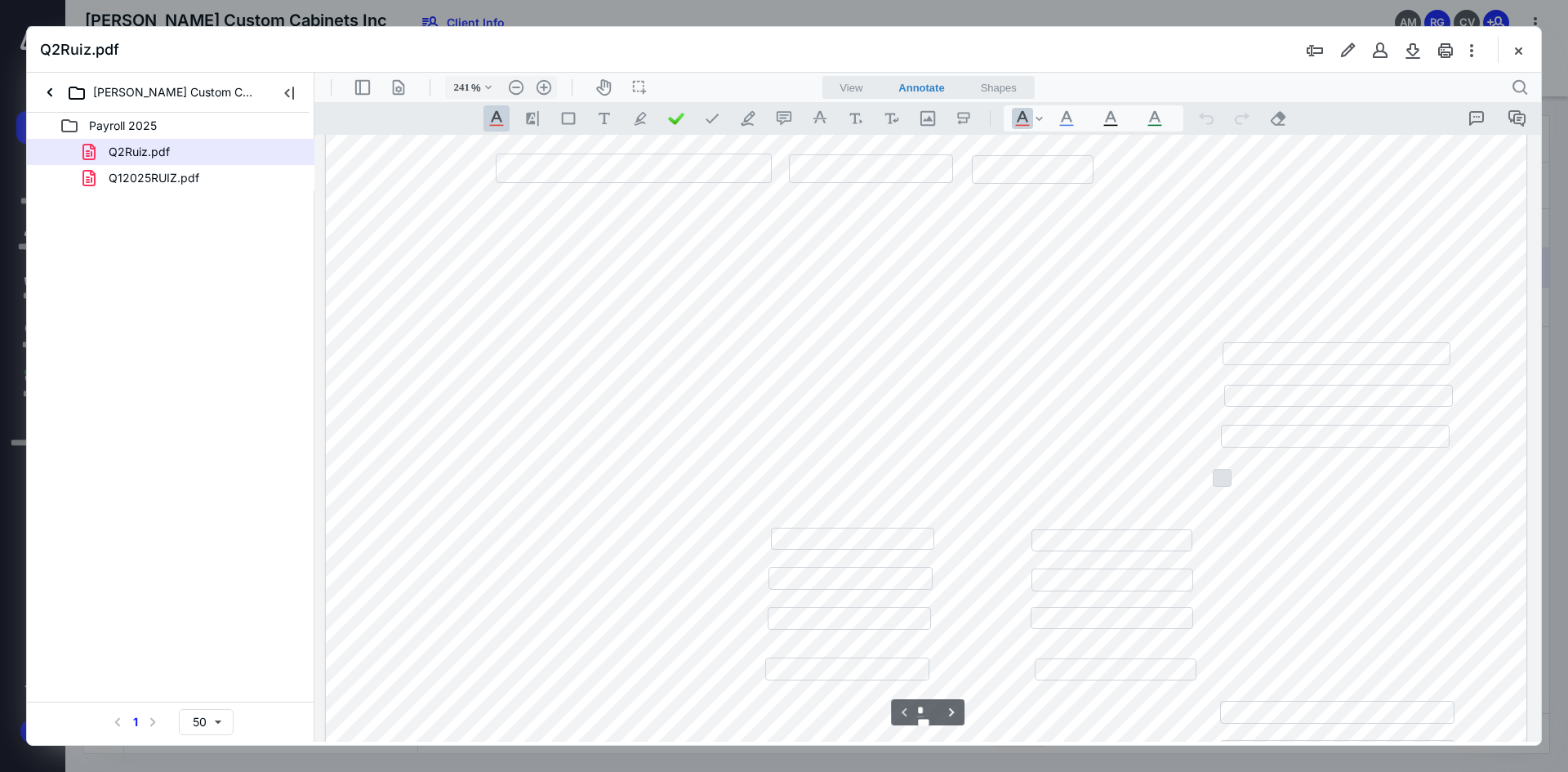 drag, startPoint x: 1452, startPoint y: 353, endPoint x: 1357, endPoint y: 358, distance: 95.13149 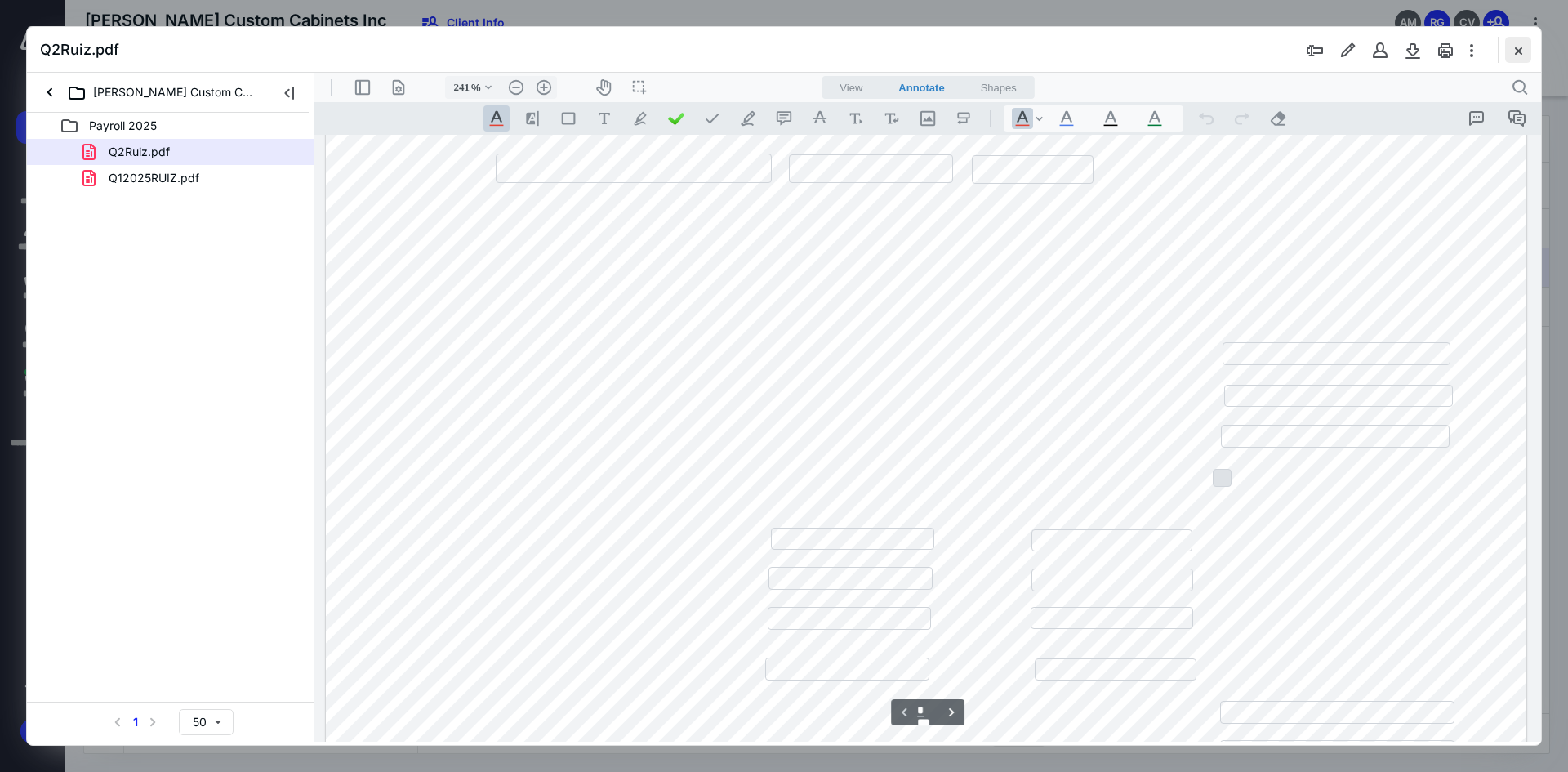 click at bounding box center [1518, 50] 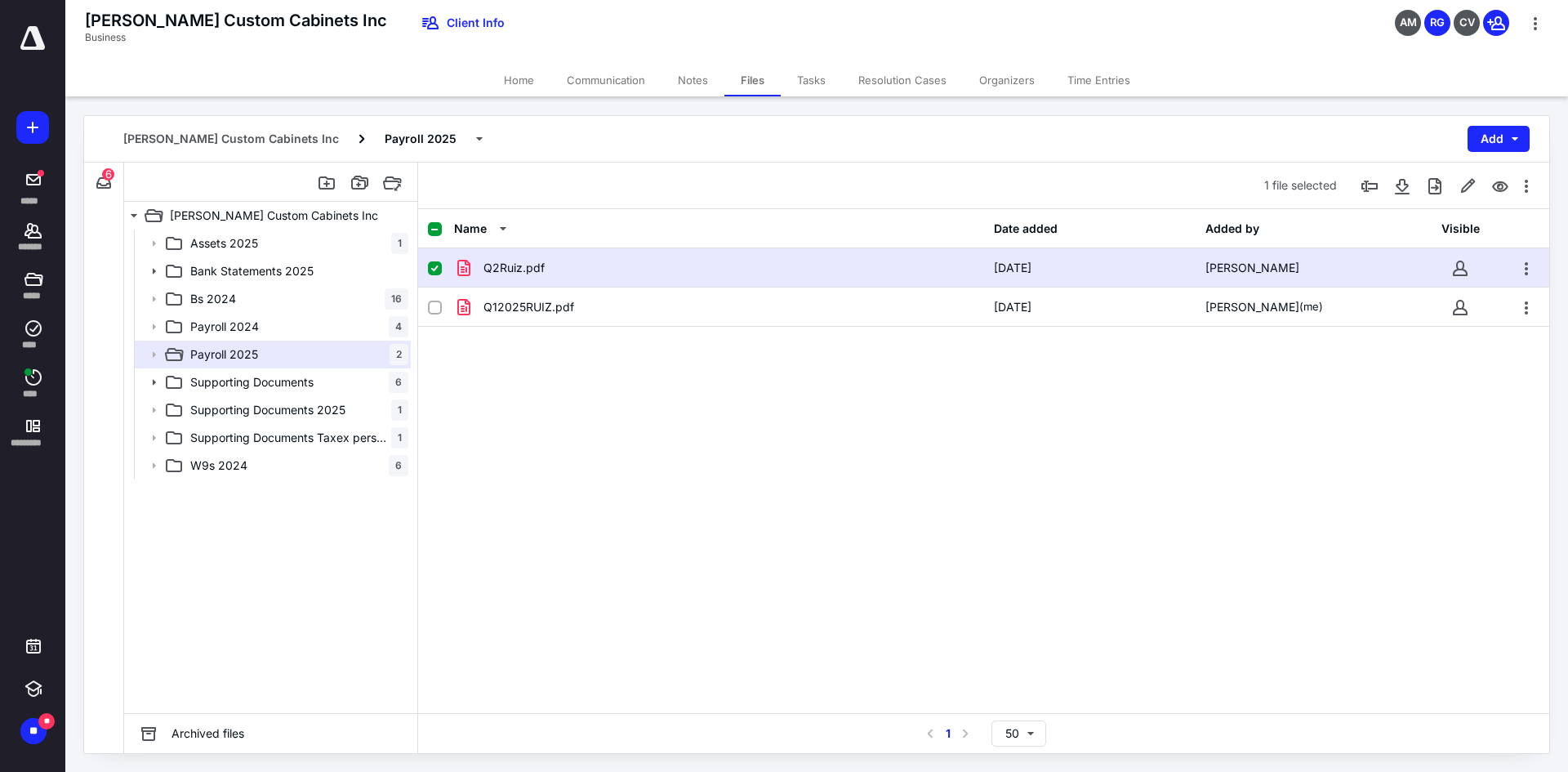 click on "Q2Ruiz.pdf [DATE] [PERSON_NAME] Q12025RUIZ.pdf [DATE] [PERSON_NAME]  (me)" at bounding box center [983, 371] 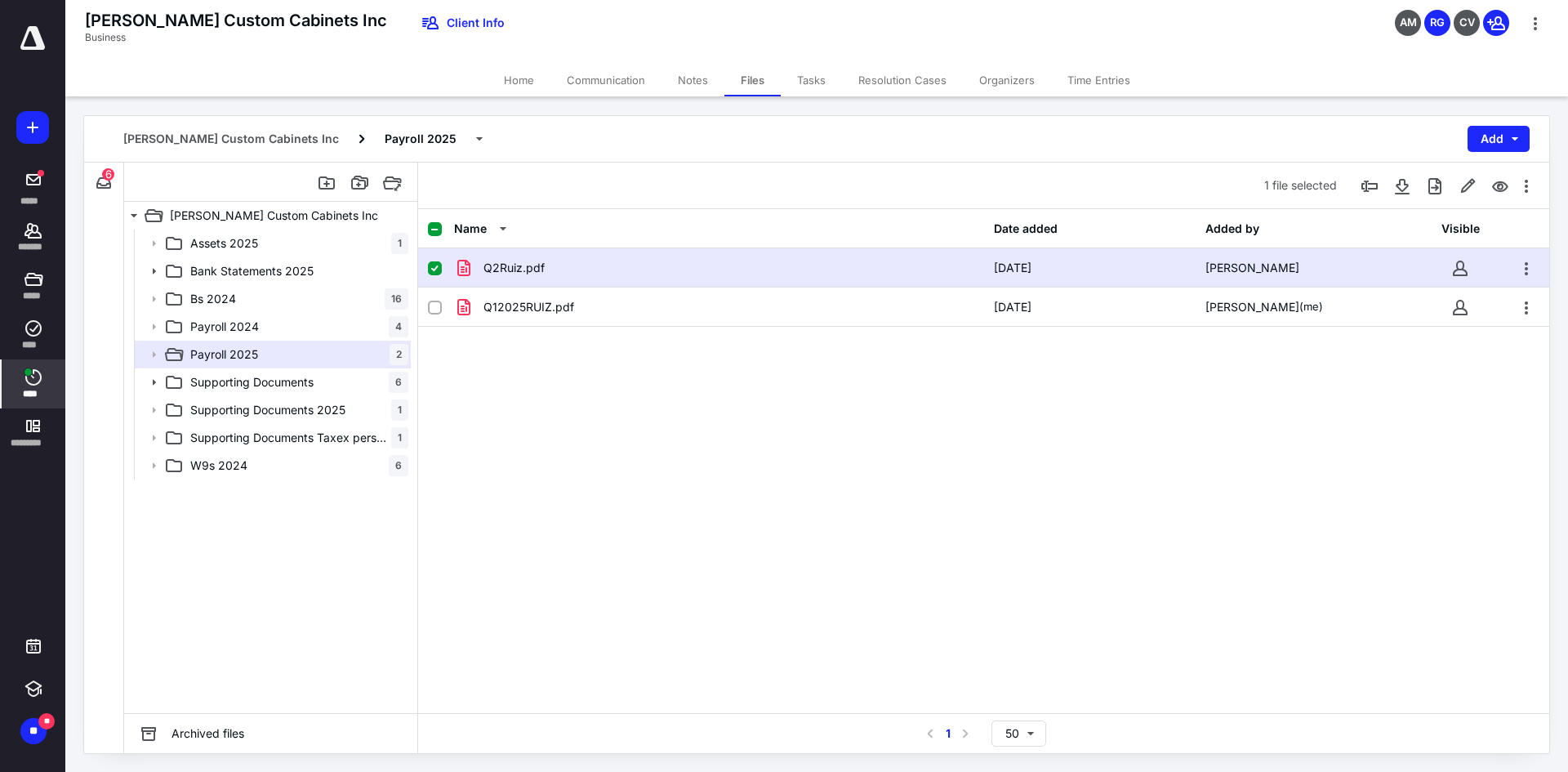 click 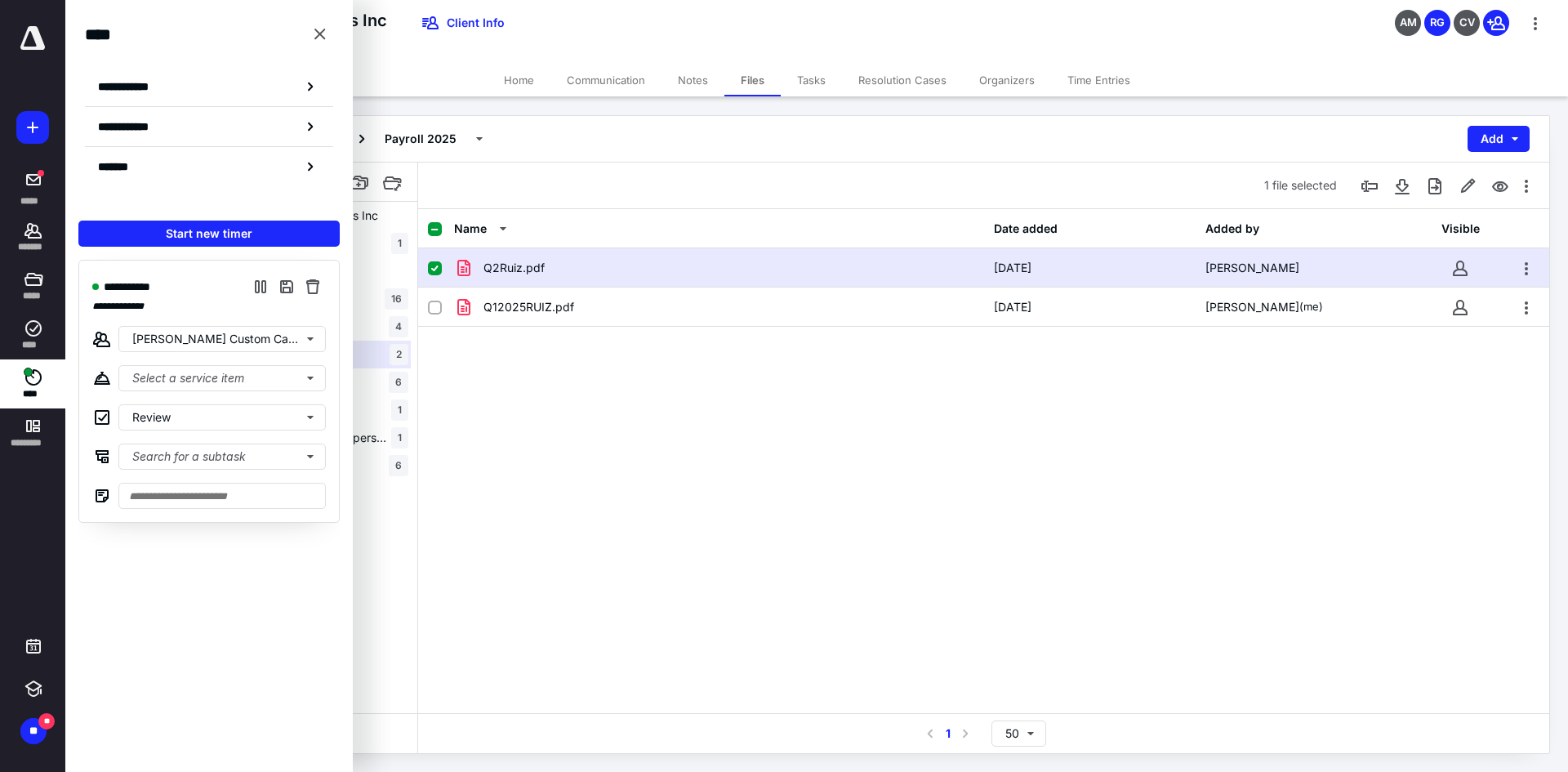 click on "Q2Ruiz.pdf [DATE] [PERSON_NAME] Q12025RUIZ.pdf [DATE] [PERSON_NAME]  (me)" at bounding box center [983, 371] 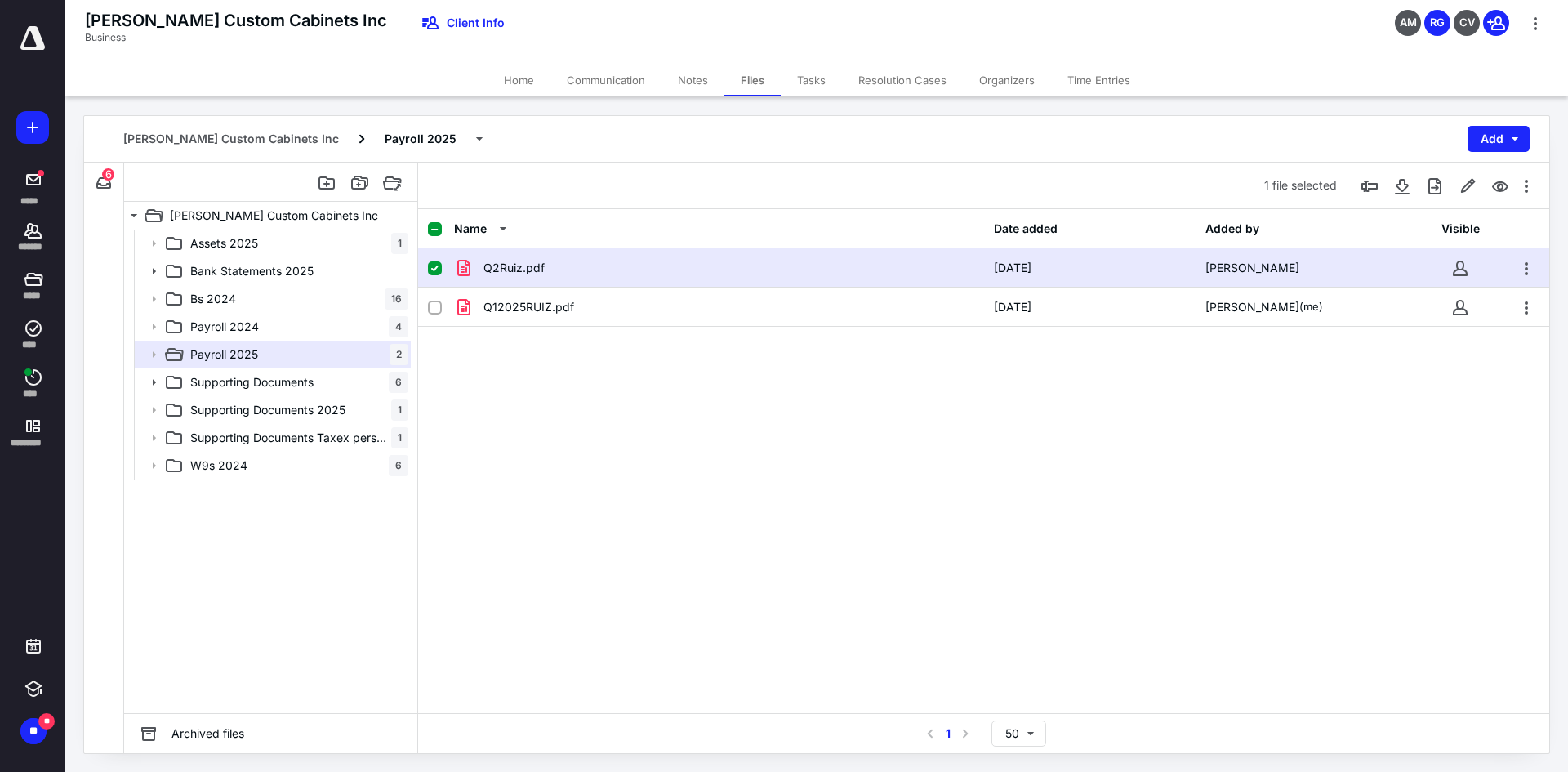 click at bounding box center (33, 38) 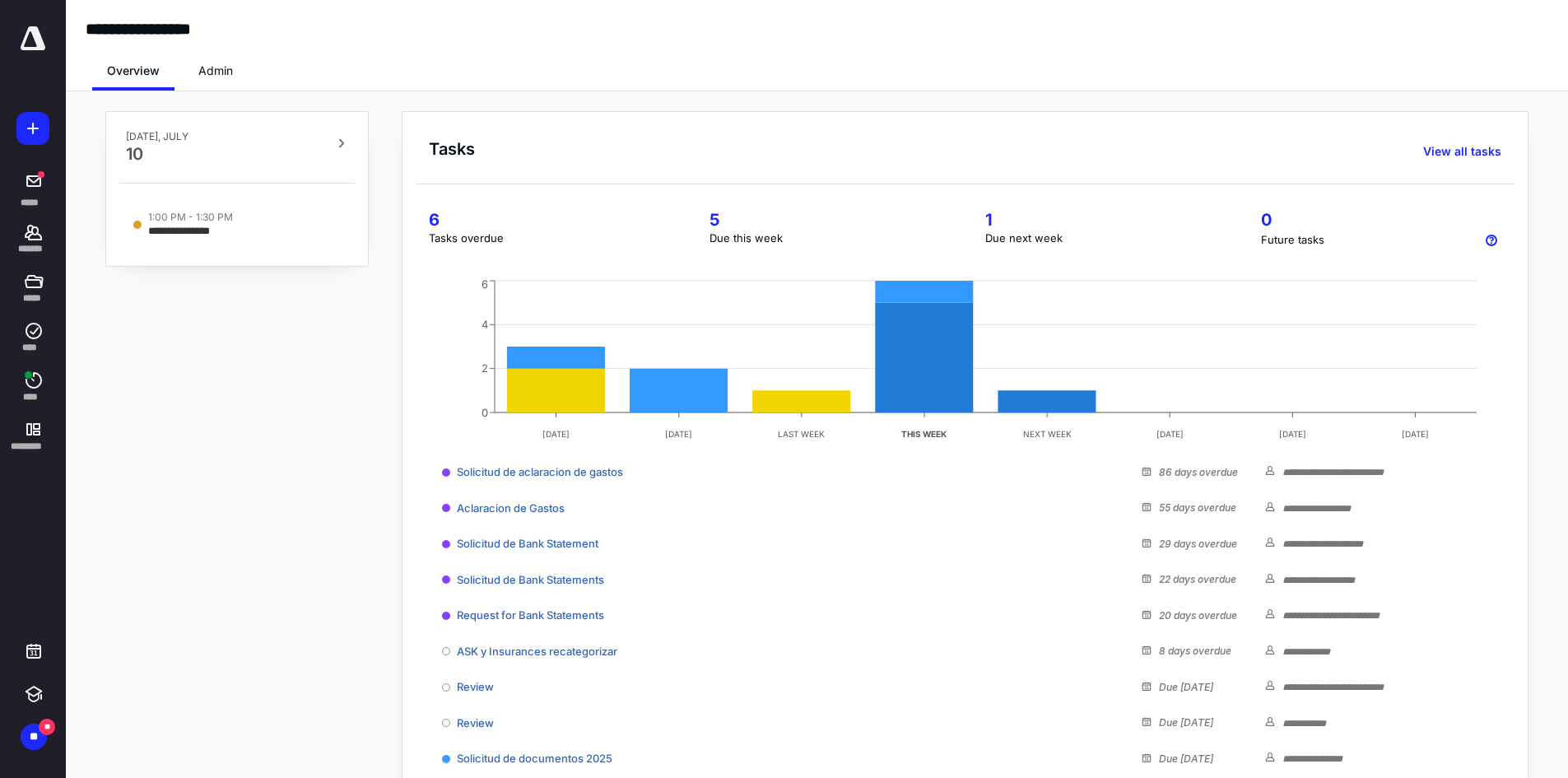 scroll, scrollTop: 101, scrollLeft: 0, axis: vertical 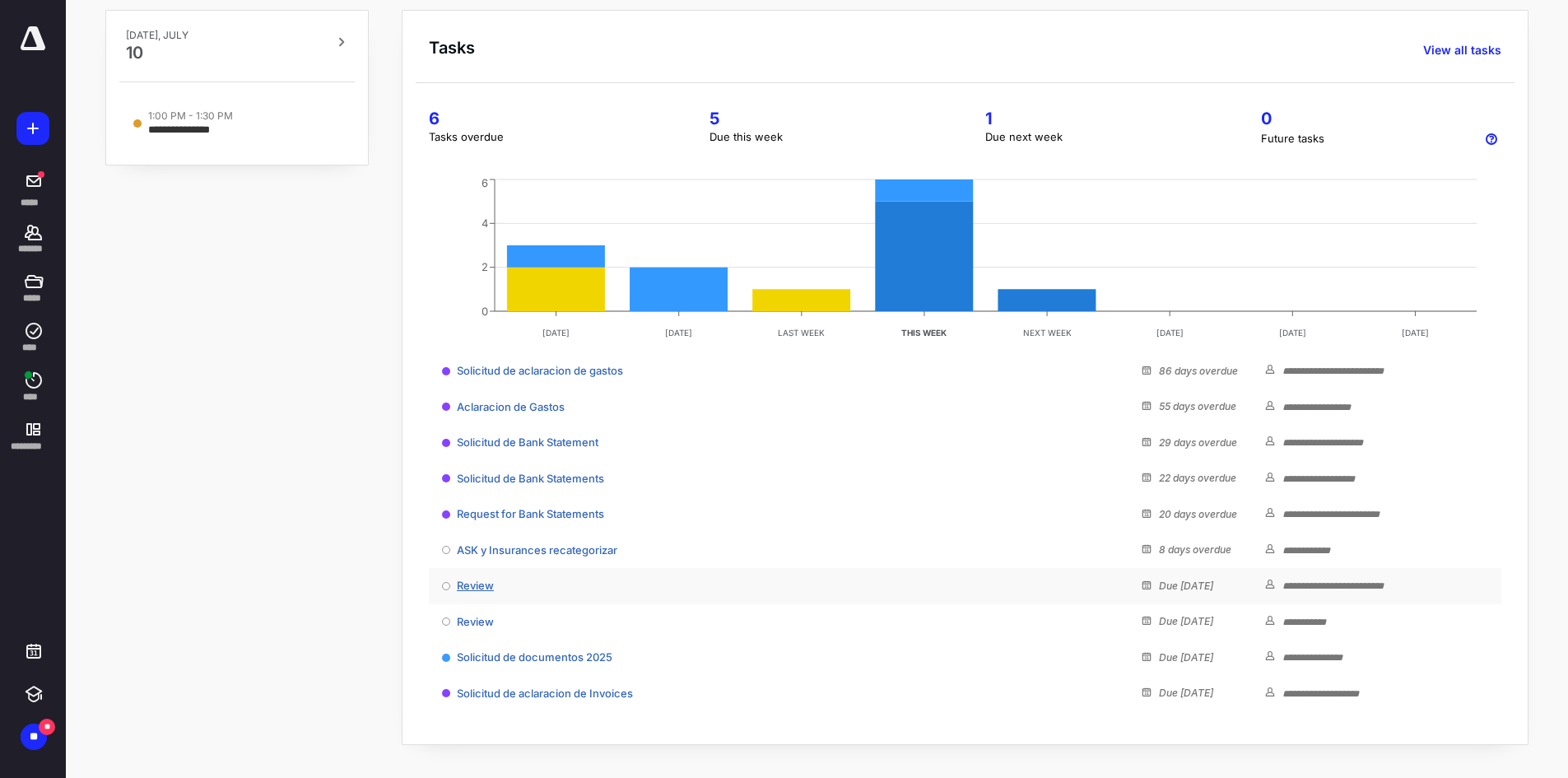 click on "Review" at bounding box center (475, 585) 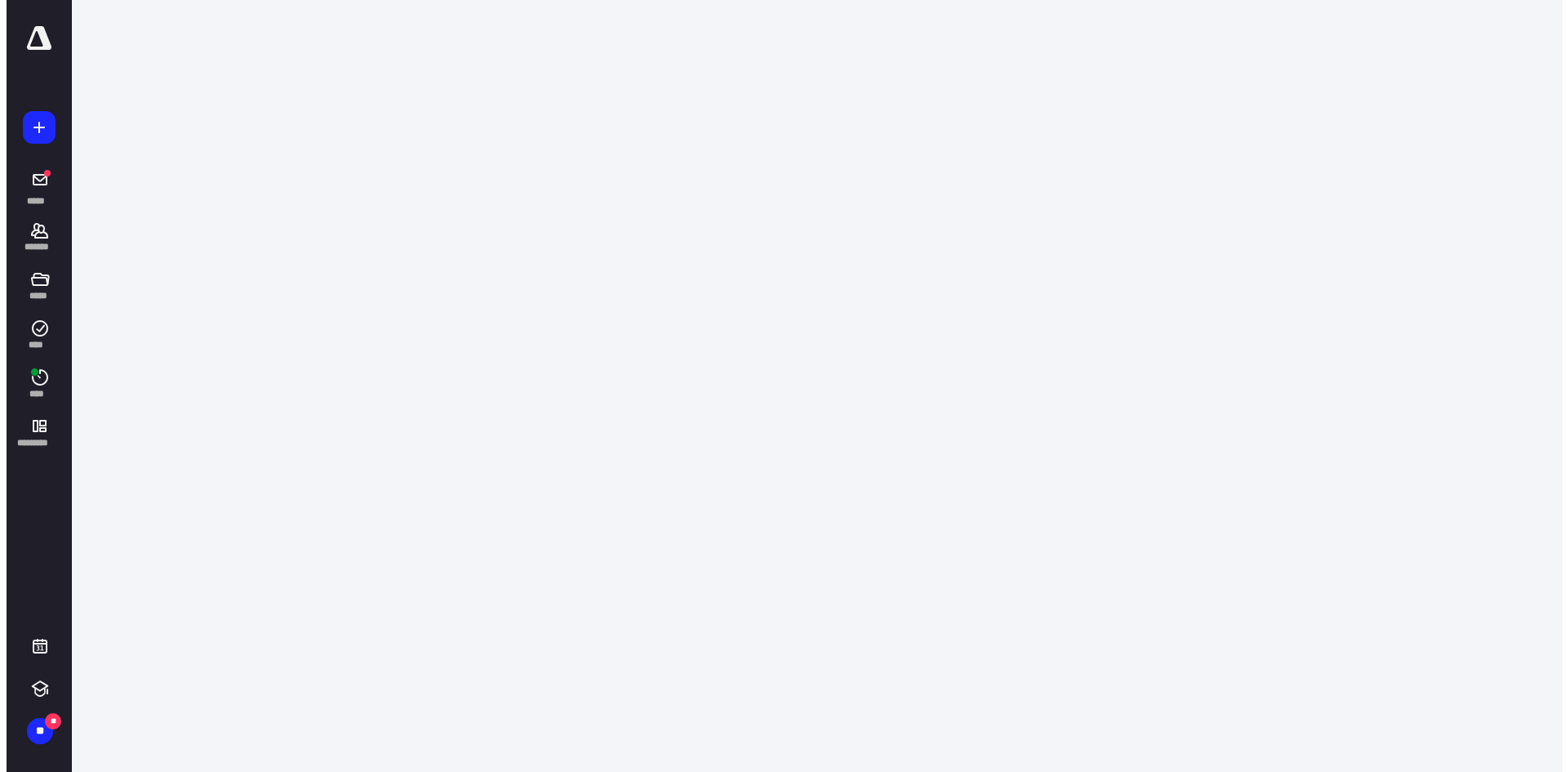 scroll, scrollTop: 0, scrollLeft: 0, axis: both 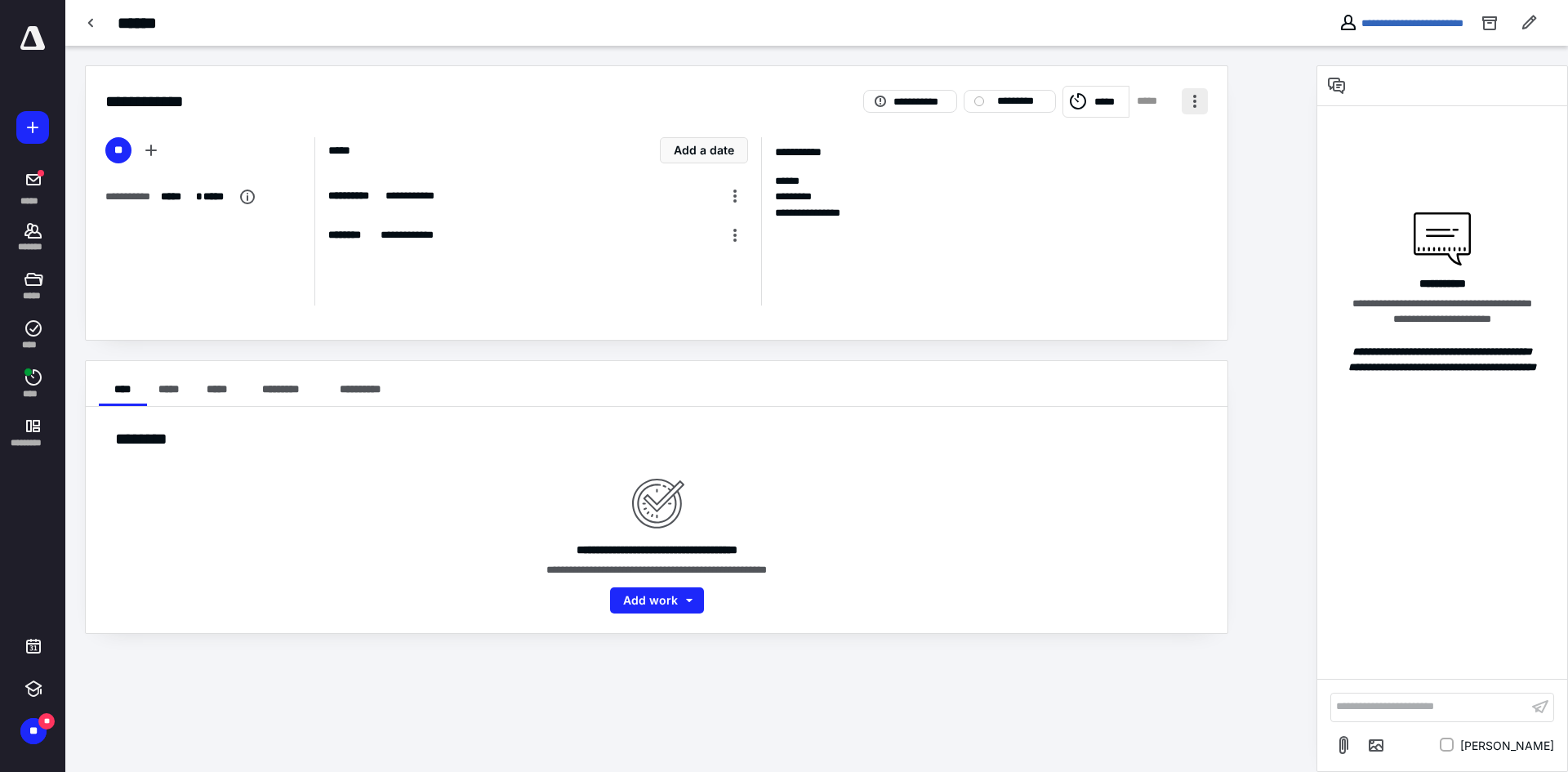click at bounding box center [1195, 101] 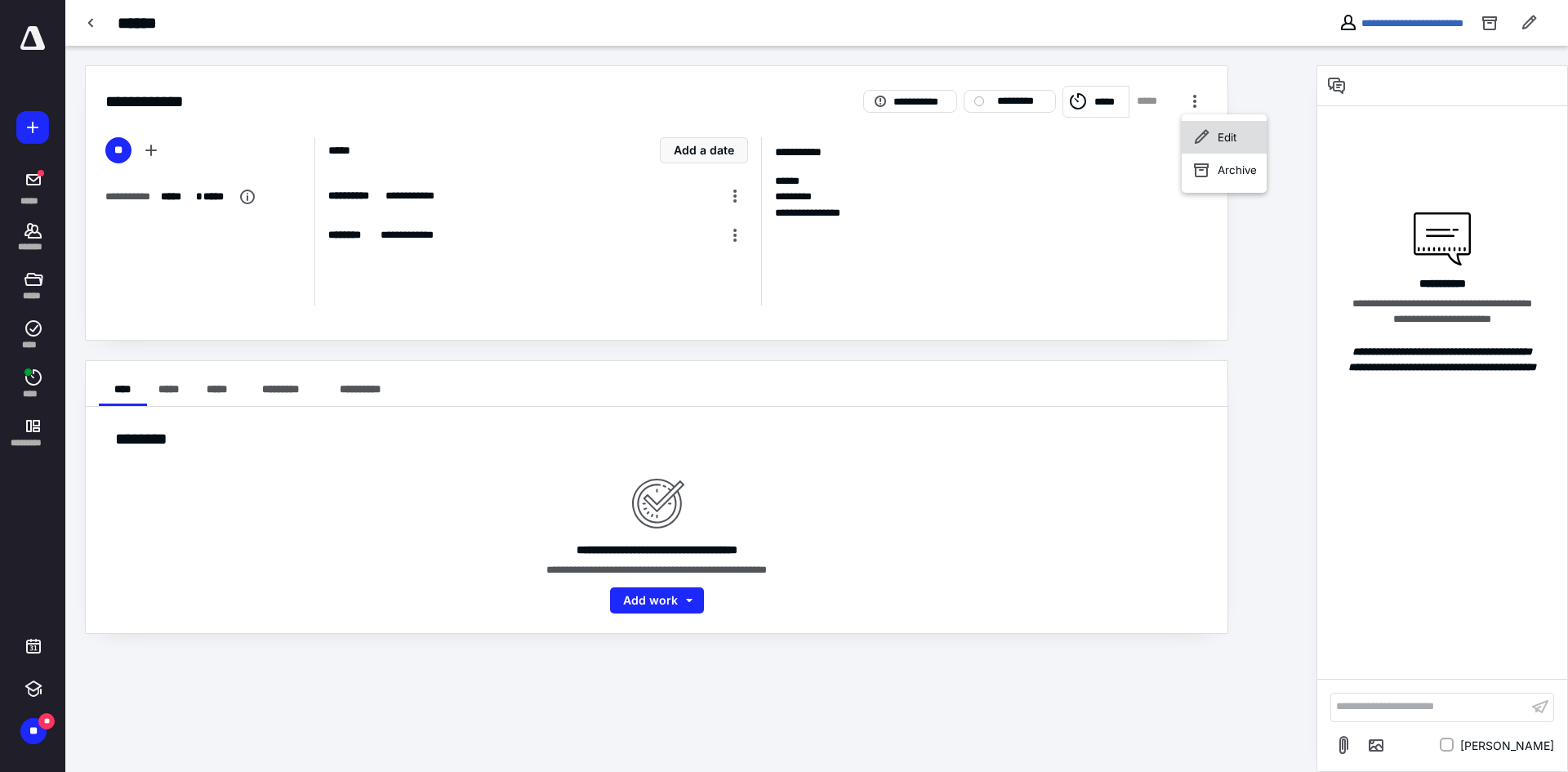 click 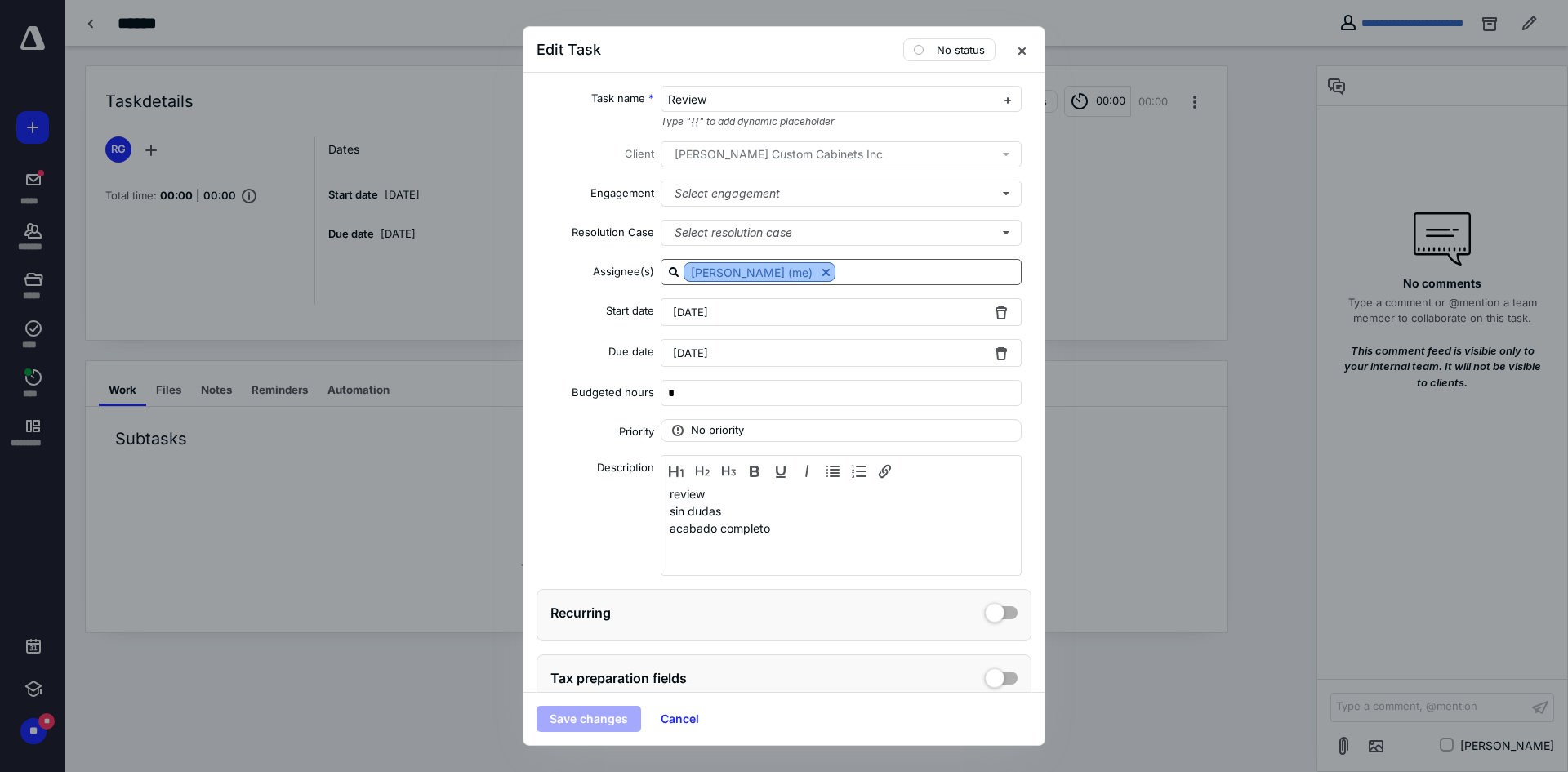 click at bounding box center [826, 272] 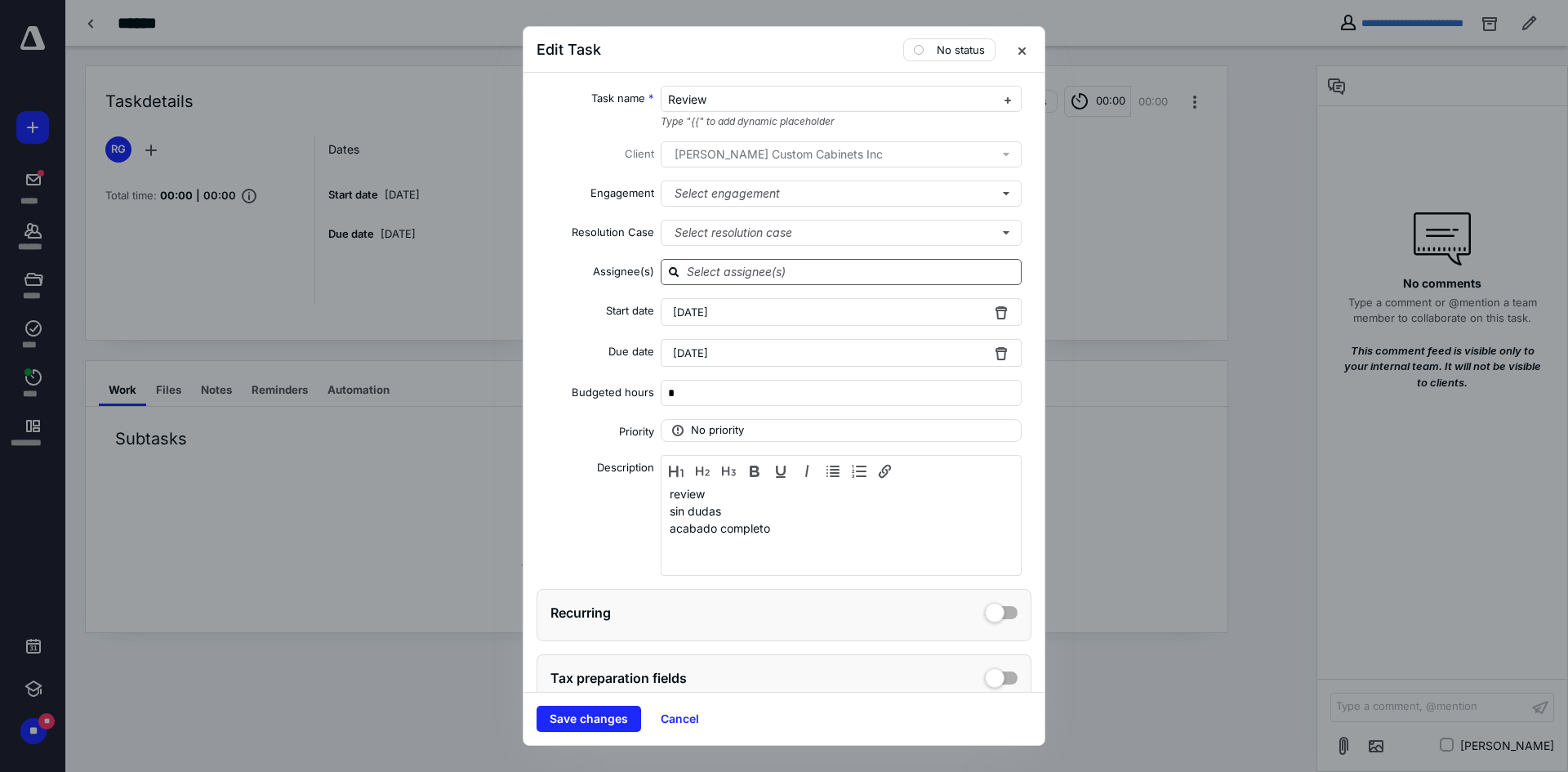 click on "Task name   * Review Type "{{" to add dynamic placeholder Client [PERSON_NAME] Custom  Cabinets Inc Engagement Select engagement Resolution Case Select resolution case Assignee(s) Start date [DATE] Due date [DATE] Budgeted hours * Priority No priority Description review sin dudas acabado completo  Recurring Tax preparation fields" at bounding box center [784, 382] 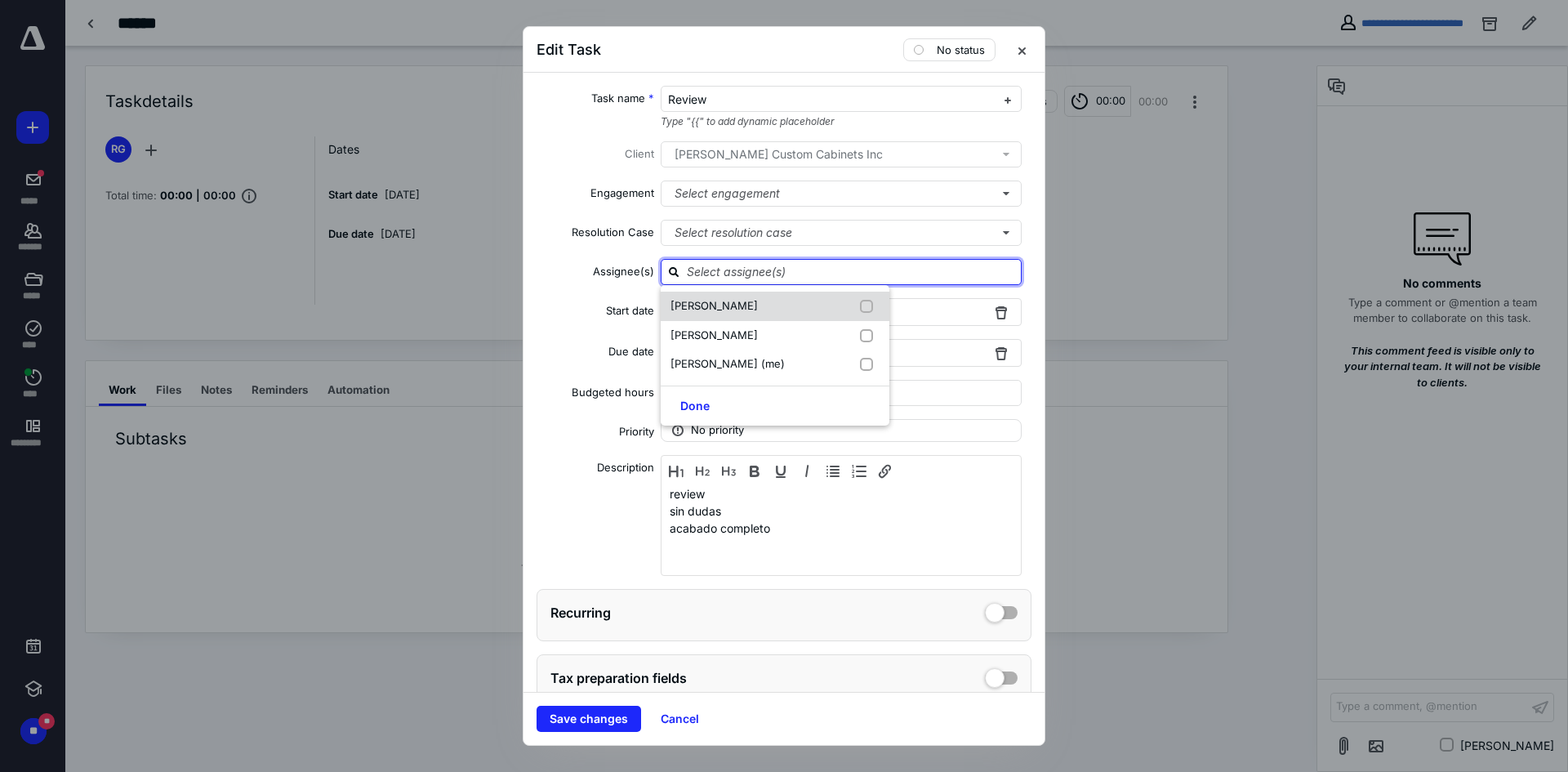click on "[PERSON_NAME]" at bounding box center [714, 306] 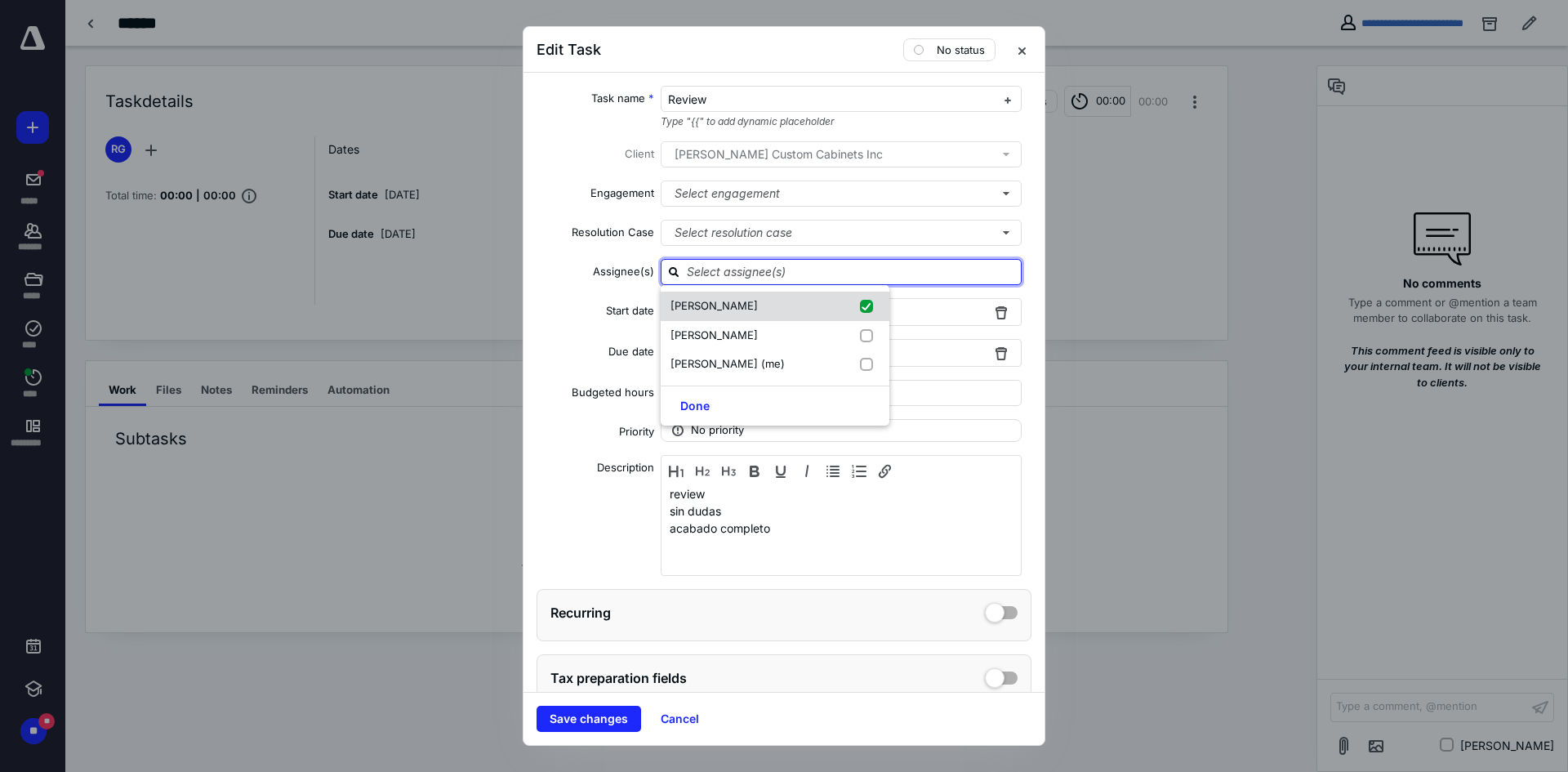 checkbox on "true" 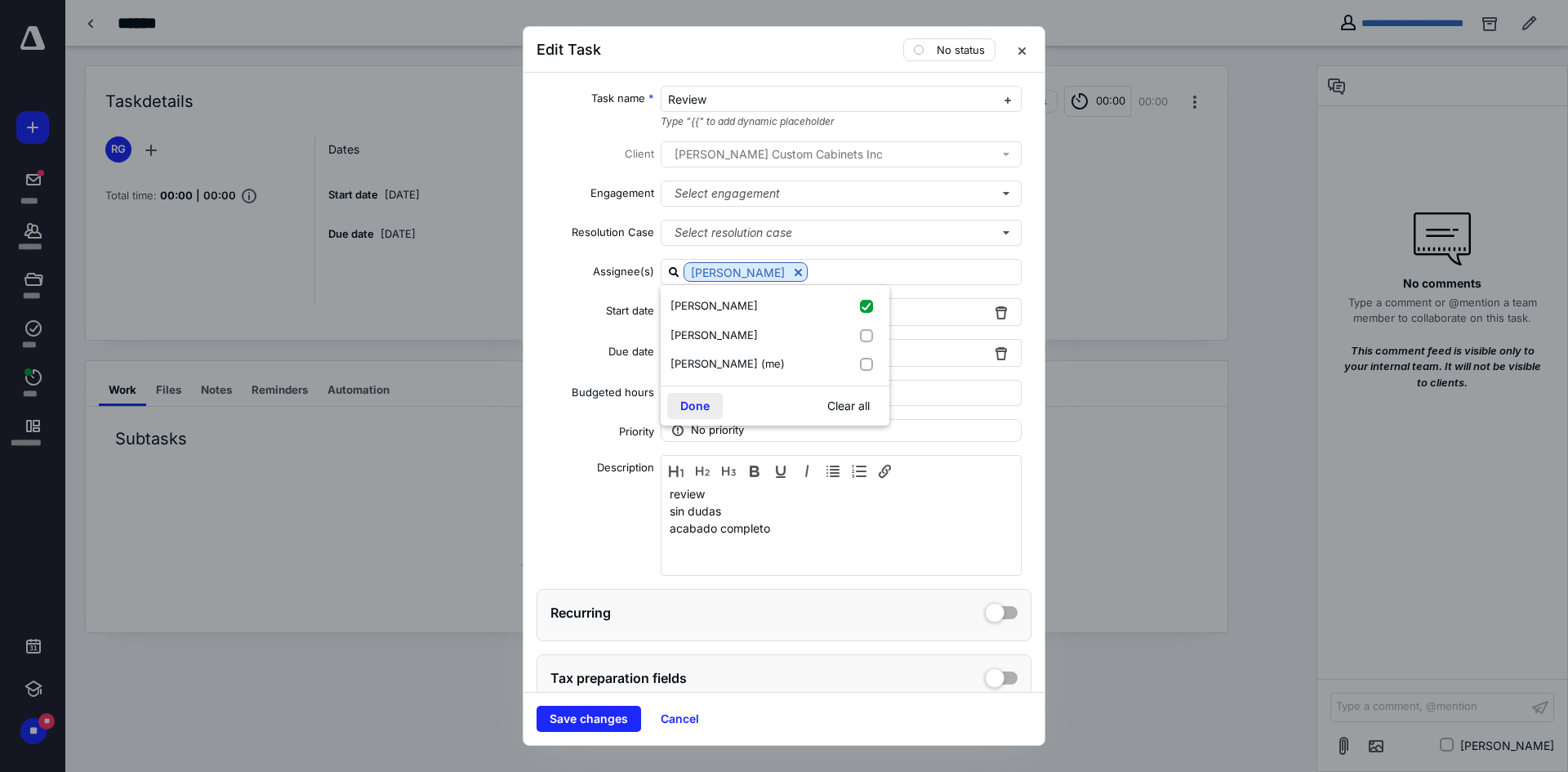 click on "Done" at bounding box center (695, 406) 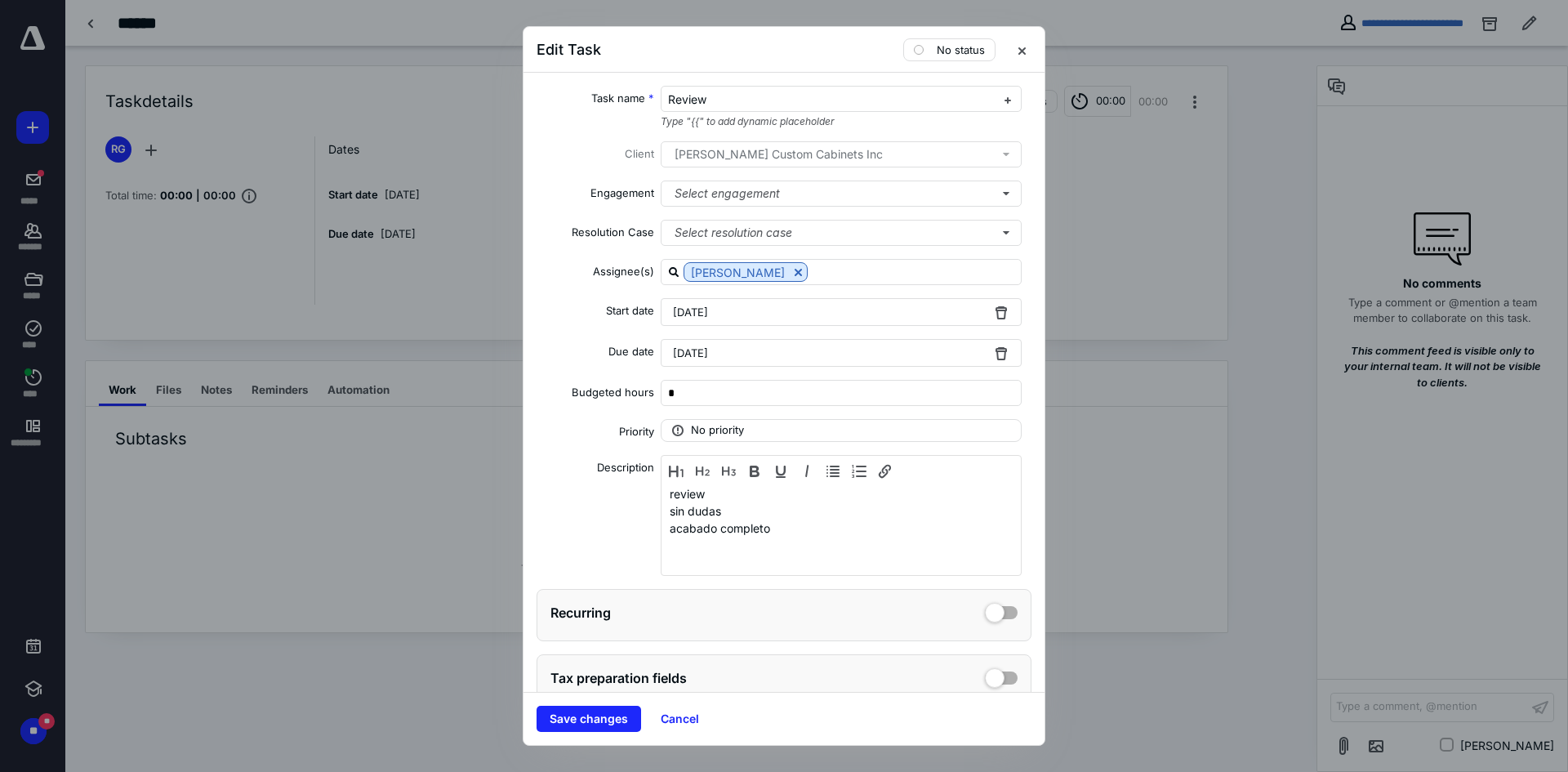 click on "[DATE]" at bounding box center (690, 312) 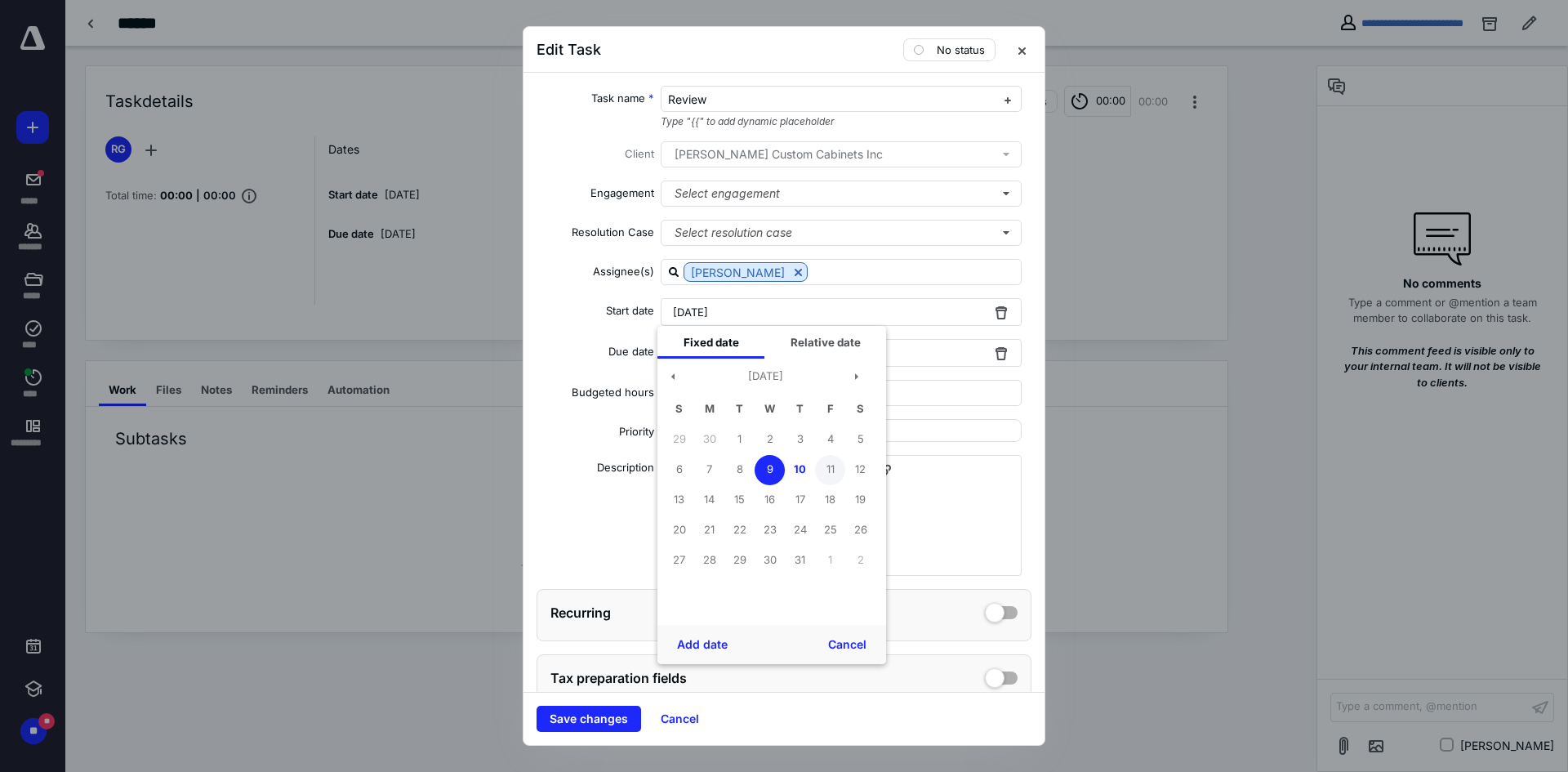 click on "11" at bounding box center [830, 470] 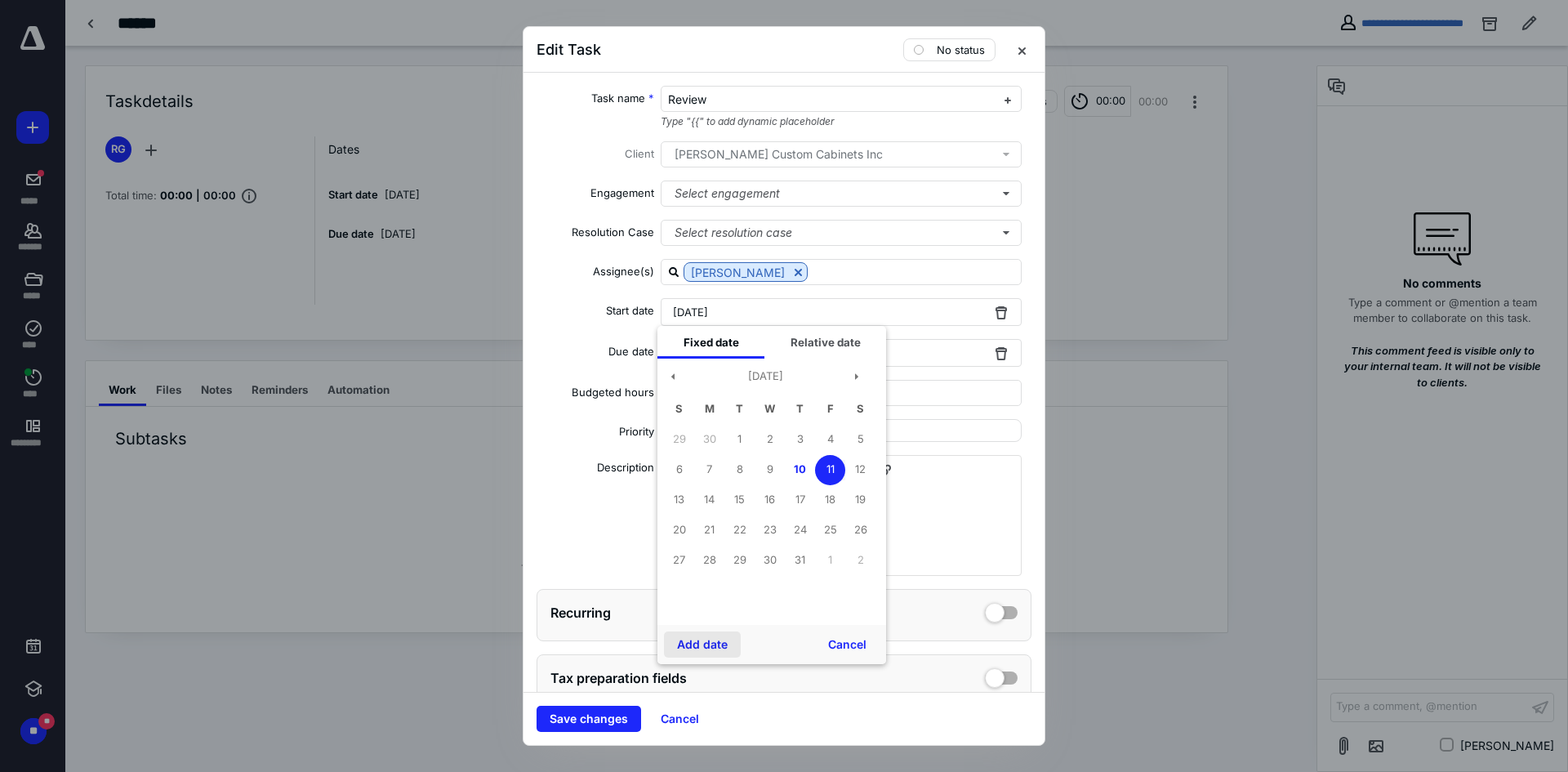 click on "Add date" at bounding box center (702, 645) 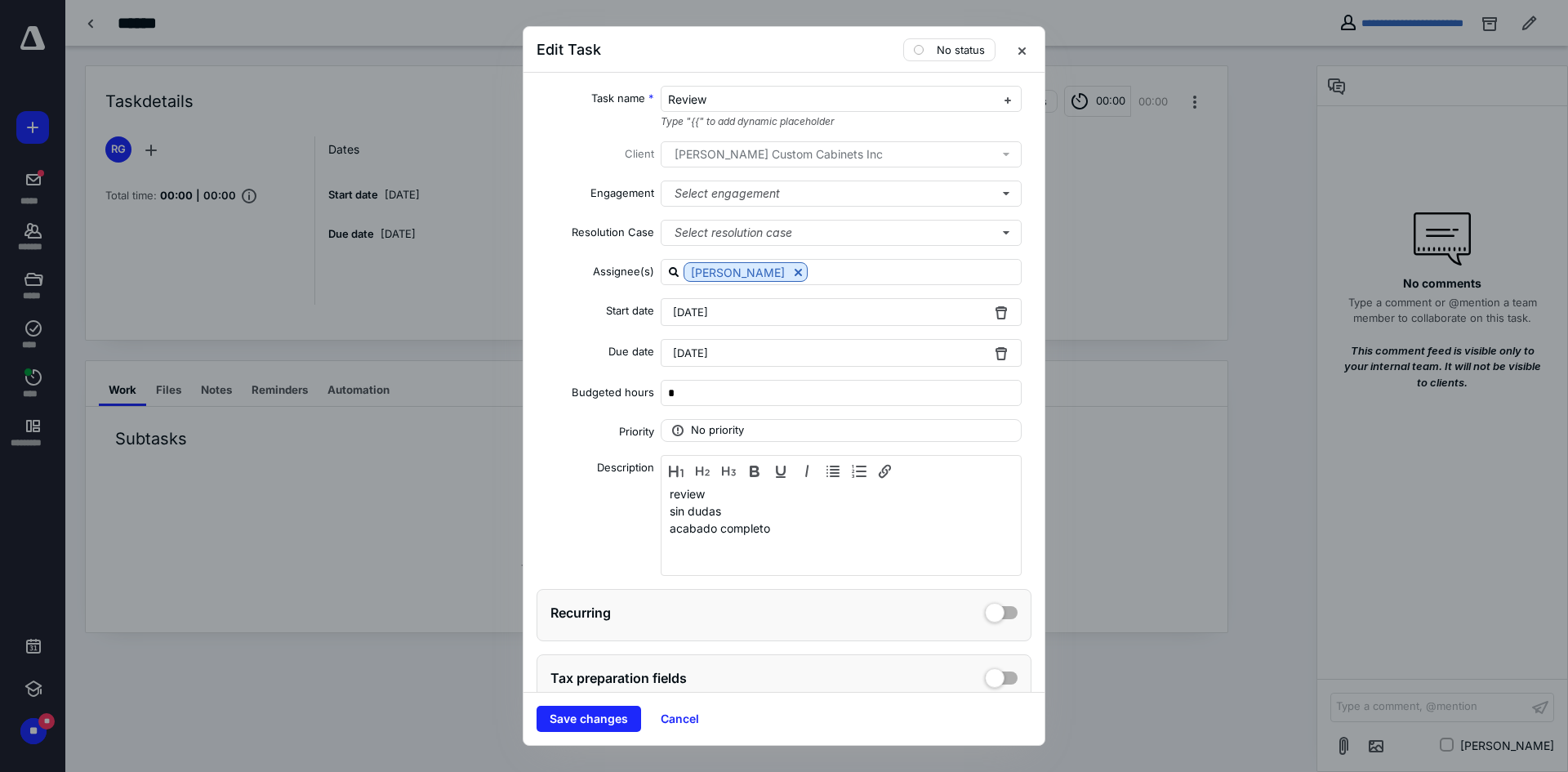 click on "[DATE]" at bounding box center (841, 353) 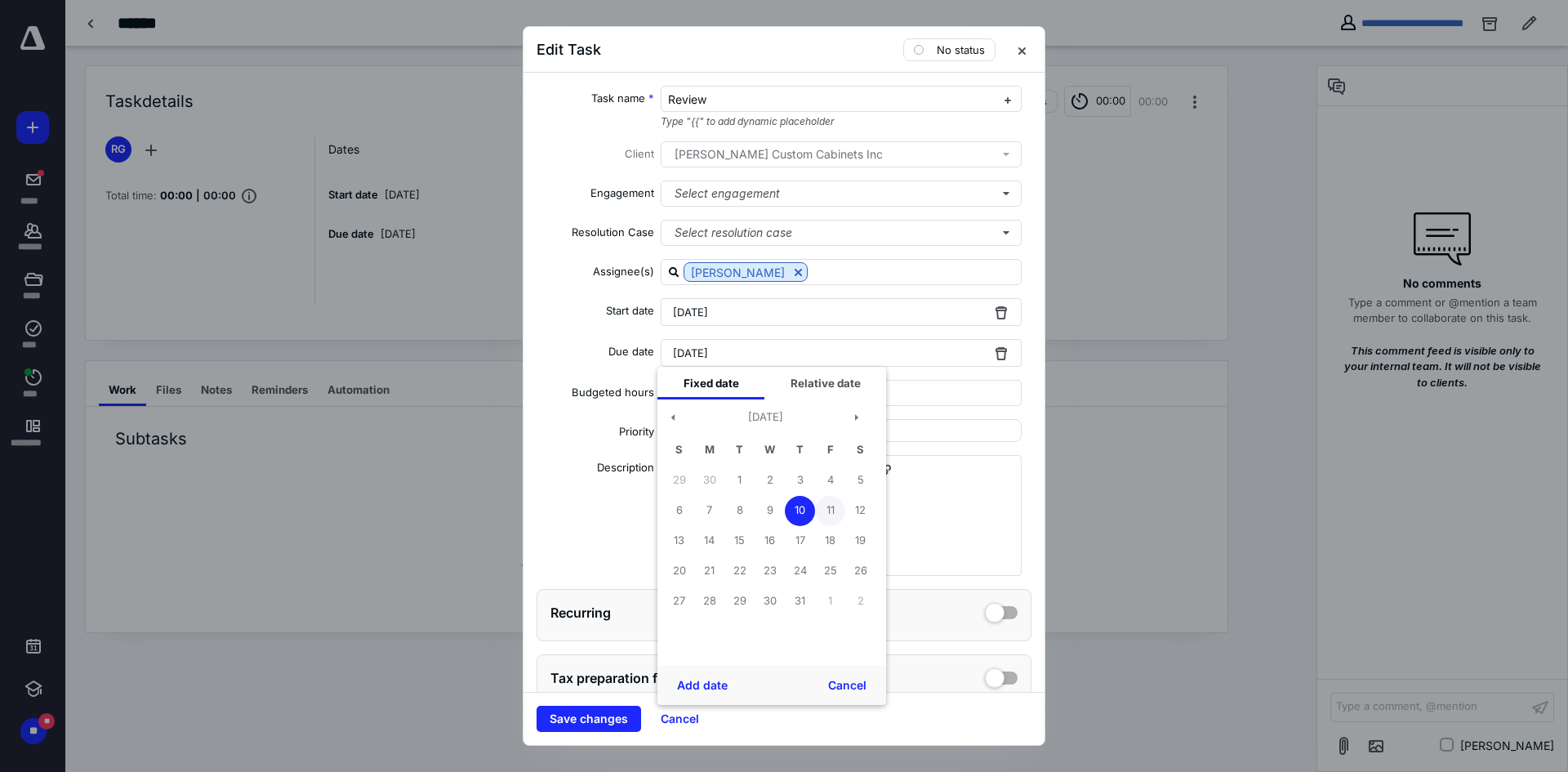 click on "11" at bounding box center (830, 511) 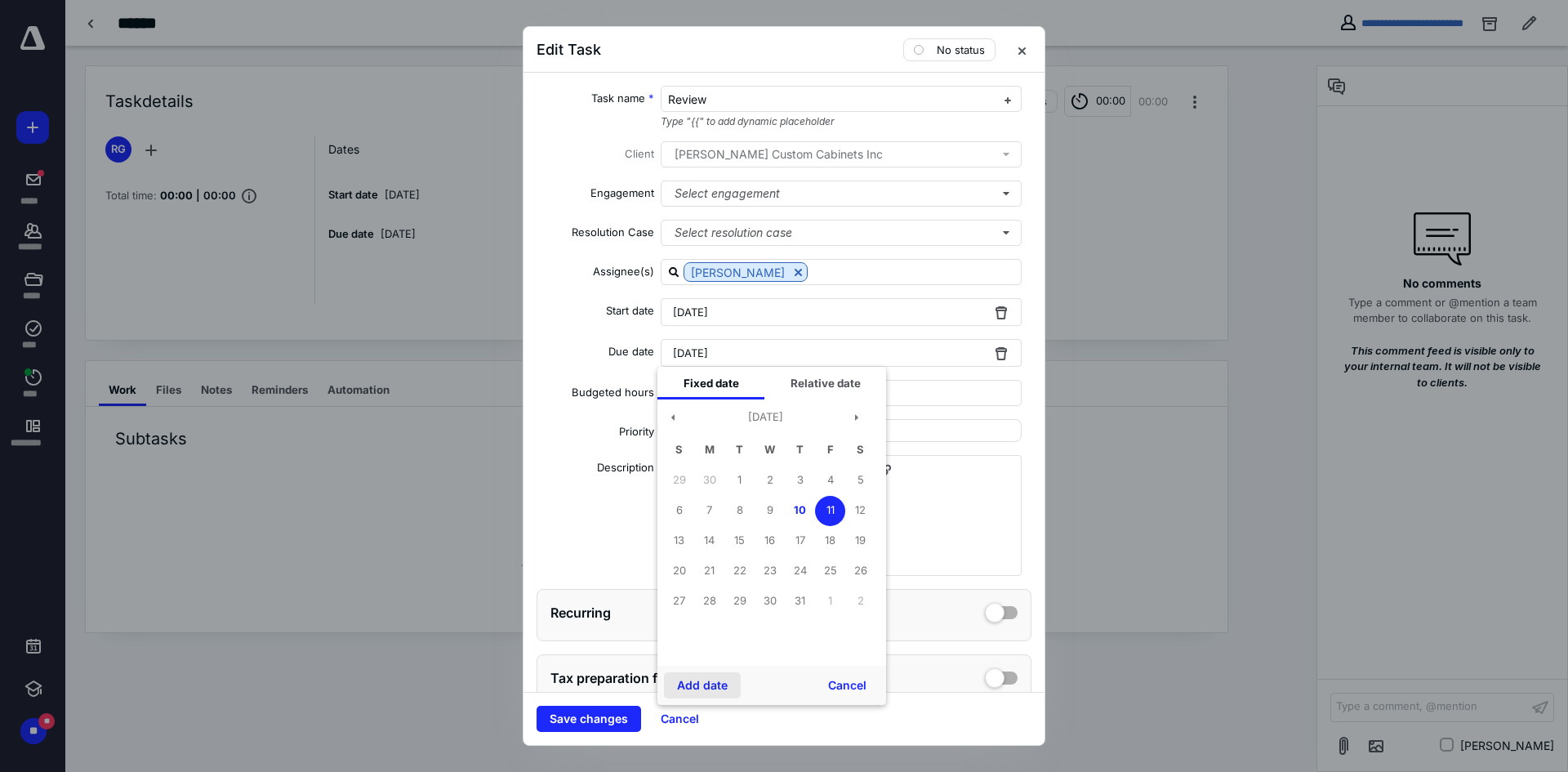 click on "Add date" at bounding box center (702, 685) 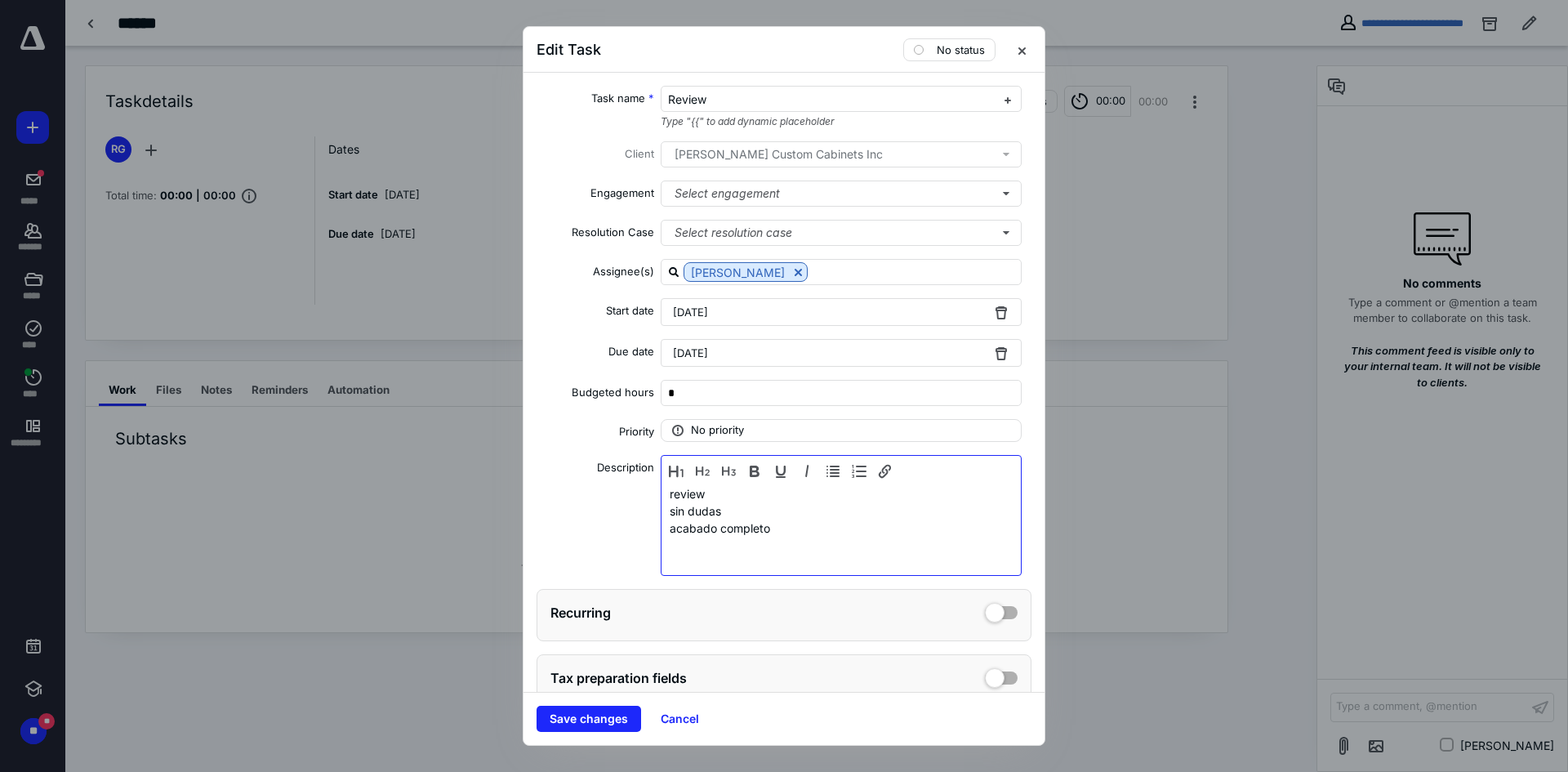 click on "review sin dudas acabado completo" at bounding box center [841, 528] 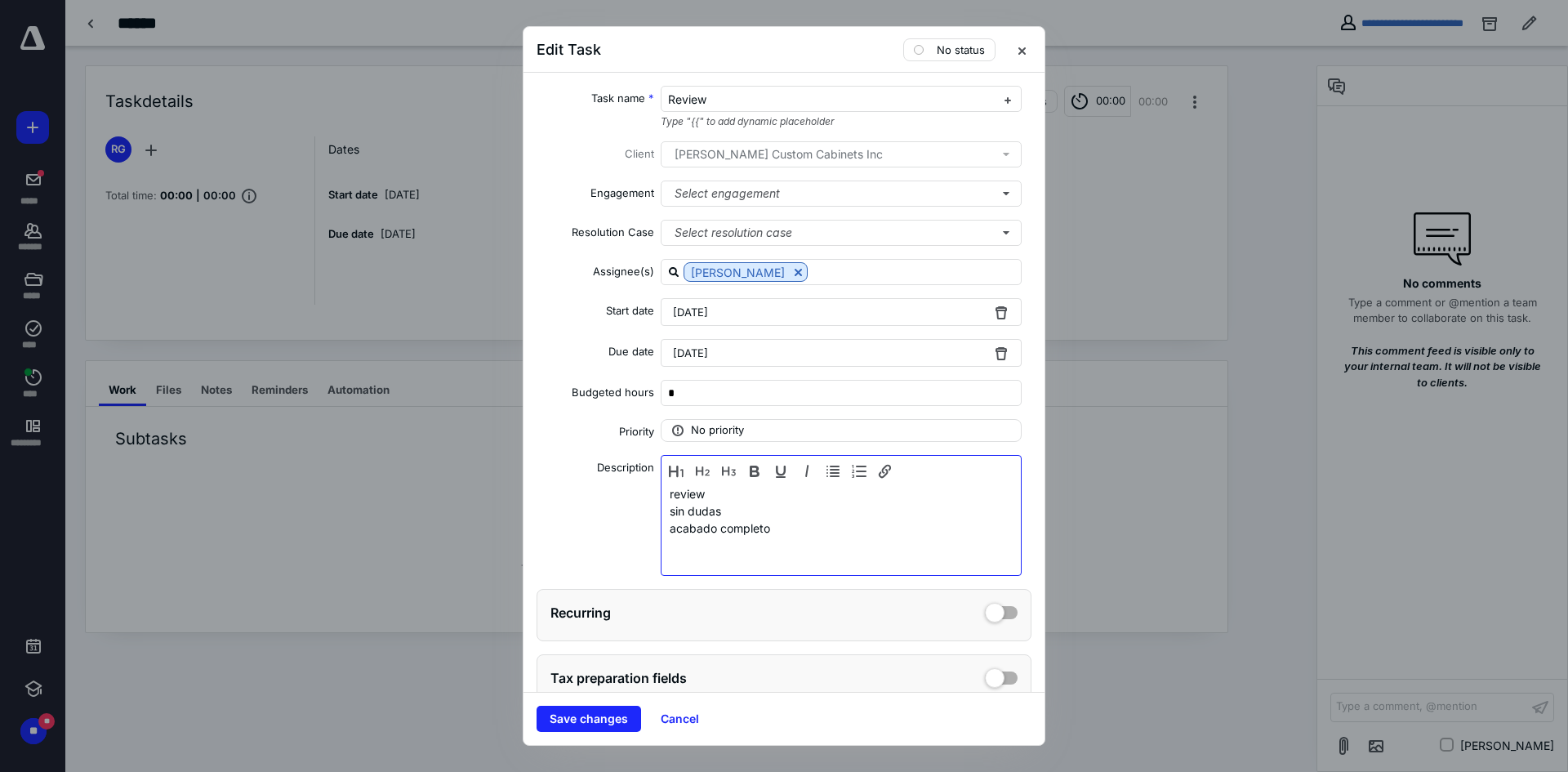 type 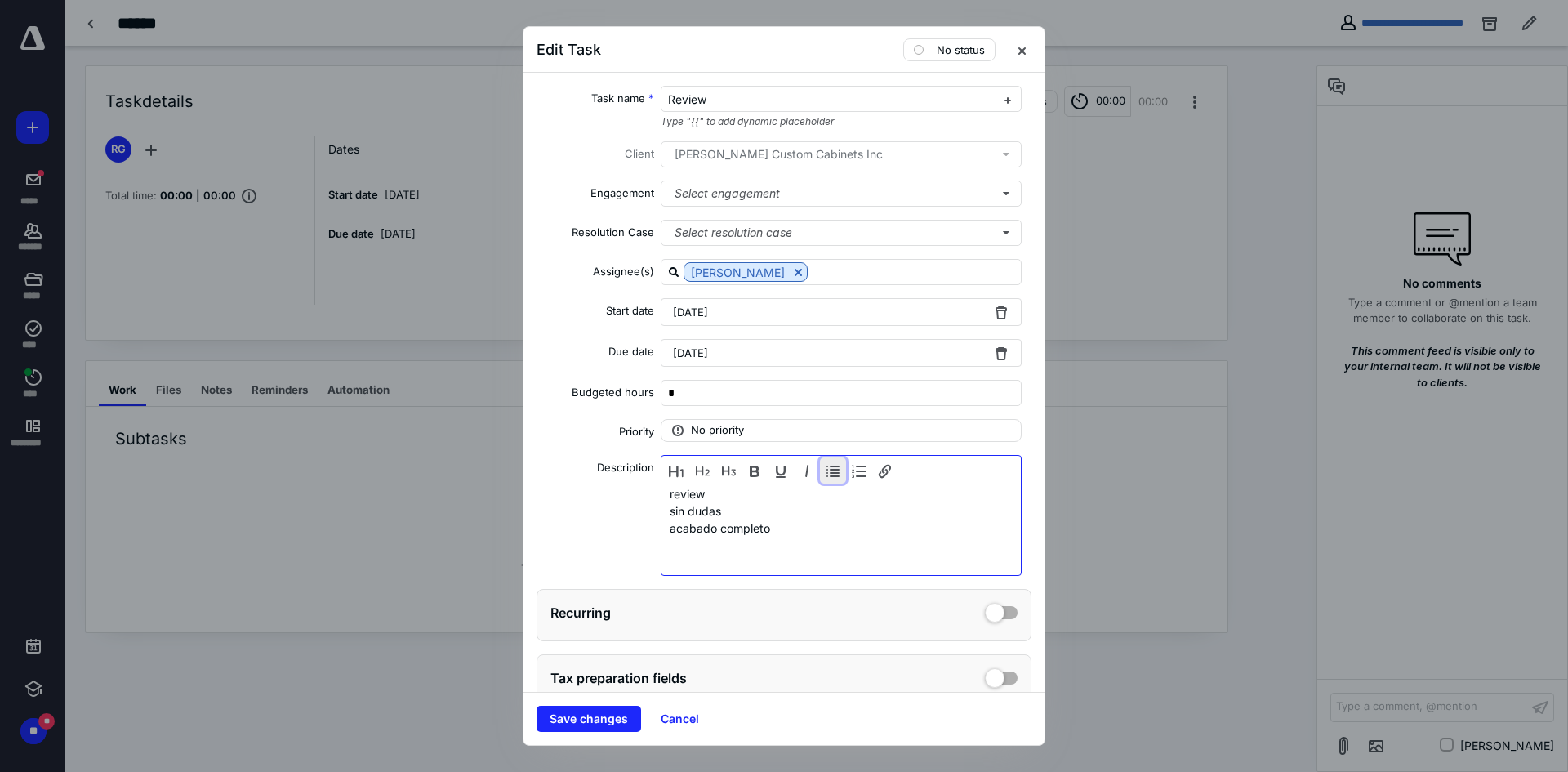 click at bounding box center (833, 471) 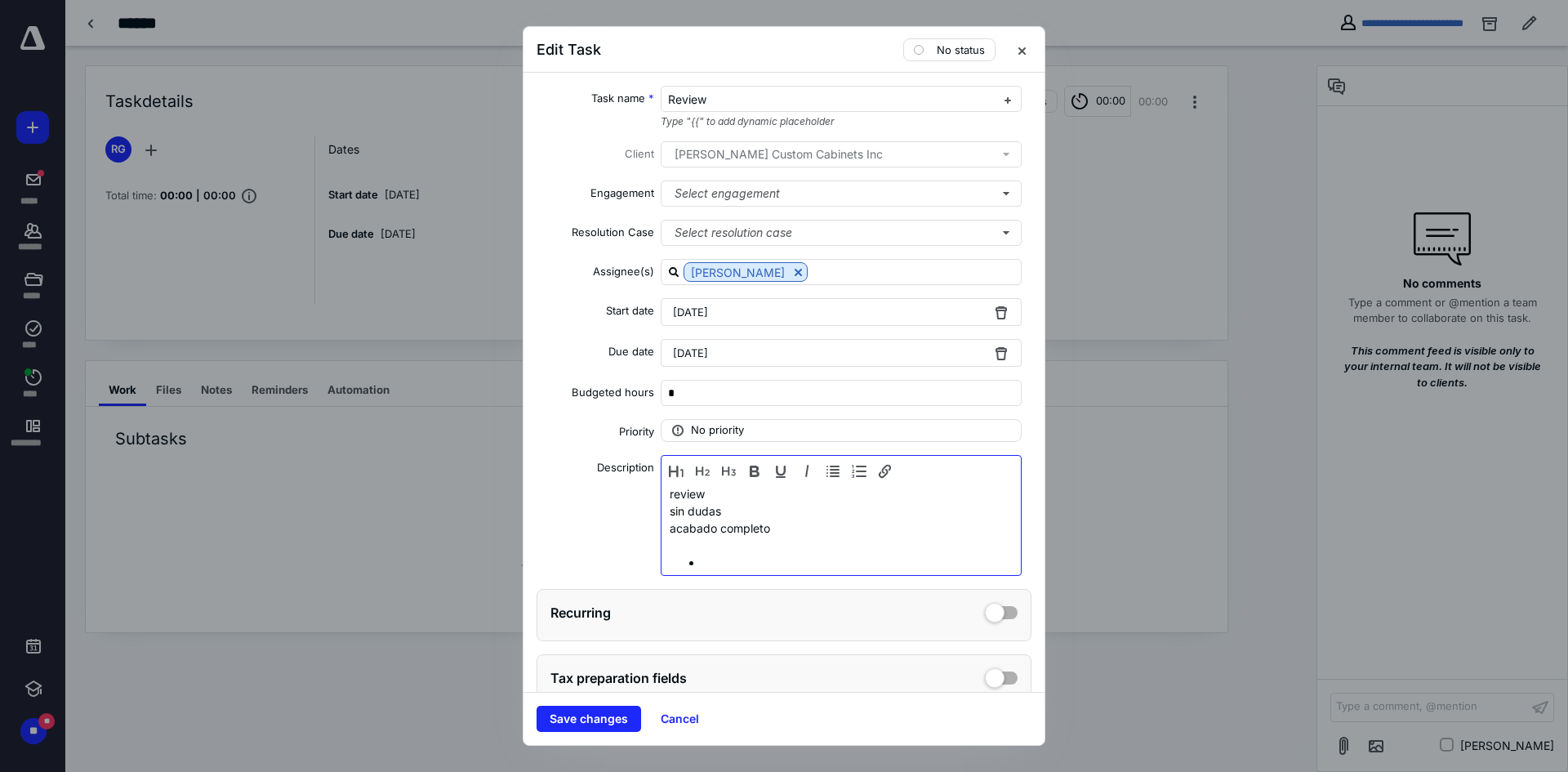 click at bounding box center (858, 562) 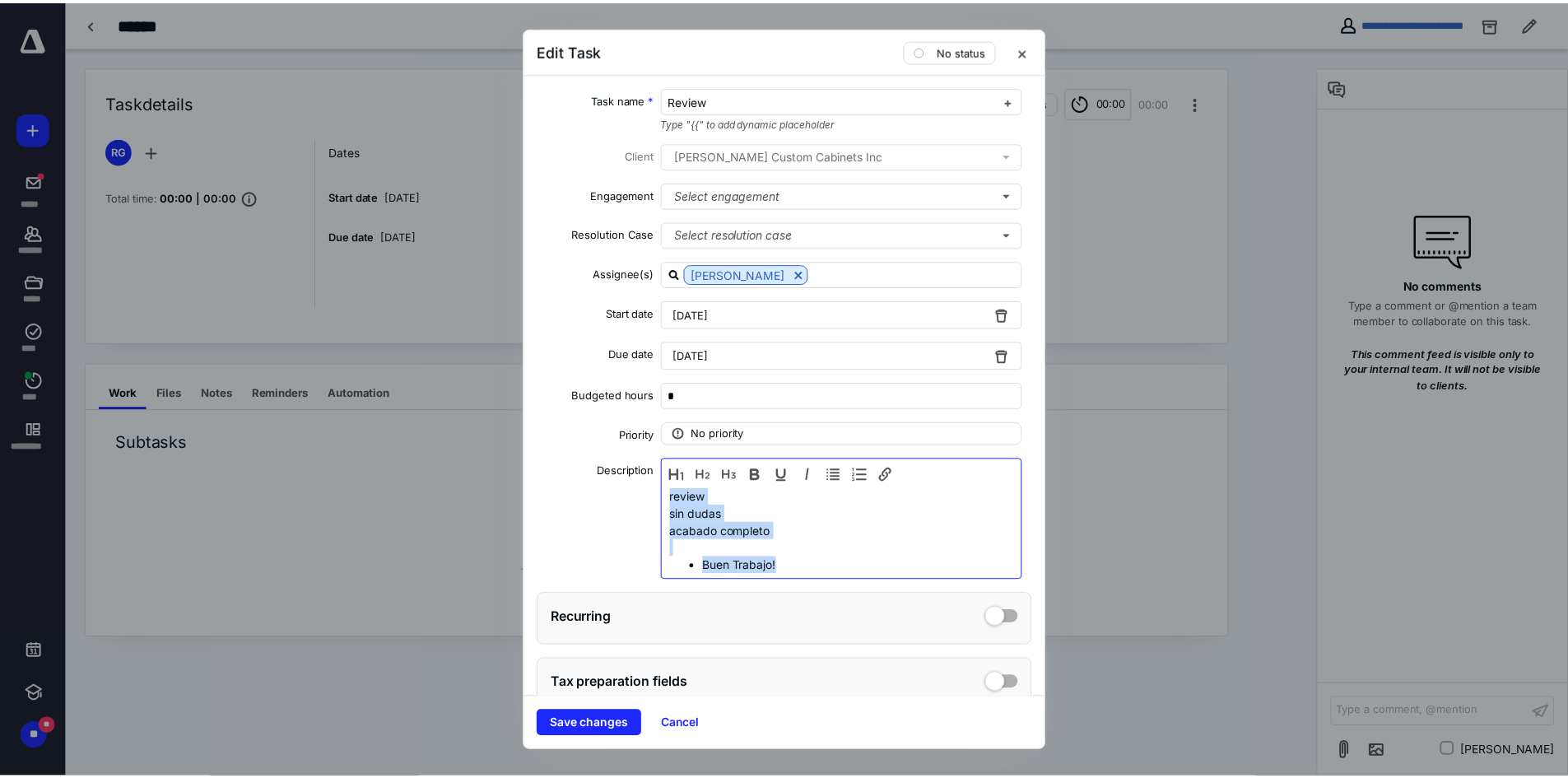 scroll, scrollTop: 0, scrollLeft: 0, axis: both 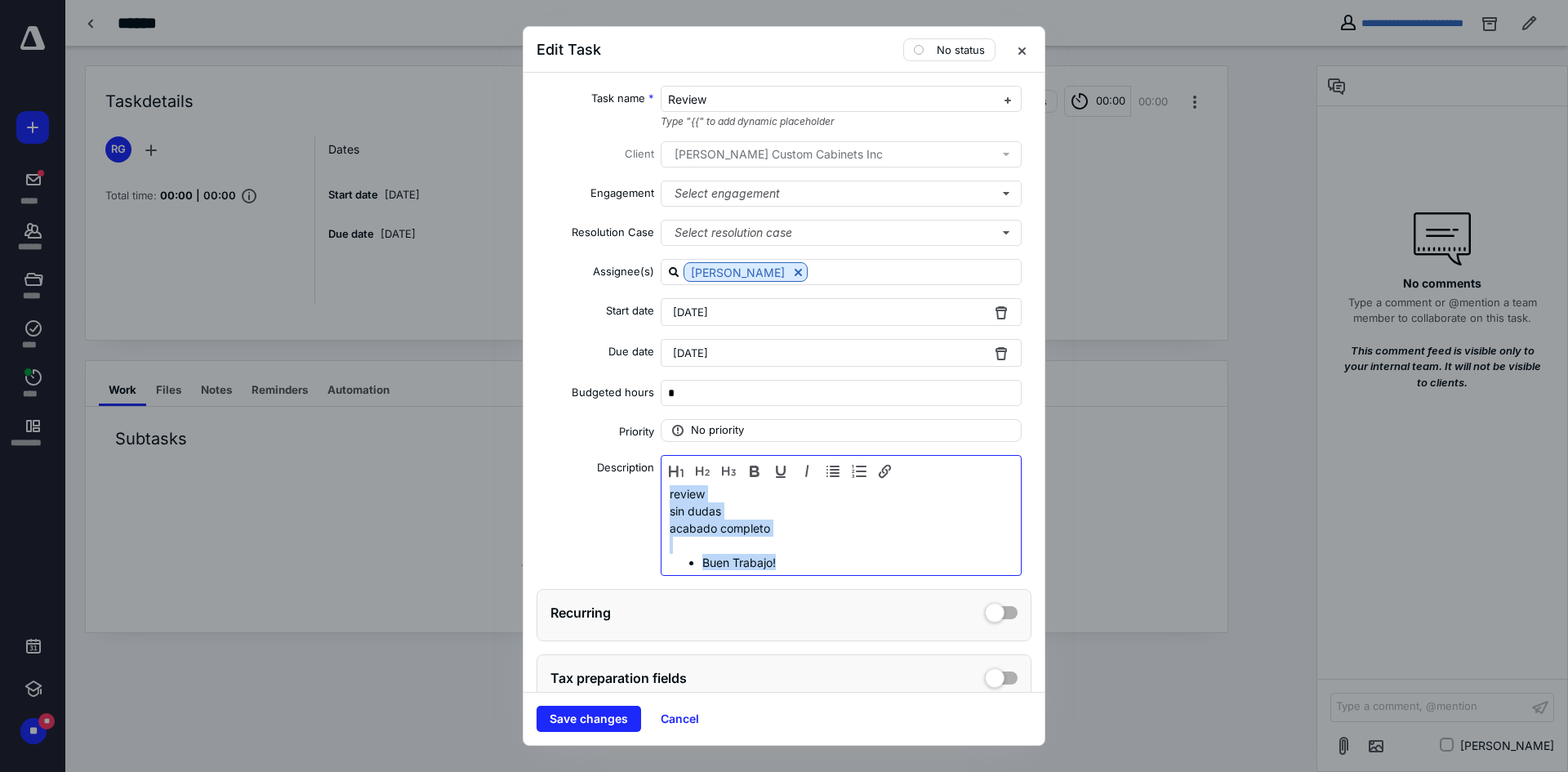 drag, startPoint x: 773, startPoint y: 557, endPoint x: 625, endPoint y: 468, distance: 172.69916 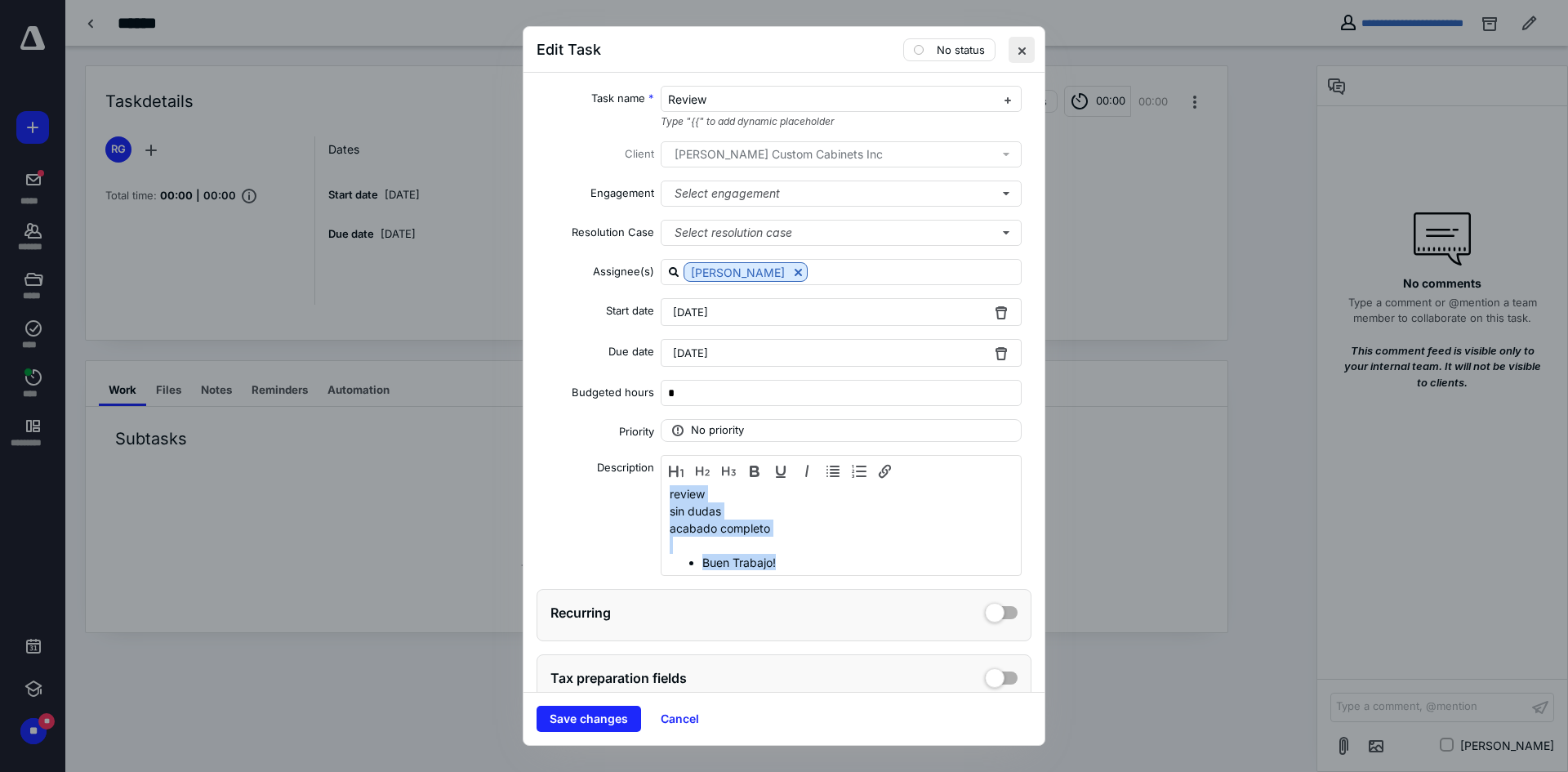 click at bounding box center [1022, 50] 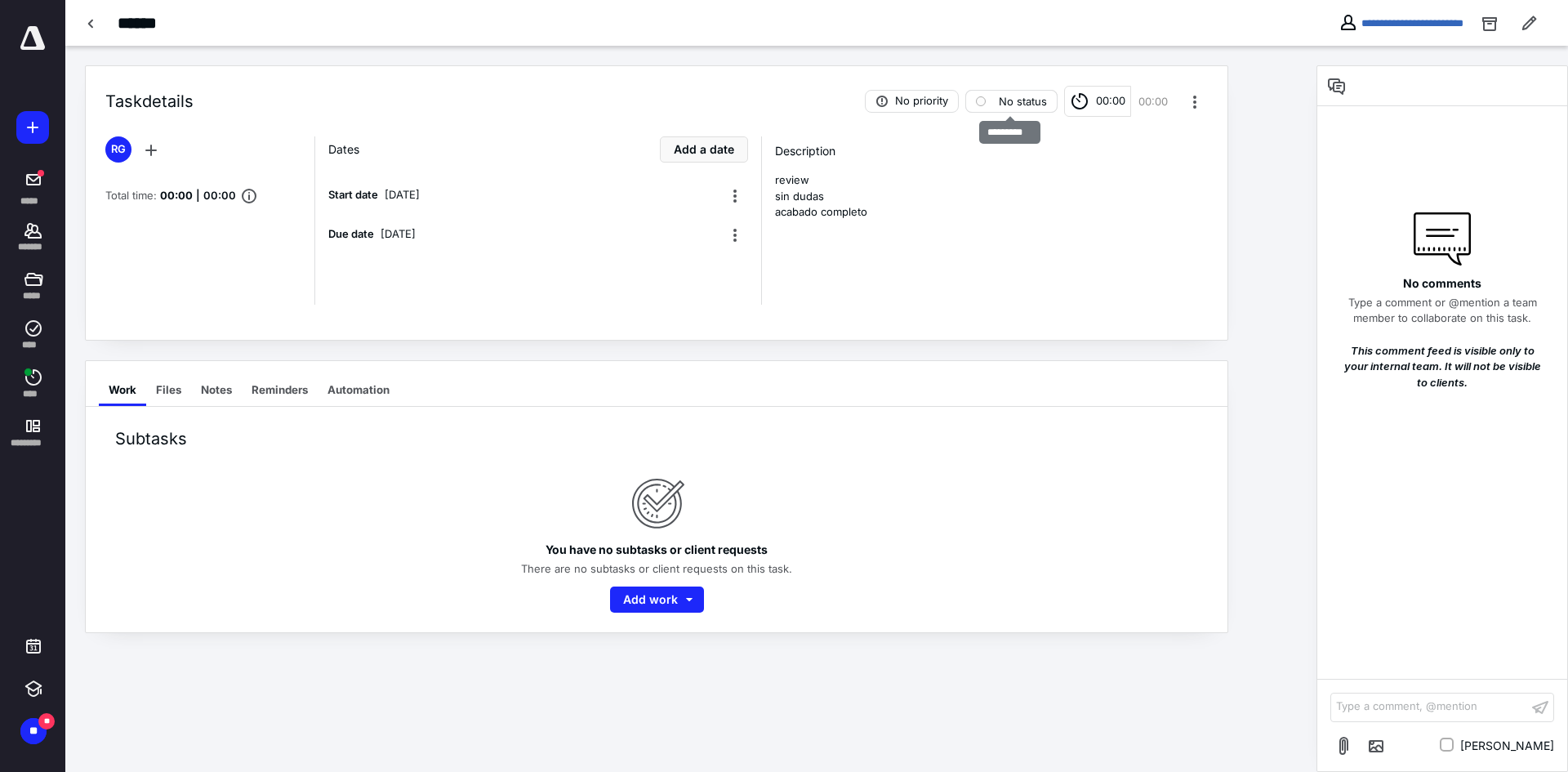 click on "No status" at bounding box center [1022, 101] 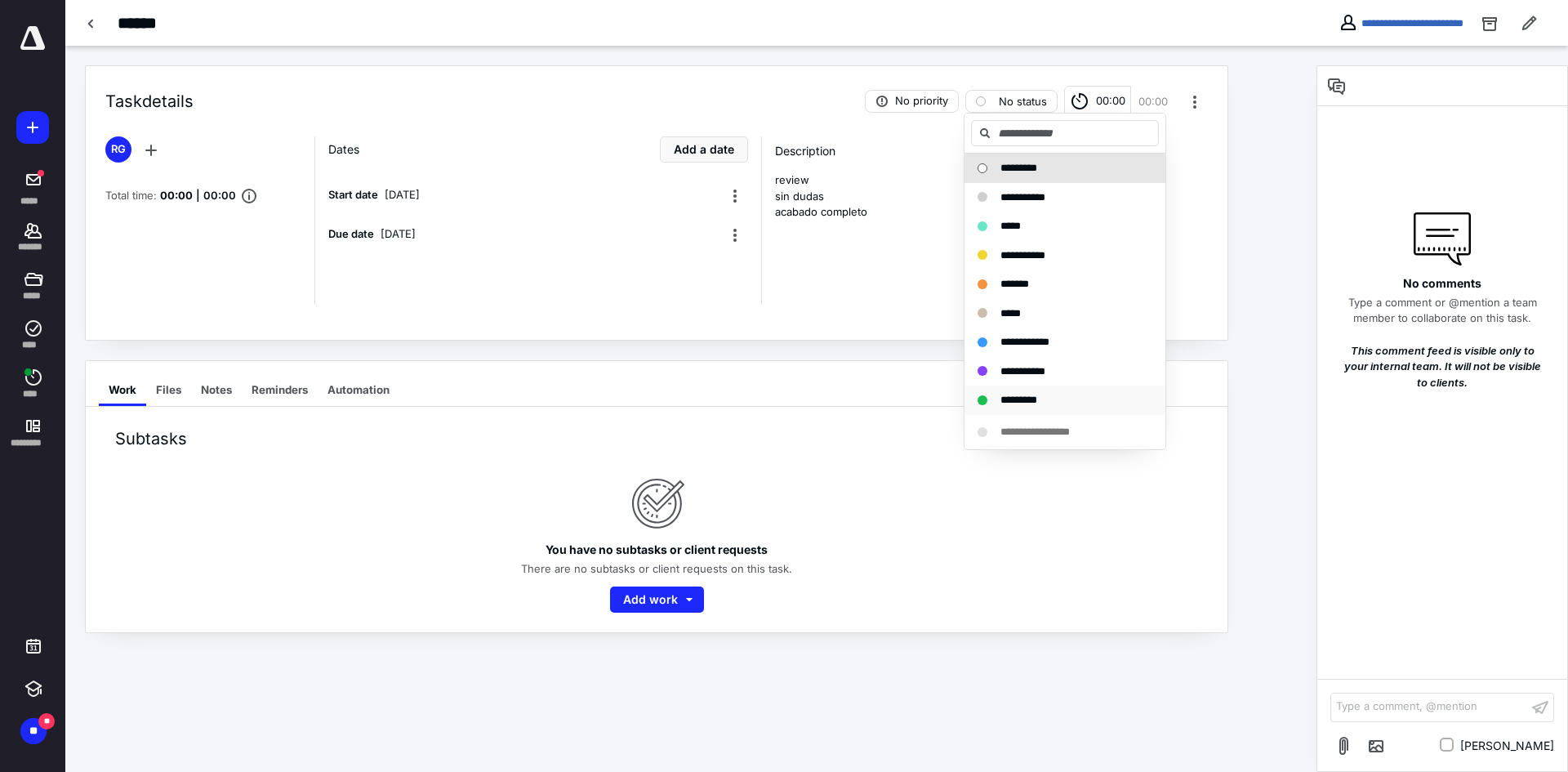 click on "*********" at bounding box center (1065, 400) 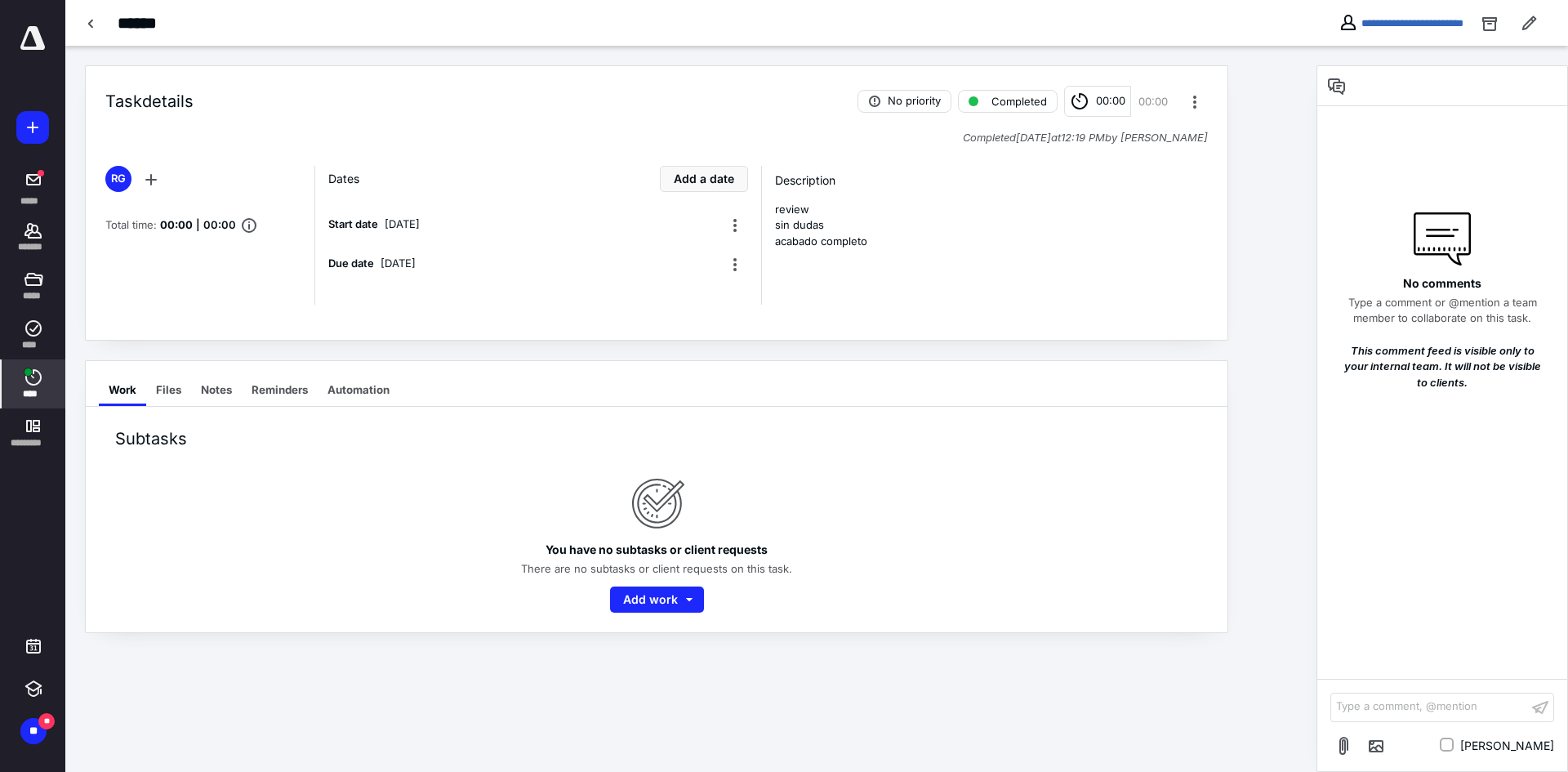 click on "****" at bounding box center (33, 384) 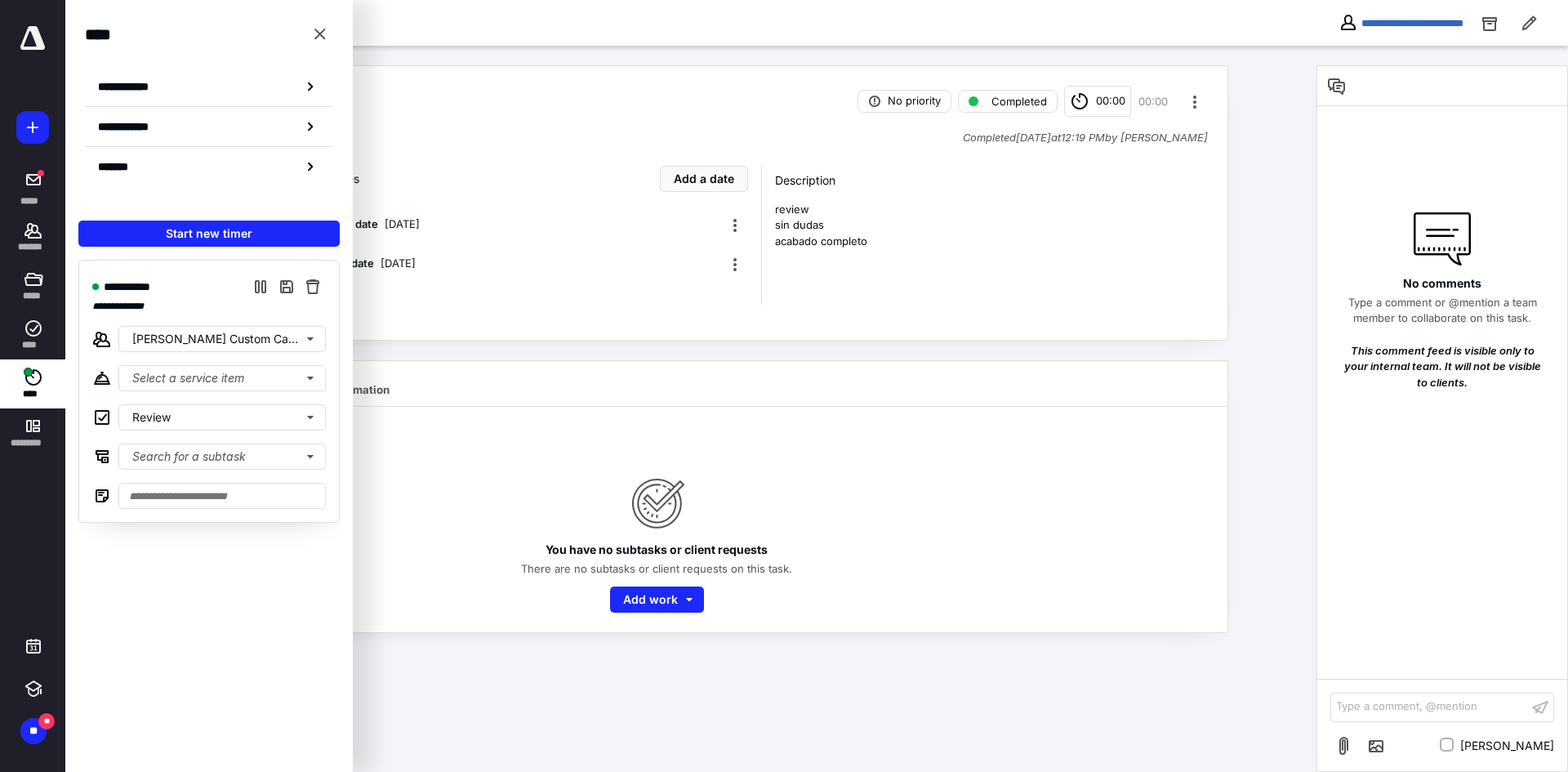 drag, startPoint x: 915, startPoint y: 391, endPoint x: 971, endPoint y: 389, distance: 56.035703 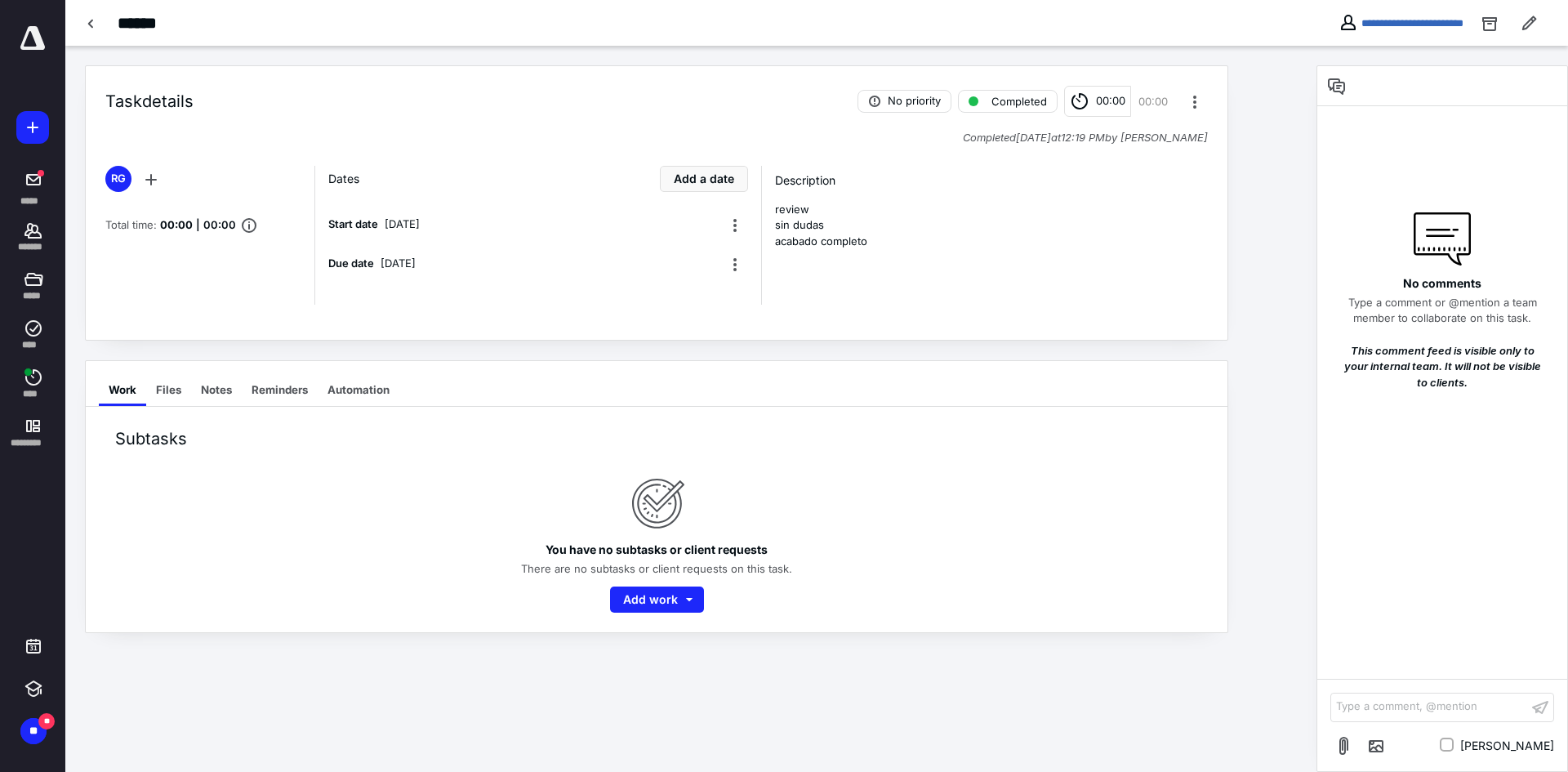 click on "**********" at bounding box center [1446, 23] 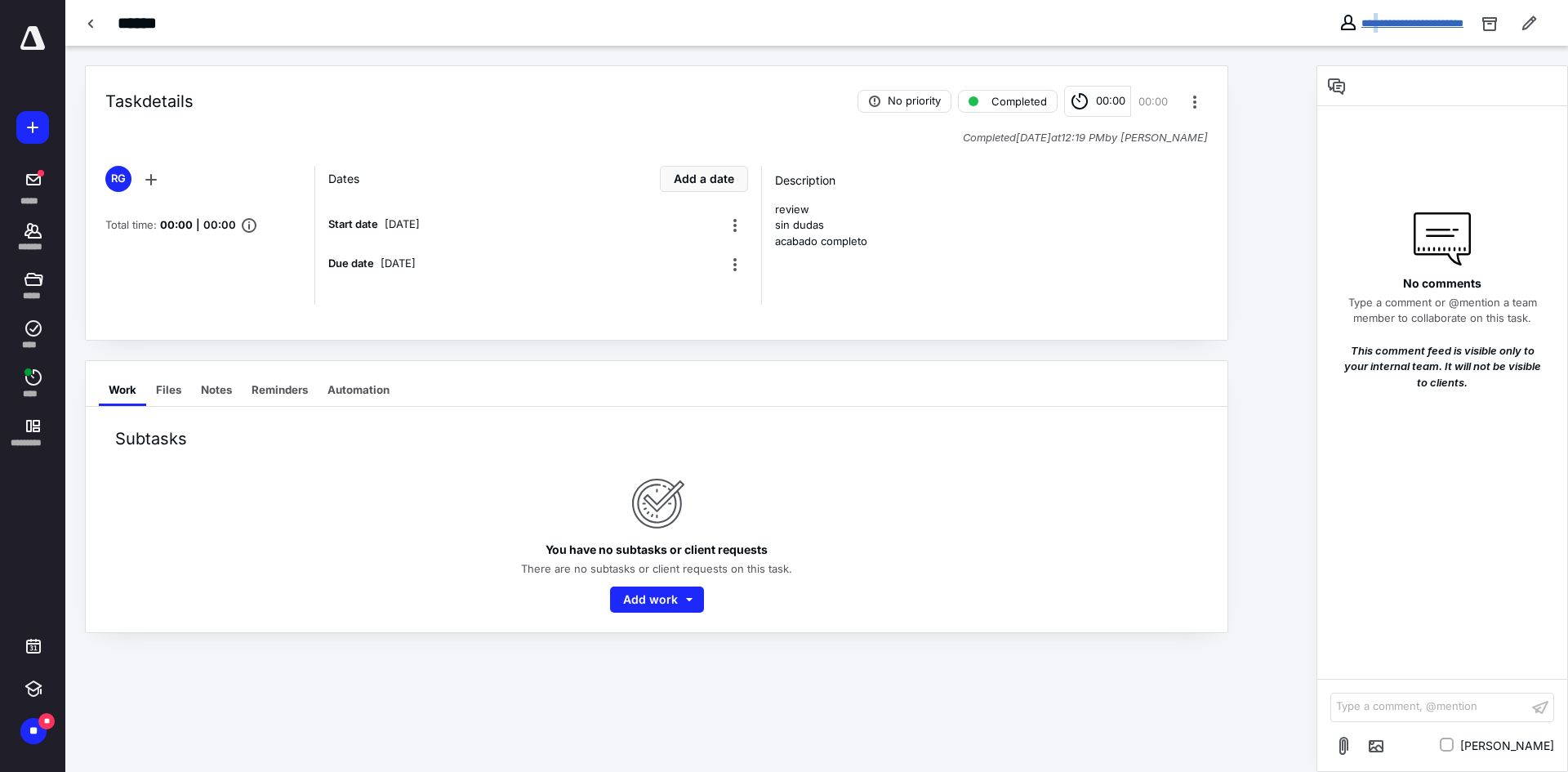 click on "**********" at bounding box center (1412, 23) 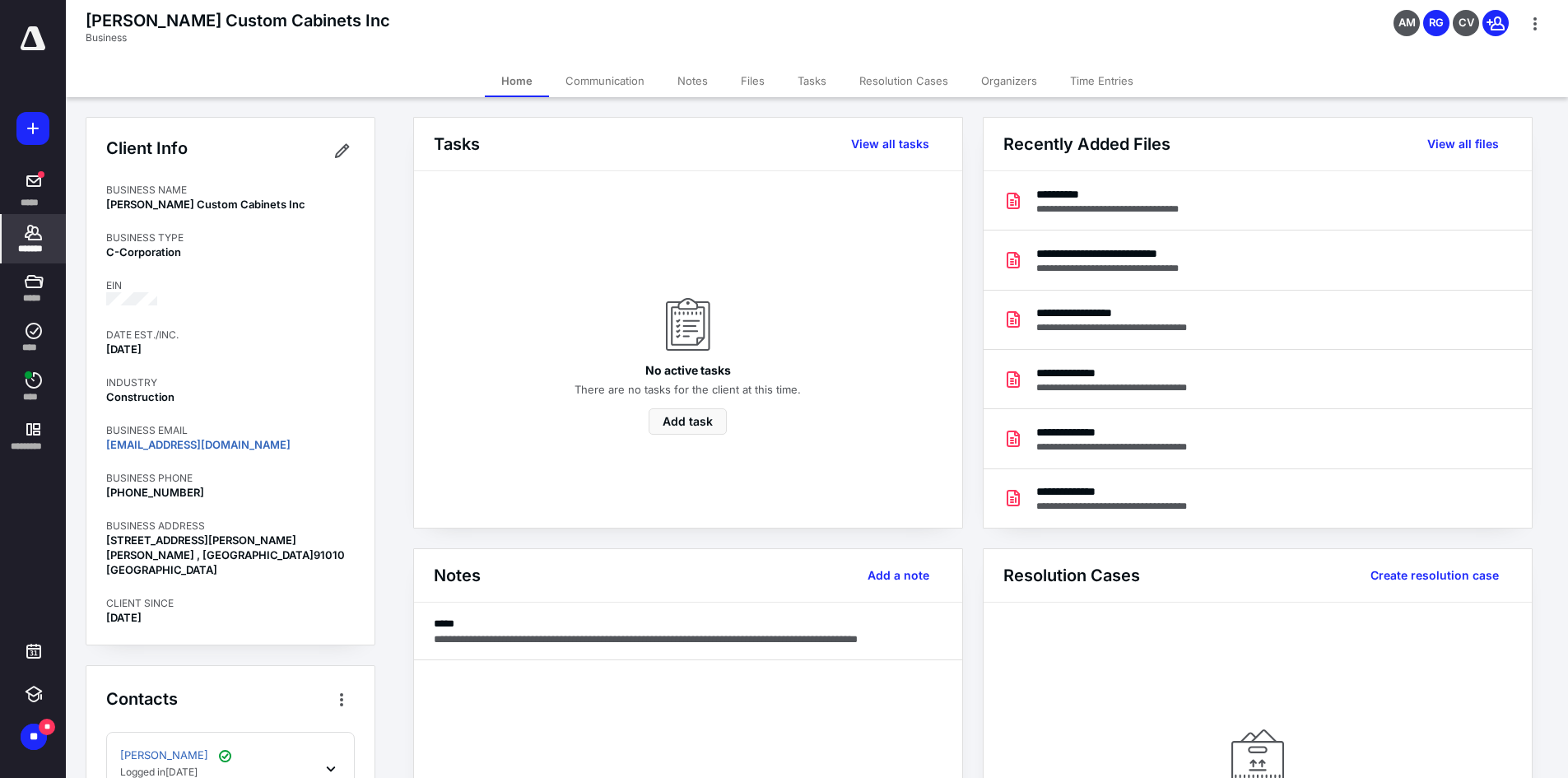 click on "Communication" at bounding box center [605, 81] 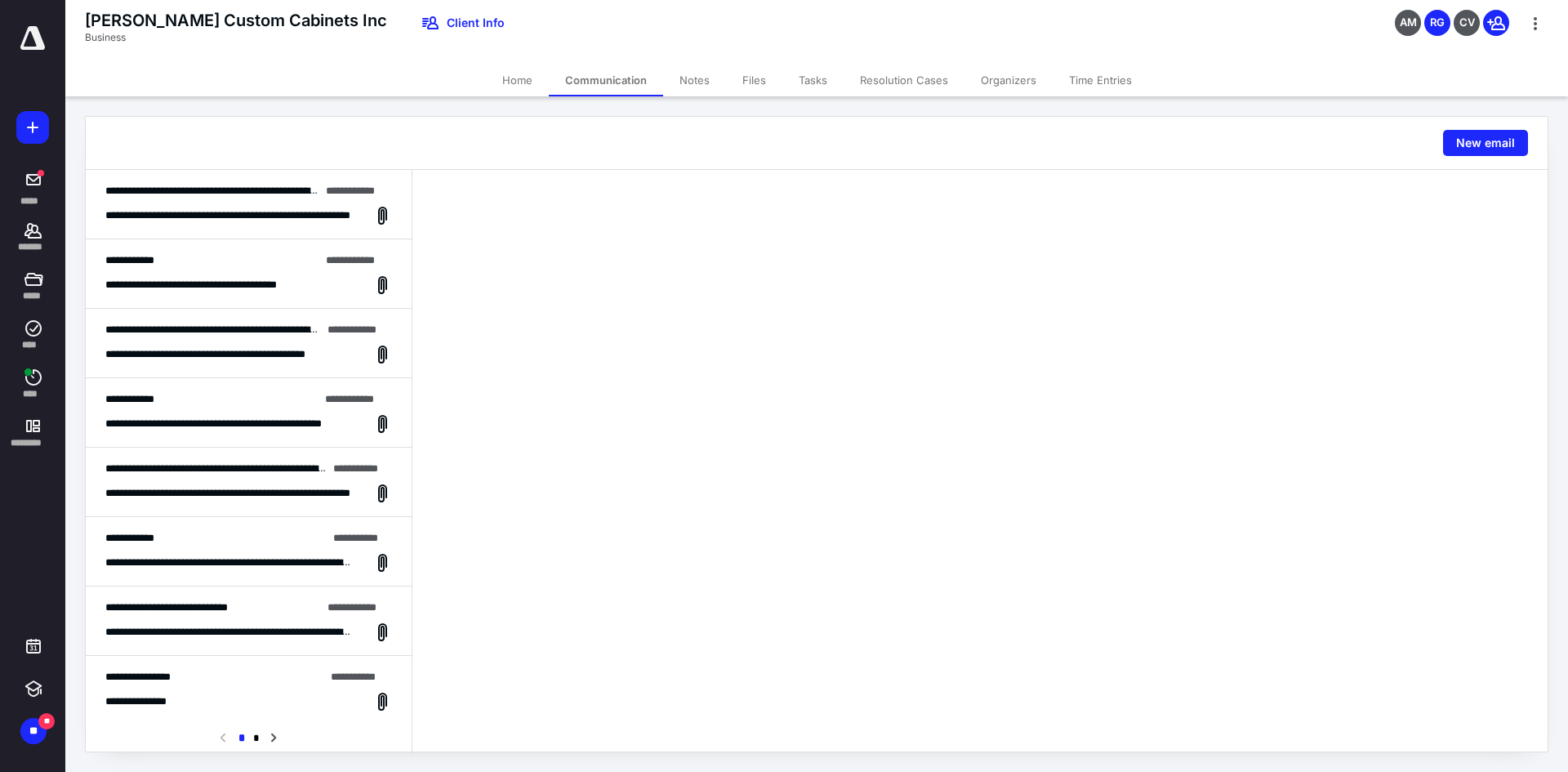 click on "**********" at bounding box center (212, 399) 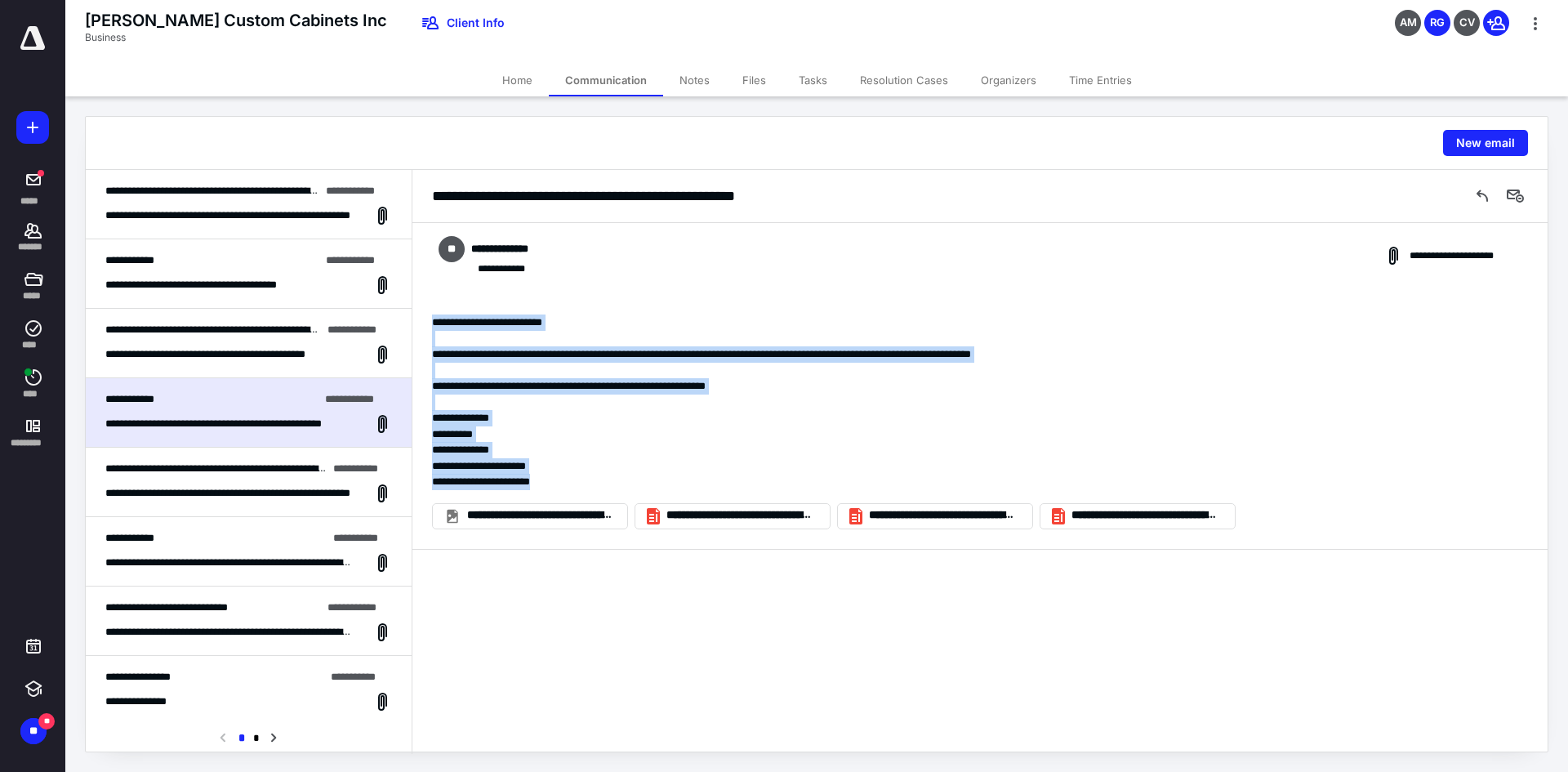 drag, startPoint x: 568, startPoint y: 480, endPoint x: 431, endPoint y: 315, distance: 214.46212 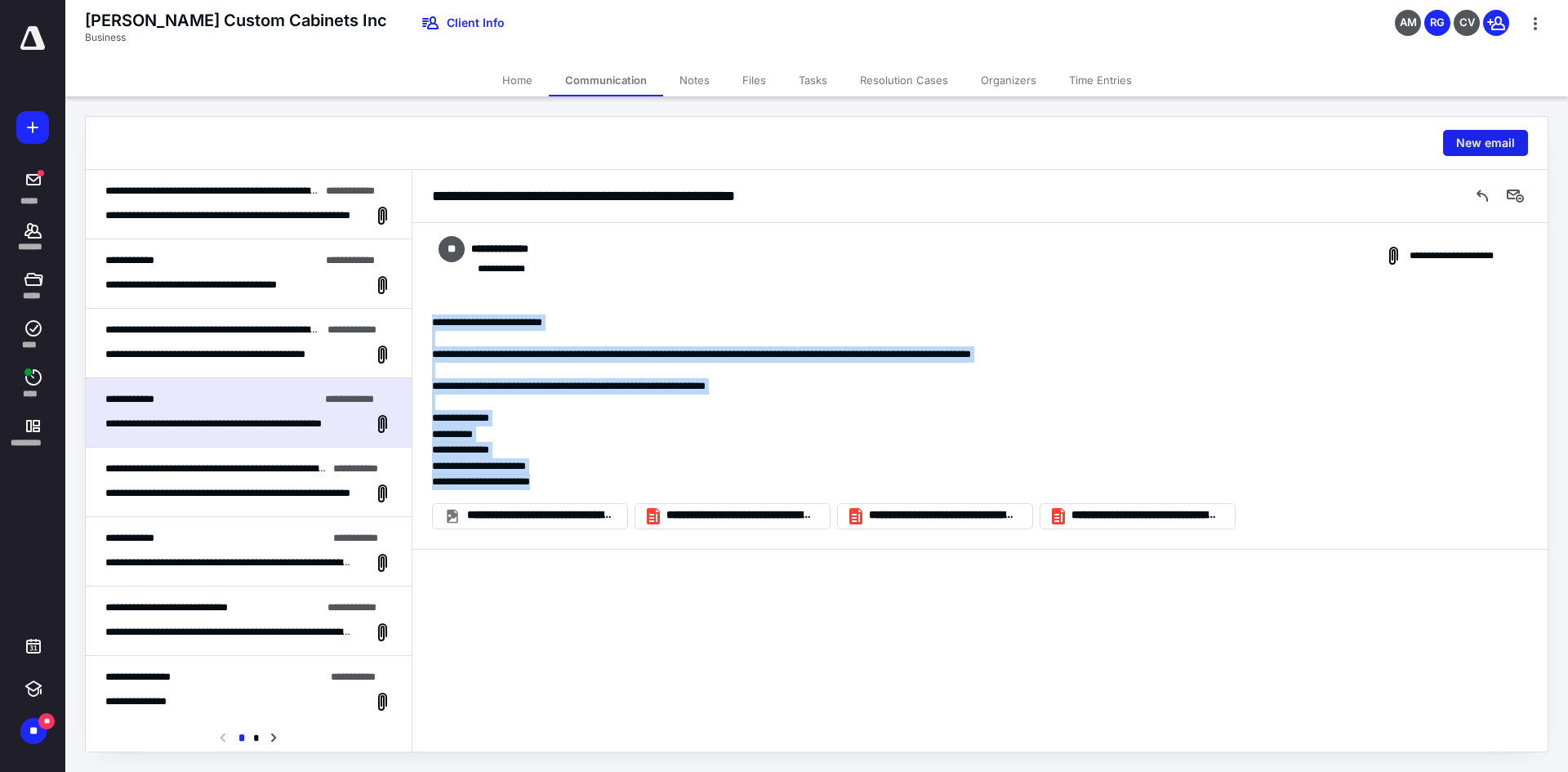 click on "New email" at bounding box center [1486, 143] 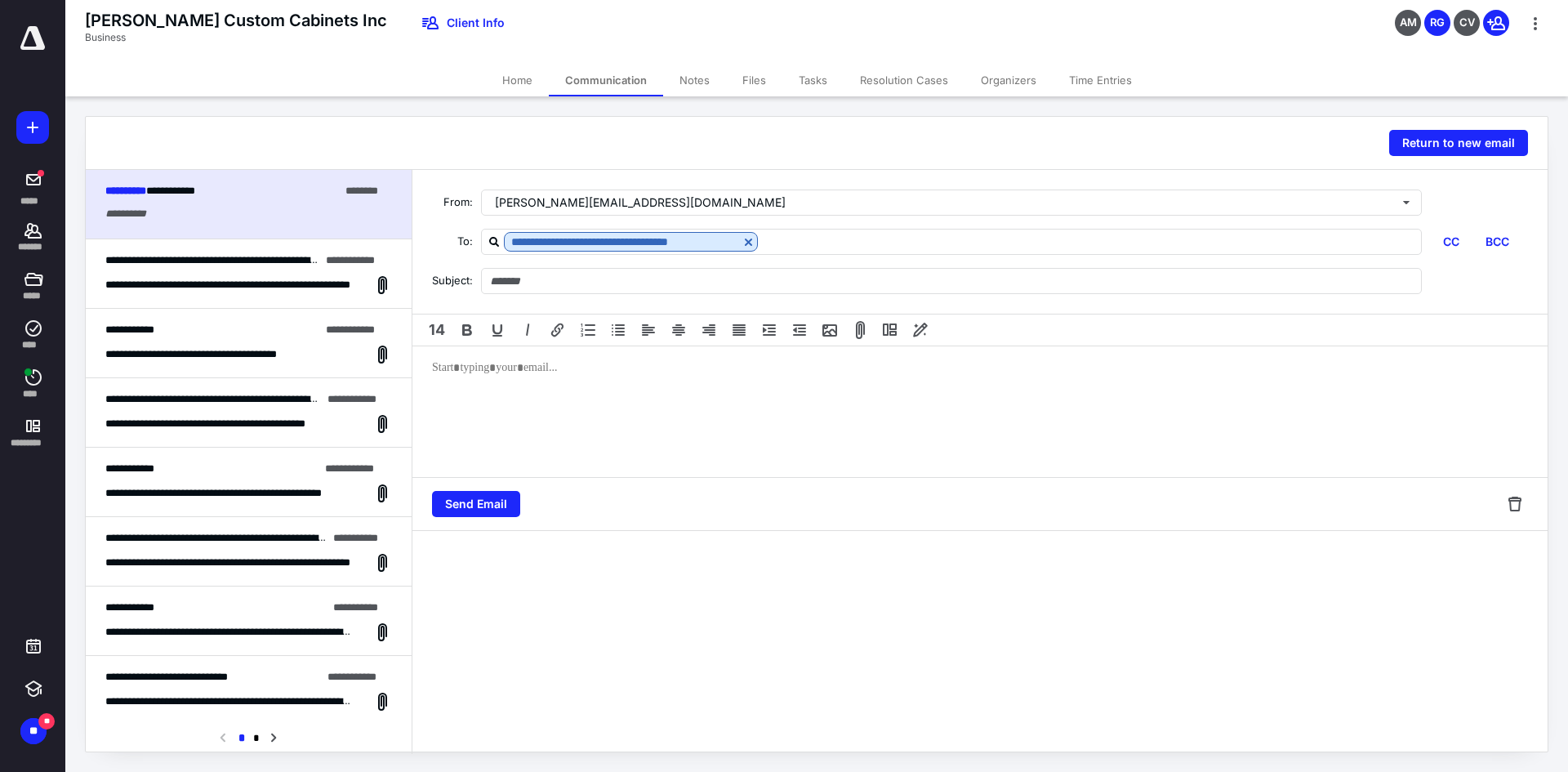 click at bounding box center (980, 412) 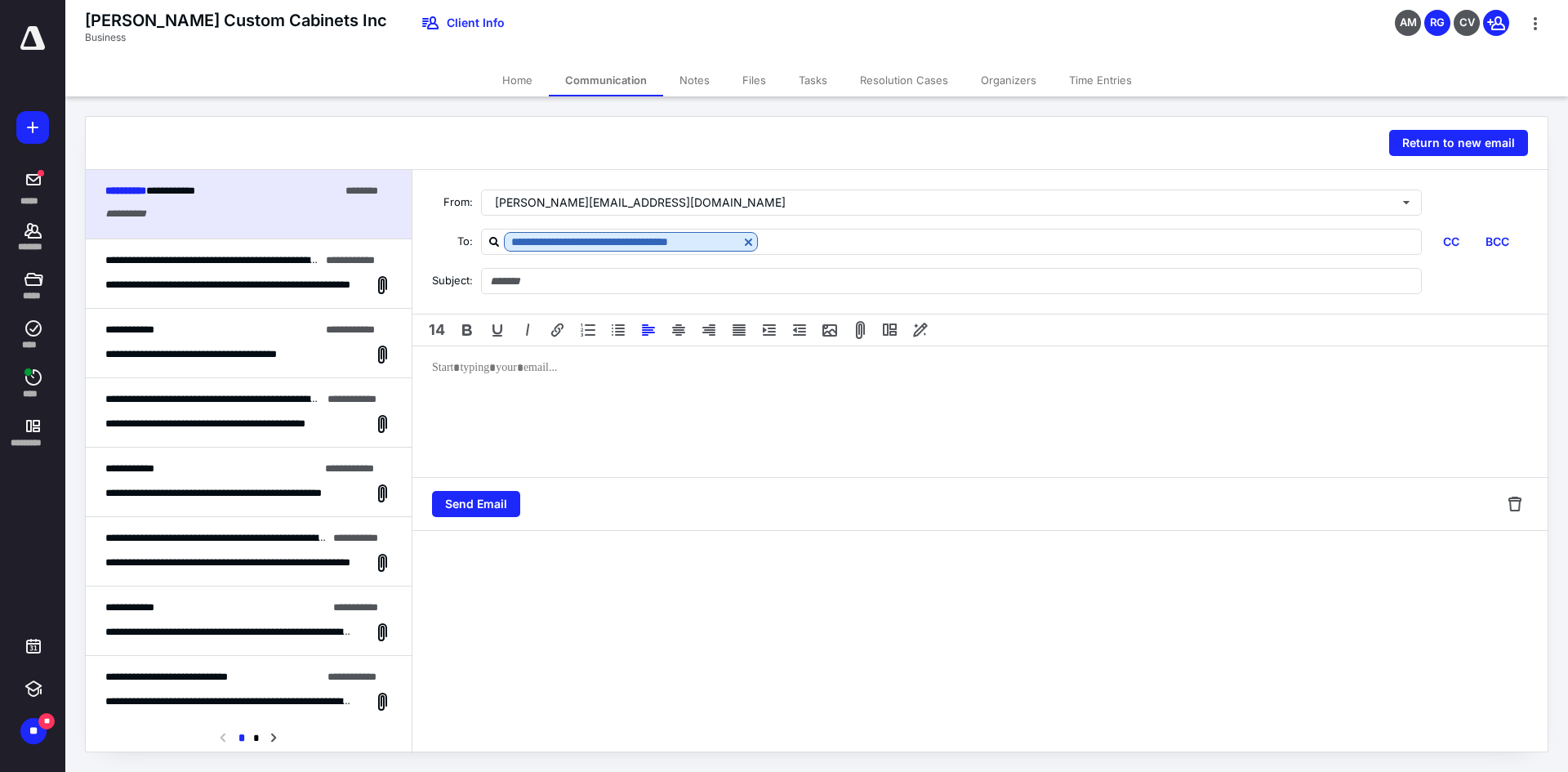 type 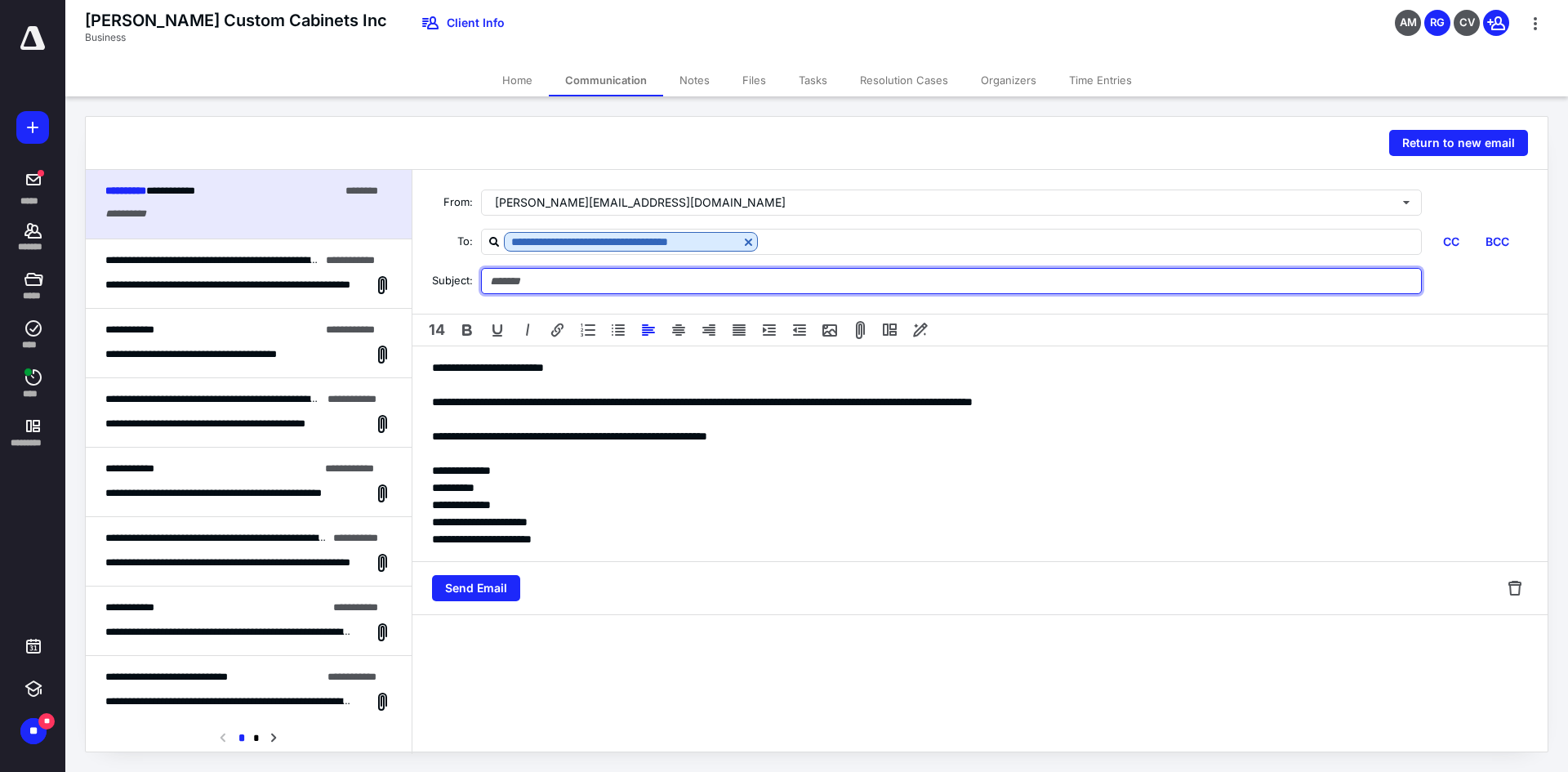 click at bounding box center [951, 281] 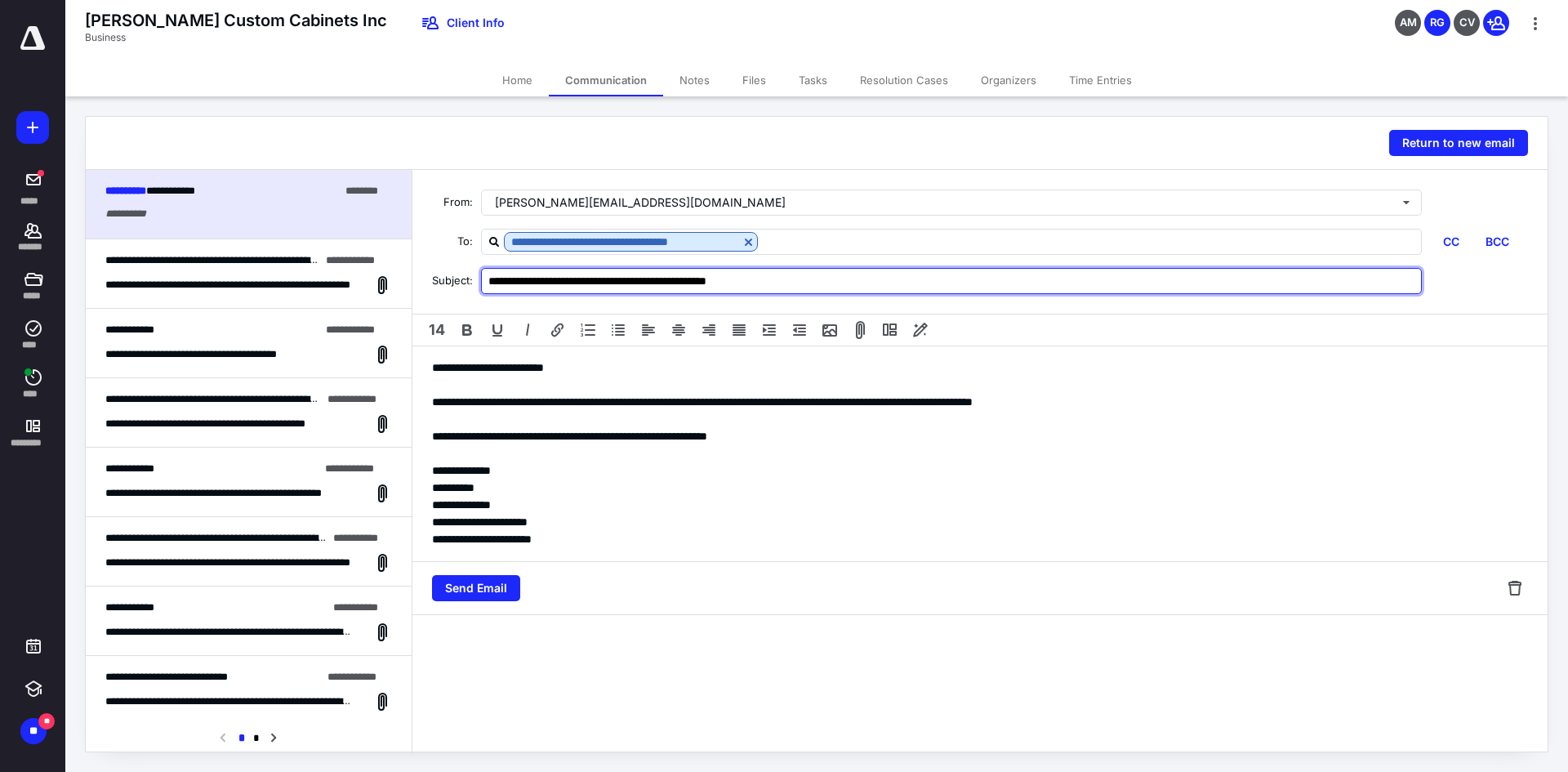 type on "**********" 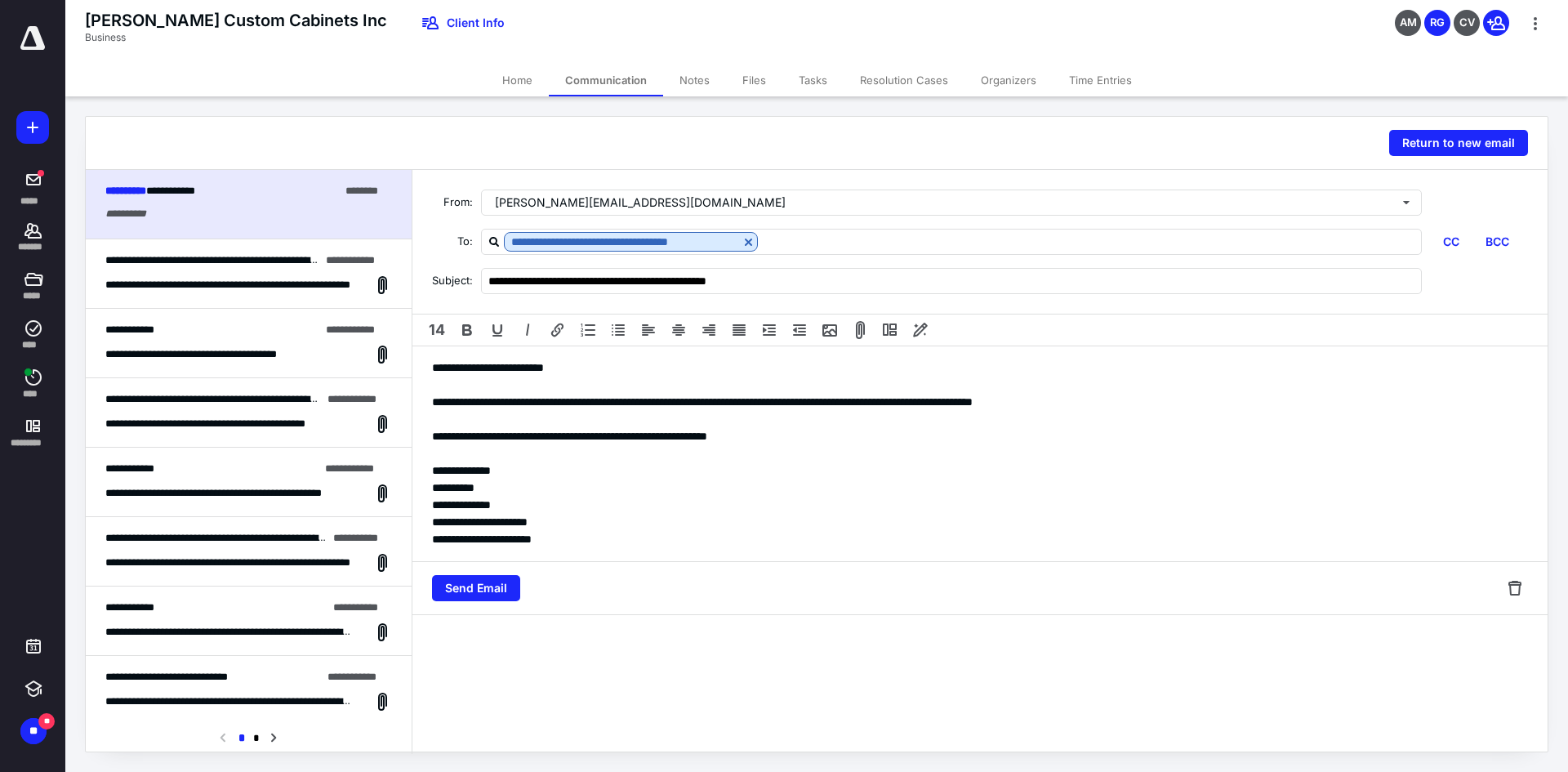 click on "**********" at bounding box center (980, 436) 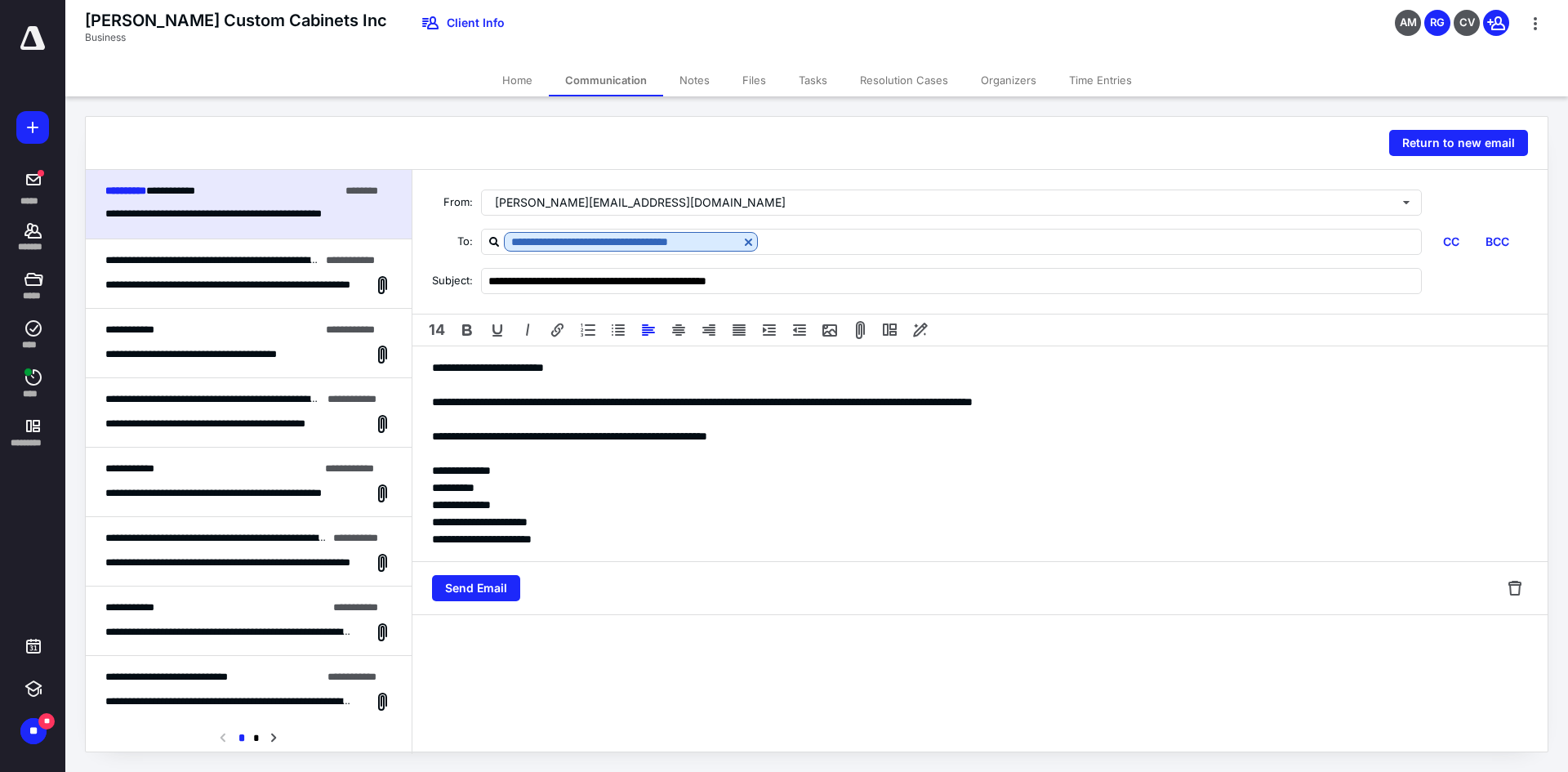 click on "**********" at bounding box center [980, 402] 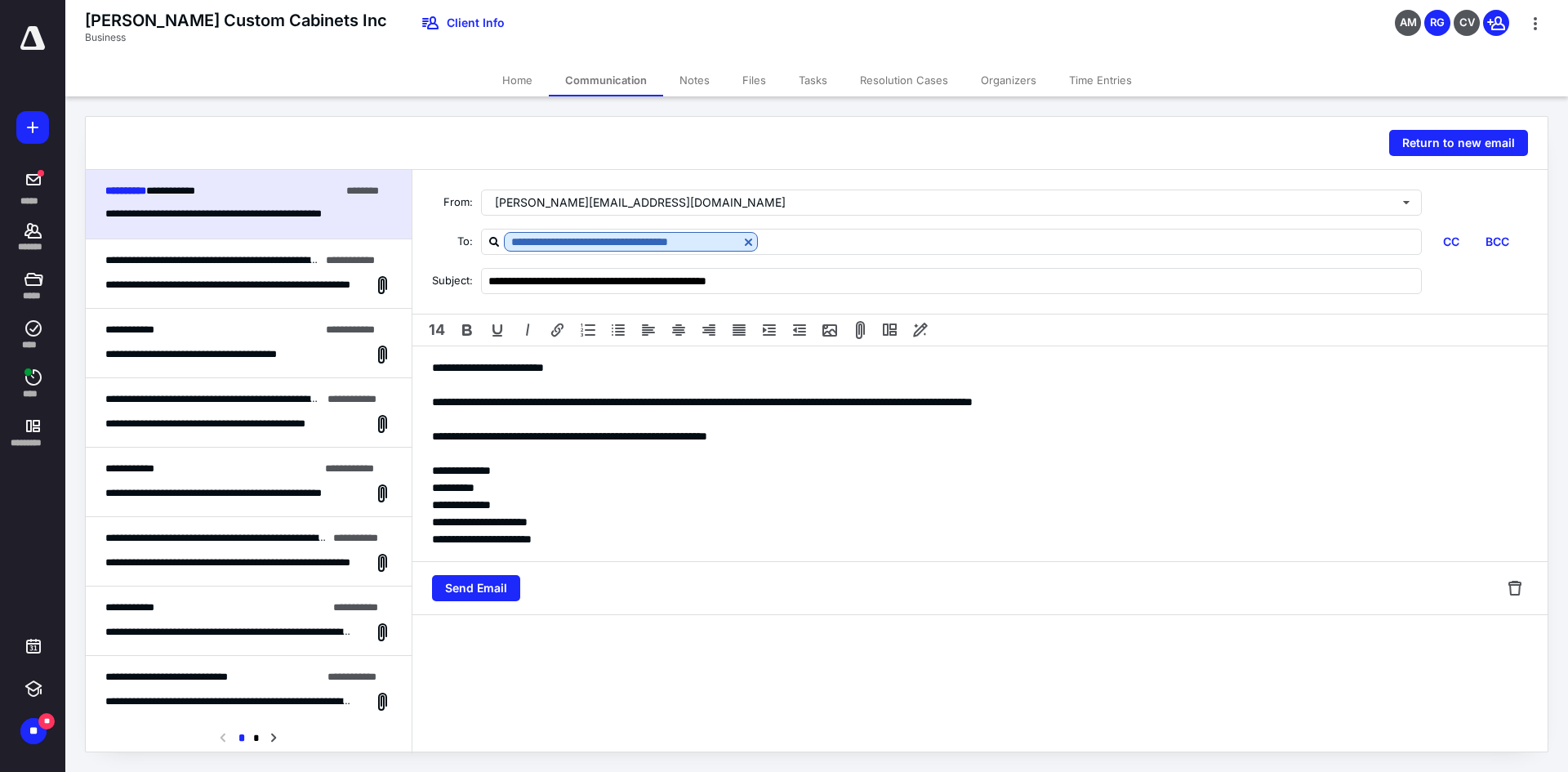 click on "**********" at bounding box center (980, 436) 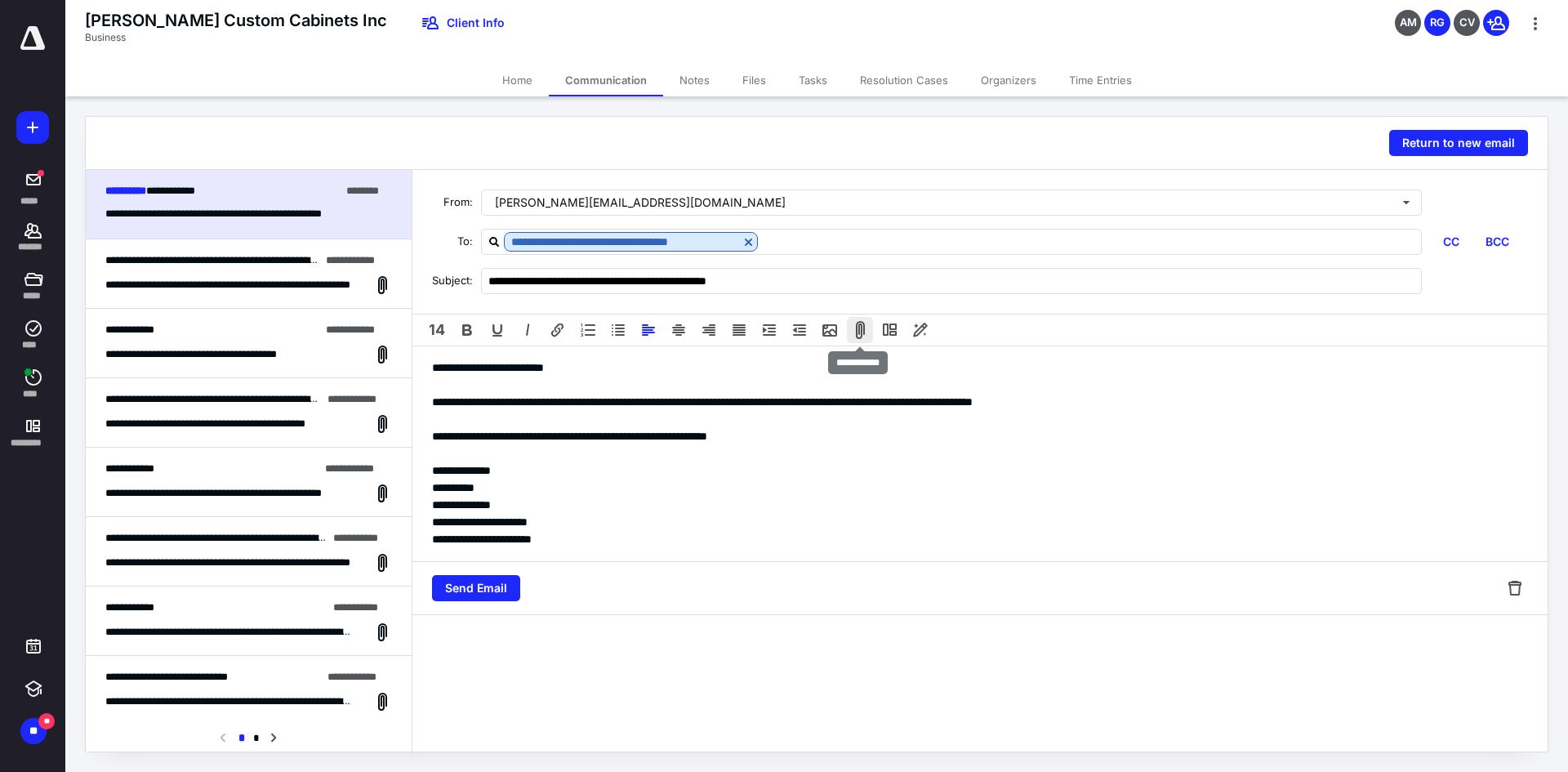 click at bounding box center [860, 330] 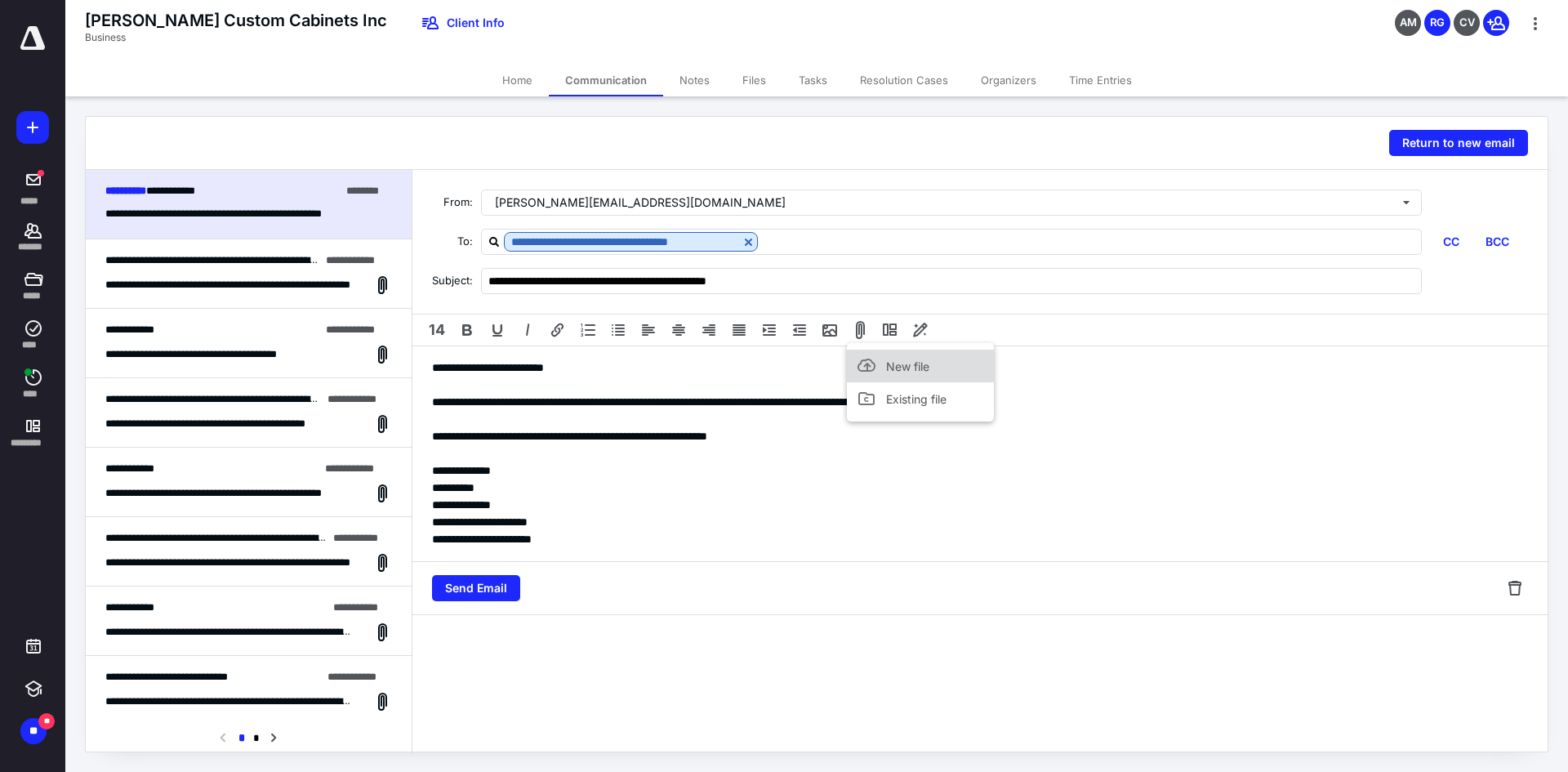click on "New file" at bounding box center (920, 366) 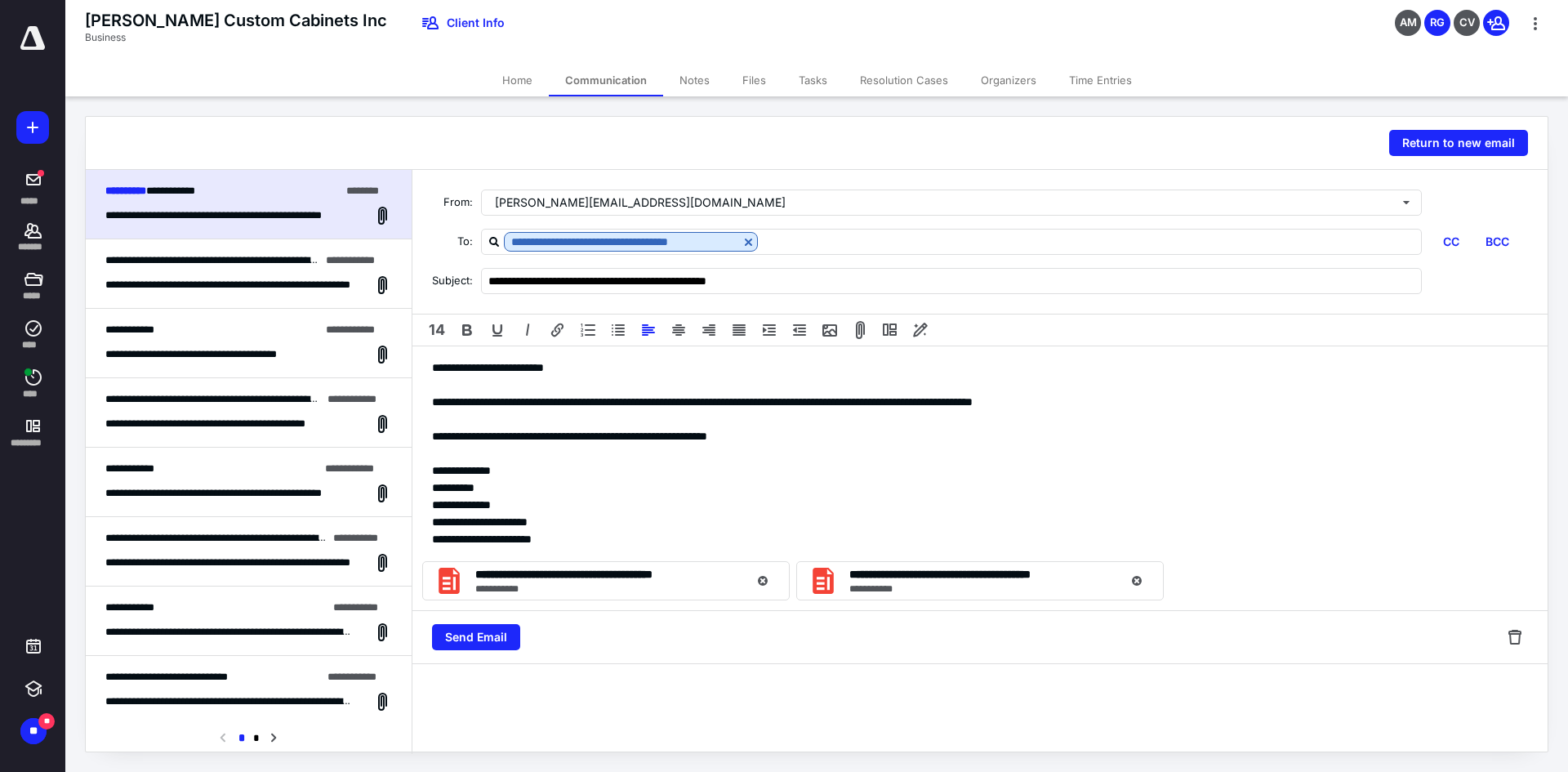 click on "**********" at bounding box center (980, 539) 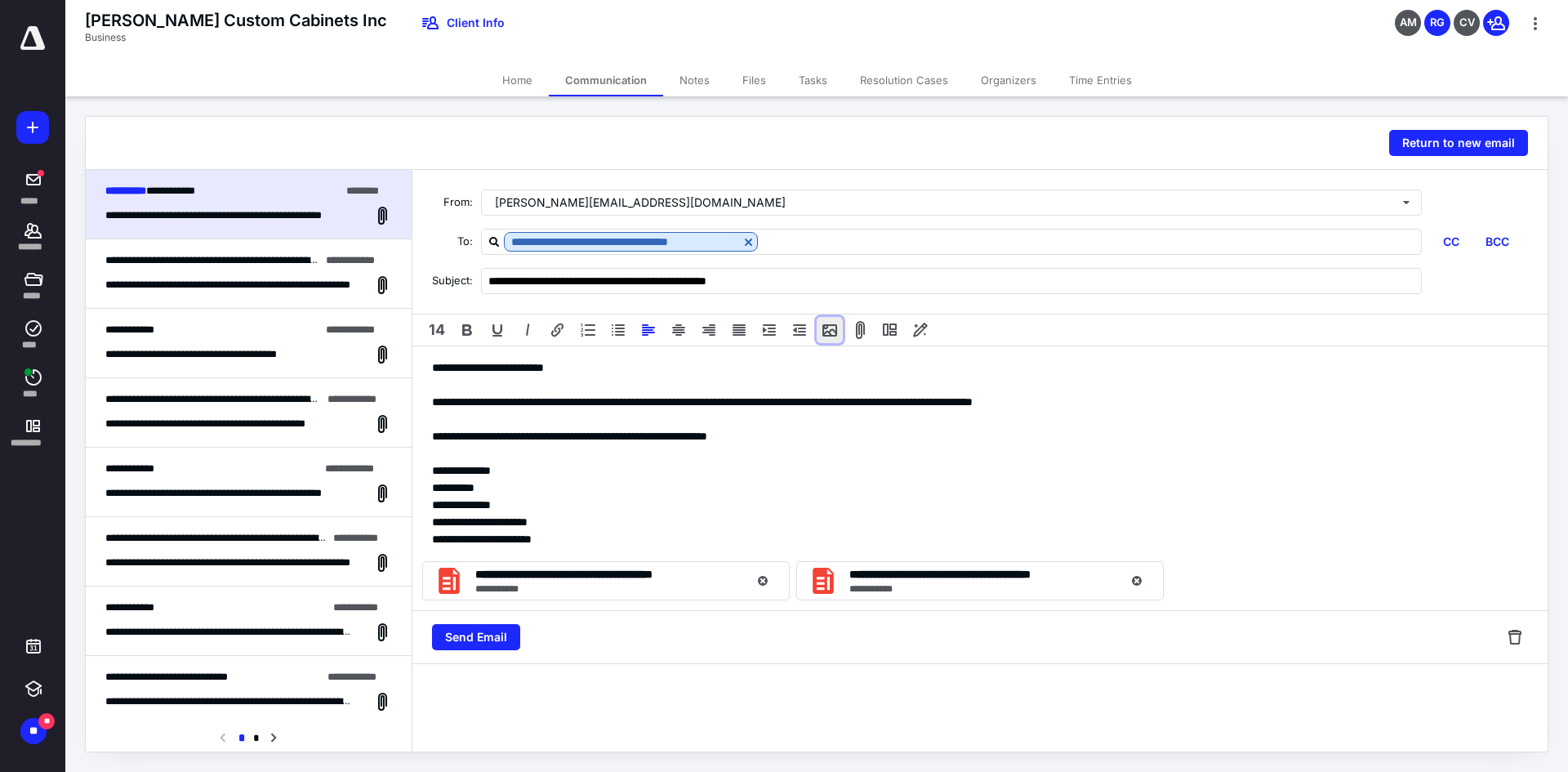 click at bounding box center (830, 330) 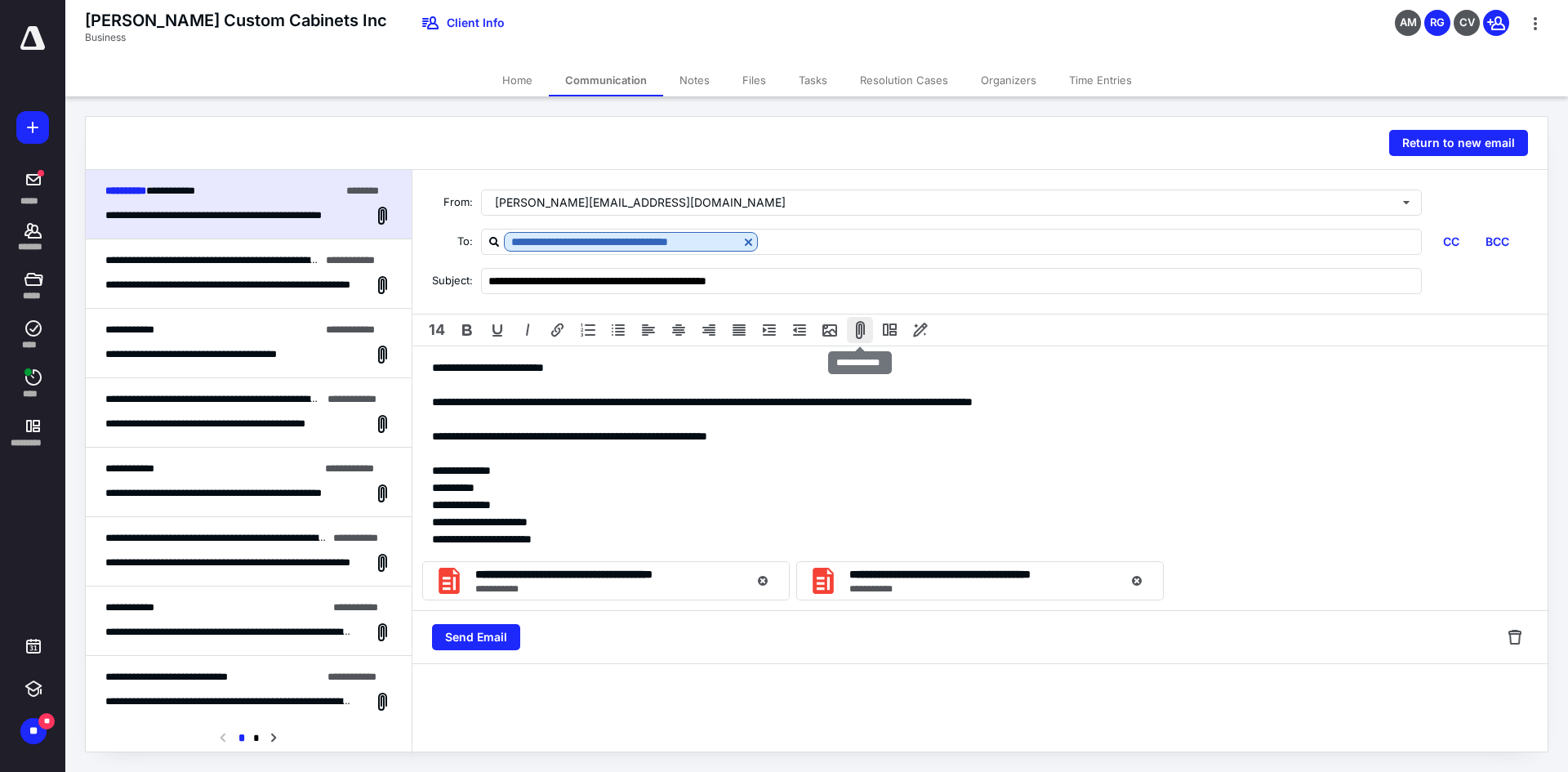 click at bounding box center [860, 330] 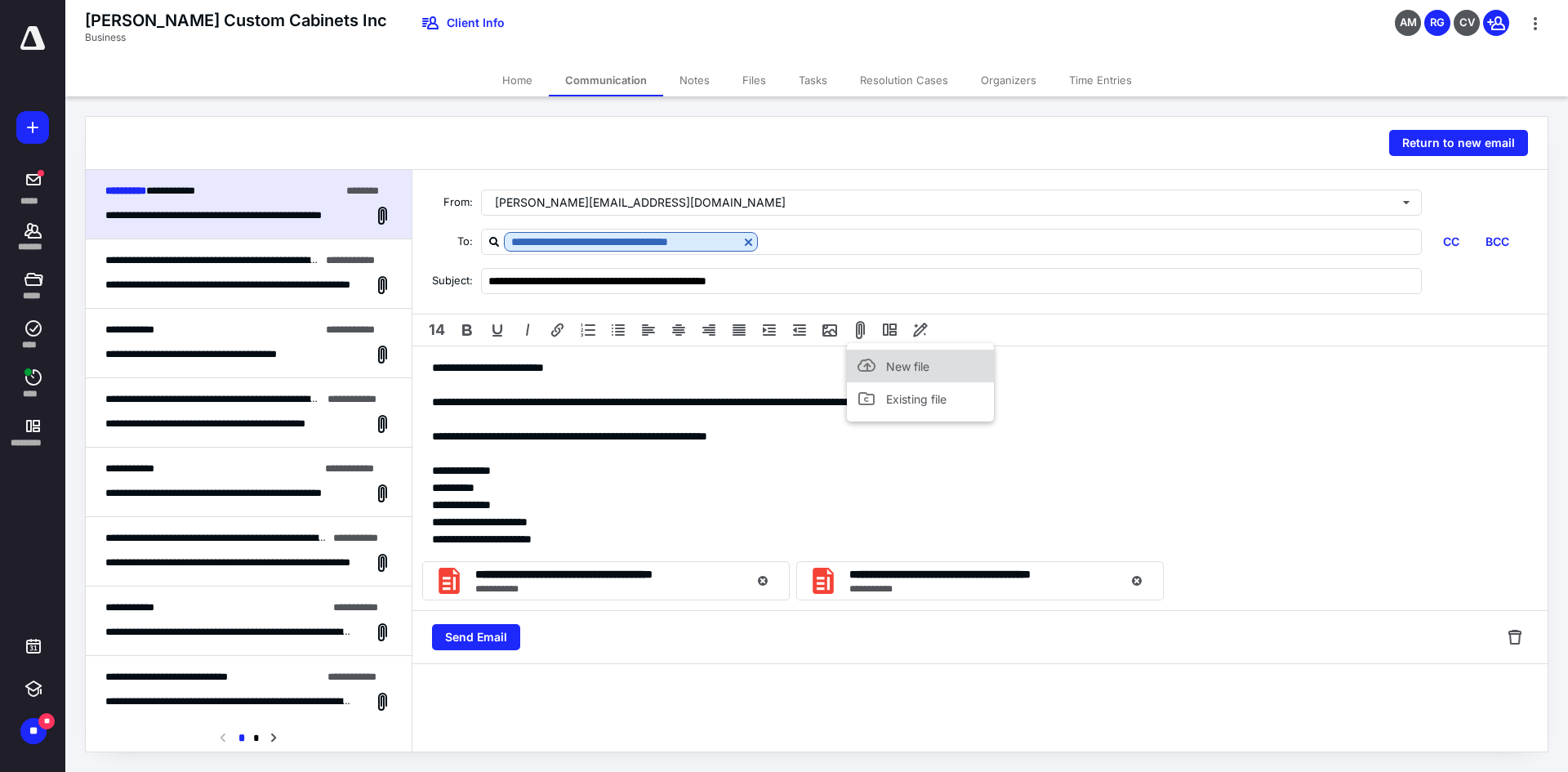 click 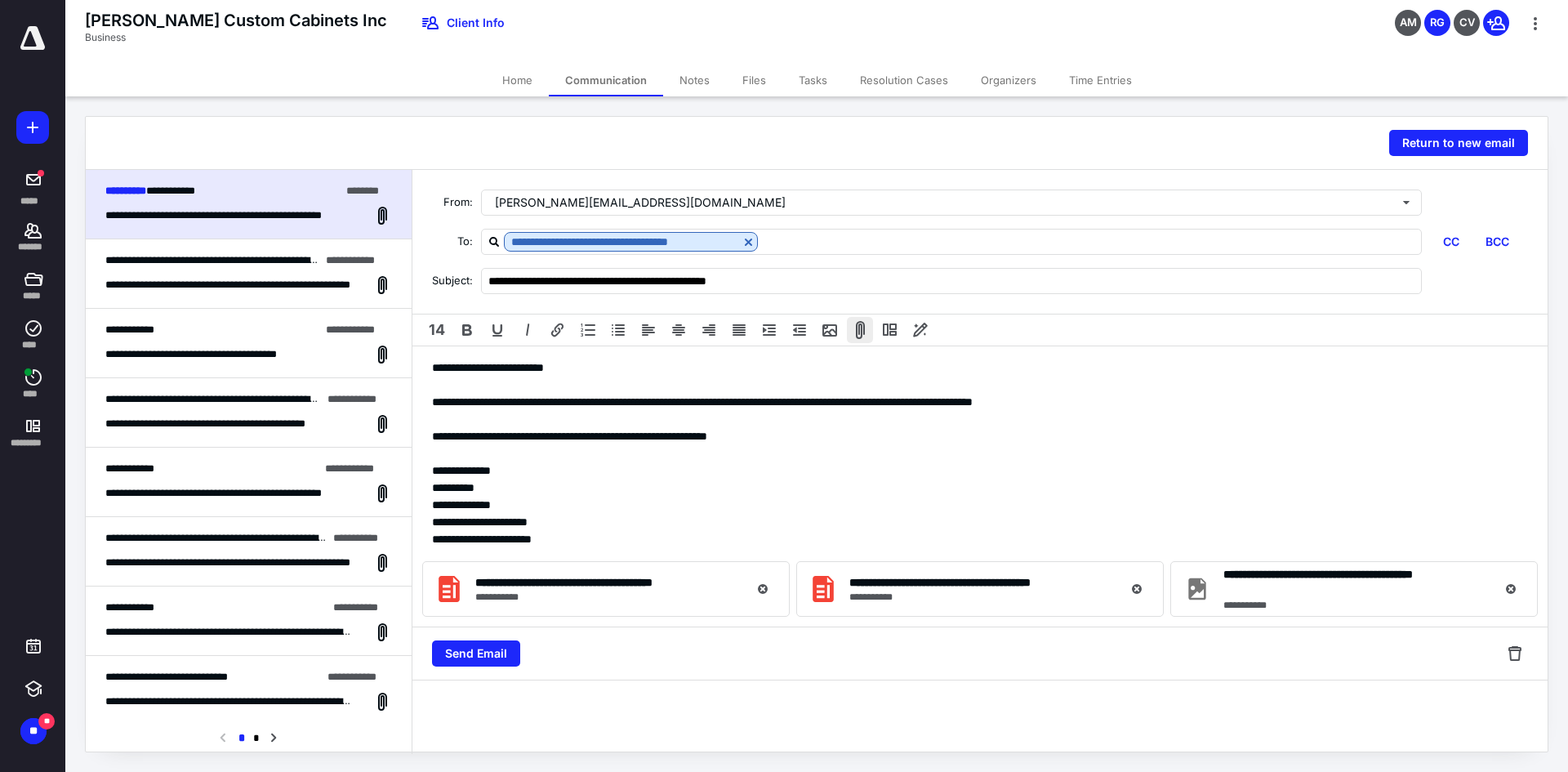 click at bounding box center [860, 330] 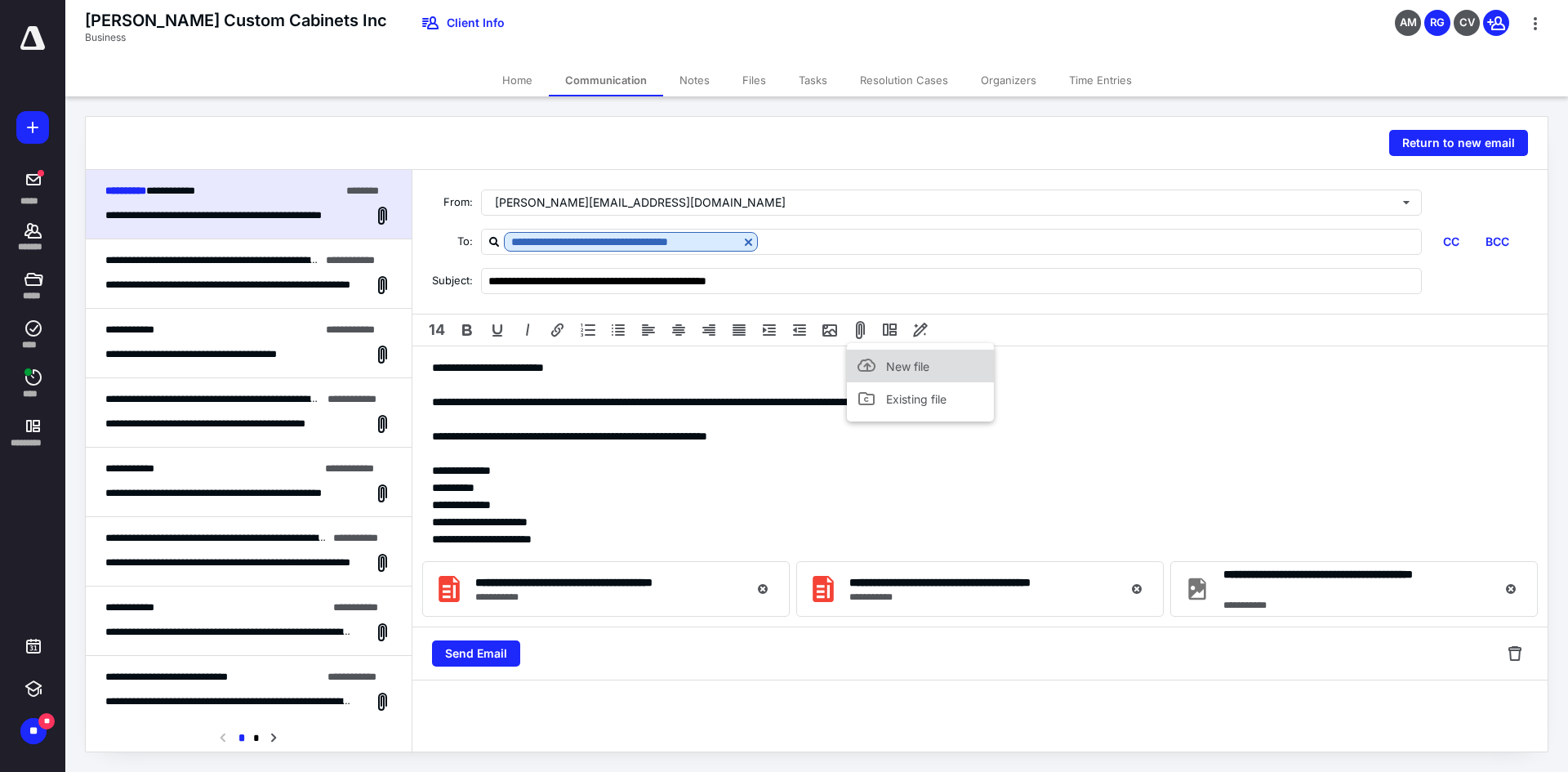 click on "New file" at bounding box center [907, 366] 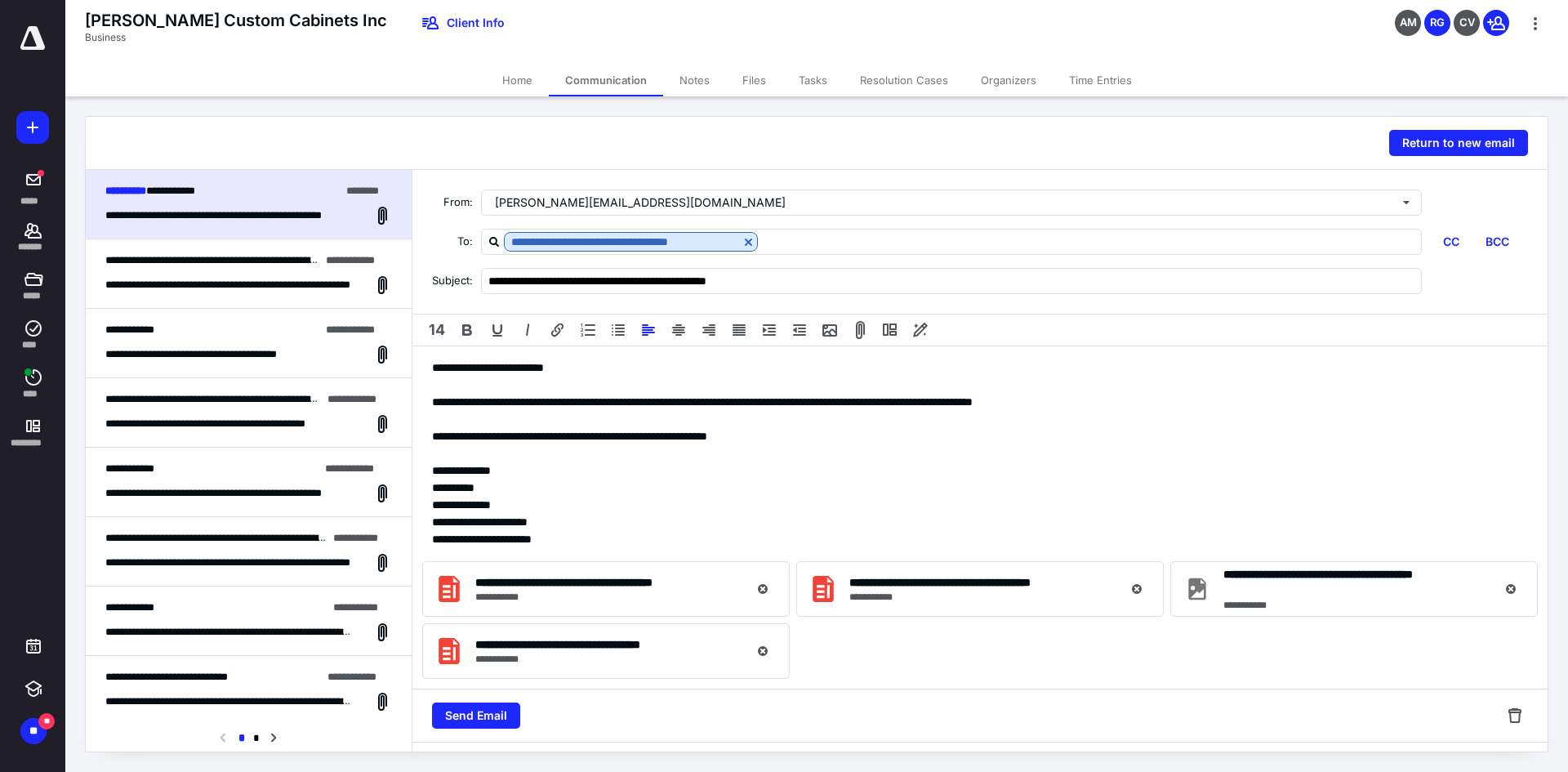 drag, startPoint x: 885, startPoint y: 440, endPoint x: 891, endPoint y: 417, distance: 23.76973 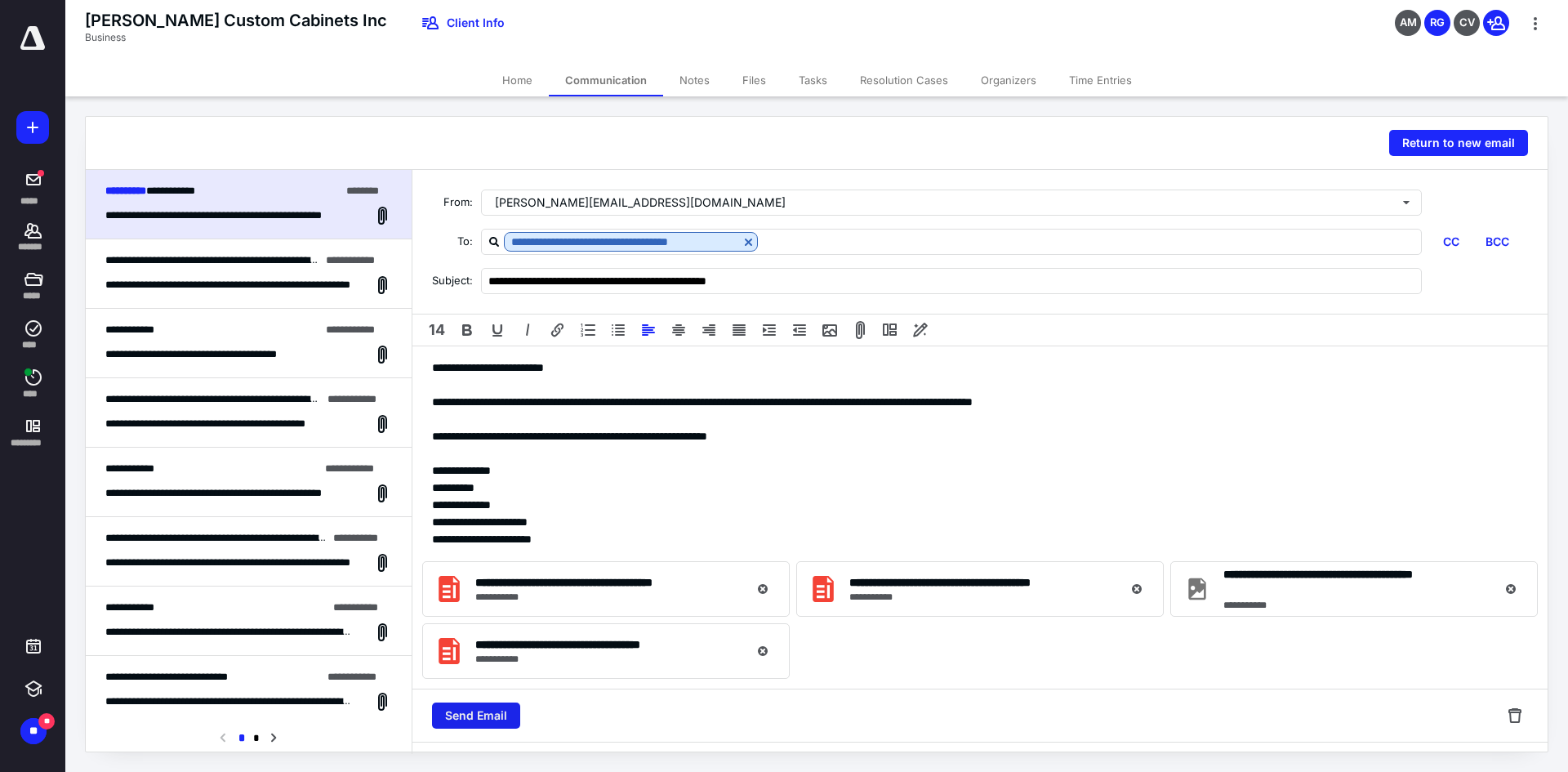click on "Send Email" at bounding box center (476, 716) 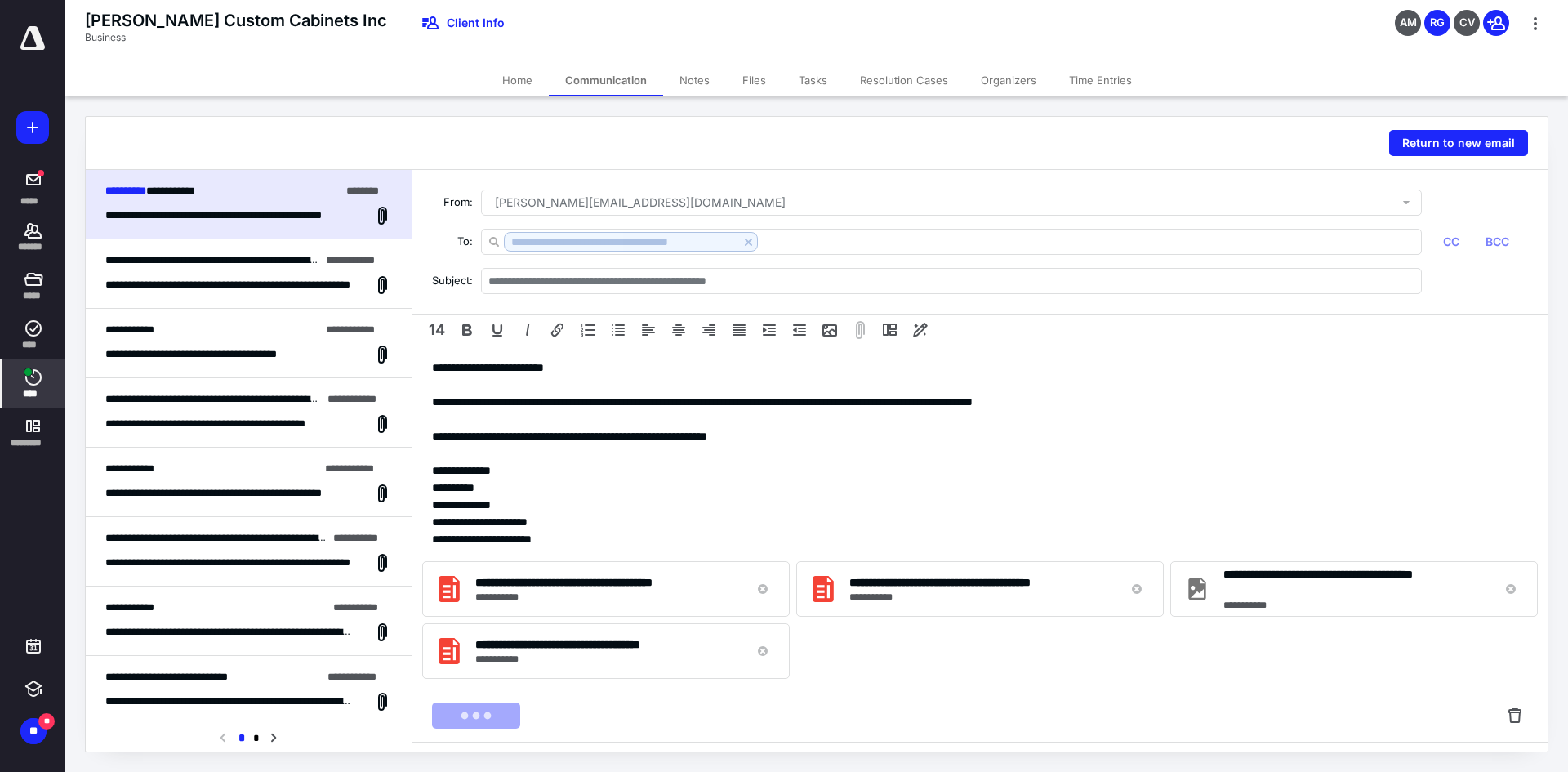 drag, startPoint x: 40, startPoint y: 373, endPoint x: 51, endPoint y: 377, distance: 11.7047 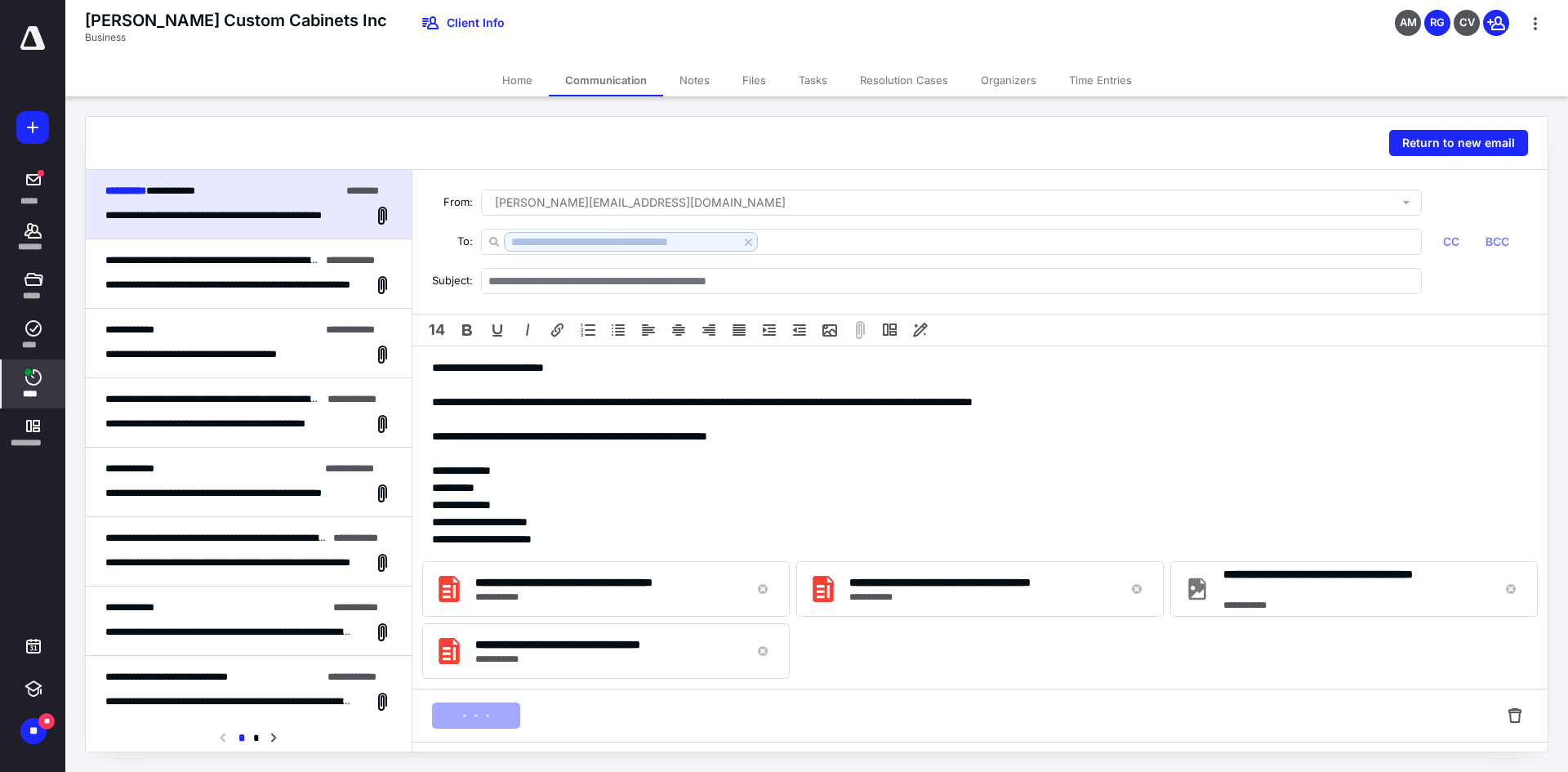 click 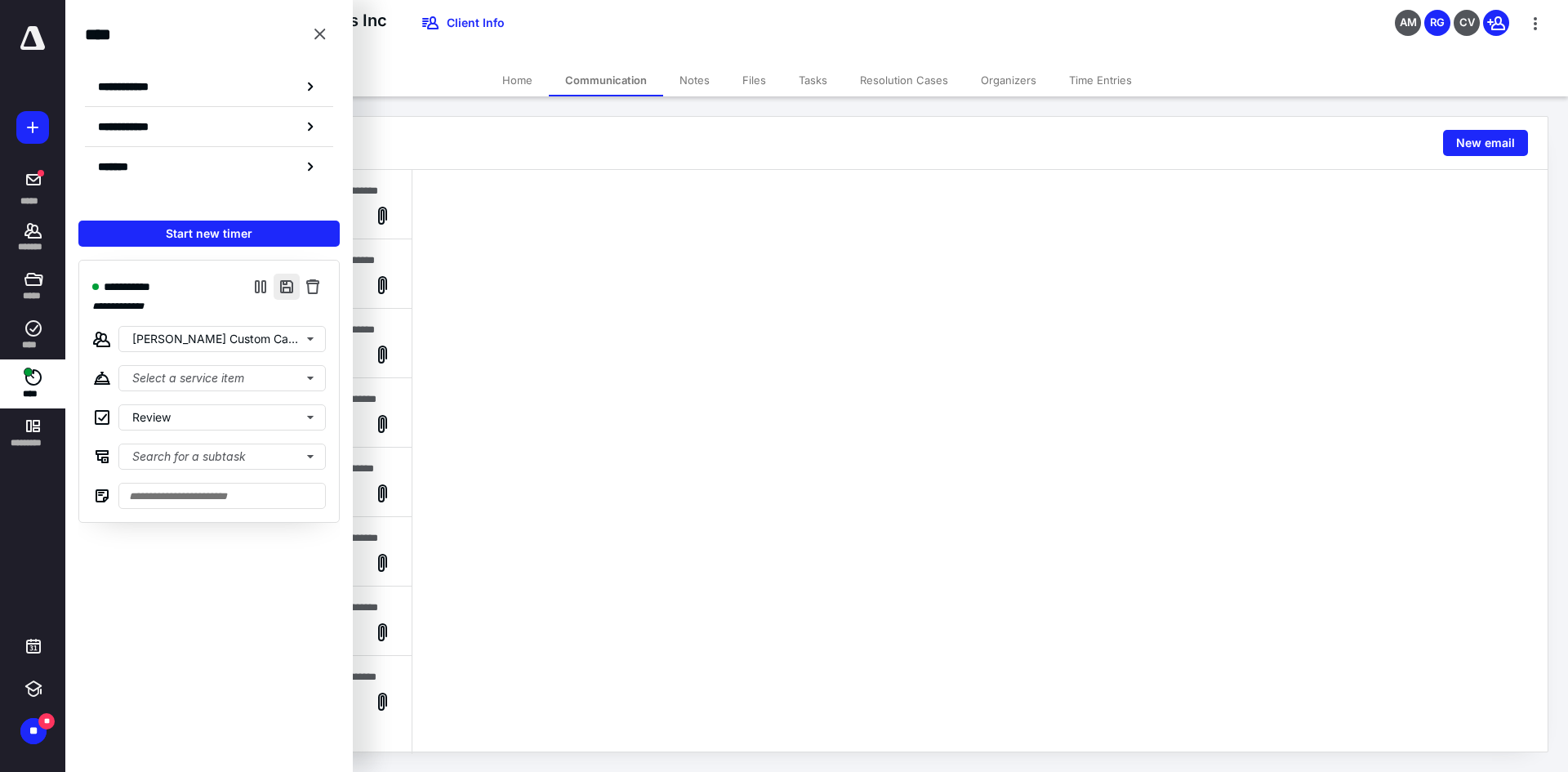 click at bounding box center (287, 287) 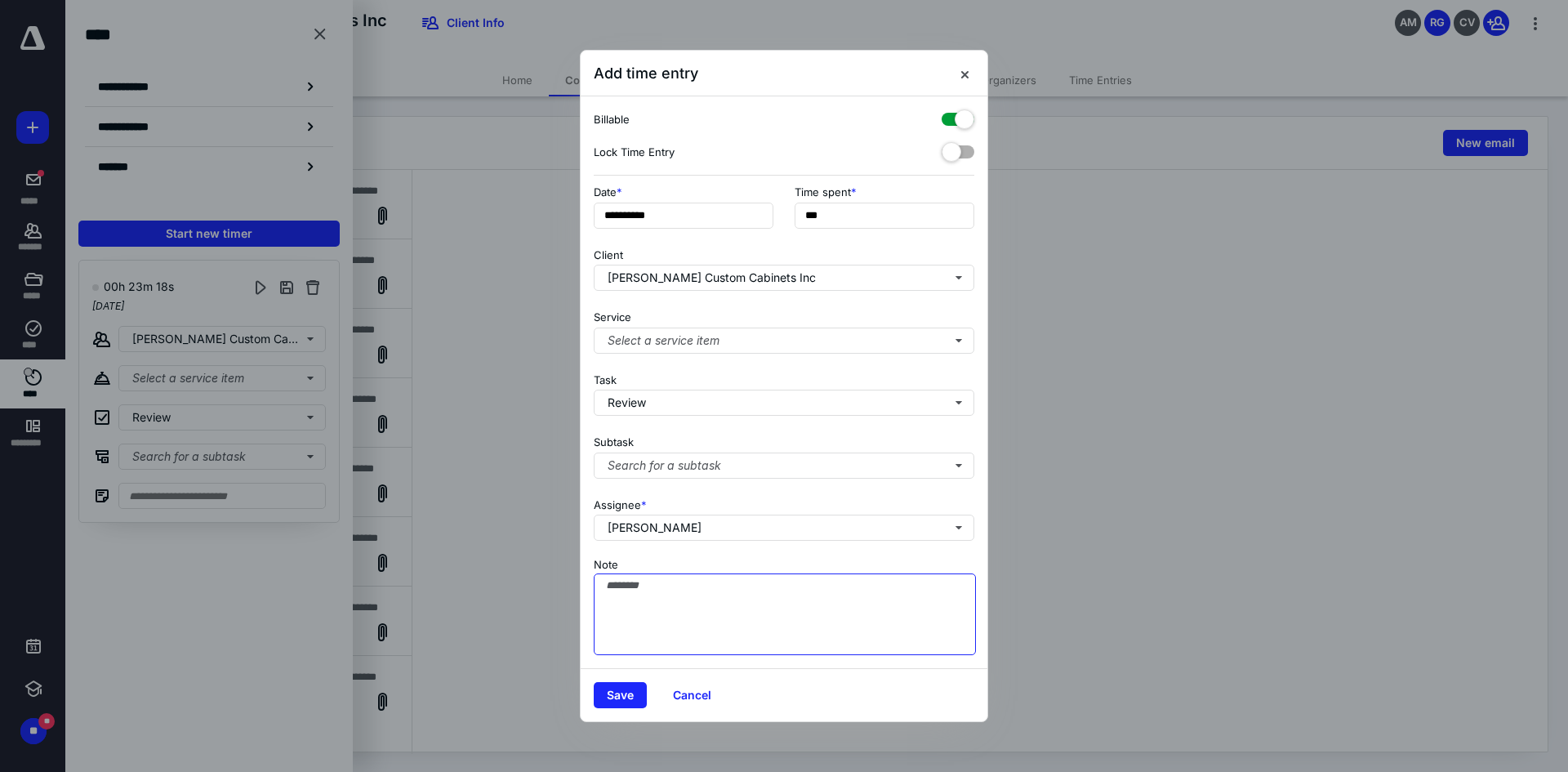 click on "Note" at bounding box center (785, 614) 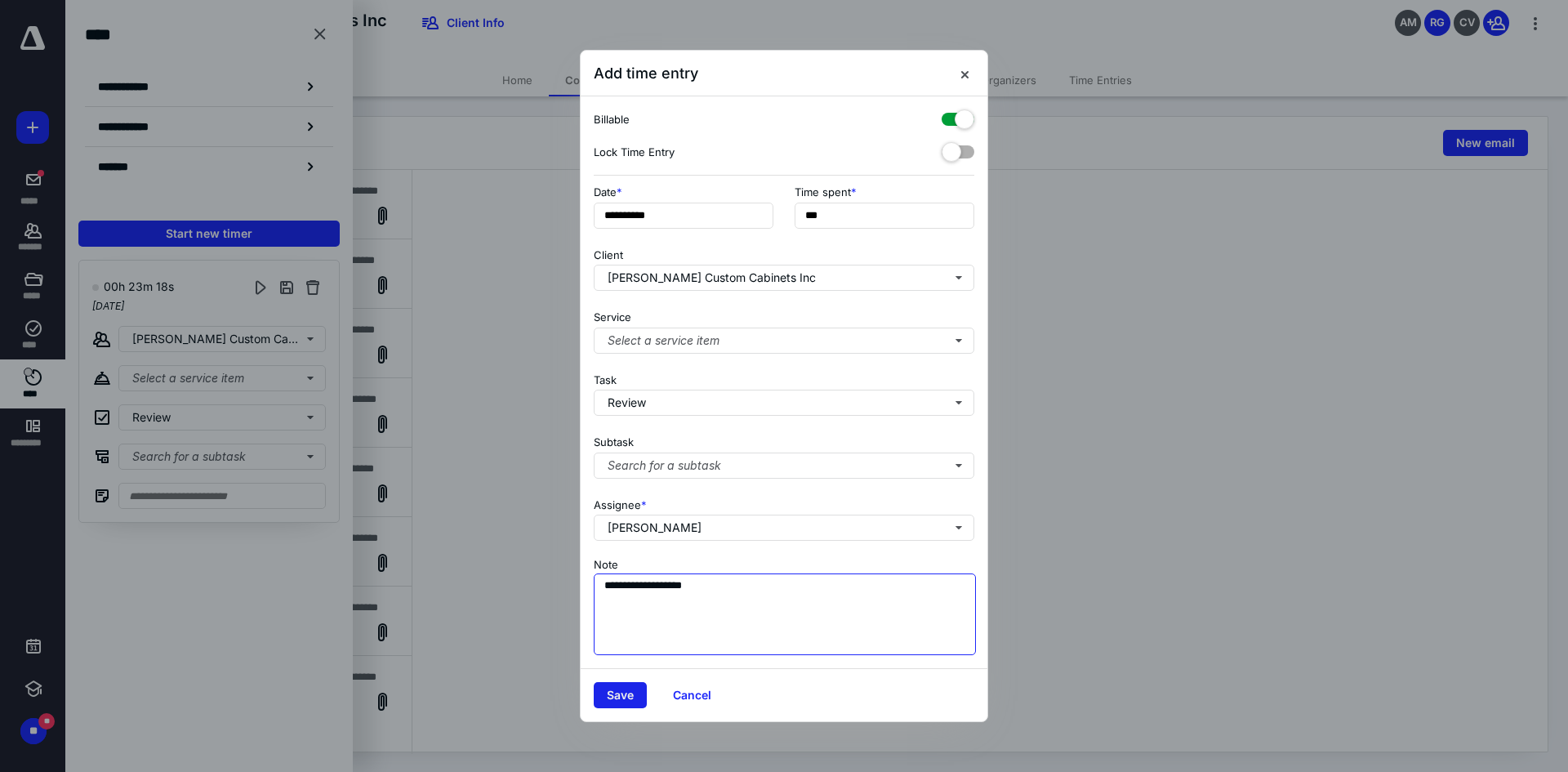 type on "**********" 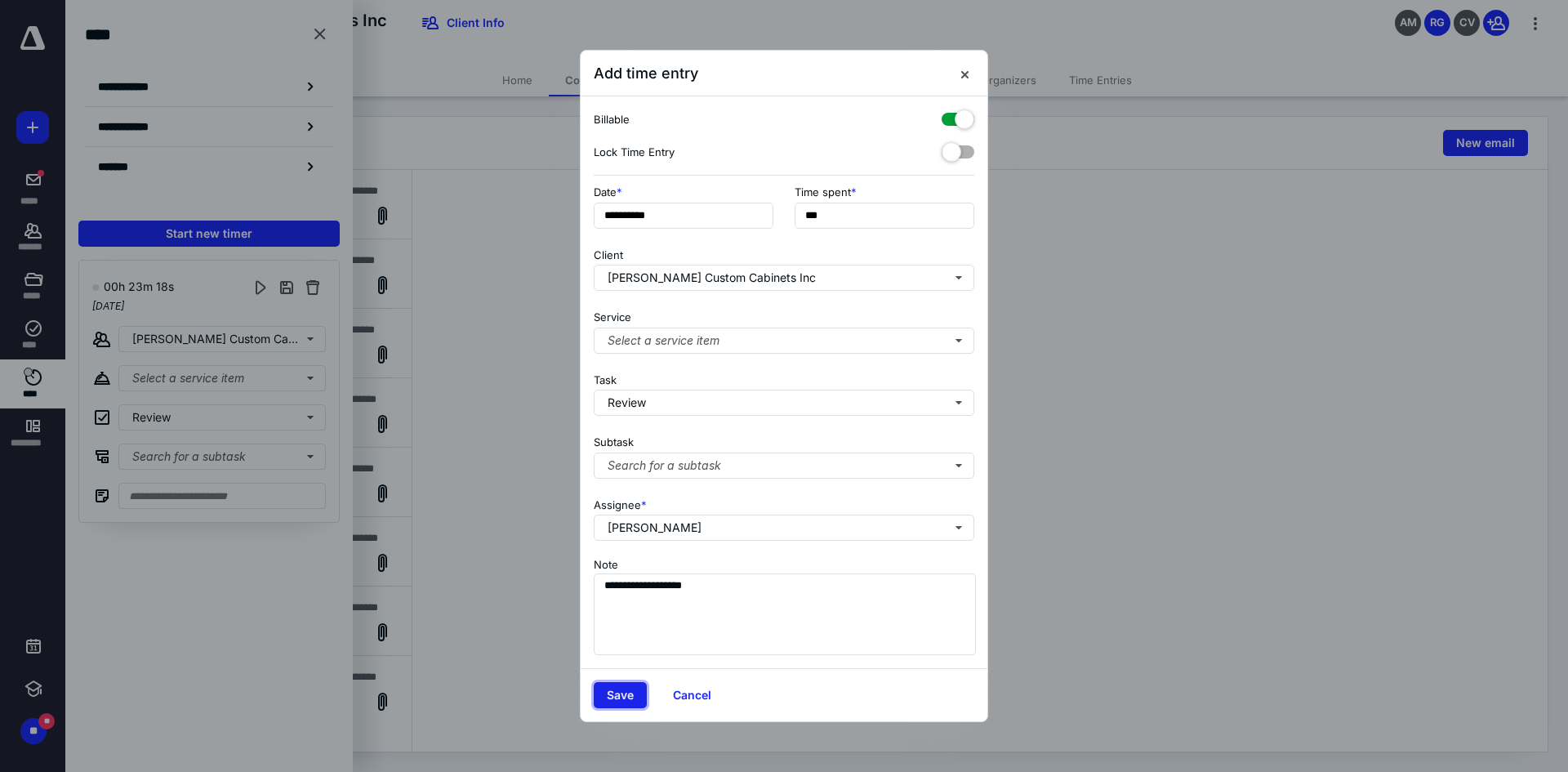 click on "Save" at bounding box center (620, 695) 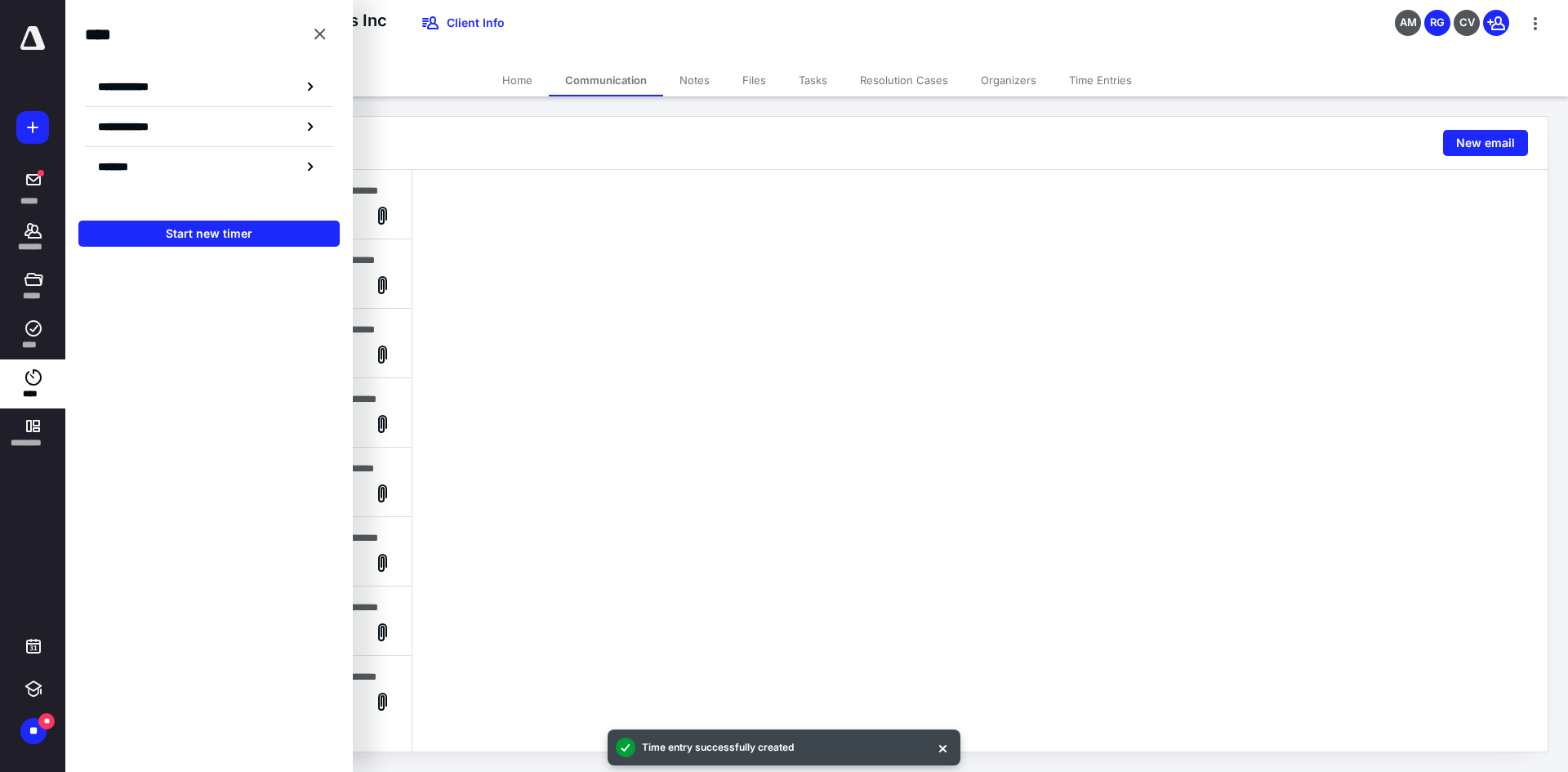 click at bounding box center [980, 462] 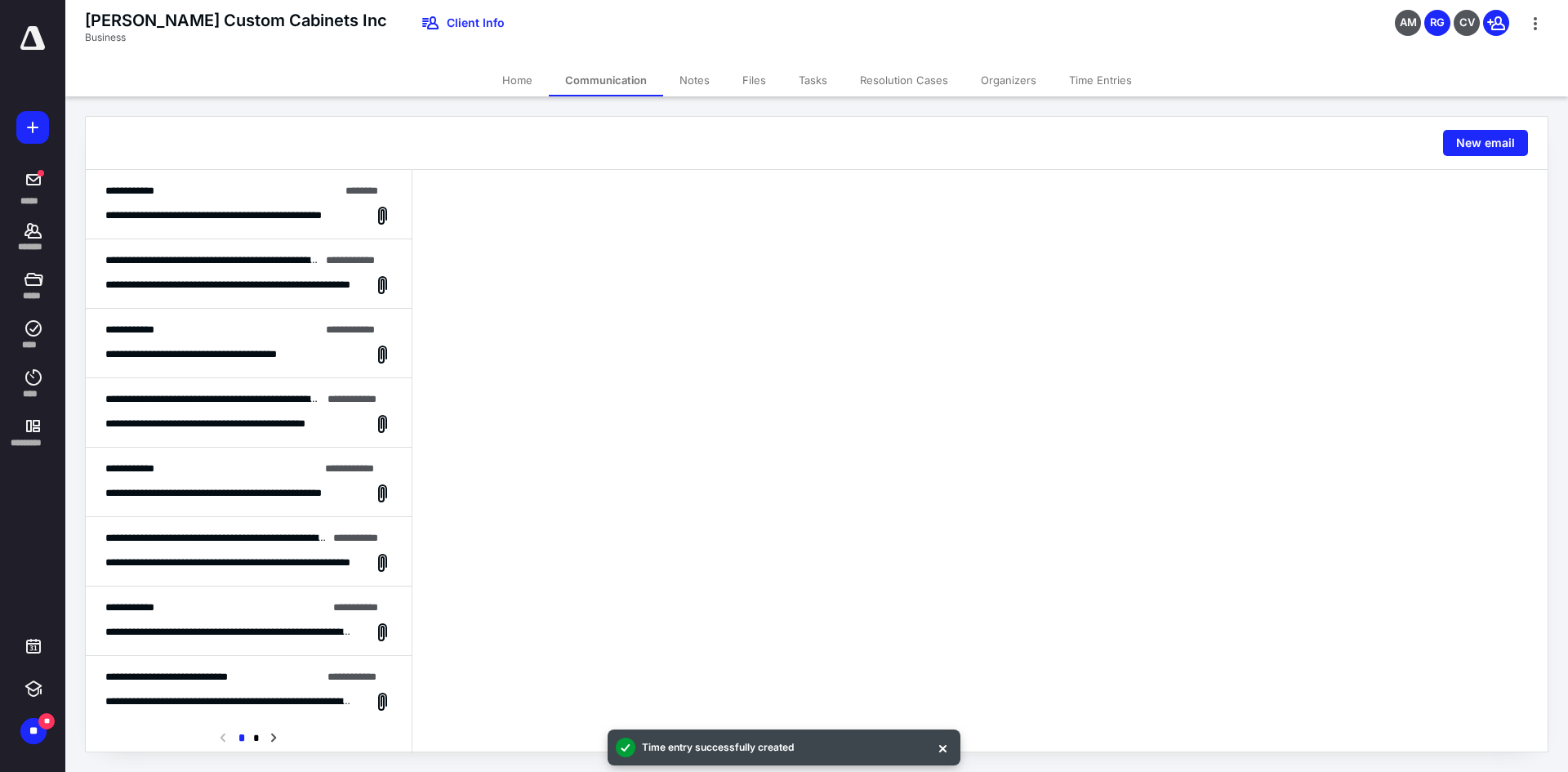drag, startPoint x: 46, startPoint y: 42, endPoint x: 52, endPoint y: 50, distance: 10 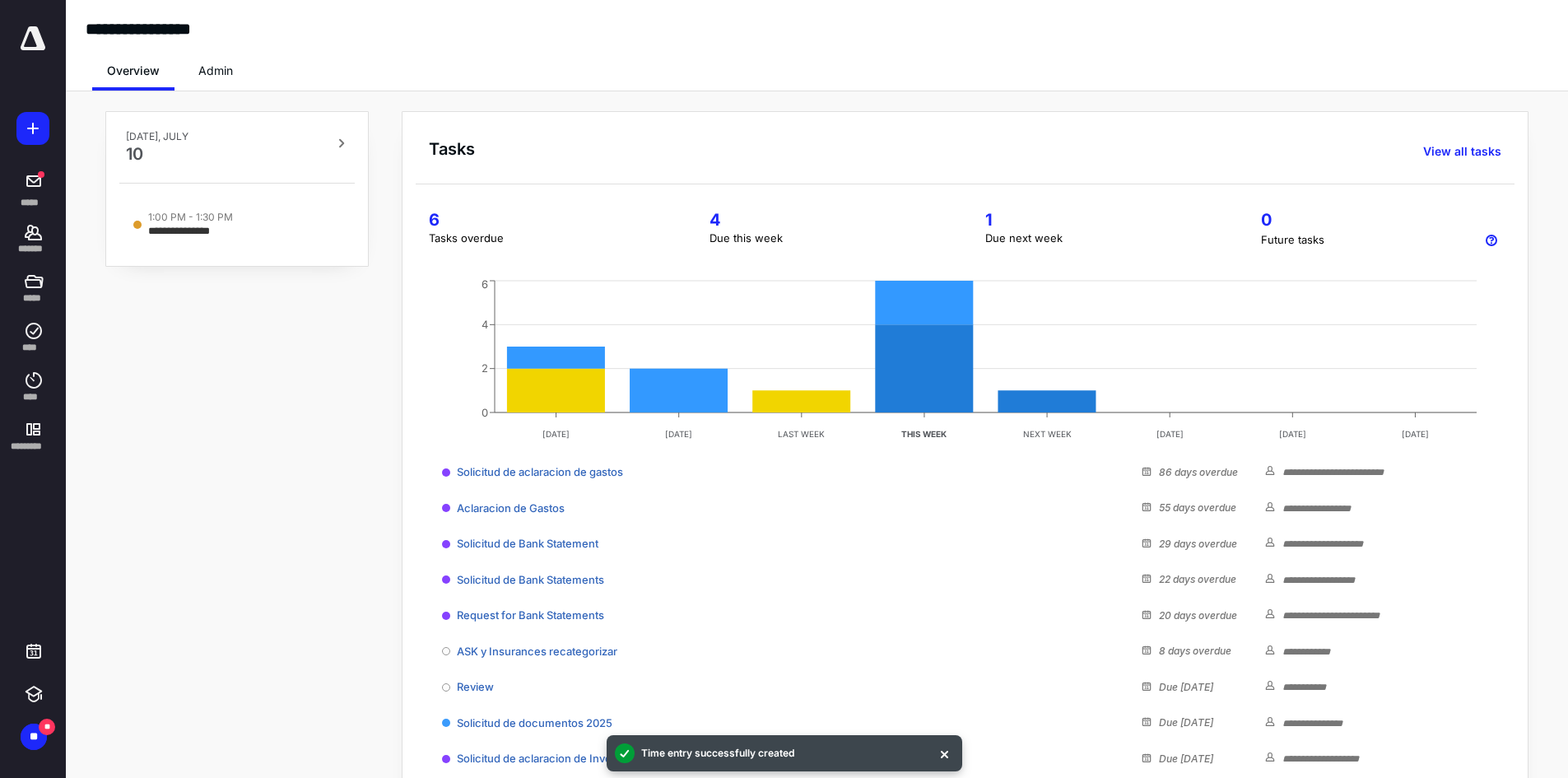 drag, startPoint x: 194, startPoint y: 288, endPoint x: 217, endPoint y: 363, distance: 78.4474 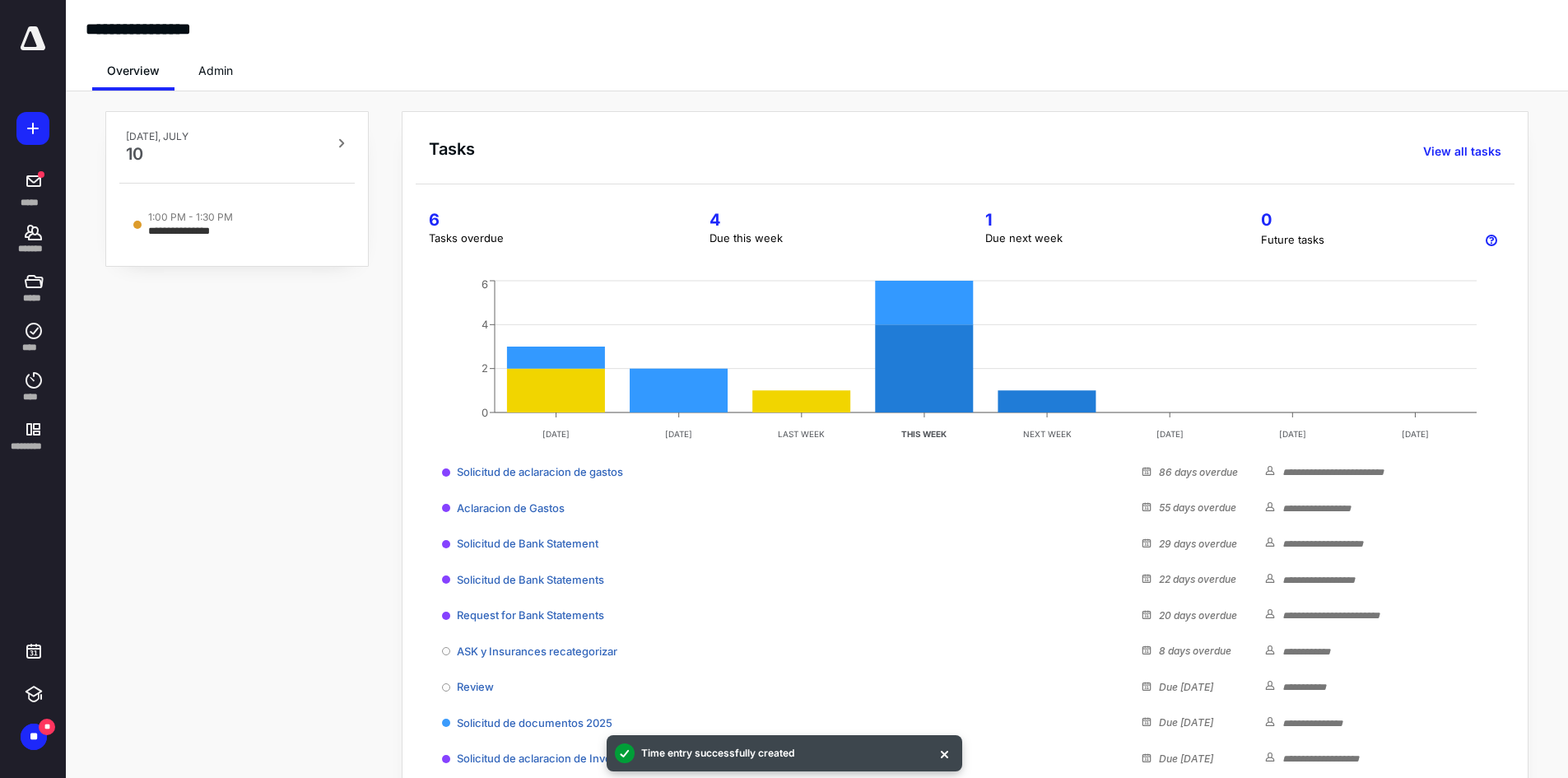 scroll, scrollTop: 101, scrollLeft: 0, axis: vertical 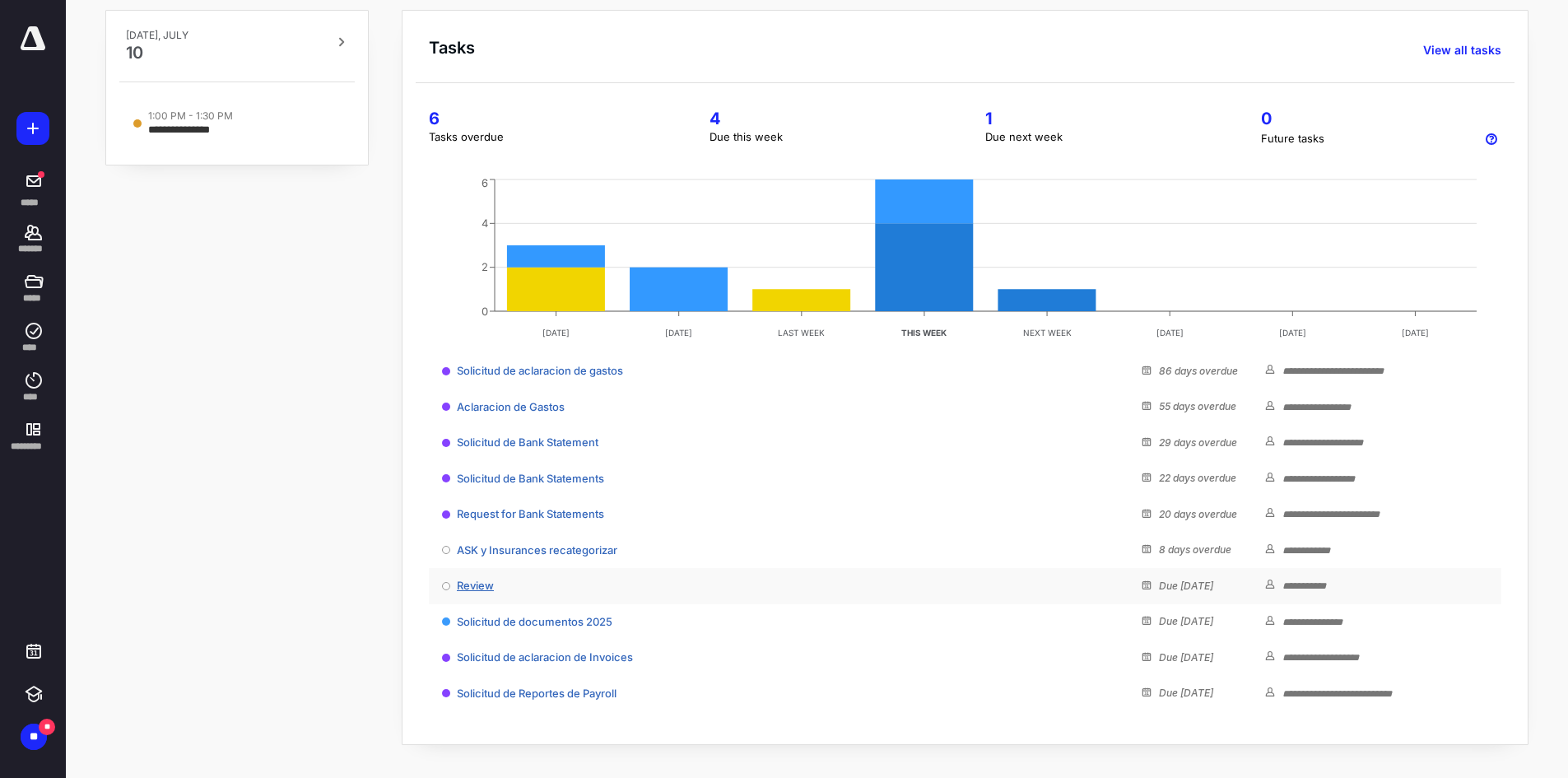 click on "Review" at bounding box center [475, 585] 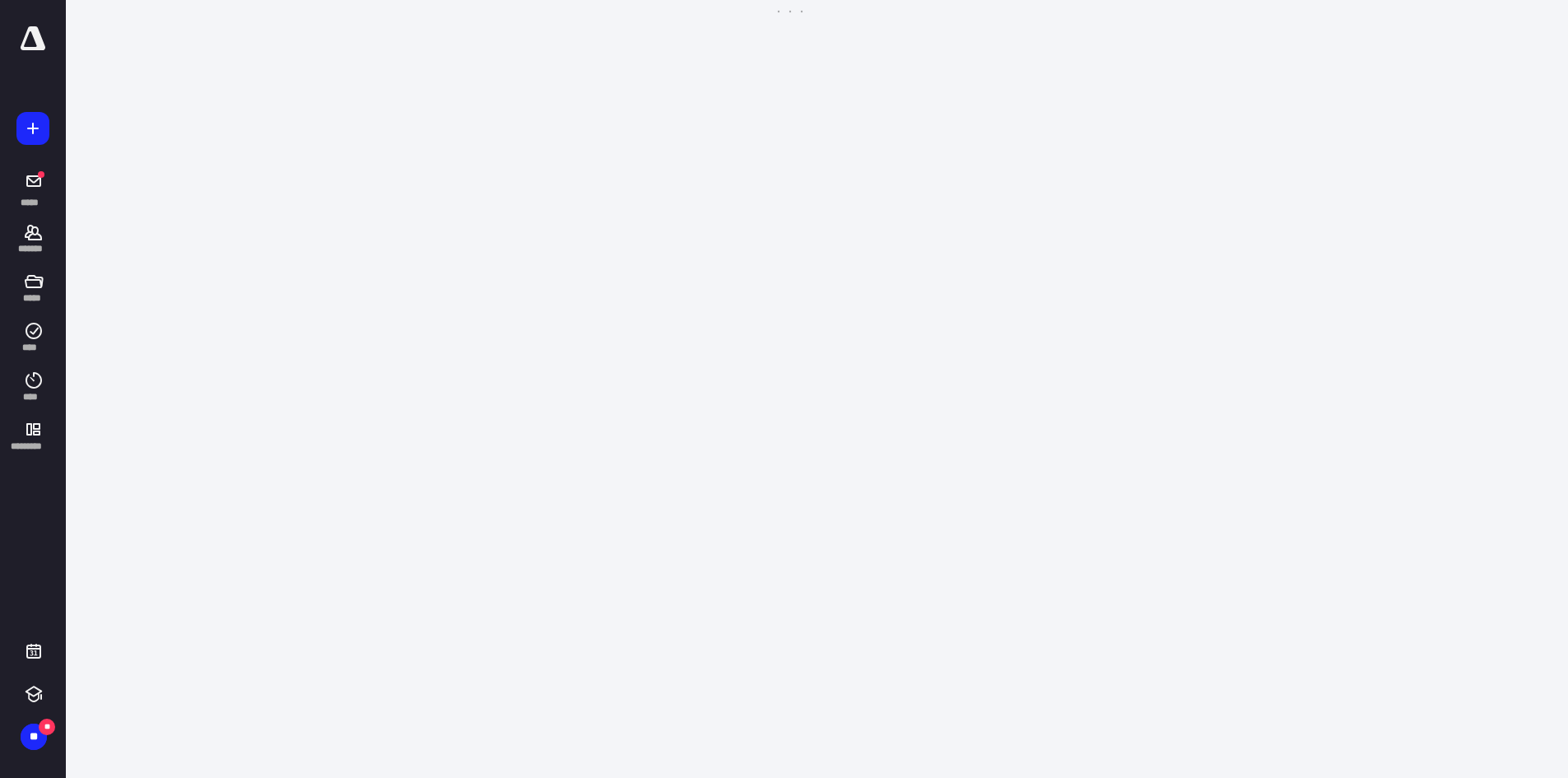 scroll, scrollTop: 0, scrollLeft: 0, axis: both 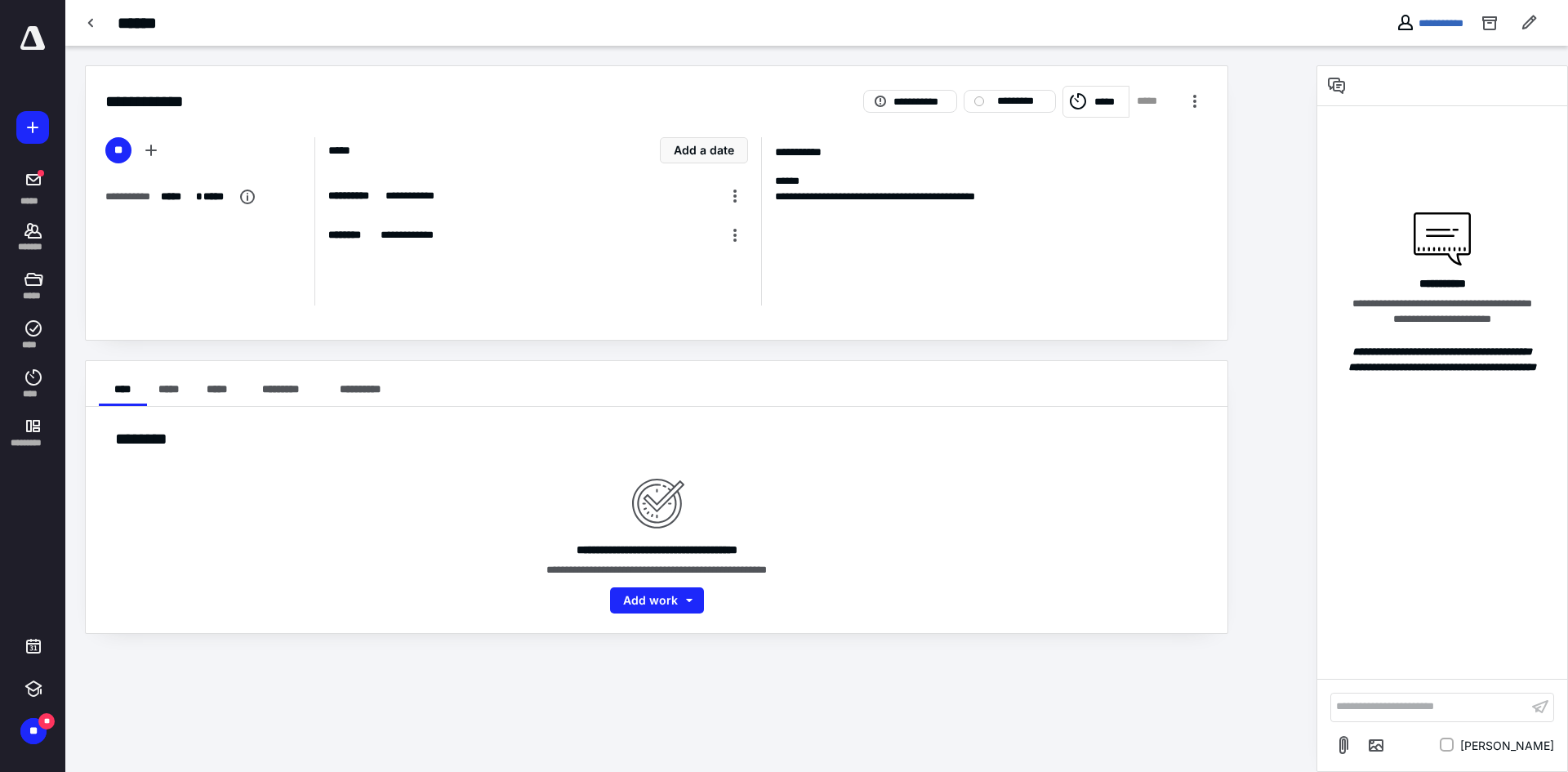 click on "*****" at bounding box center [1096, 101] 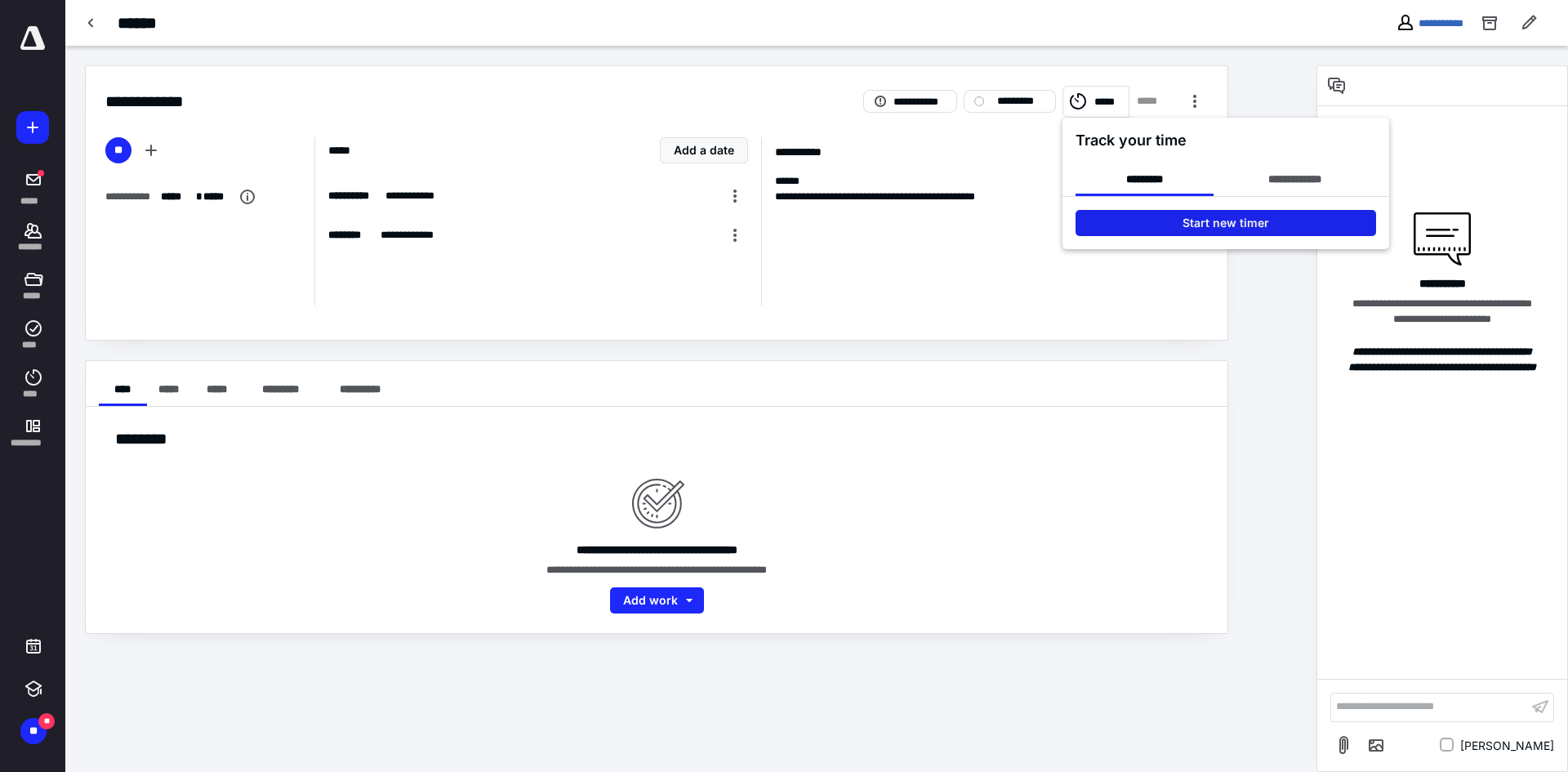 click on "Start new timer" at bounding box center [1226, 223] 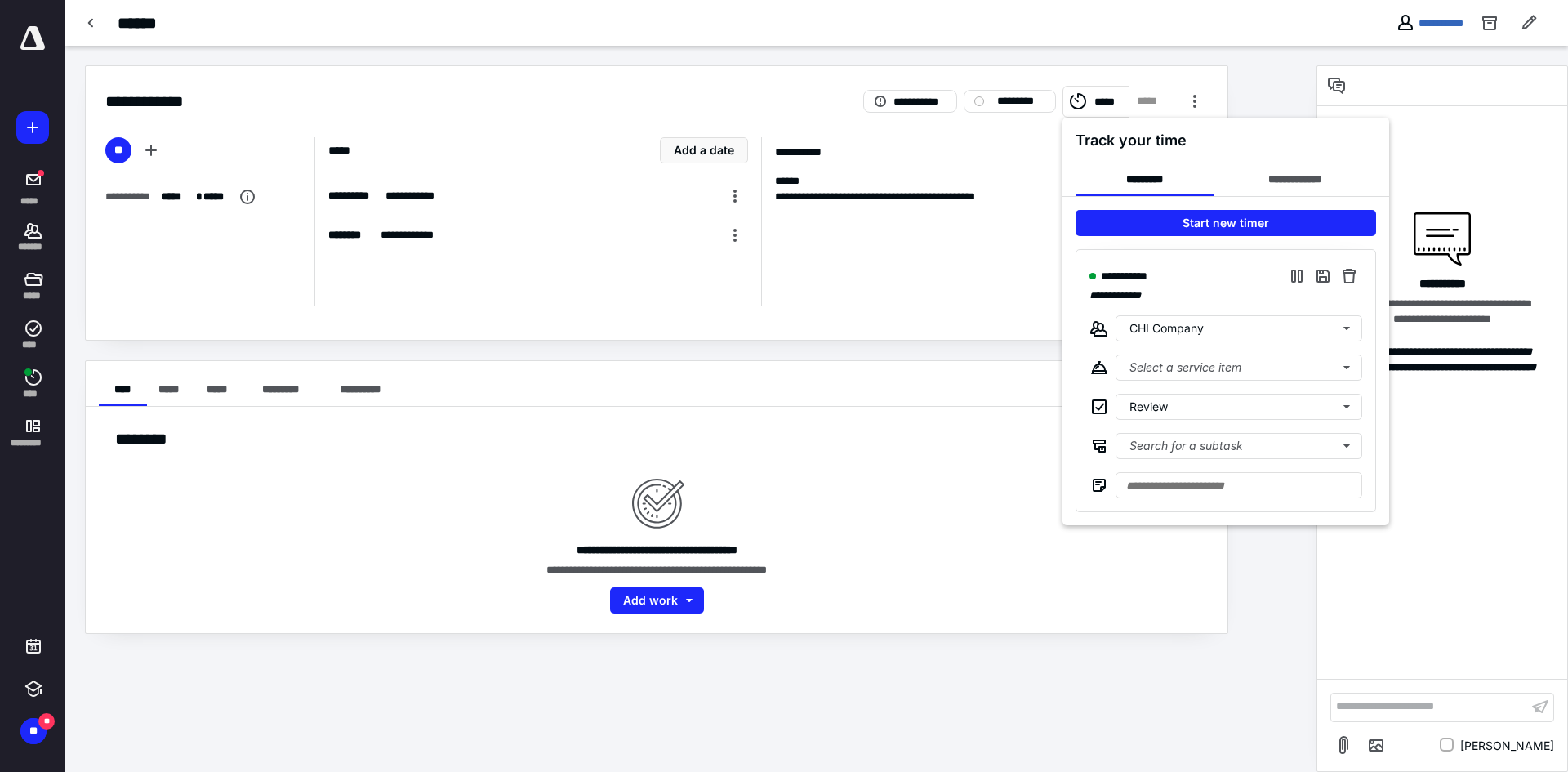 click at bounding box center (784, 386) 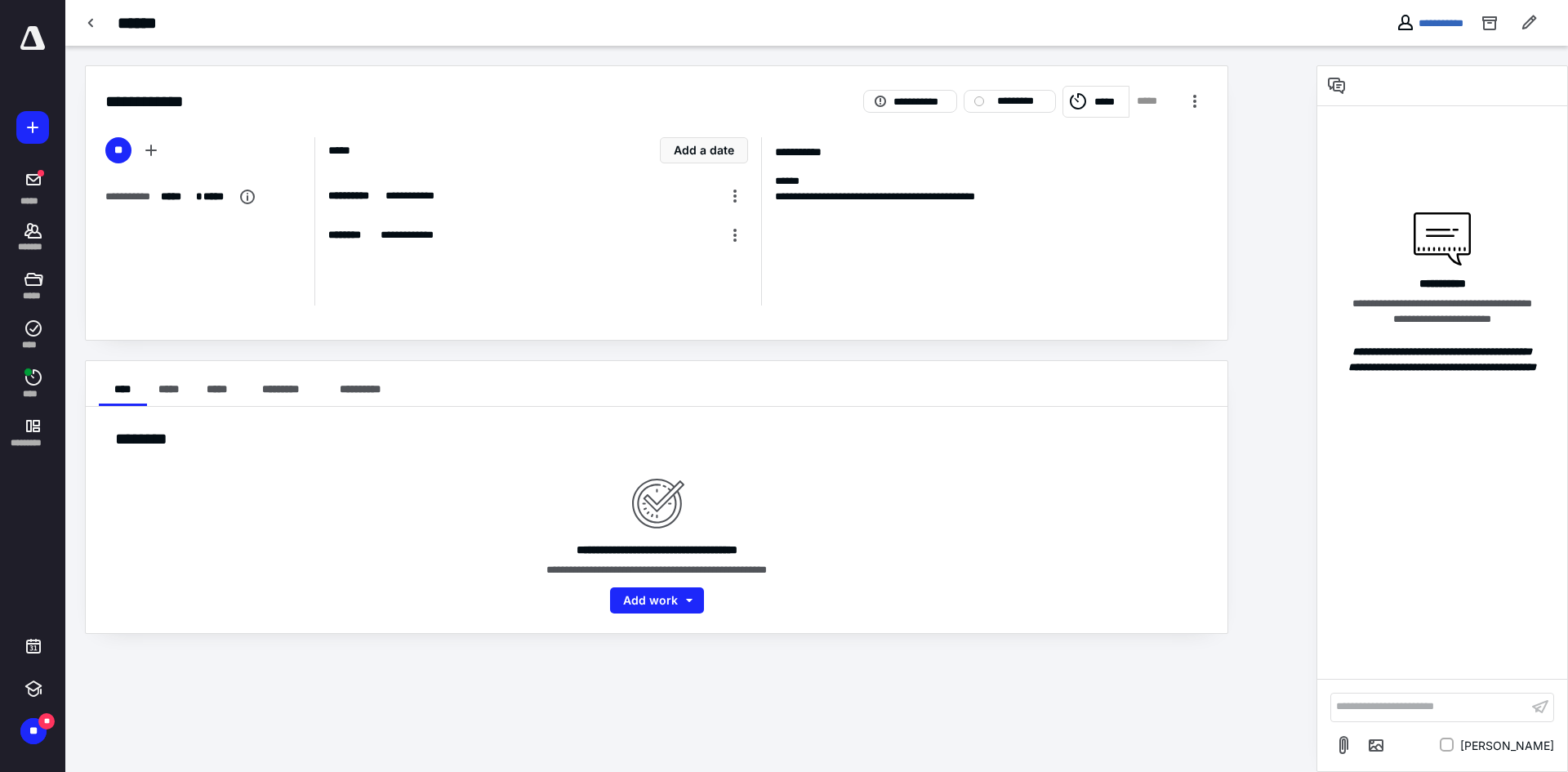 click at bounding box center [33, 38] 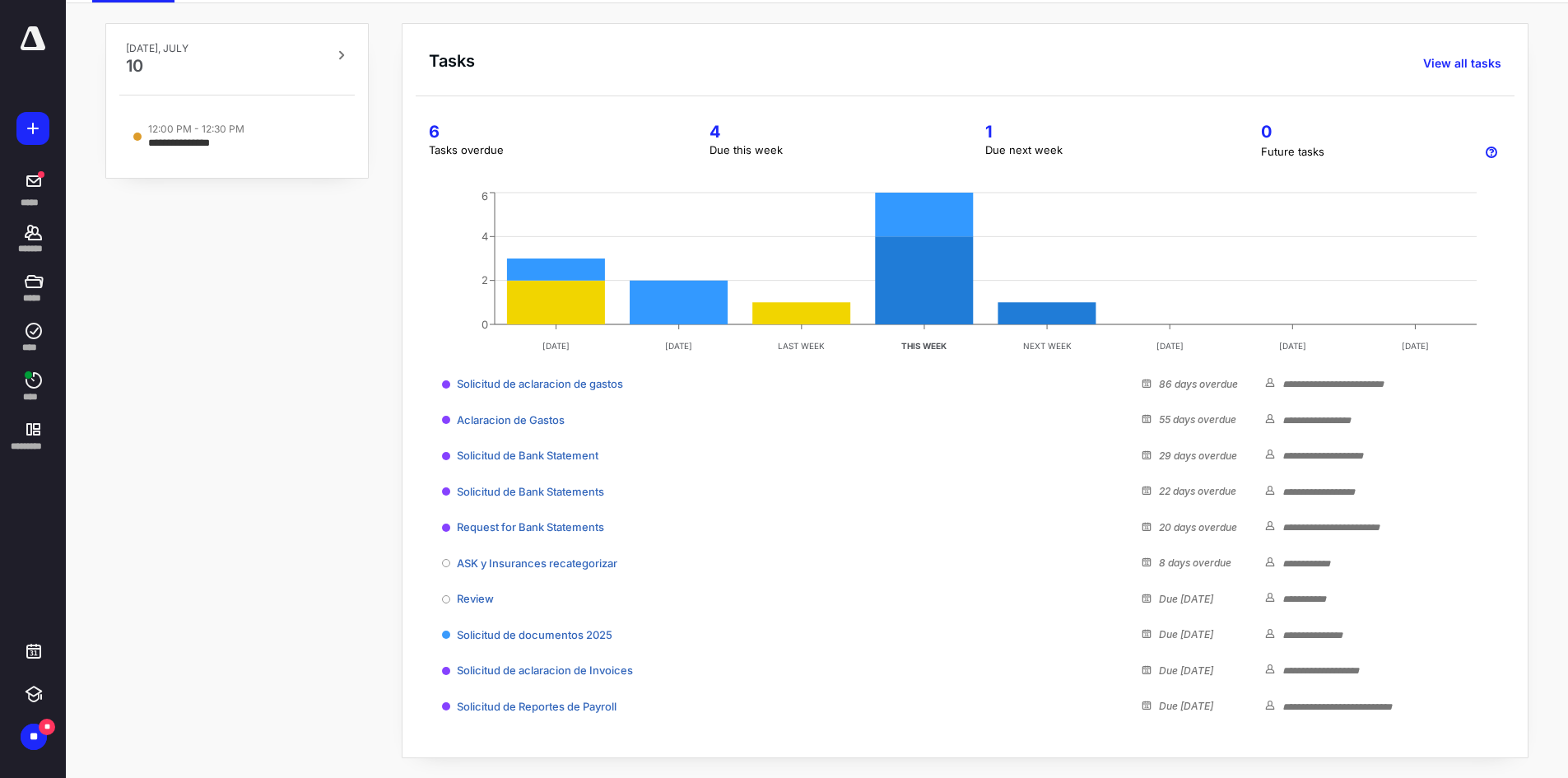 scroll, scrollTop: 101, scrollLeft: 0, axis: vertical 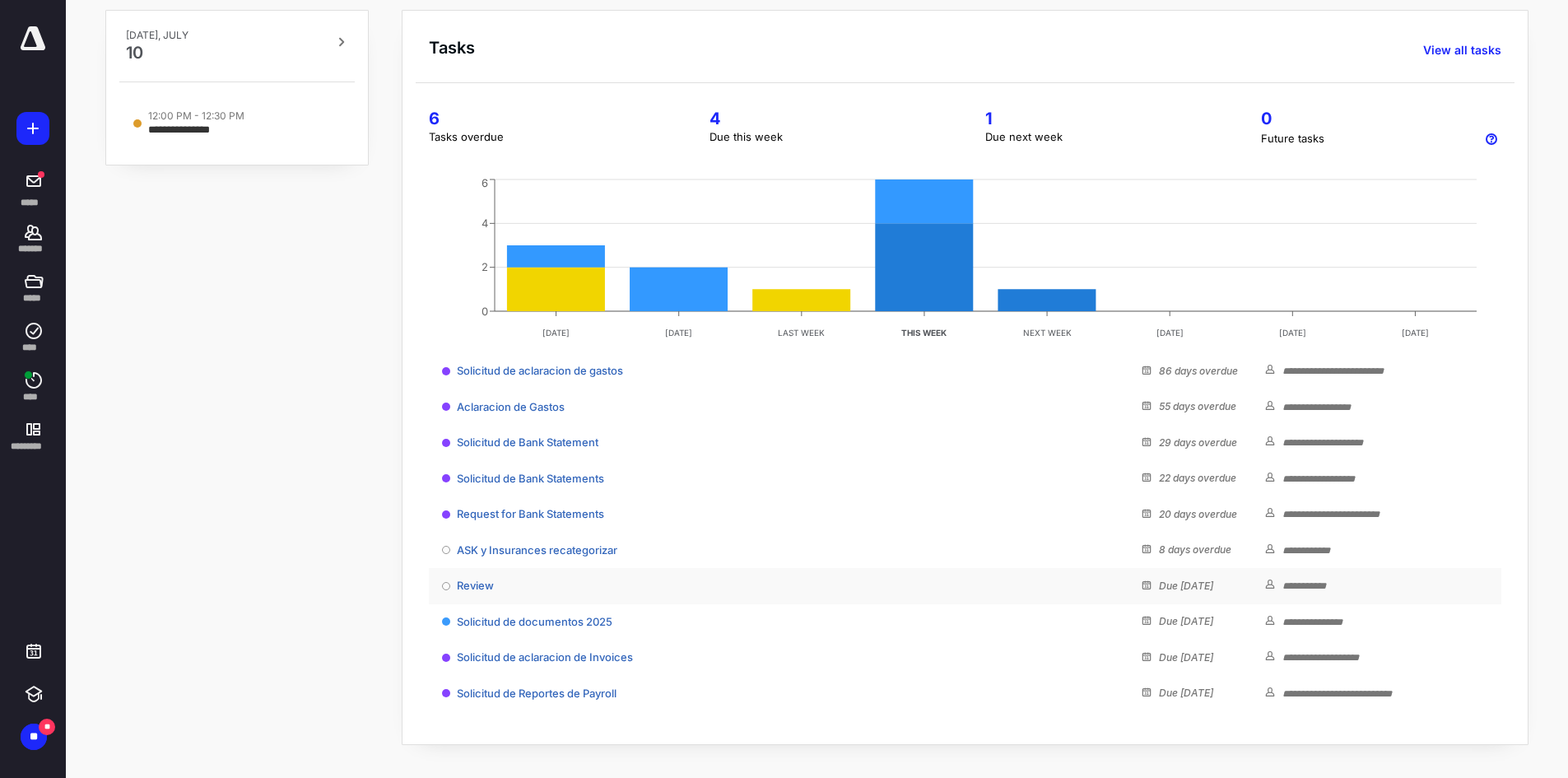 click on "Review" at bounding box center [792, 586] 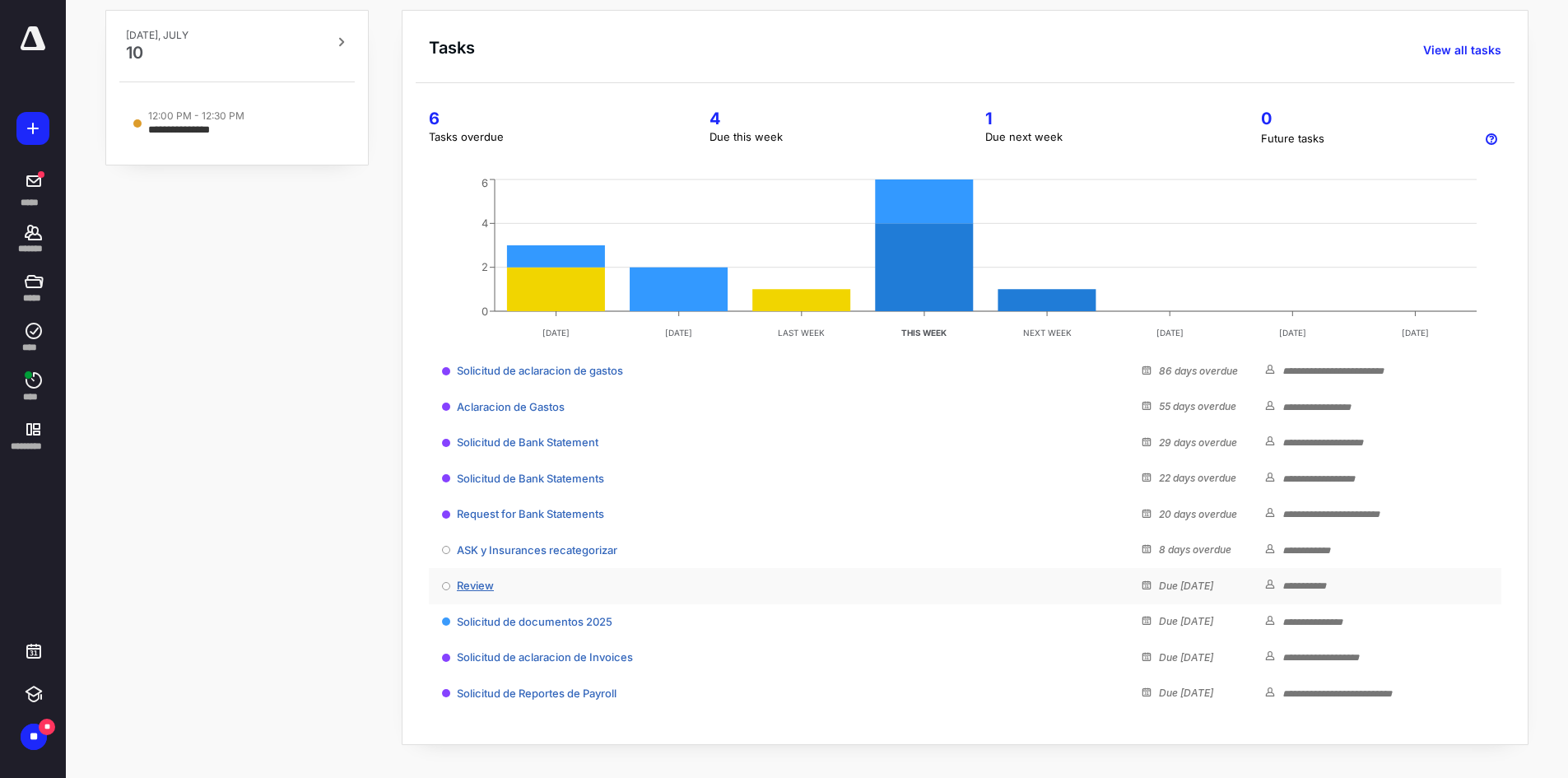 click on "Review" at bounding box center (475, 585) 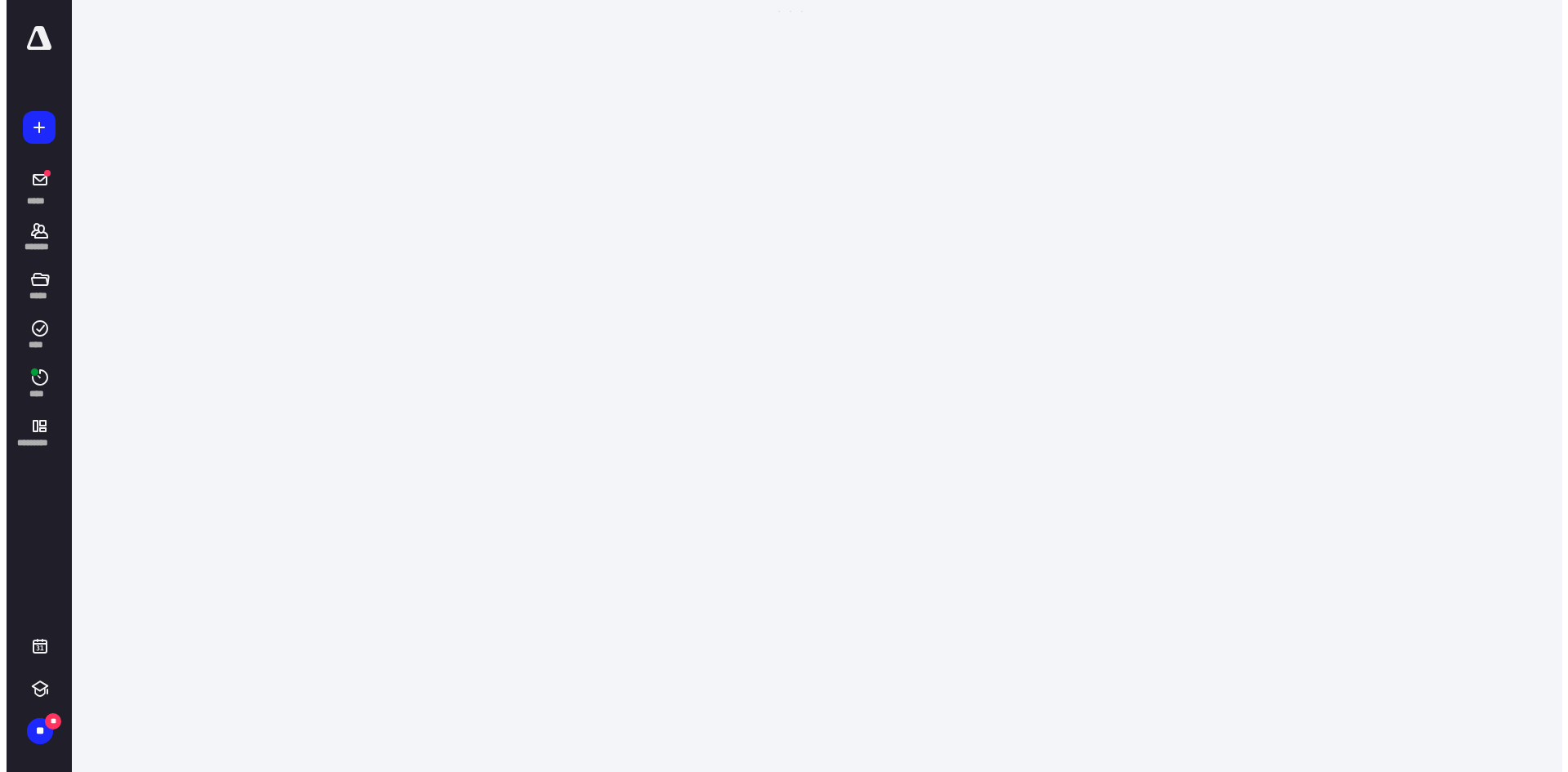 scroll, scrollTop: 0, scrollLeft: 0, axis: both 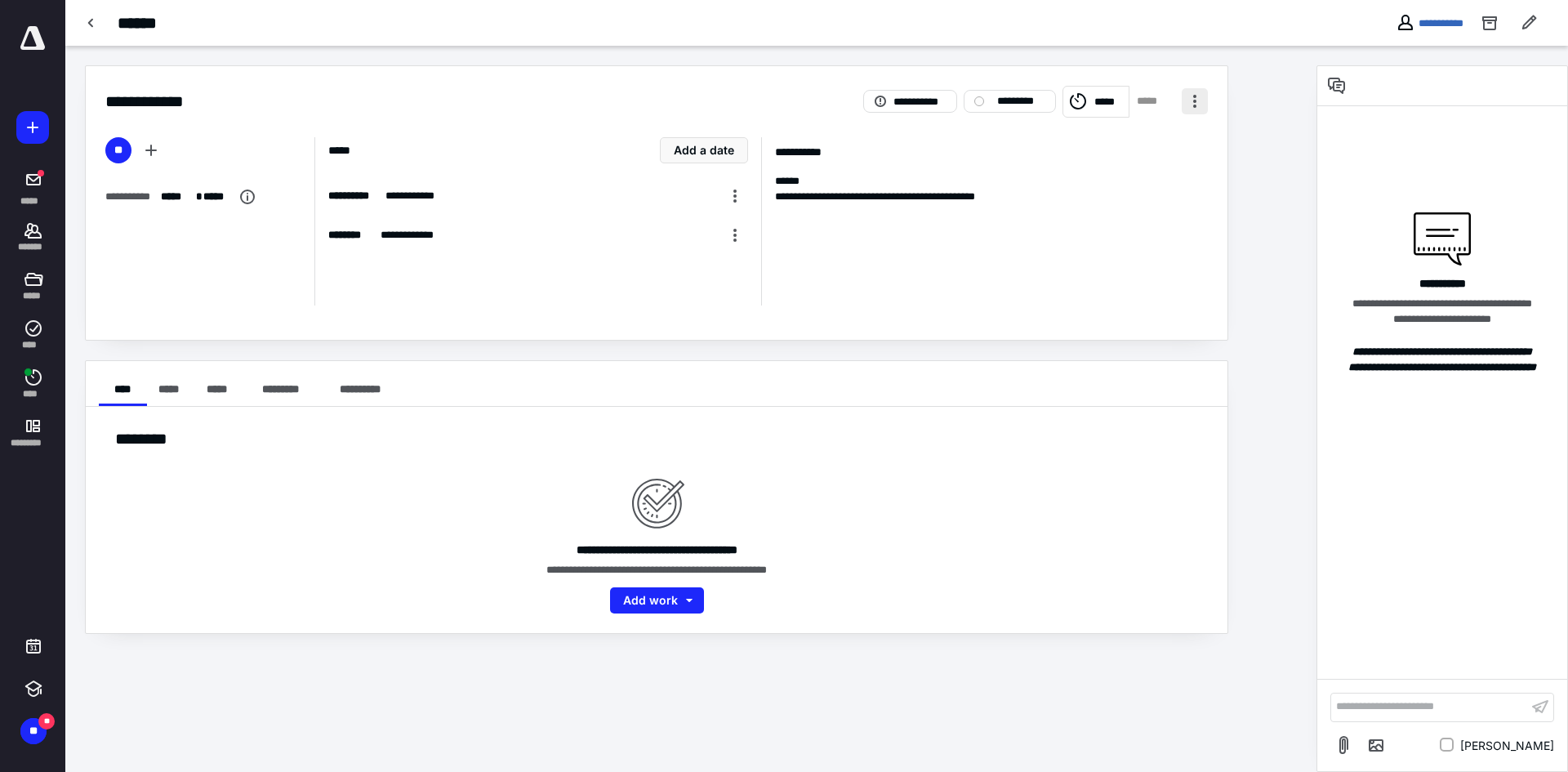 click at bounding box center (1195, 101) 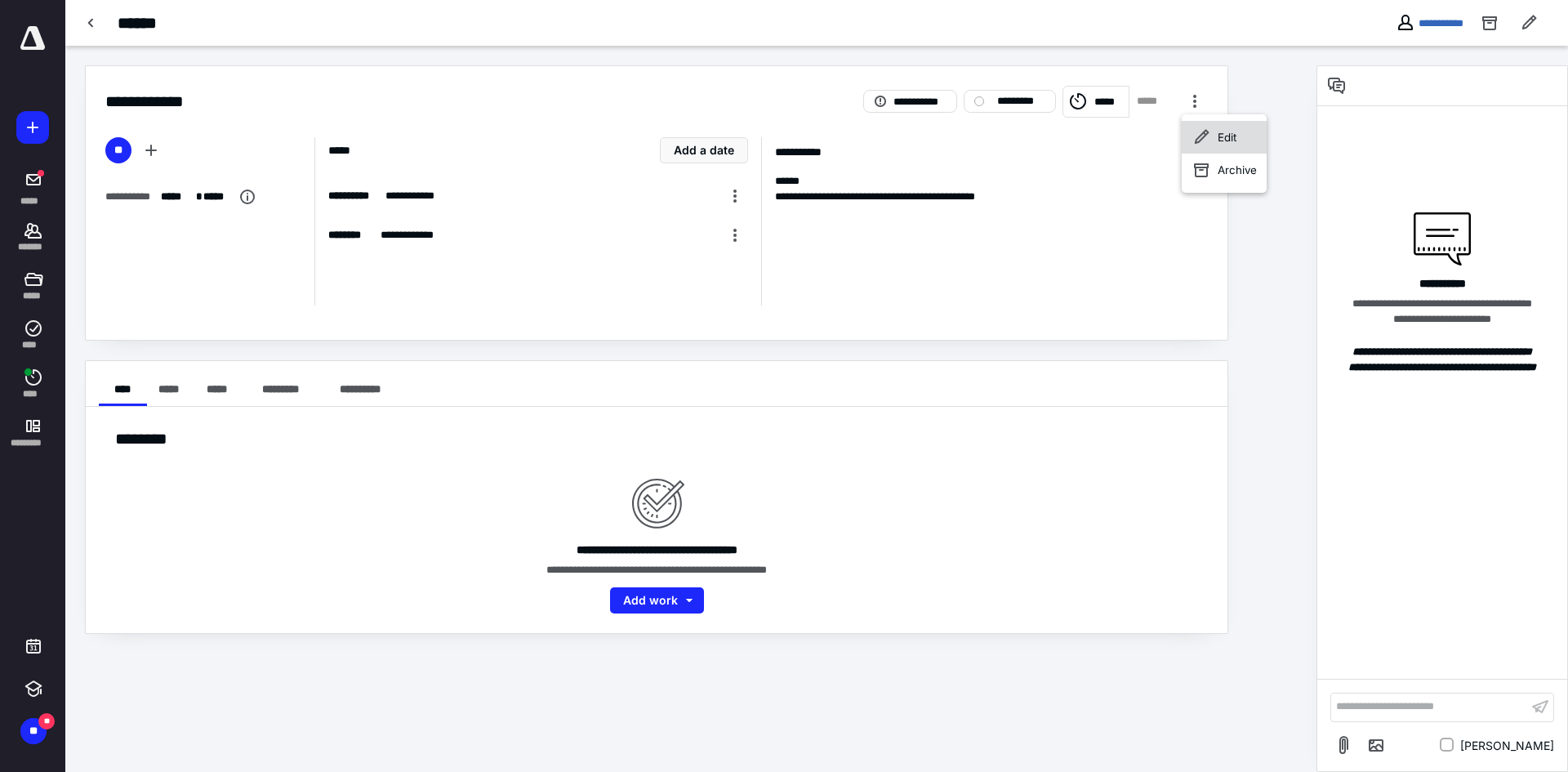 click 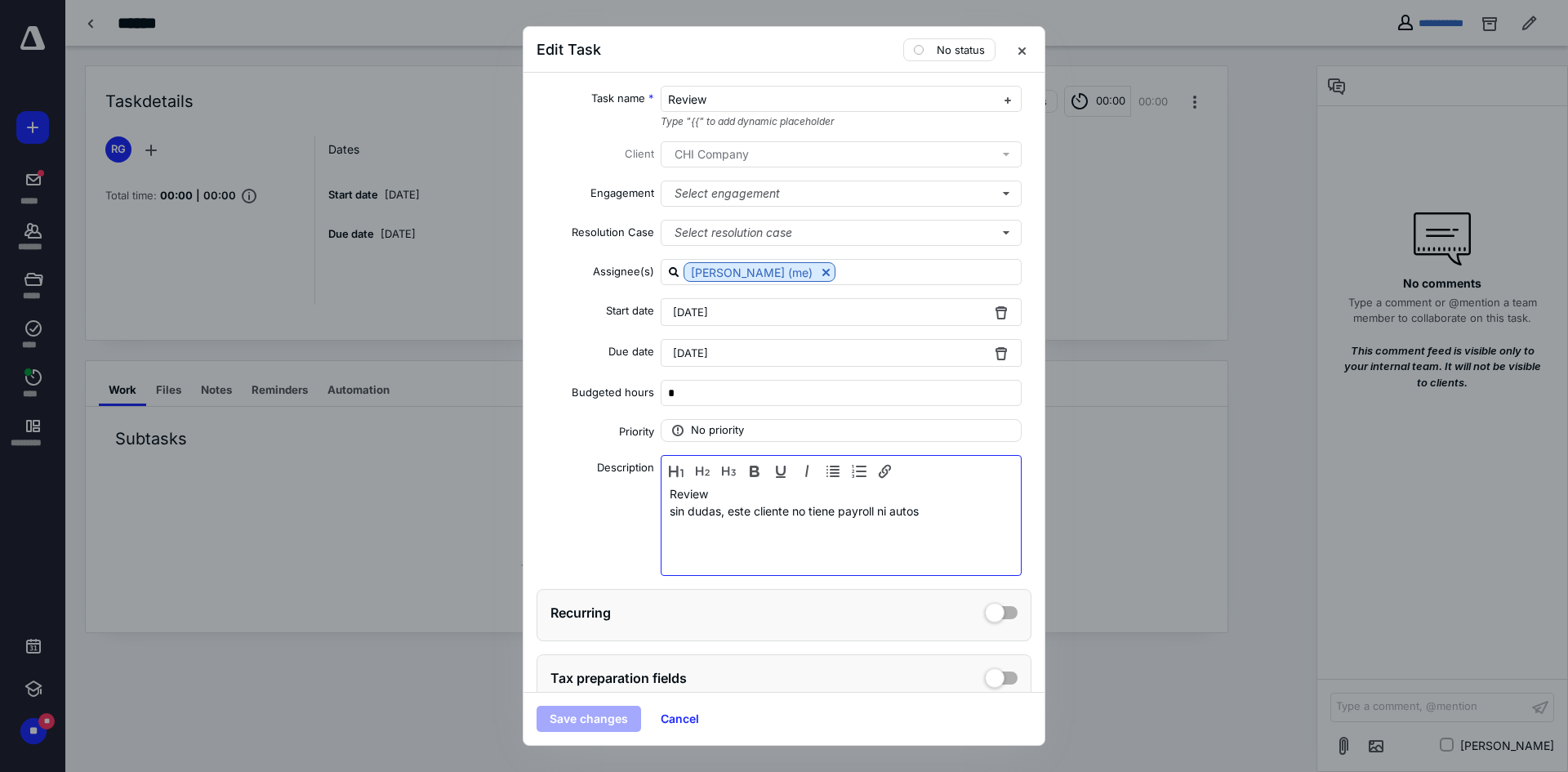 click on "sin dudas, este cliente no tiene payroll ni autos" at bounding box center (841, 511) 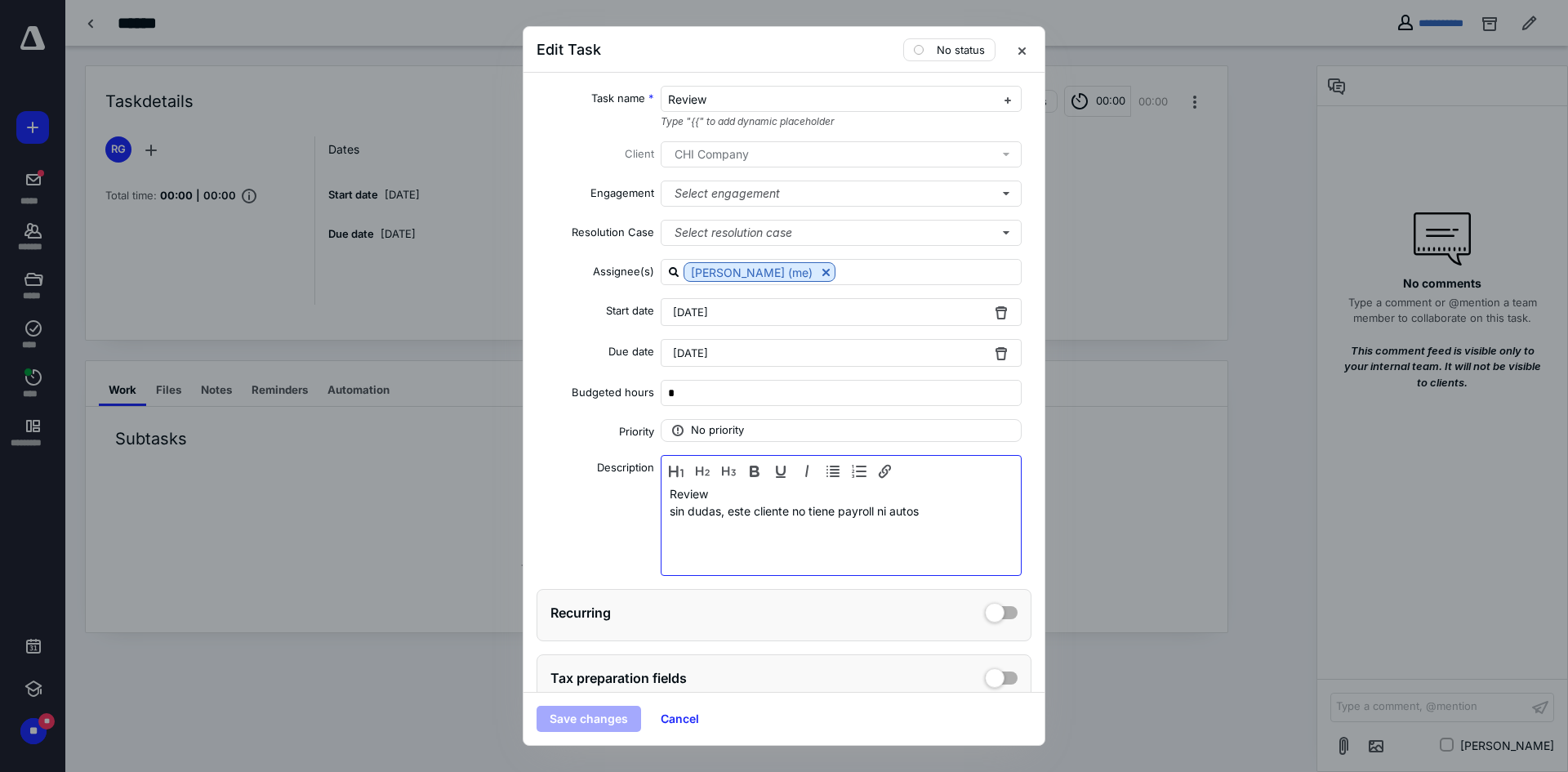 type 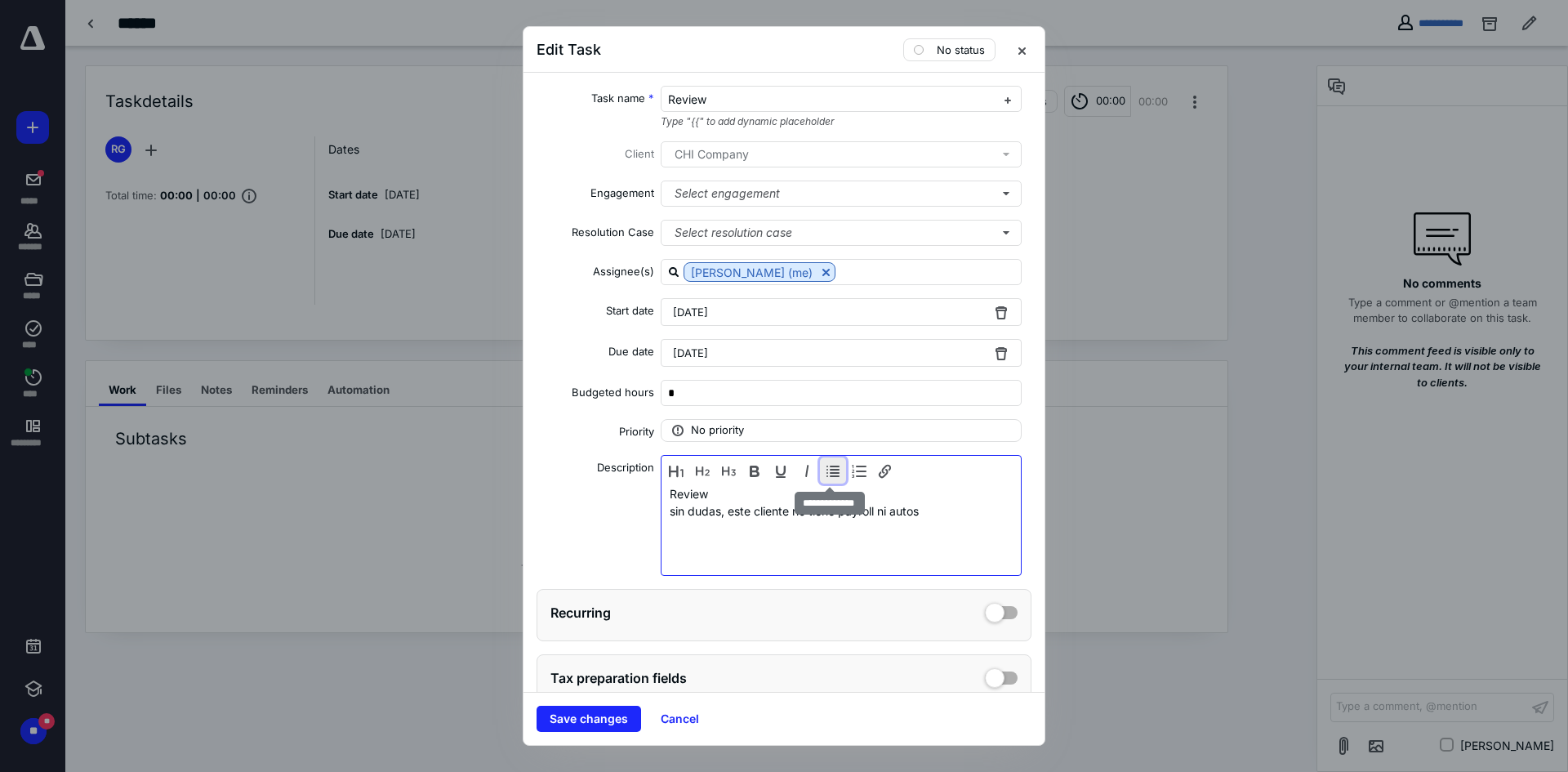 click at bounding box center [833, 471] 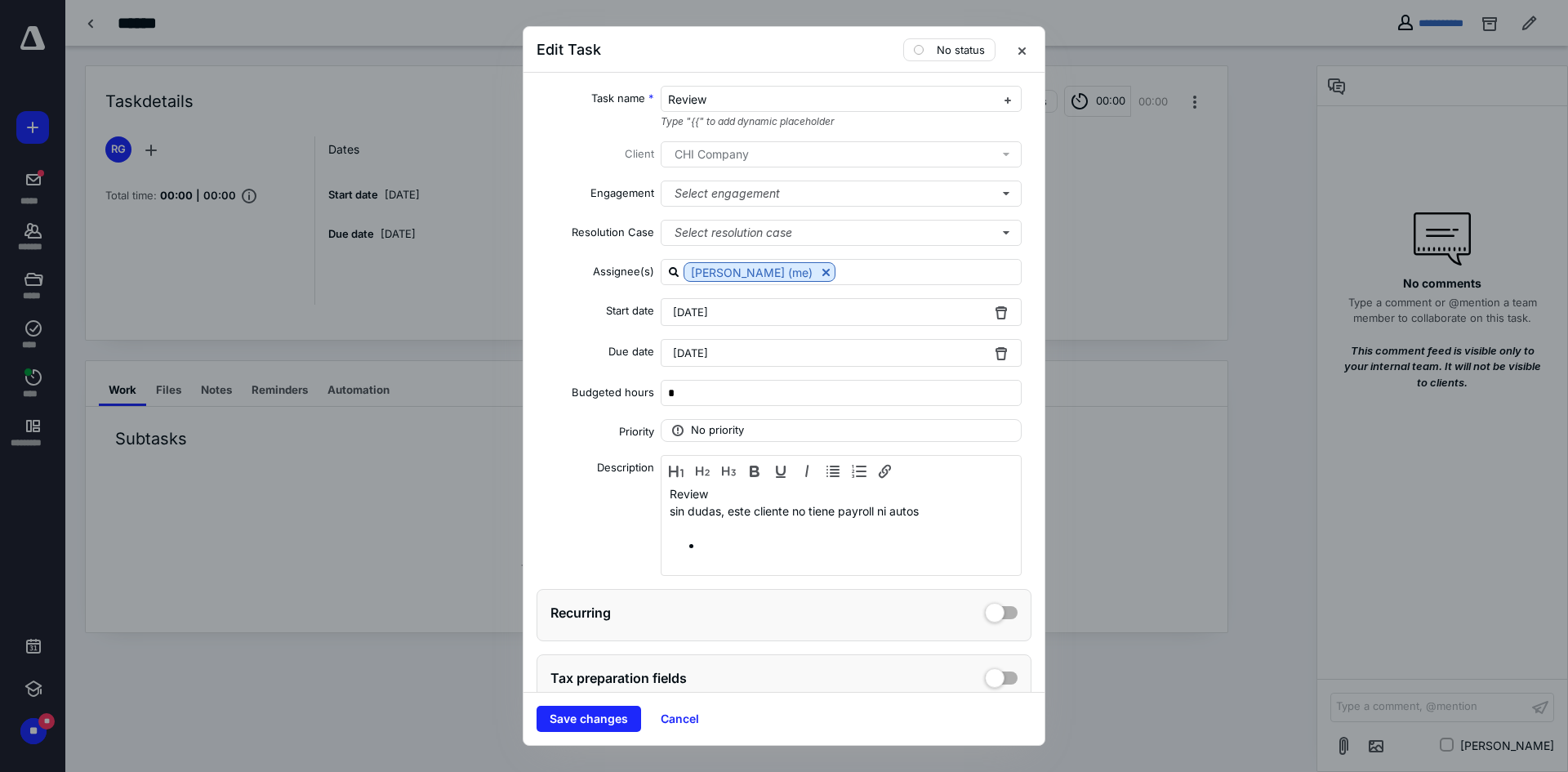 click on "[DATE]" at bounding box center [841, 312] 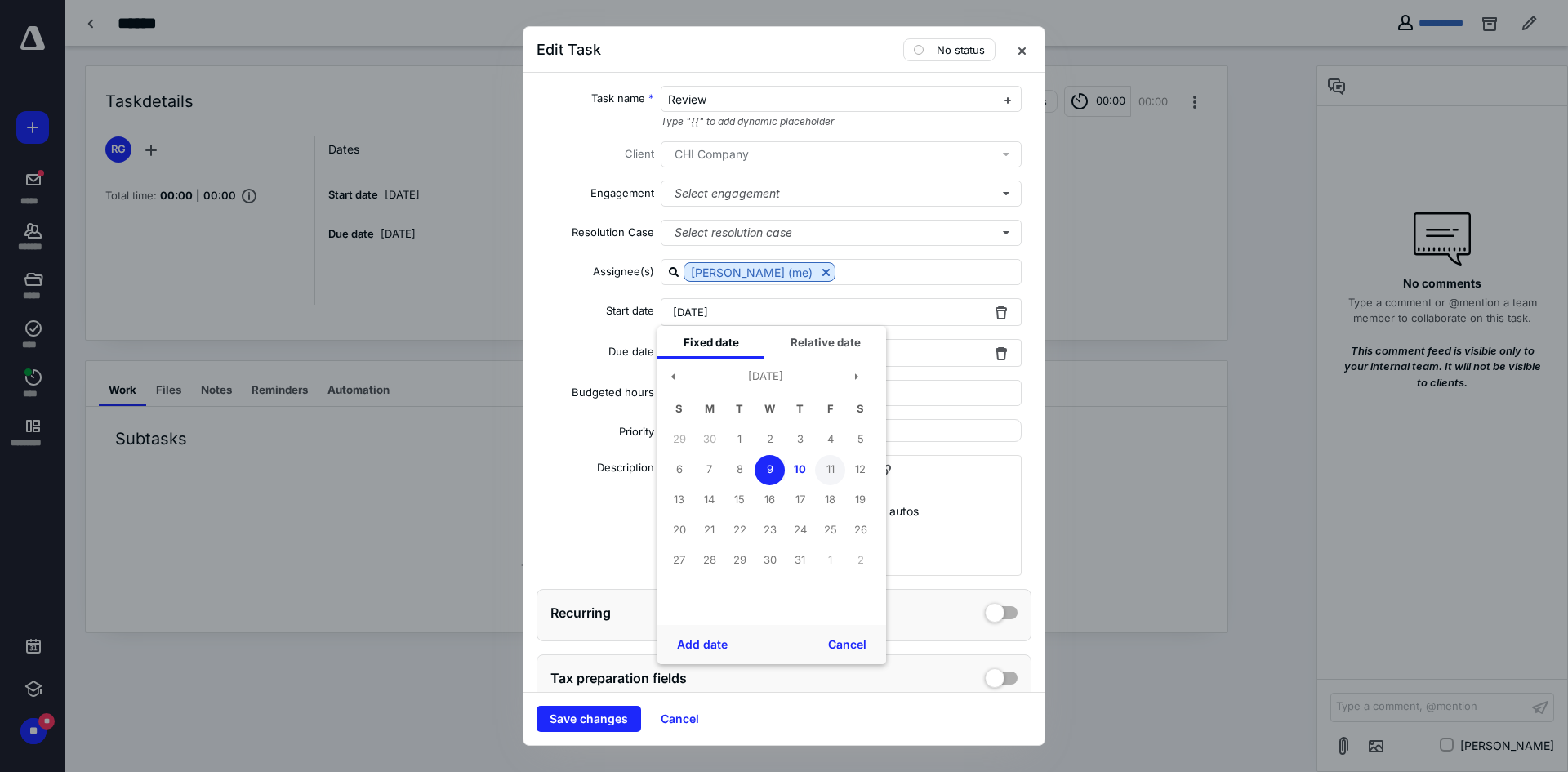 click on "11" at bounding box center (830, 470) 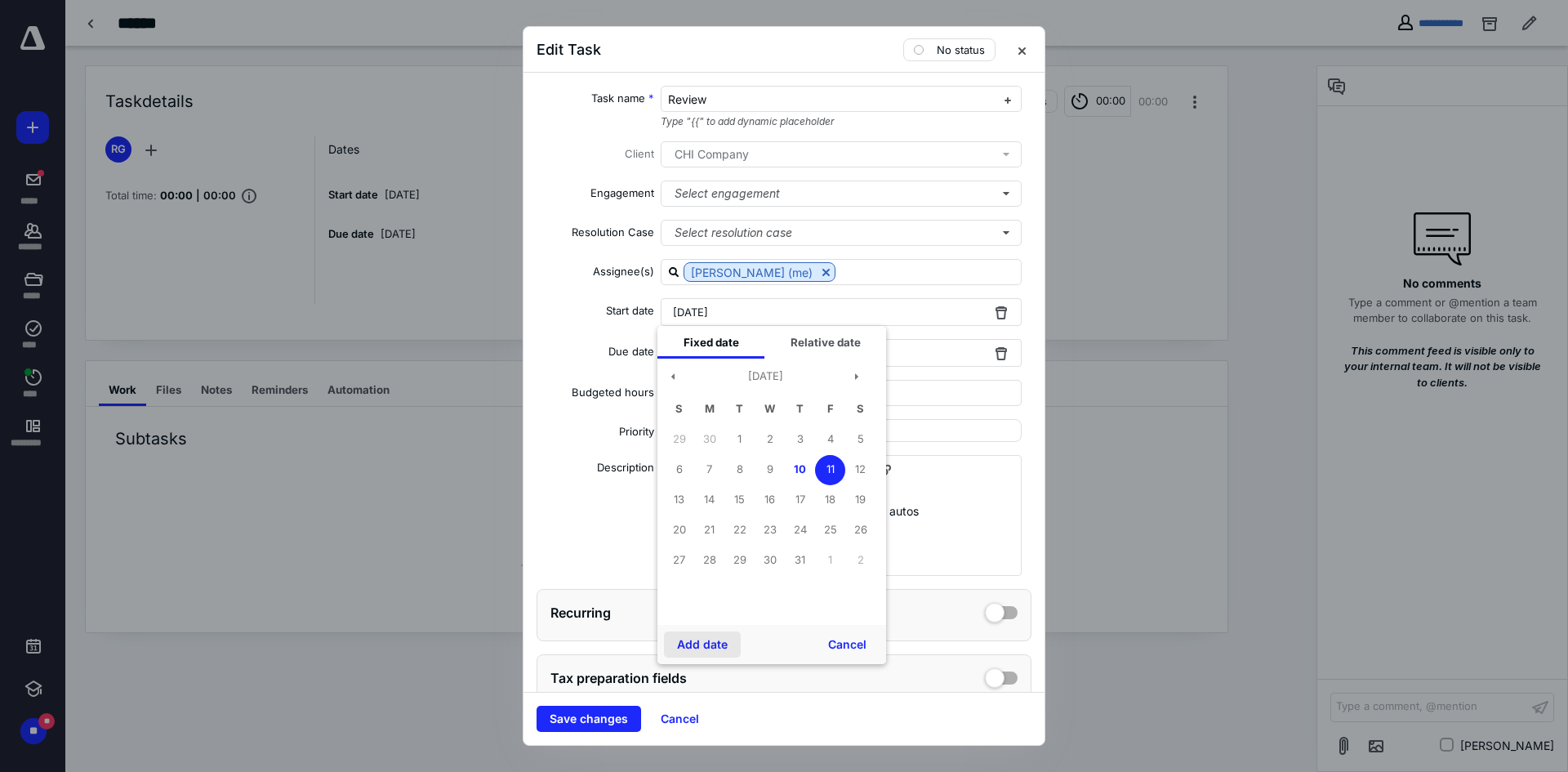 click on "Add date" at bounding box center (702, 645) 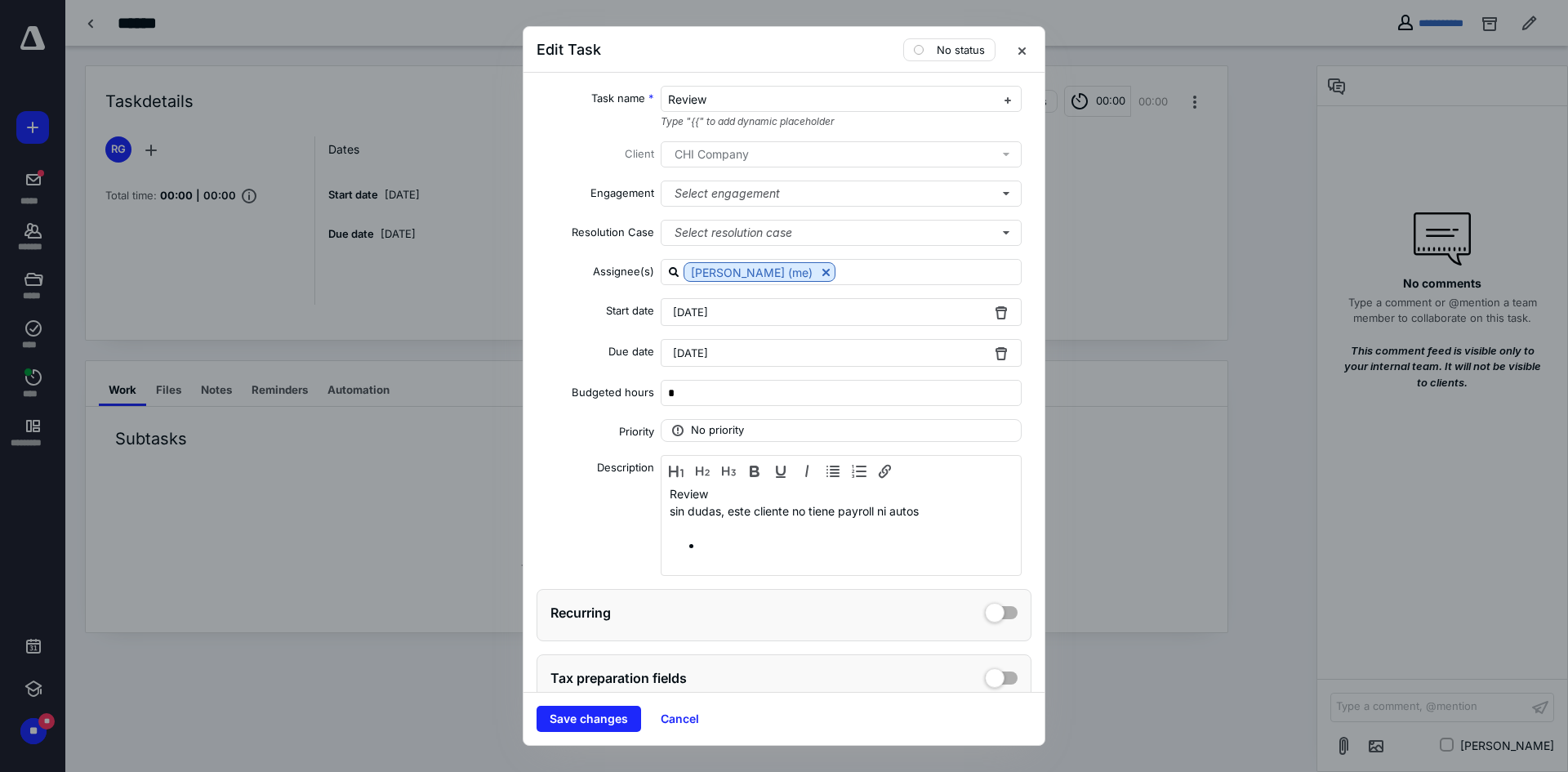 click on "[DATE]" at bounding box center (841, 353) 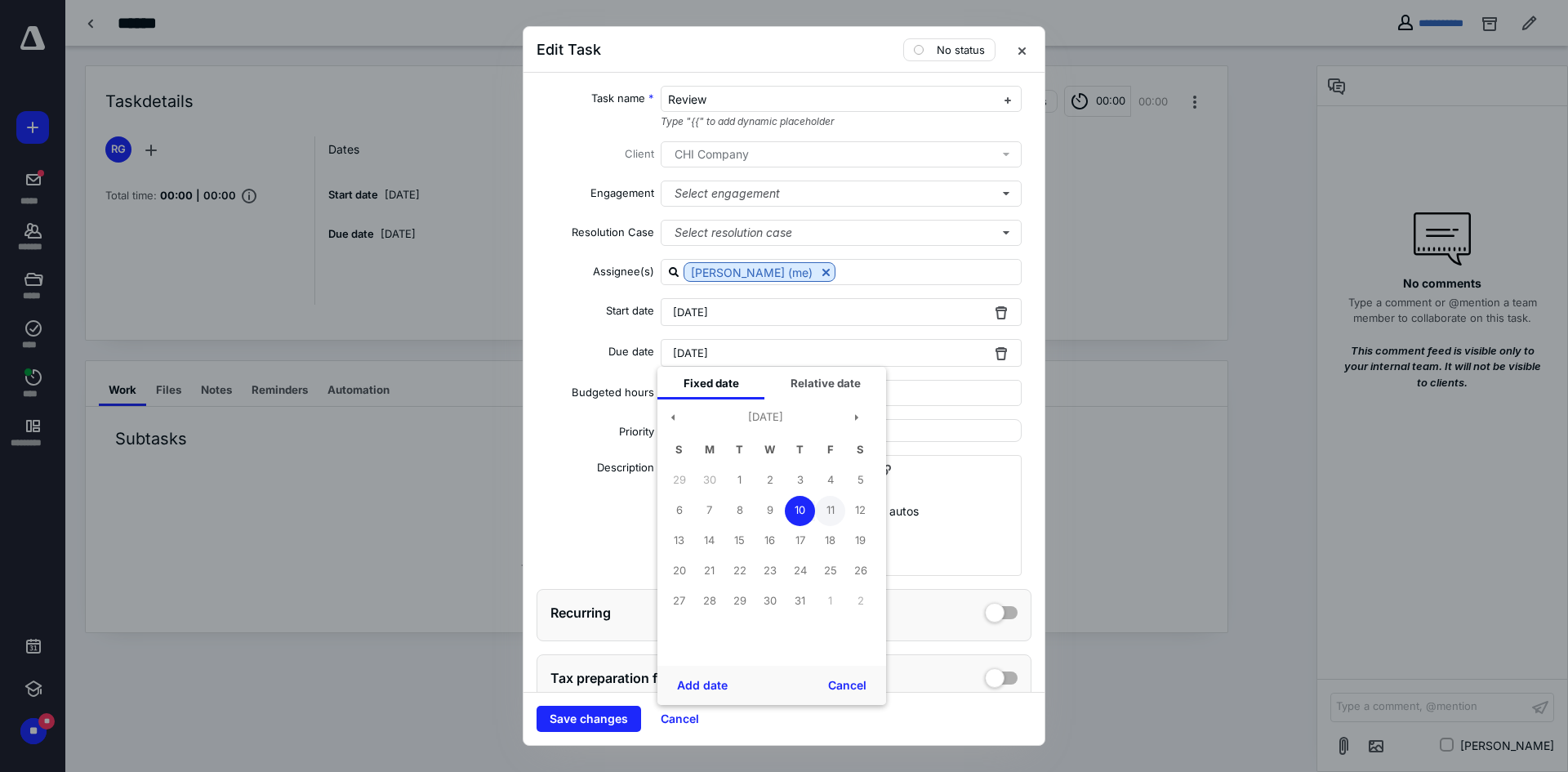 click on "11" at bounding box center (830, 511) 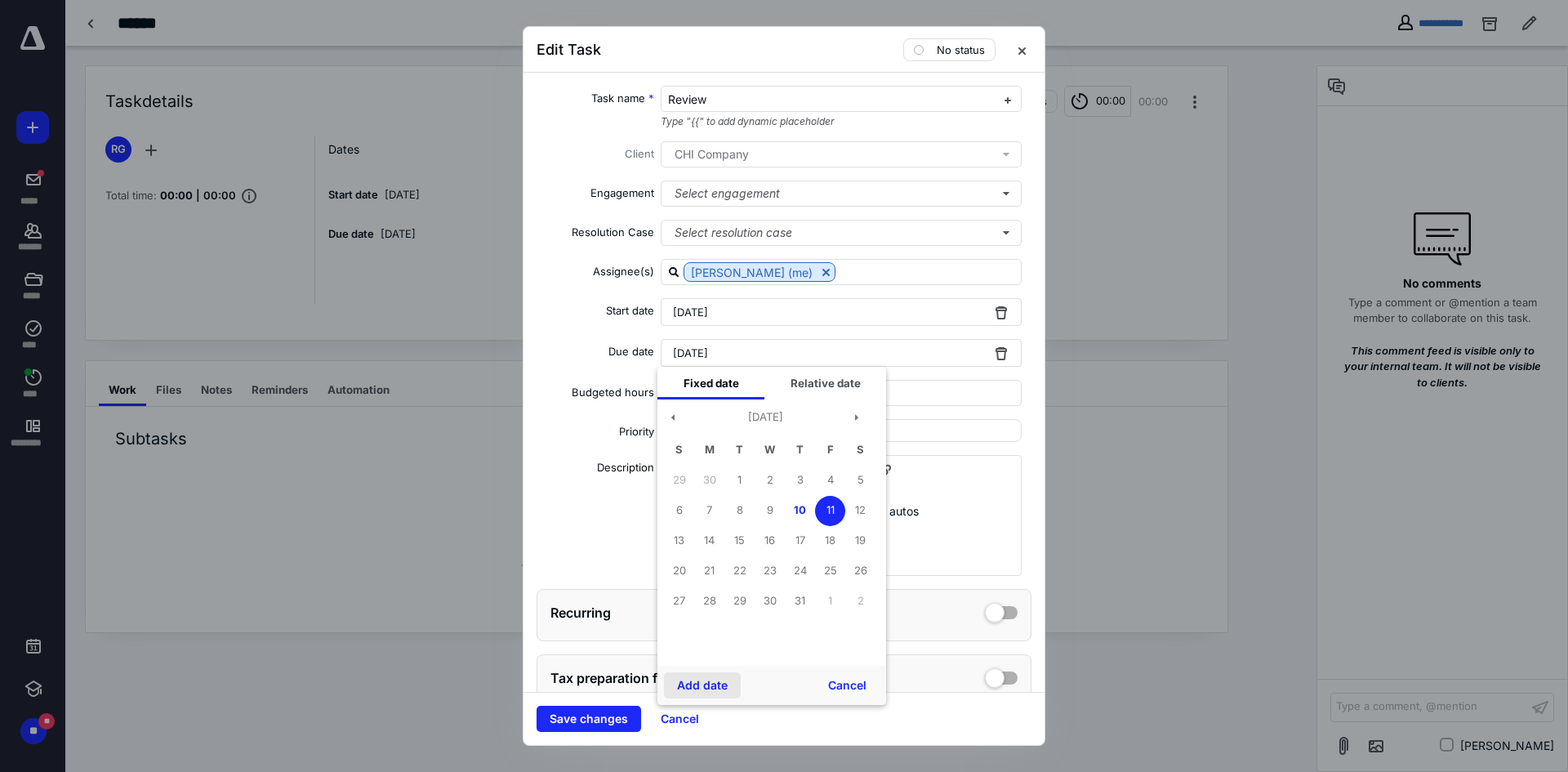 click on "Add date" at bounding box center (702, 685) 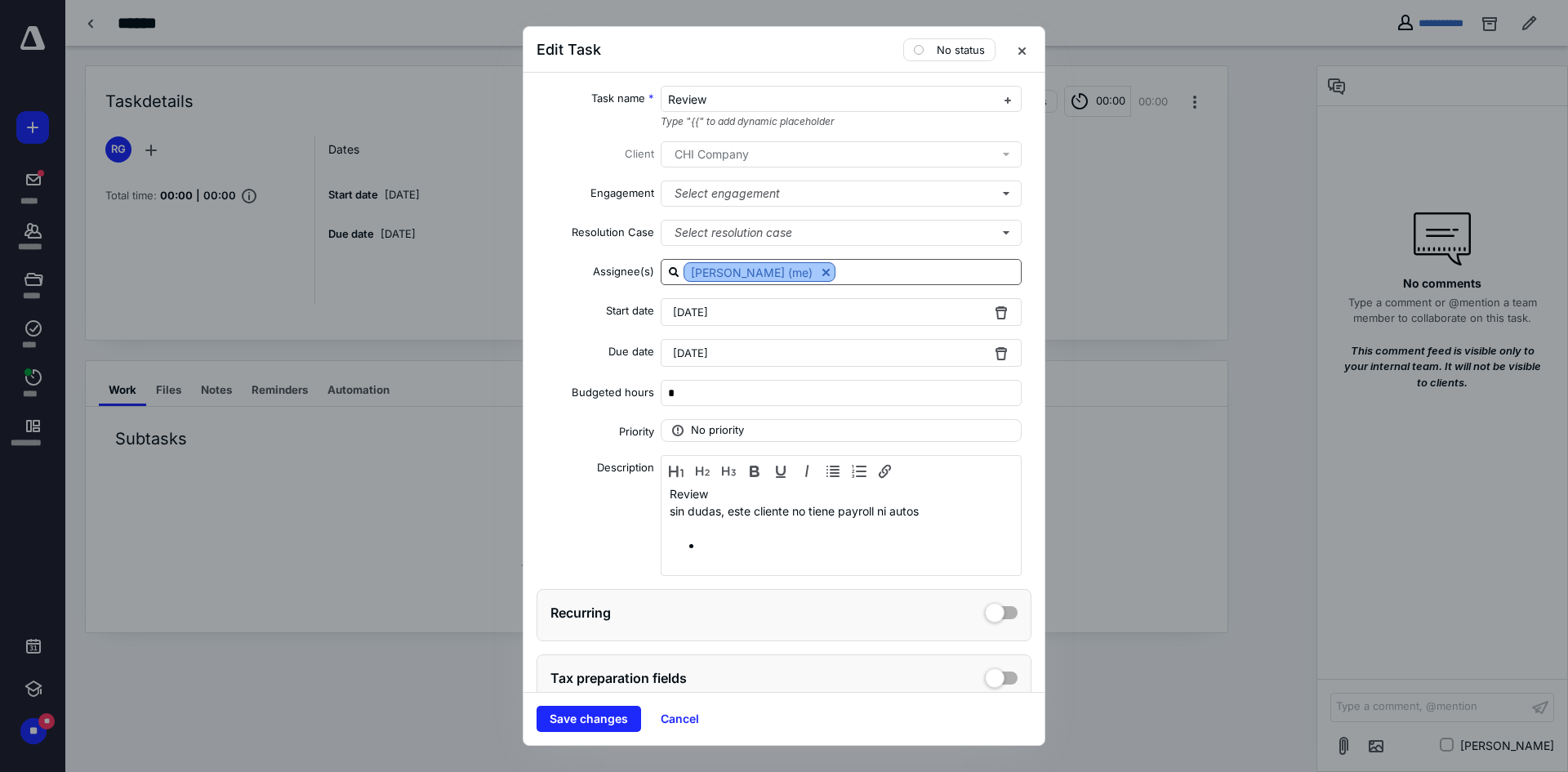 click at bounding box center (826, 272) 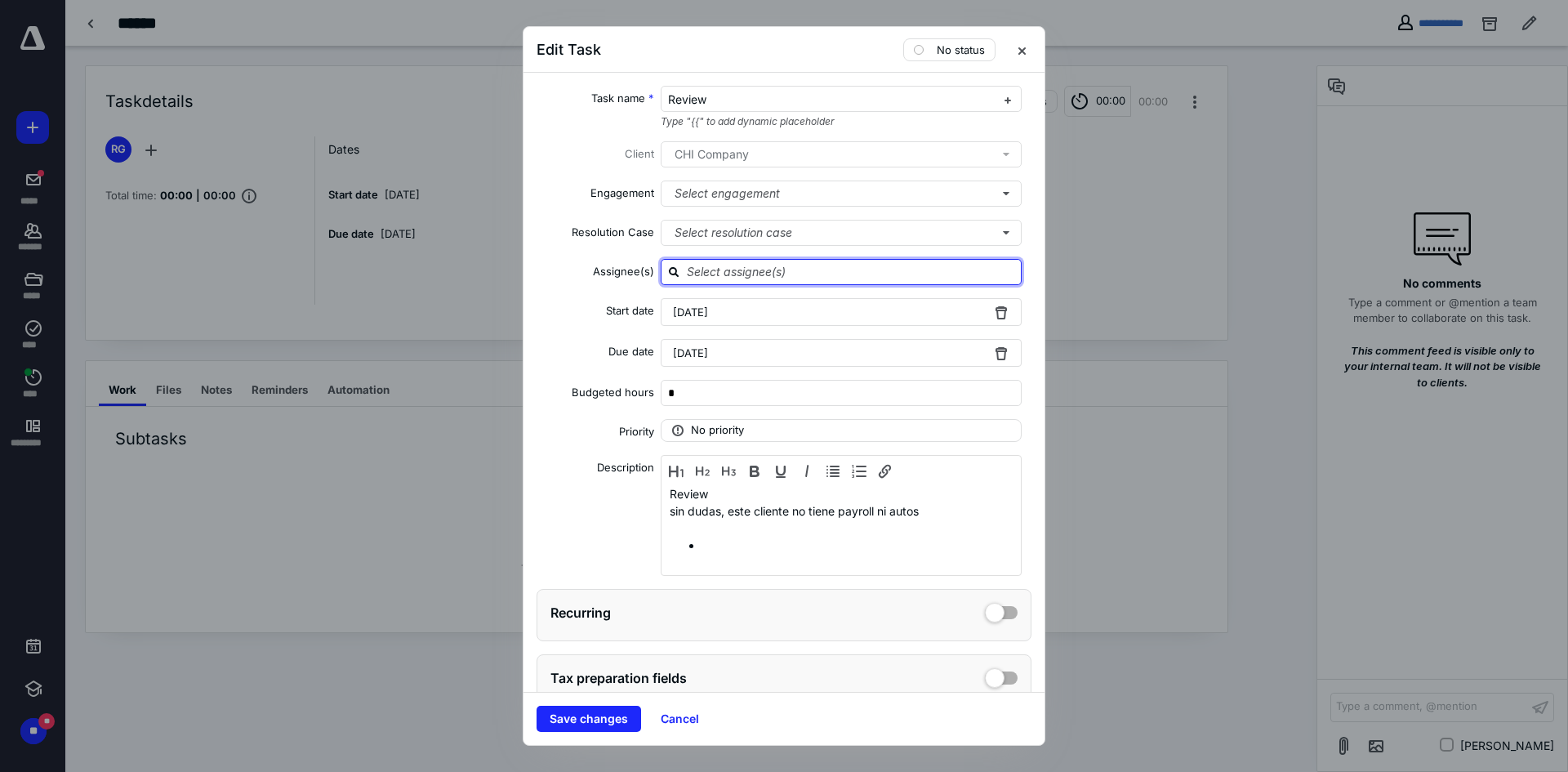 click at bounding box center (851, 271) 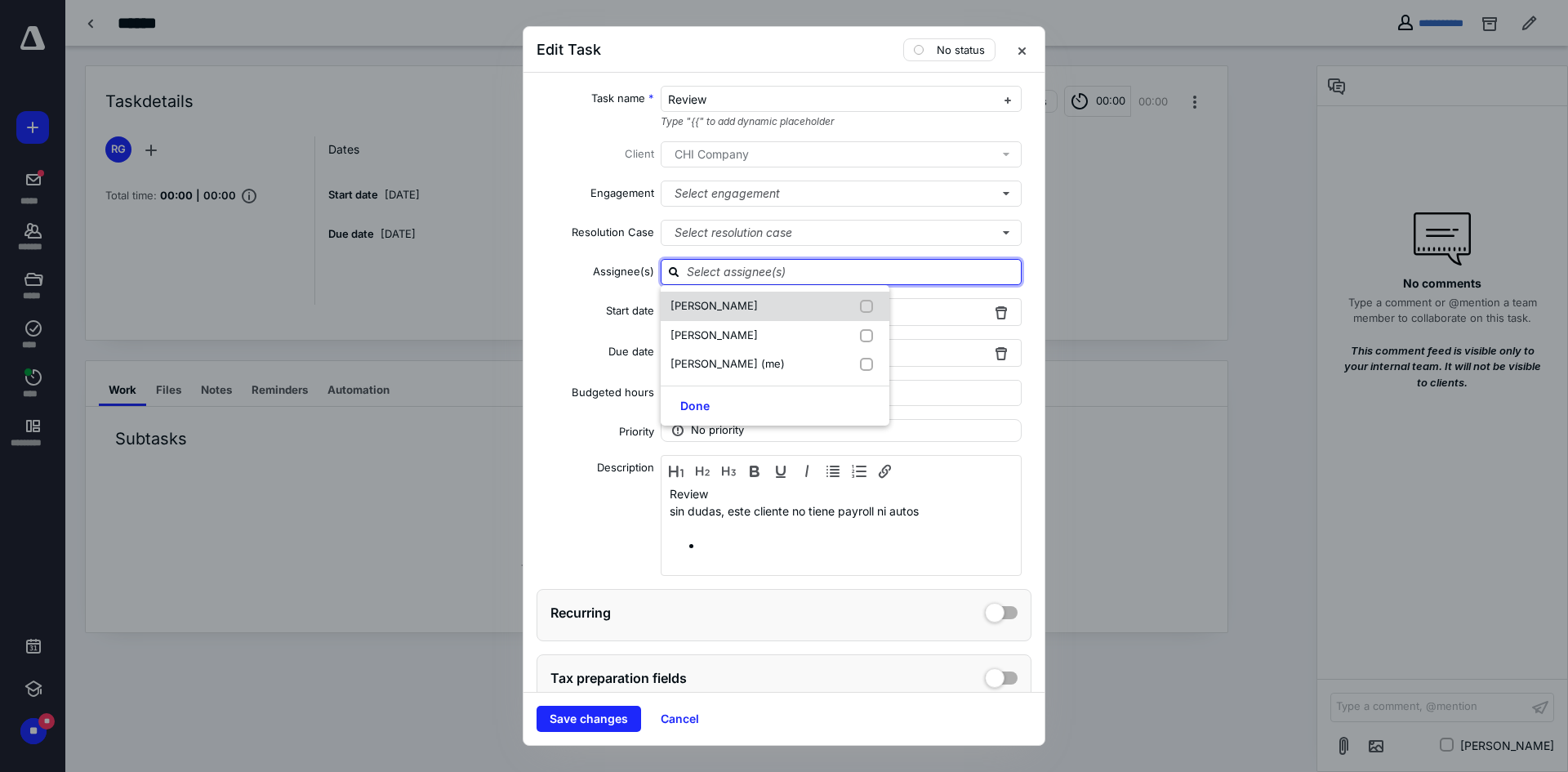 click on "[PERSON_NAME]" at bounding box center [775, 306] 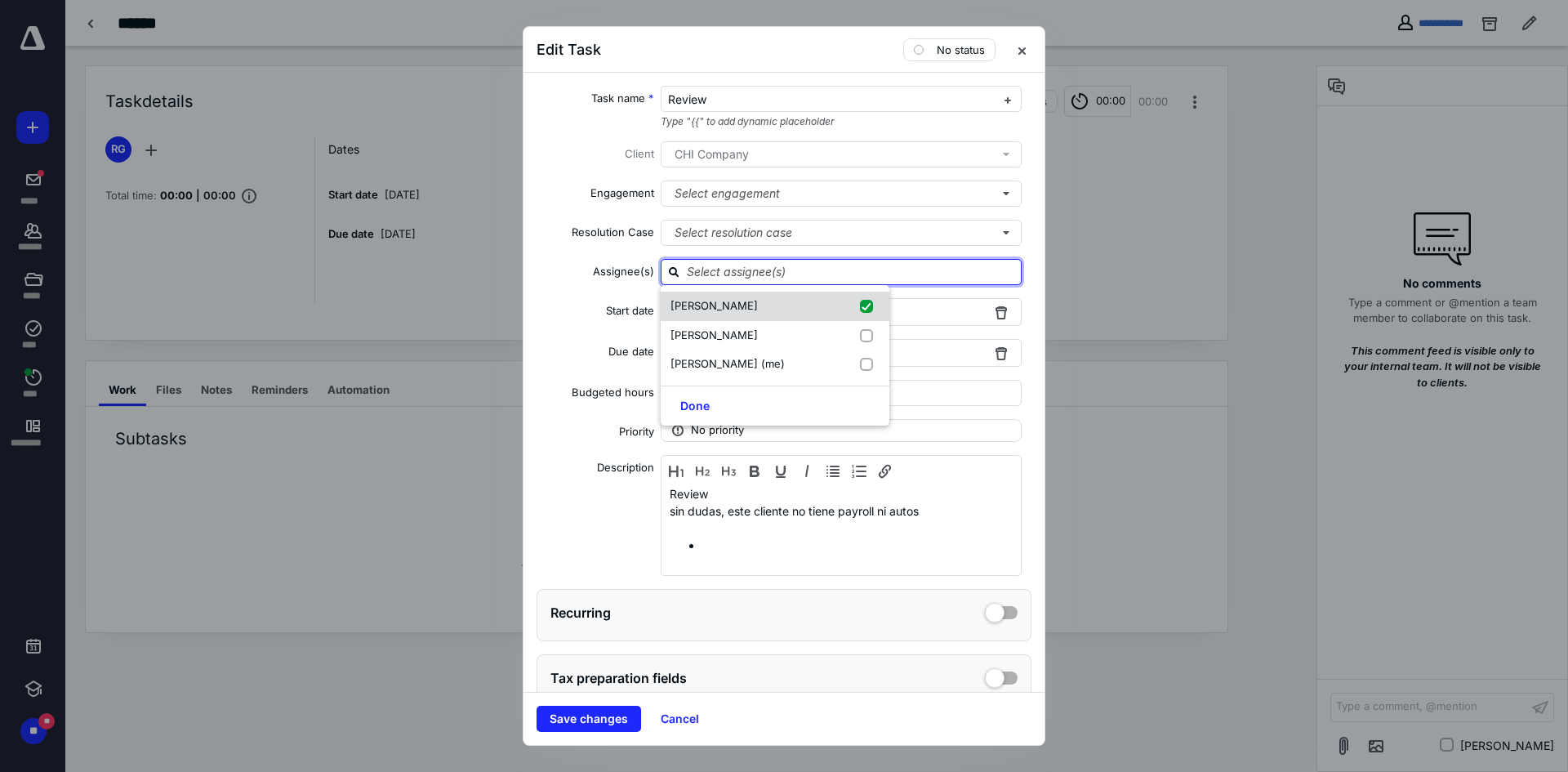checkbox on "true" 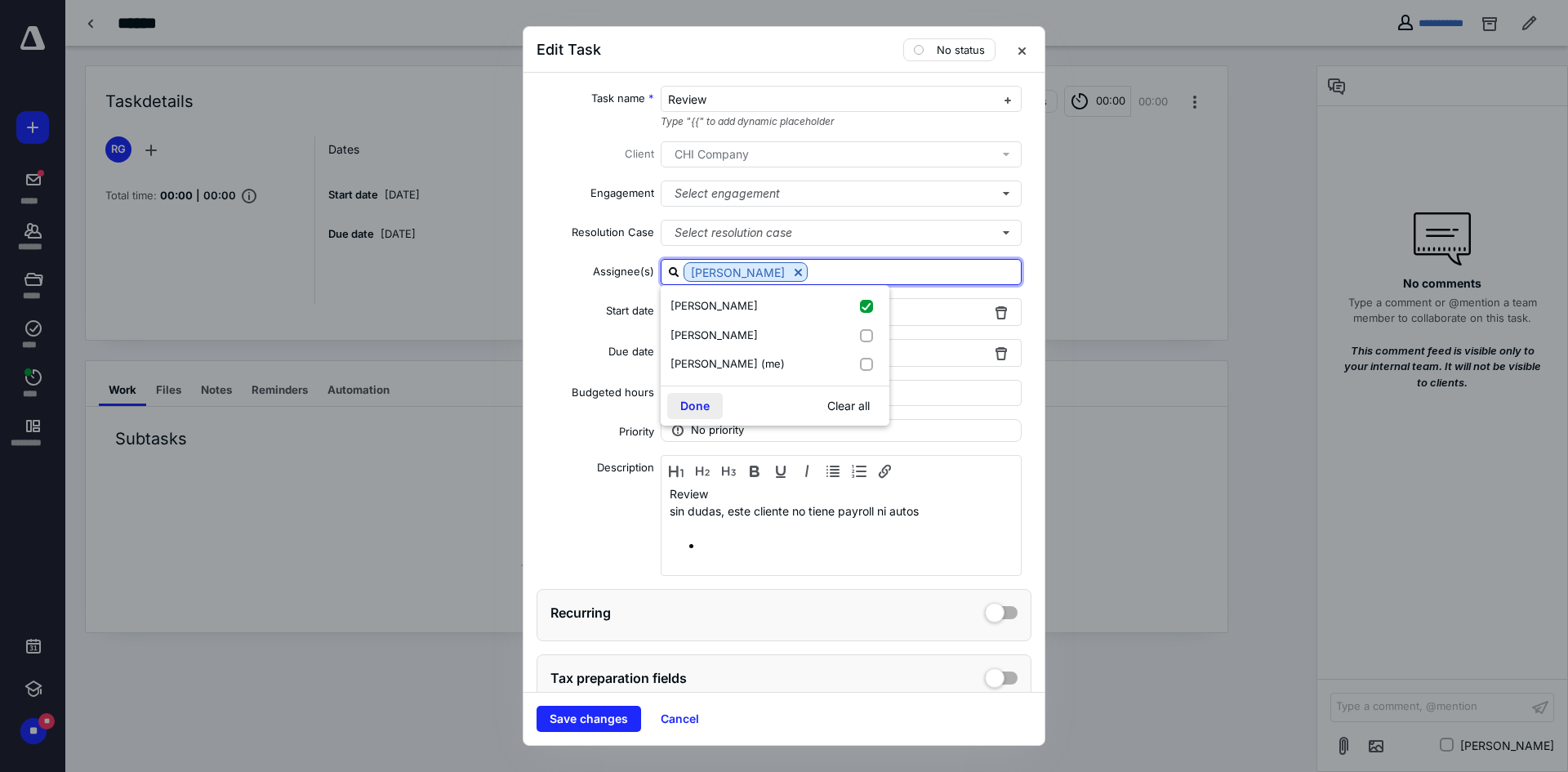 click on "Done" at bounding box center [695, 406] 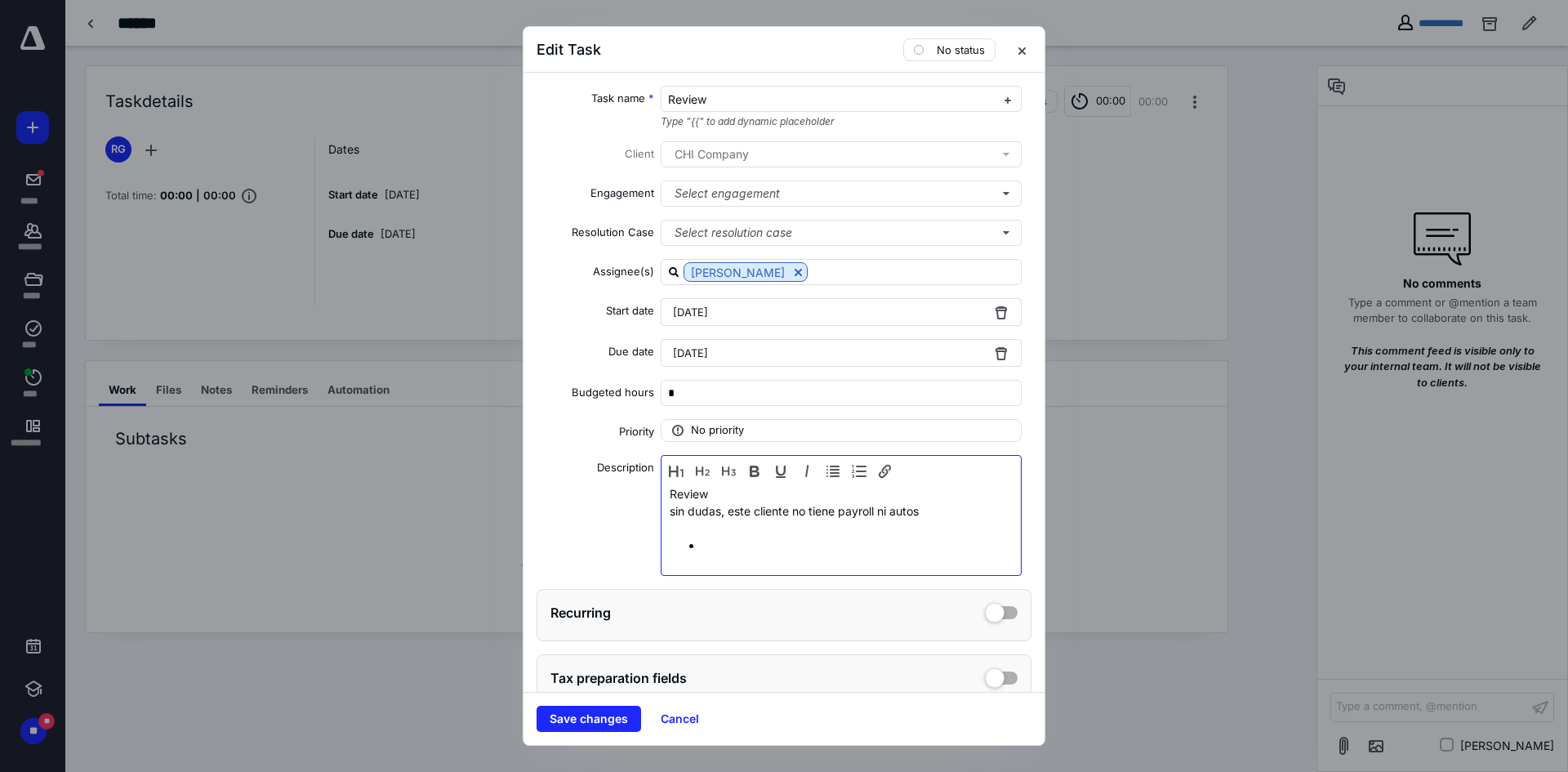 click at bounding box center [858, 545] 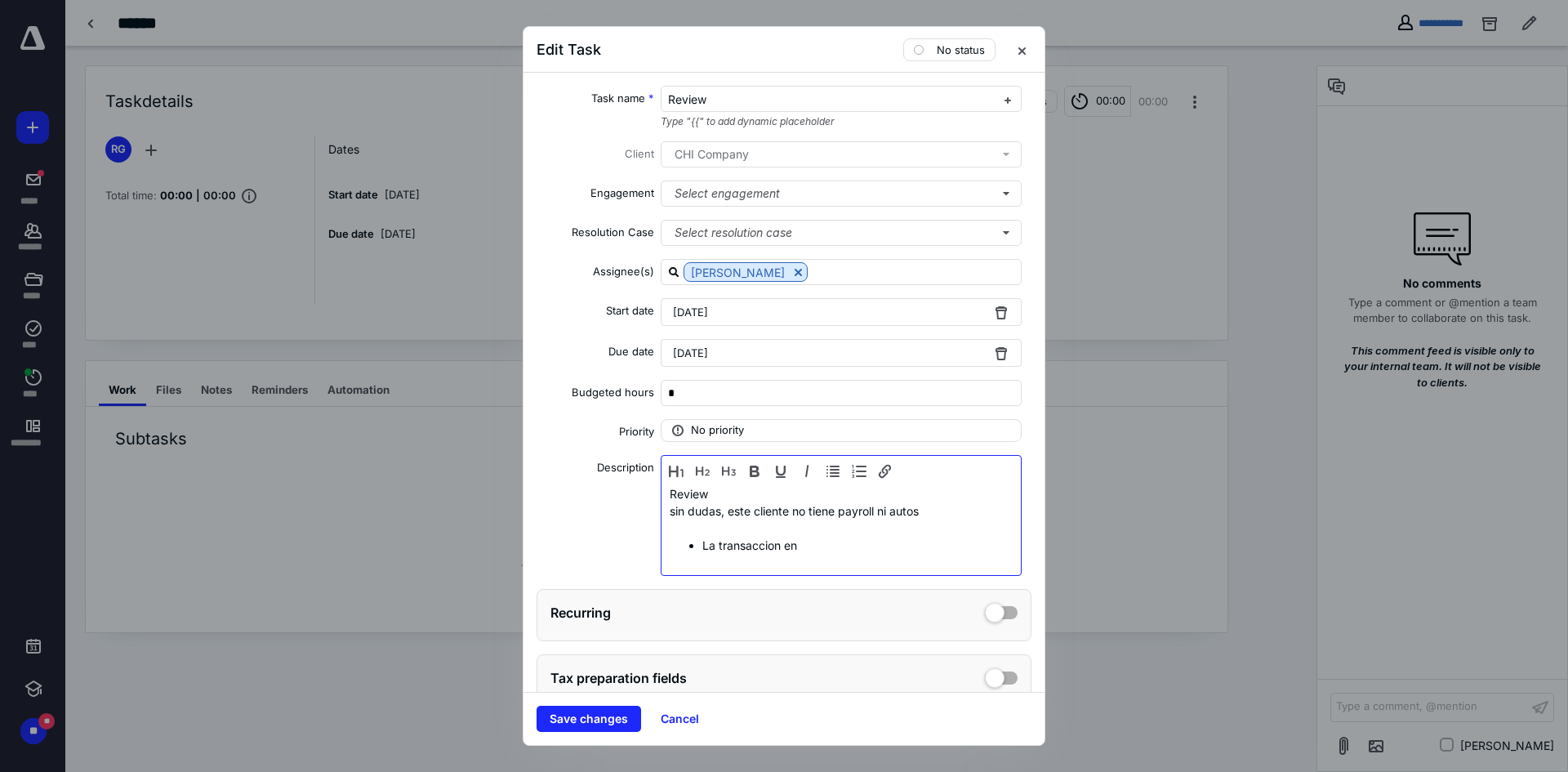 click on "La transaccion en" at bounding box center (858, 545) 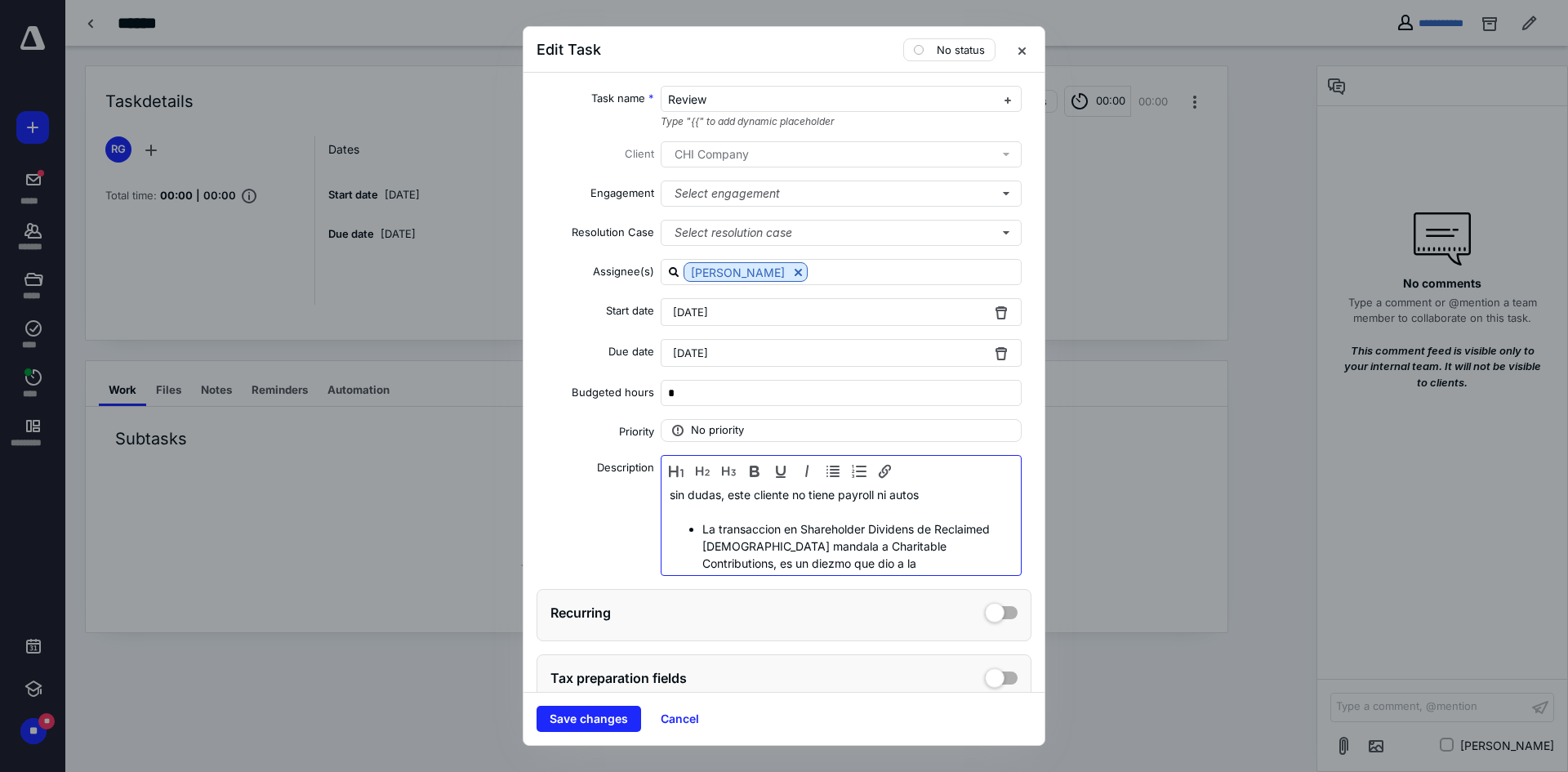 scroll, scrollTop: 33, scrollLeft: 0, axis: vertical 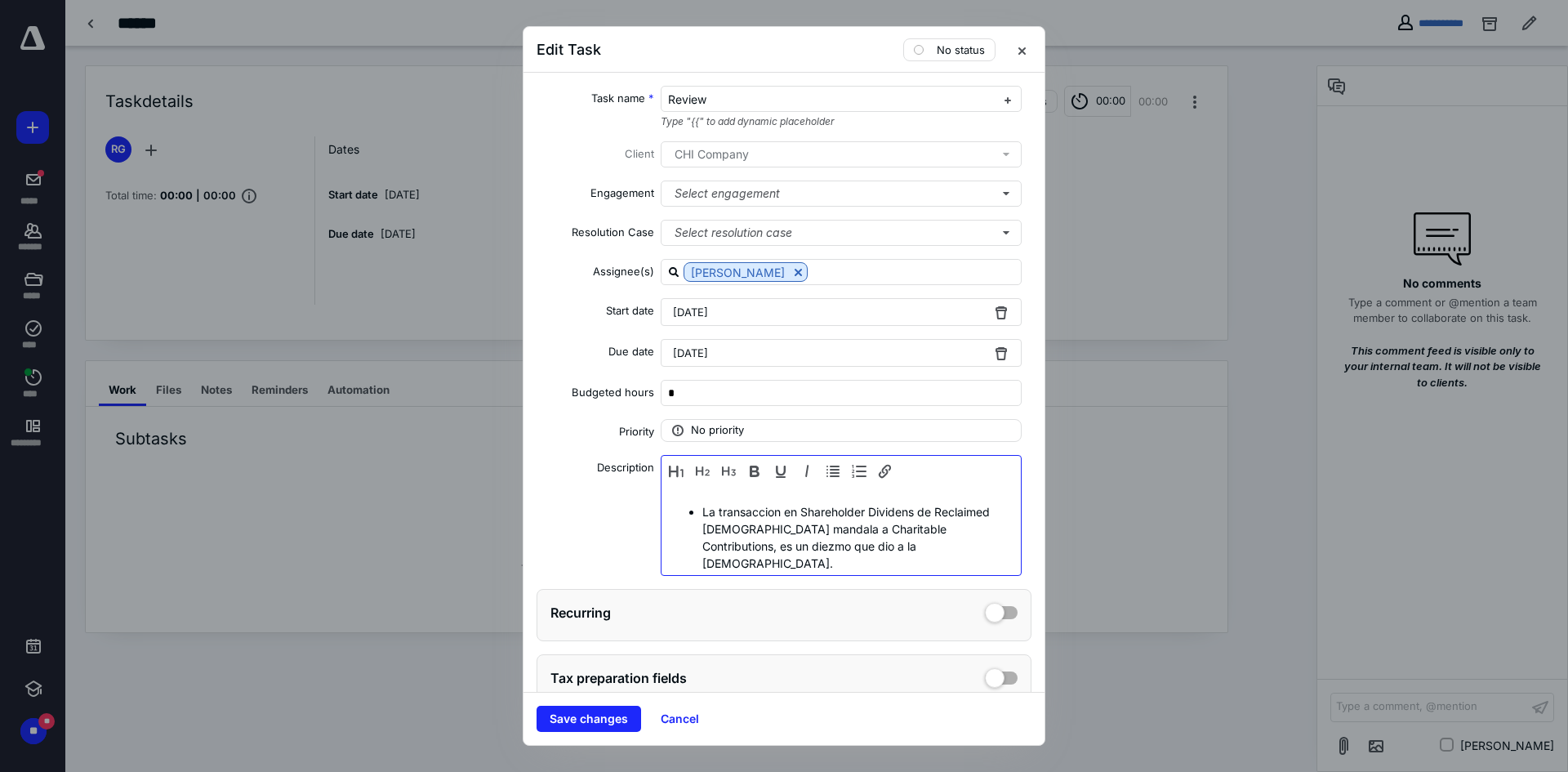 click at bounding box center [853, 580] 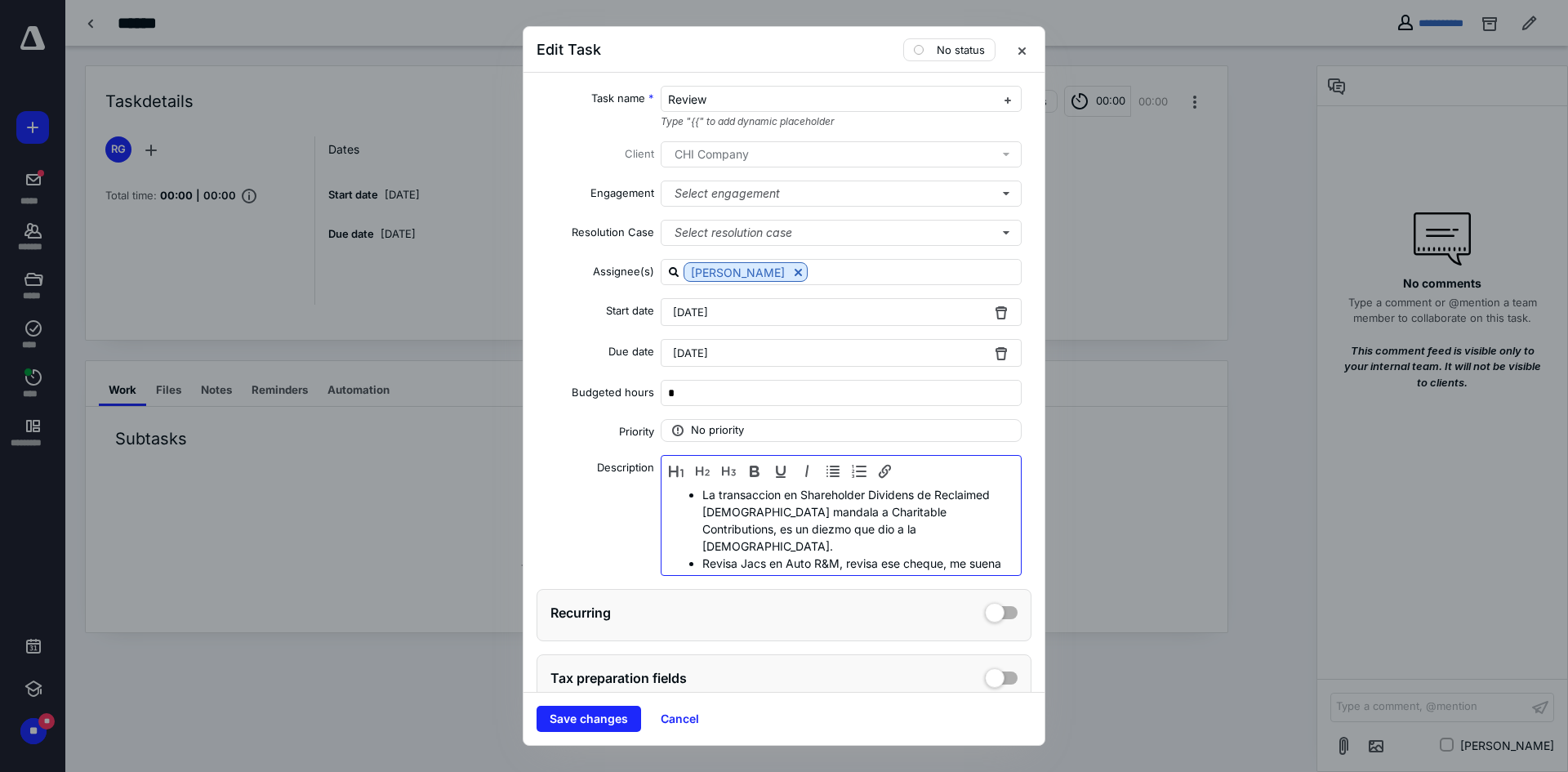 scroll, scrollTop: 68, scrollLeft: 0, axis: vertical 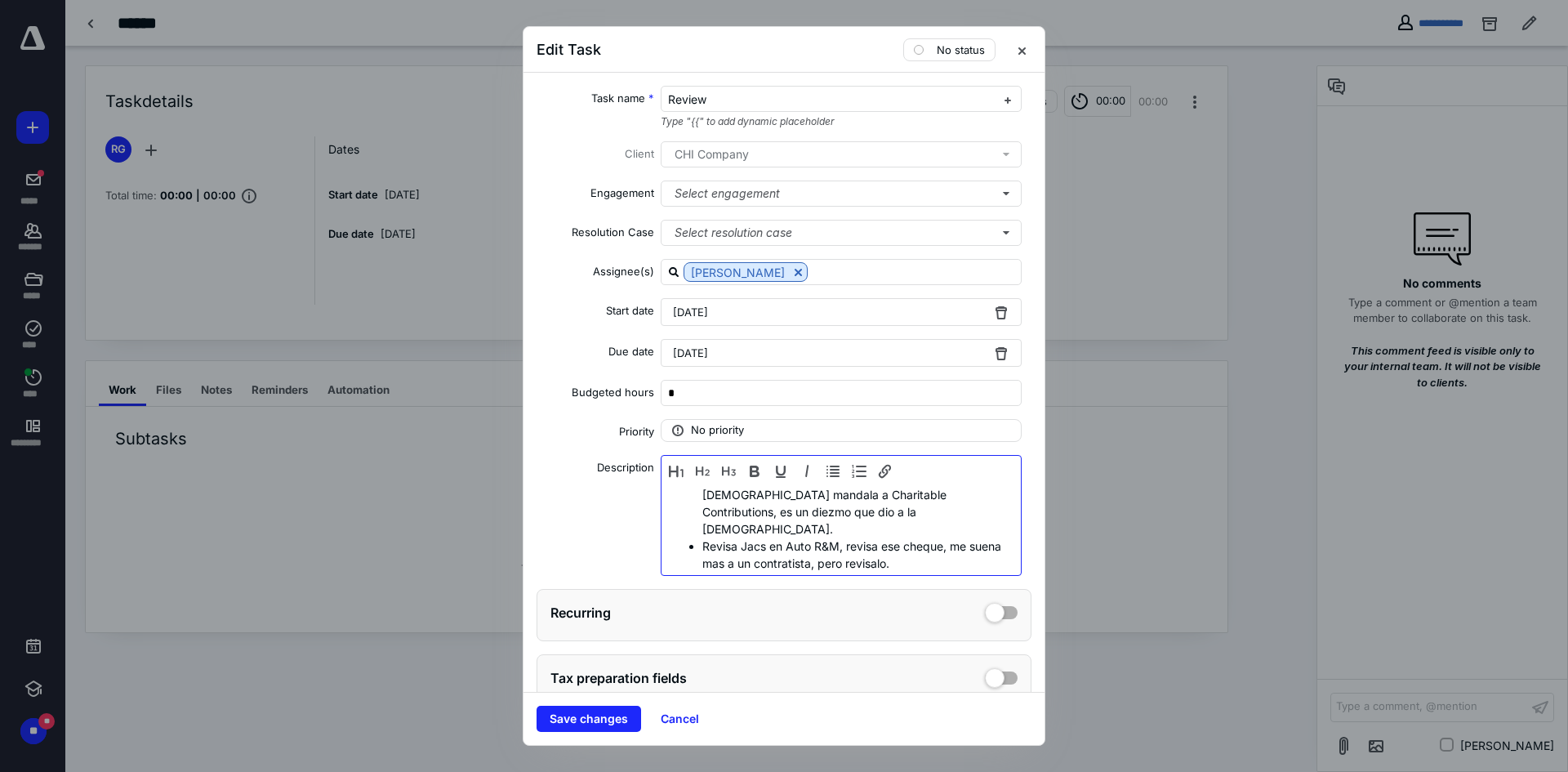 click at bounding box center [853, 580] 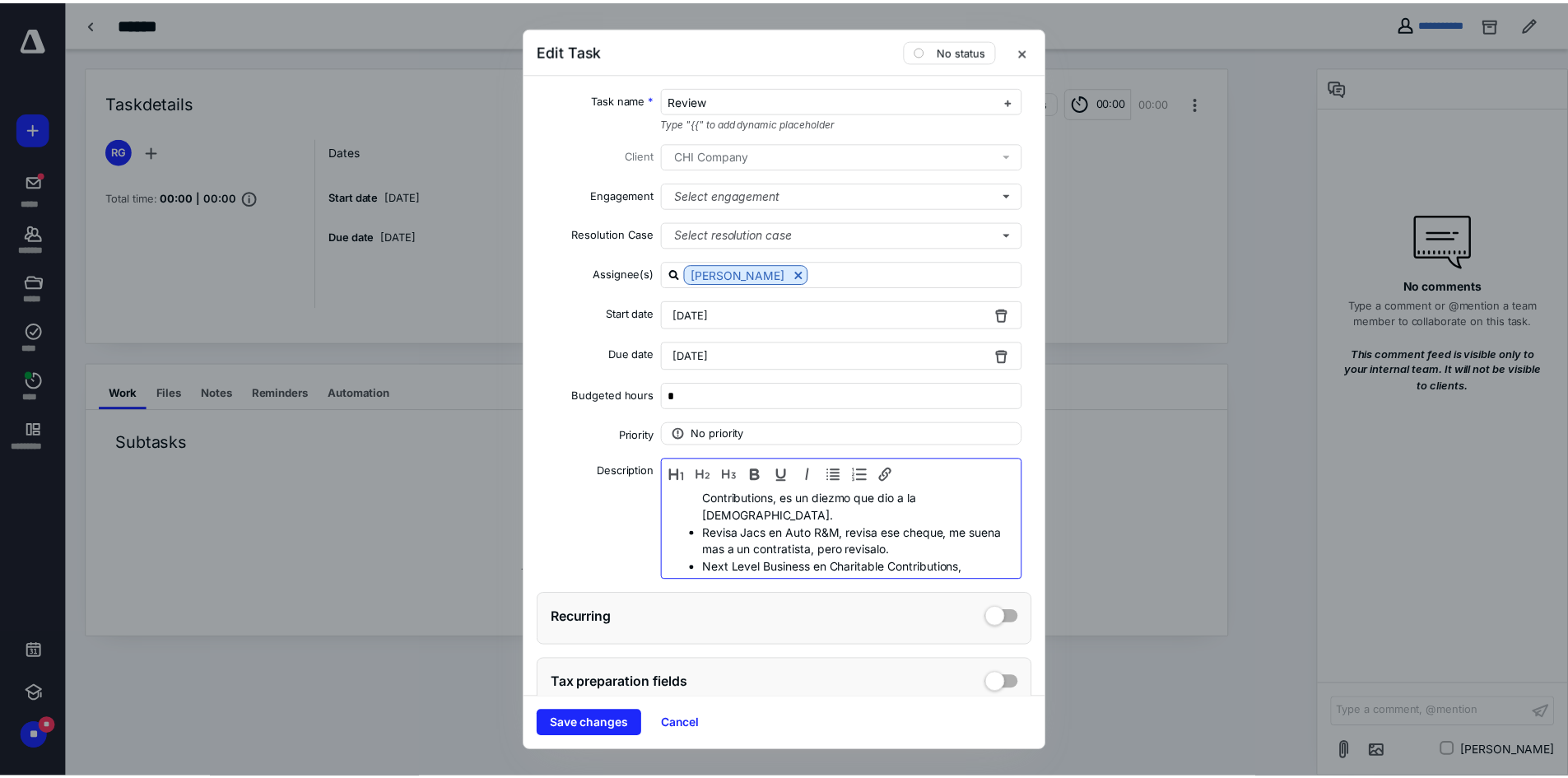 scroll, scrollTop: 103, scrollLeft: 0, axis: vertical 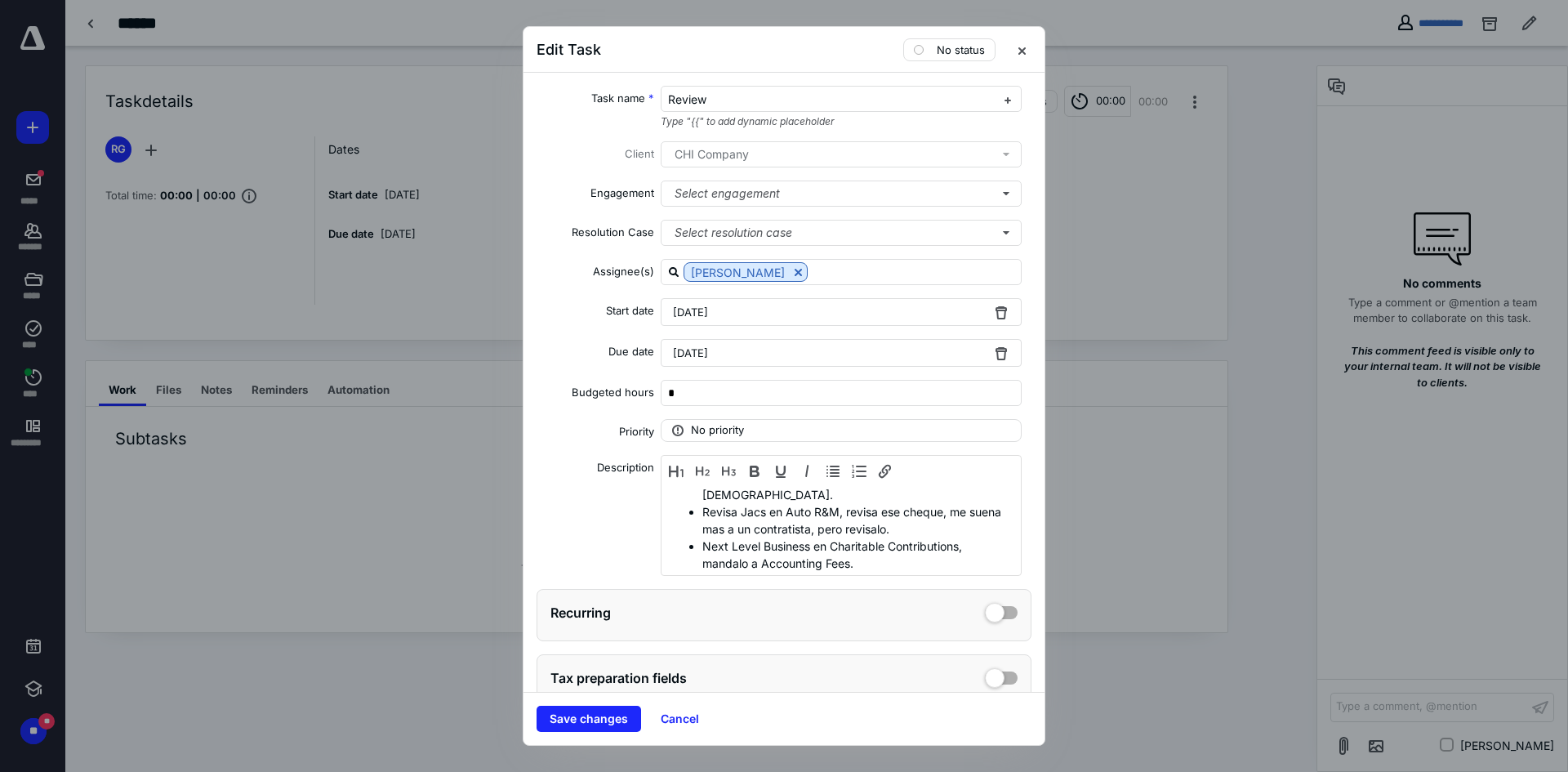 click on "Review sin dudas, este cliente no tiene payroll ni autos La transaccion en Shareholder Dividens de Reclaimed [DEMOGRAPHIC_DATA] mandala a Charitable Contributions, es un diezmo que dio a la [DEMOGRAPHIC_DATA]. [PERSON_NAME] en Auto R&M, revisa ese cheque, me suena mas a un contratista, pero revisalo. Next Level Business en Charitable Contributions, mandalo a Accounting Fees." at bounding box center [841, 515] 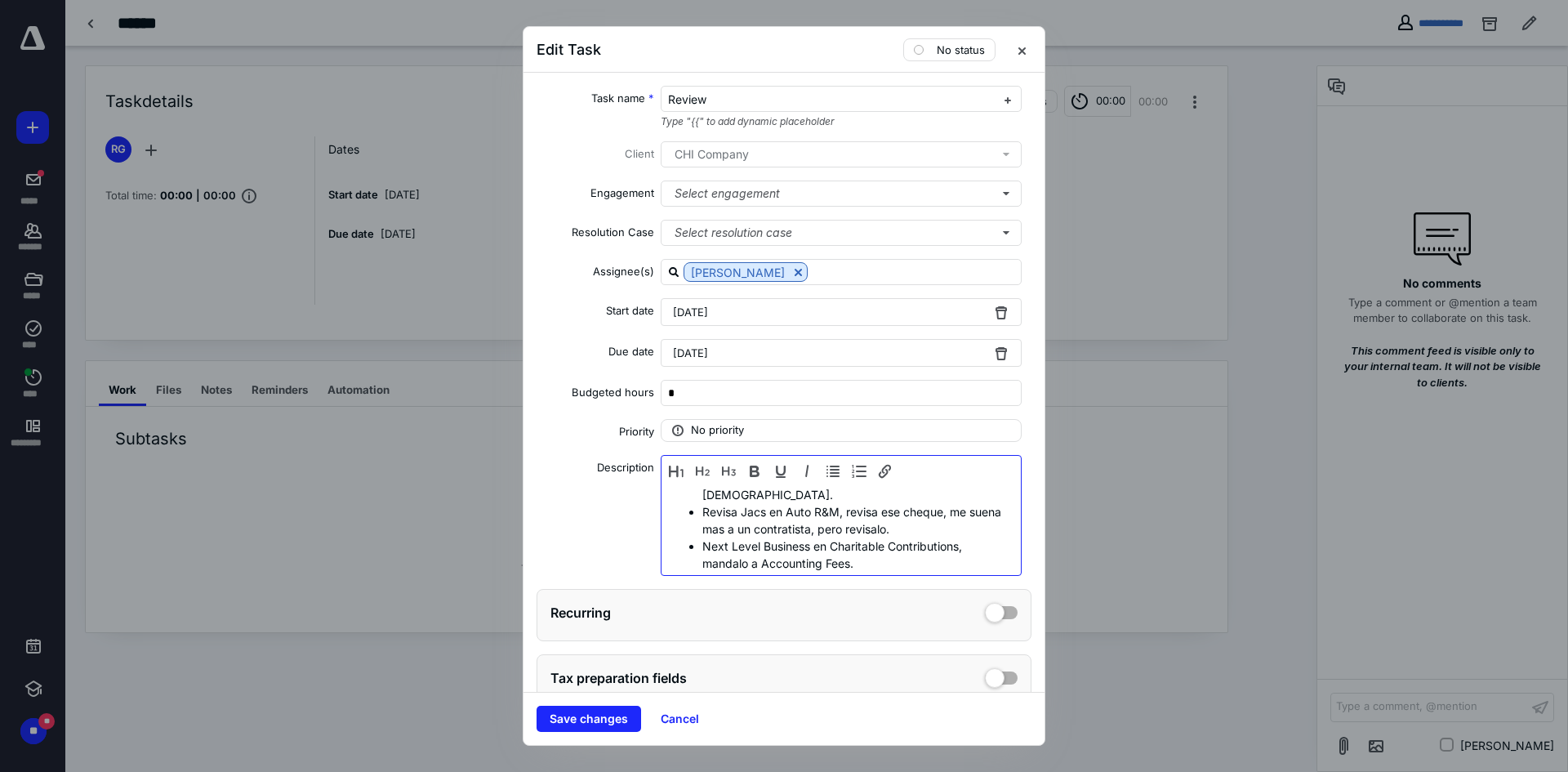 click at bounding box center (853, 580) 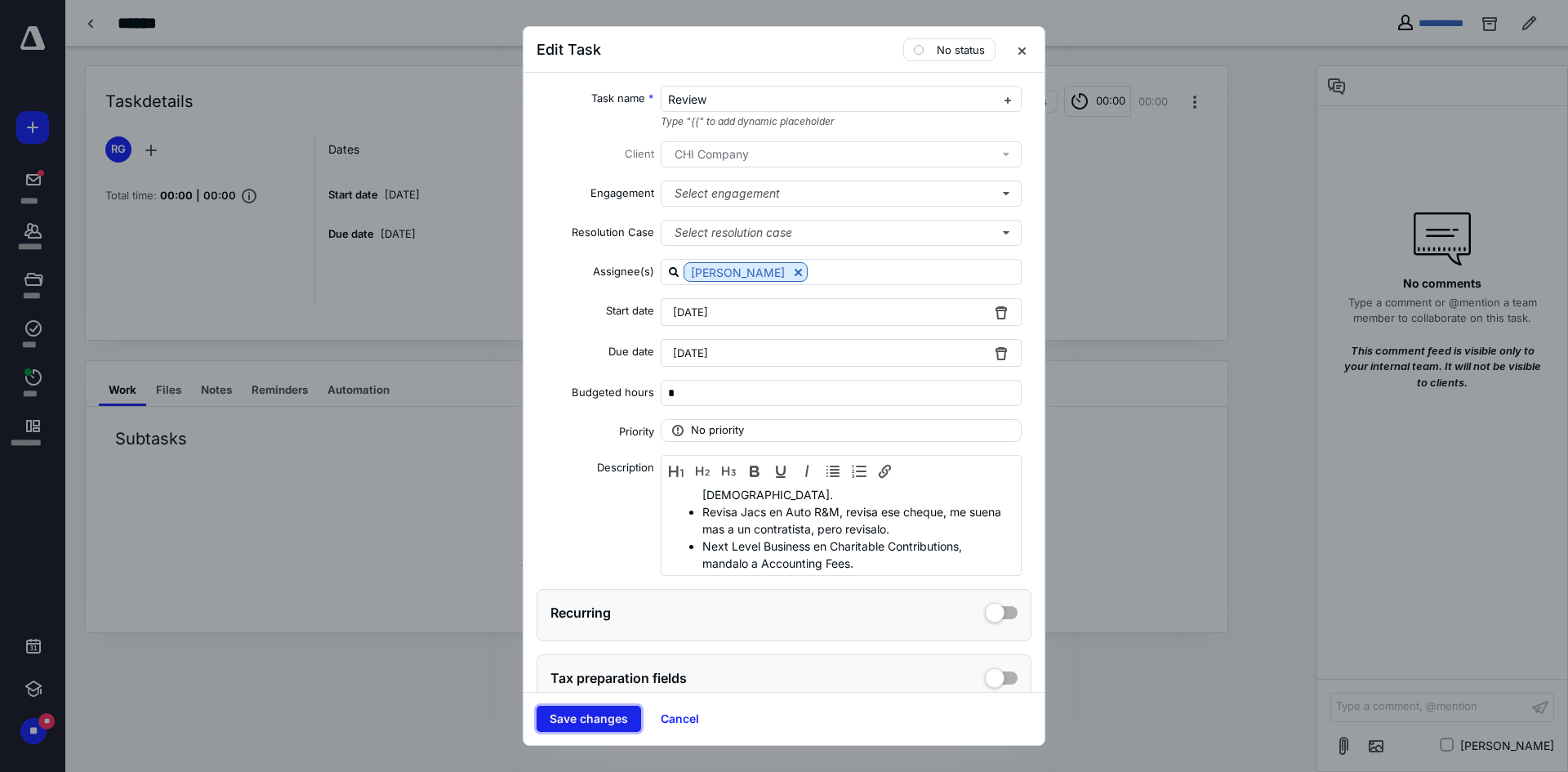 click on "Save changes" at bounding box center [589, 719] 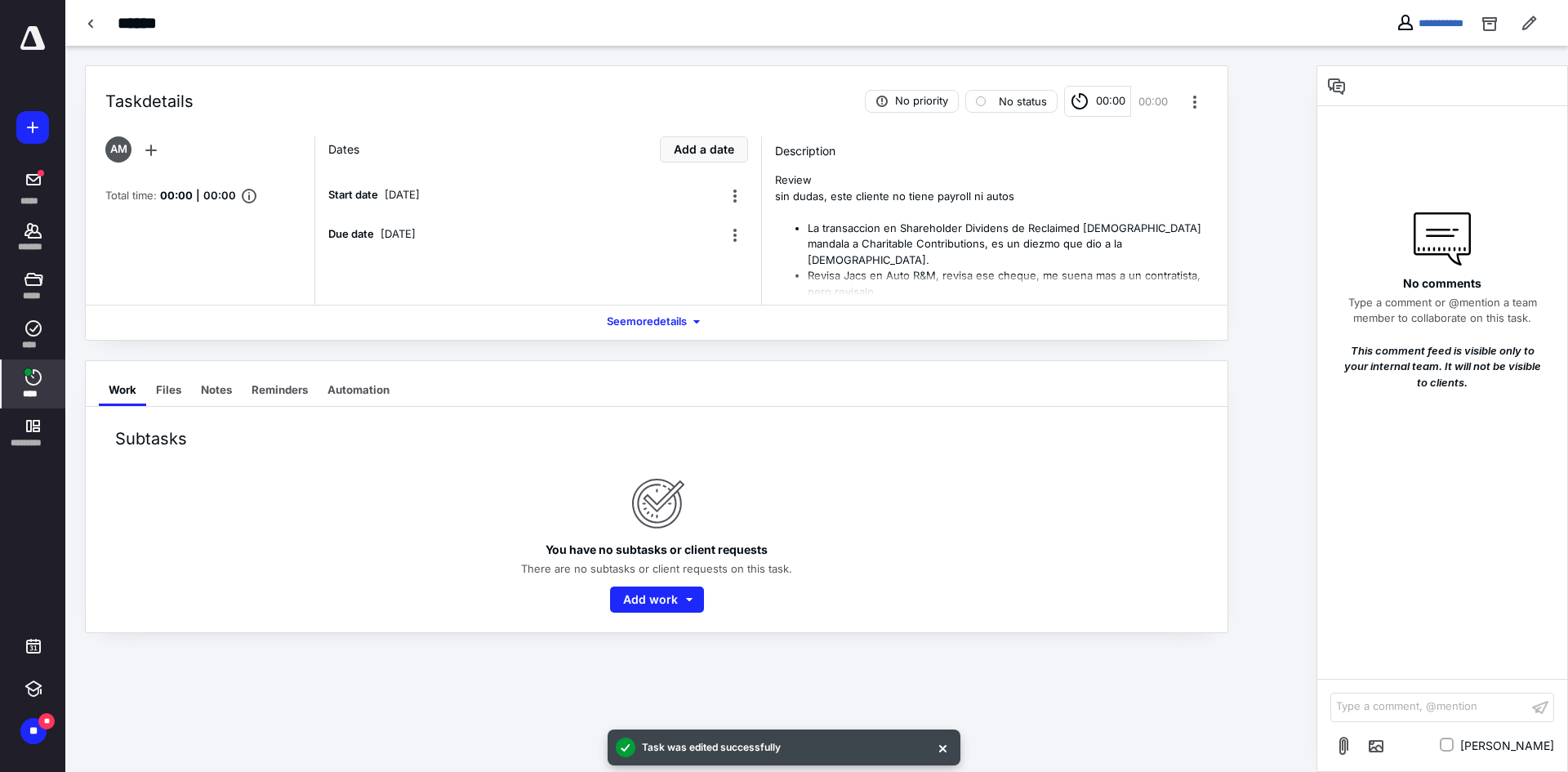 click 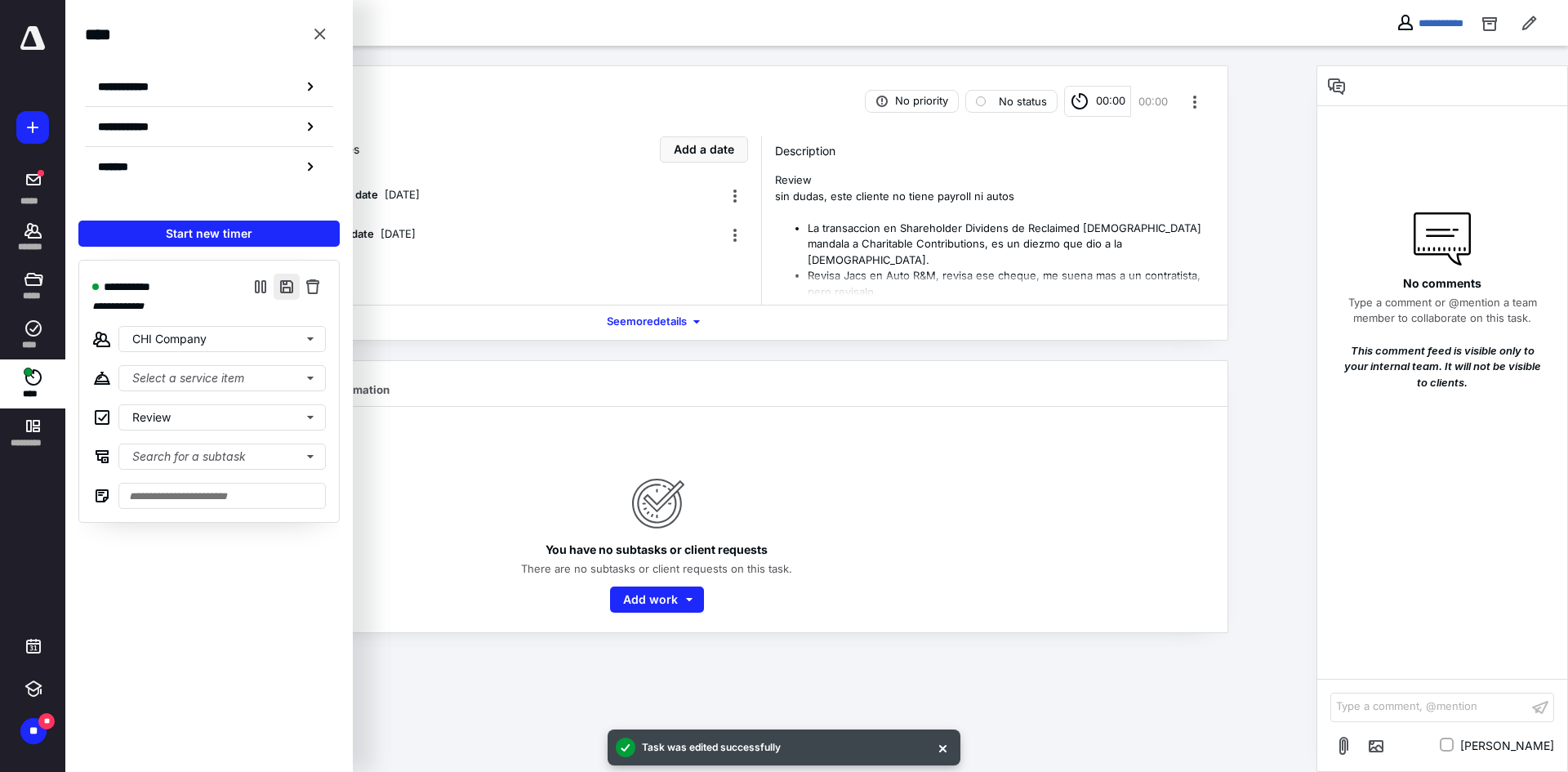 click at bounding box center [287, 287] 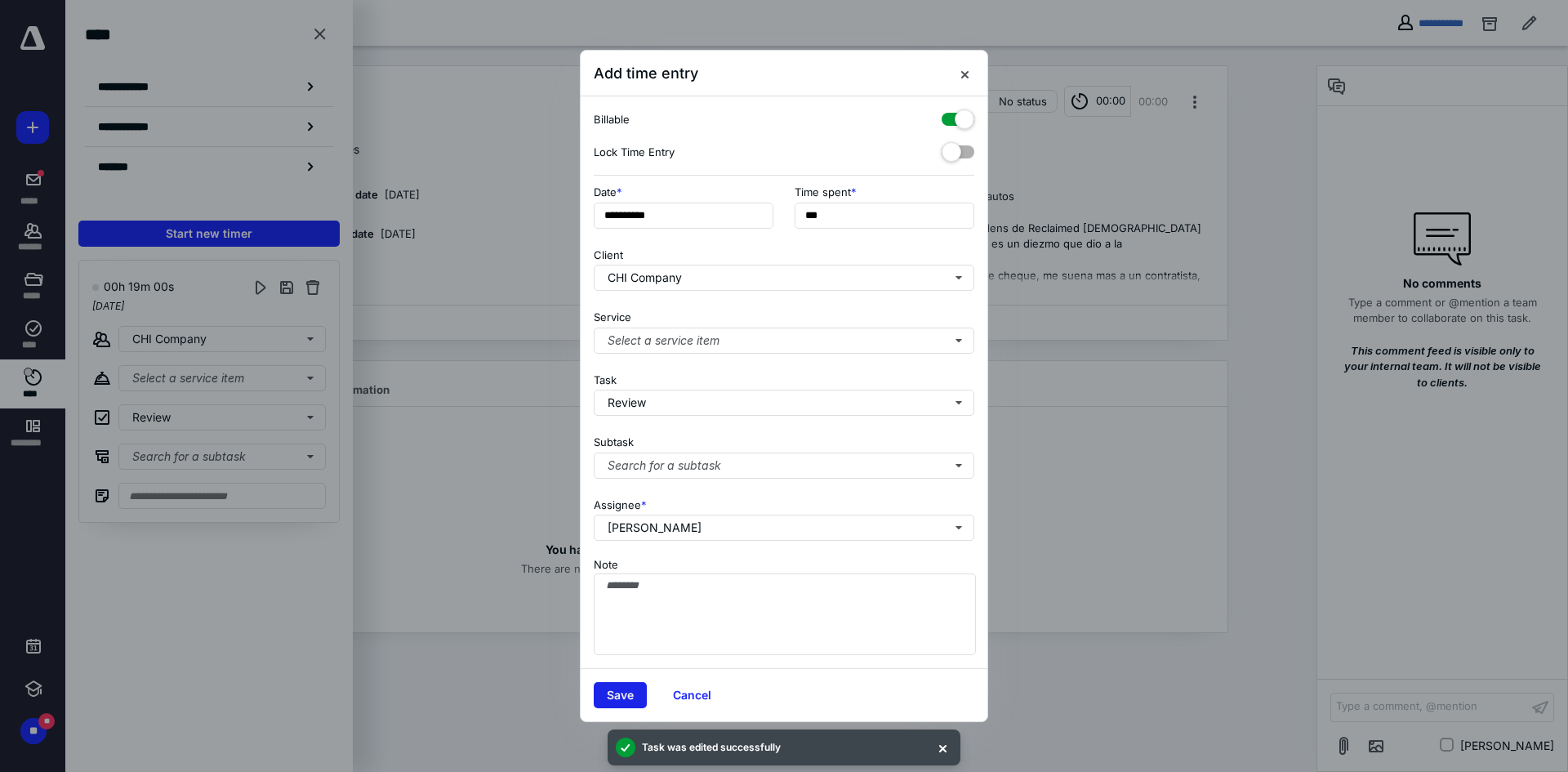 click on "Save" at bounding box center (620, 695) 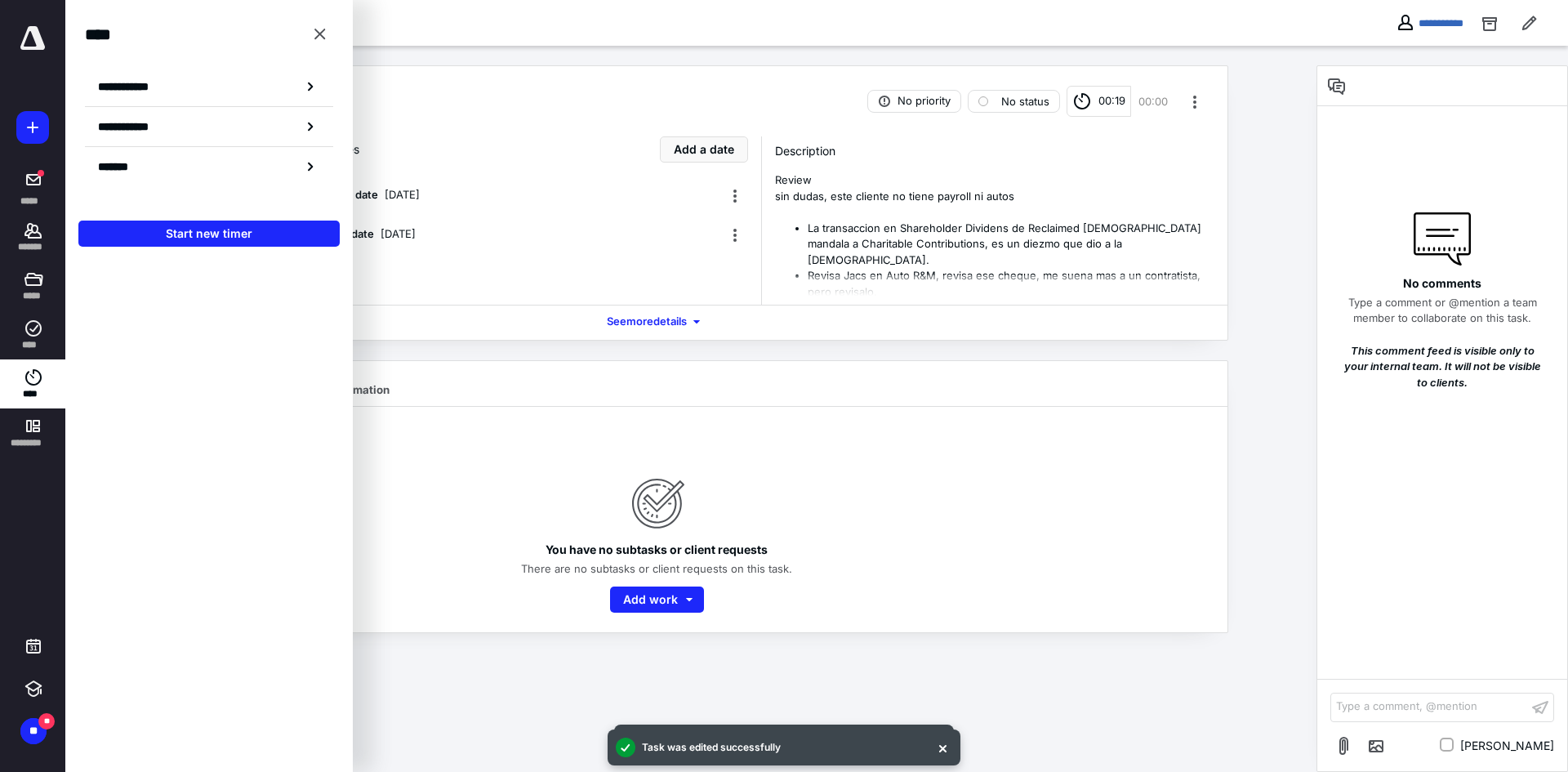 click on "Work Files Notes Reminders Automation" at bounding box center (657, 384) 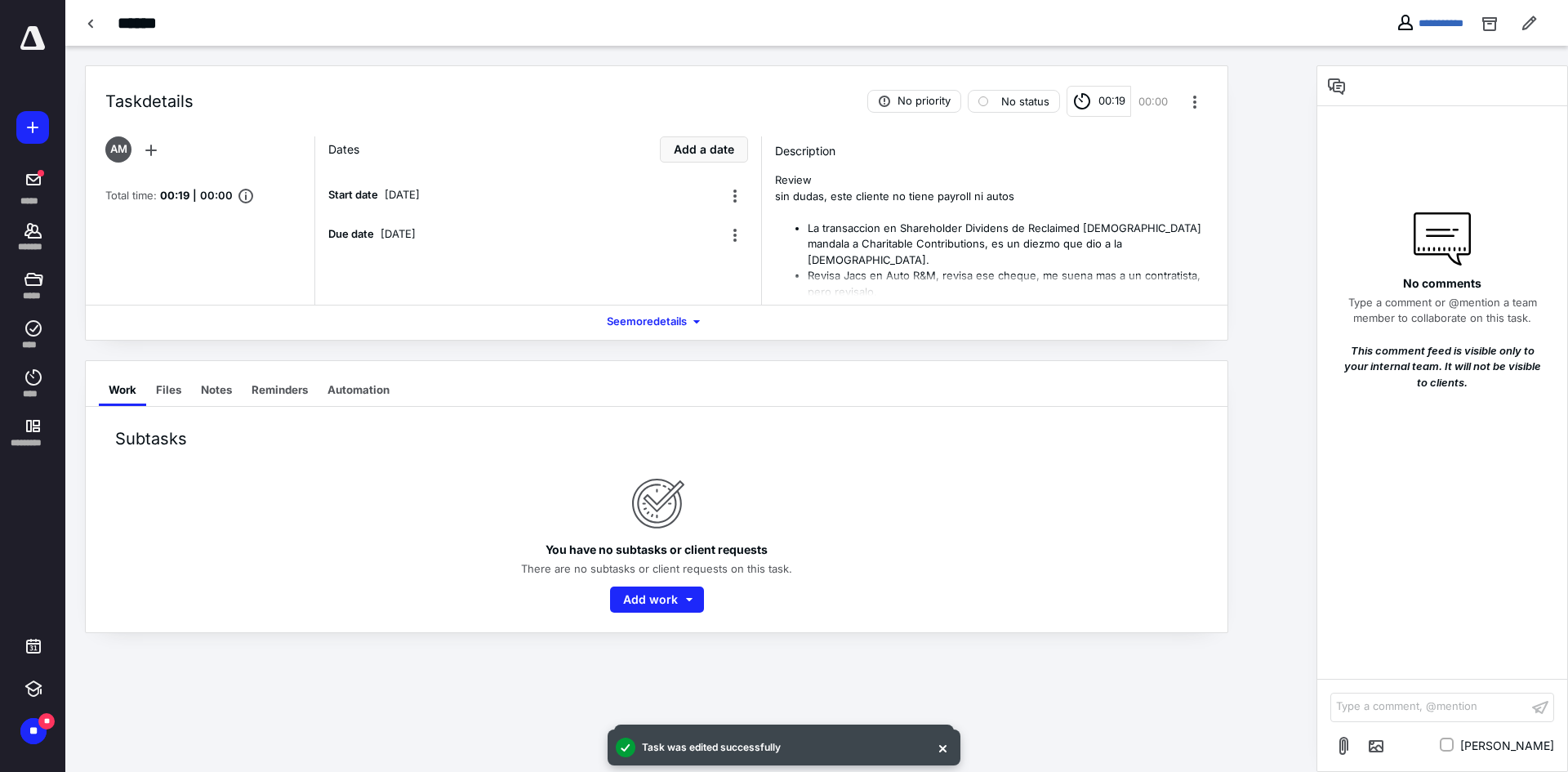 click at bounding box center [33, 38] 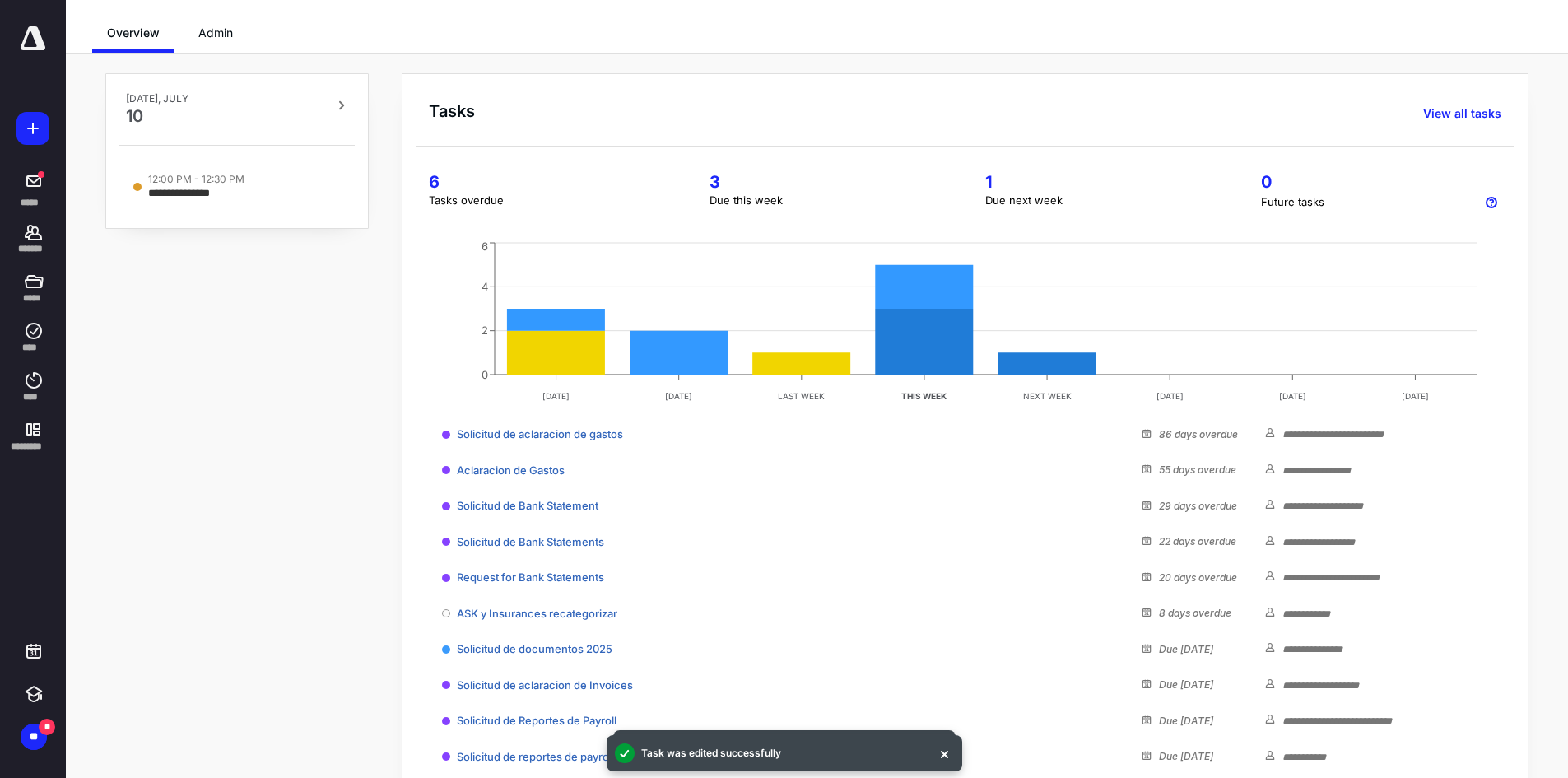 scroll, scrollTop: 101, scrollLeft: 0, axis: vertical 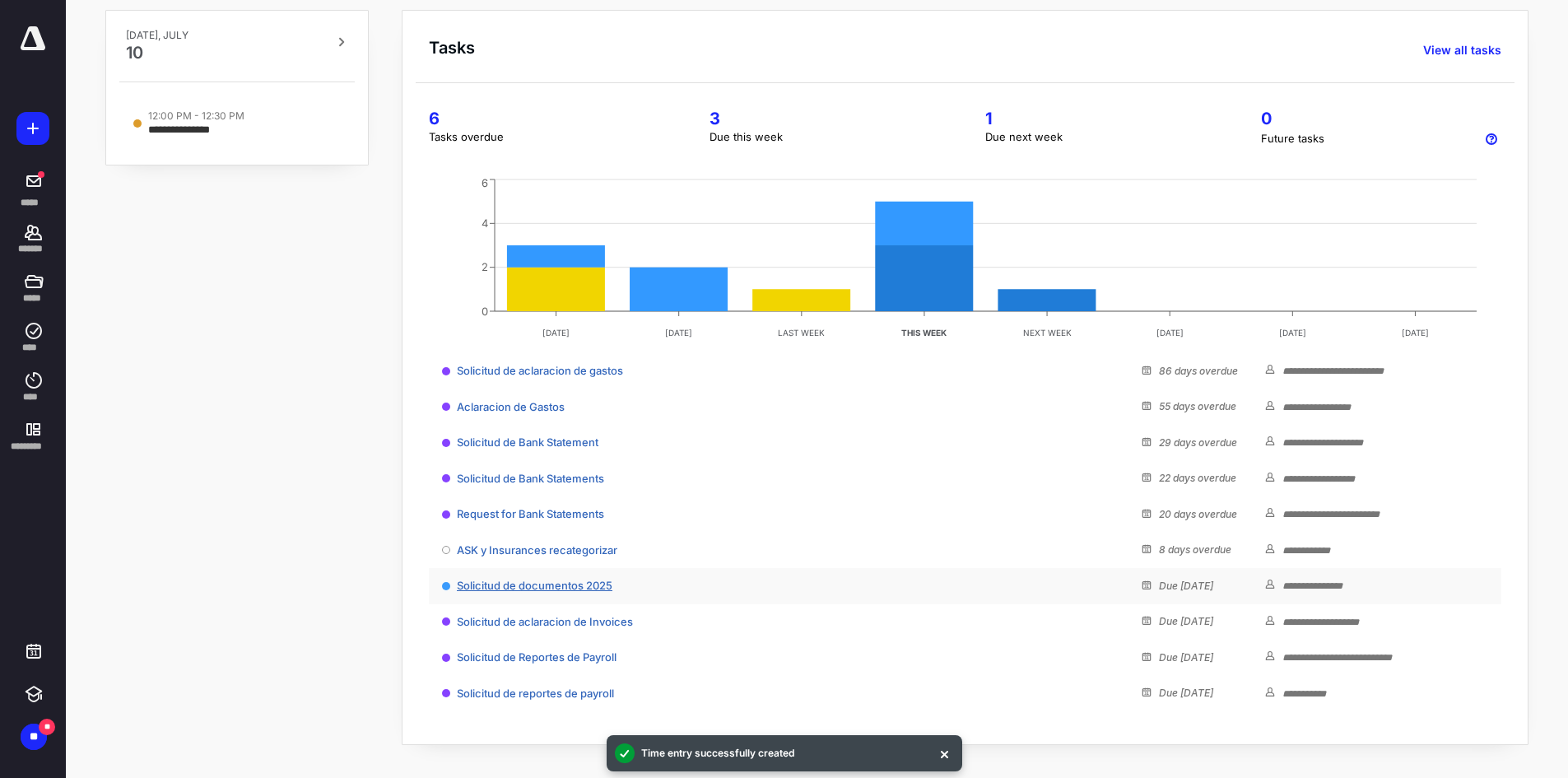 click on "Solicitud de documentos 2025" at bounding box center [534, 585] 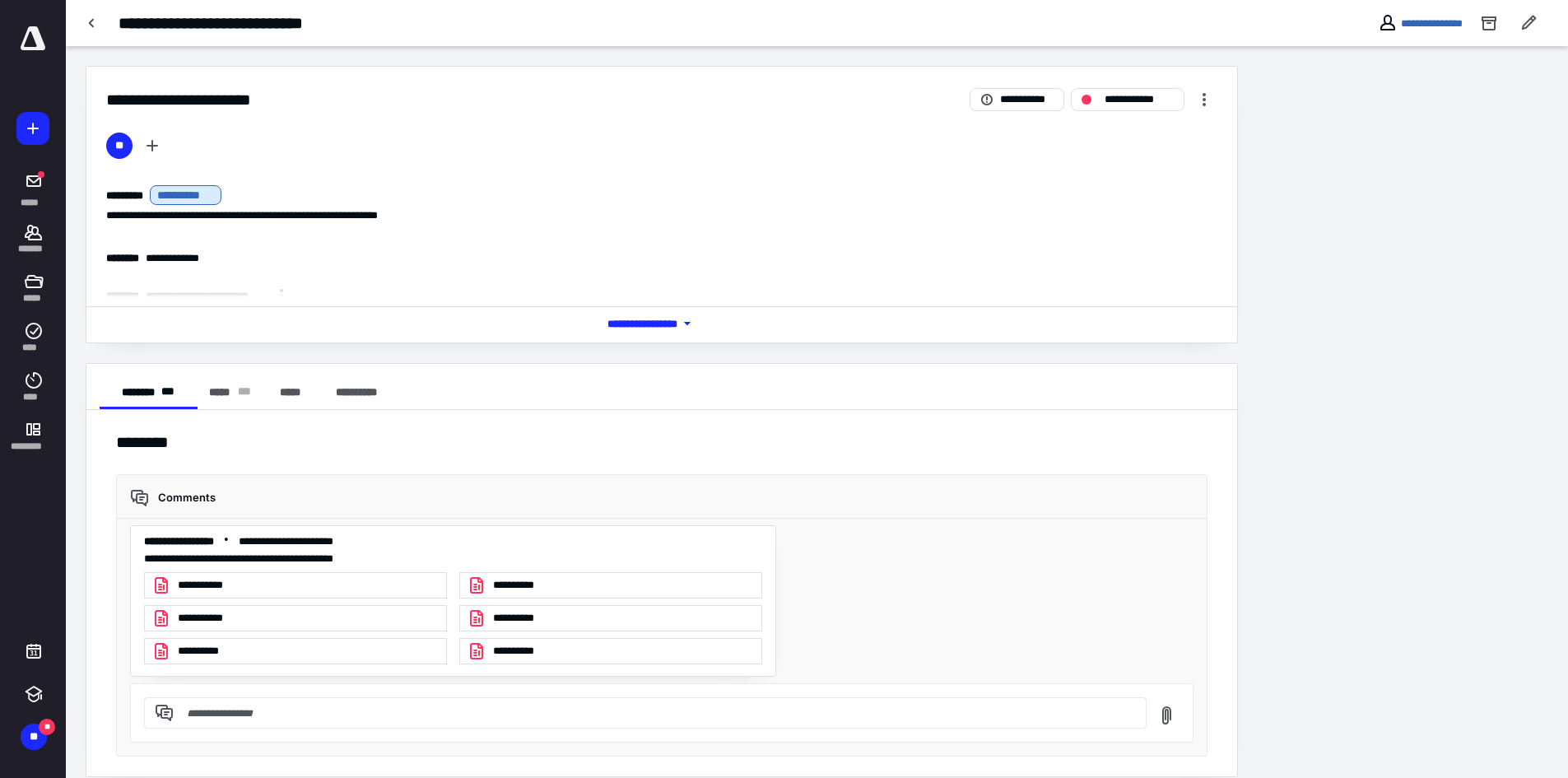 drag, startPoint x: 26, startPoint y: 38, endPoint x: 182, endPoint y: 162, distance: 199.2787 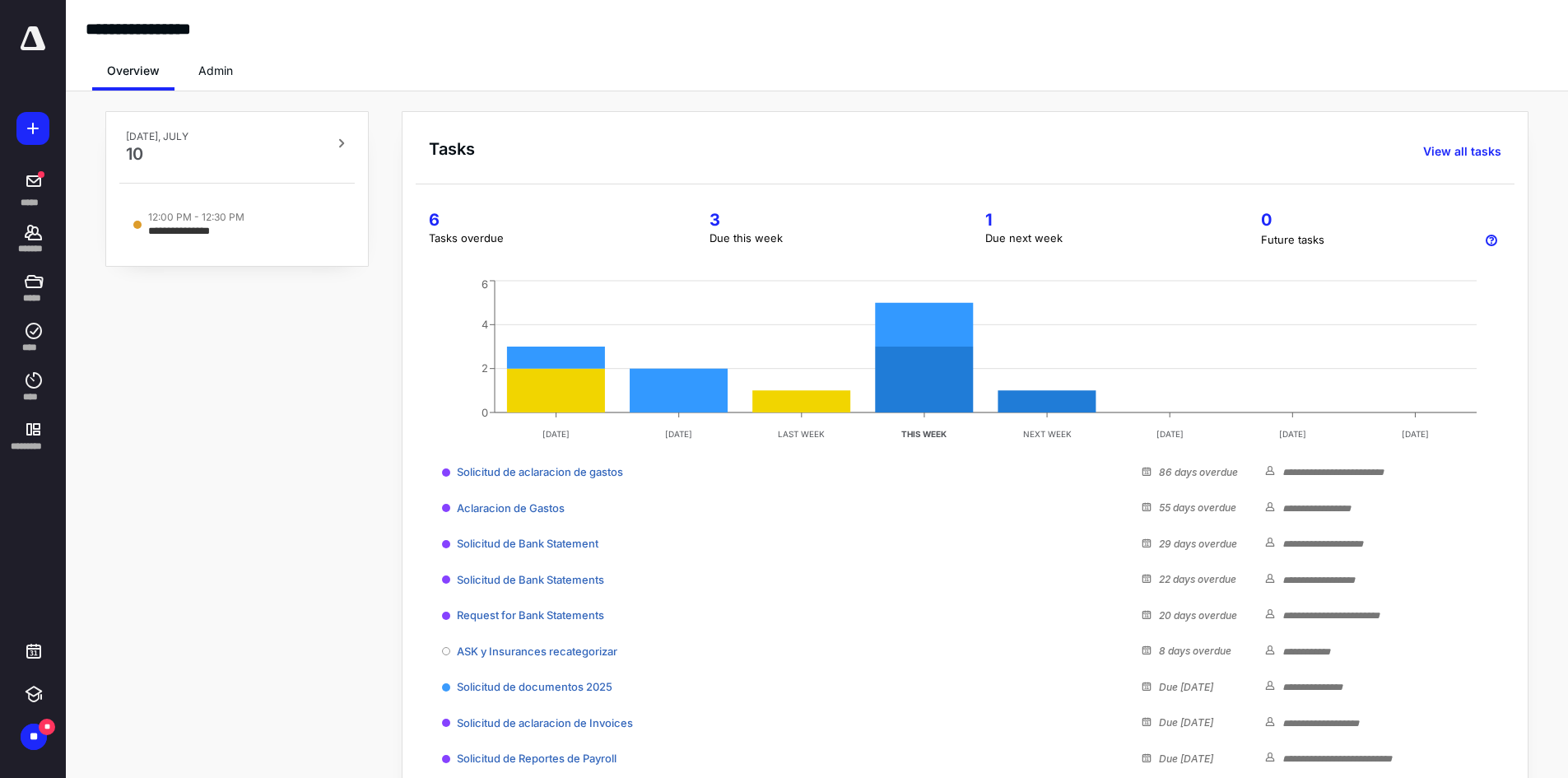 scroll, scrollTop: 101, scrollLeft: 0, axis: vertical 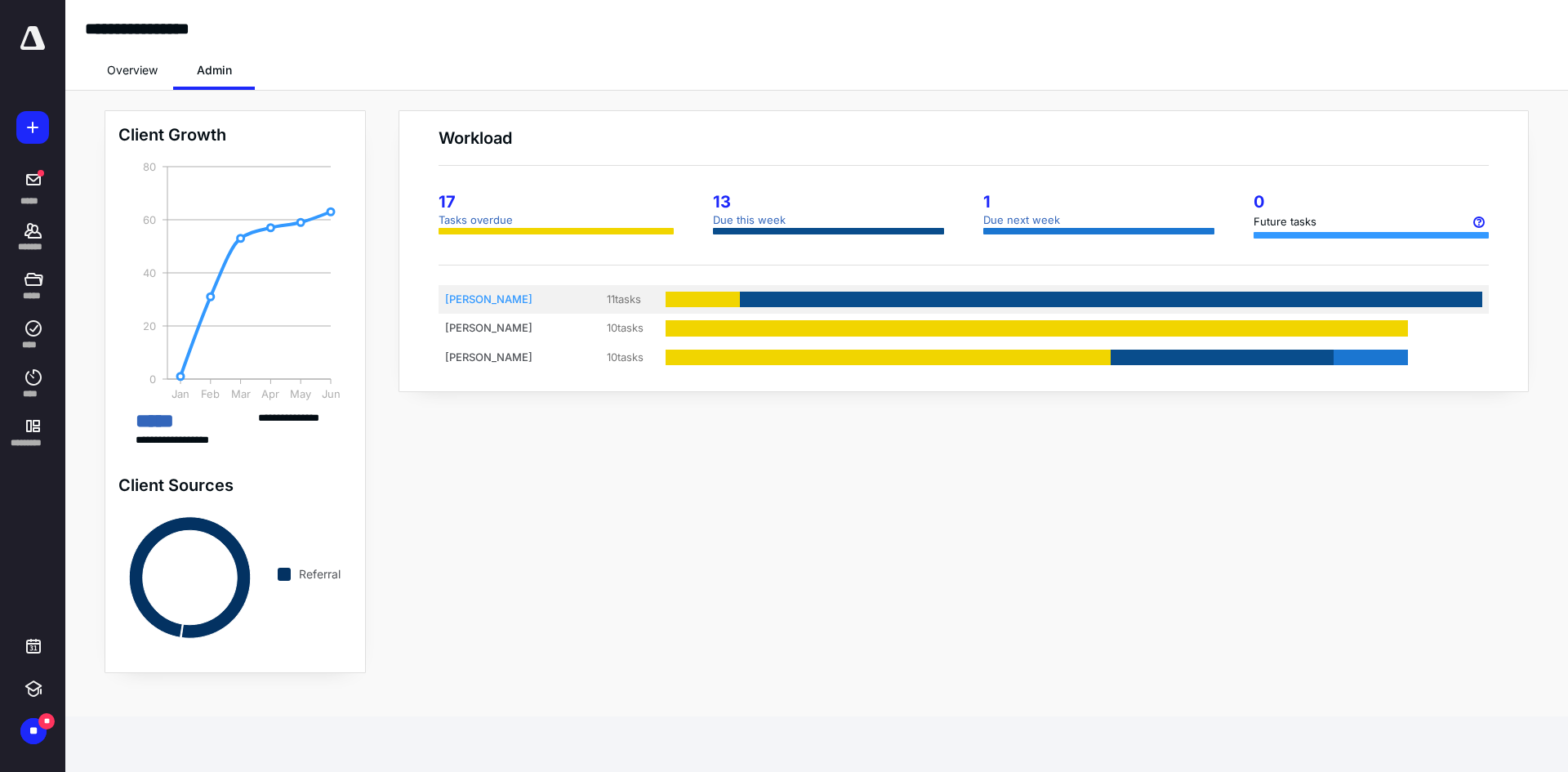 click on "[PERSON_NAME]" at bounding box center (506, 300) 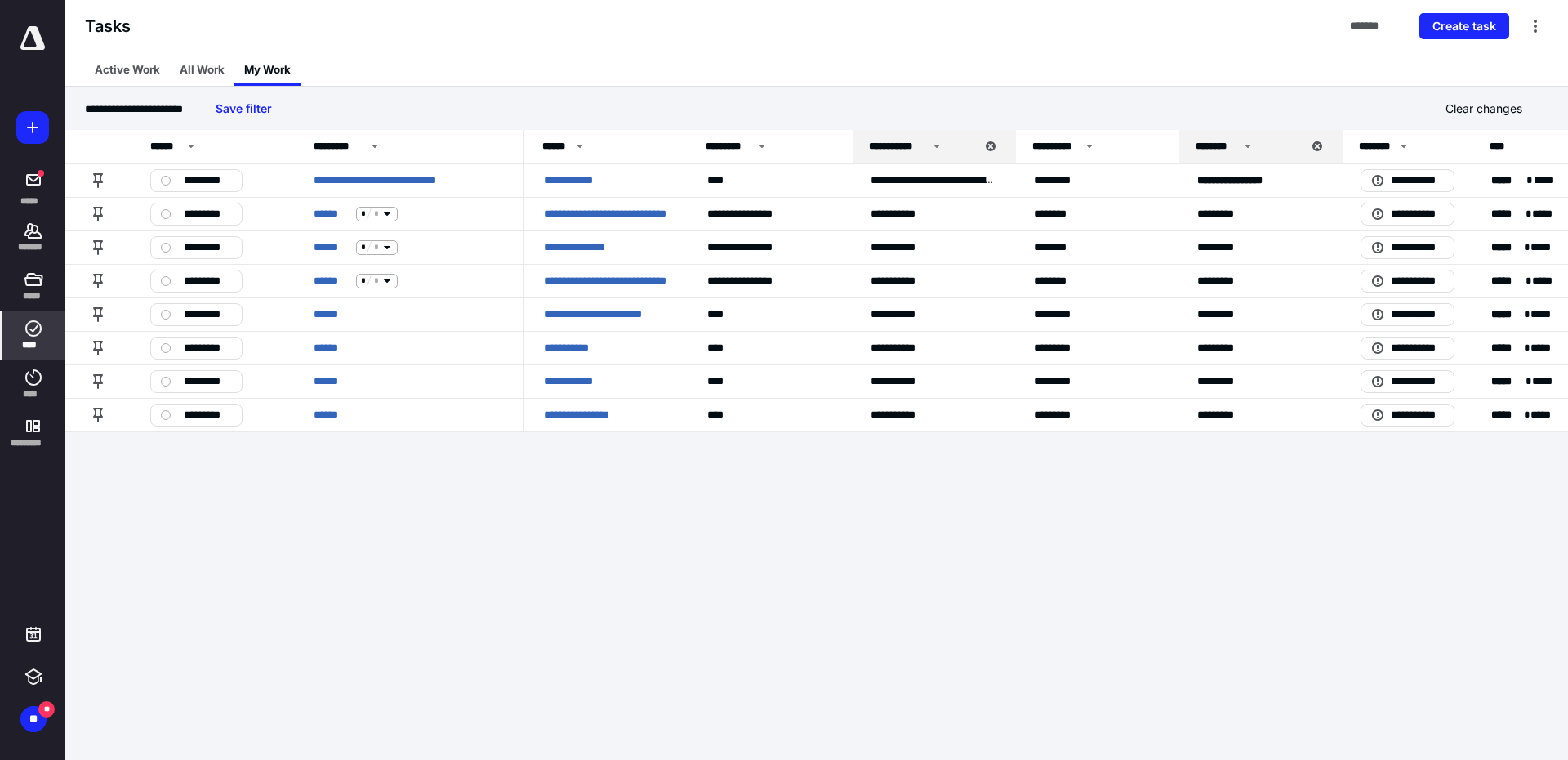 click on "**********" at bounding box center (134, 109) 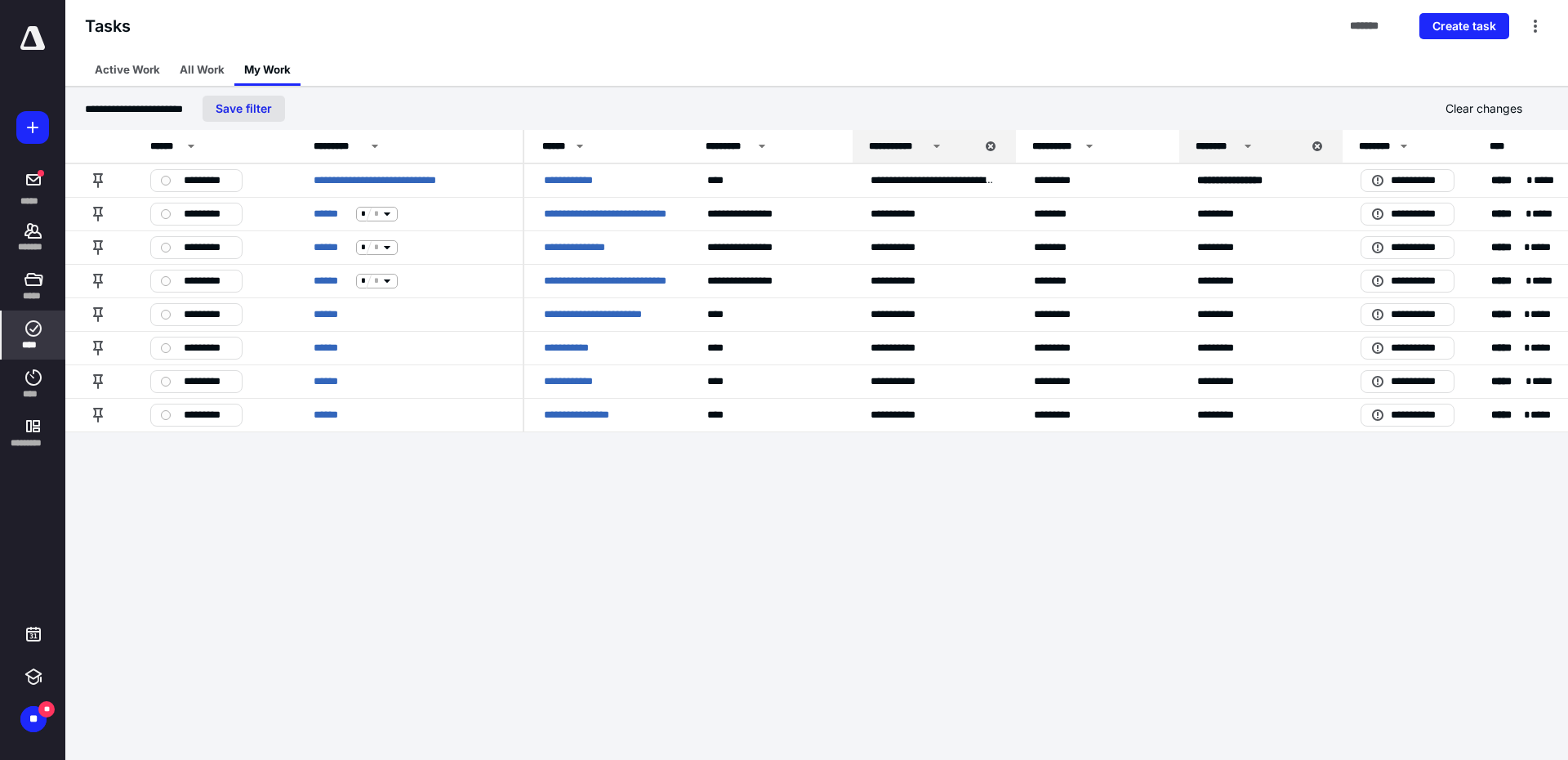 click on "Save filter" at bounding box center (243, 109) 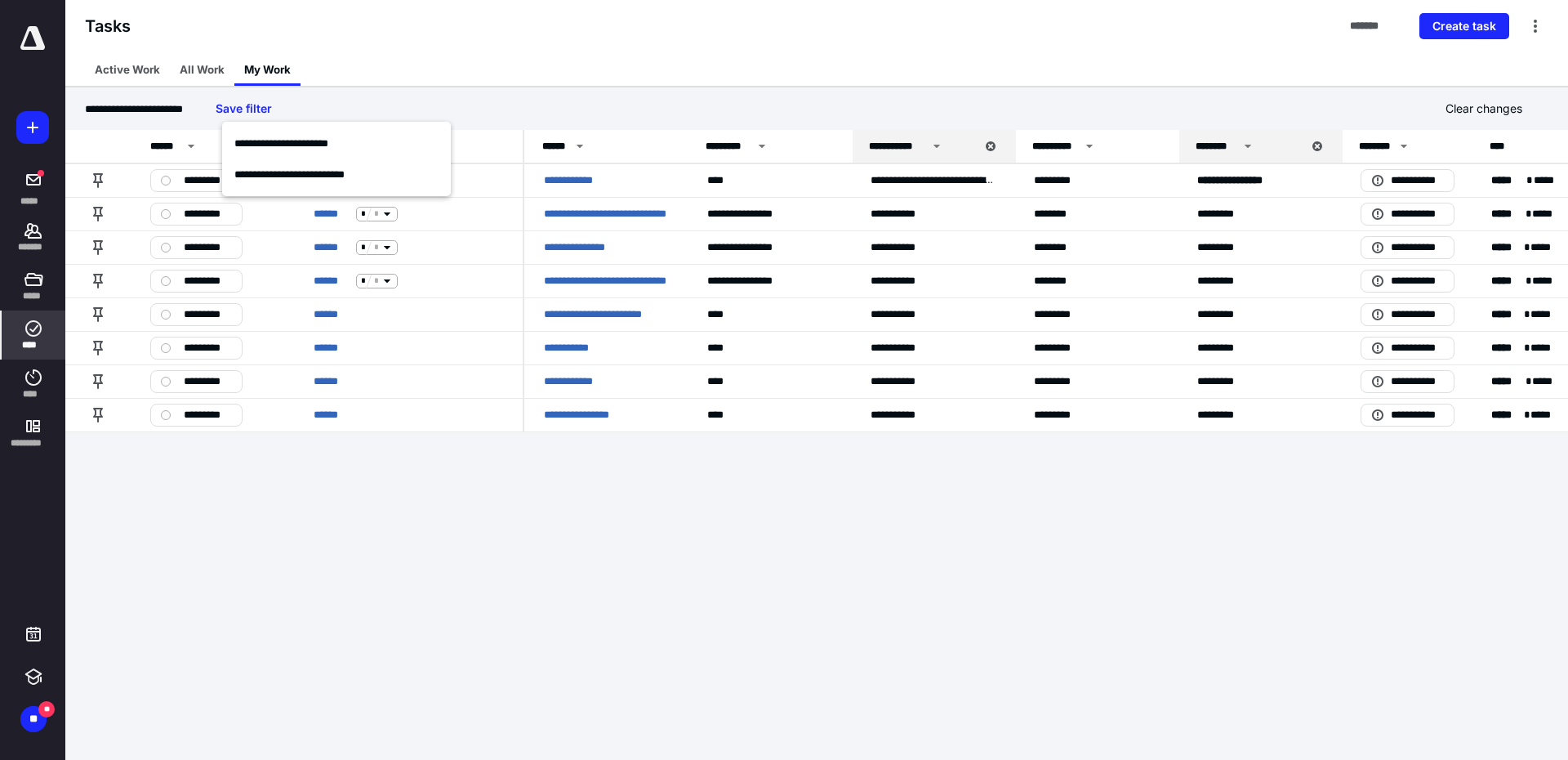click on "**********" at bounding box center (817, 109) 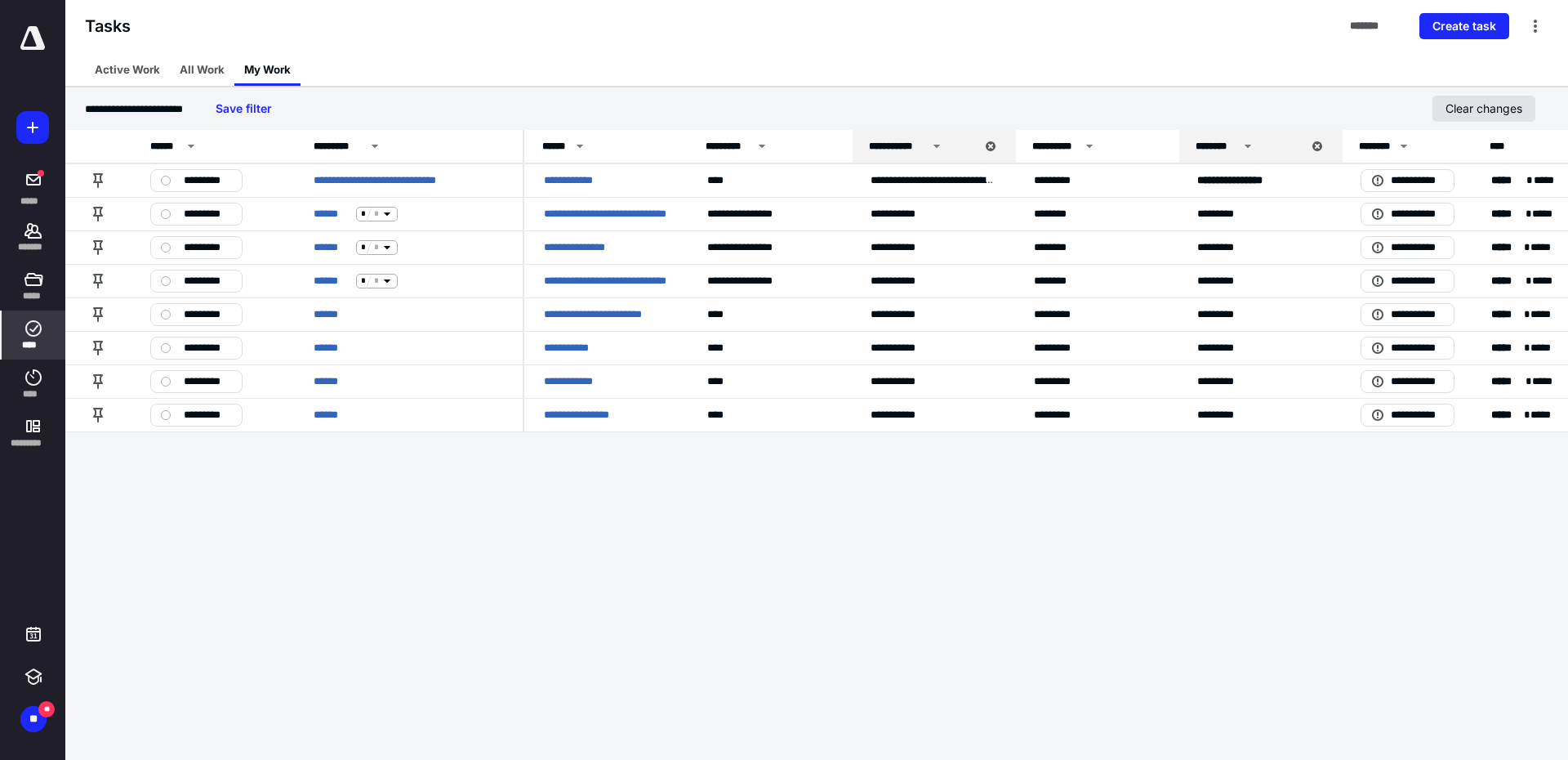 click on "Clear changes" at bounding box center [1484, 109] 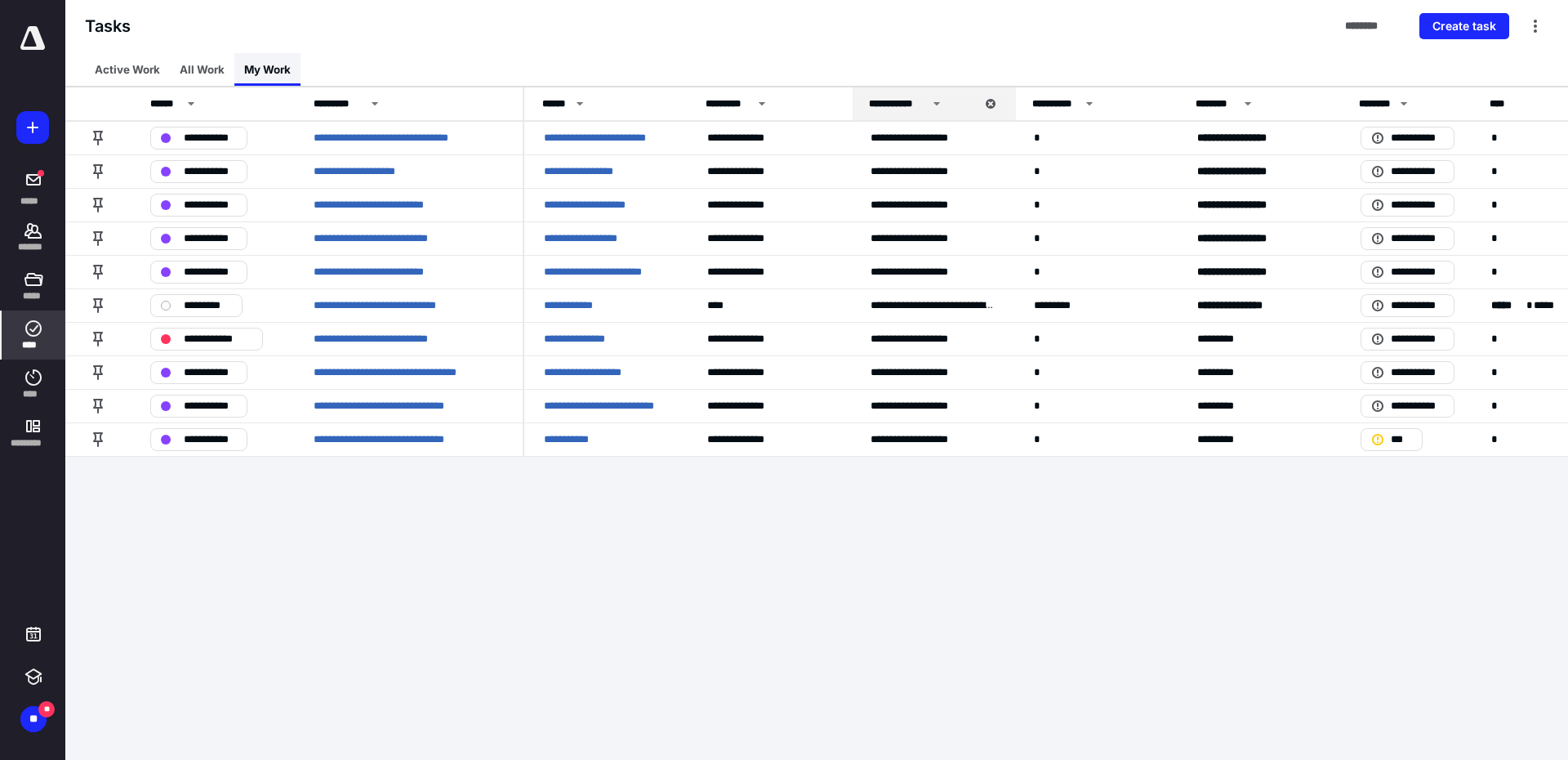 click on "My Work" at bounding box center [267, 69] 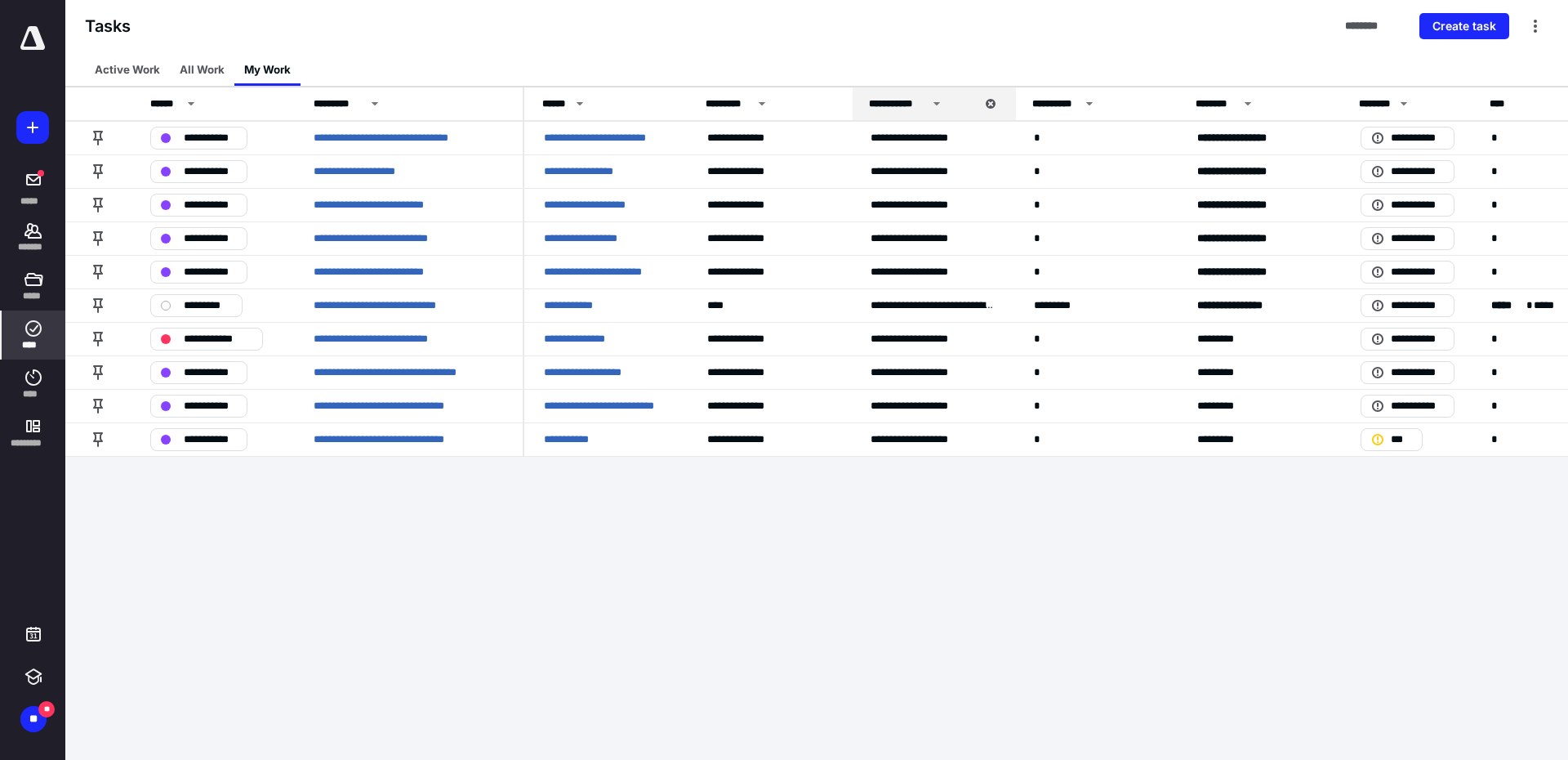 click on "All Work" at bounding box center (202, 69) 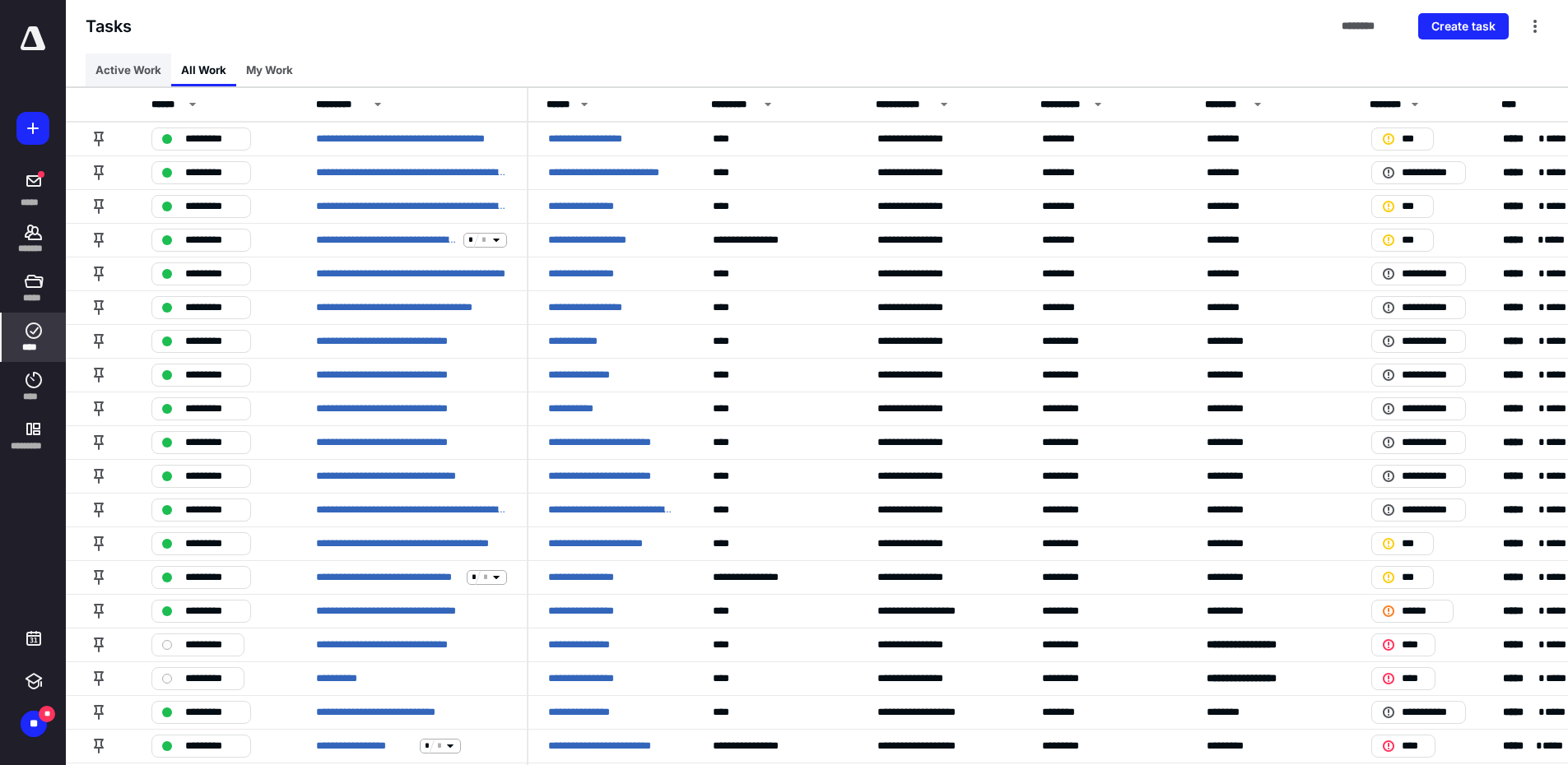 click on "Active Work" at bounding box center [128, 70] 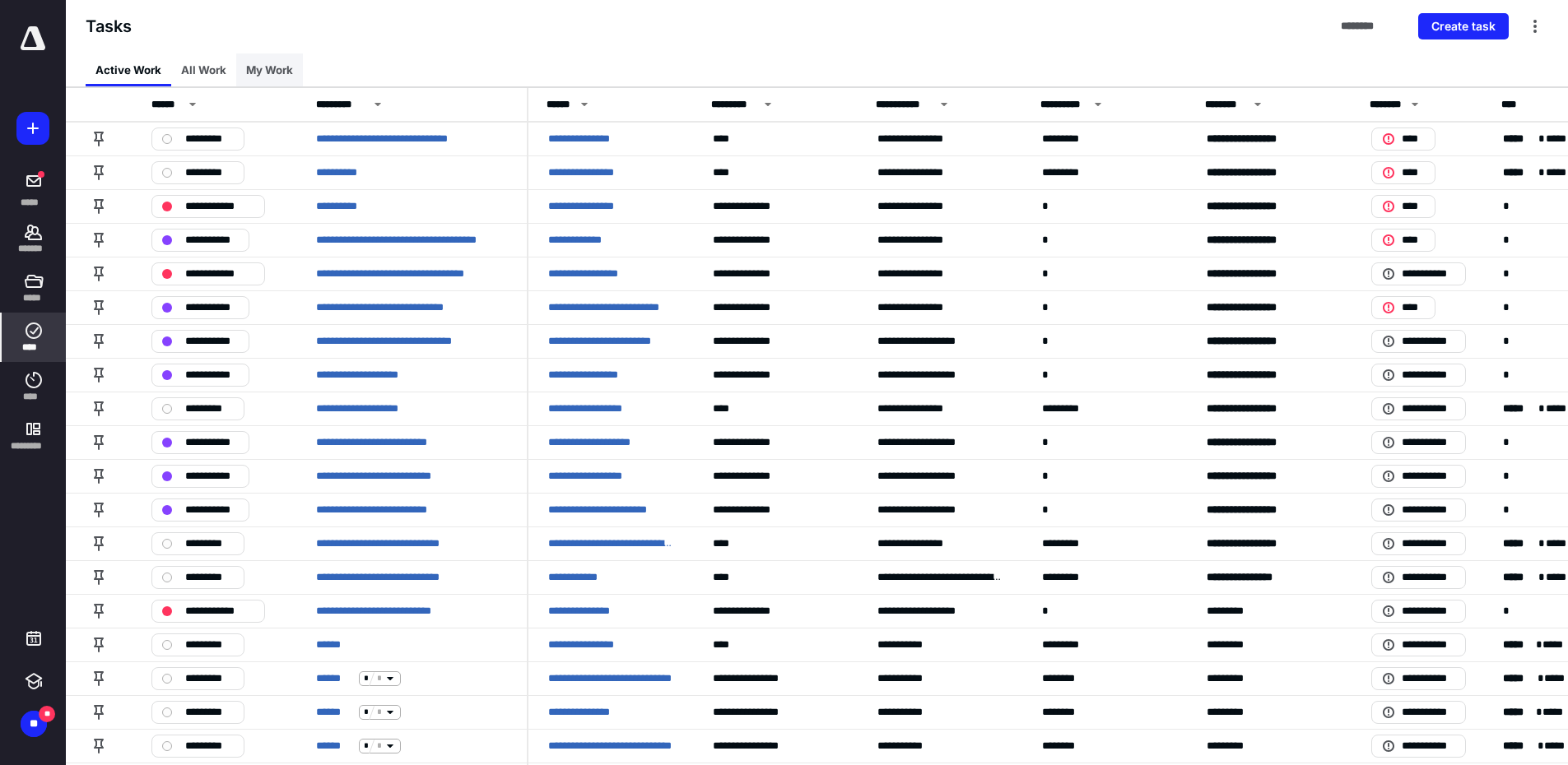click on "My Work" at bounding box center (269, 70) 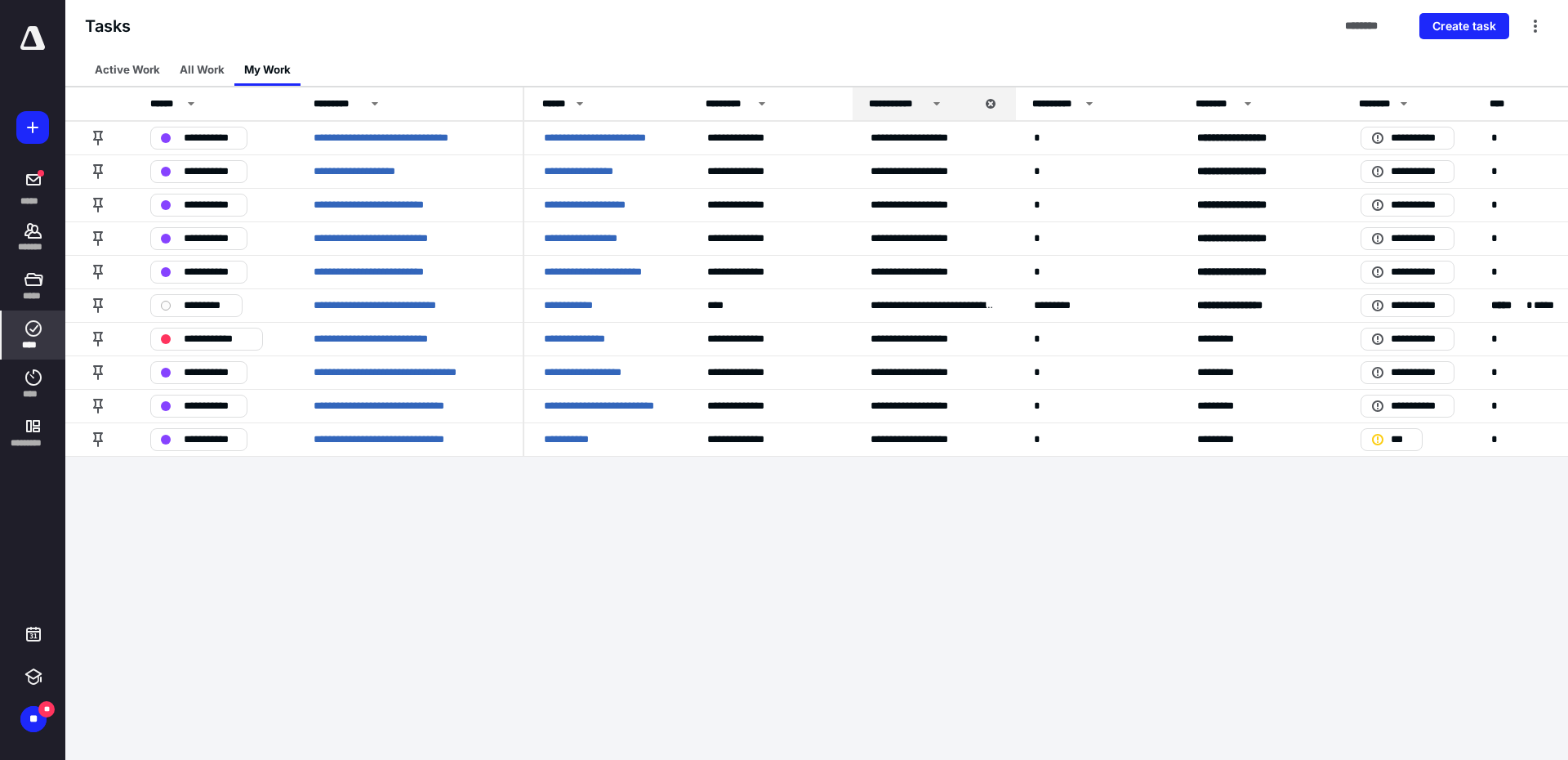 click on "***** ******* ***** **** **** *********" at bounding box center (33, 242) 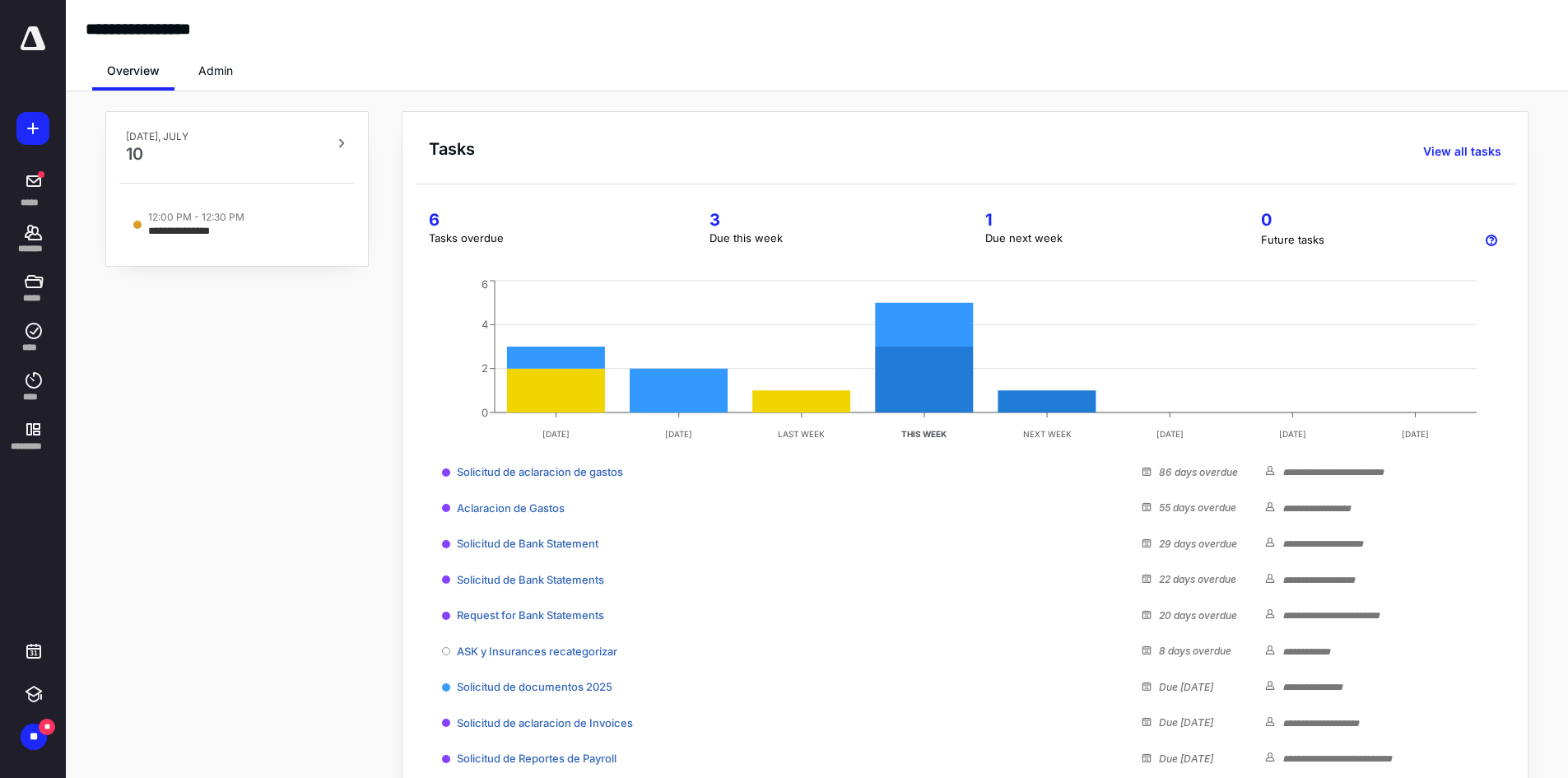 click on "Admin" at bounding box center [216, 71] 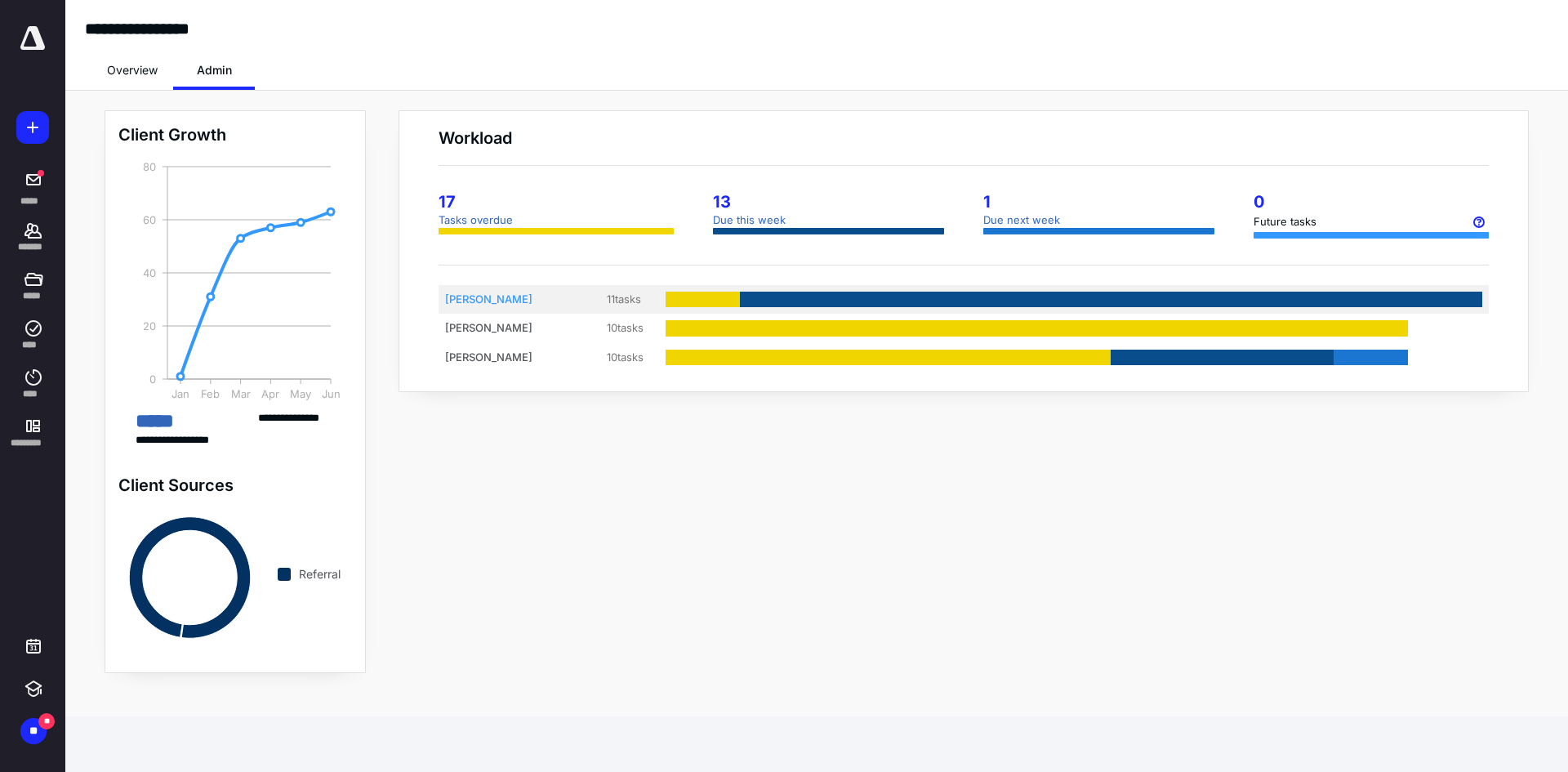 click on "[PERSON_NAME]" at bounding box center [506, 300] 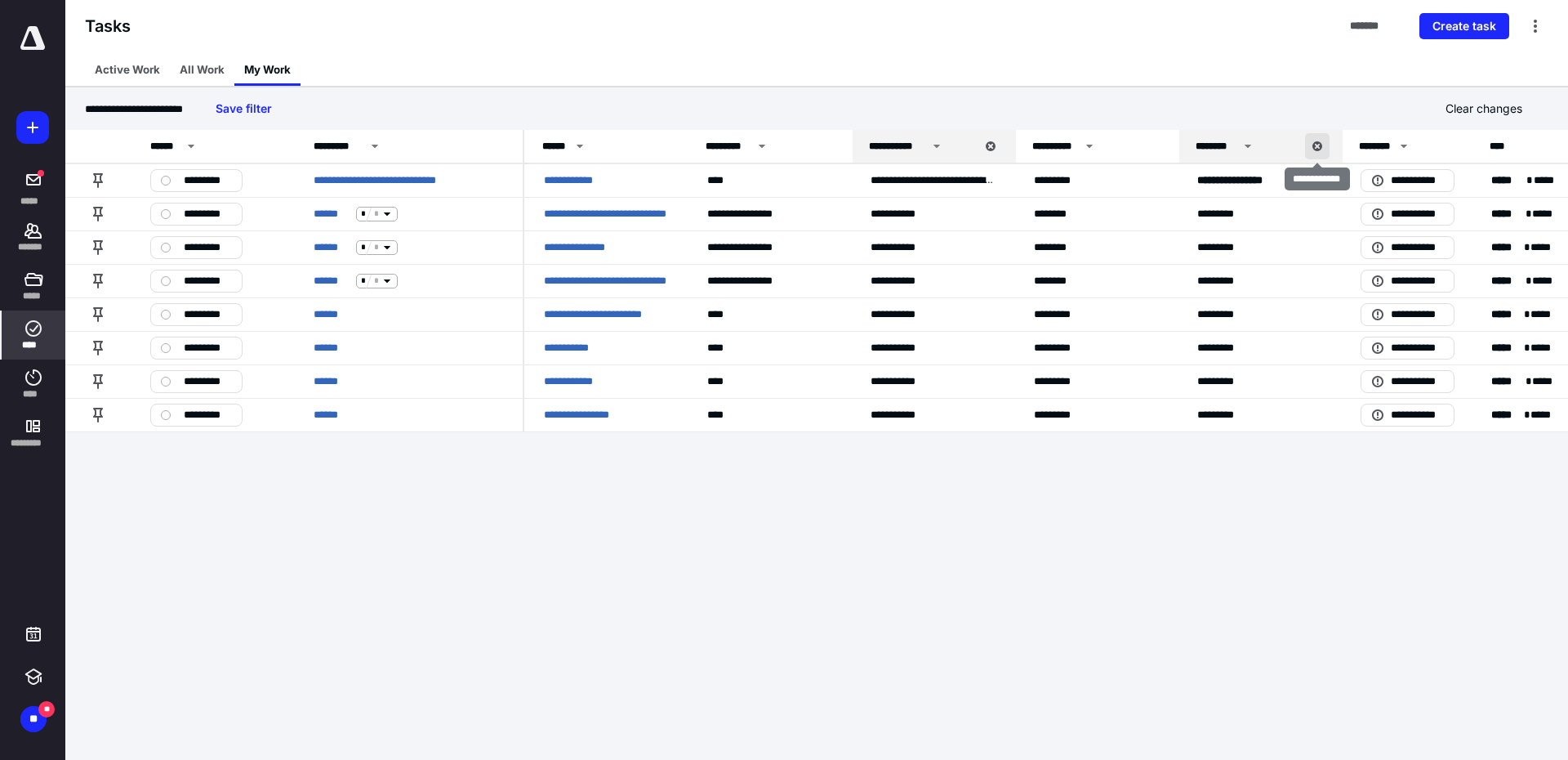 click at bounding box center (1317, 146) 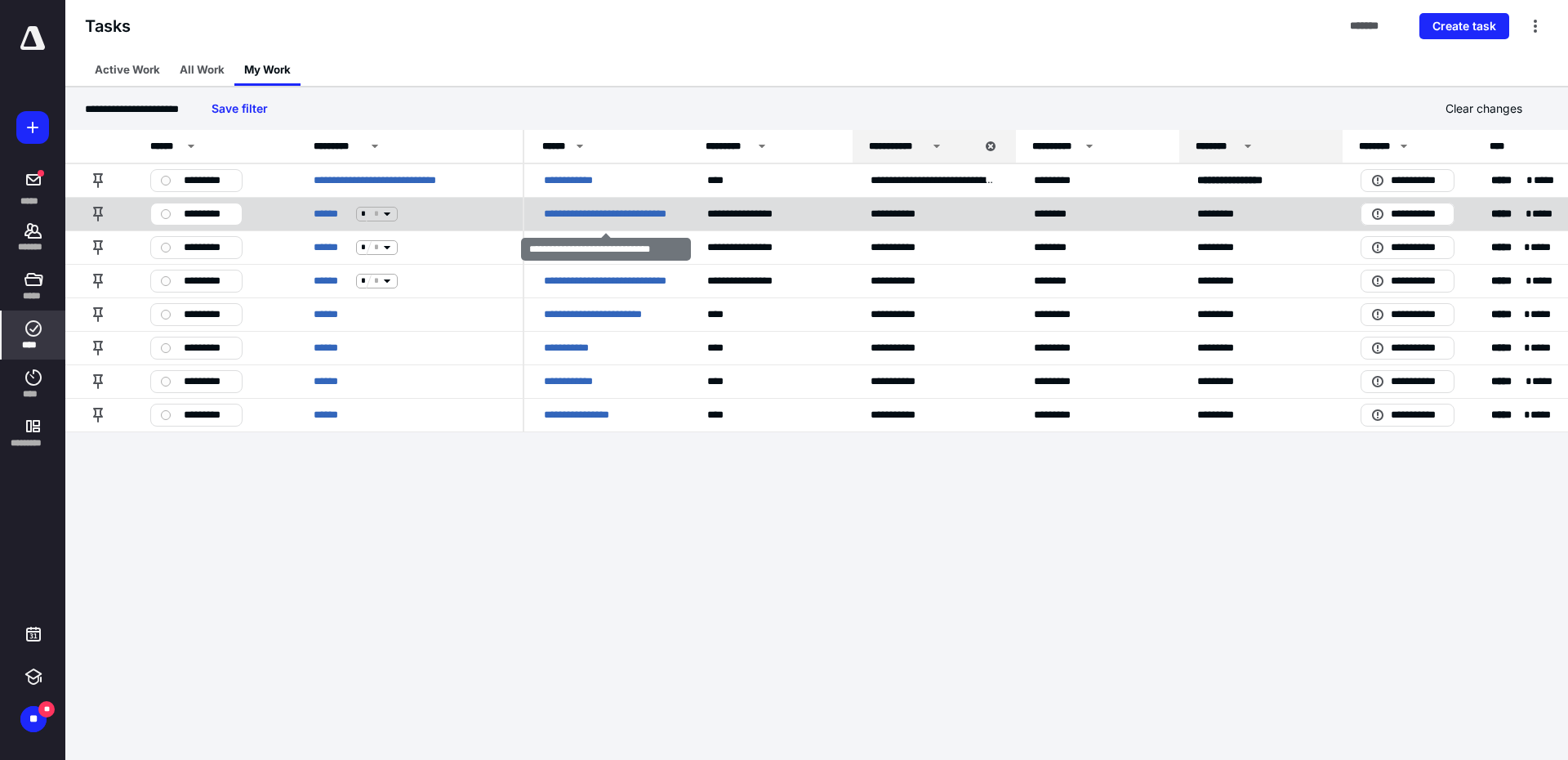 click on "**********" at bounding box center [606, 214] 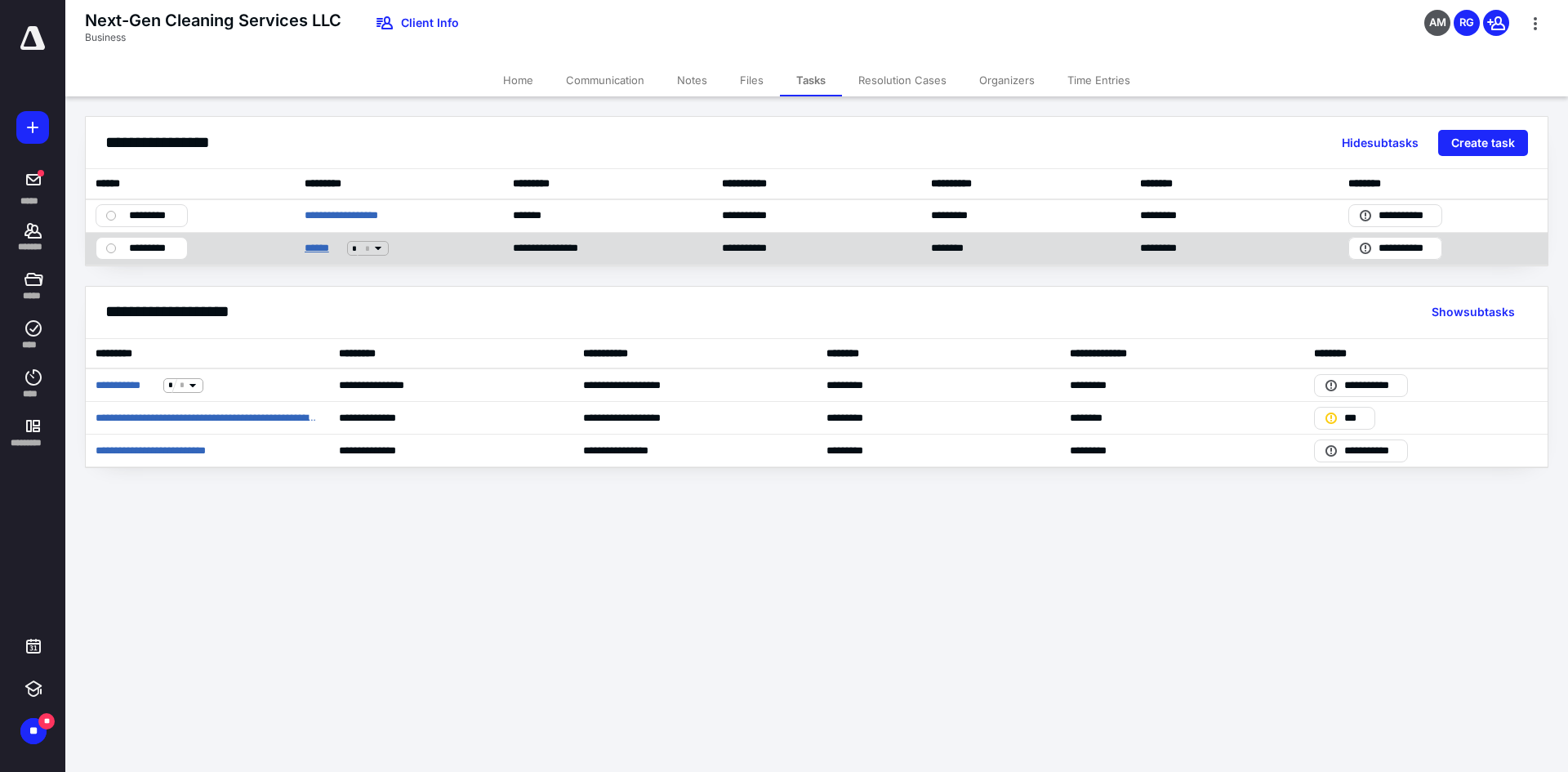 click on "******" at bounding box center (323, 248) 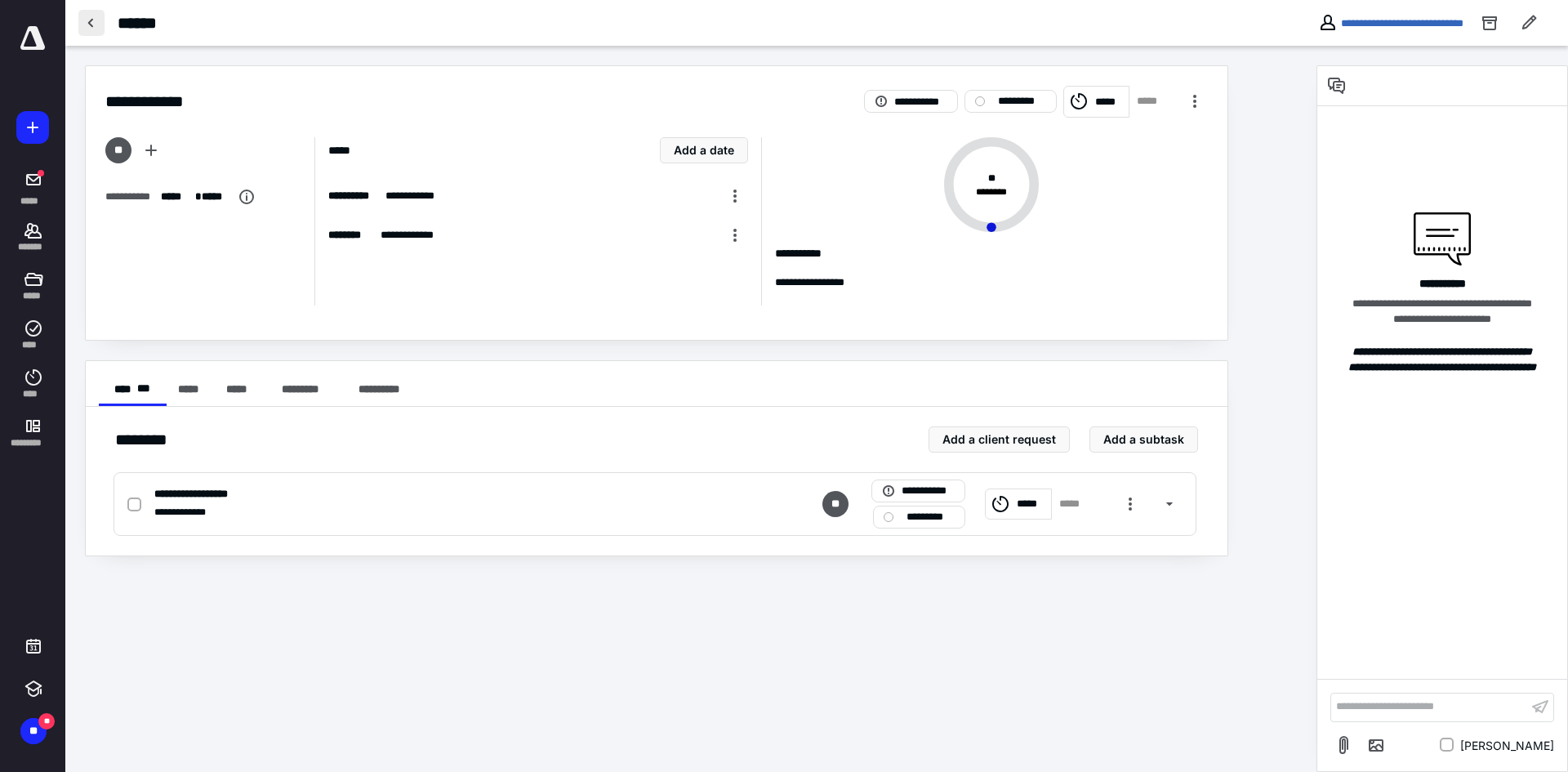 click at bounding box center [91, 23] 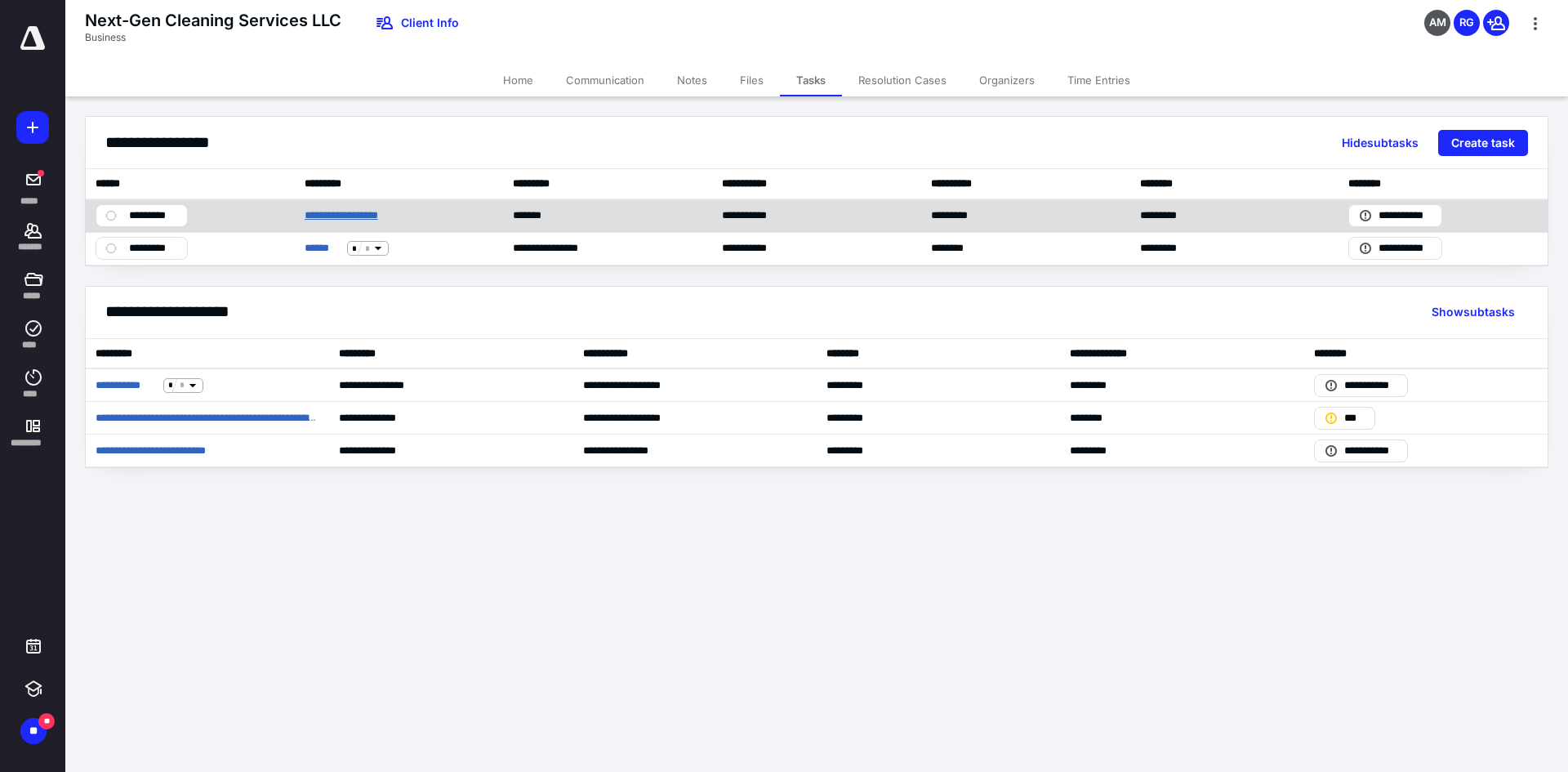 click on "**********" at bounding box center (352, 216) 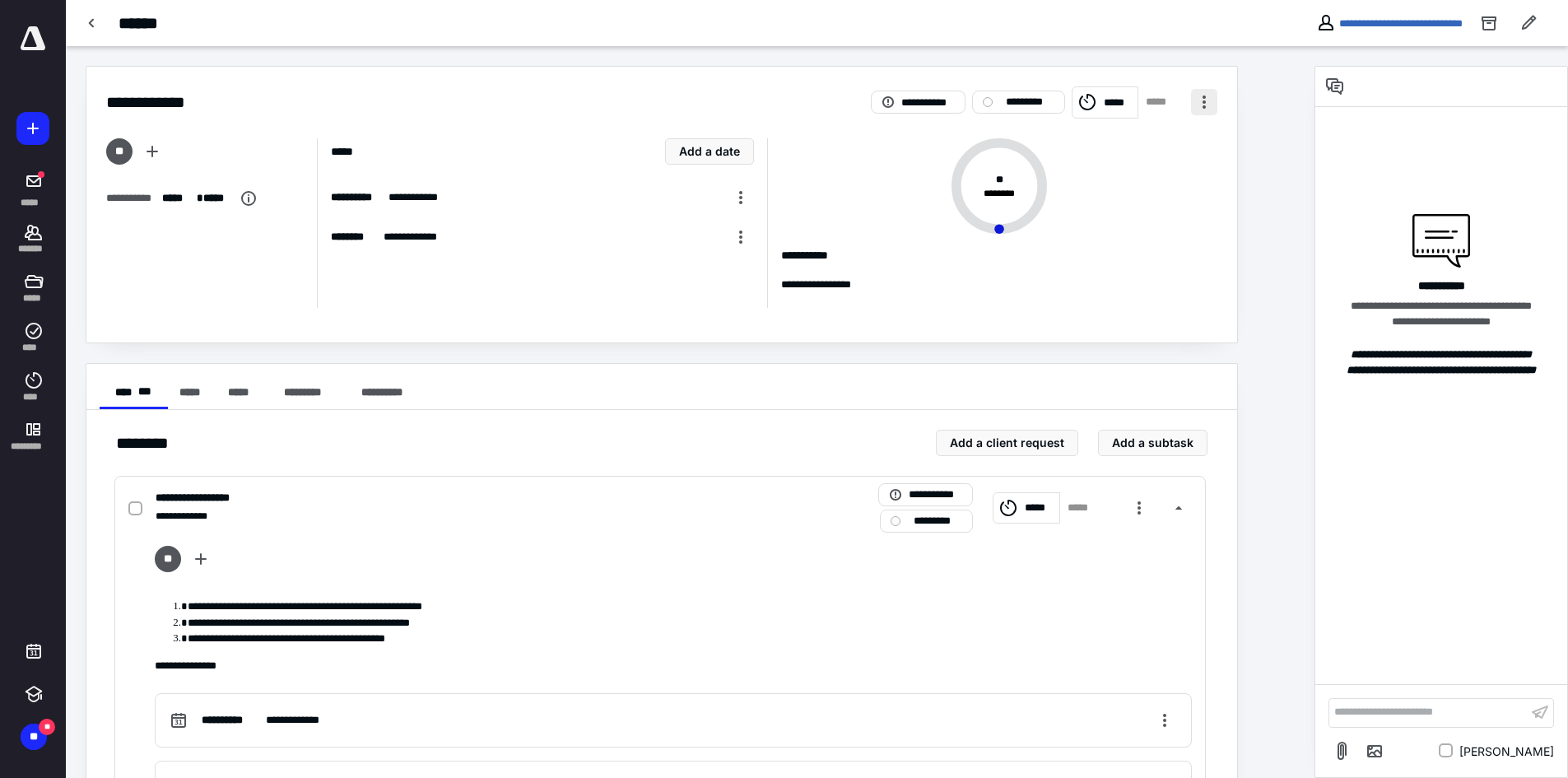 click at bounding box center [1204, 102] 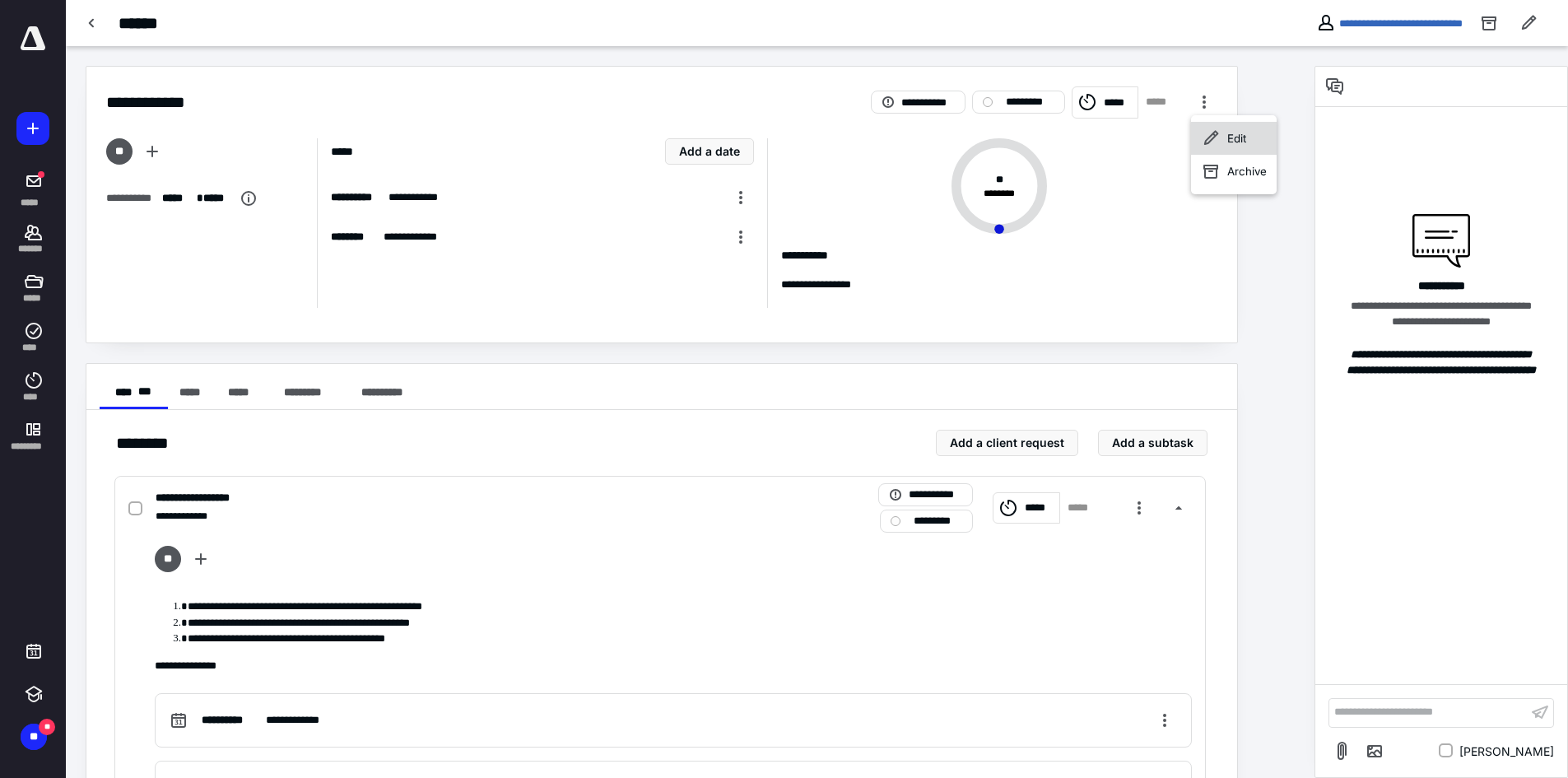 click 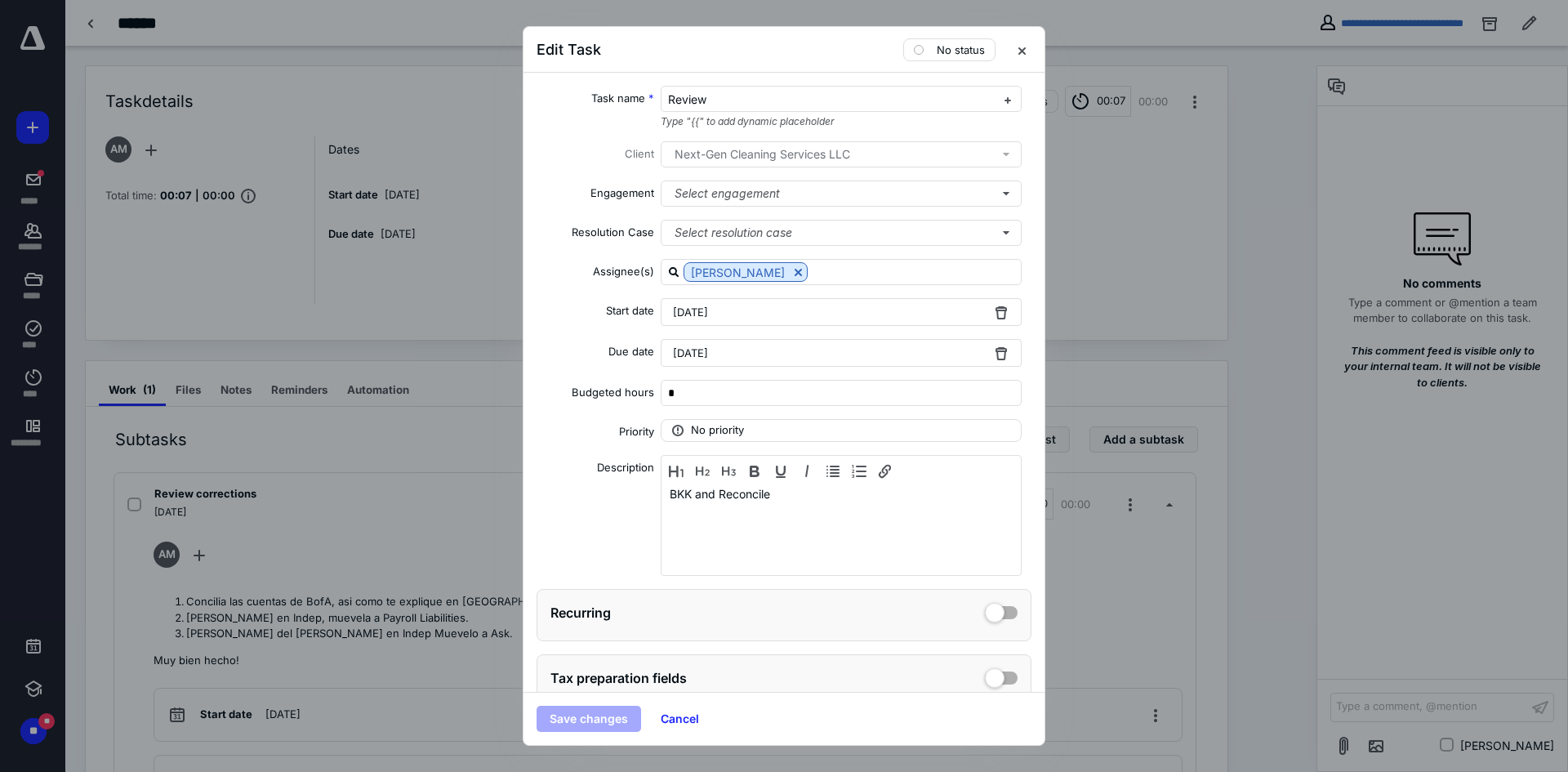 click on "[DATE]" at bounding box center (841, 312) 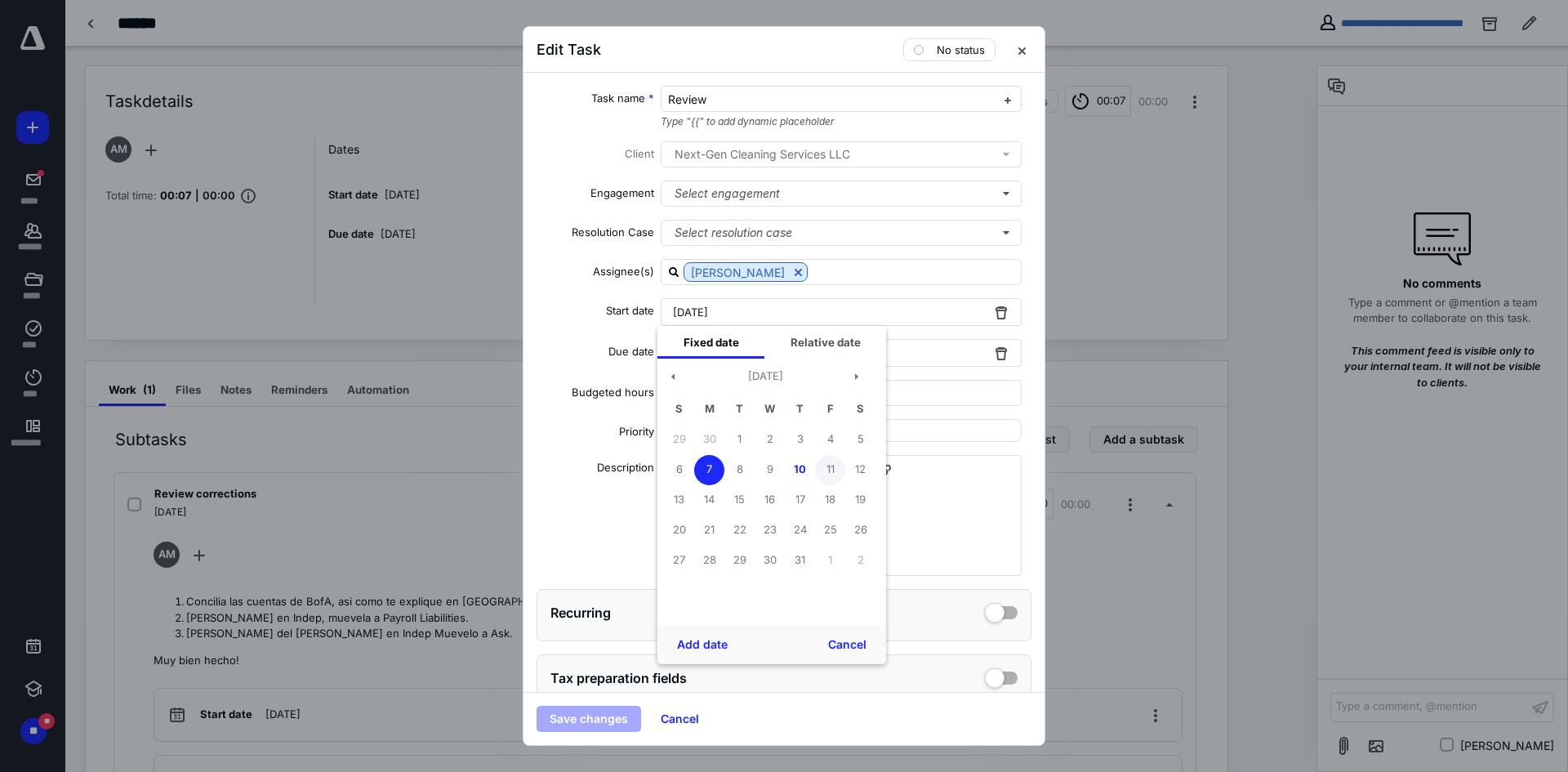 click on "11" at bounding box center (830, 470) 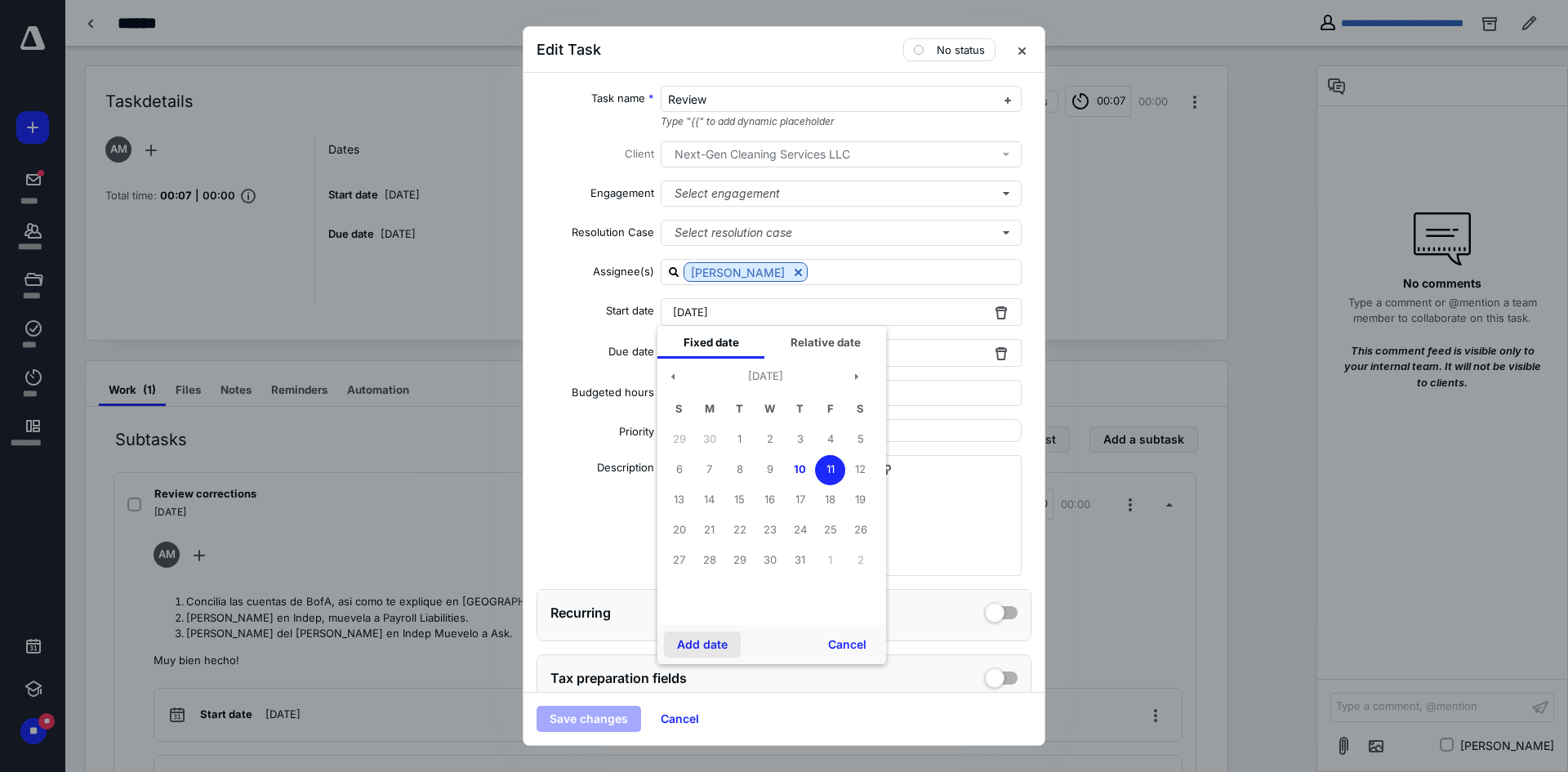 click on "Add date" at bounding box center [702, 645] 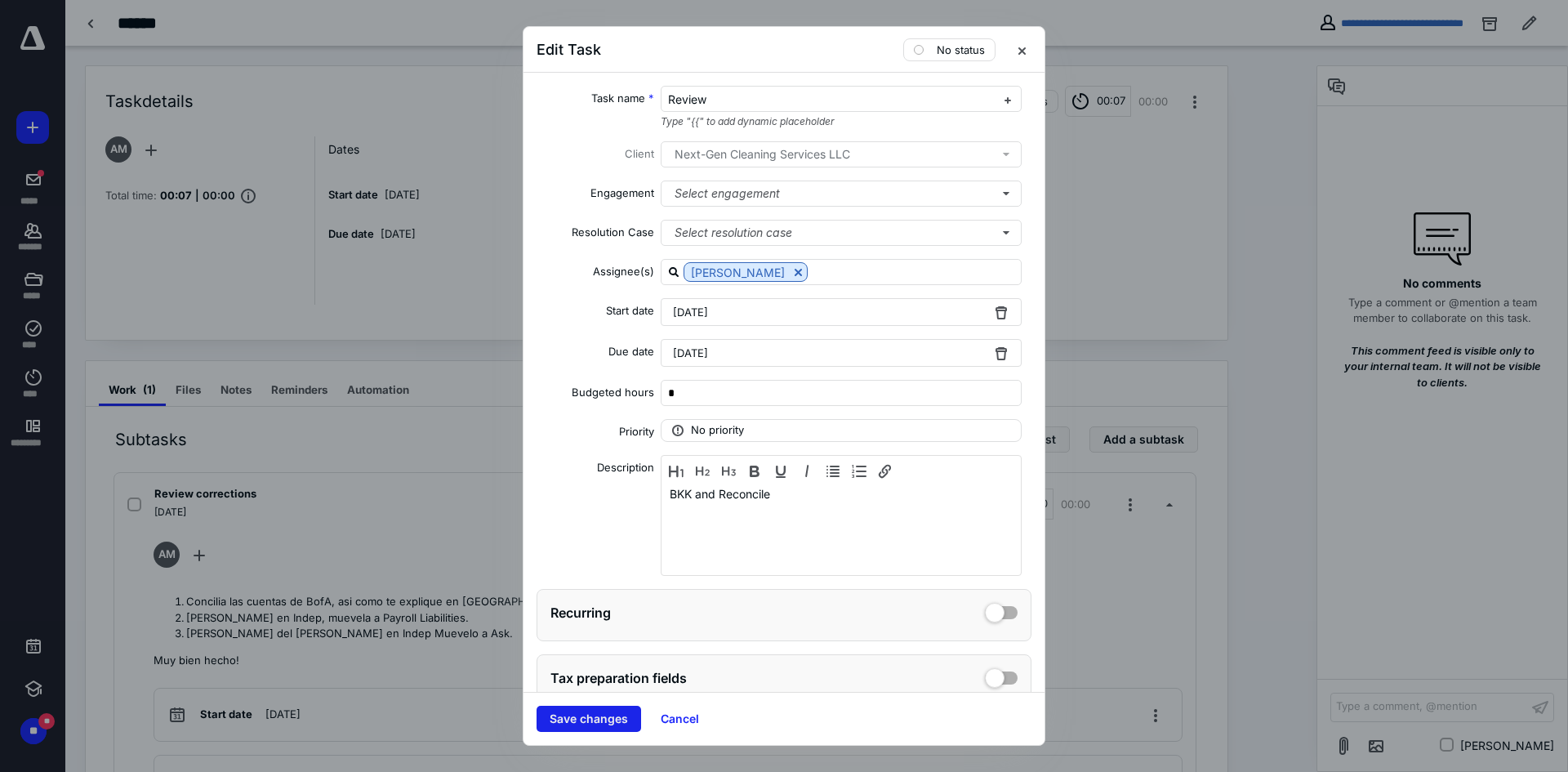 click on "Save changes" at bounding box center (589, 719) 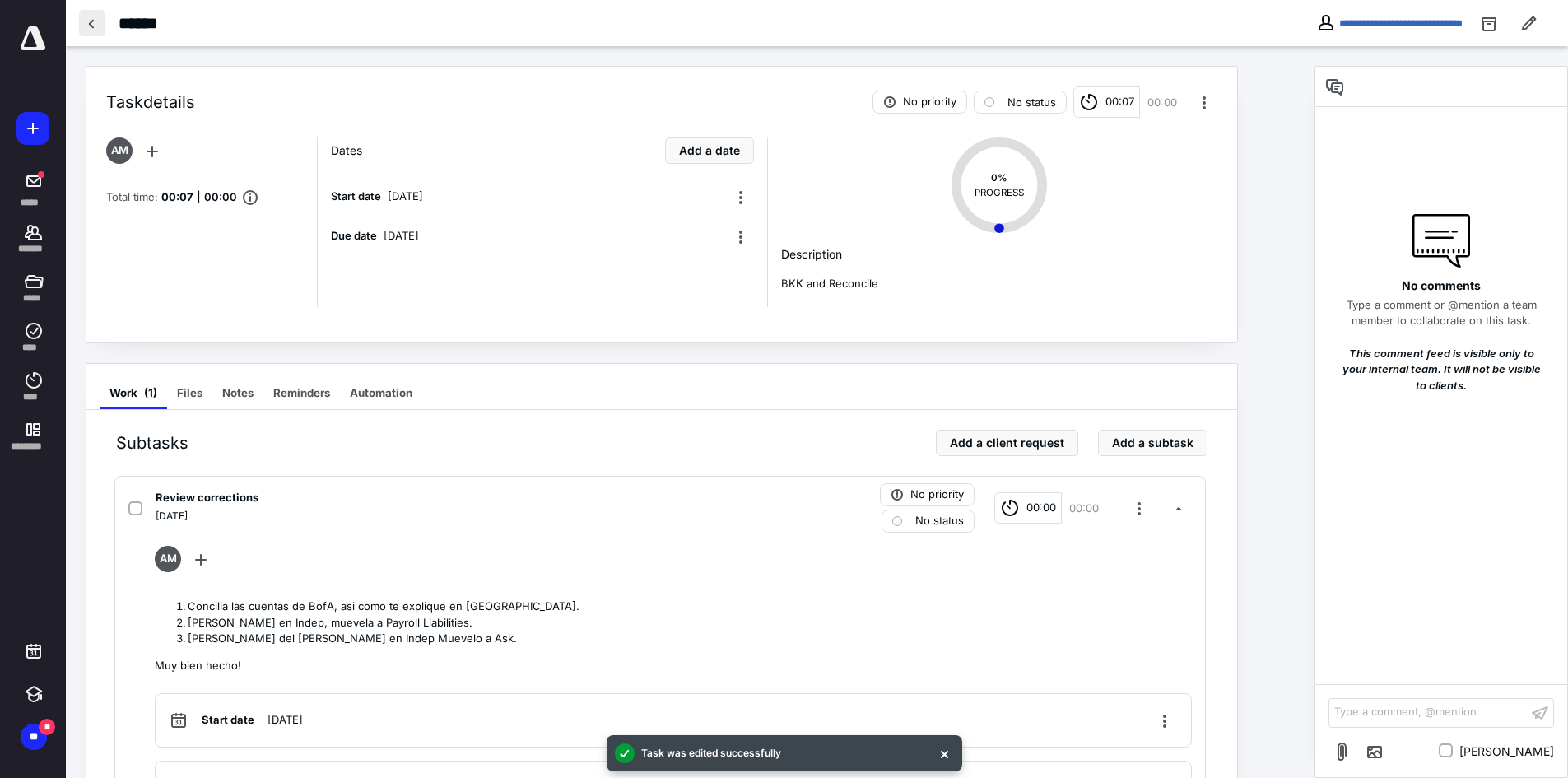 click at bounding box center (92, 23) 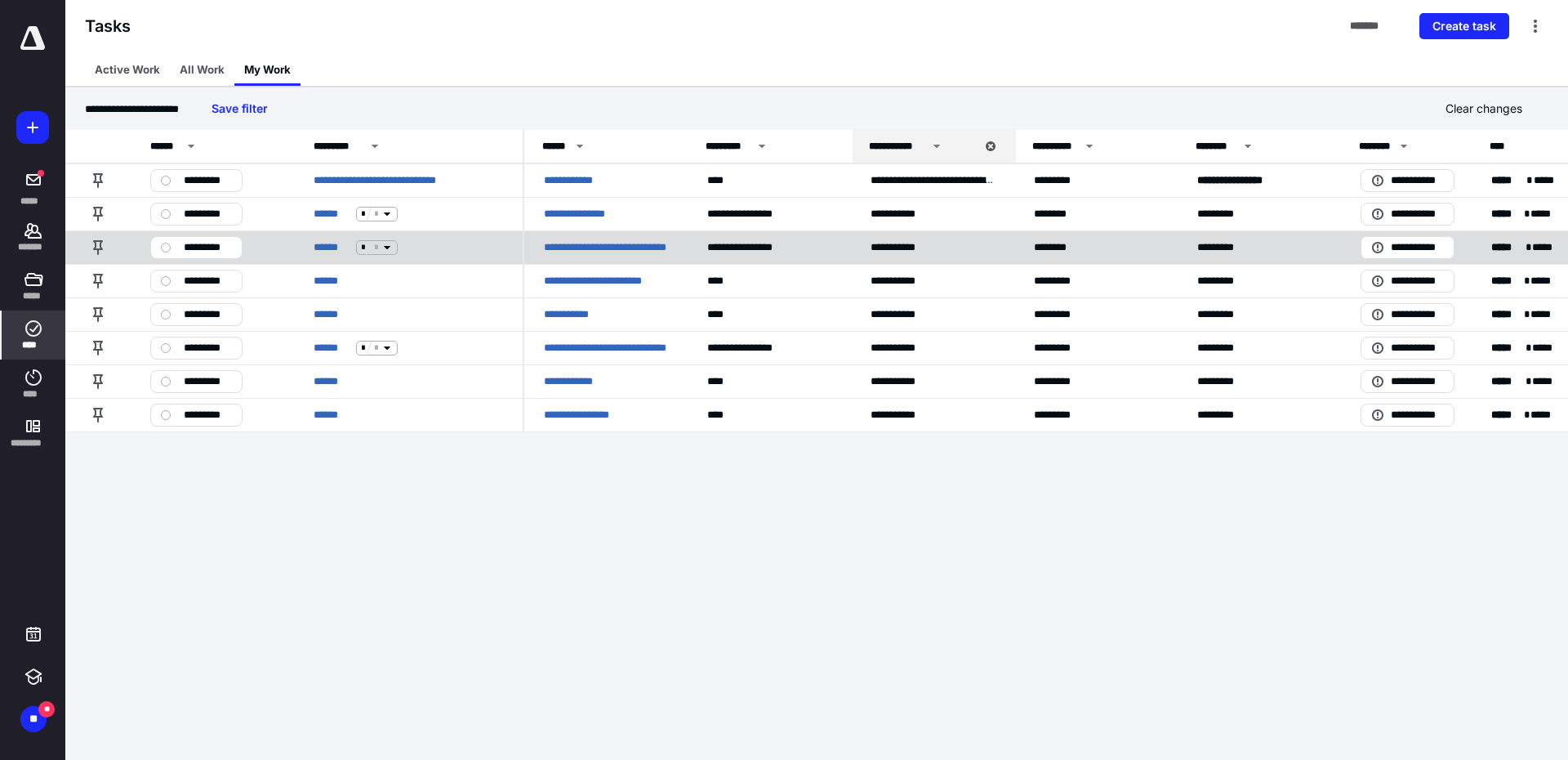 click on "**********" at bounding box center [606, 248] 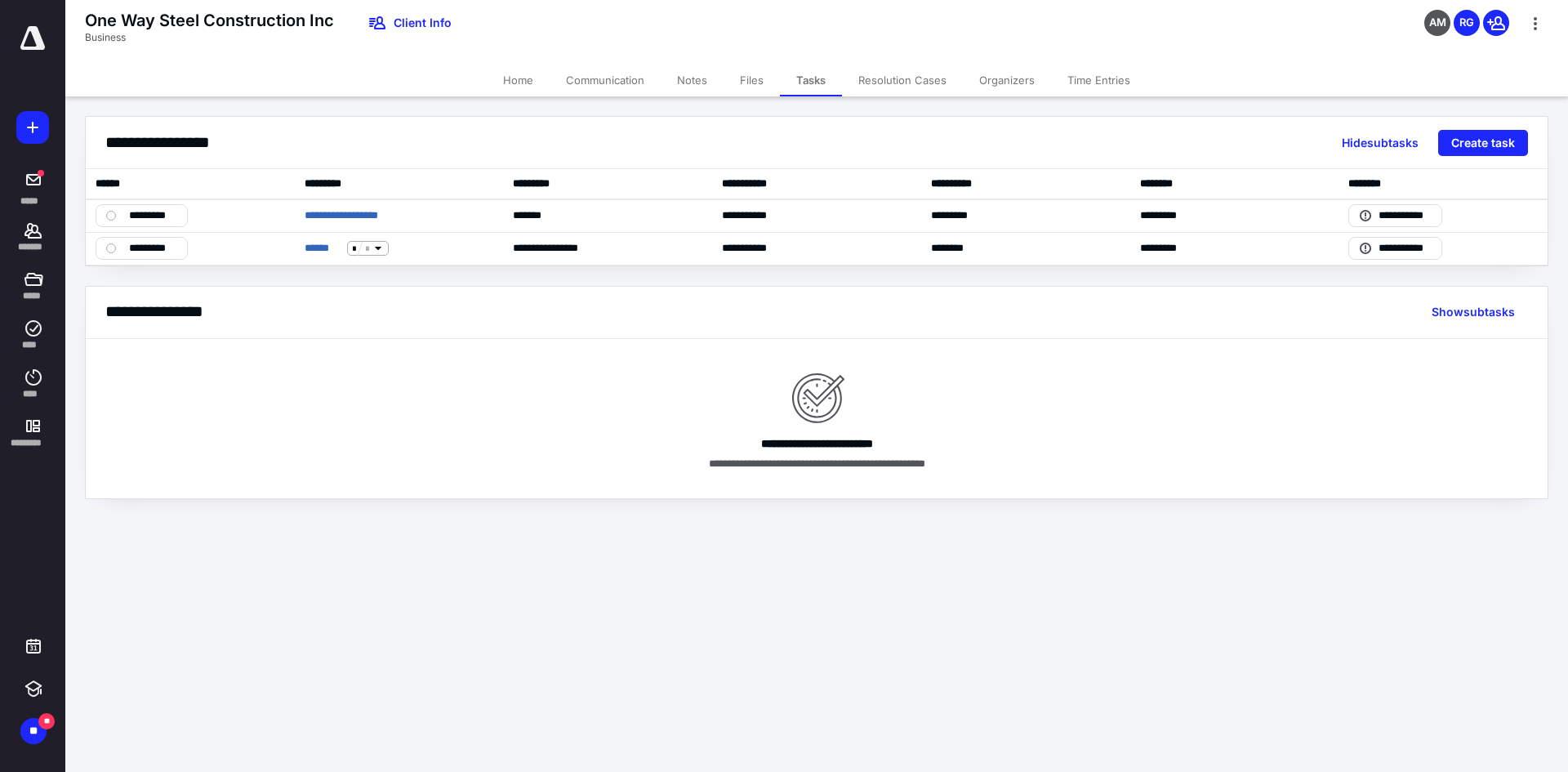 click on "Resolution Cases" at bounding box center [902, 80] 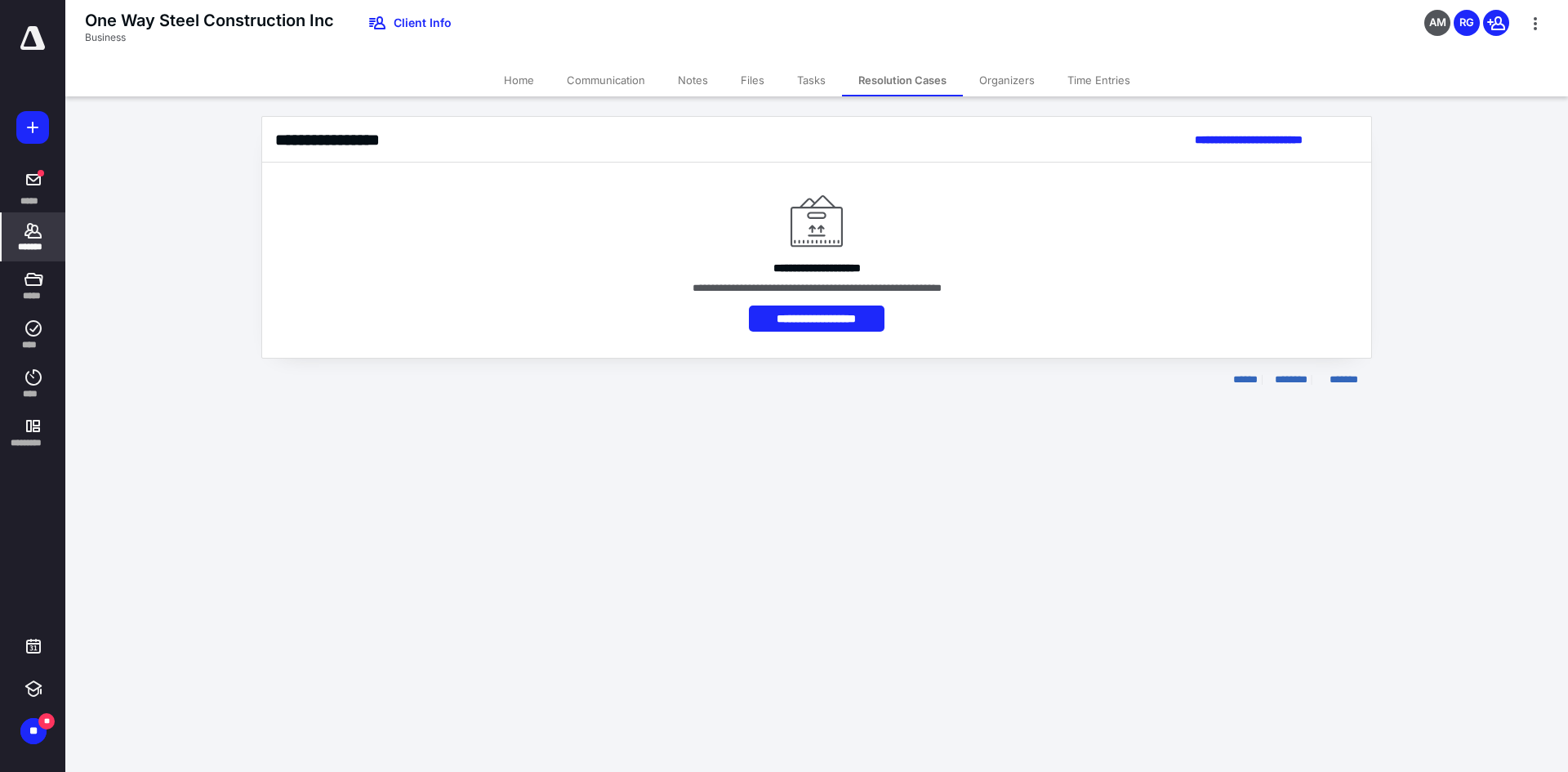 click on "Time Entries" at bounding box center (1098, 80) 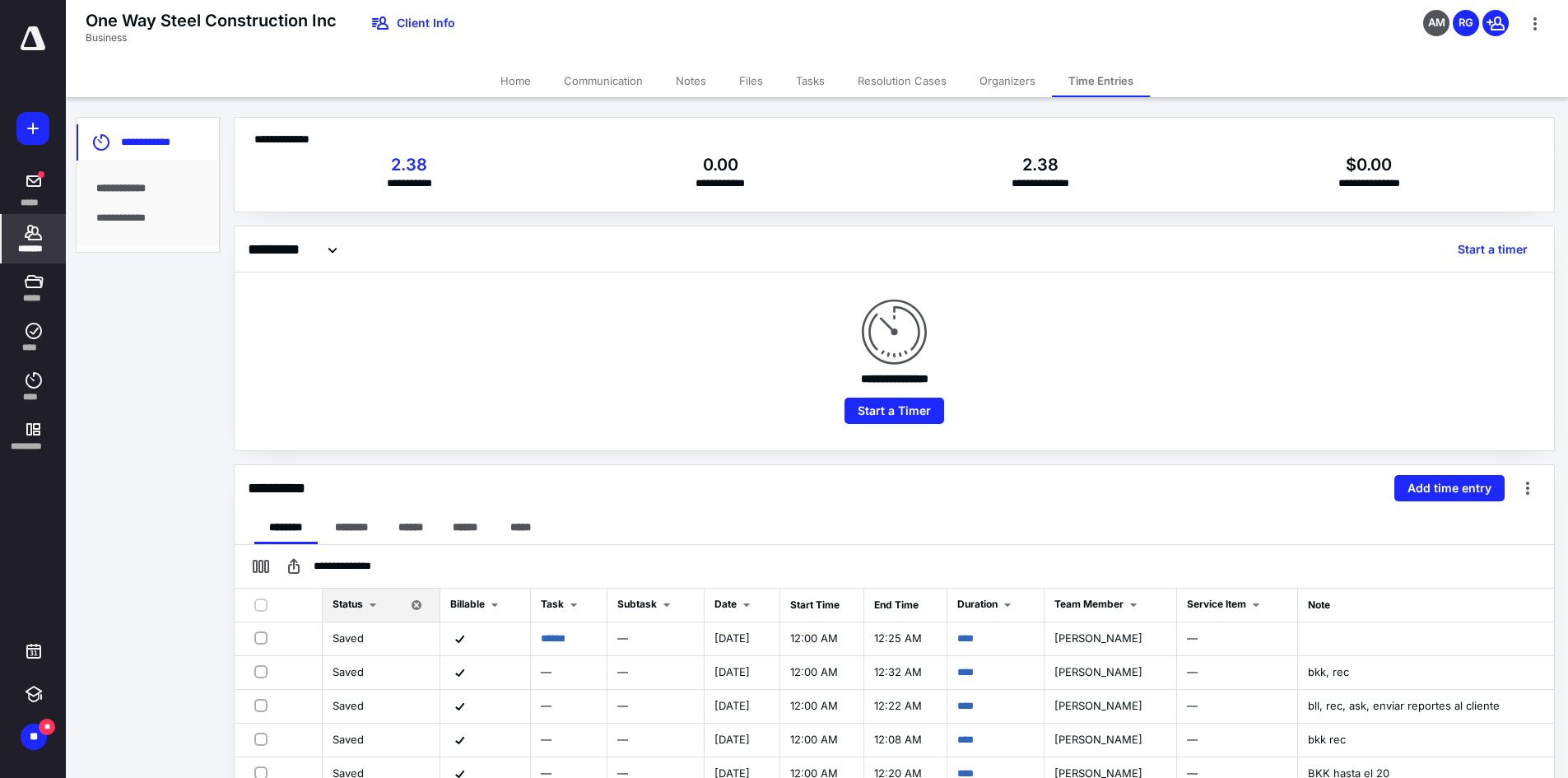 click on "Tasks" at bounding box center [810, 81] 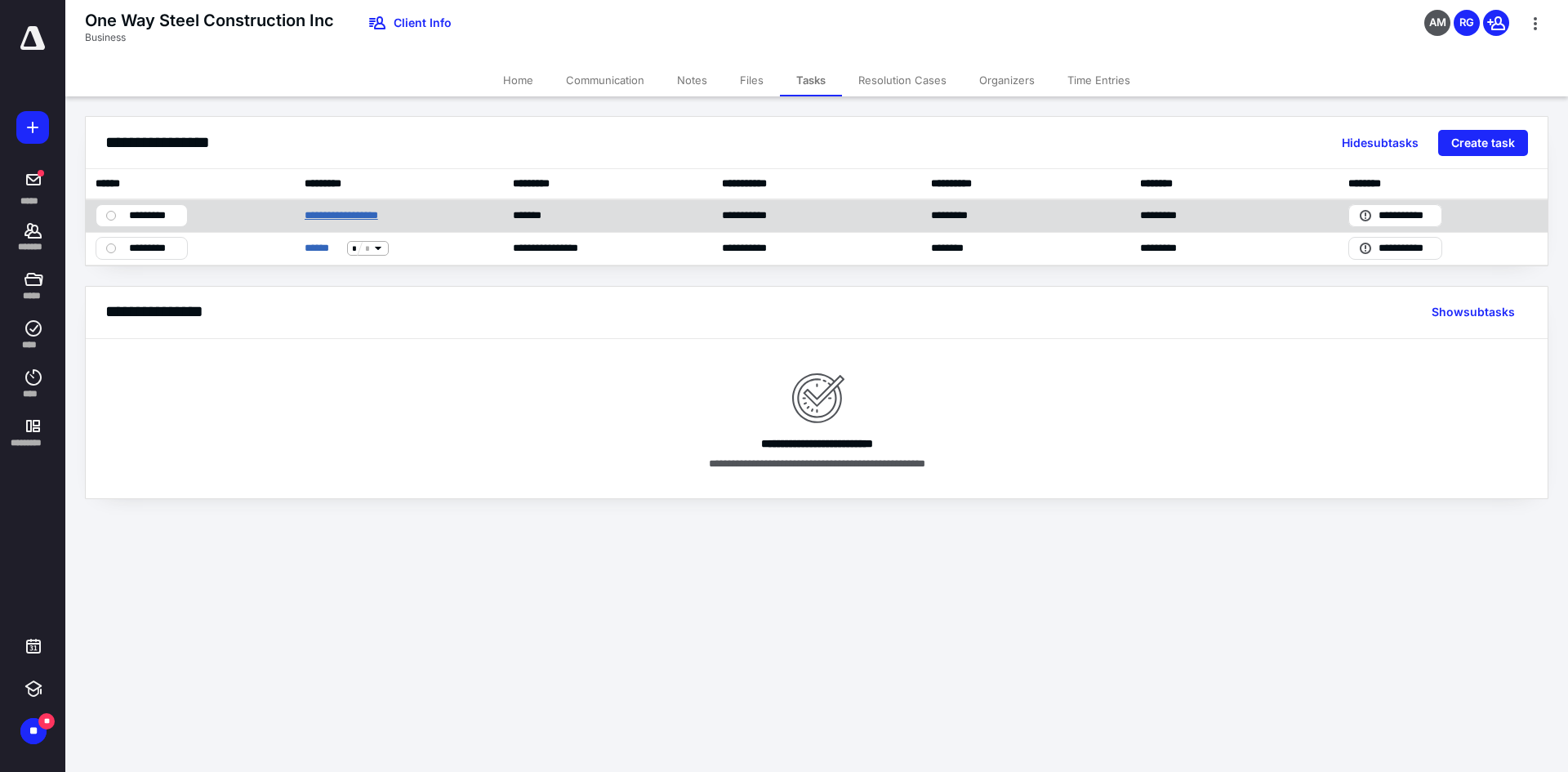 click on "**********" at bounding box center [353, 216] 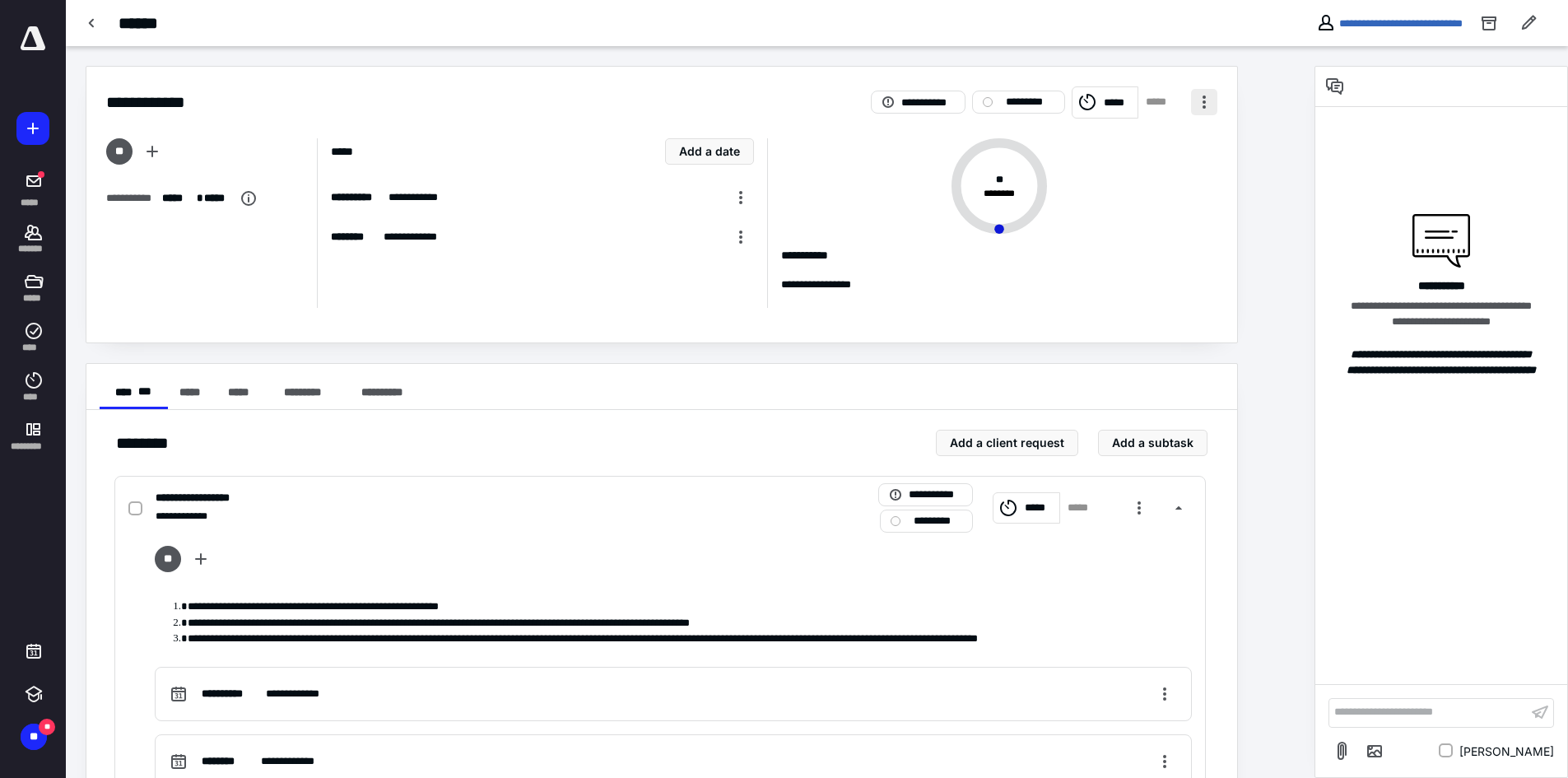 click at bounding box center (1204, 102) 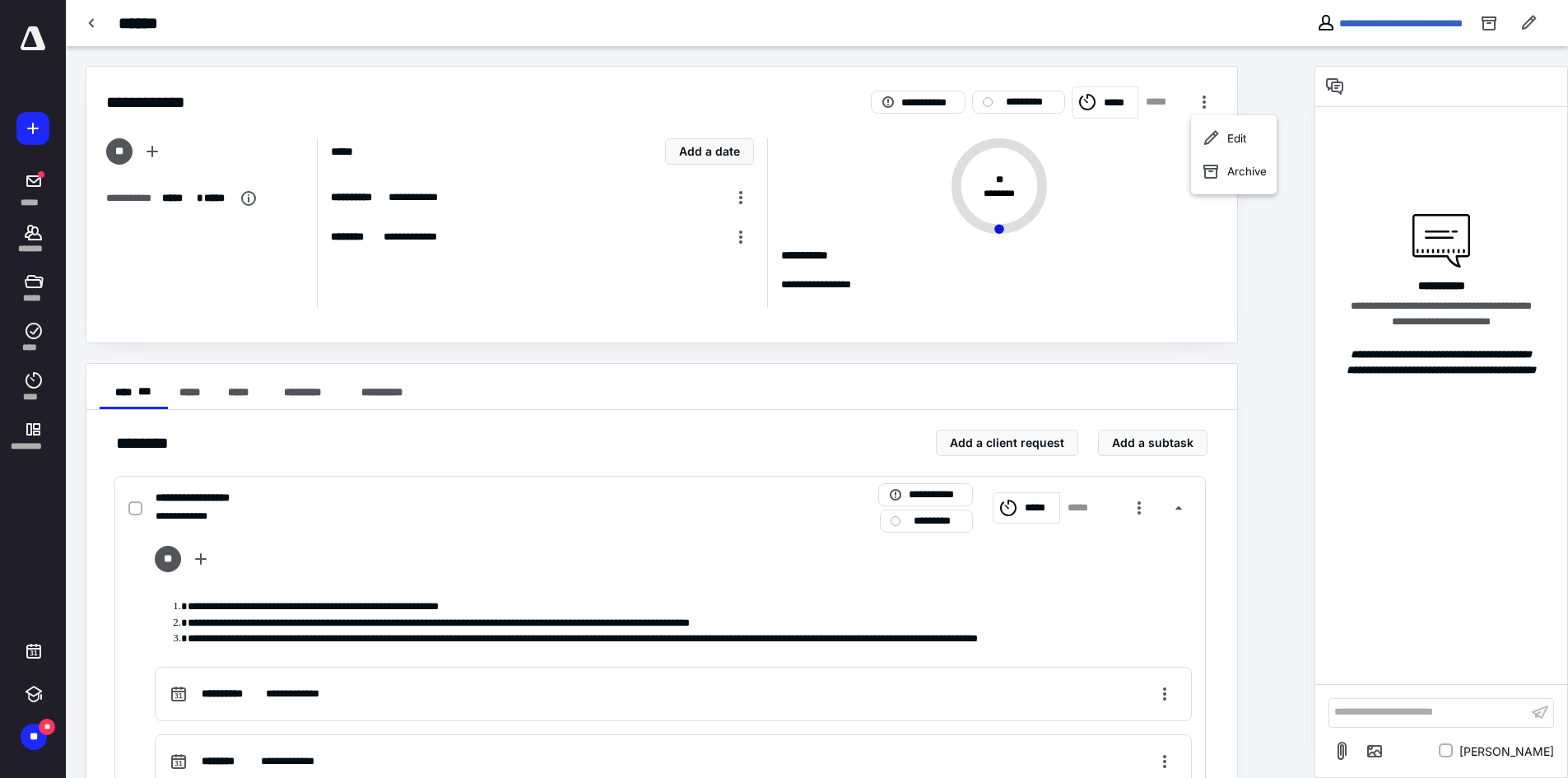 click on "**********" at bounding box center [992, 223] 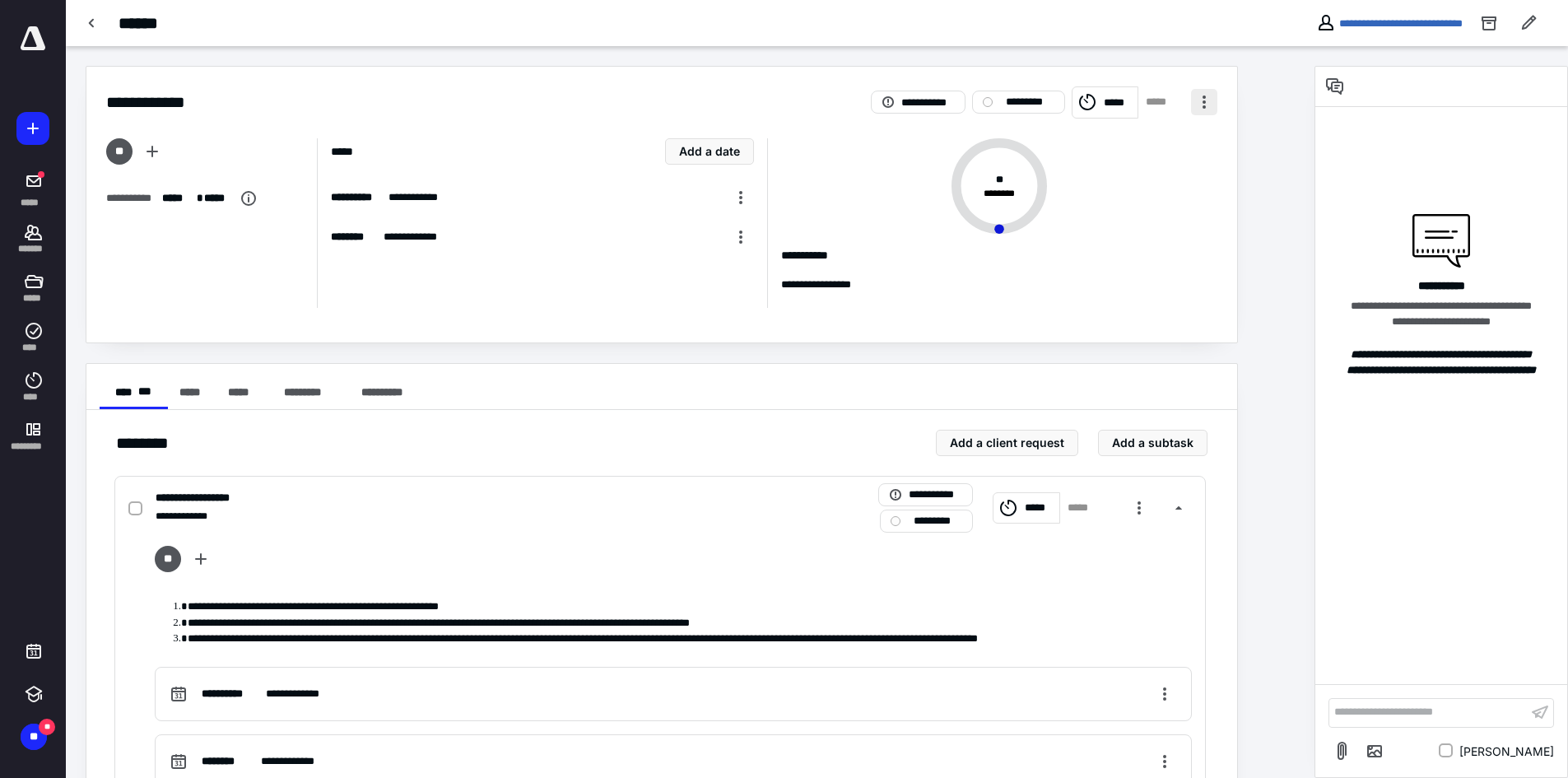 click at bounding box center [1204, 102] 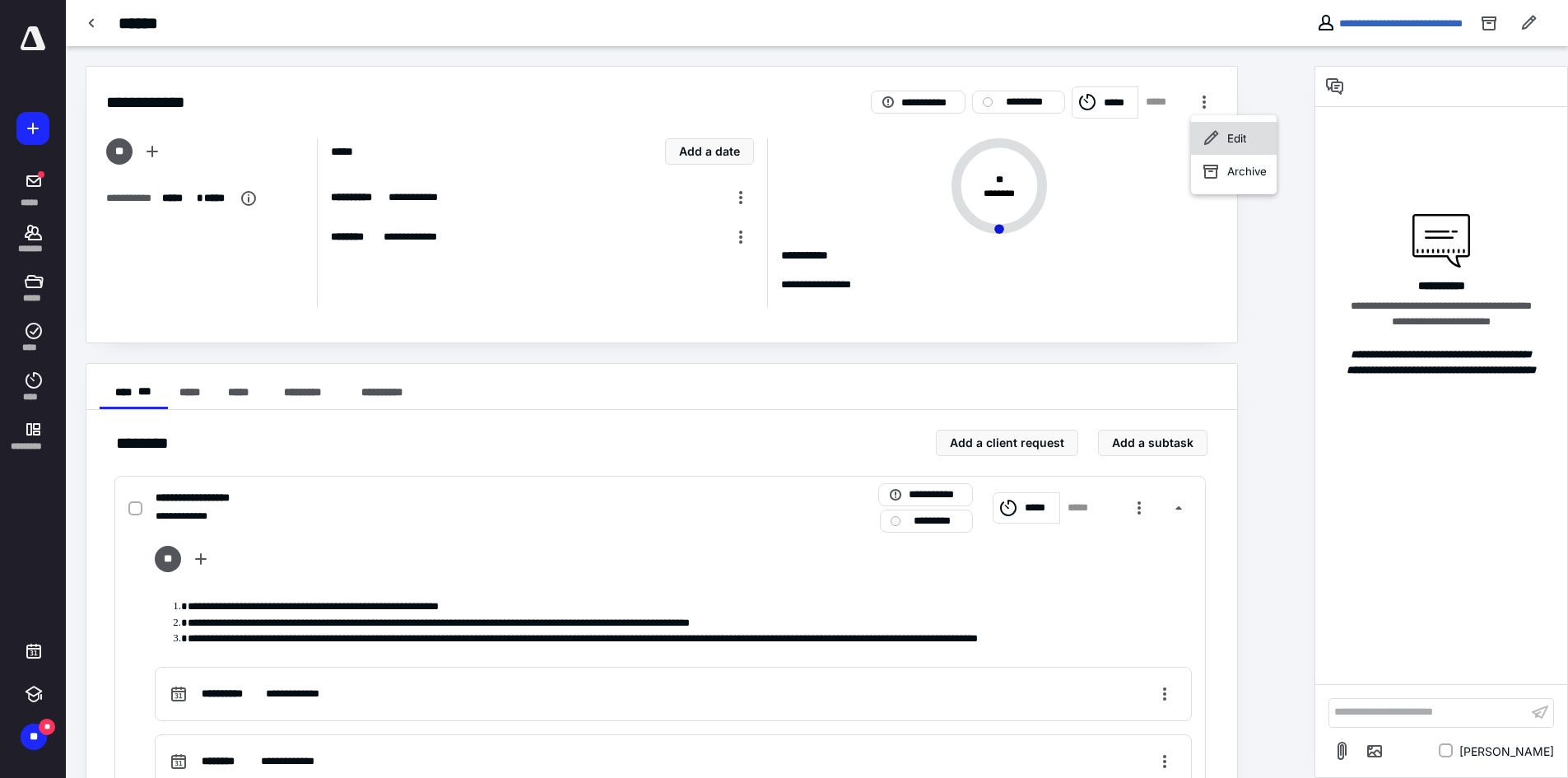 click on "Edit" at bounding box center (1234, 138) 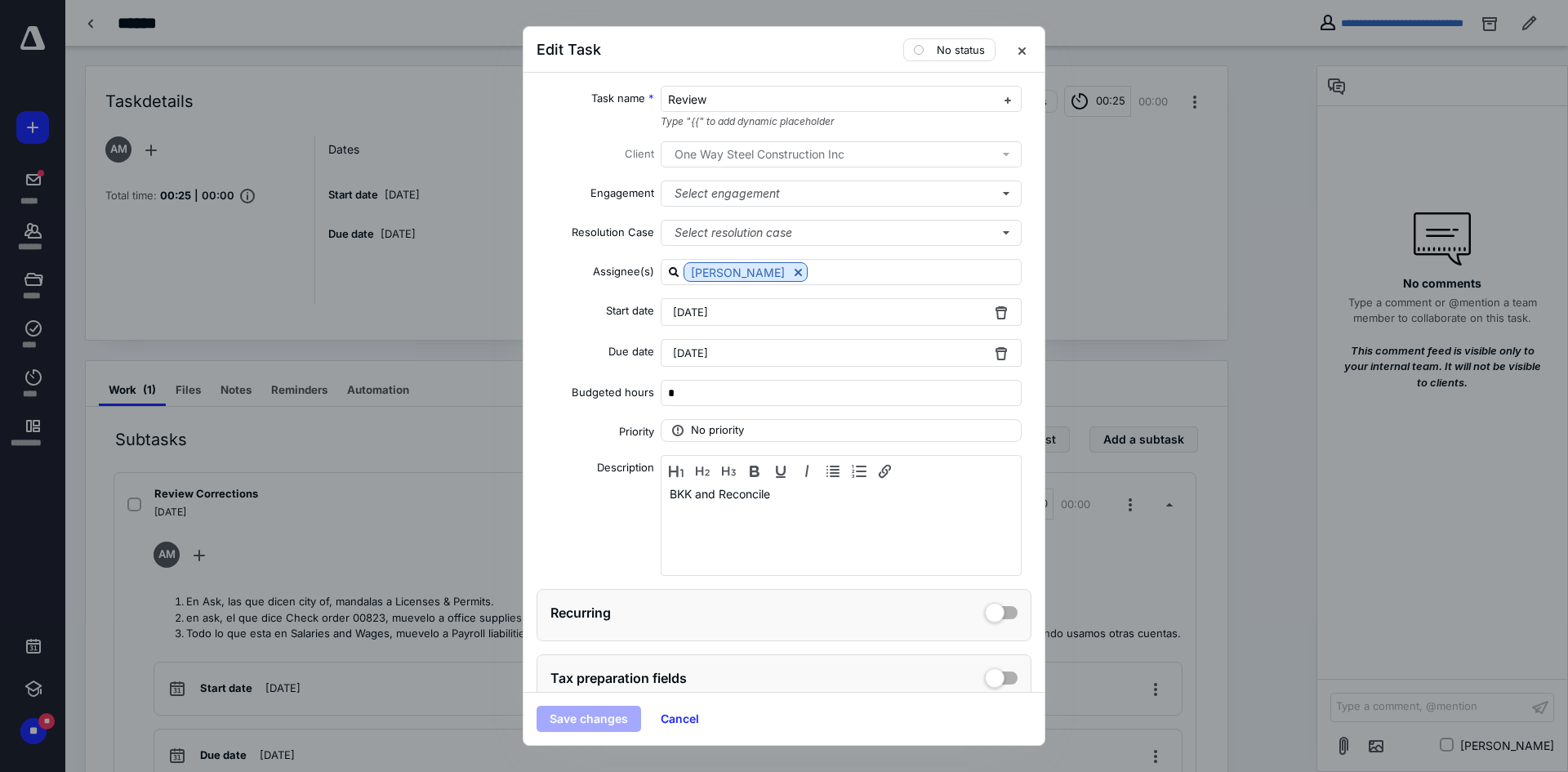 click on "[DATE]" at bounding box center (841, 312) 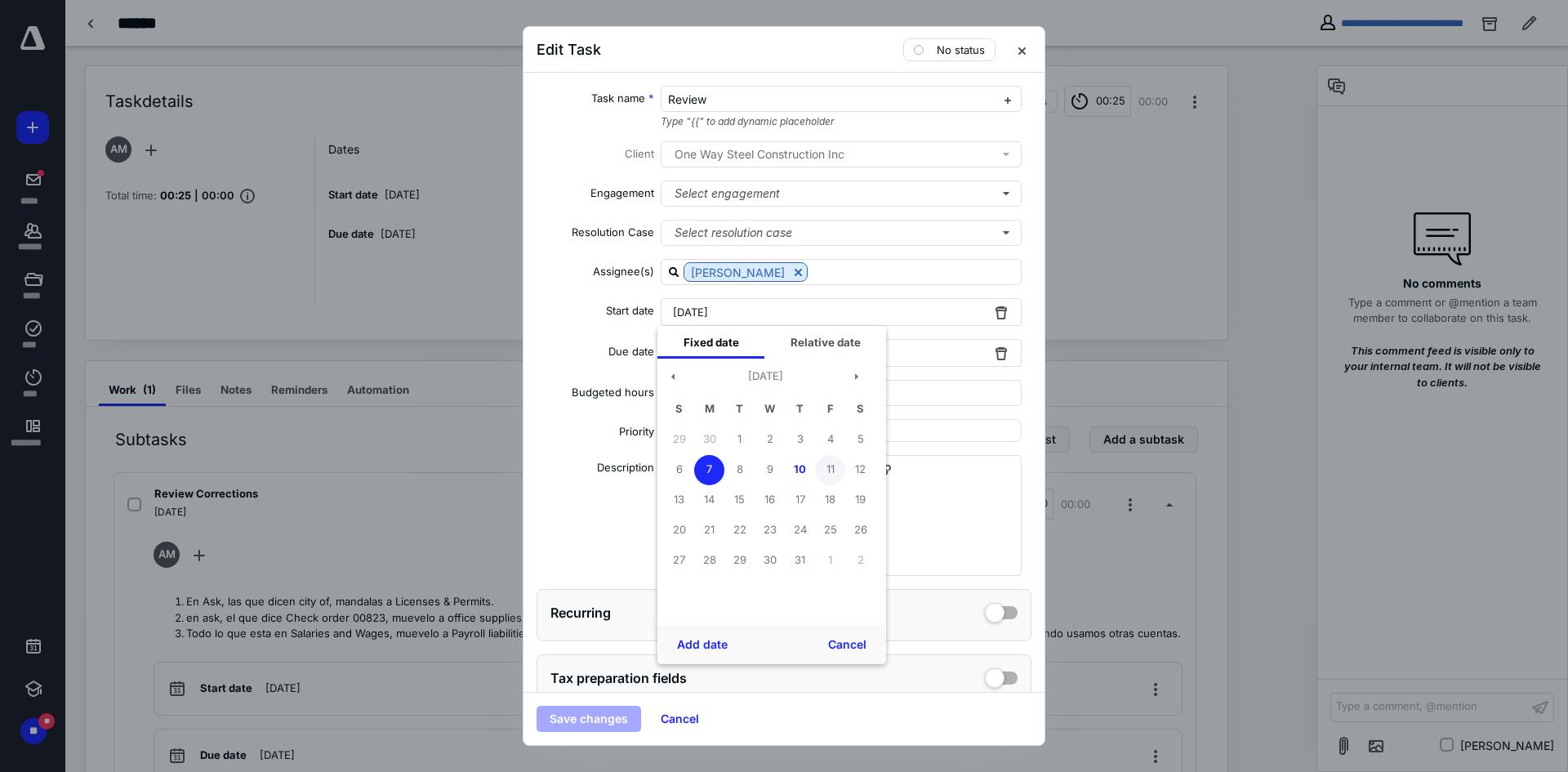 click on "11" at bounding box center (830, 470) 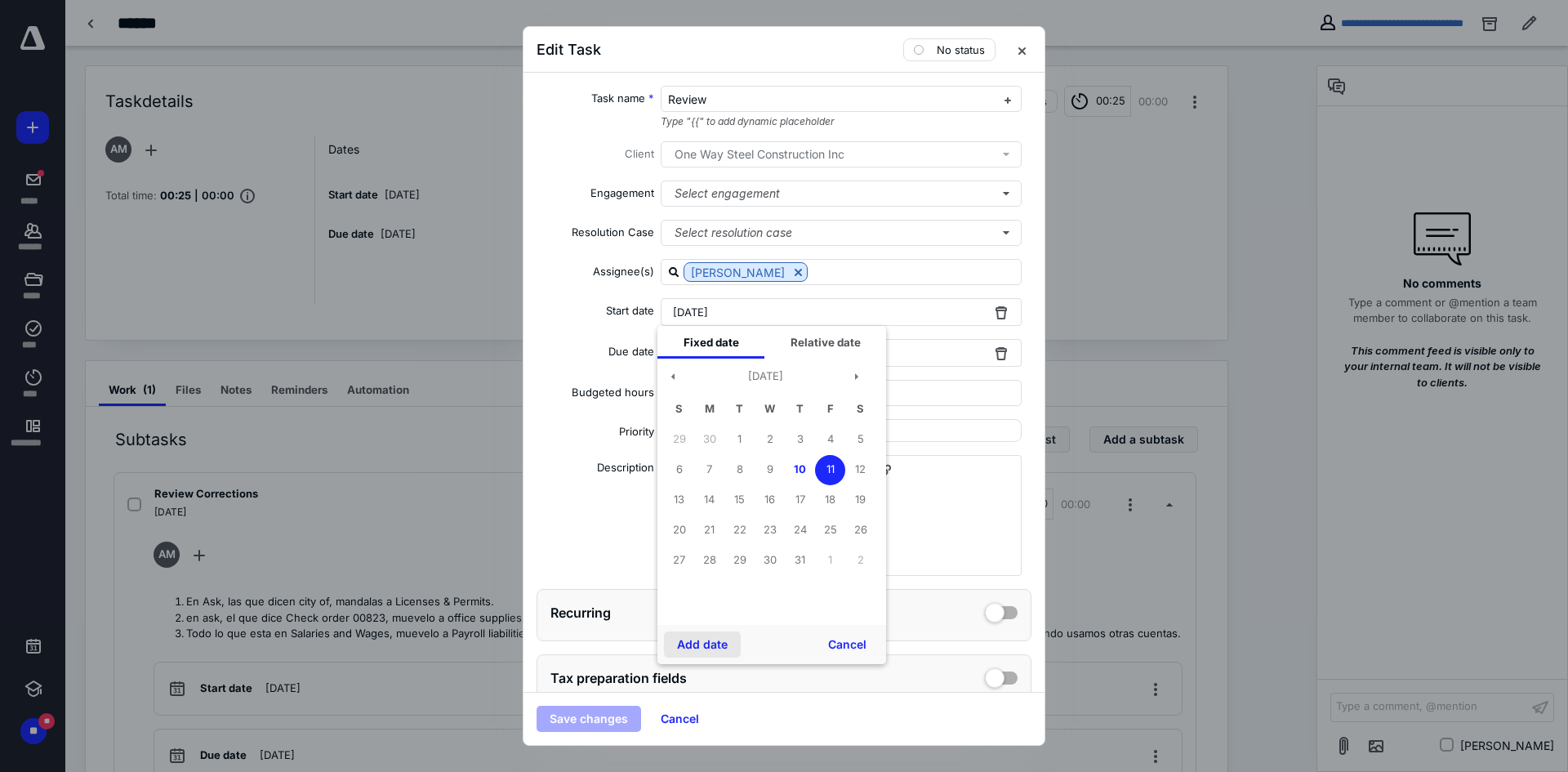 click on "Add date" at bounding box center (702, 645) 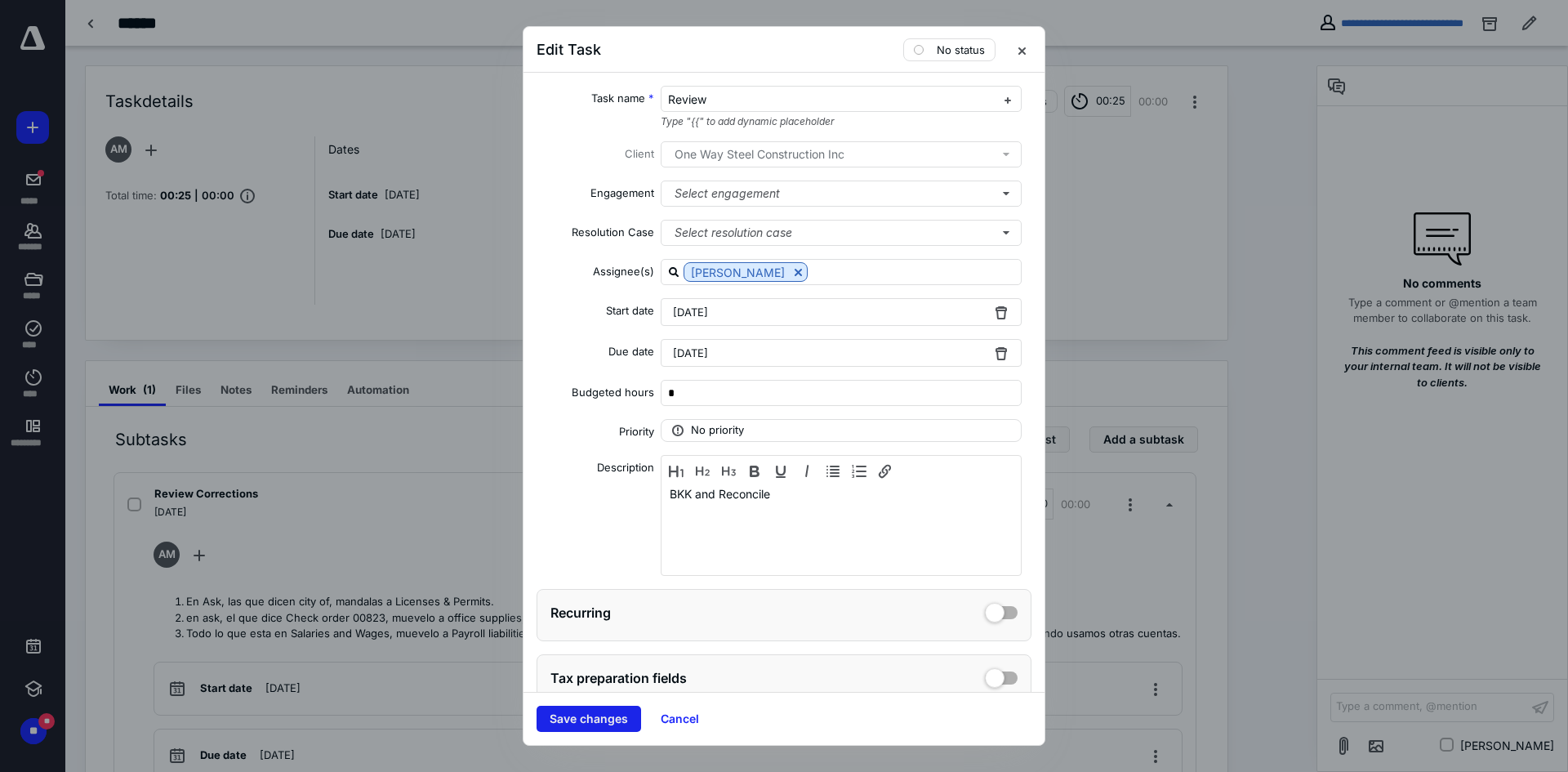 click on "Save changes" at bounding box center (589, 719) 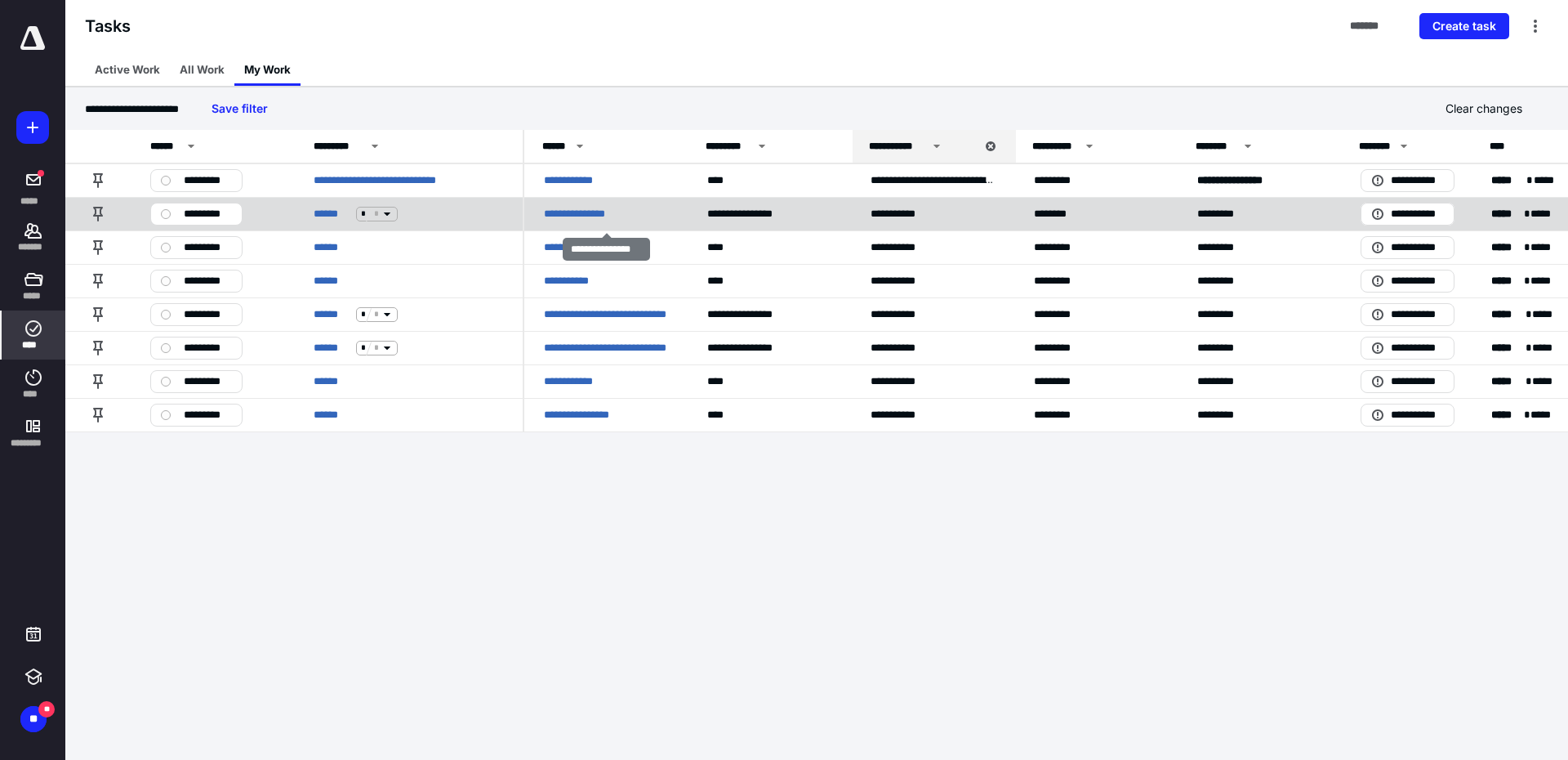 click on "**********" at bounding box center (582, 214) 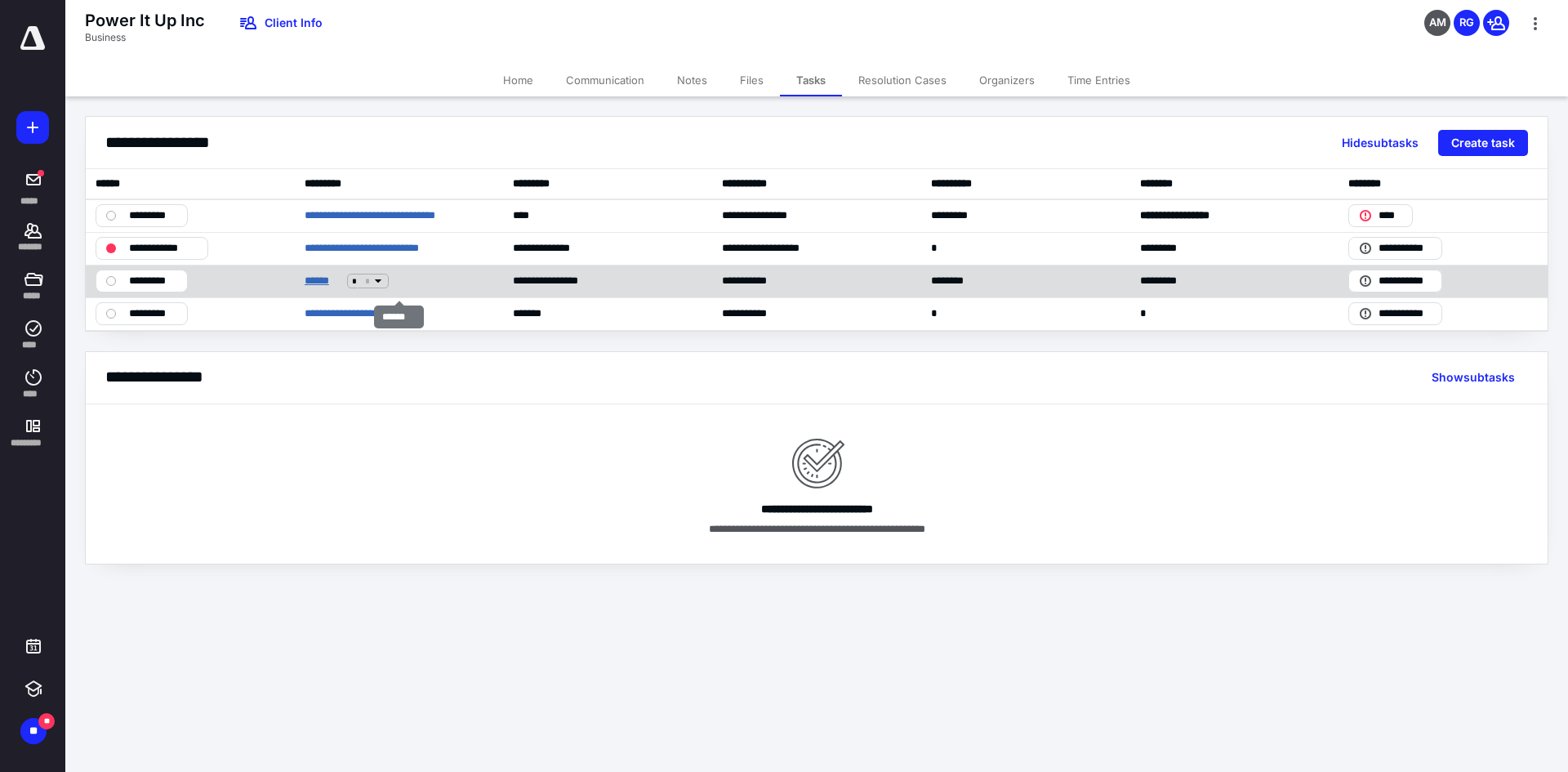 click on "******" at bounding box center (323, 281) 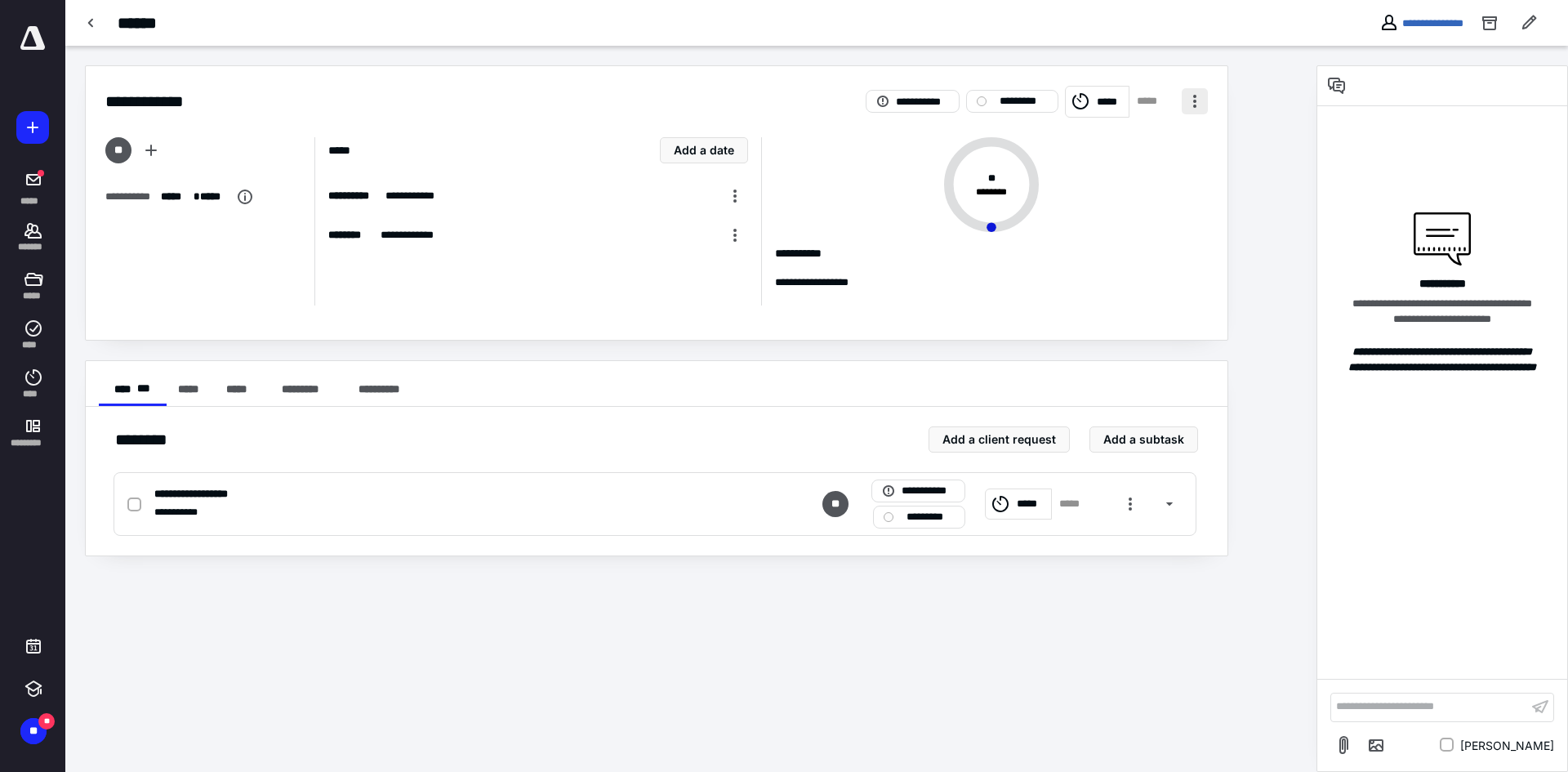 click at bounding box center (1195, 101) 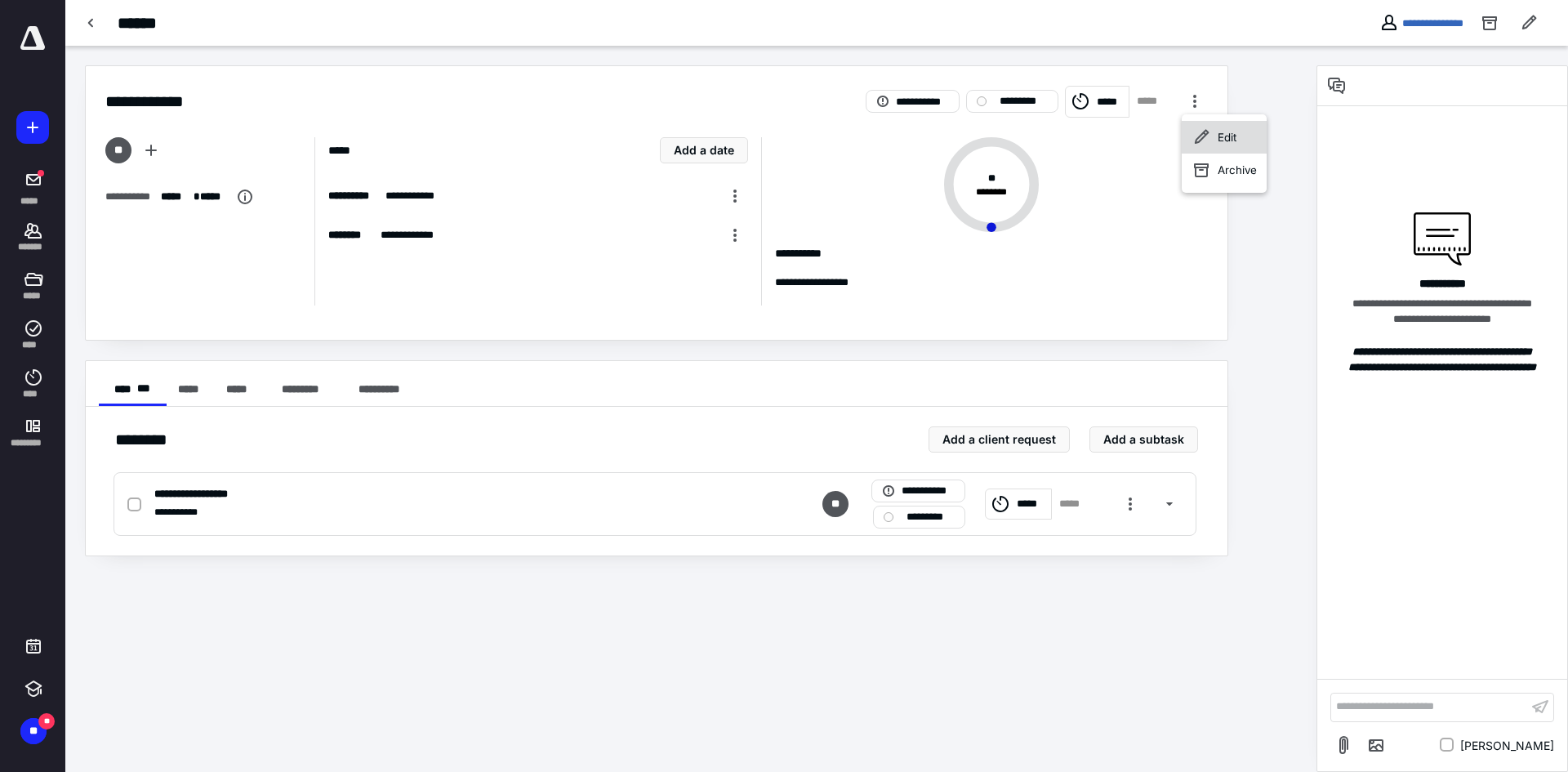 click on "Edit" at bounding box center (1224, 137) 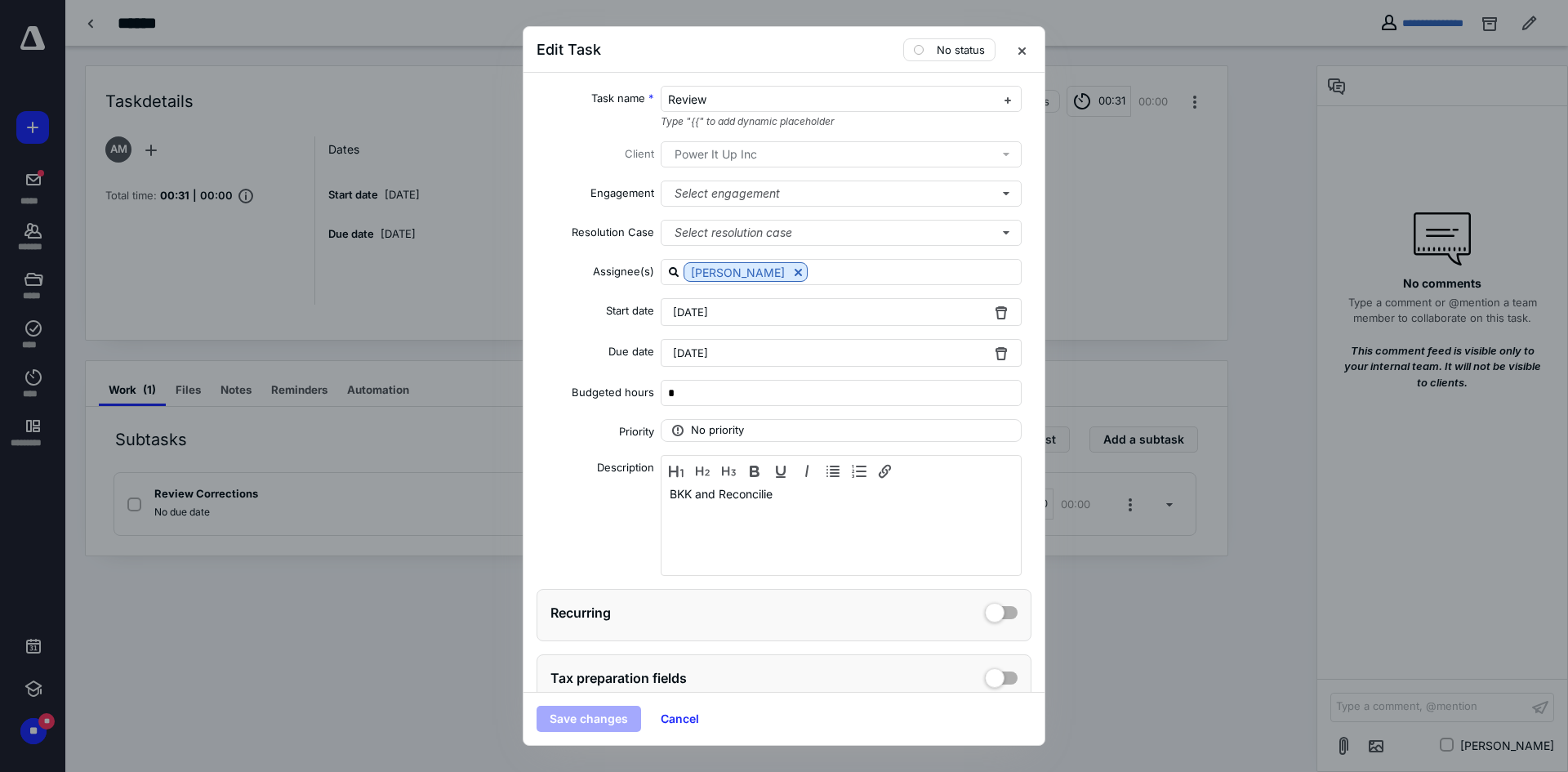 click on "[DATE]" at bounding box center [841, 312] 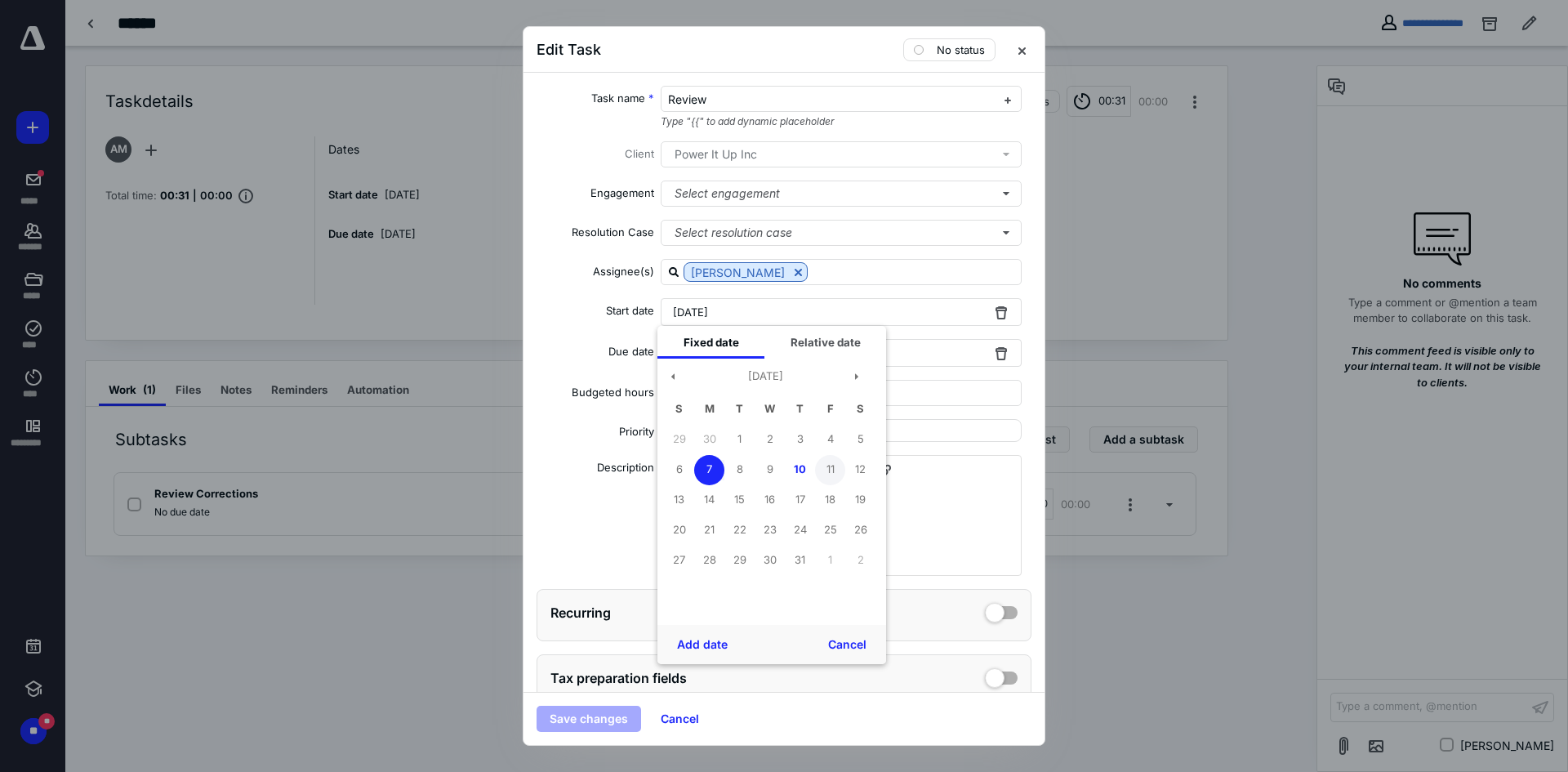 click on "11" at bounding box center (830, 470) 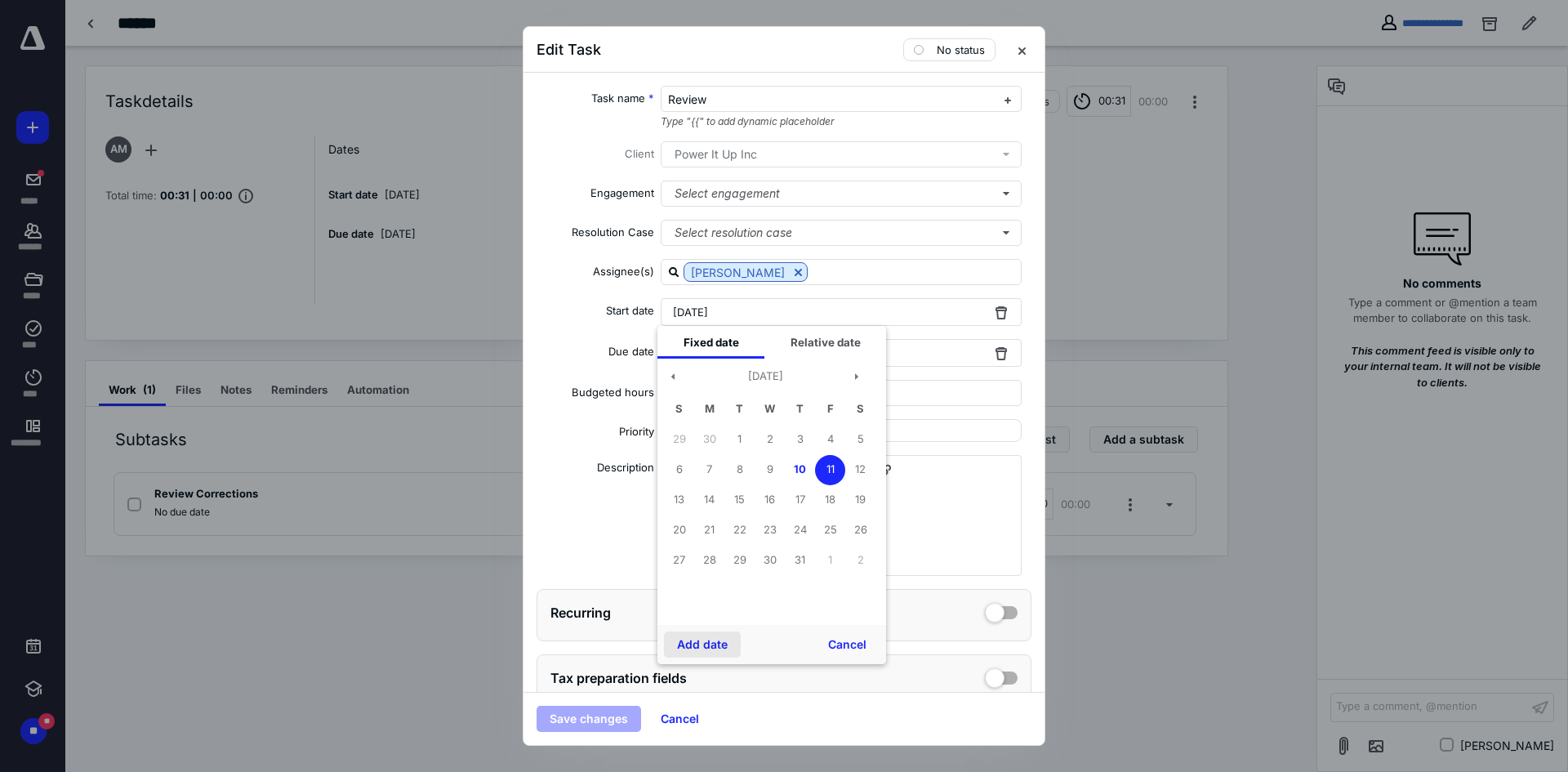click on "Add date" at bounding box center [702, 645] 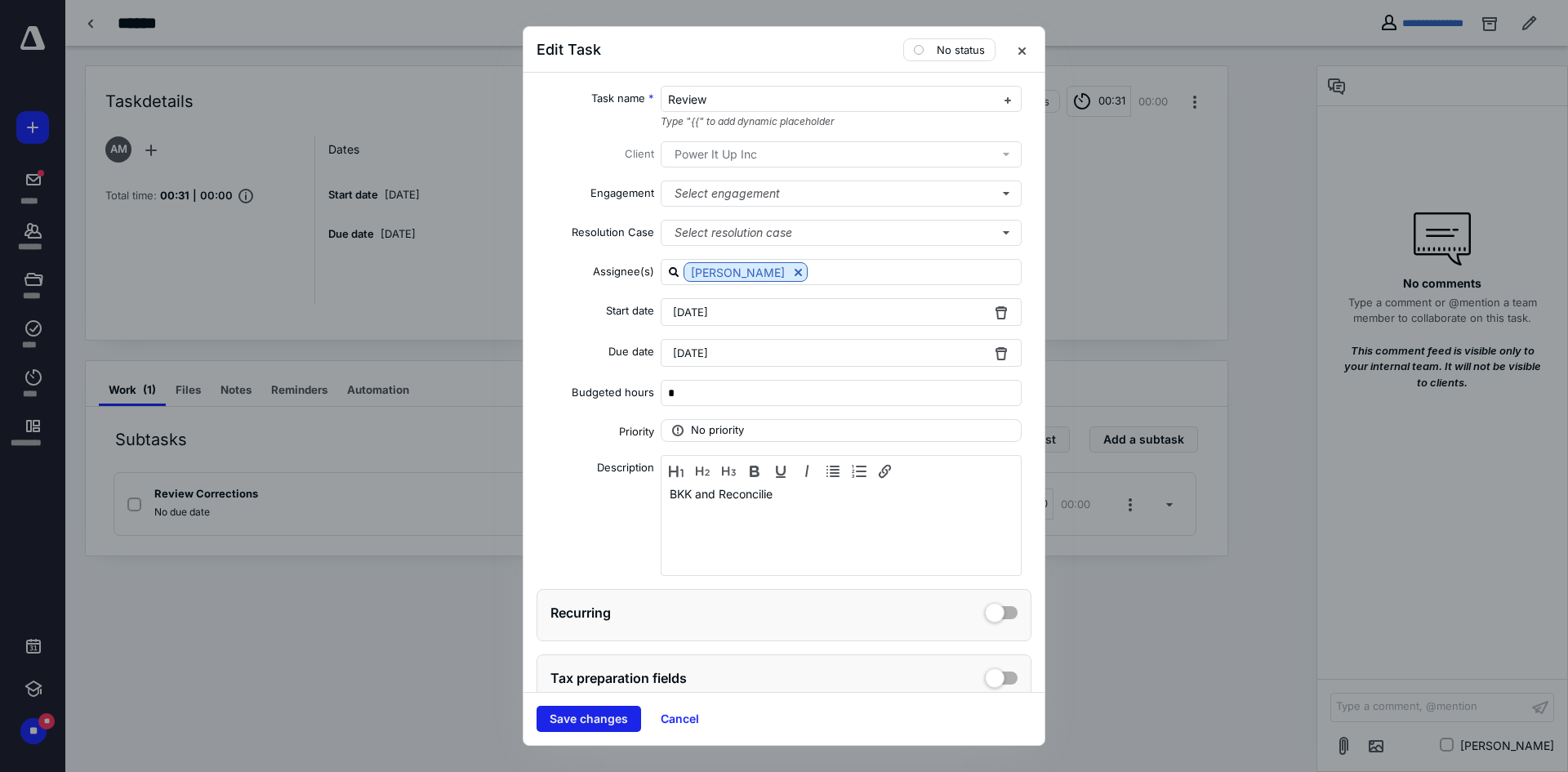 click on "Save changes" at bounding box center (589, 719) 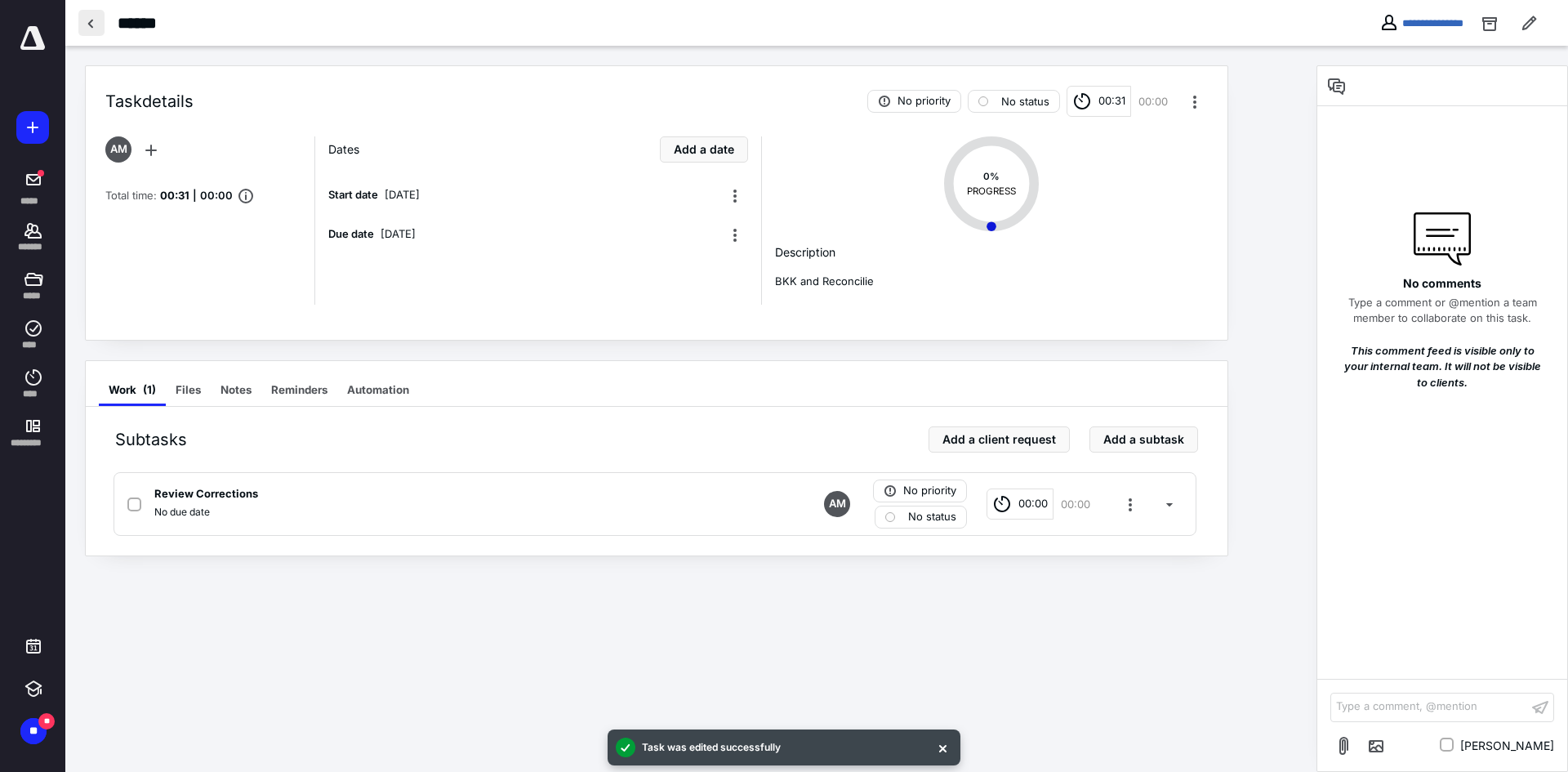 click at bounding box center (91, 23) 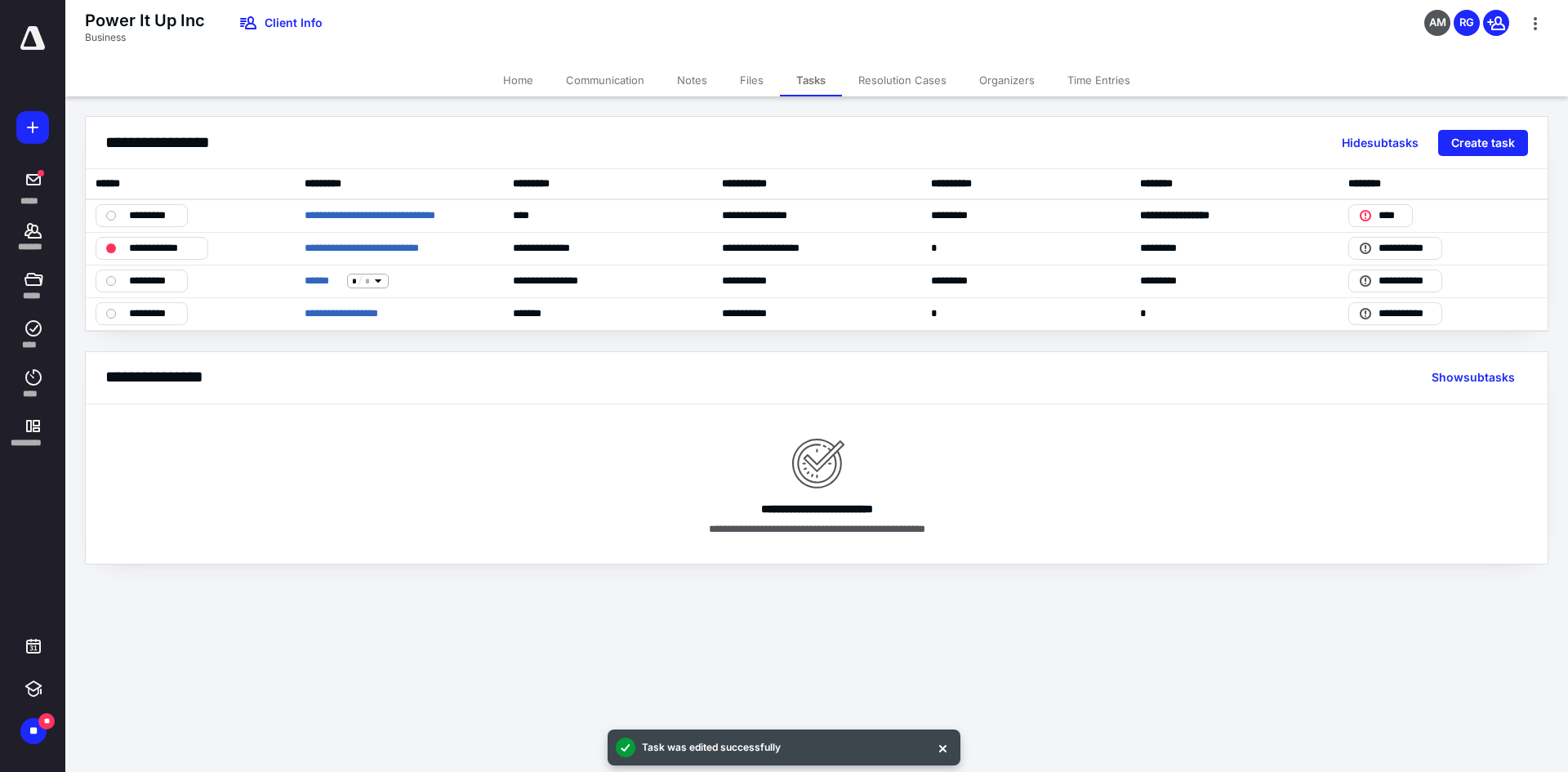 click at bounding box center [33, 38] 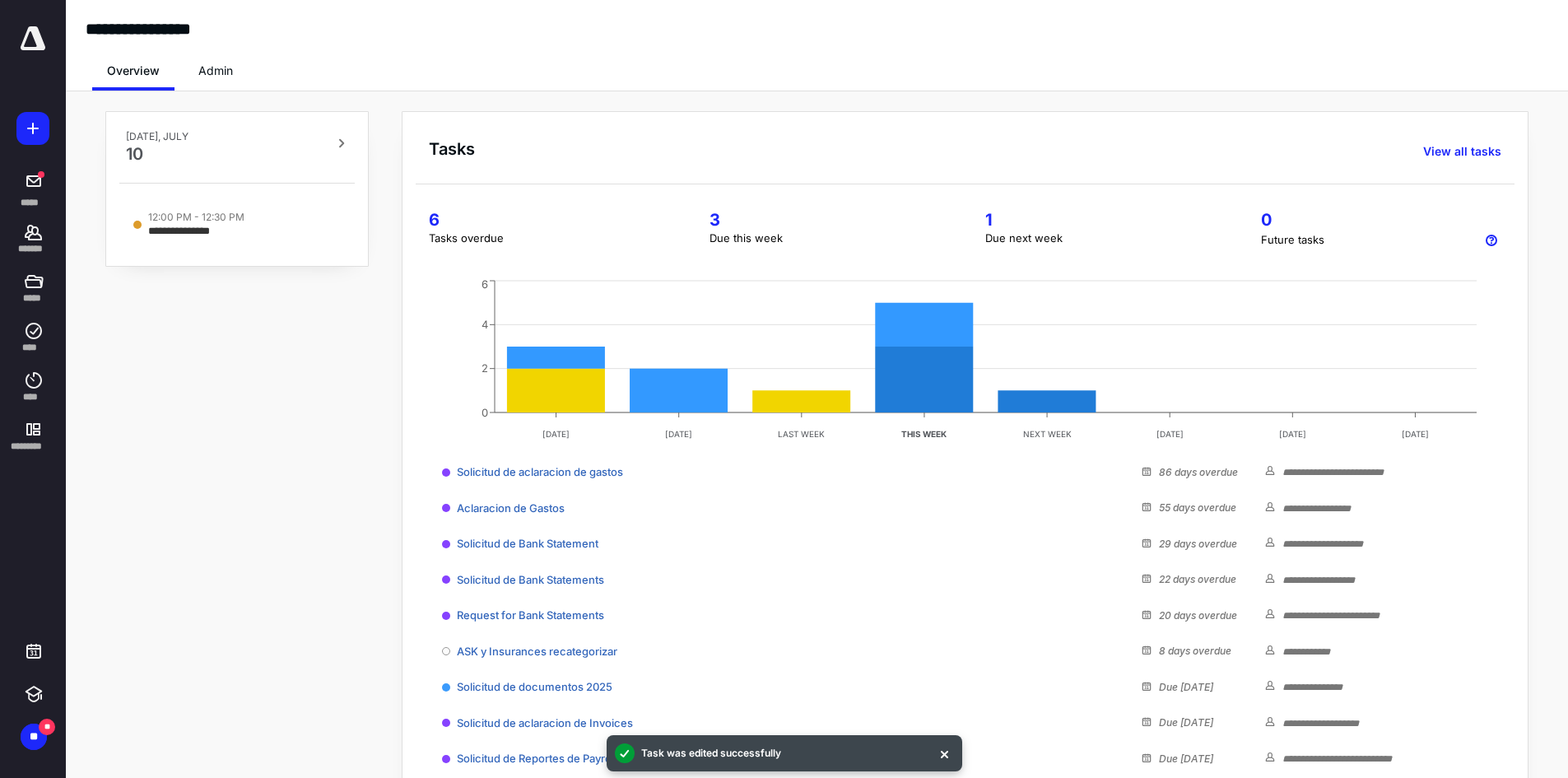 click on "Admin" at bounding box center (216, 71) 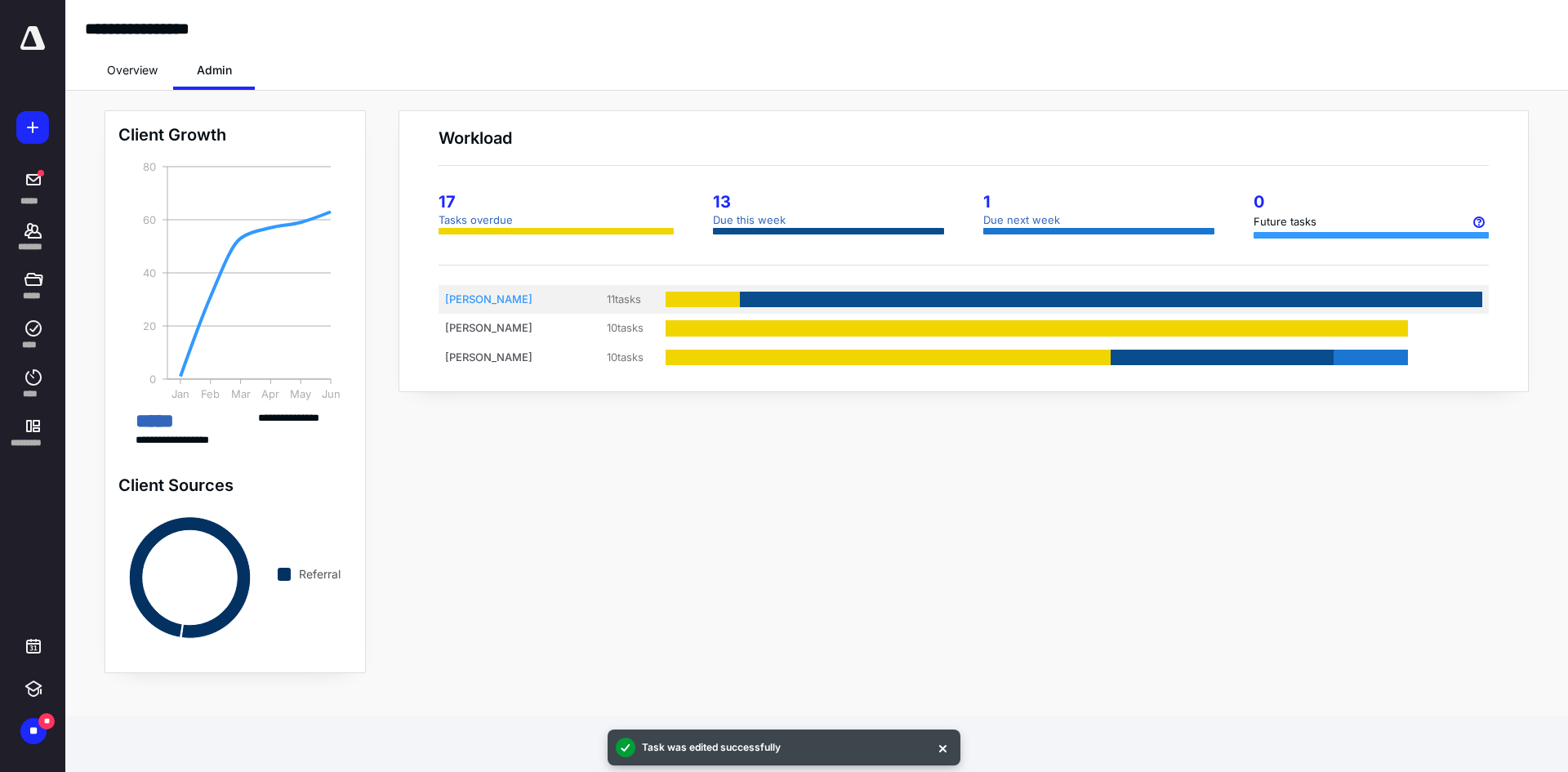 click on "[PERSON_NAME]" at bounding box center (506, 300) 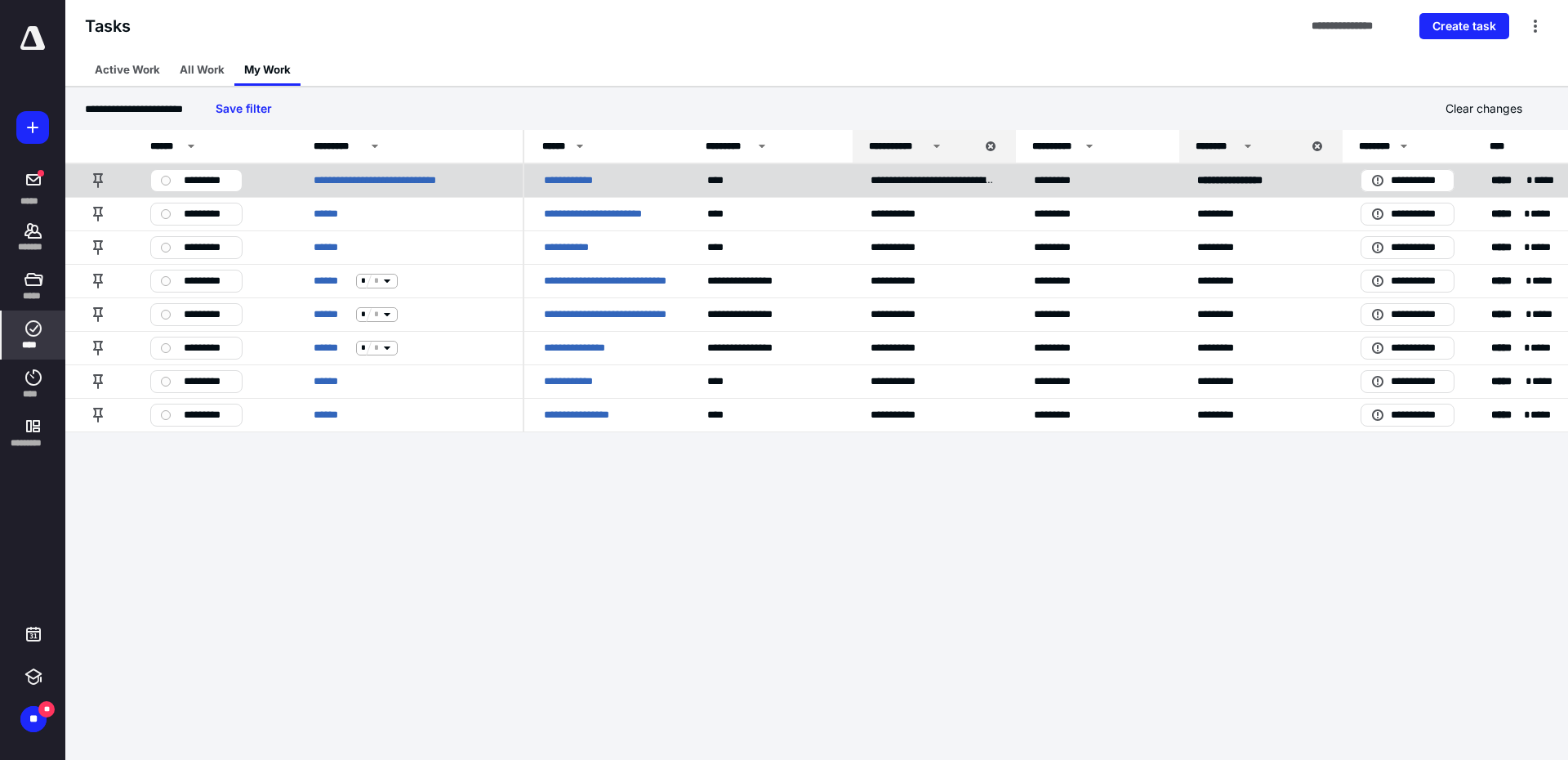 click on "**********" at bounding box center [577, 181] 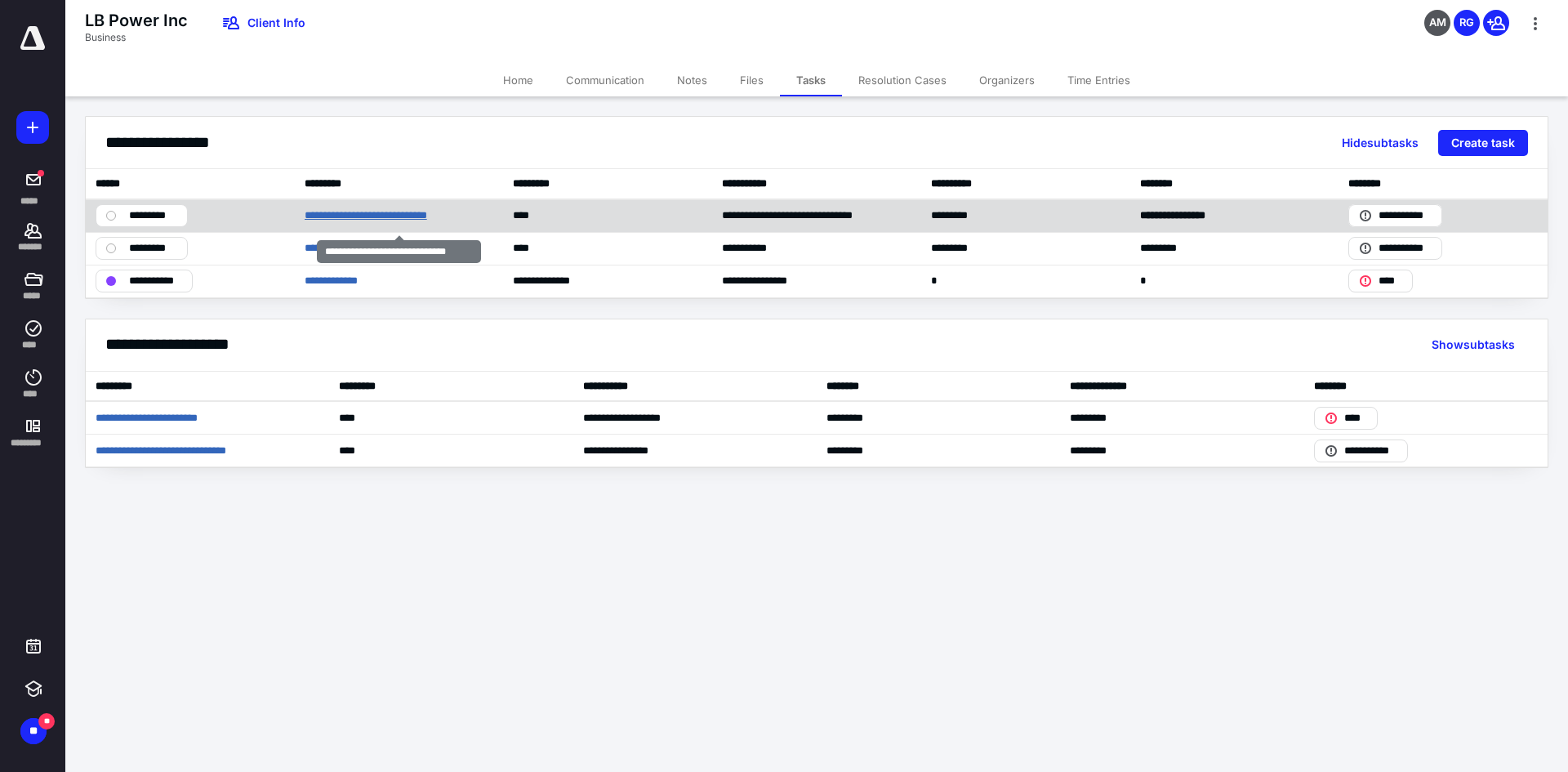 click on "**********" at bounding box center (384, 216) 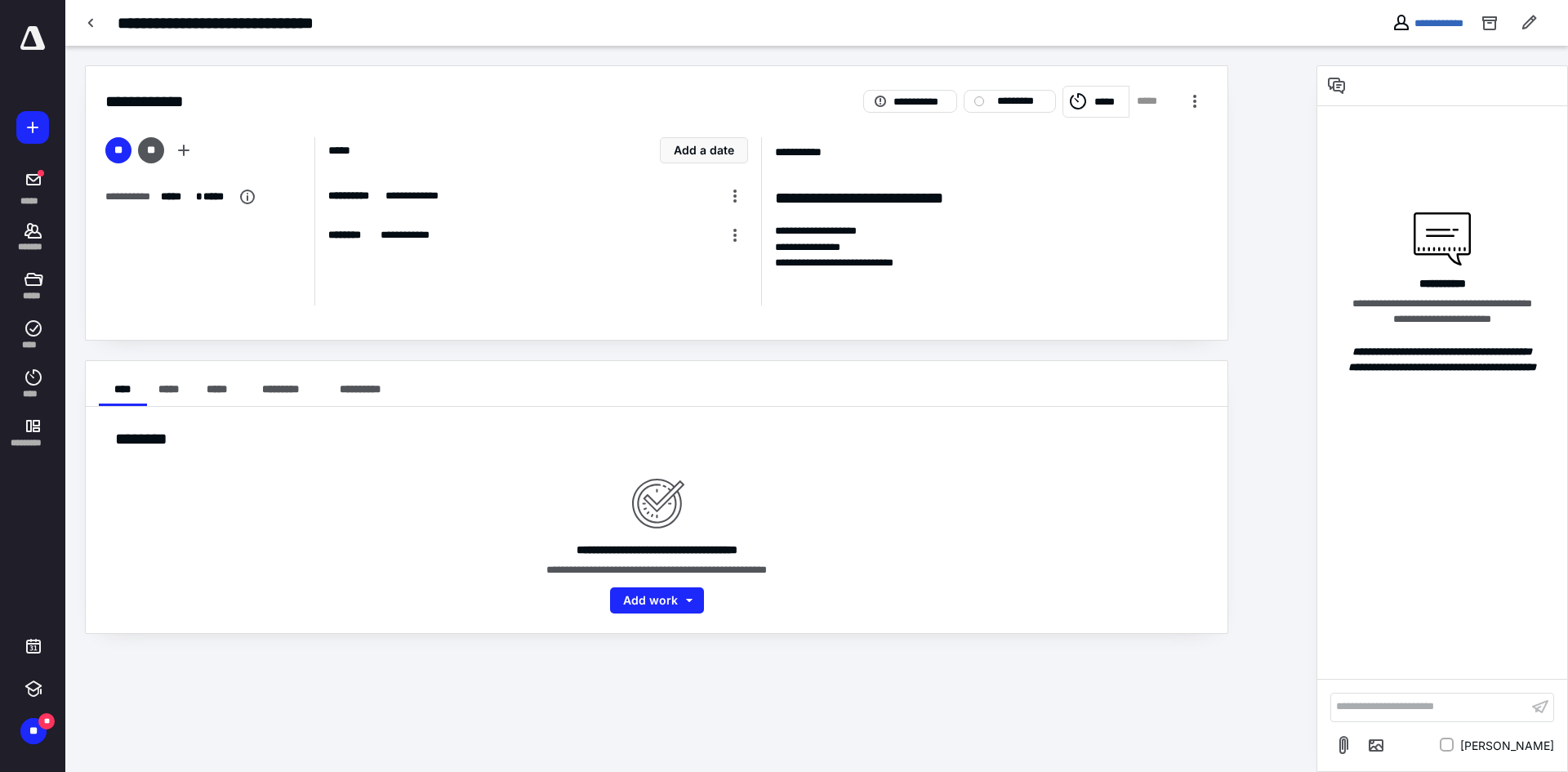 click on "**********" at bounding box center (1036, 101) 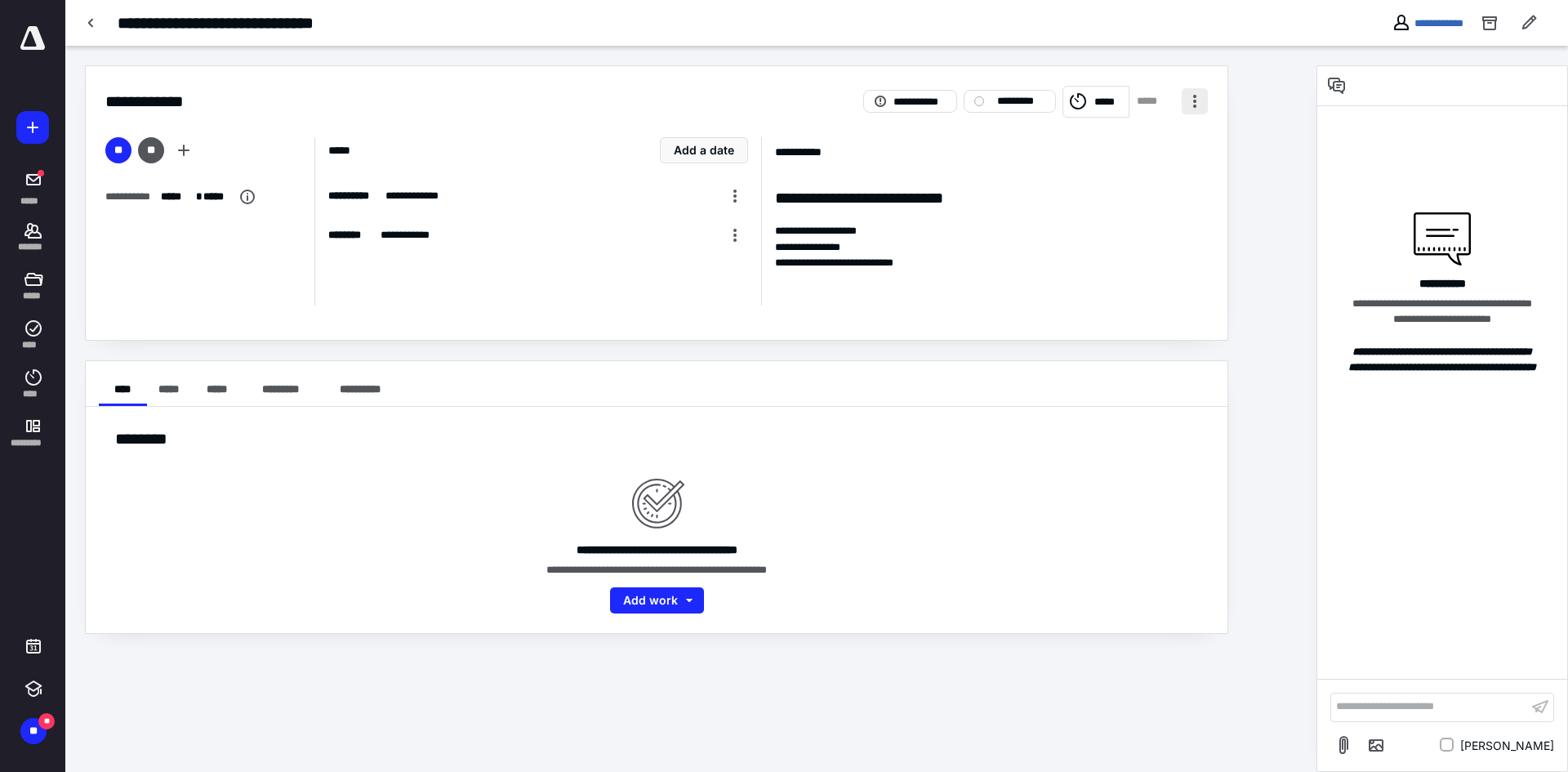 click at bounding box center (1195, 101) 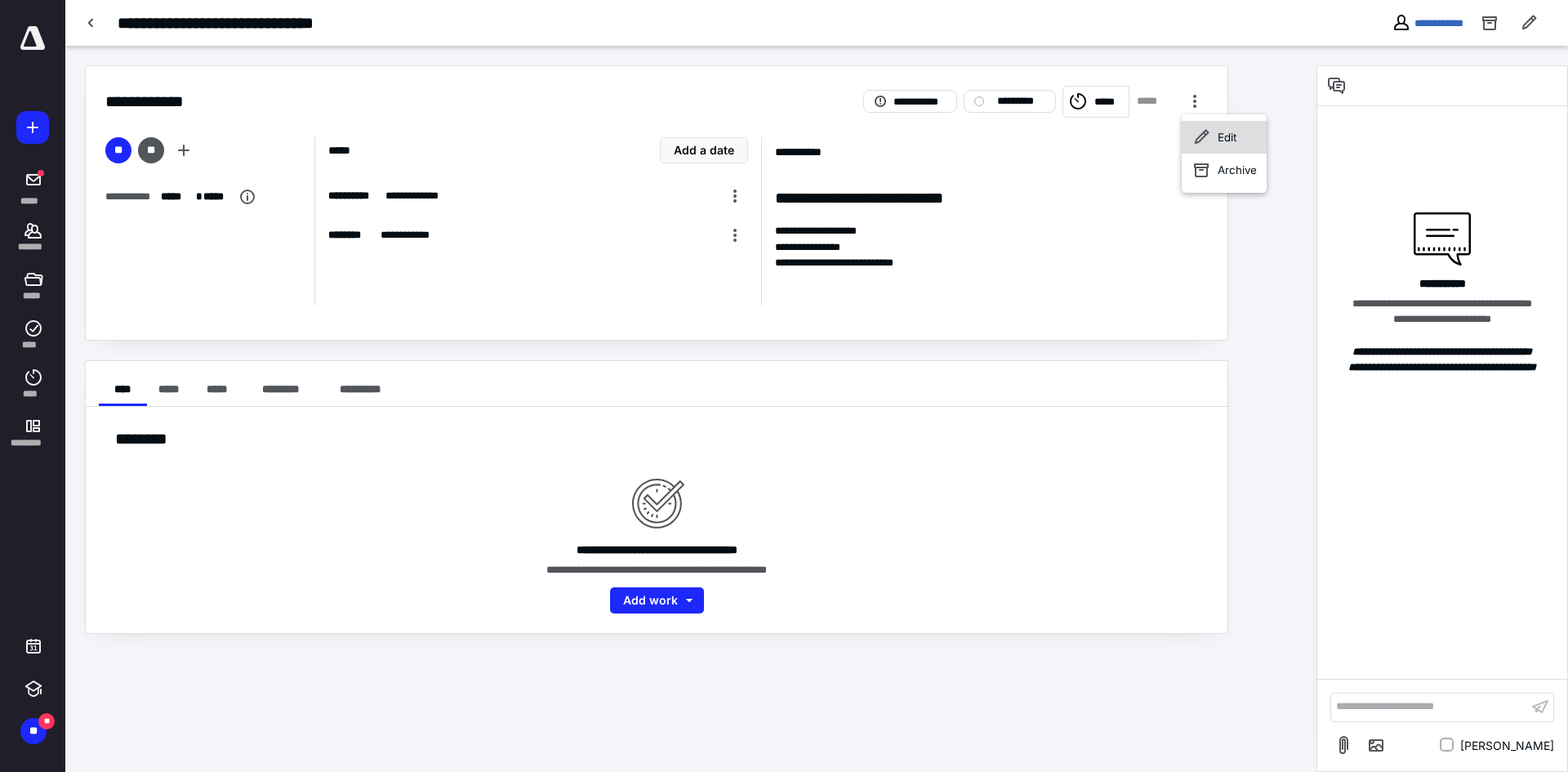 click on "Edit" at bounding box center (1227, 137) 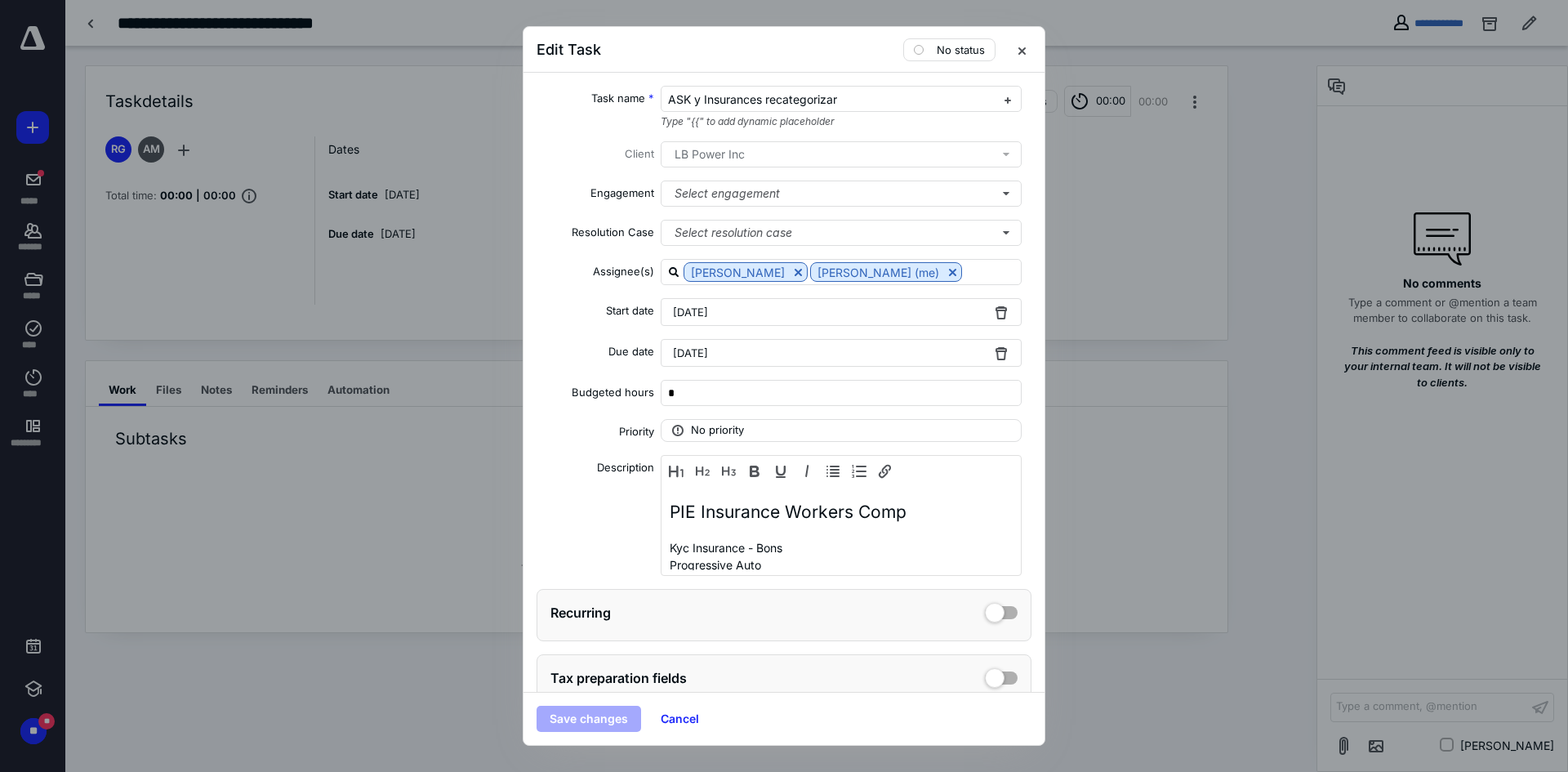 click on "[DATE]" at bounding box center [690, 312] 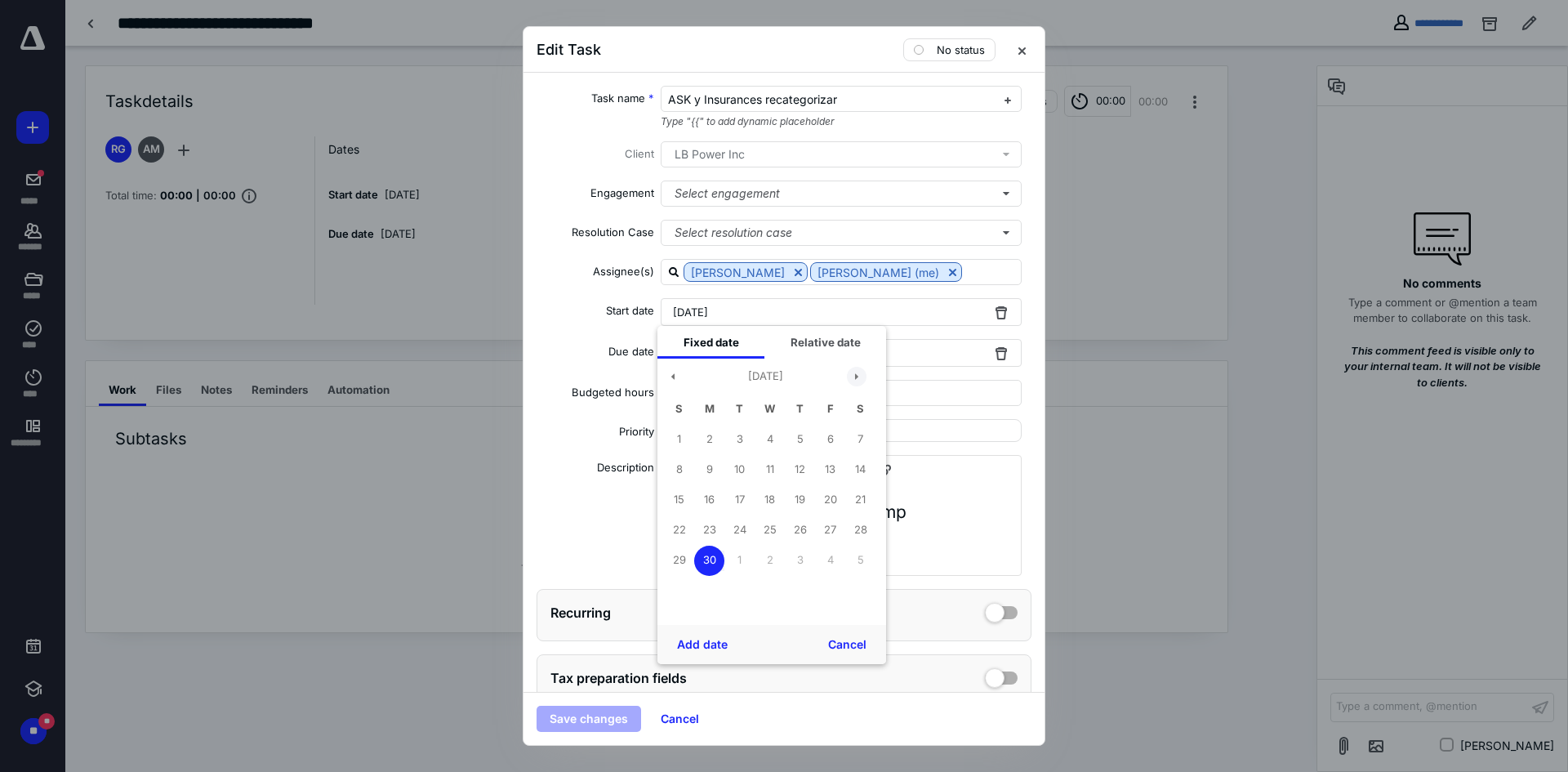 click at bounding box center (857, 377) 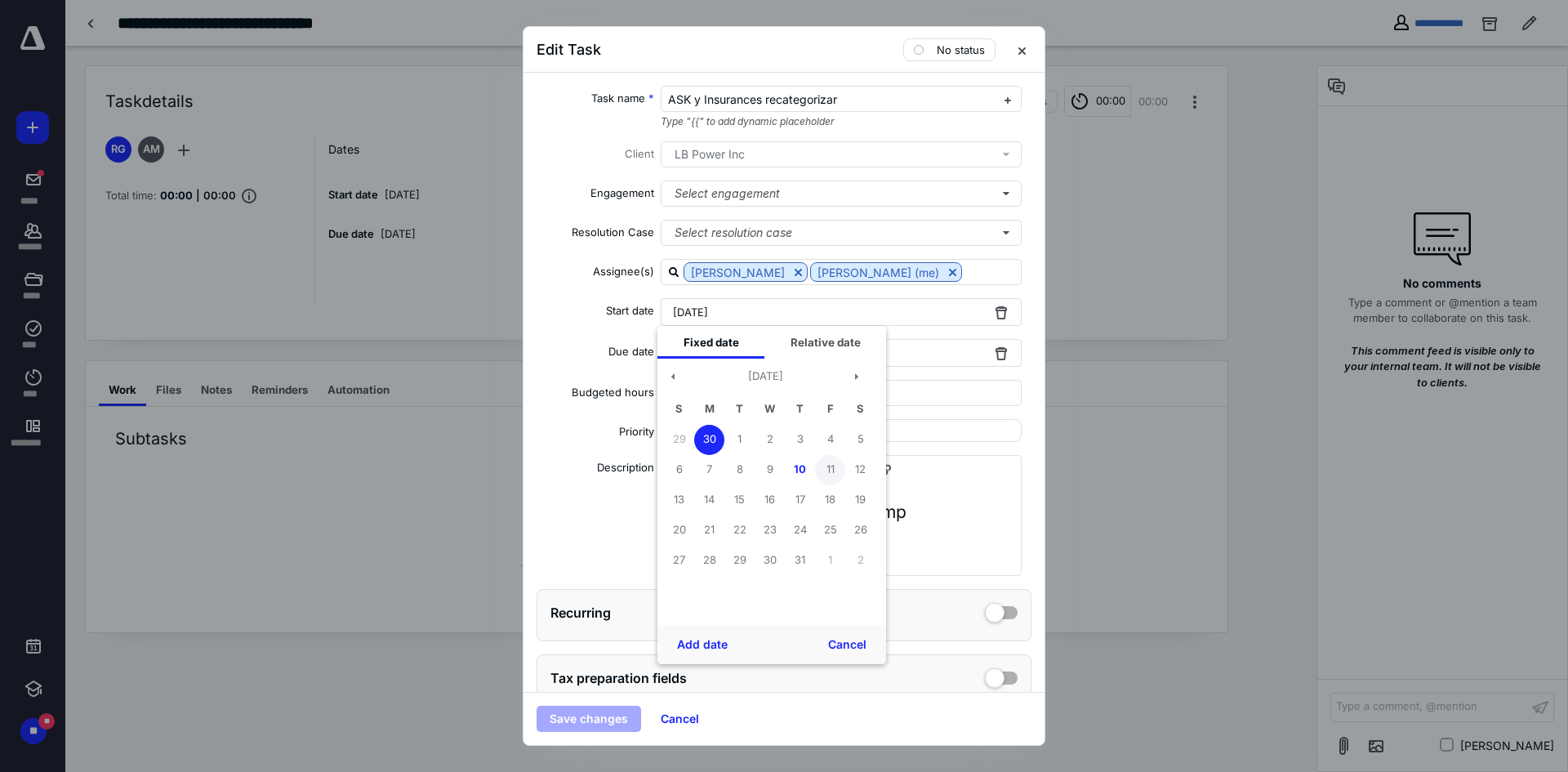 click on "11" at bounding box center (830, 470) 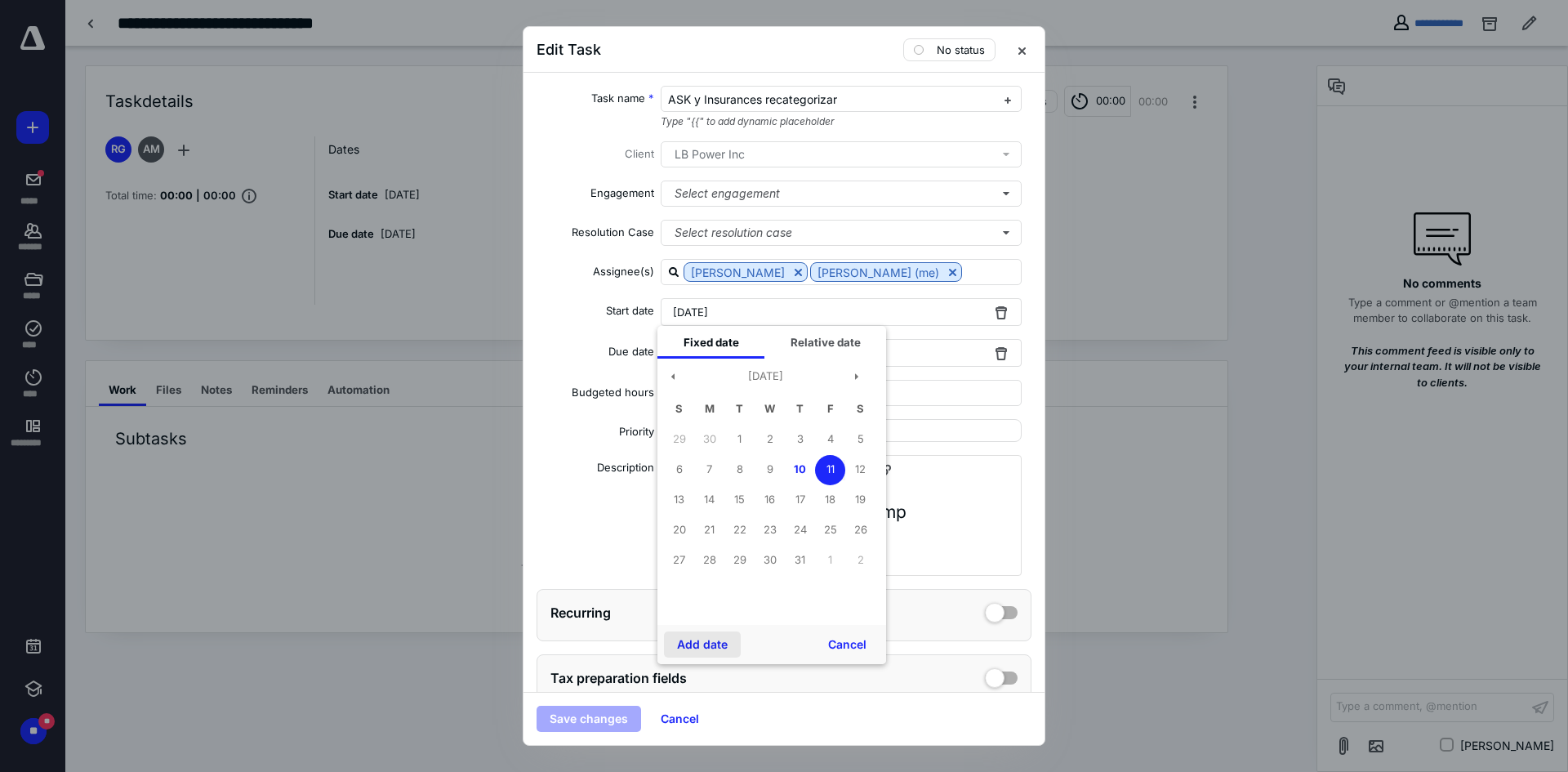 click on "Add date" at bounding box center (702, 645) 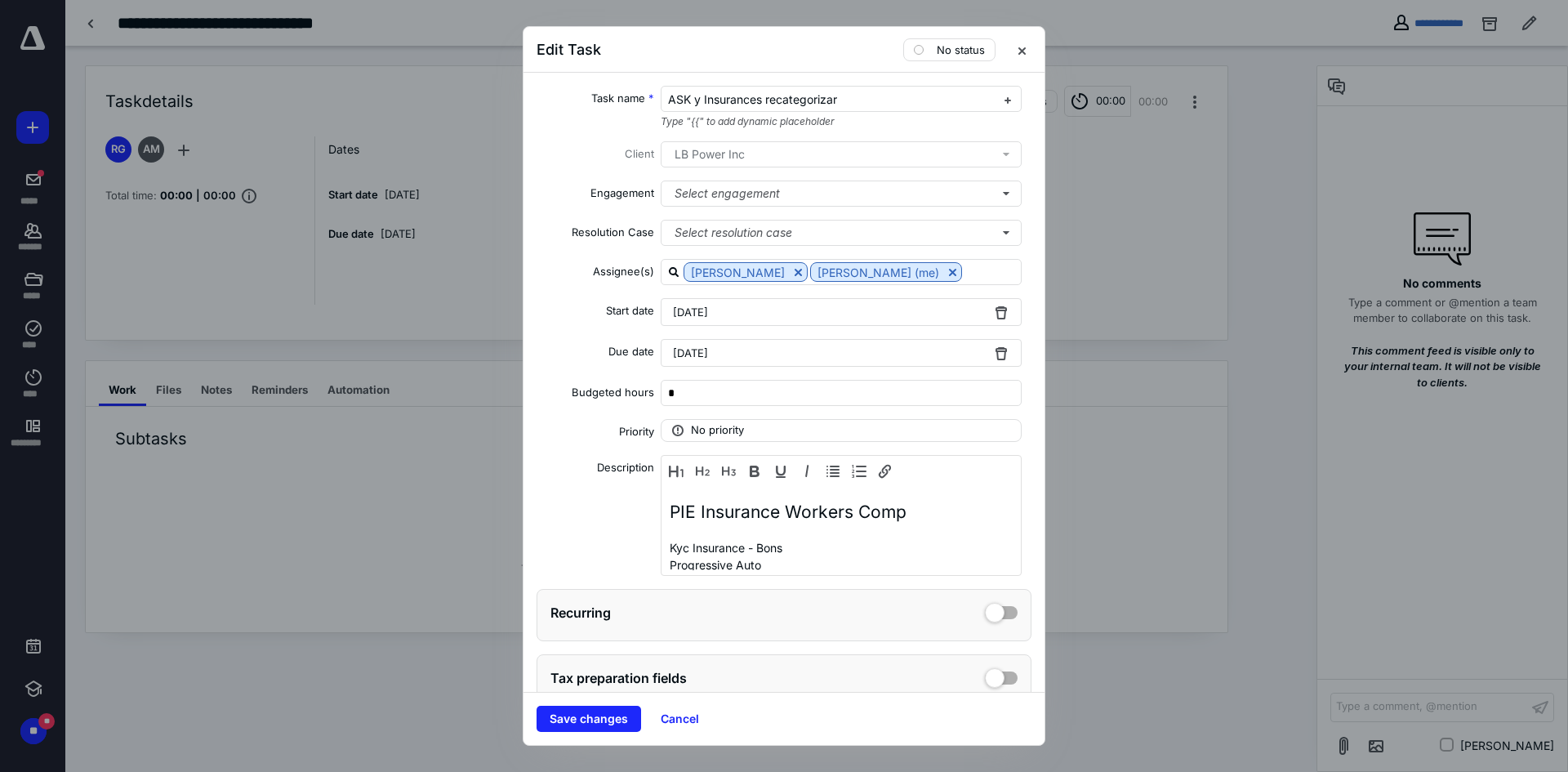 click on "[DATE]" at bounding box center (841, 353) 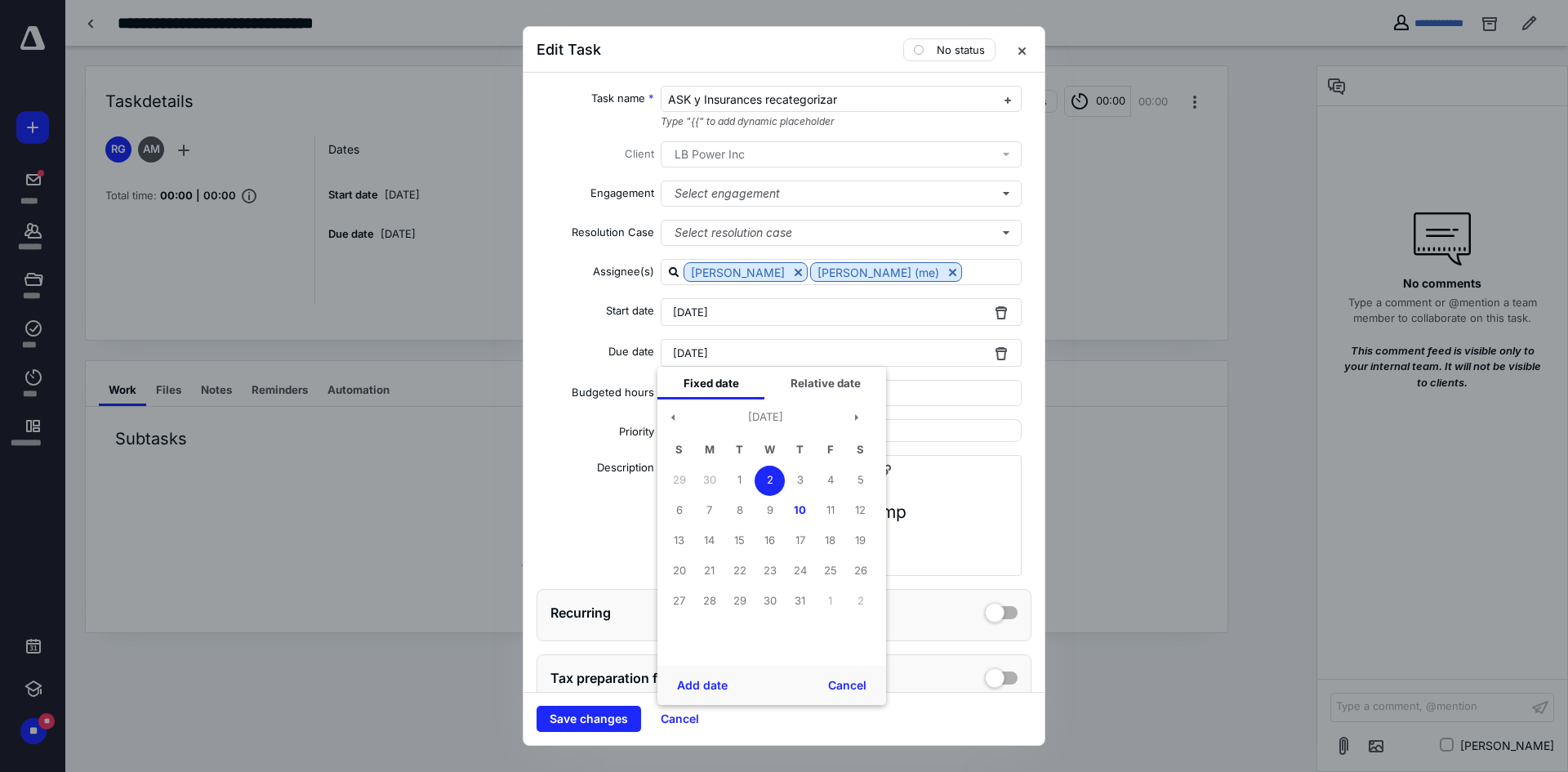 click on "[DATE]" at bounding box center (841, 353) 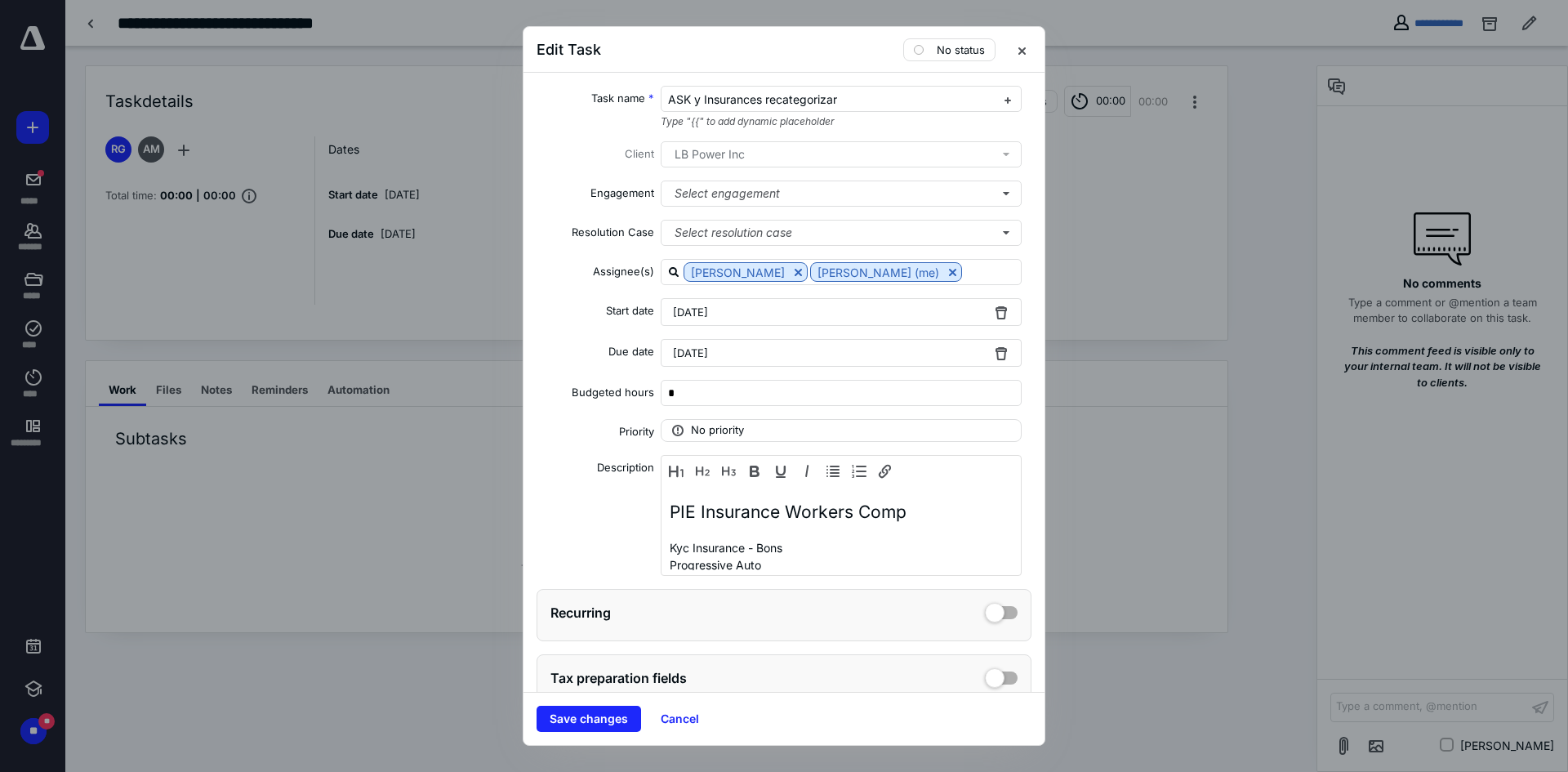 click on "[DATE]" at bounding box center [841, 353] 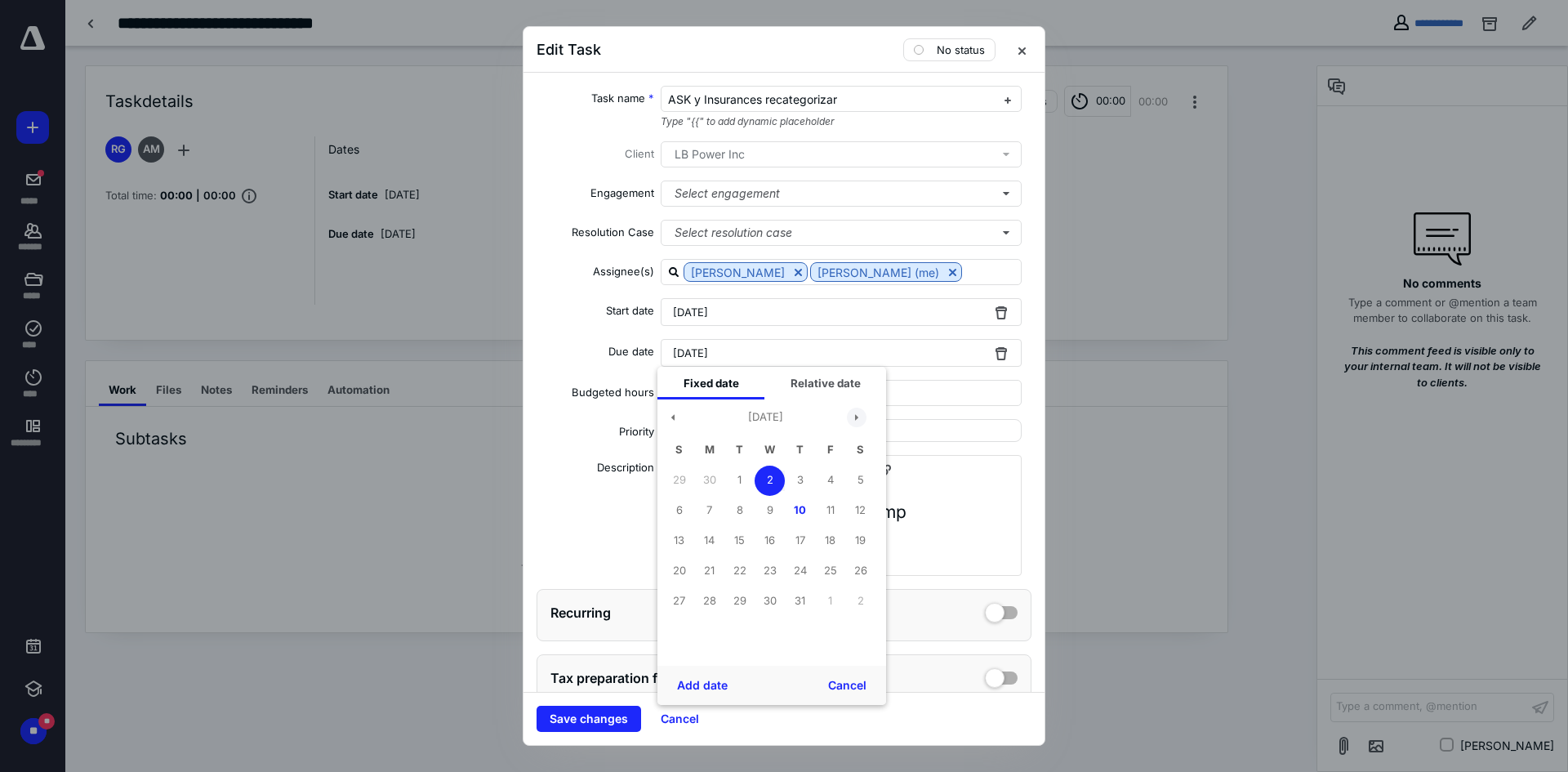 click at bounding box center [857, 417] 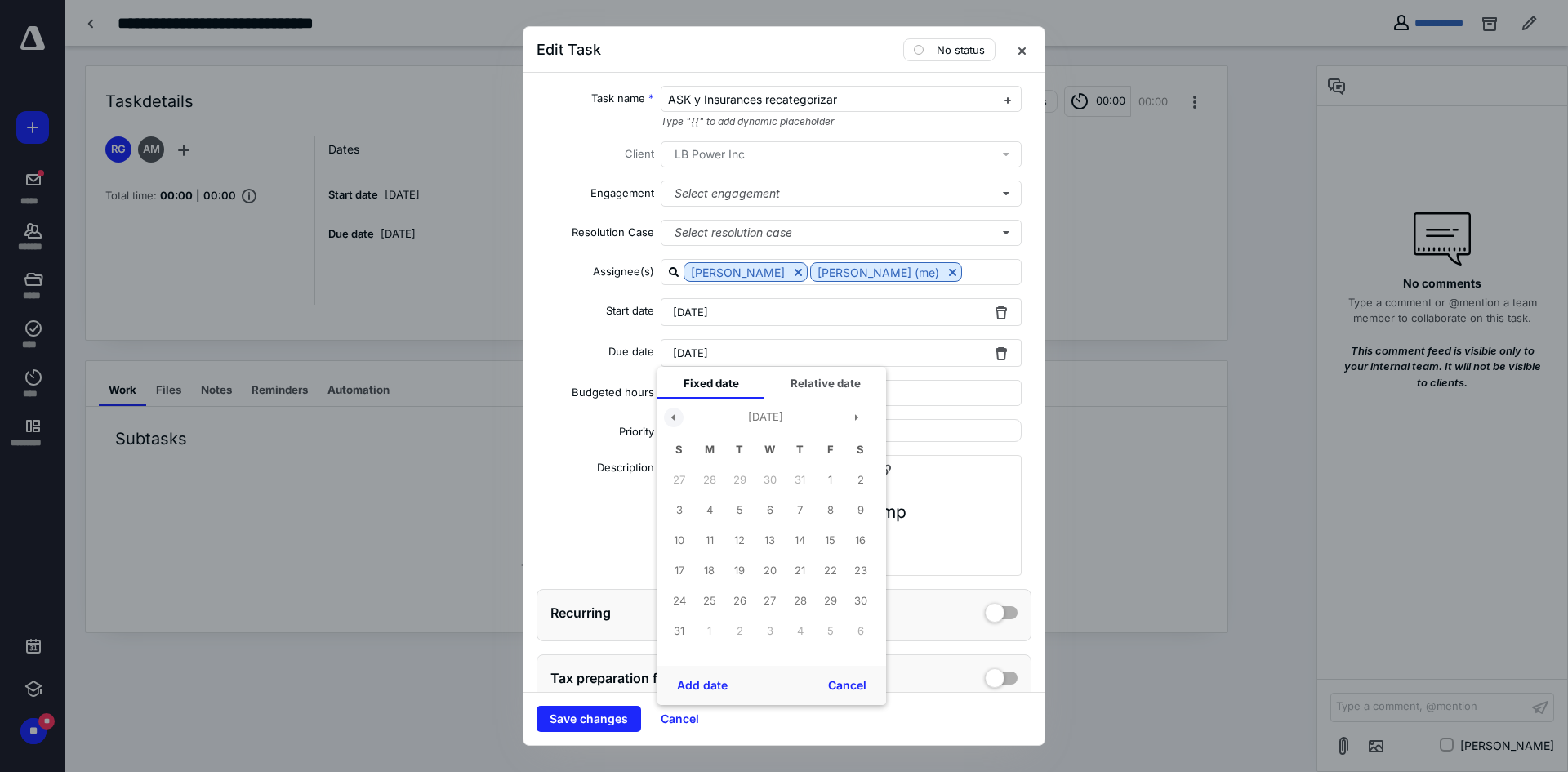 click at bounding box center (674, 417) 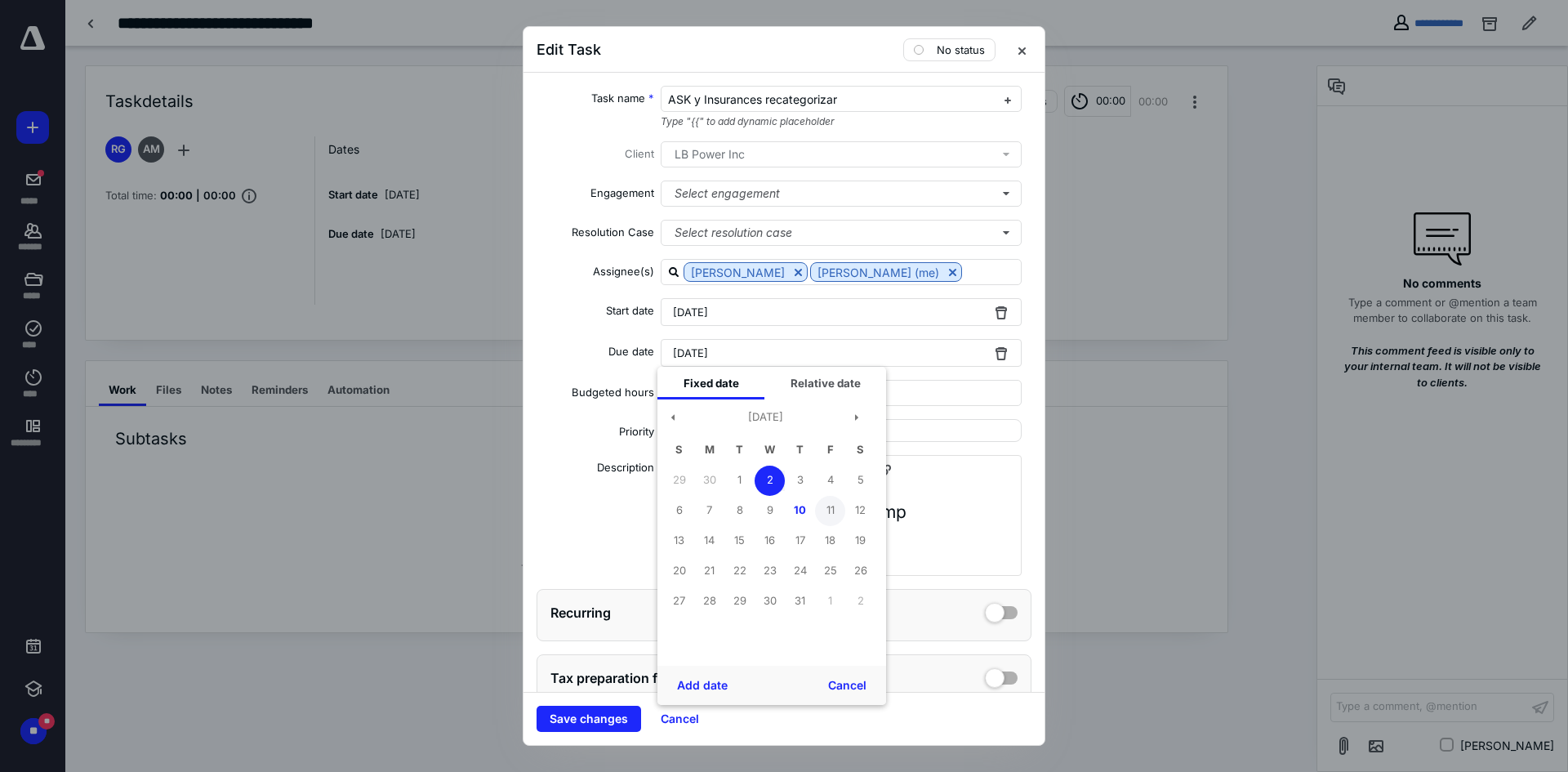 click on "11" at bounding box center [830, 511] 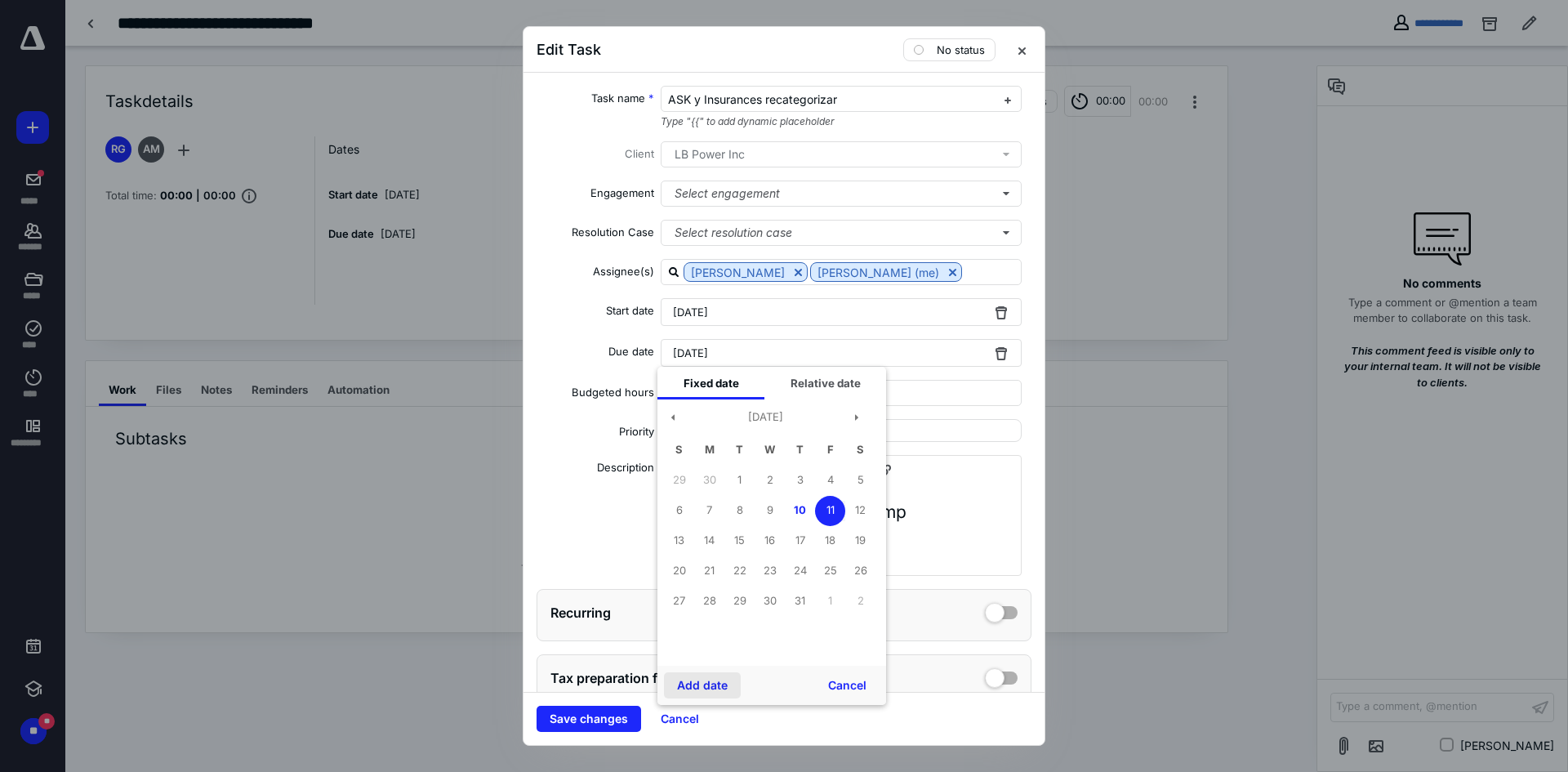 click on "Add date" at bounding box center (702, 685) 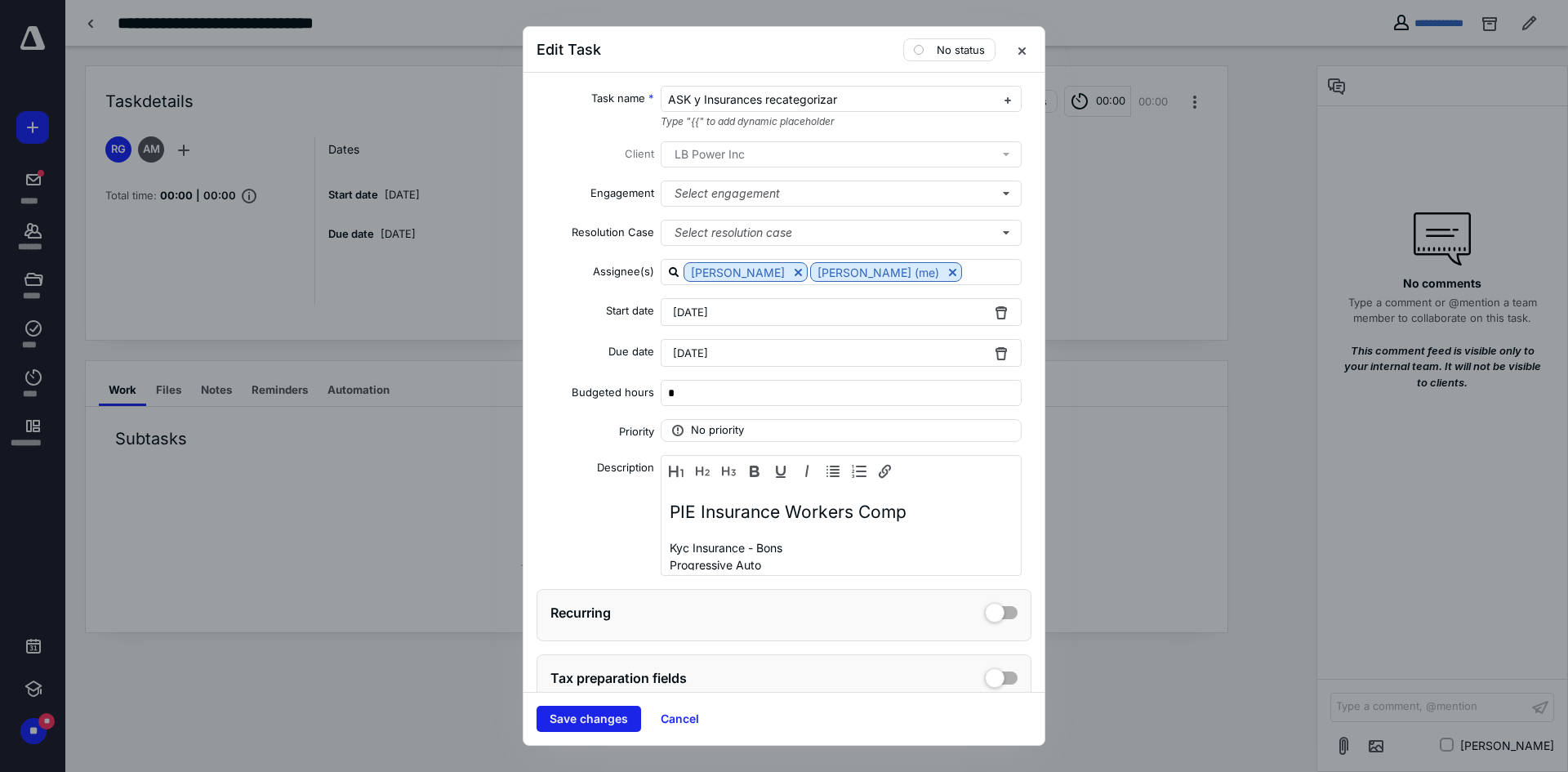 click on "Save changes" at bounding box center [589, 719] 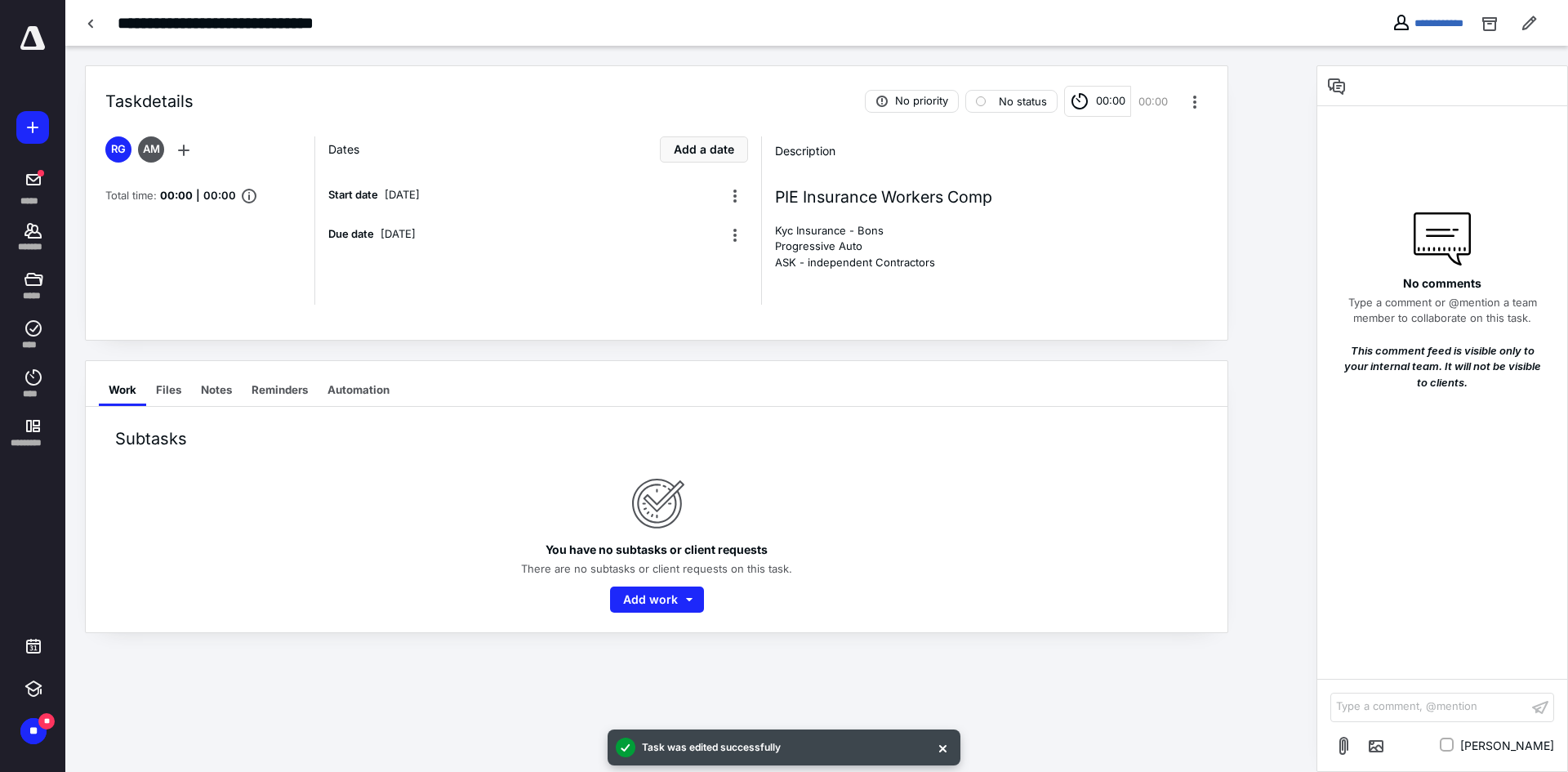 click on "Work Files Notes Reminders Automation" at bounding box center [657, 384] 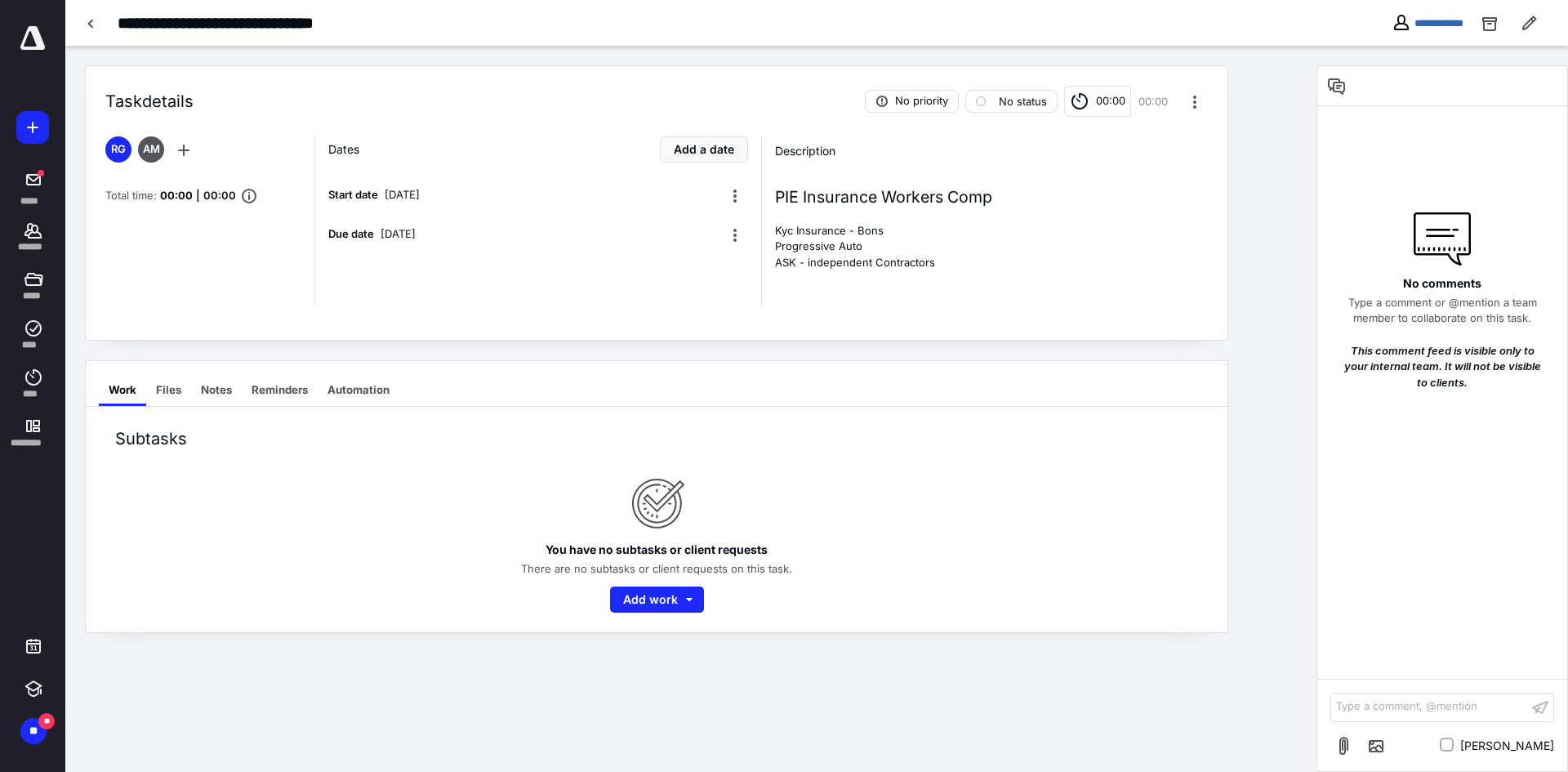click at bounding box center (33, 38) 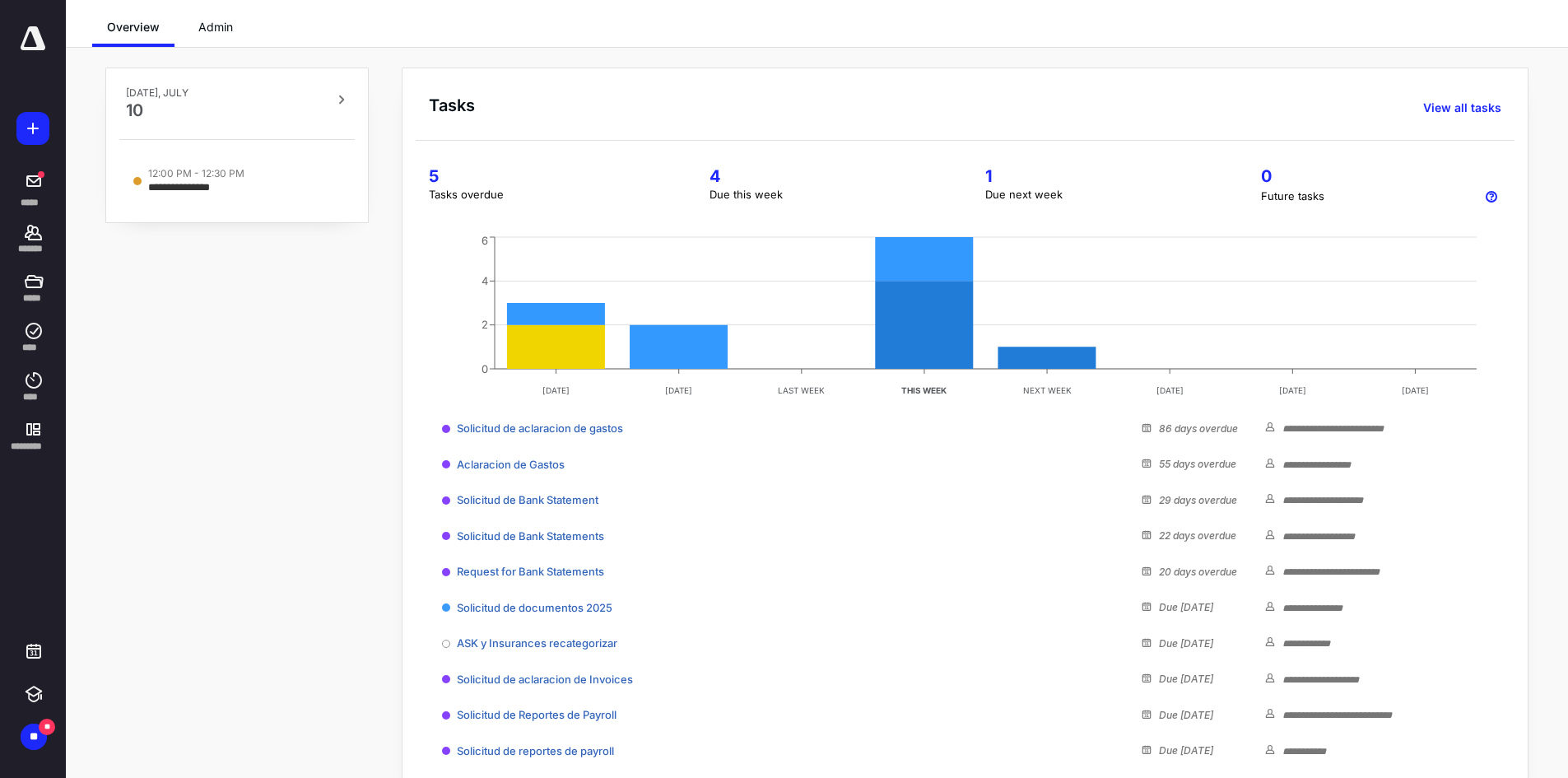 scroll, scrollTop: 101, scrollLeft: 0, axis: vertical 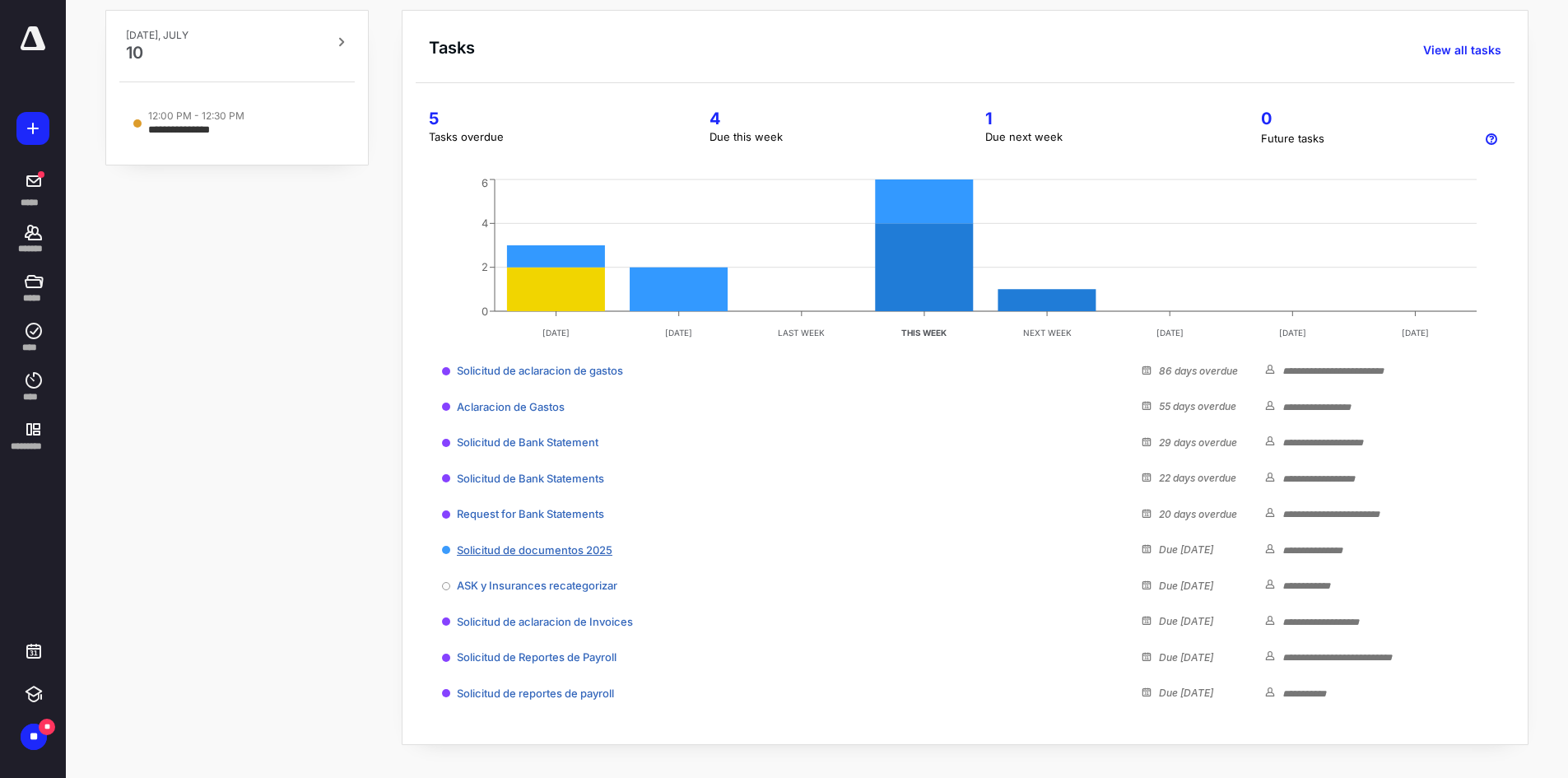 click on "Solicitud de documentos 2025" at bounding box center [534, 550] 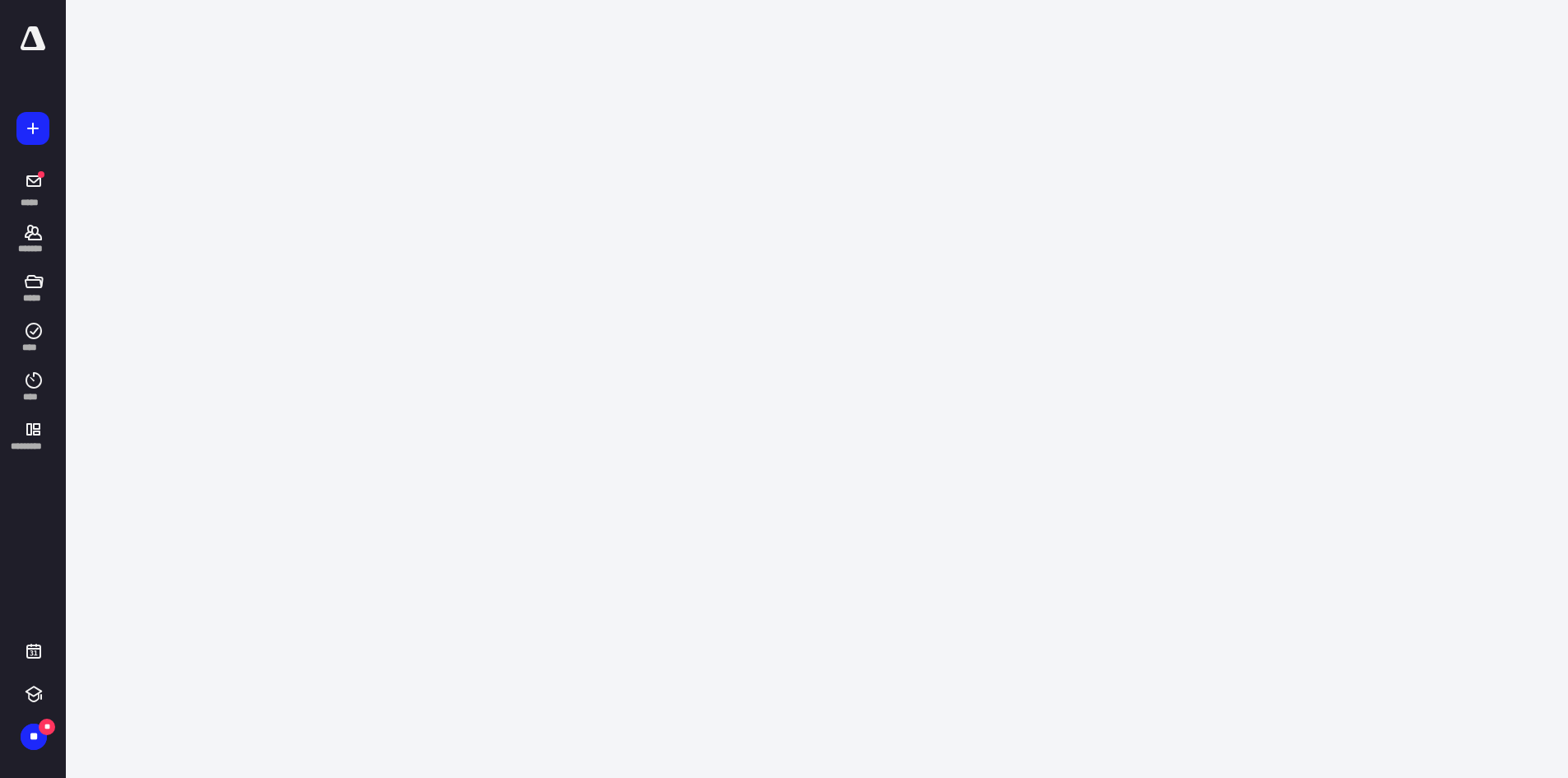 scroll, scrollTop: 0, scrollLeft: 0, axis: both 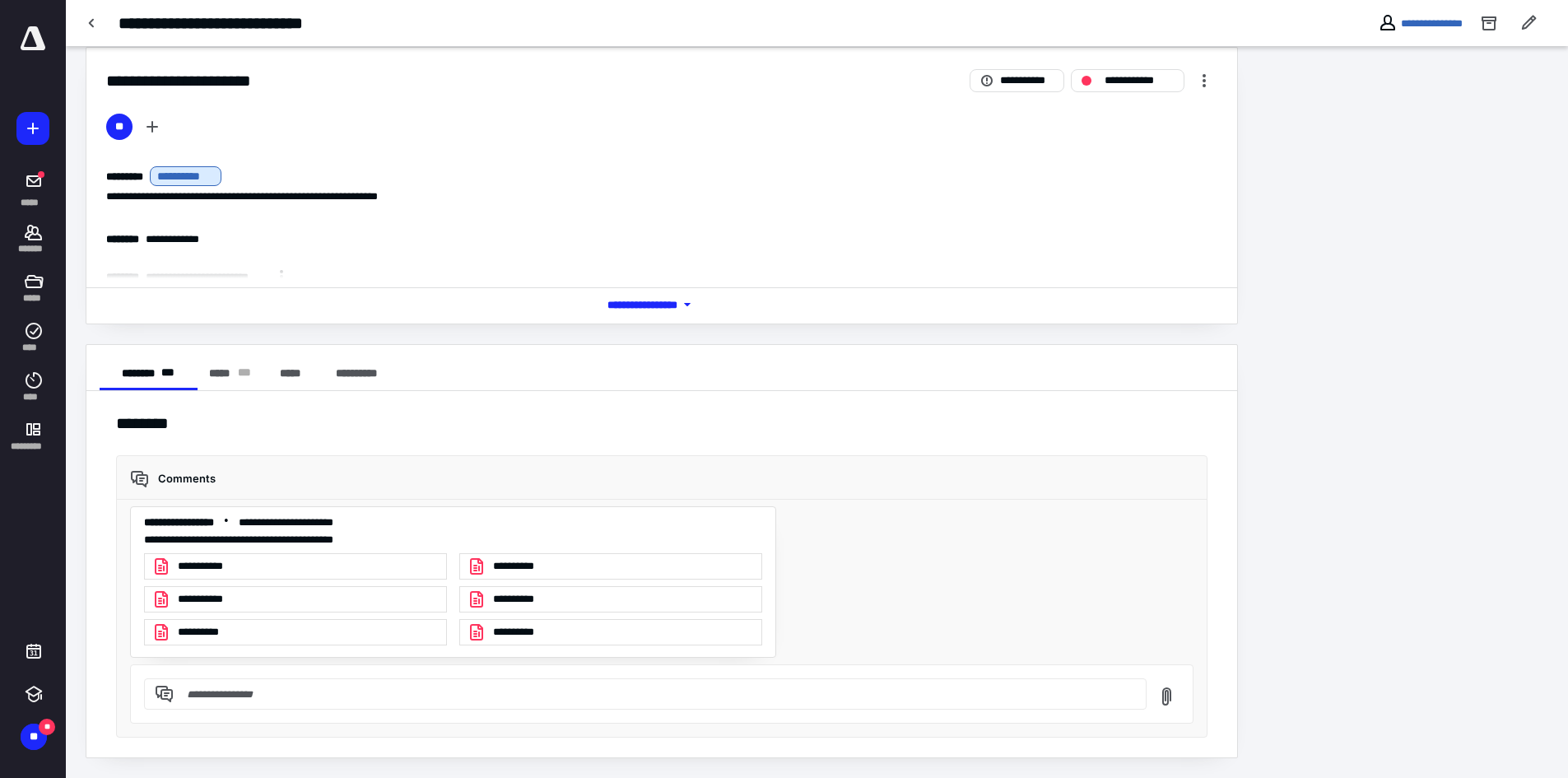 click at bounding box center [655, 694] 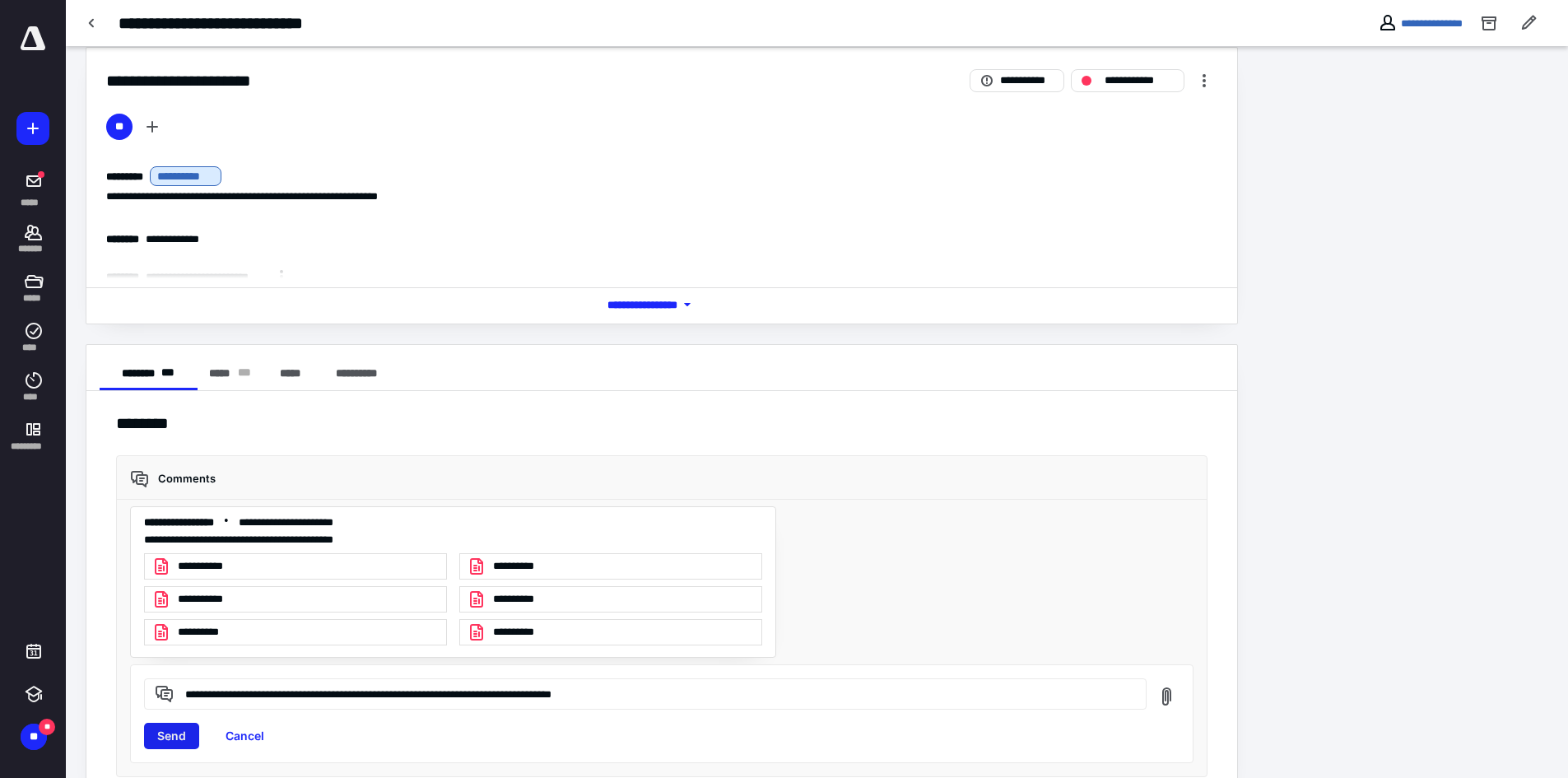 type on "**********" 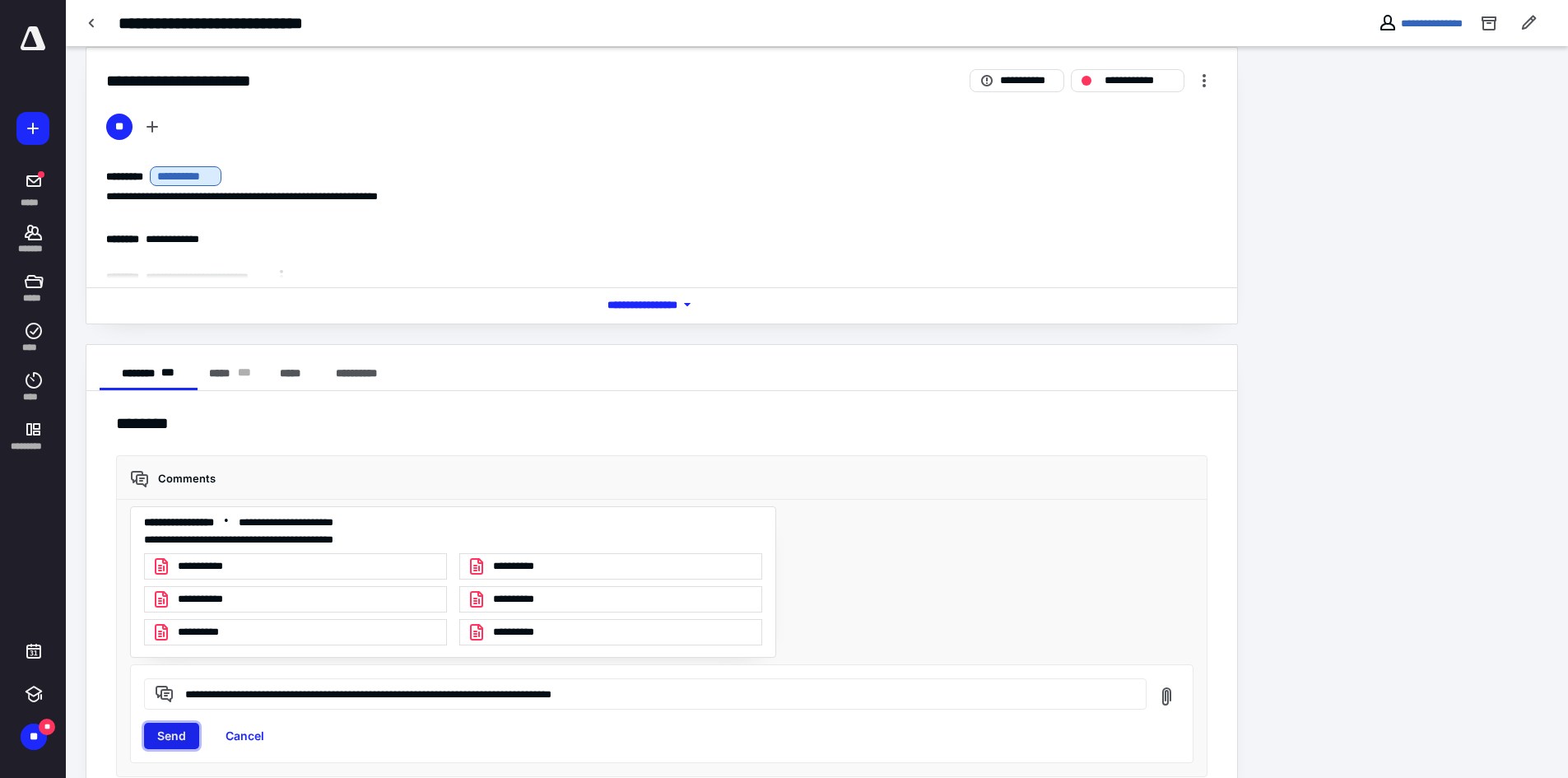 click on "Send" at bounding box center (171, 736) 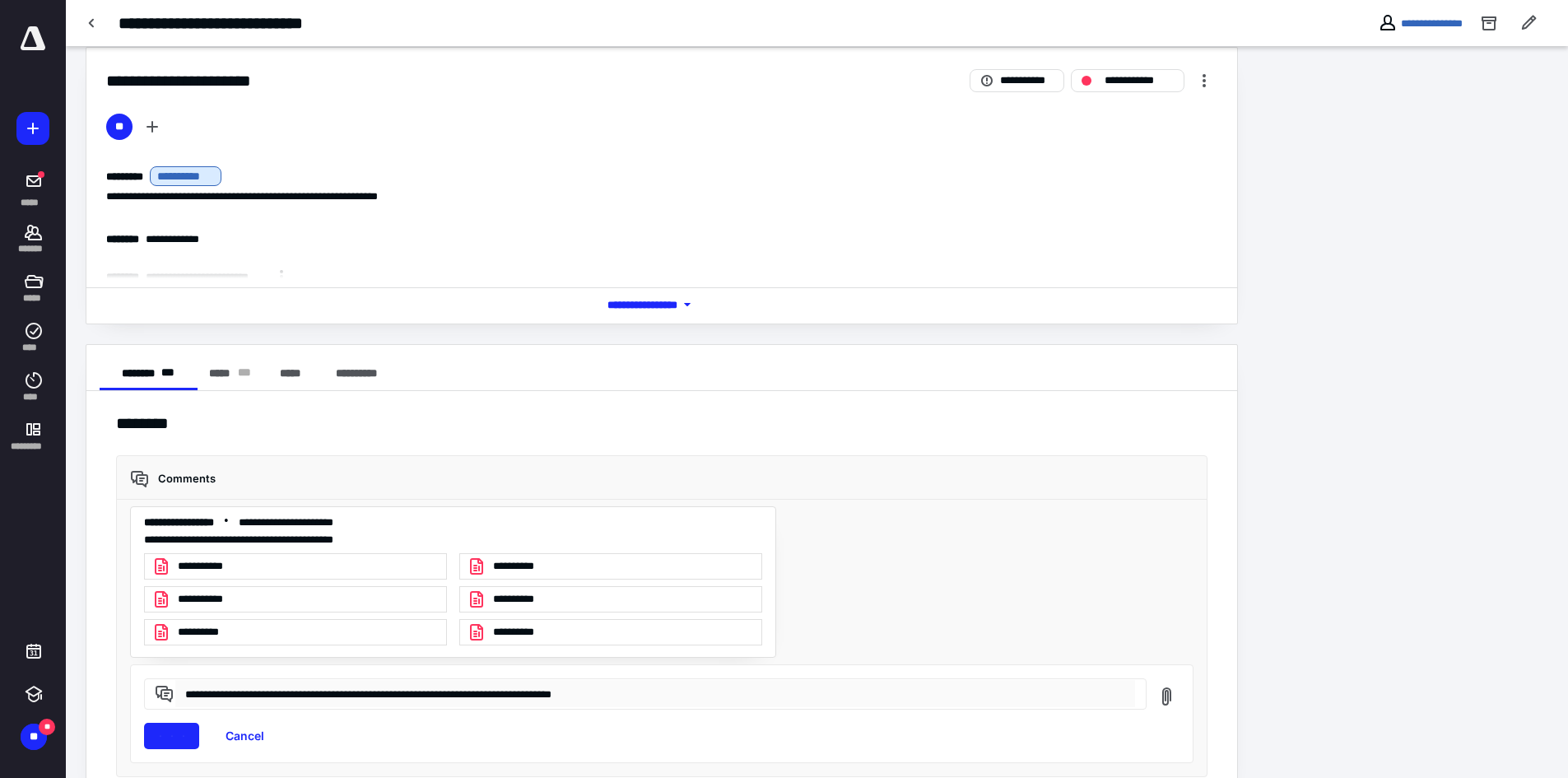 type 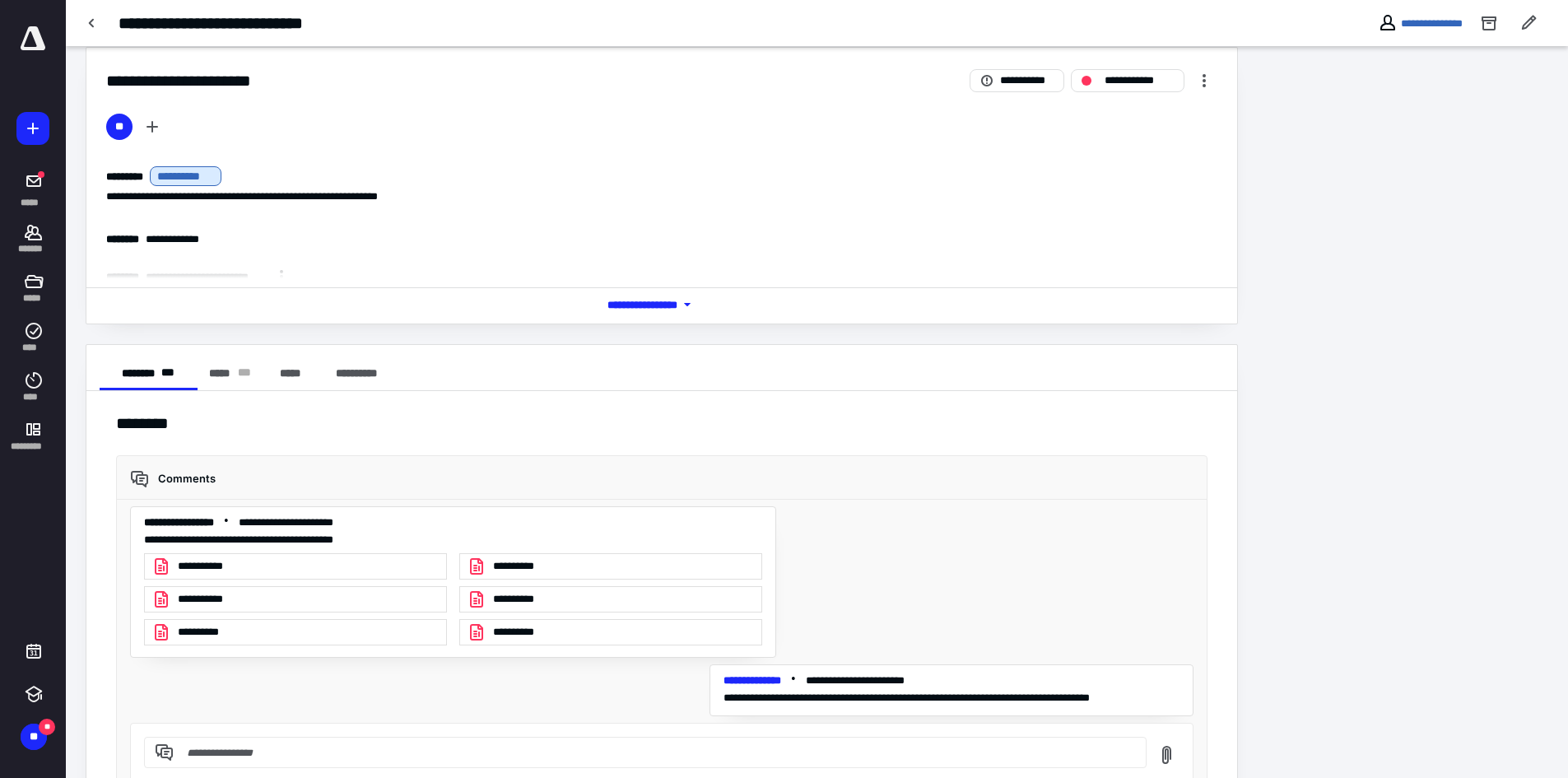 click at bounding box center [33, 39] 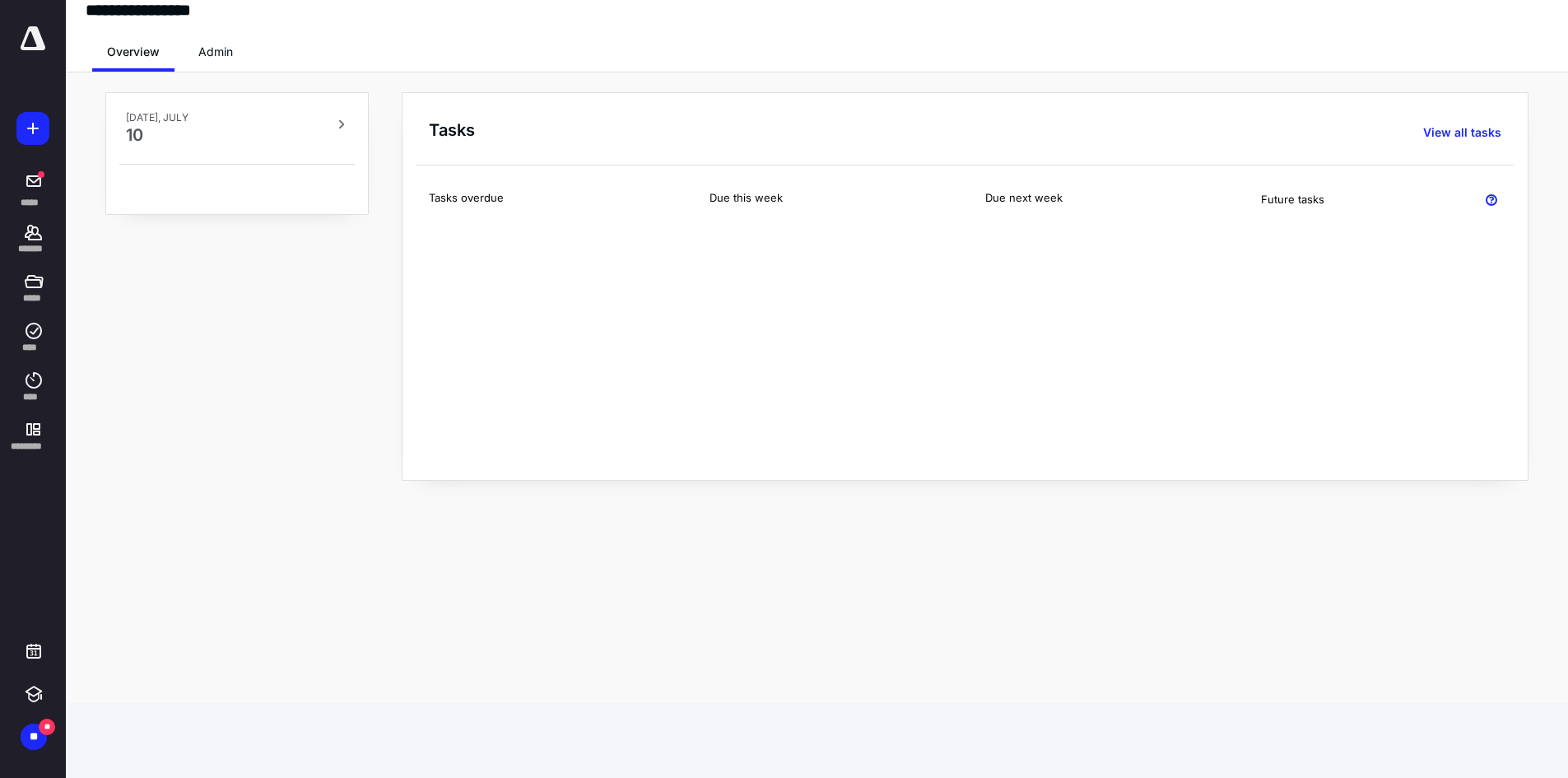 scroll, scrollTop: 0, scrollLeft: 0, axis: both 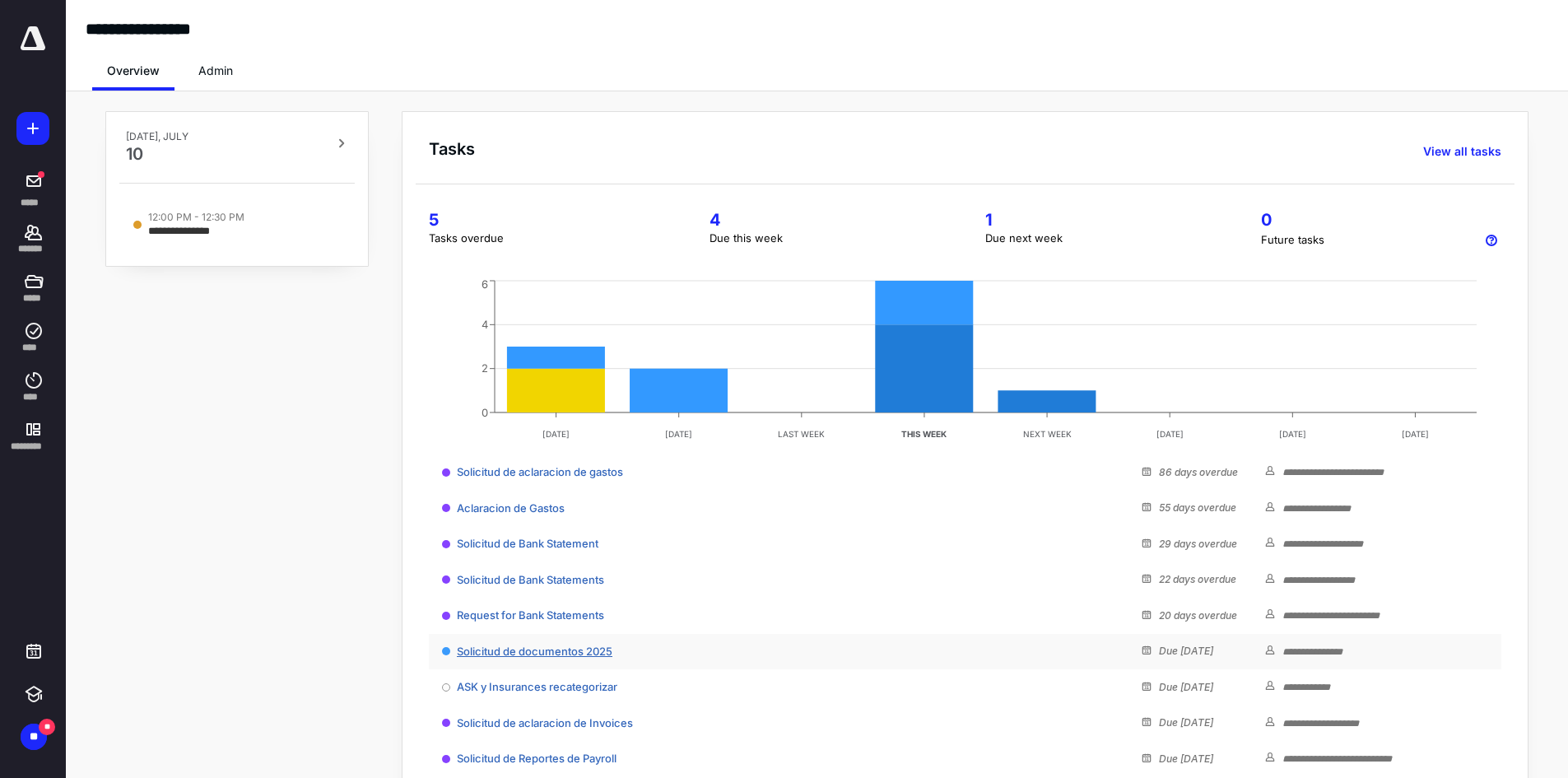 click on "Solicitud de documentos 2025" at bounding box center (534, 651) 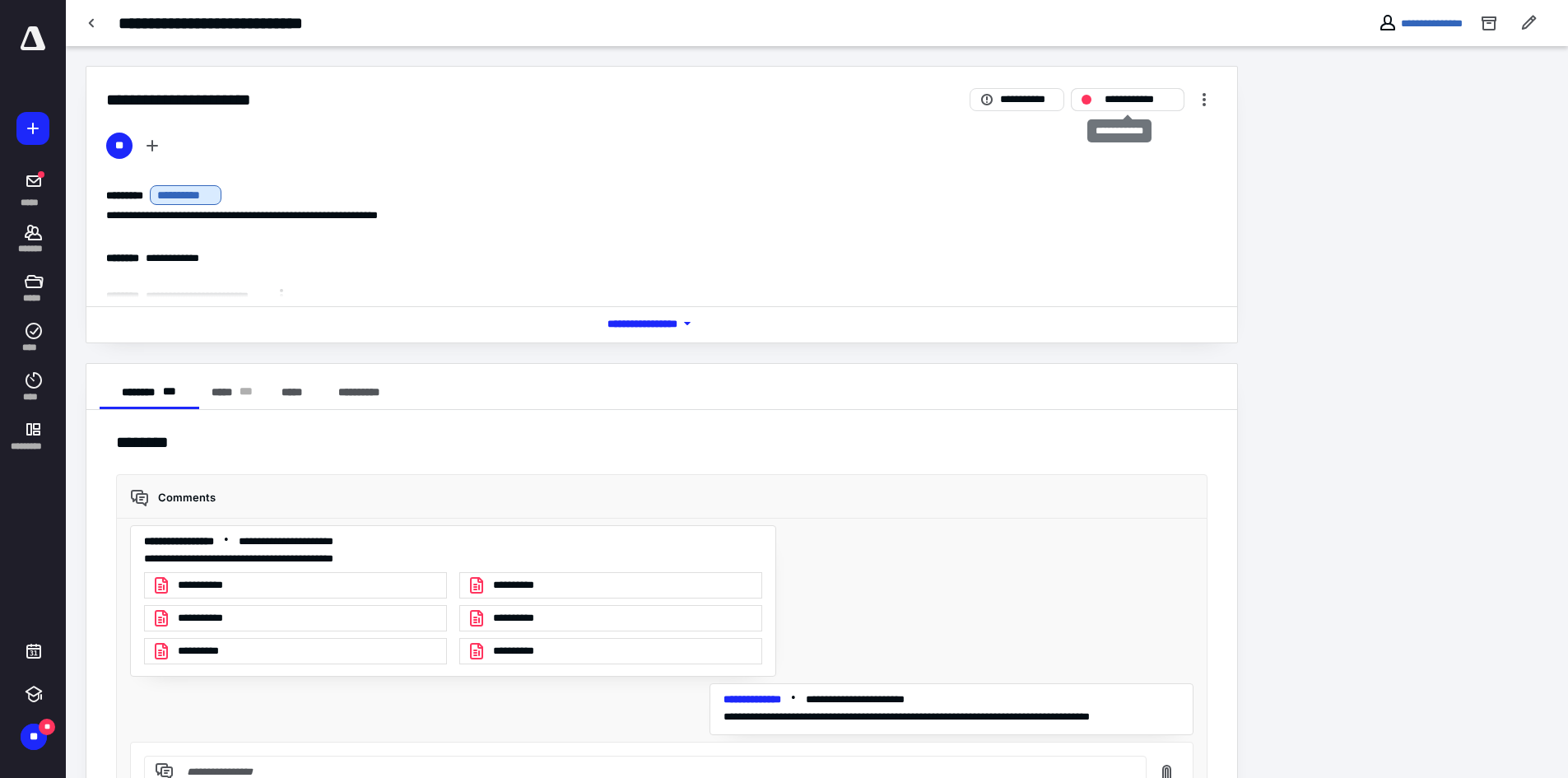 click on "**********" at bounding box center (1139, 100) 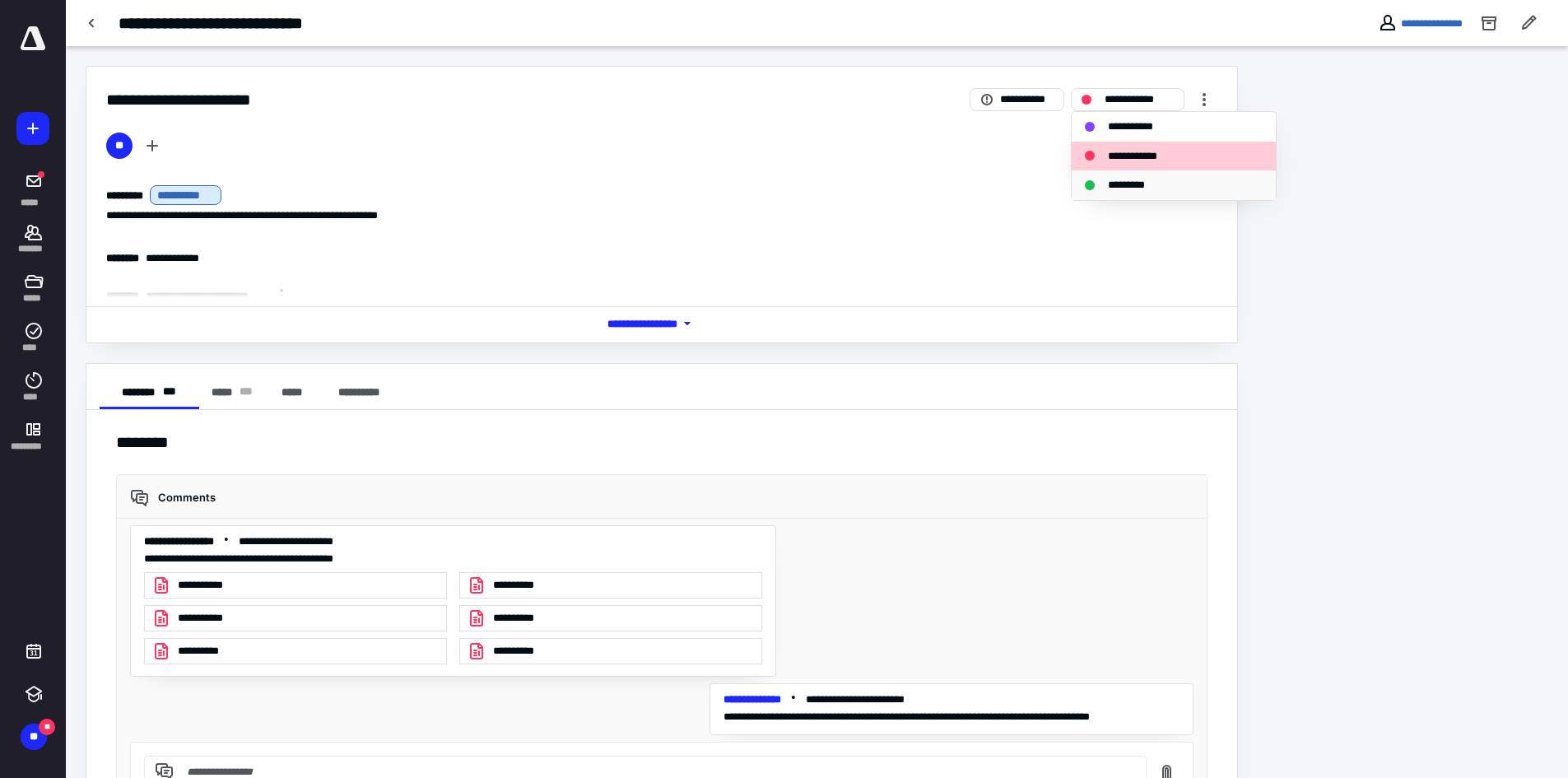 click on "*********" at bounding box center [1174, 185] 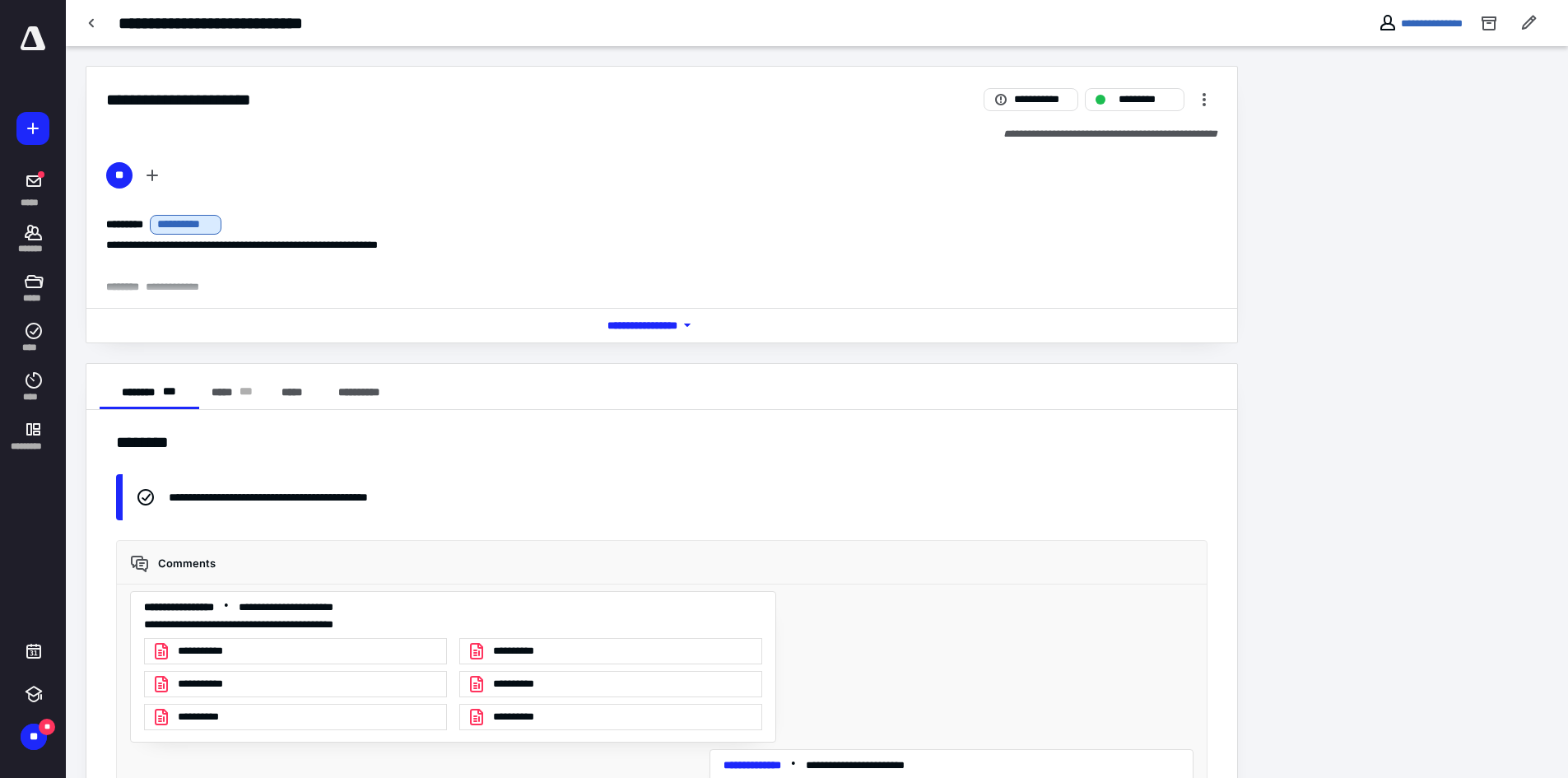 click on "***** ******* ***** **** **** *********" at bounding box center [33, 244] 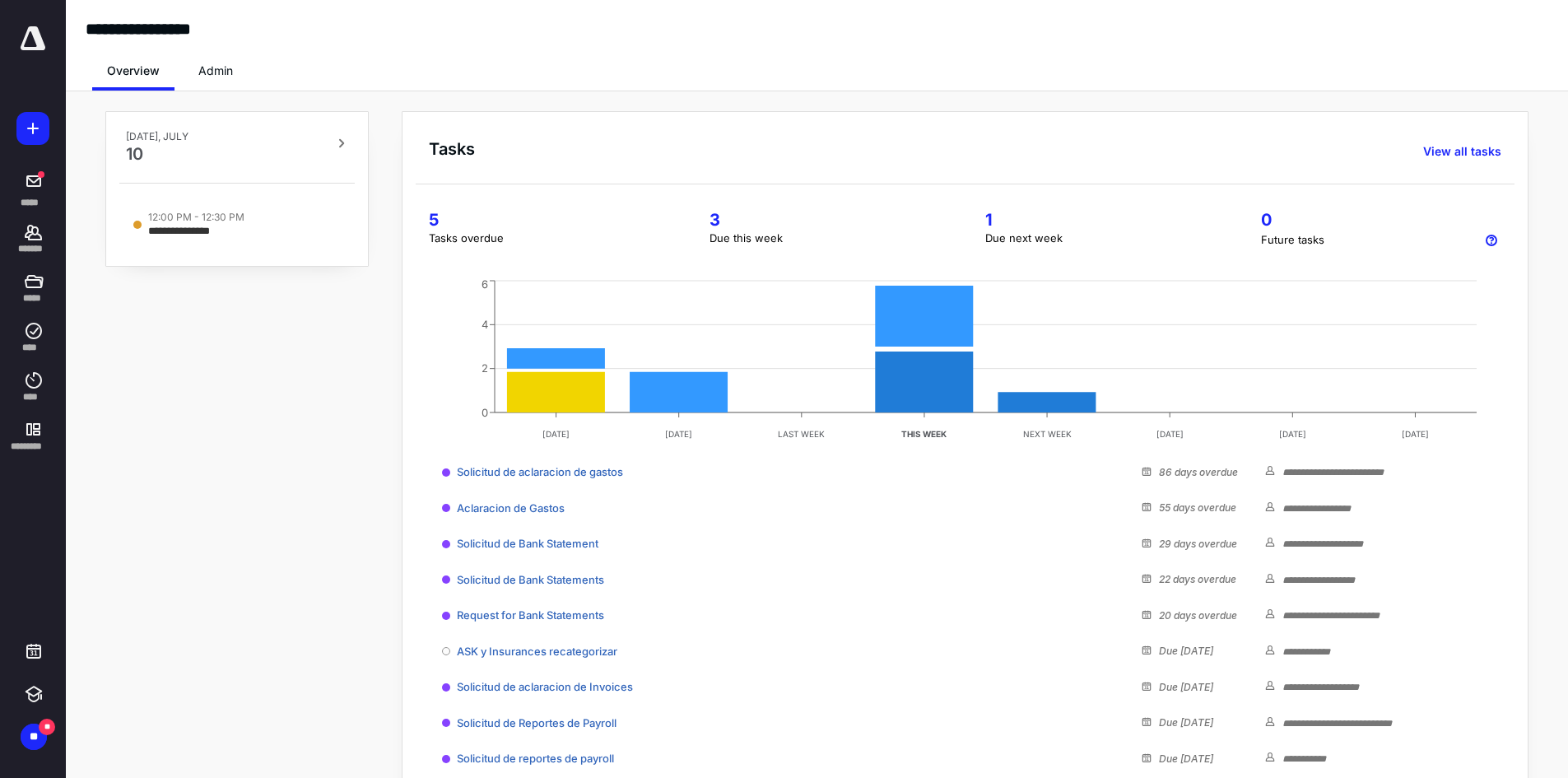 drag, startPoint x: 191, startPoint y: 285, endPoint x: 209, endPoint y: 374, distance: 90.801982 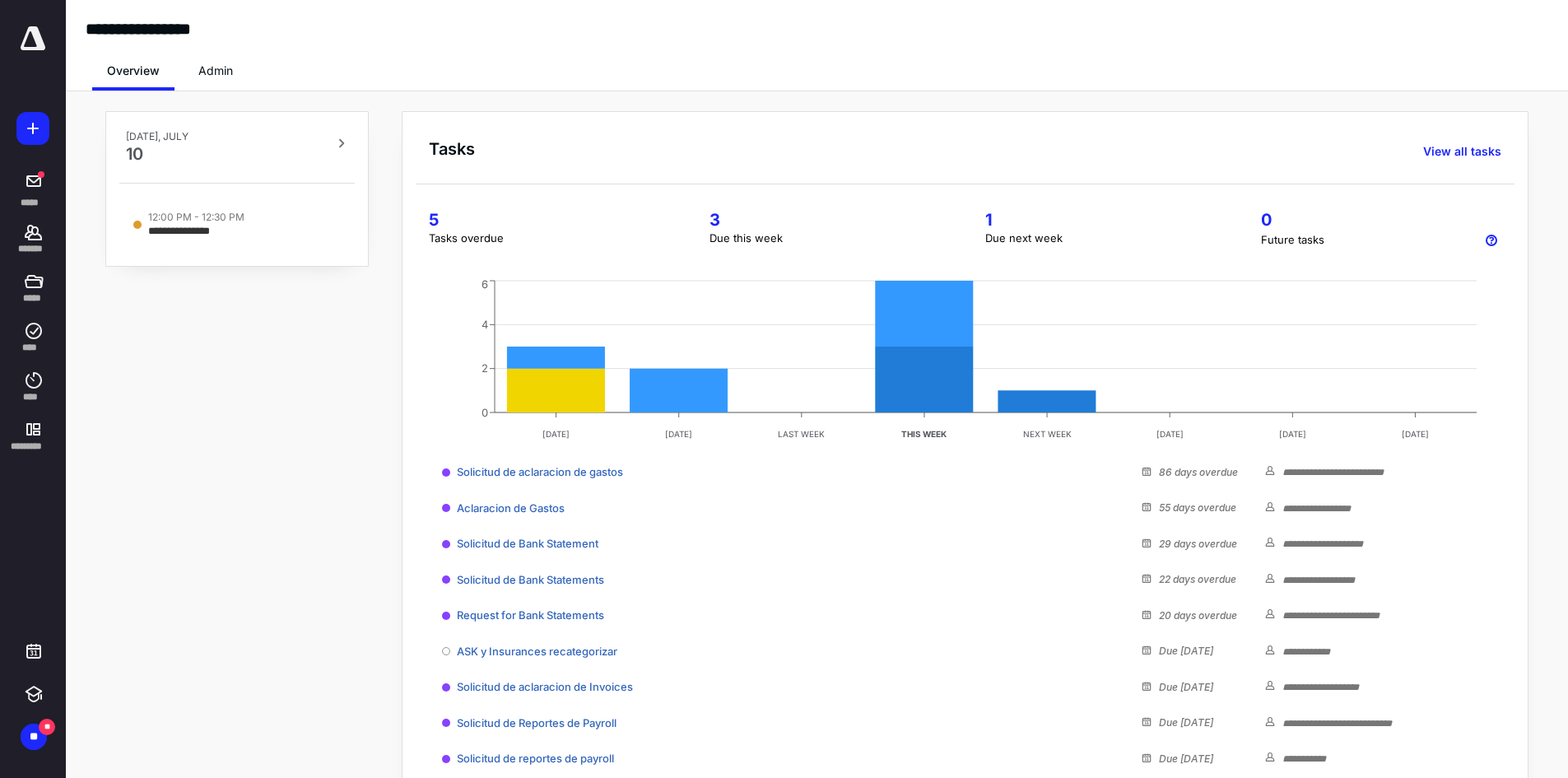 scroll, scrollTop: 66, scrollLeft: 0, axis: vertical 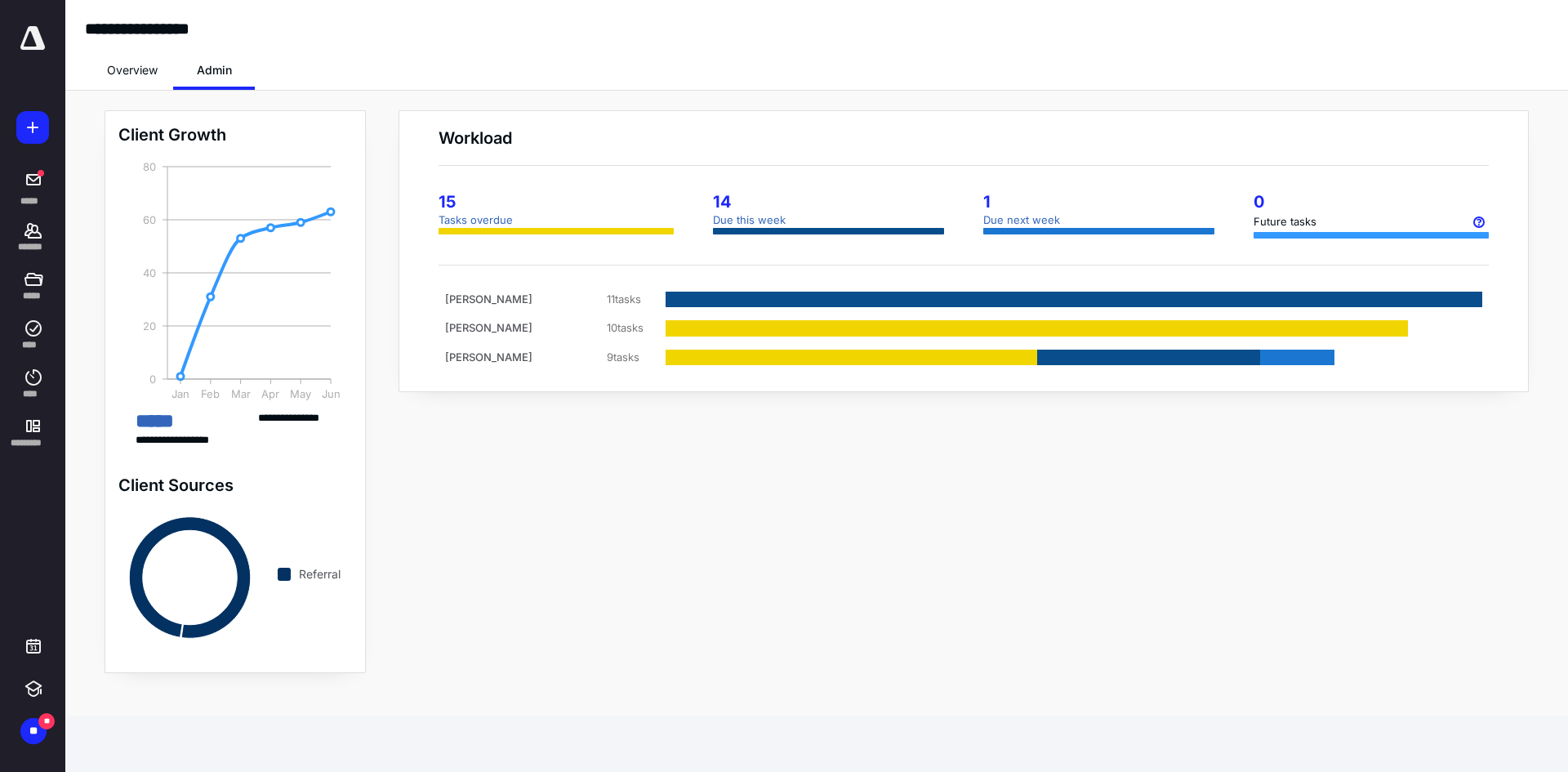 click at bounding box center (33, 38) 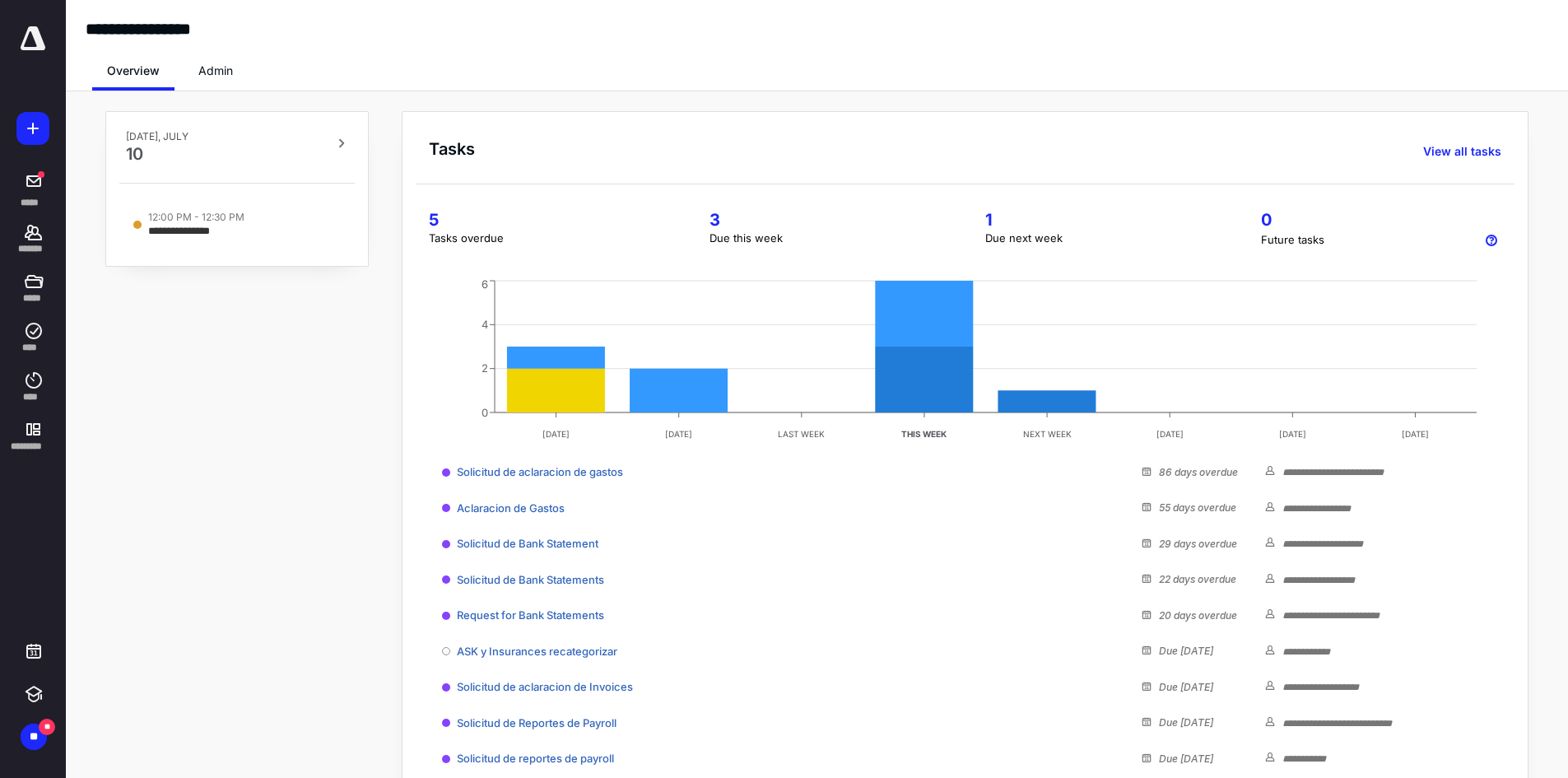 scroll, scrollTop: 66, scrollLeft: 0, axis: vertical 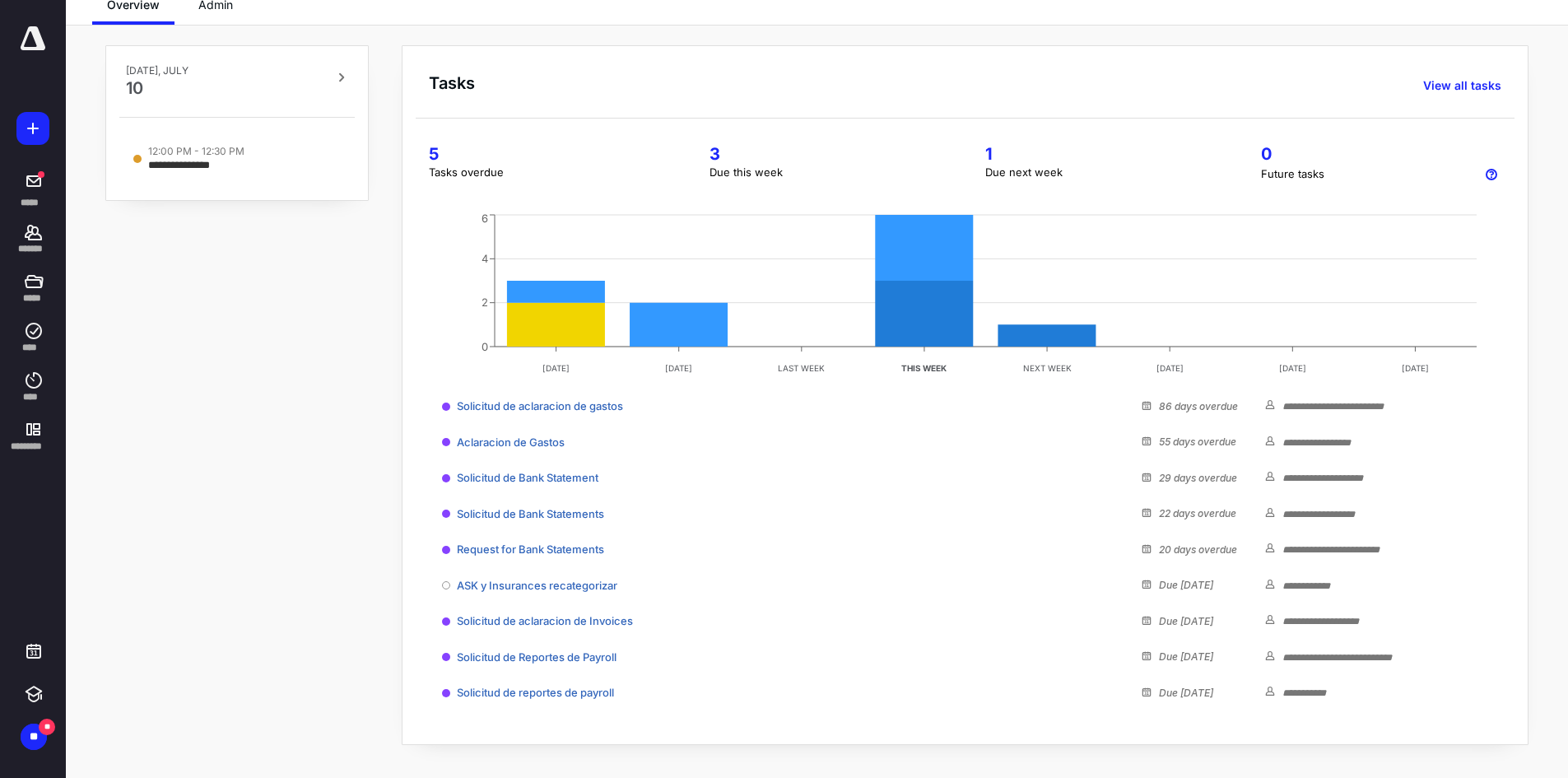 click on "**********" at bounding box center (237, 395) 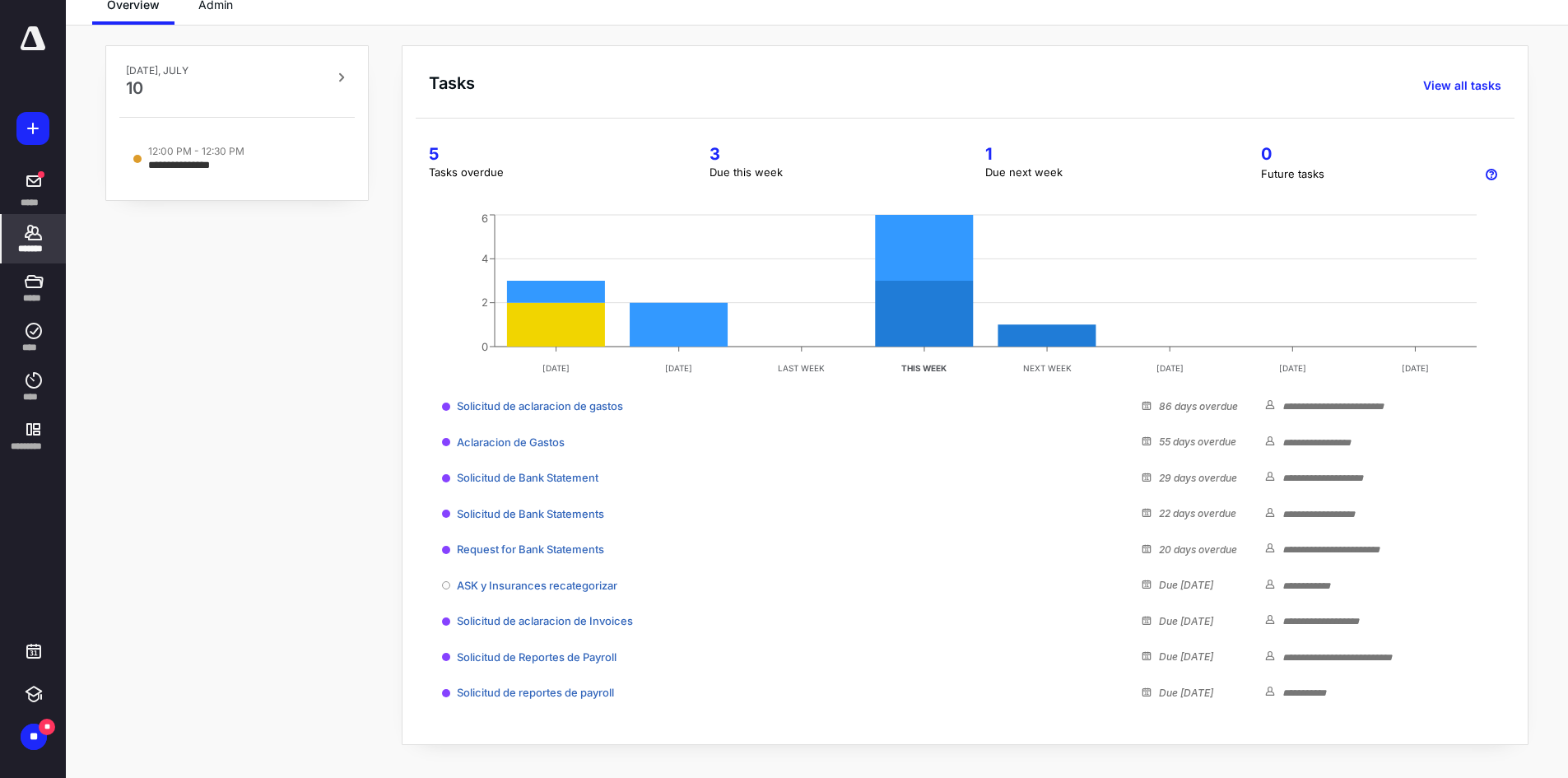 drag, startPoint x: 44, startPoint y: 245, endPoint x: 58, endPoint y: 244, distance: 14.035669 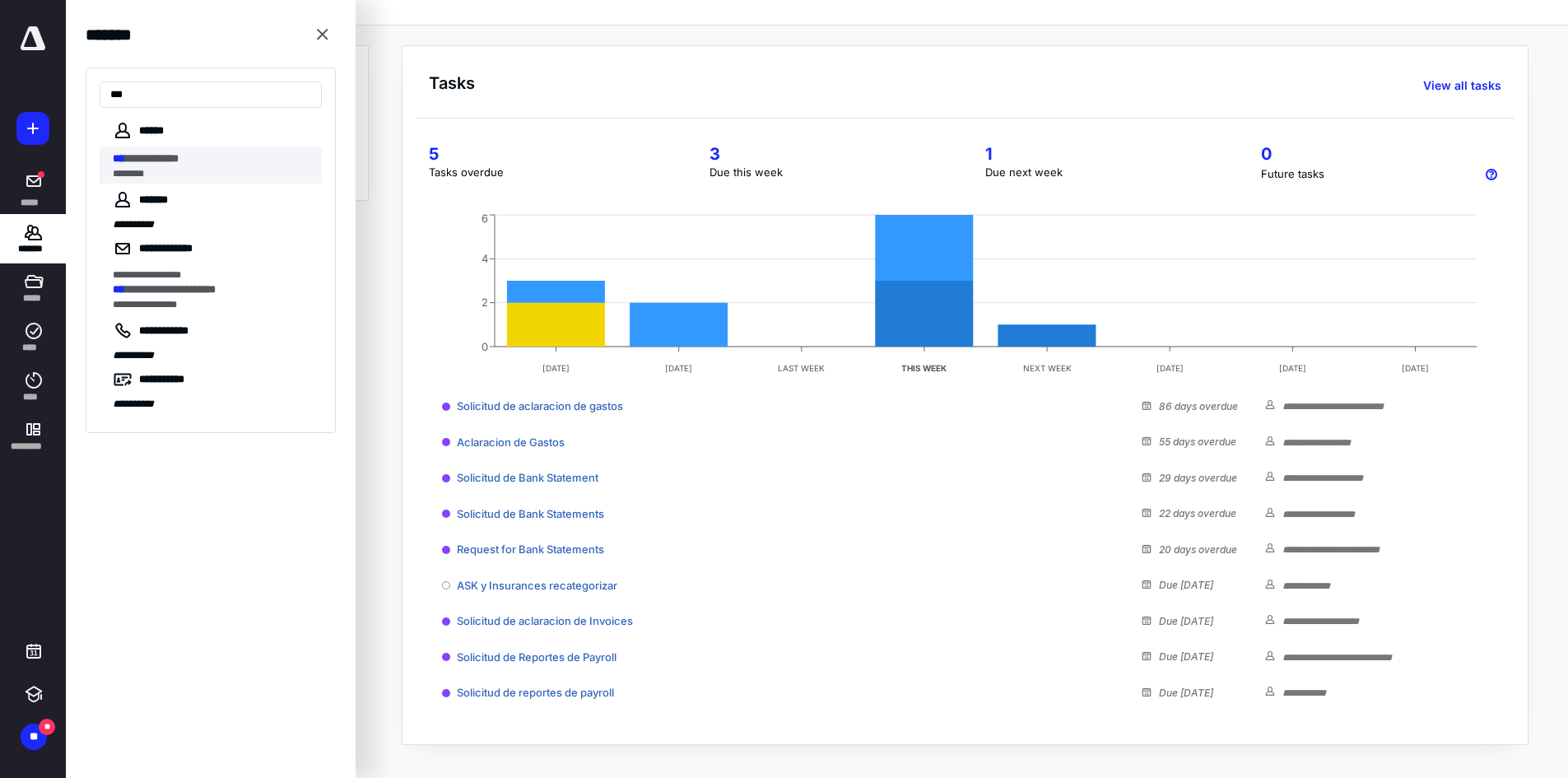 type on "***" 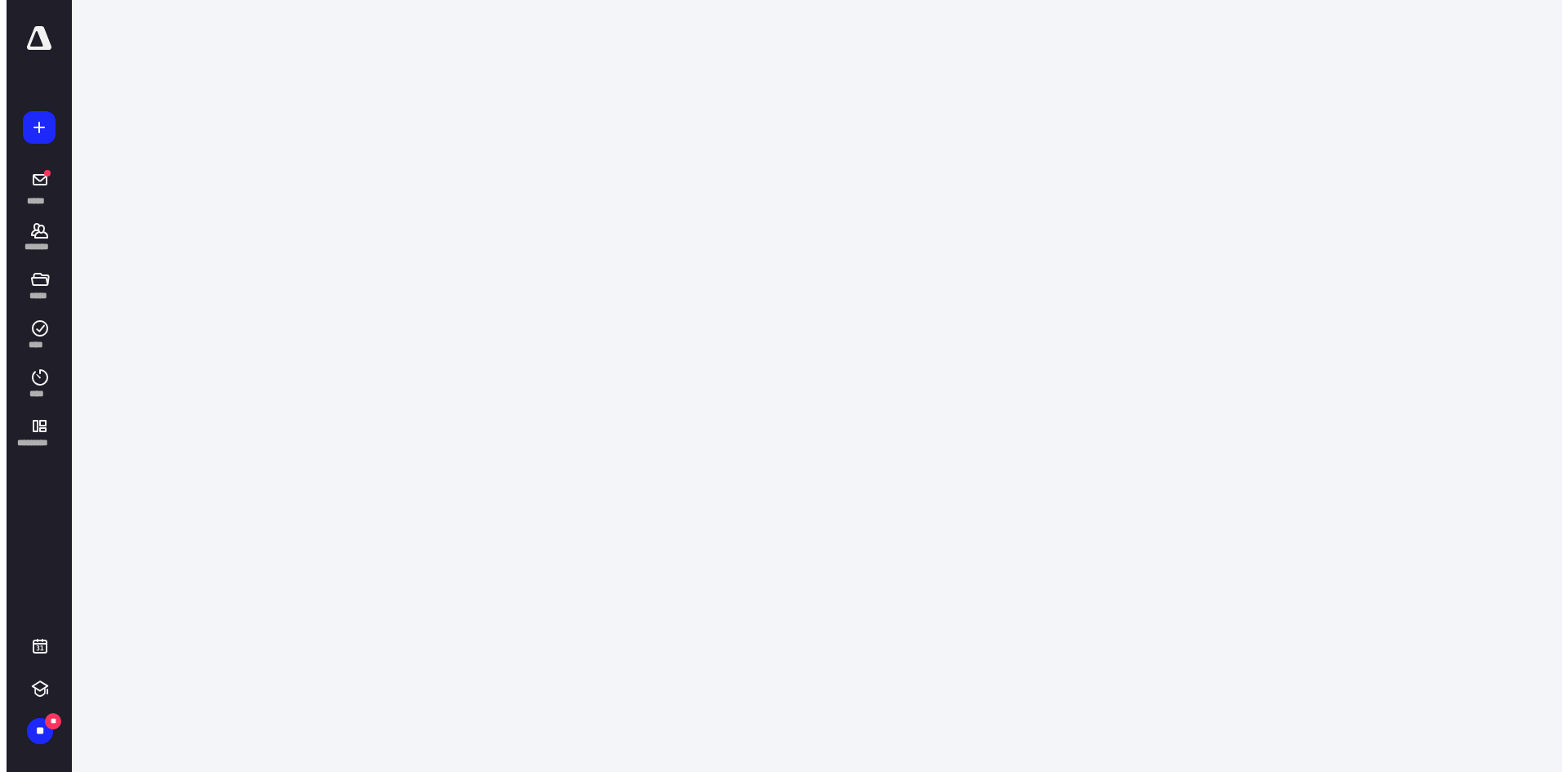 scroll, scrollTop: 0, scrollLeft: 0, axis: both 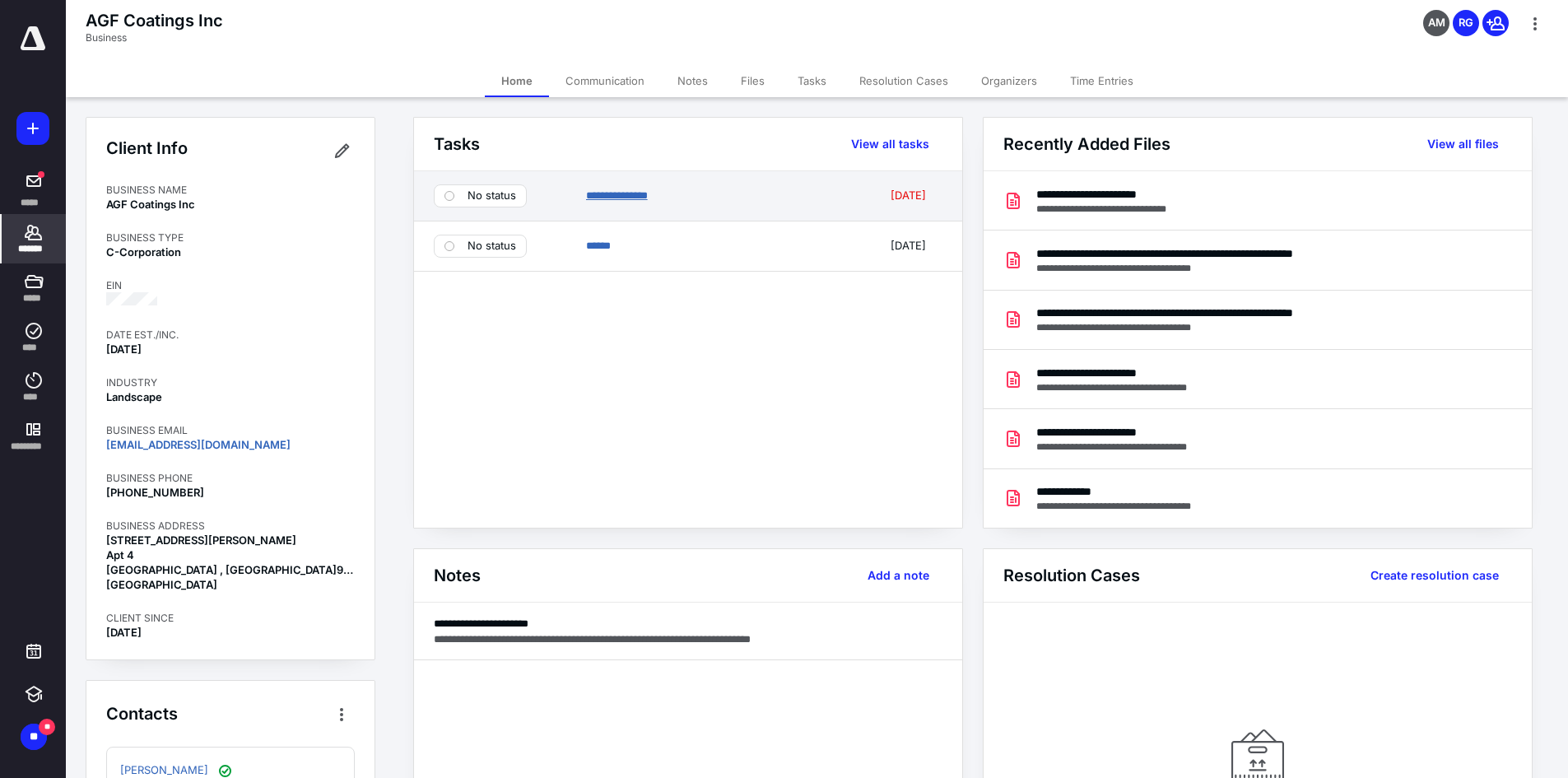 click on "**********" at bounding box center [616, 195] 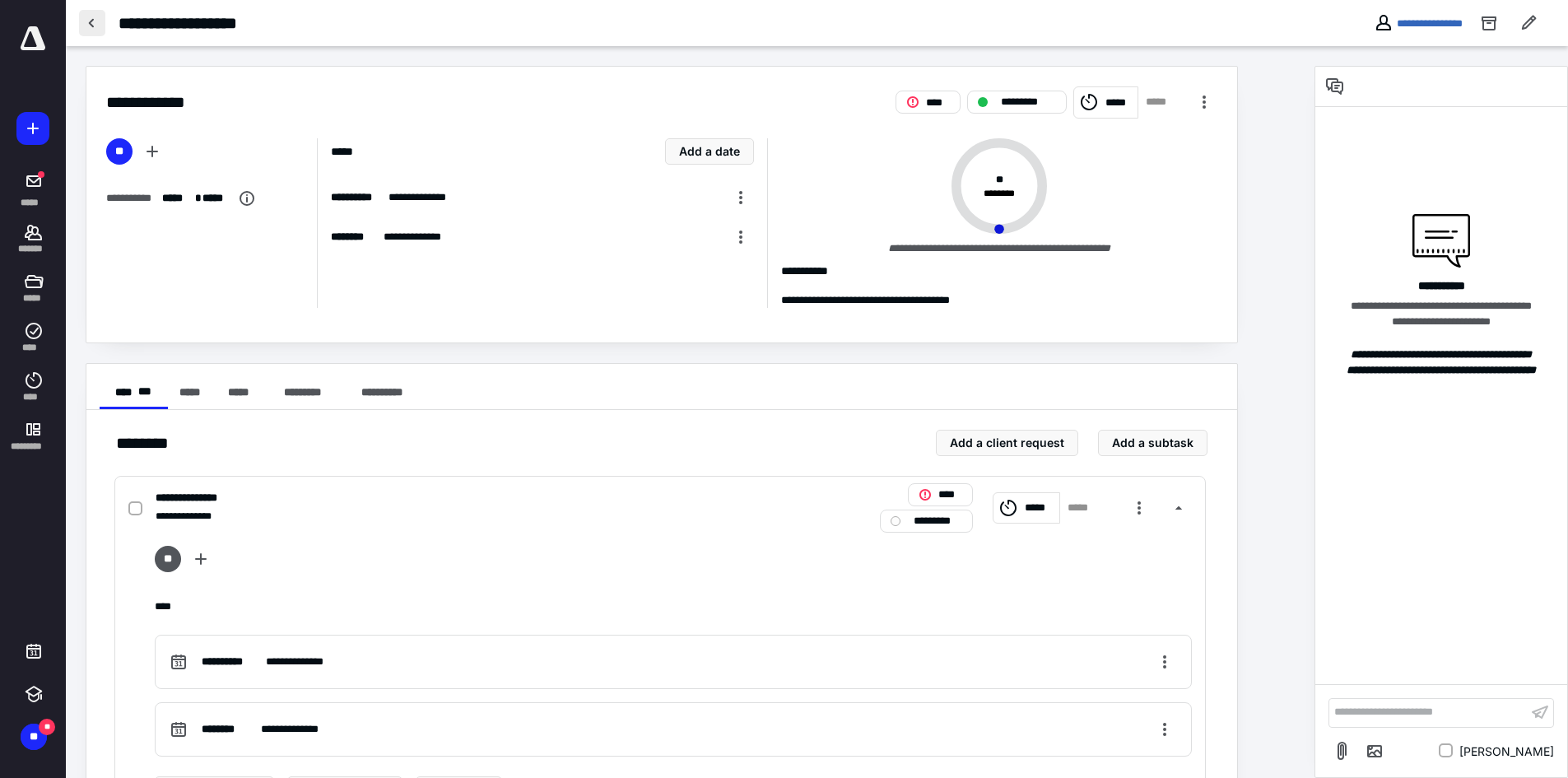 click at bounding box center (92, 23) 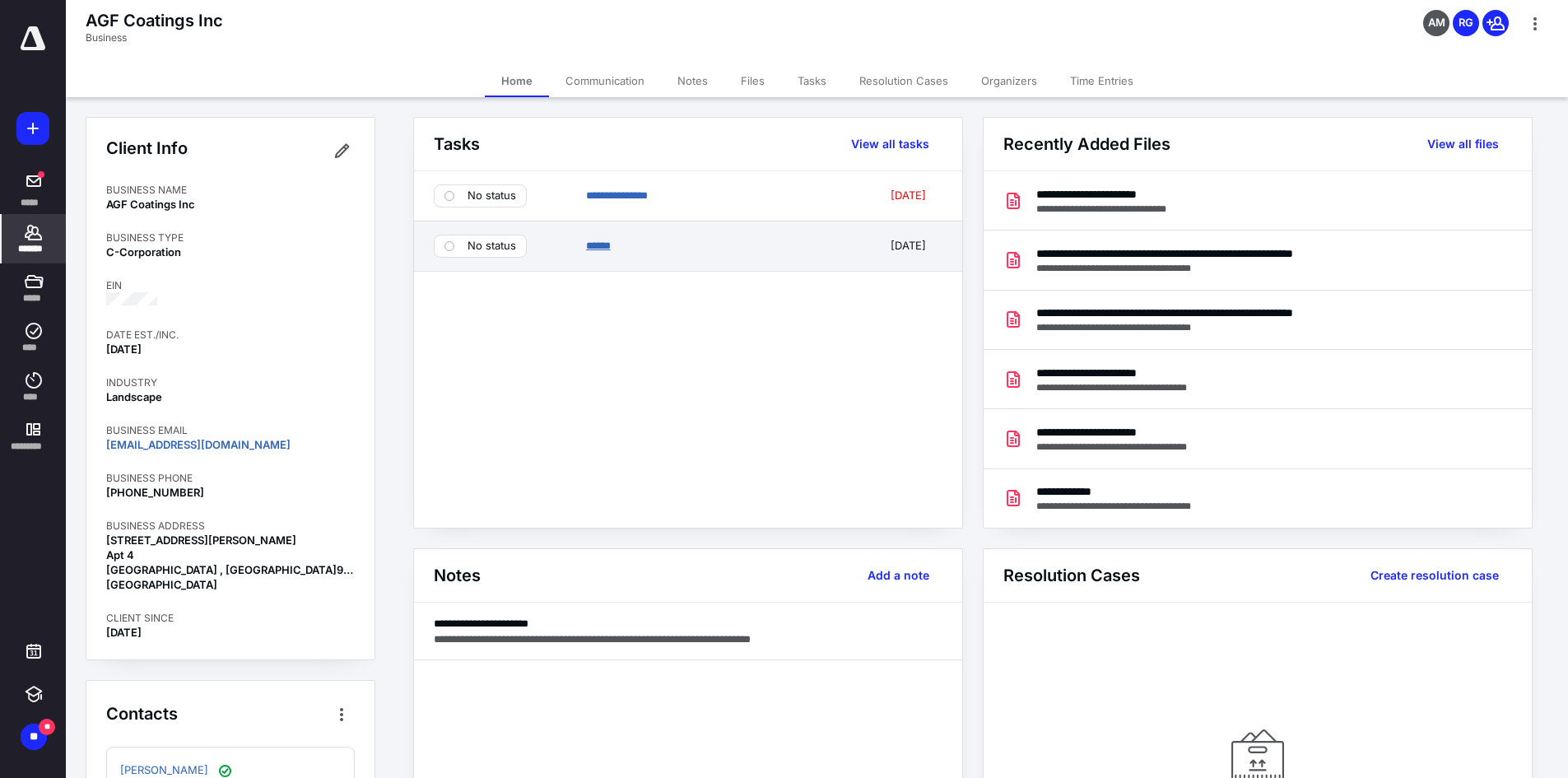 click on "******" at bounding box center (598, 245) 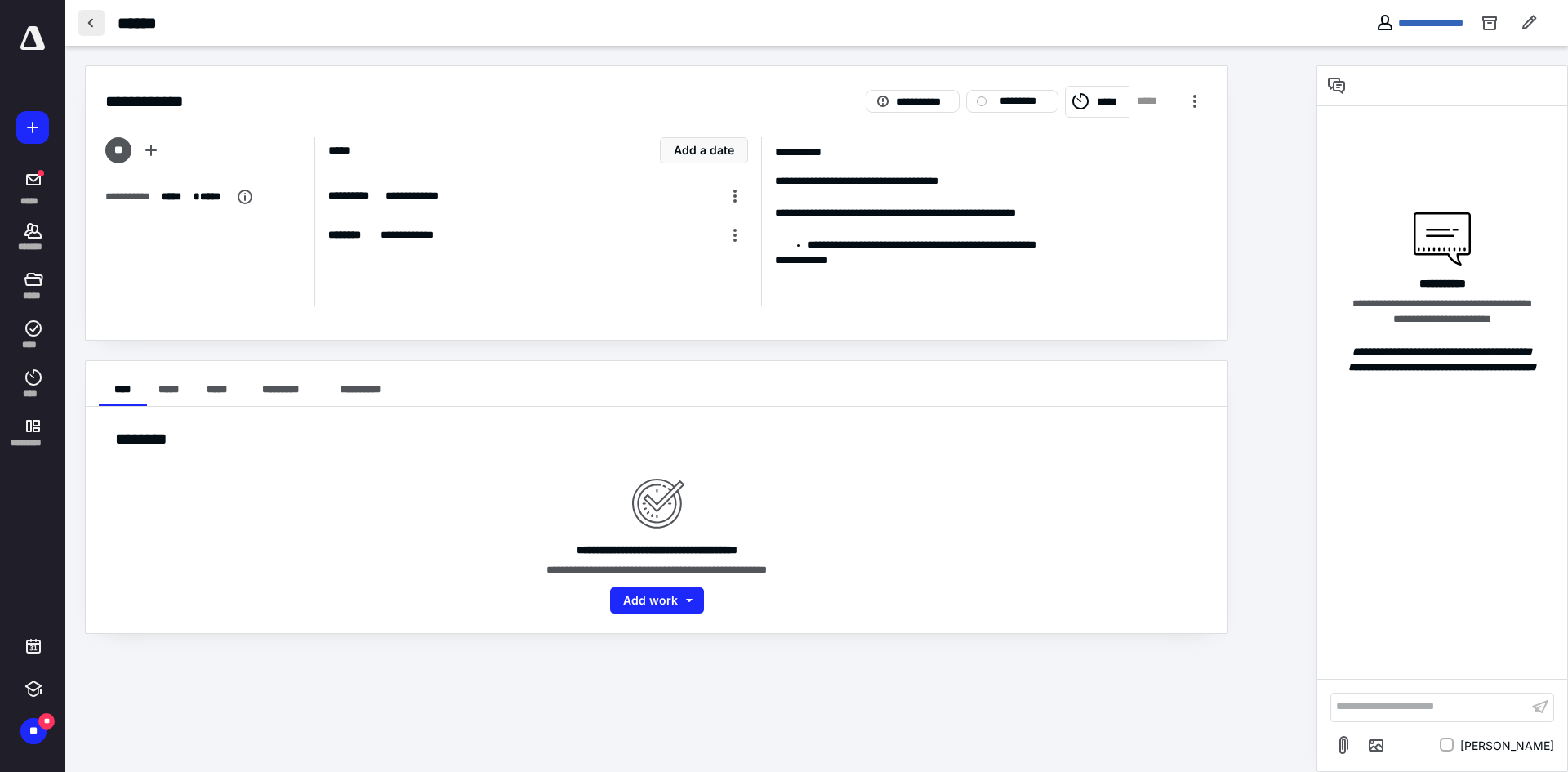 click at bounding box center (91, 23) 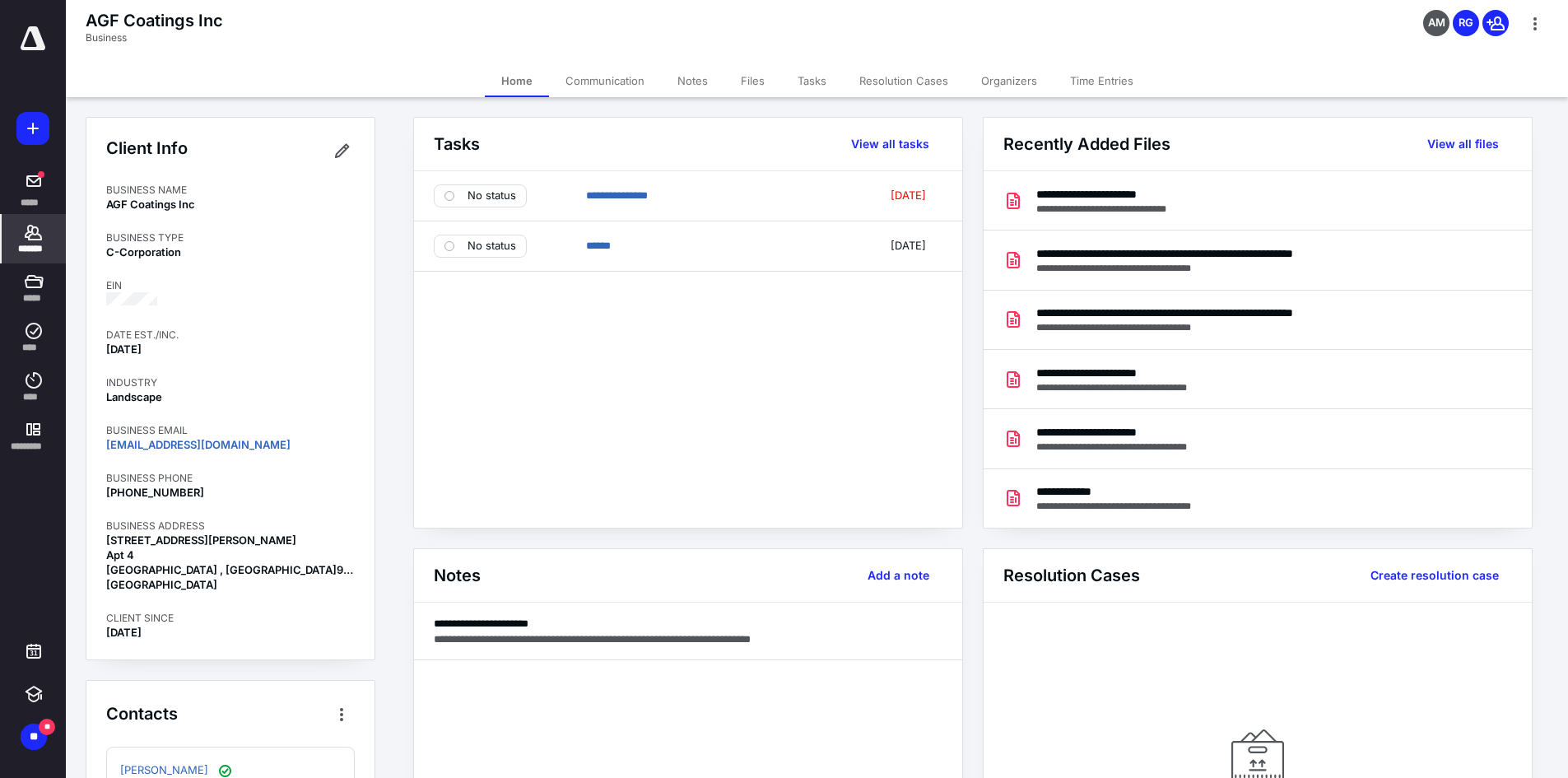 click on "Files" at bounding box center [752, 81] 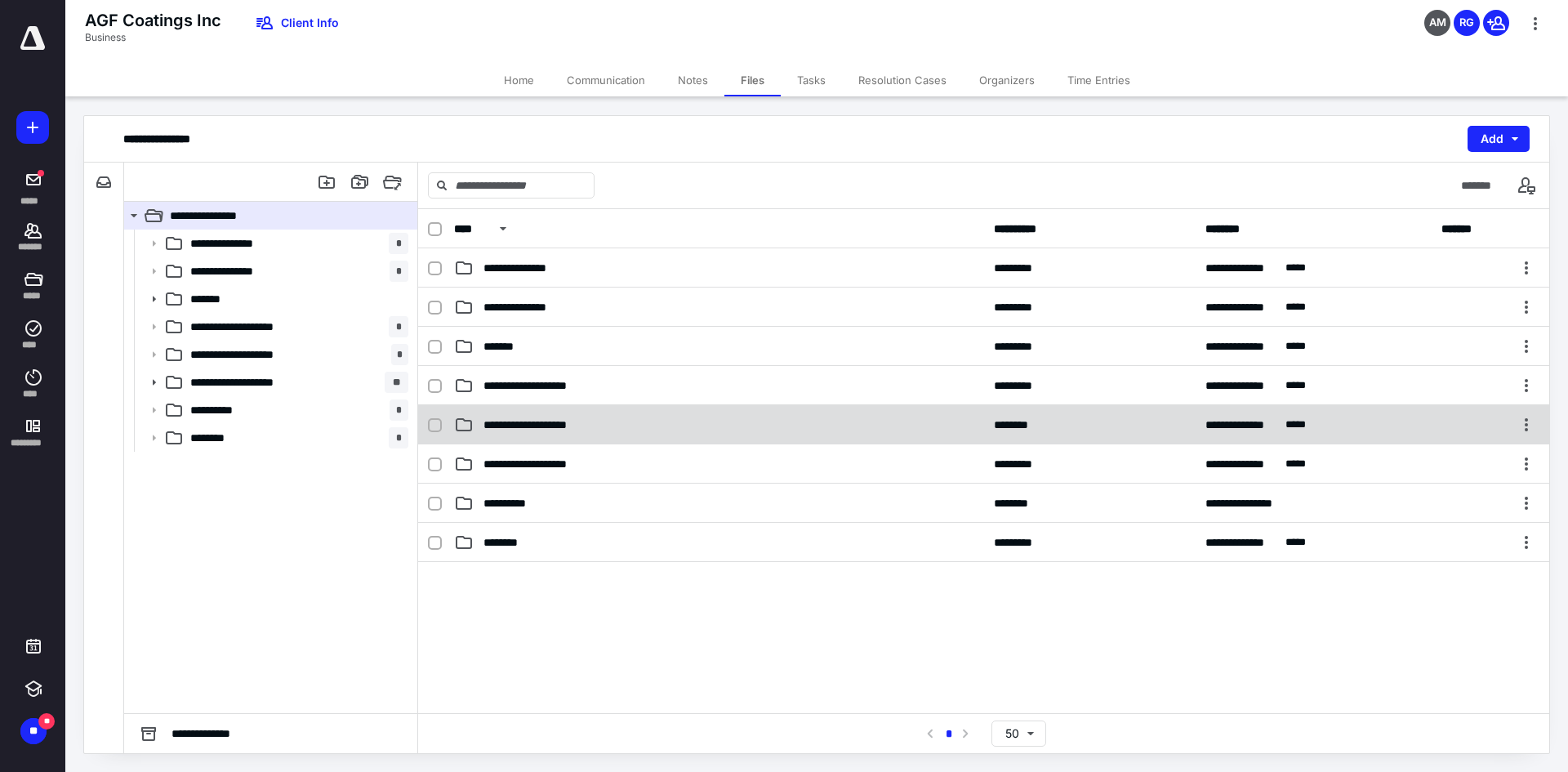 click on "**********" at bounding box center (540, 425) 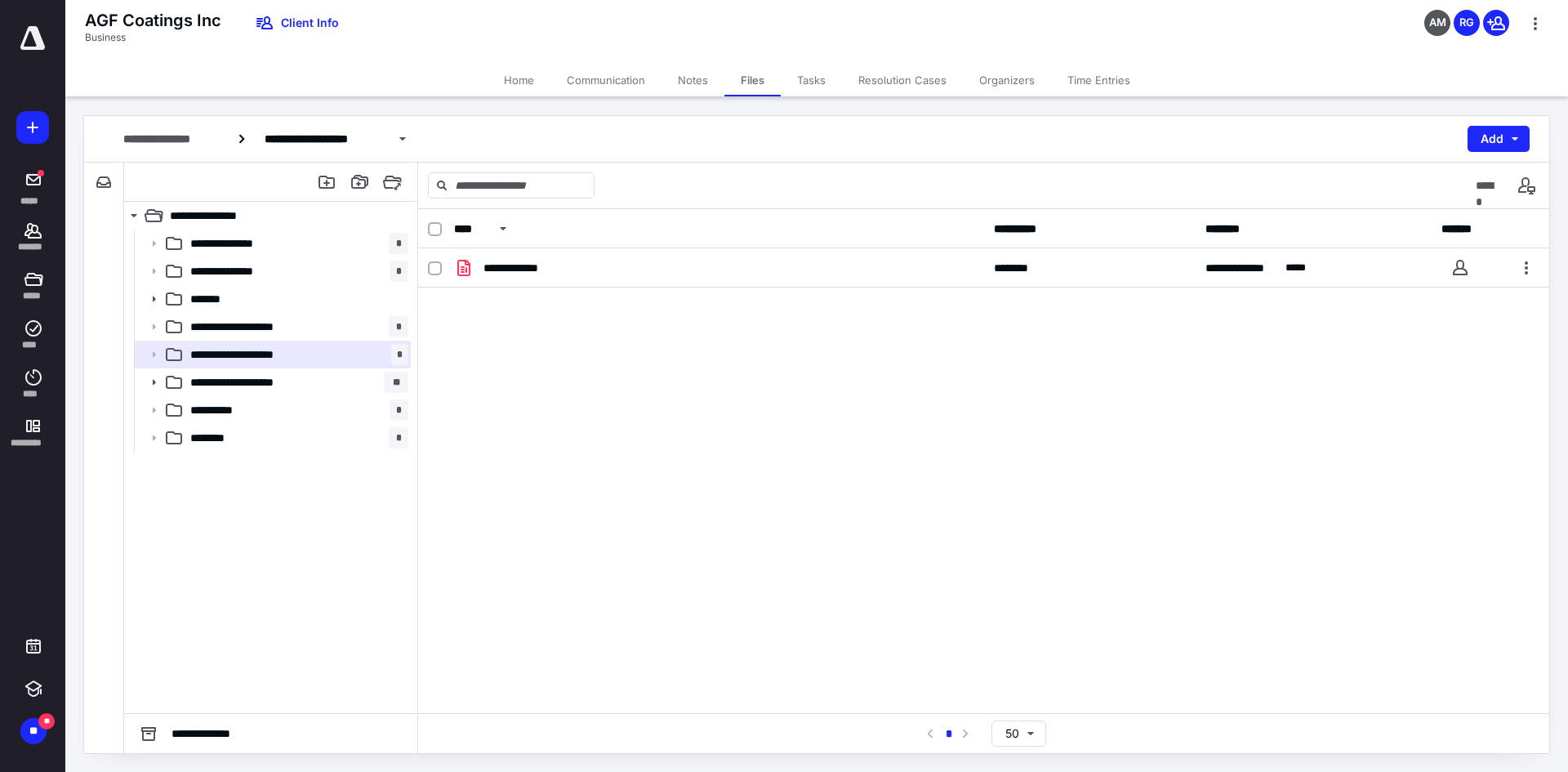 click on "Tasks" at bounding box center (811, 80) 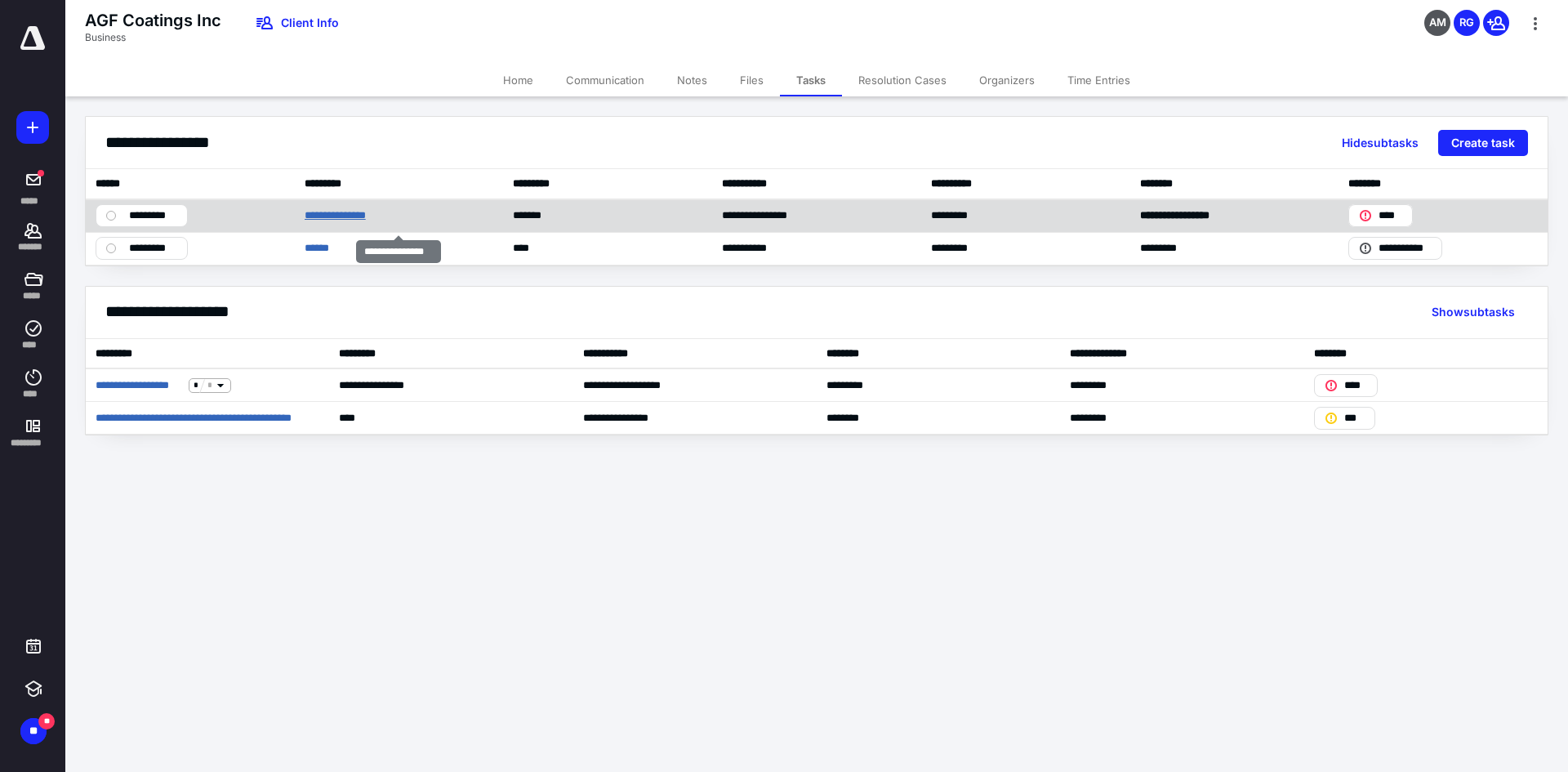 click on "**********" at bounding box center (341, 216) 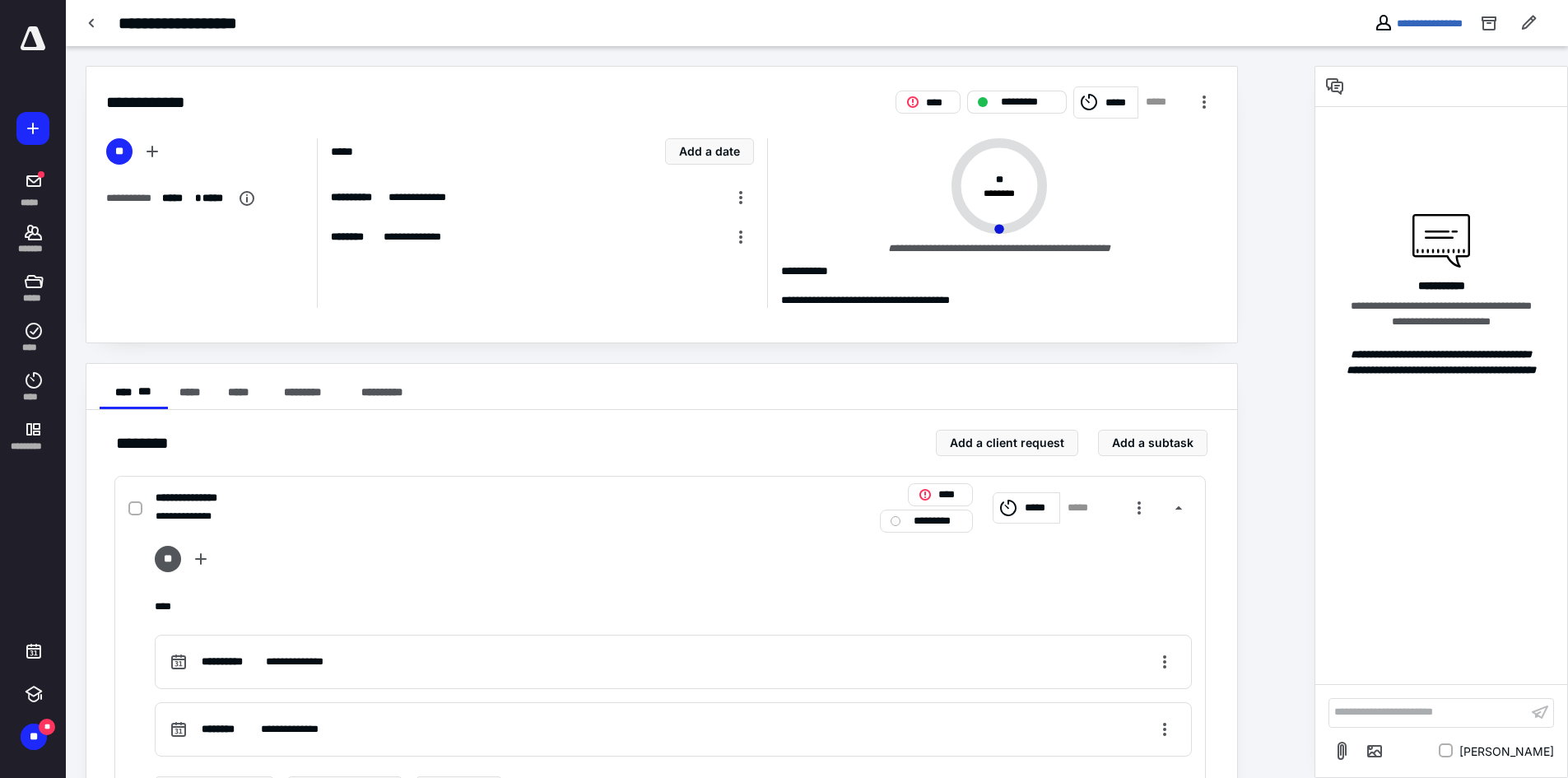 click on "*********" at bounding box center (1028, 102) 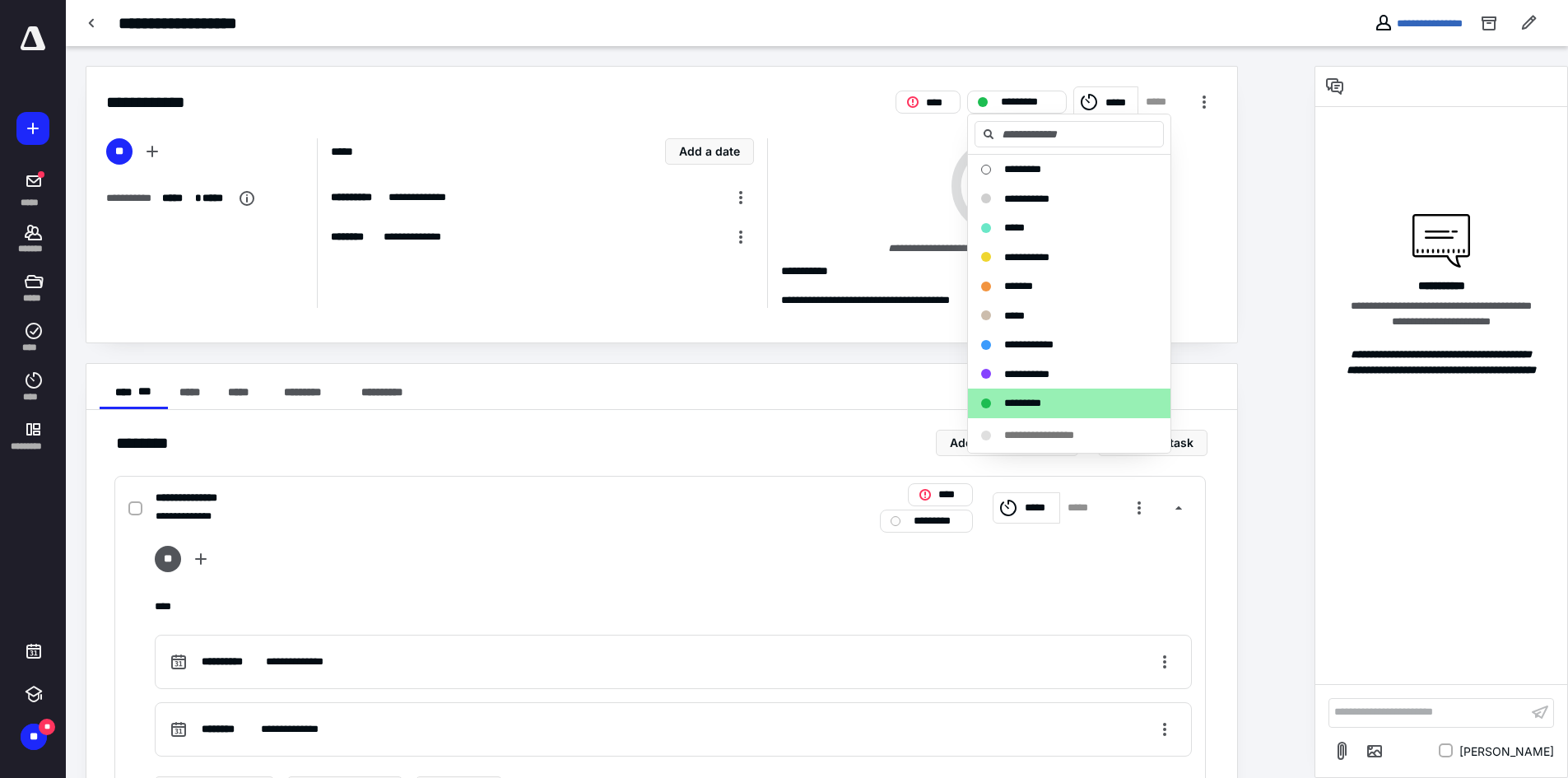 drag, startPoint x: 859, startPoint y: 309, endPoint x: 868, endPoint y: 299, distance: 13.4536 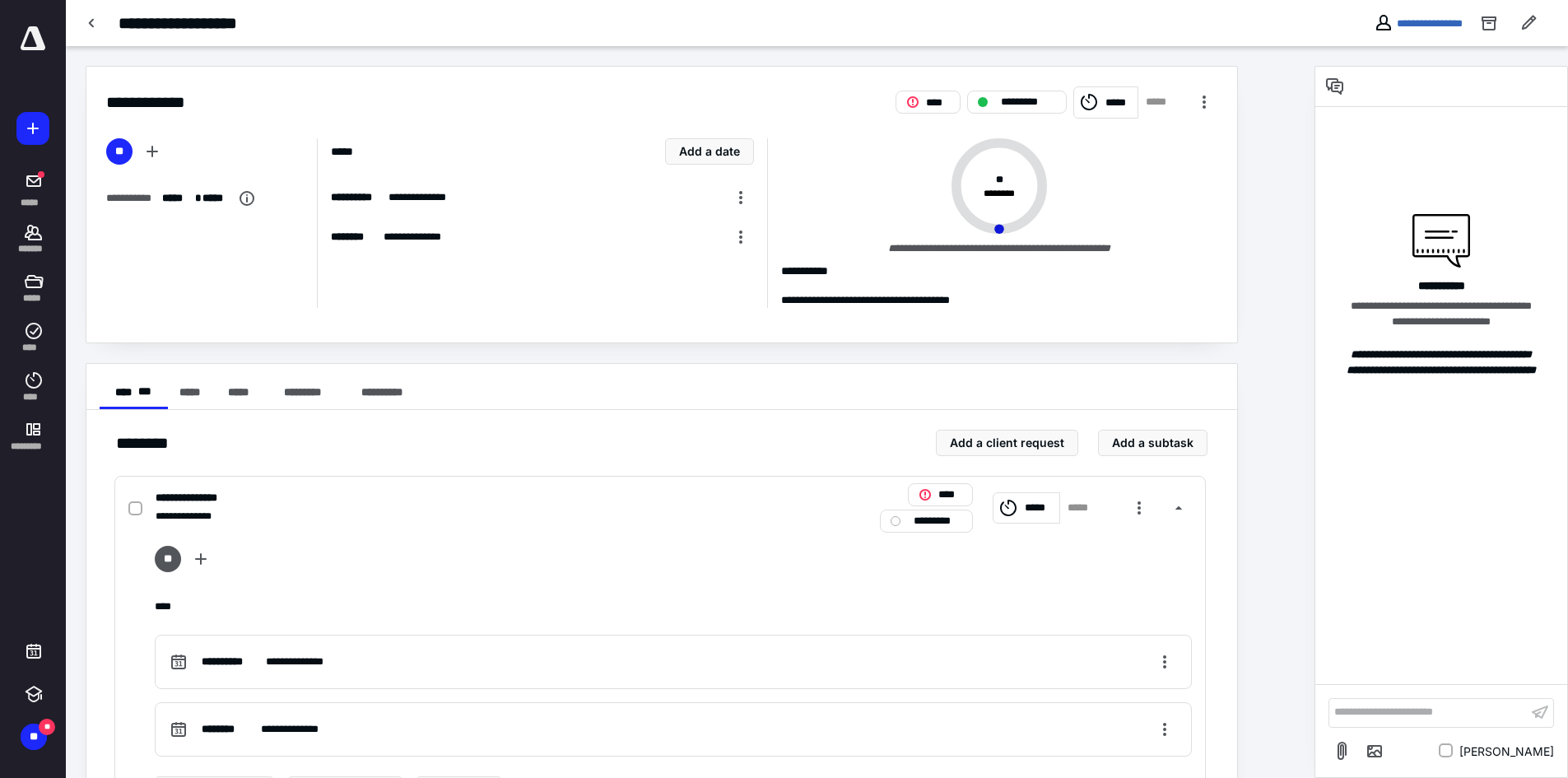 click 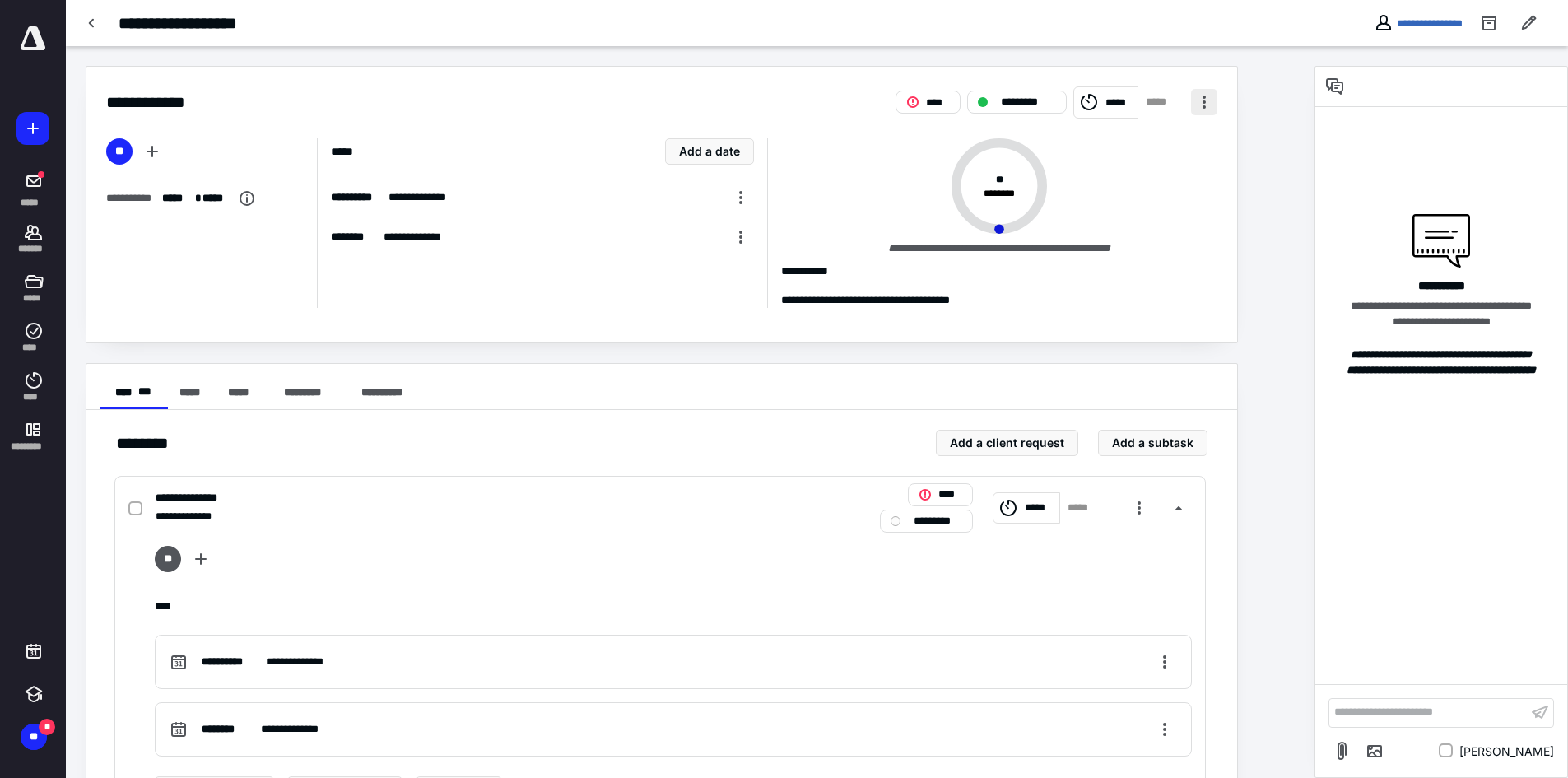 click at bounding box center [1204, 102] 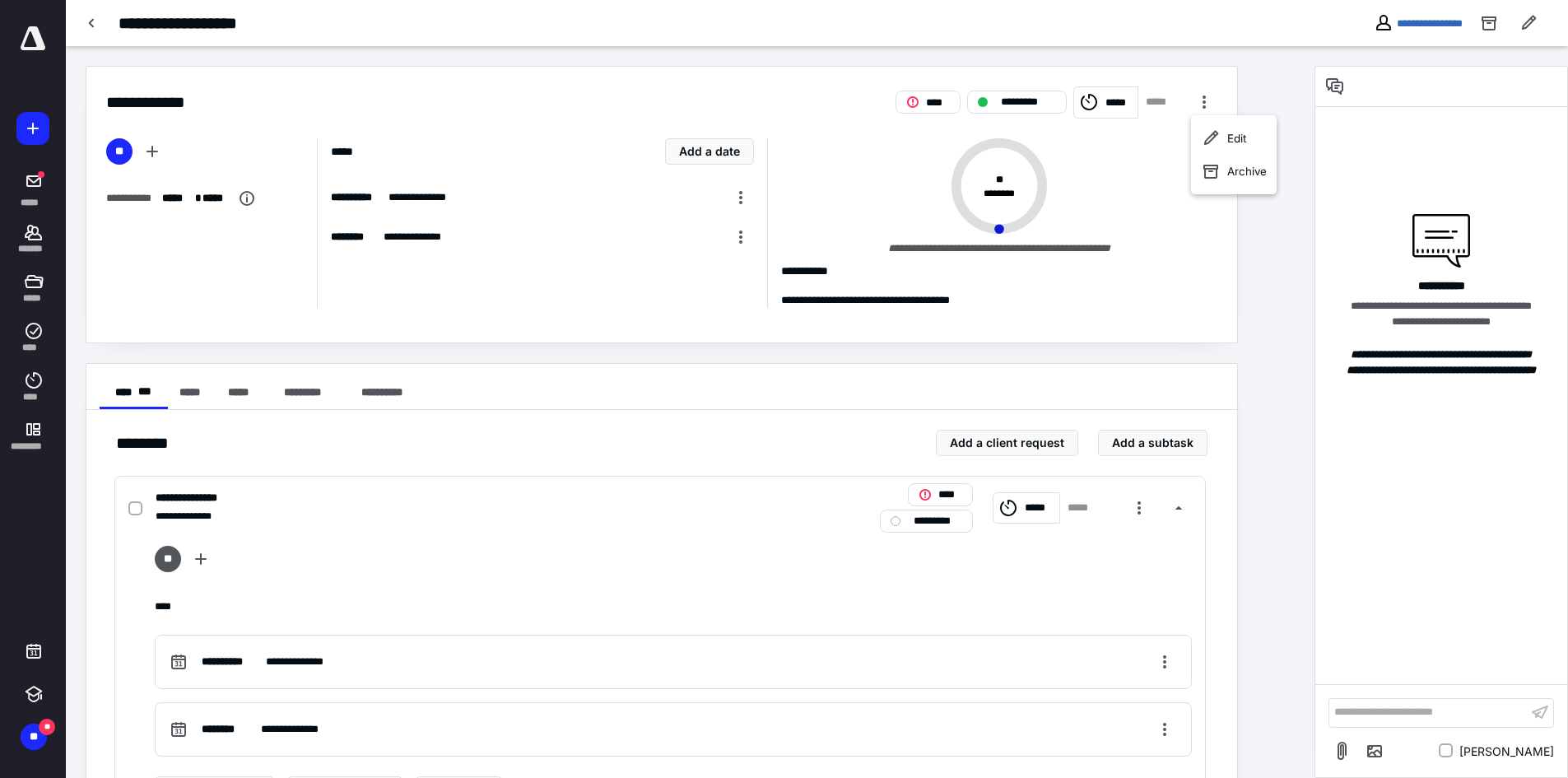 click on "**********" at bounding box center [662, 204] 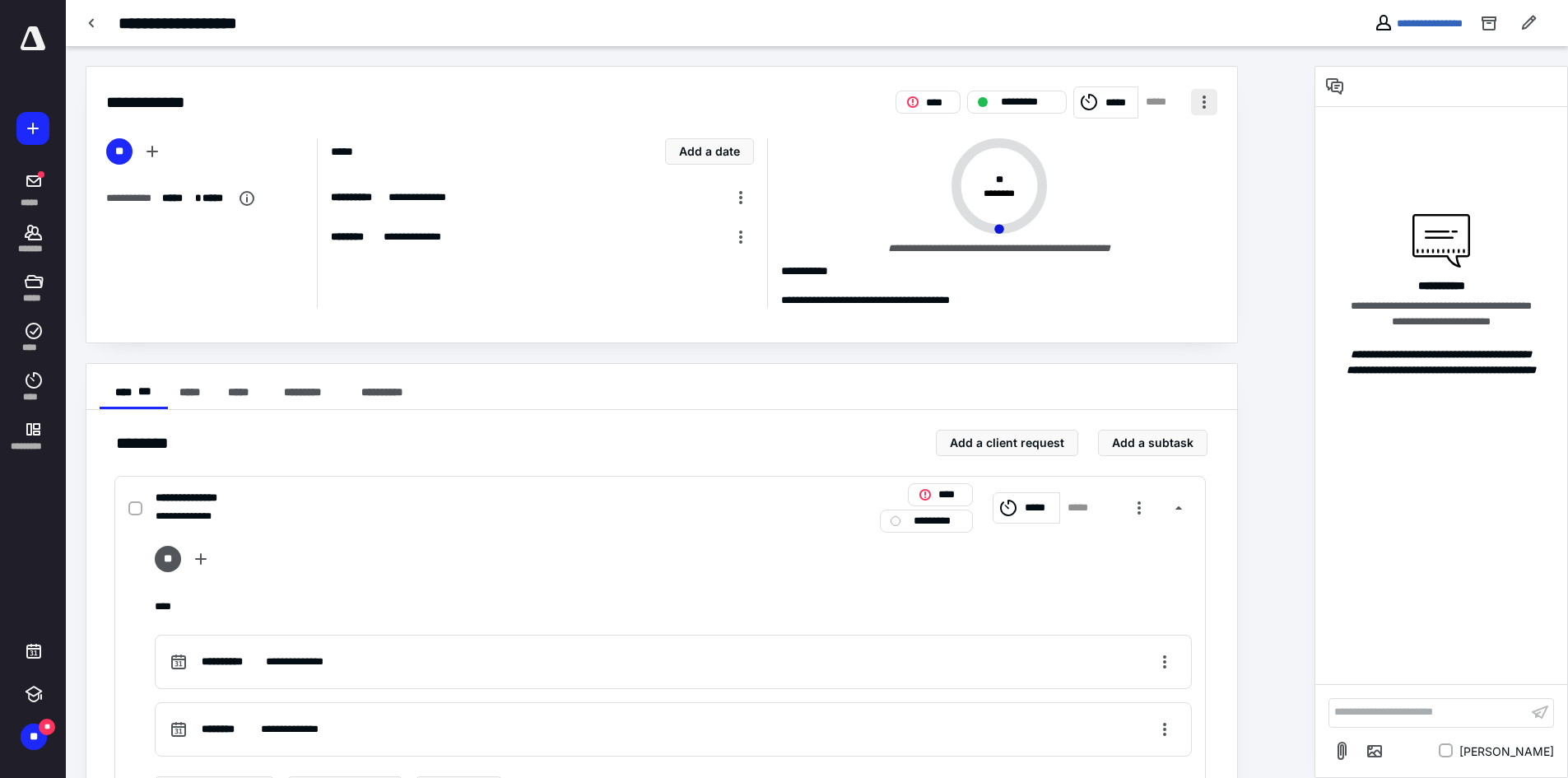 click at bounding box center [1204, 102] 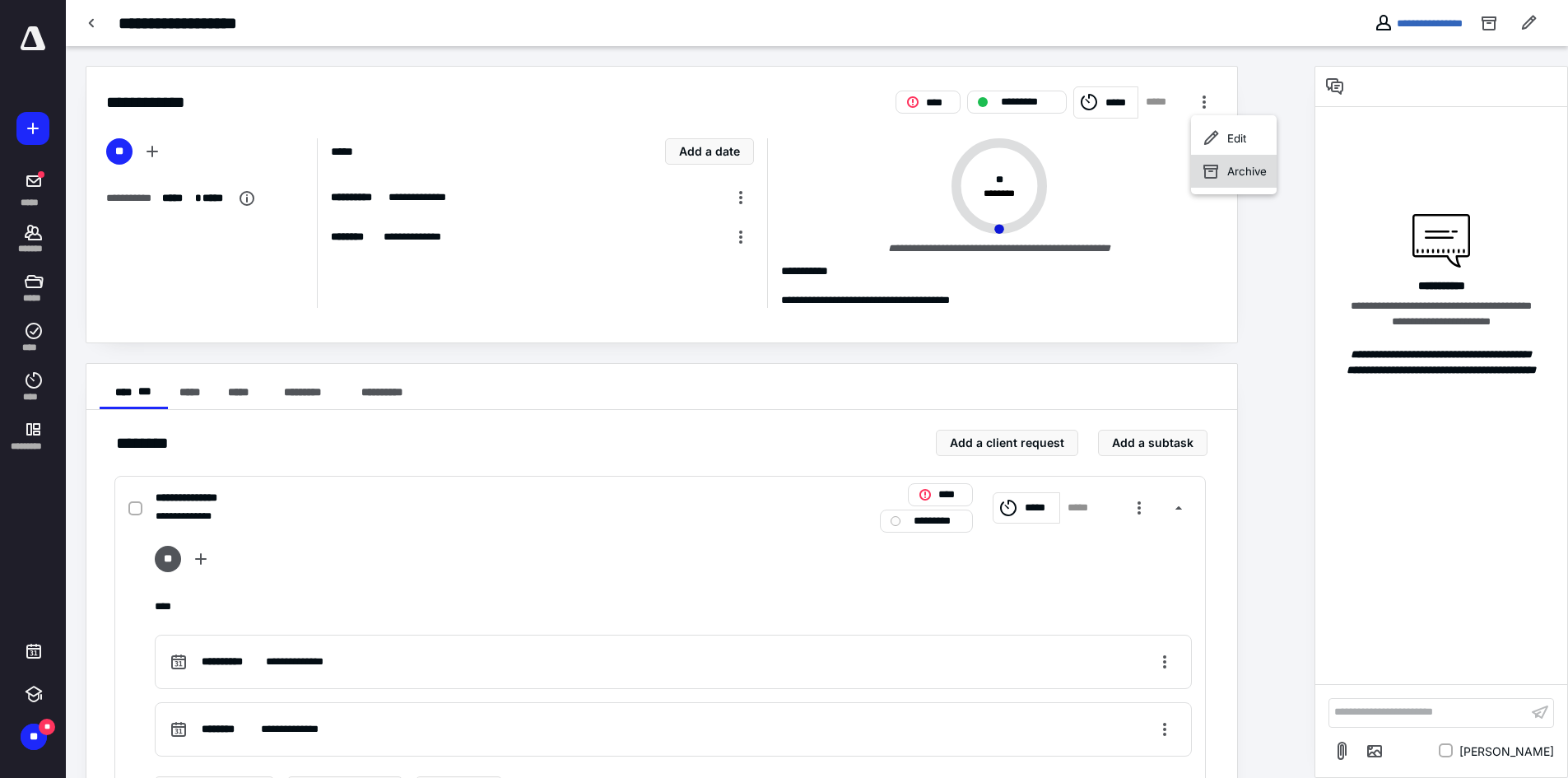 click on "Archive" at bounding box center [1234, 171] 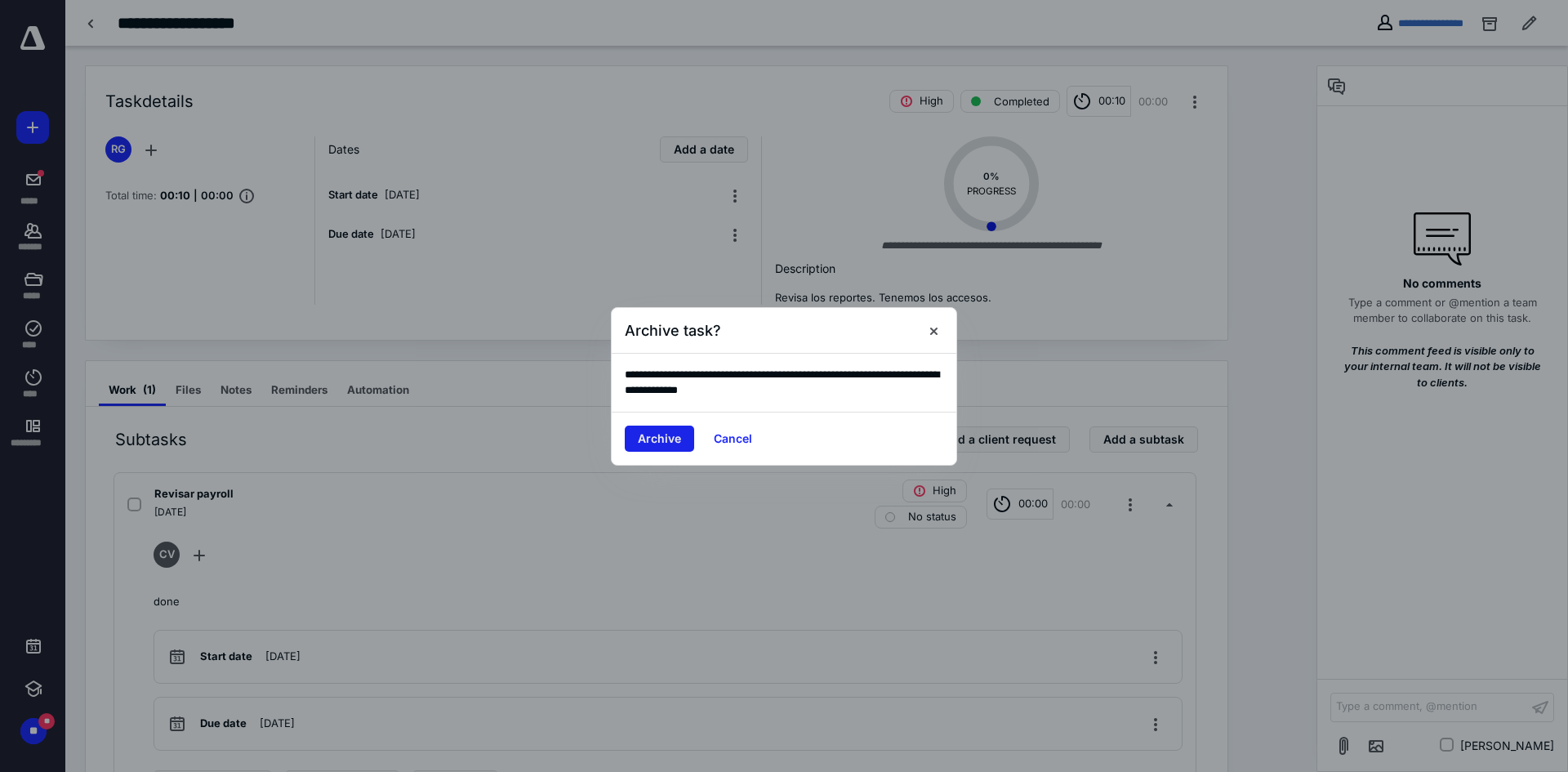 click on "Archive" at bounding box center (659, 439) 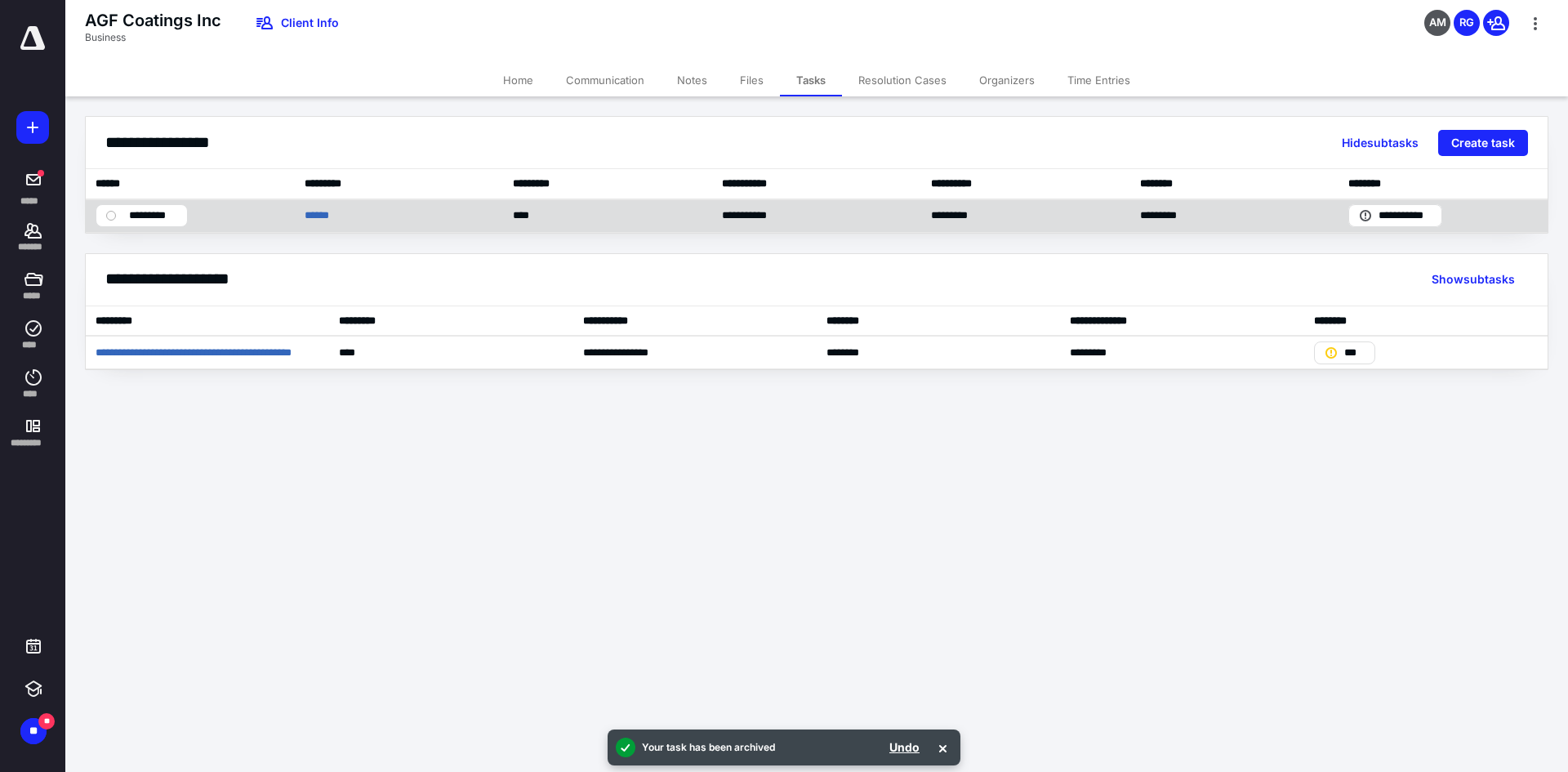 click on "******" at bounding box center [399, 216] 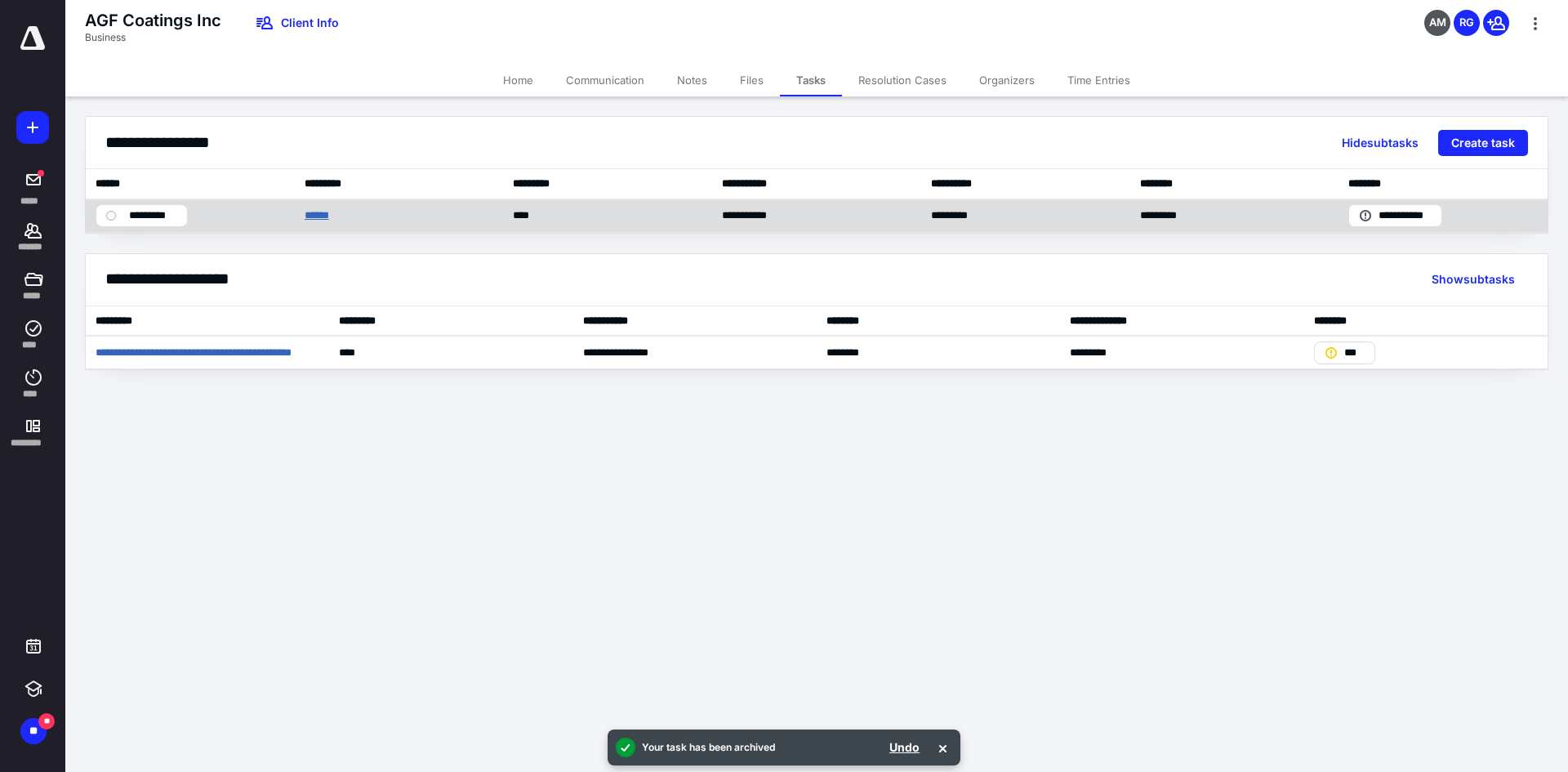 click on "******" at bounding box center (323, 216) 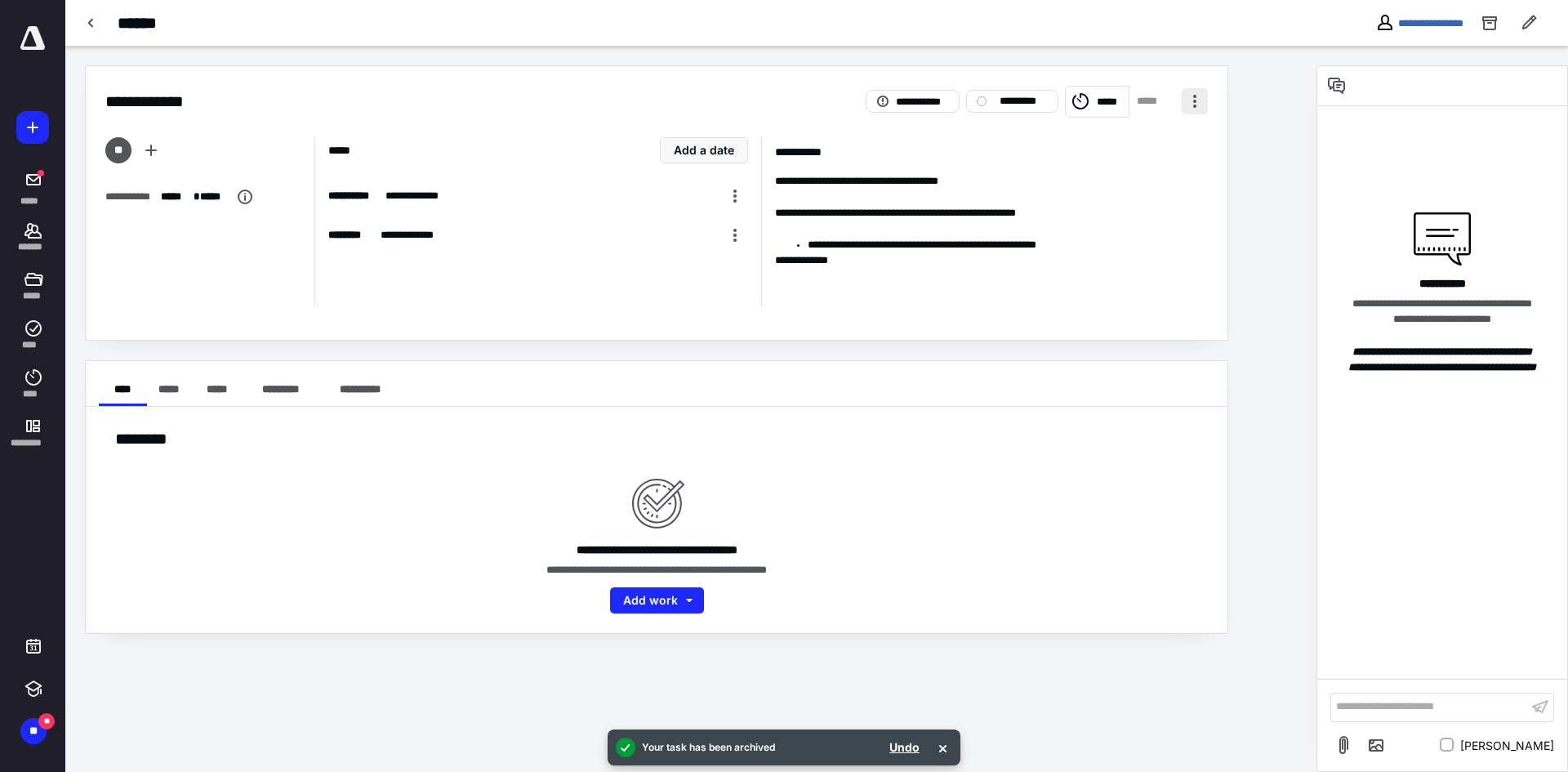 click at bounding box center (1195, 101) 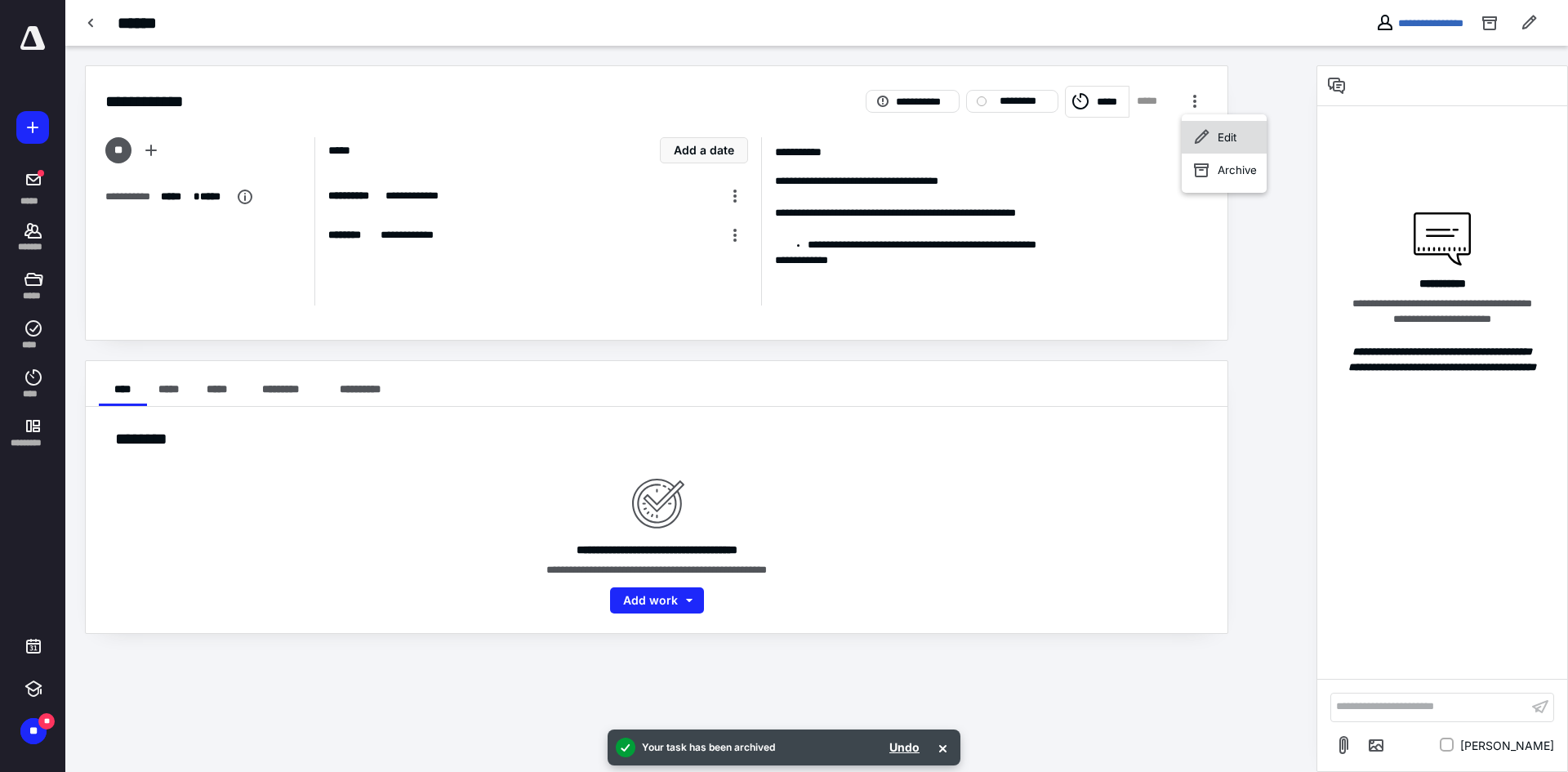 click 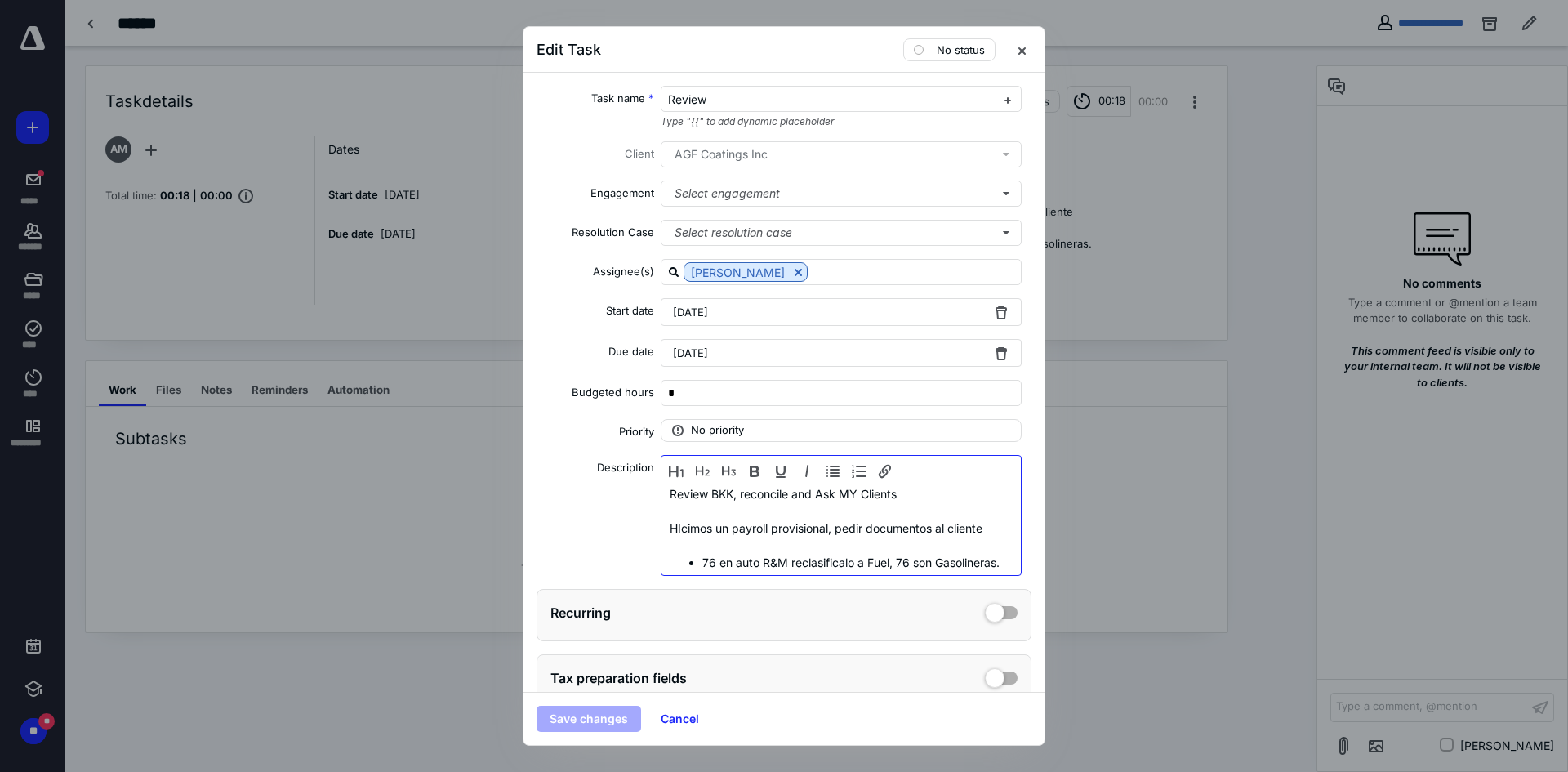 click on "76 en auto R&M reclasificalo a Fuel, 76 son Gasolineras." at bounding box center [858, 562] 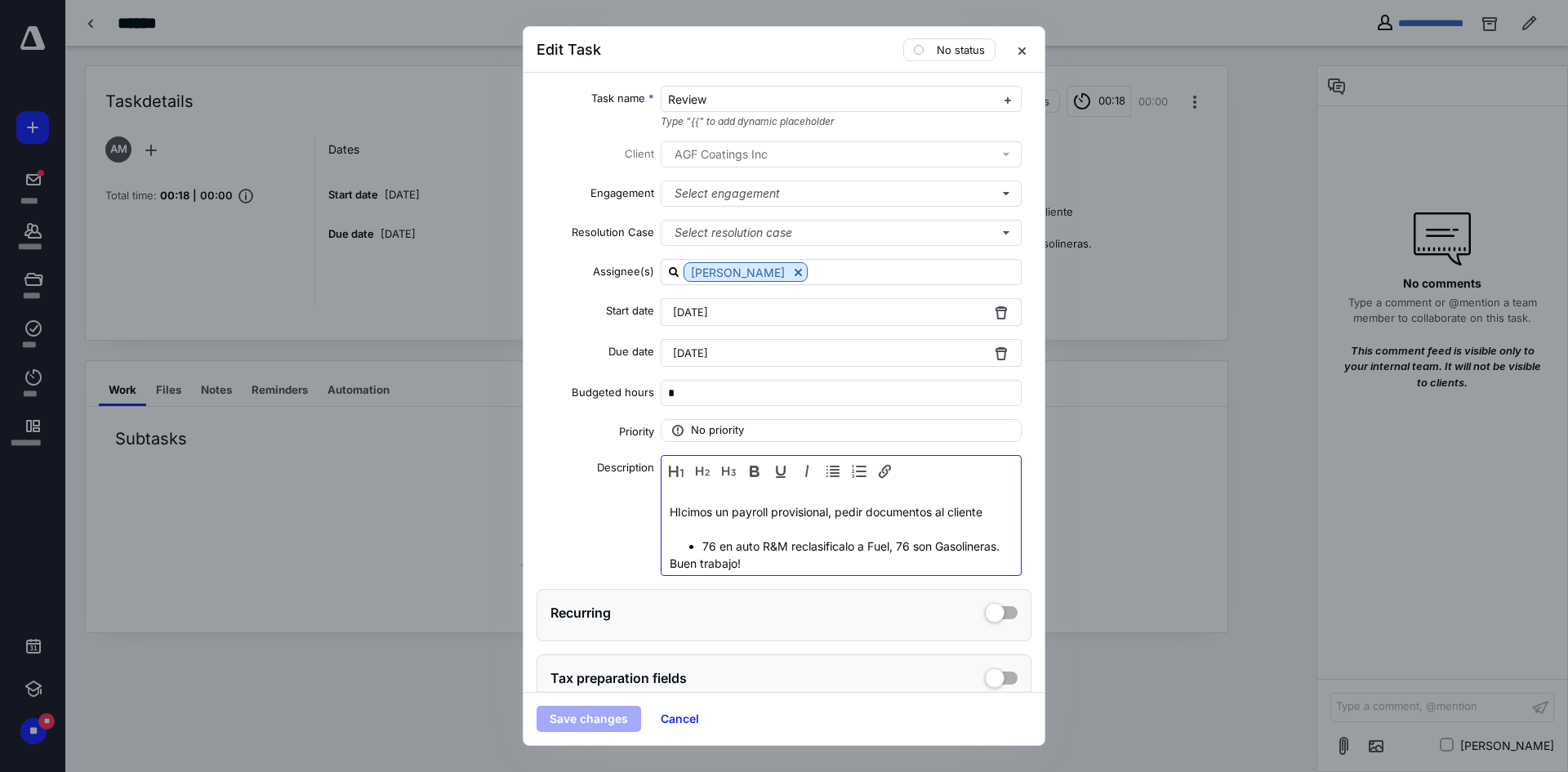scroll, scrollTop: 33, scrollLeft: 0, axis: vertical 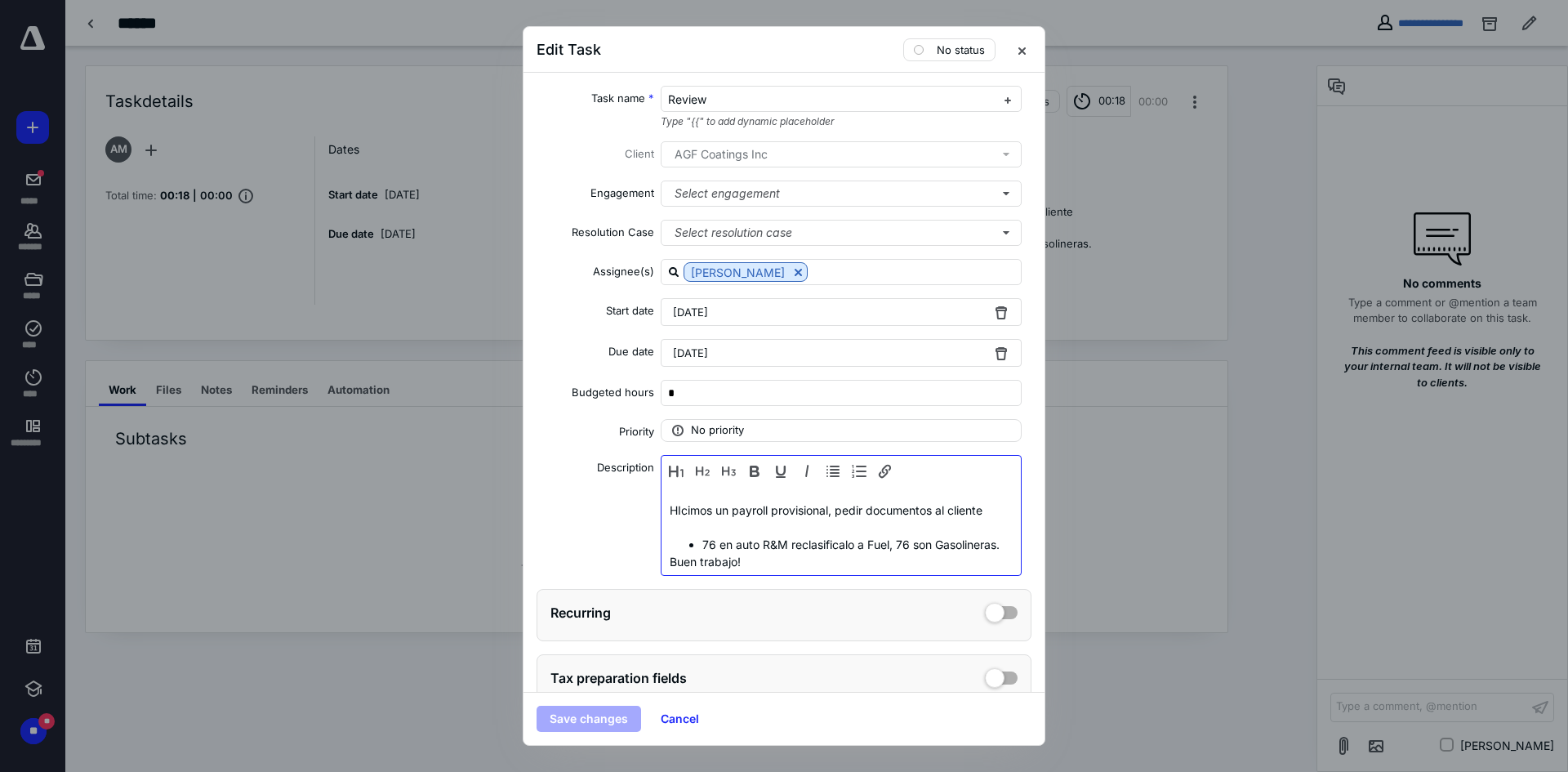 type 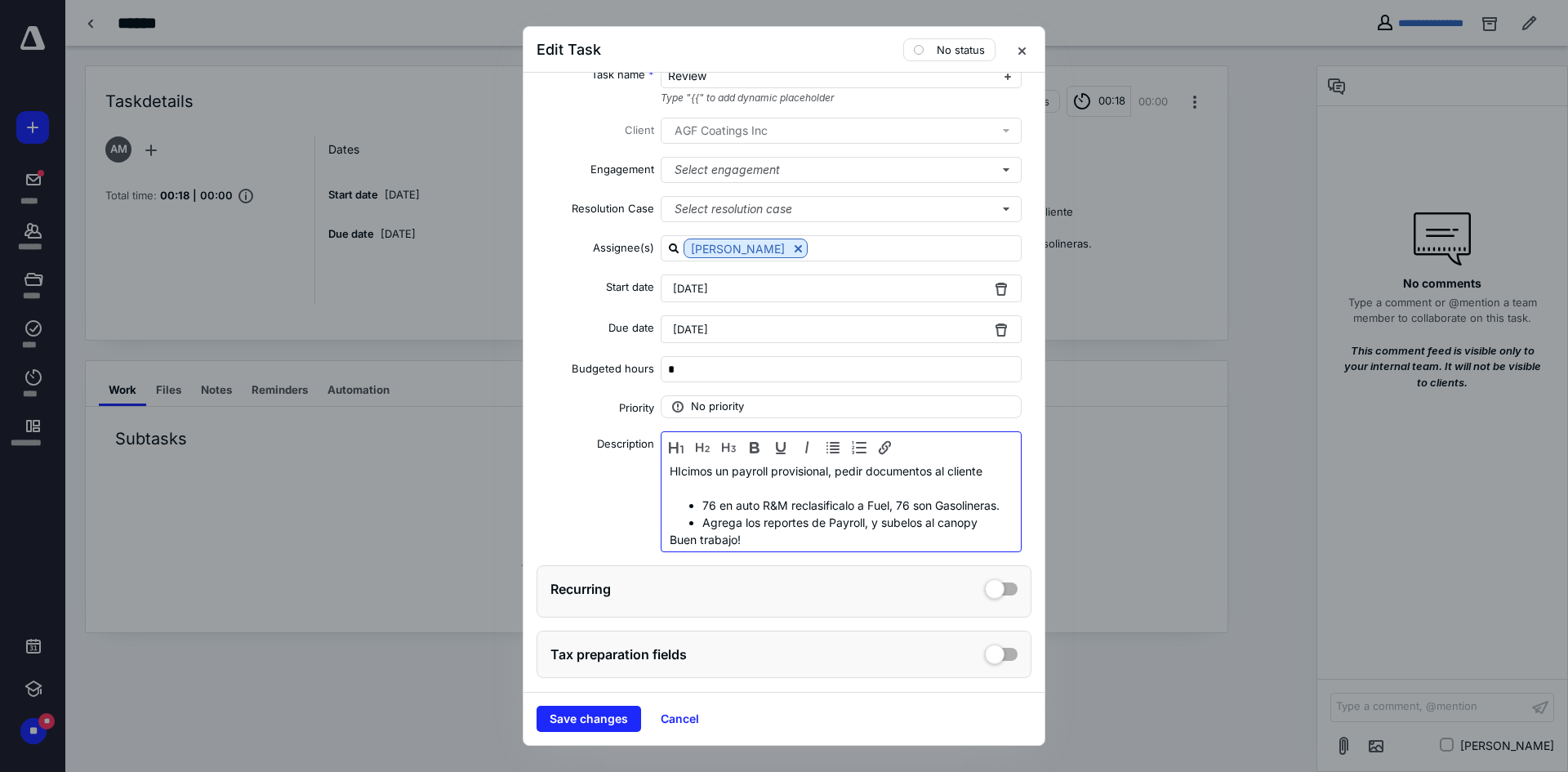 scroll, scrollTop: 36, scrollLeft: 0, axis: vertical 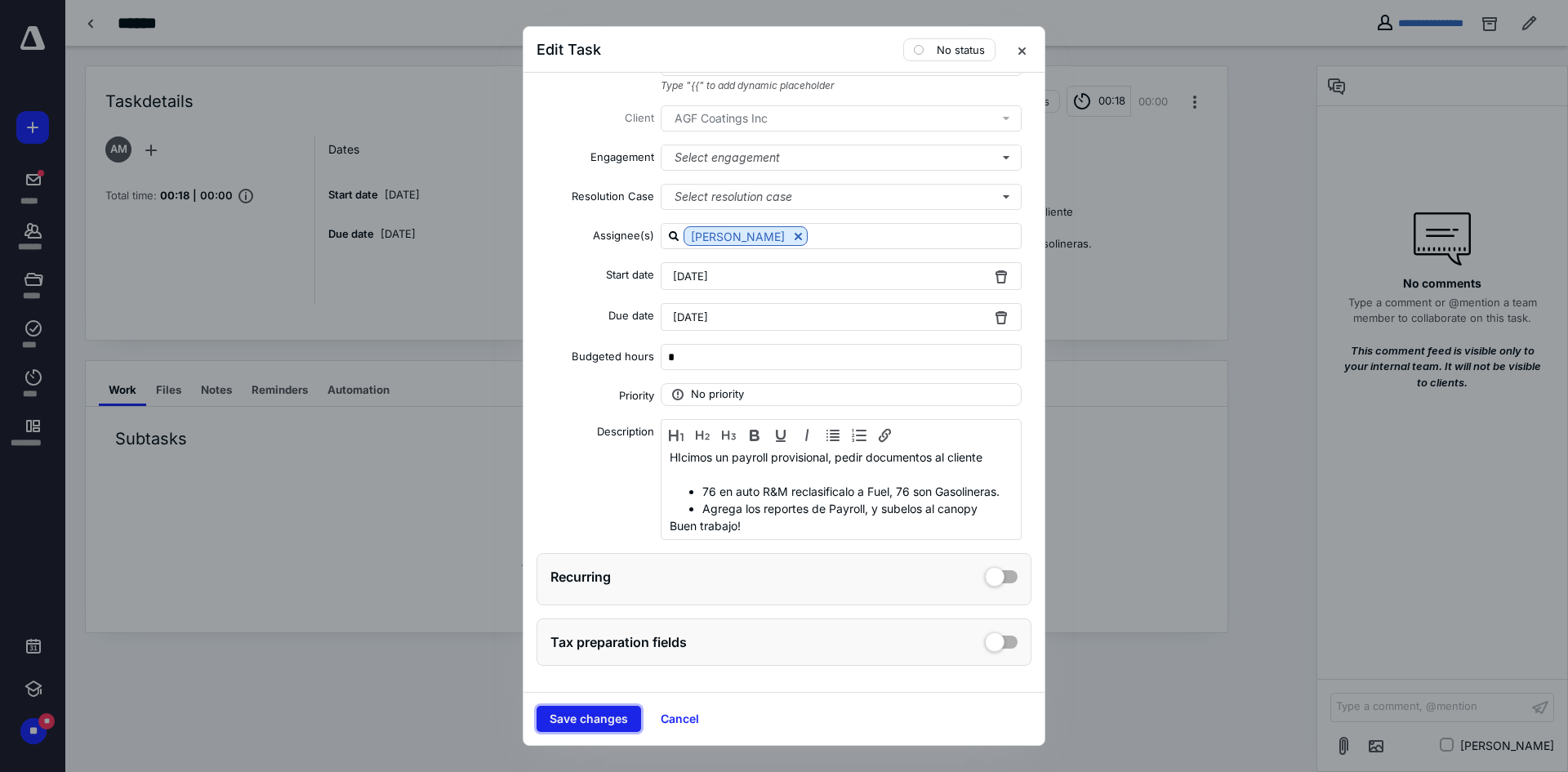 click on "Save changes" at bounding box center [589, 719] 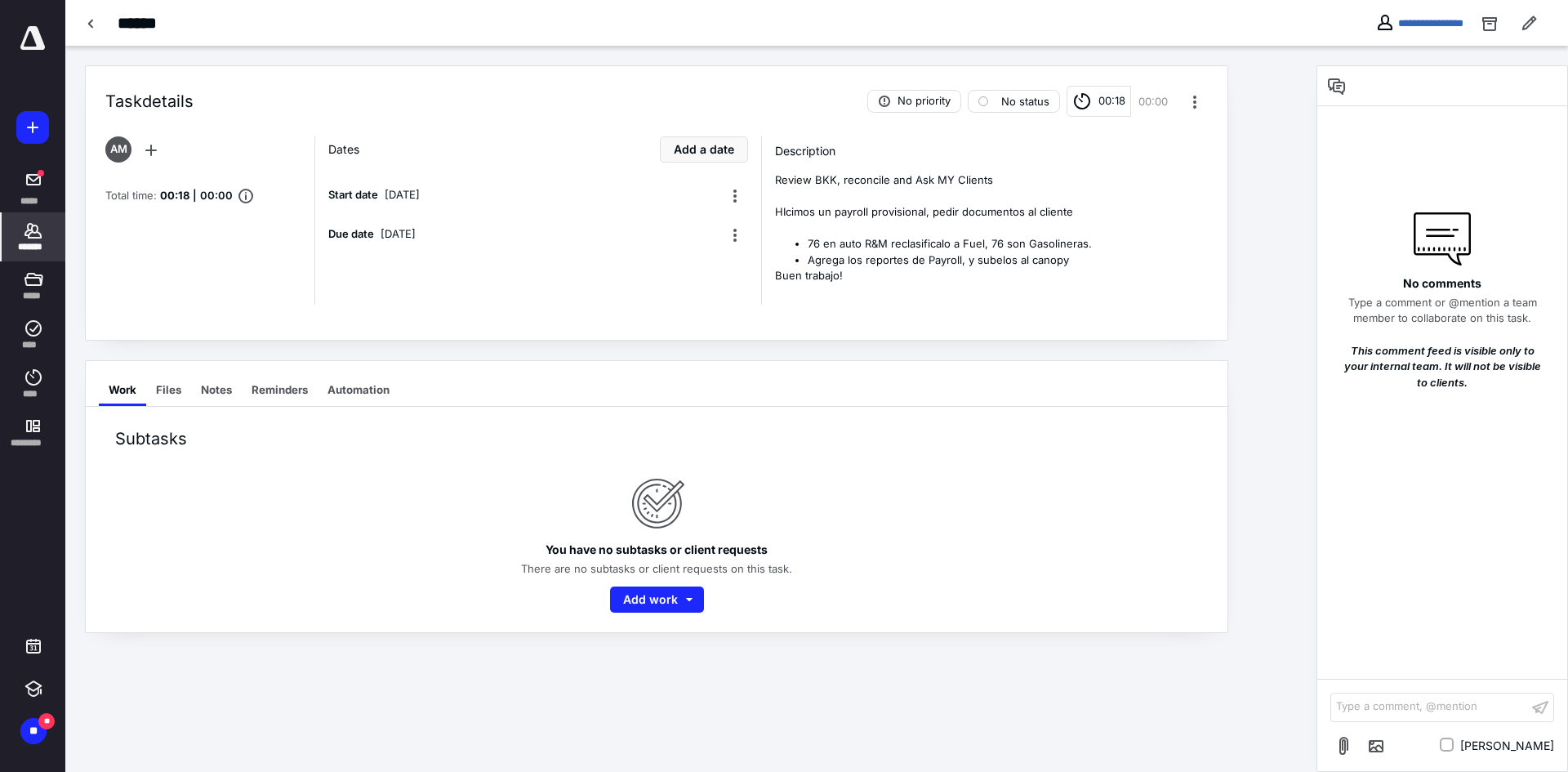 click on "*******" at bounding box center [33, 237] 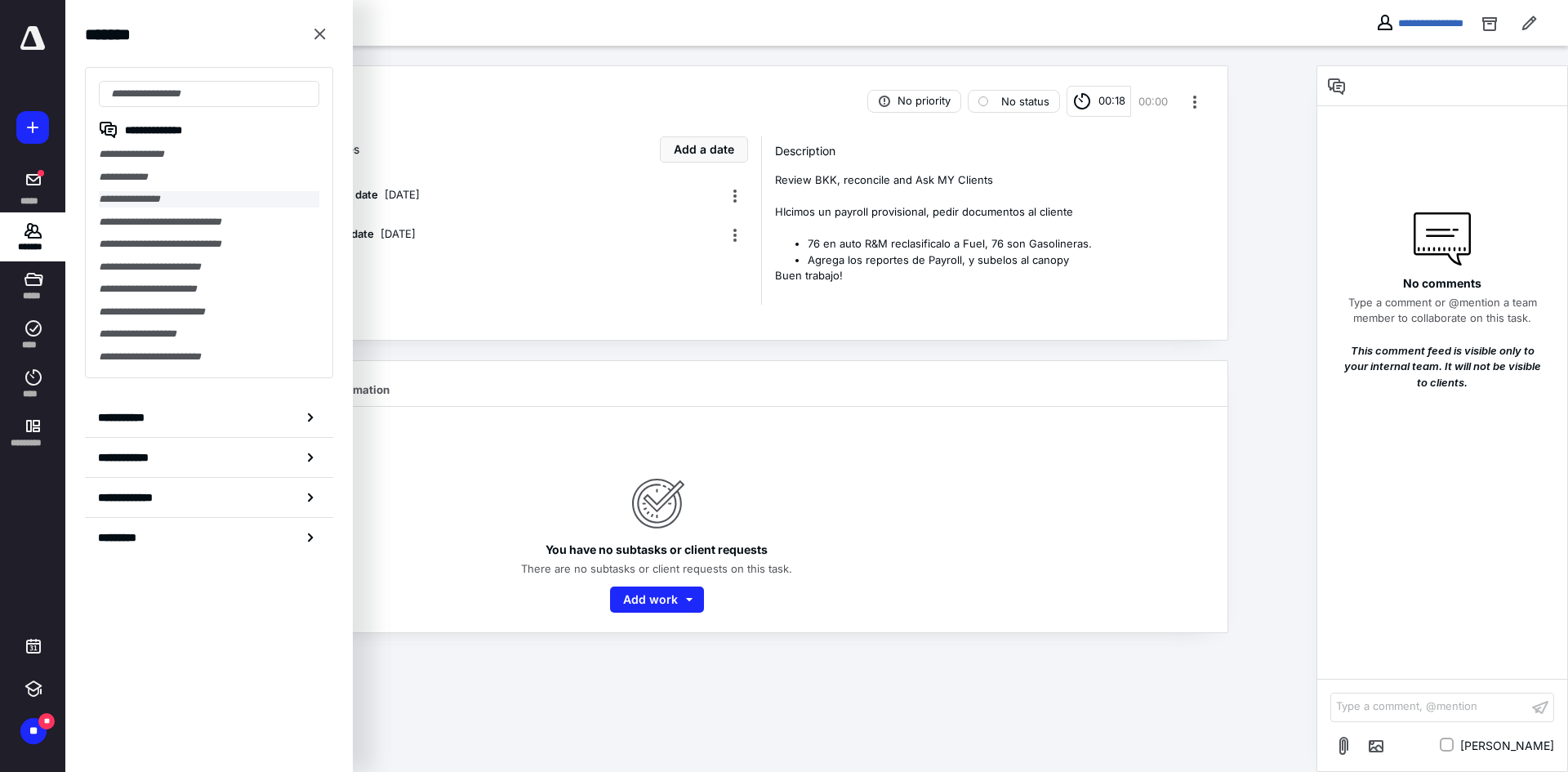 click on "**********" at bounding box center (209, 199) 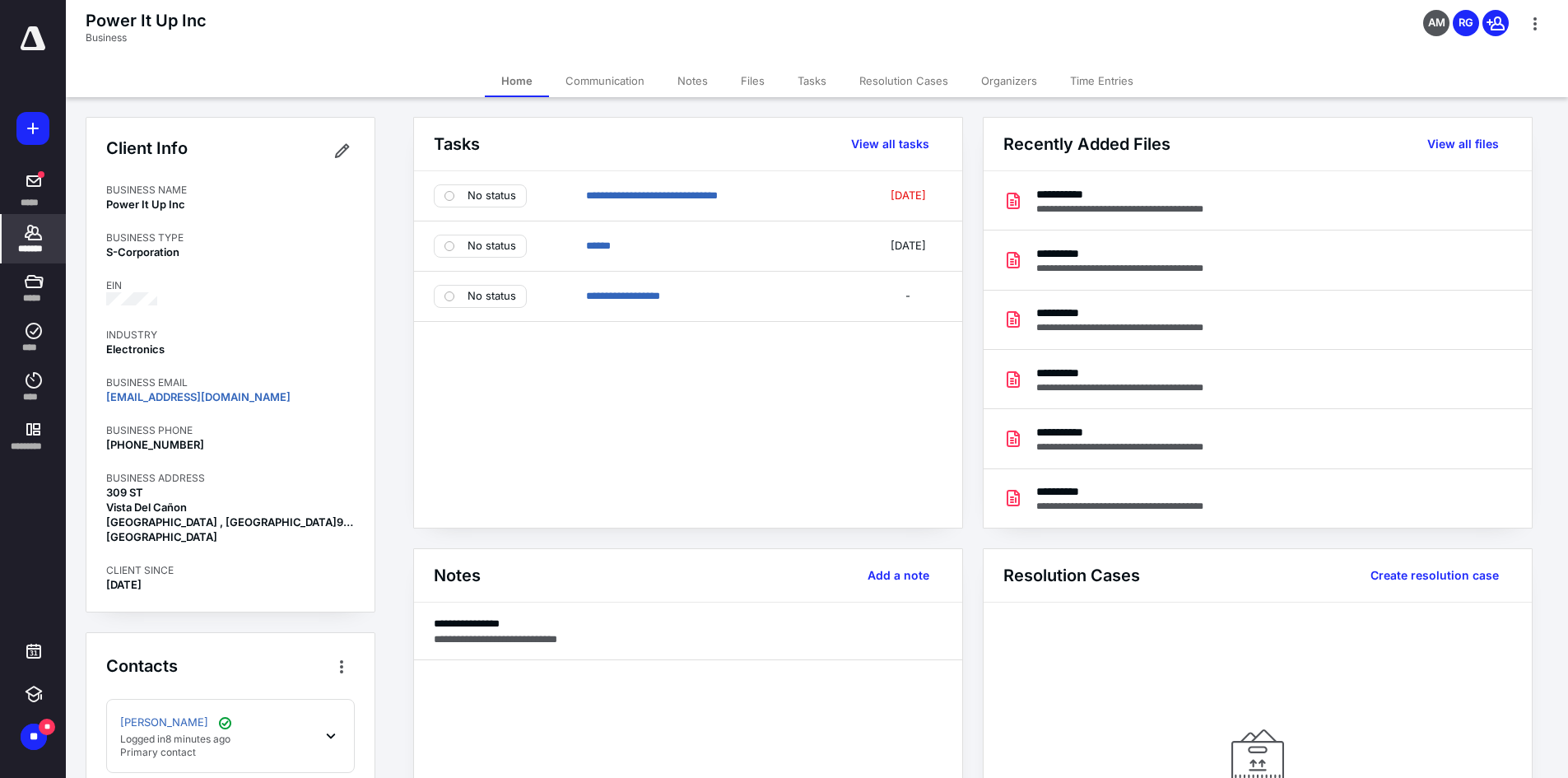 click on "Notes" at bounding box center (692, 81) 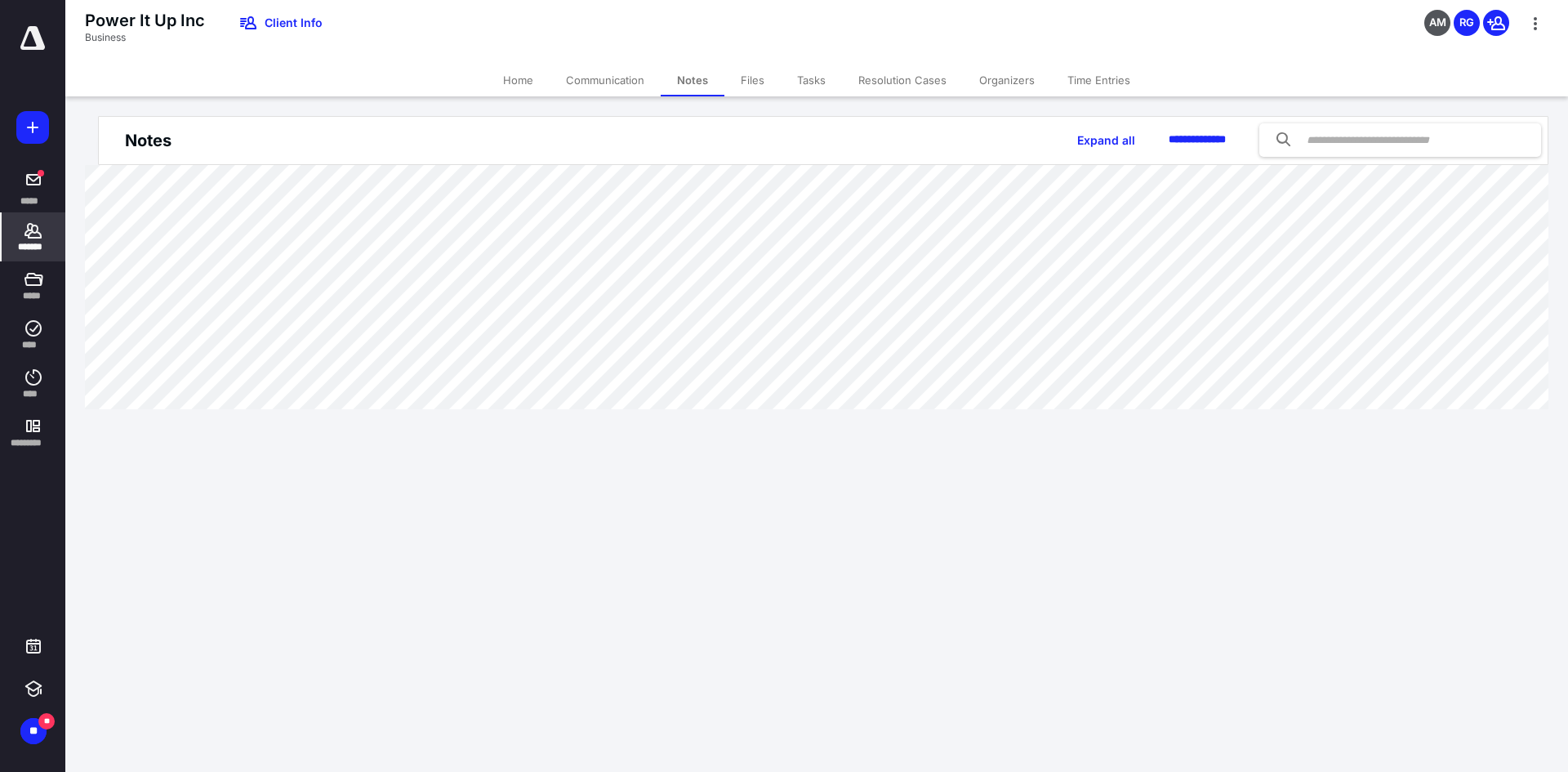 click on "Tasks" at bounding box center [811, 80] 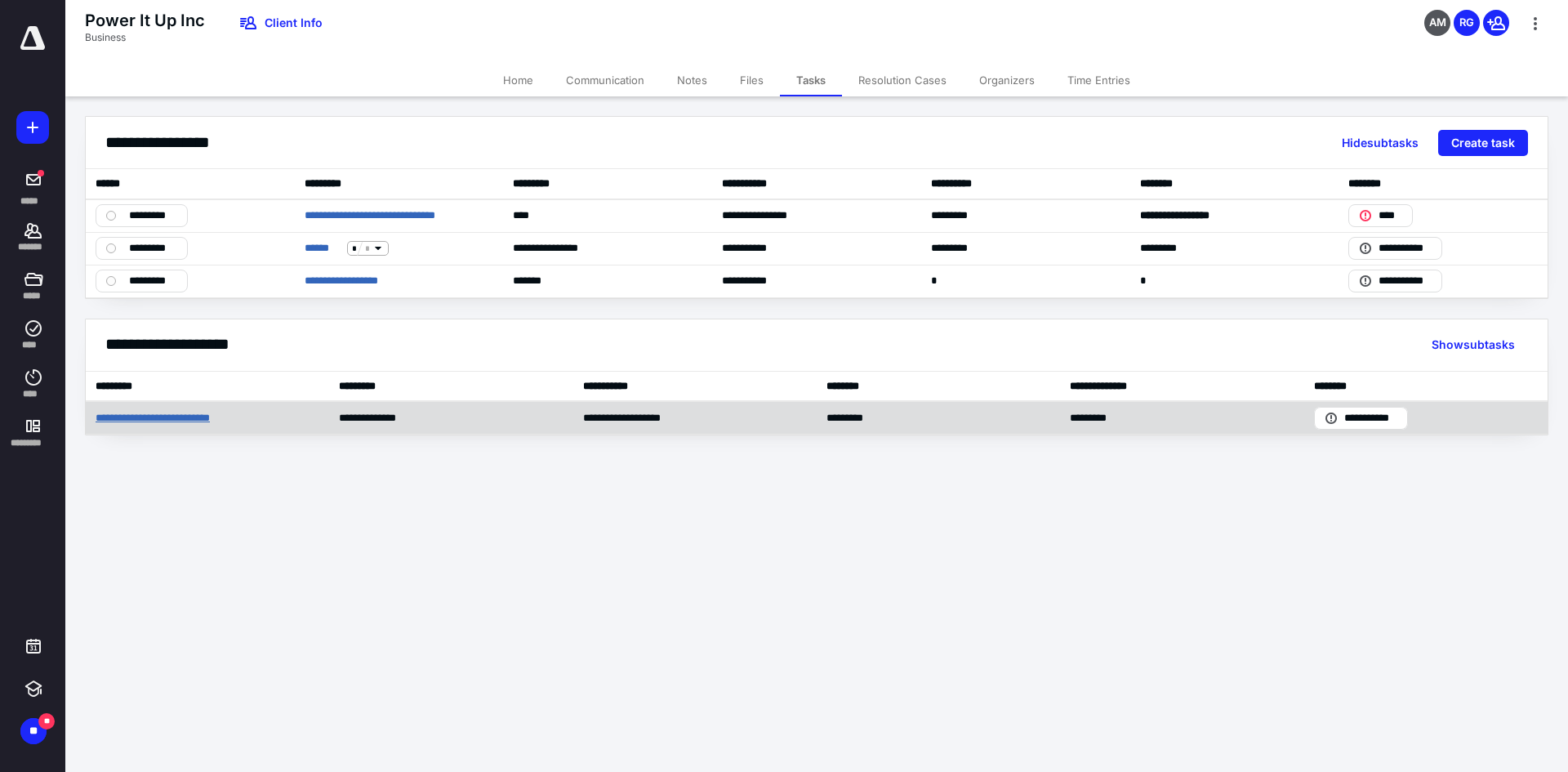 click on "**********" at bounding box center (172, 418) 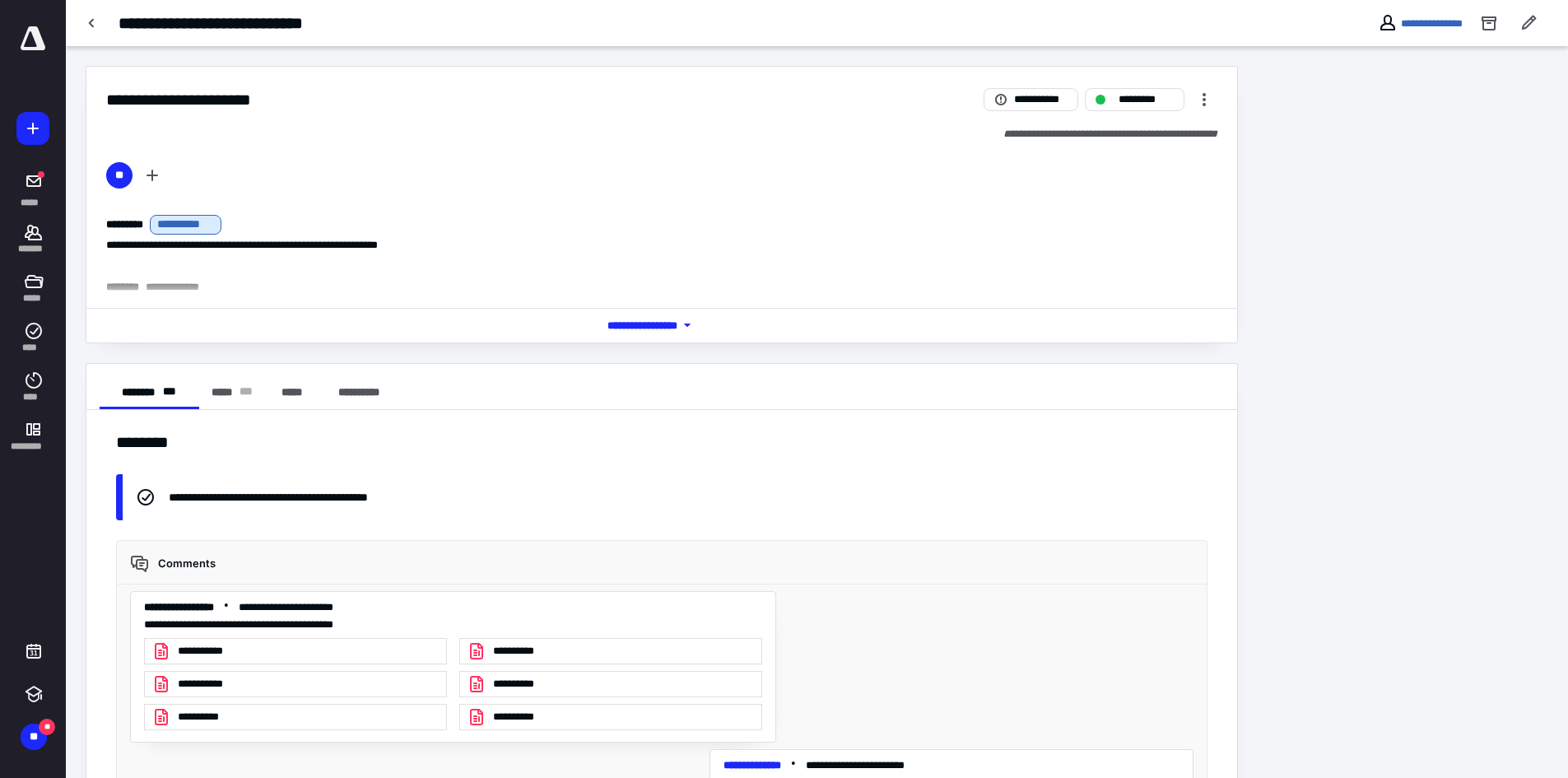 drag, startPoint x: 301, startPoint y: 417, endPoint x: 302, endPoint y: 487, distance: 70.00714 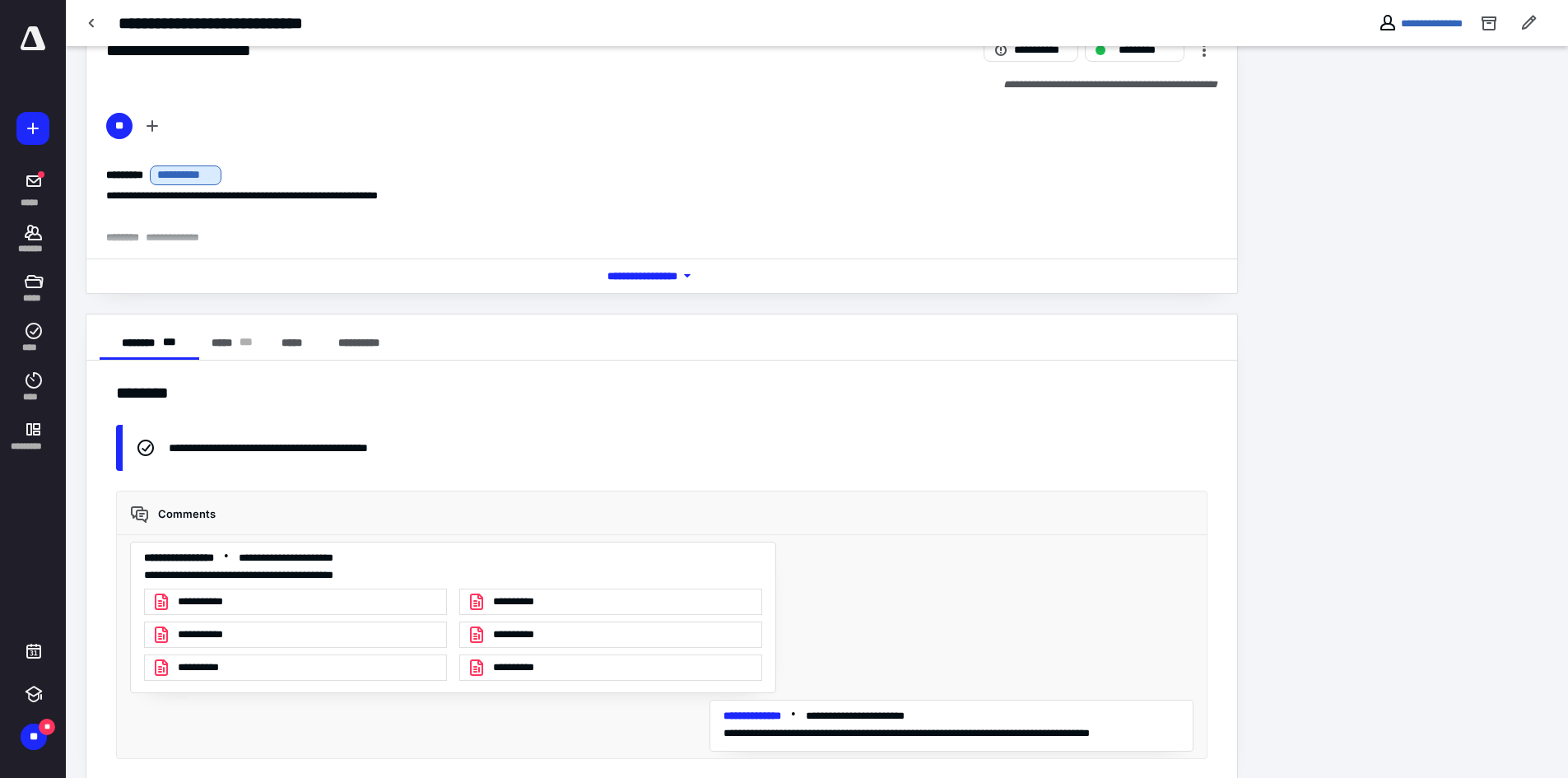 scroll, scrollTop: 72, scrollLeft: 0, axis: vertical 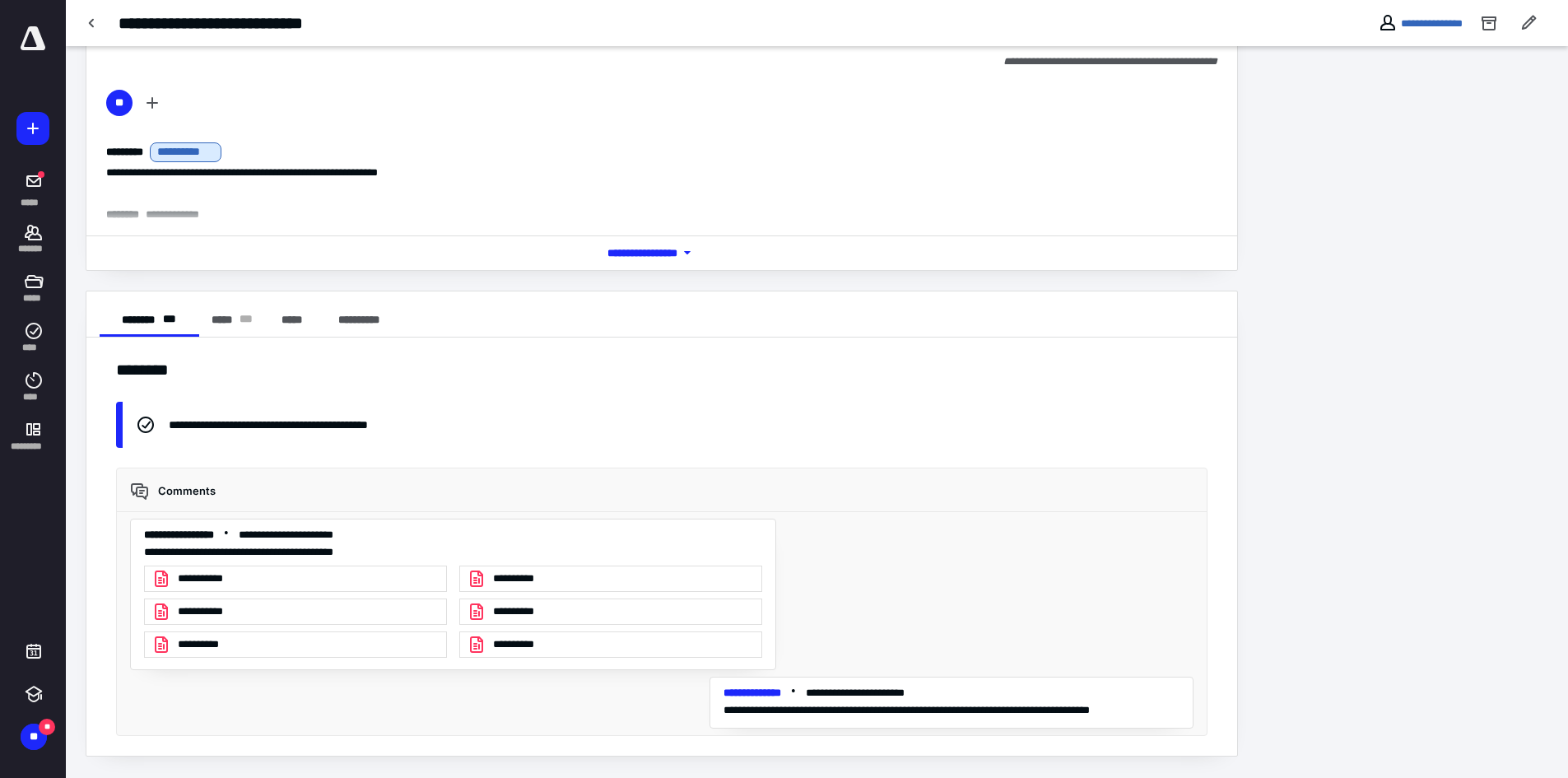 click on "*** **** *******" at bounding box center (662, 253) 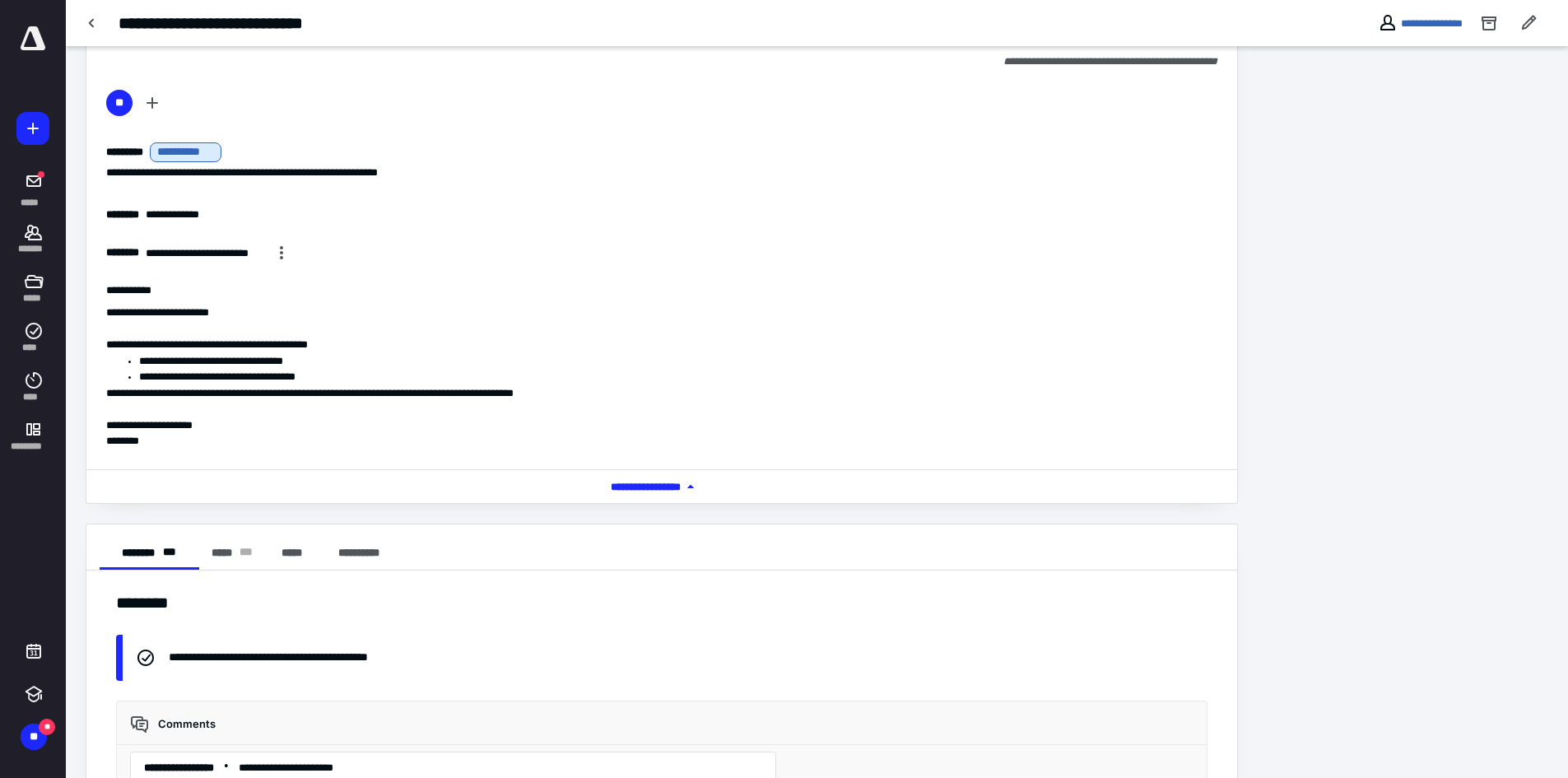 drag, startPoint x: 619, startPoint y: 248, endPoint x: 616, endPoint y: 394, distance: 146.0308 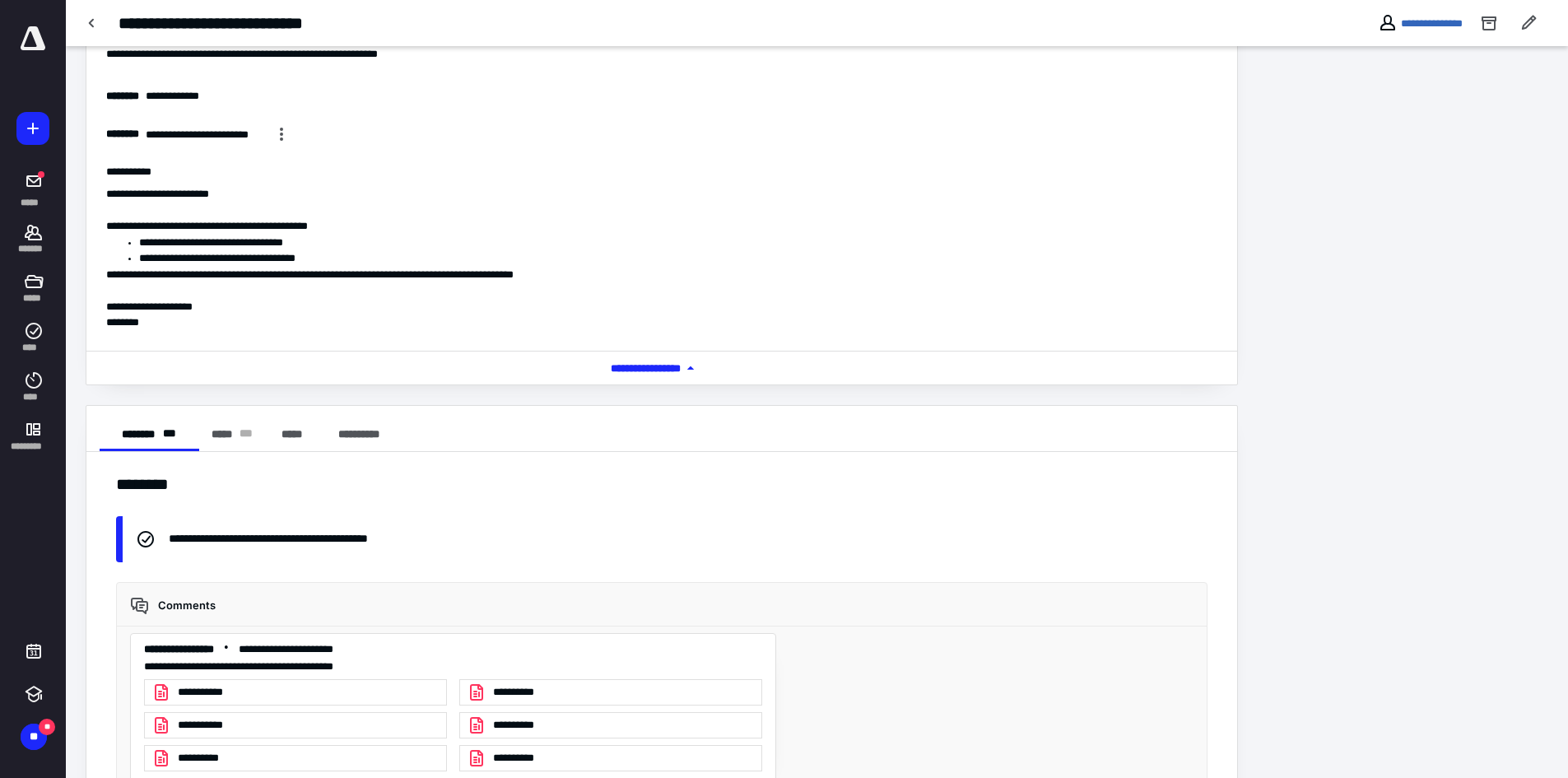scroll, scrollTop: 305, scrollLeft: 0, axis: vertical 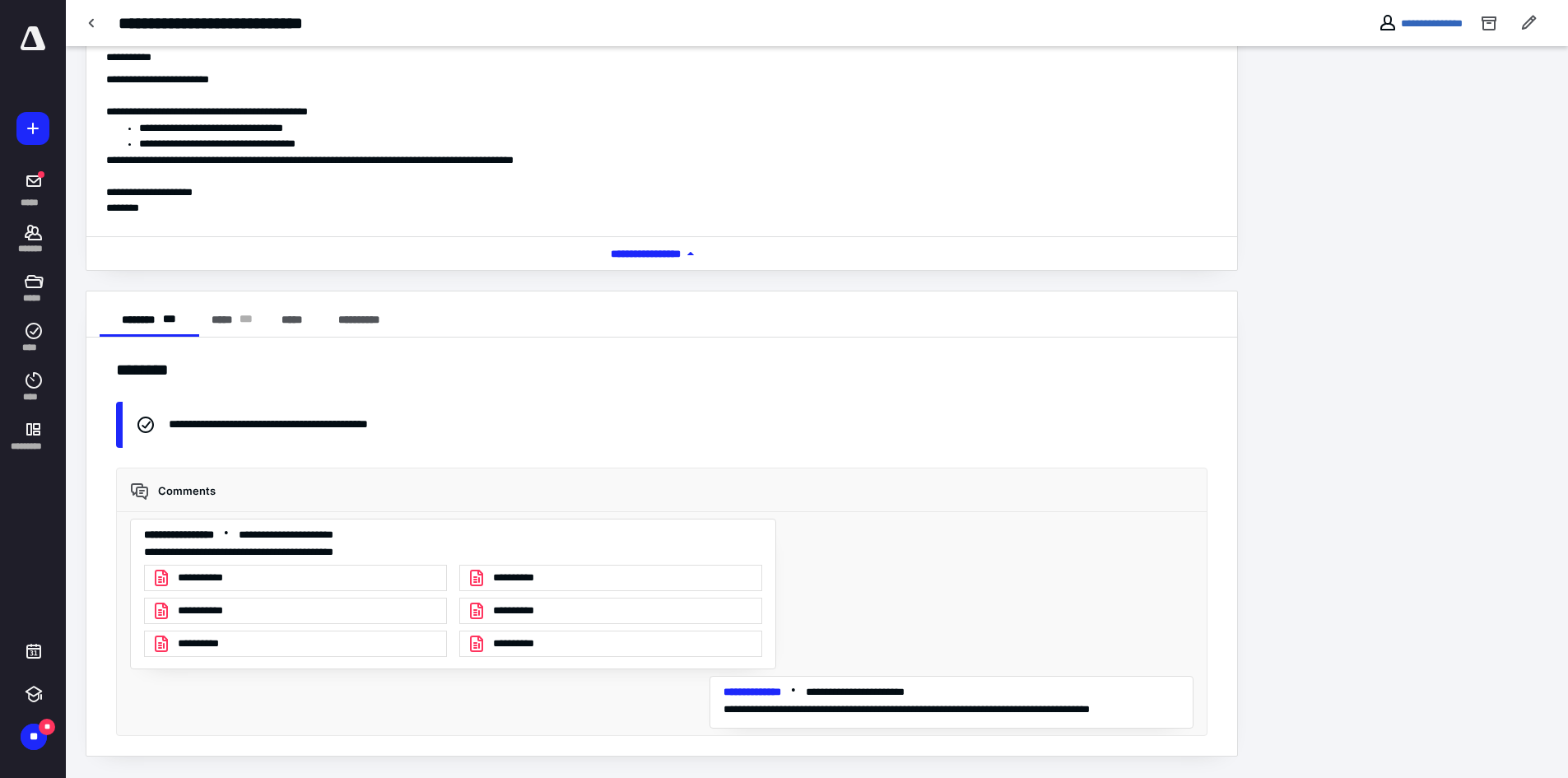 click at bounding box center [33, 39] 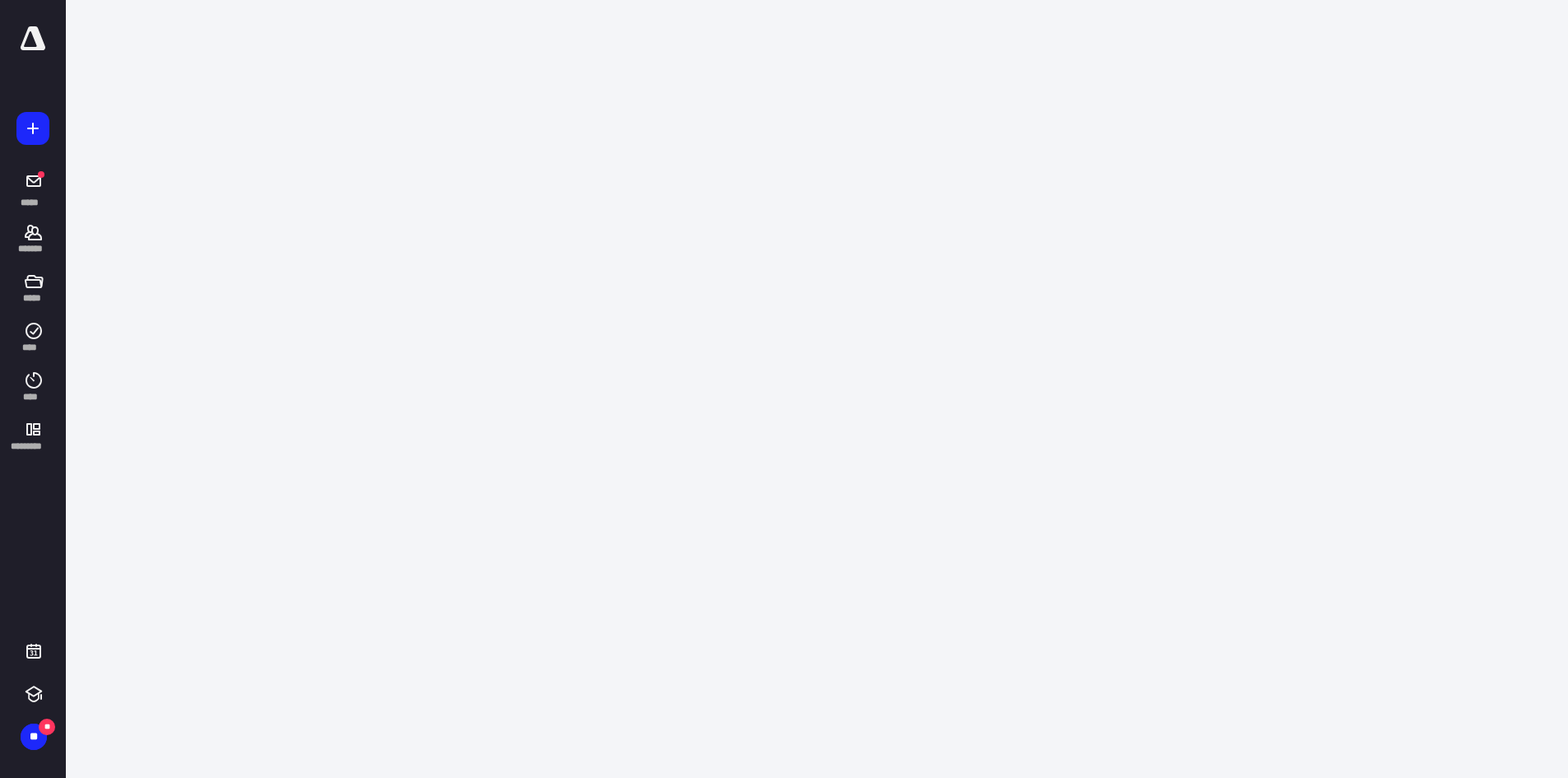scroll, scrollTop: 0, scrollLeft: 0, axis: both 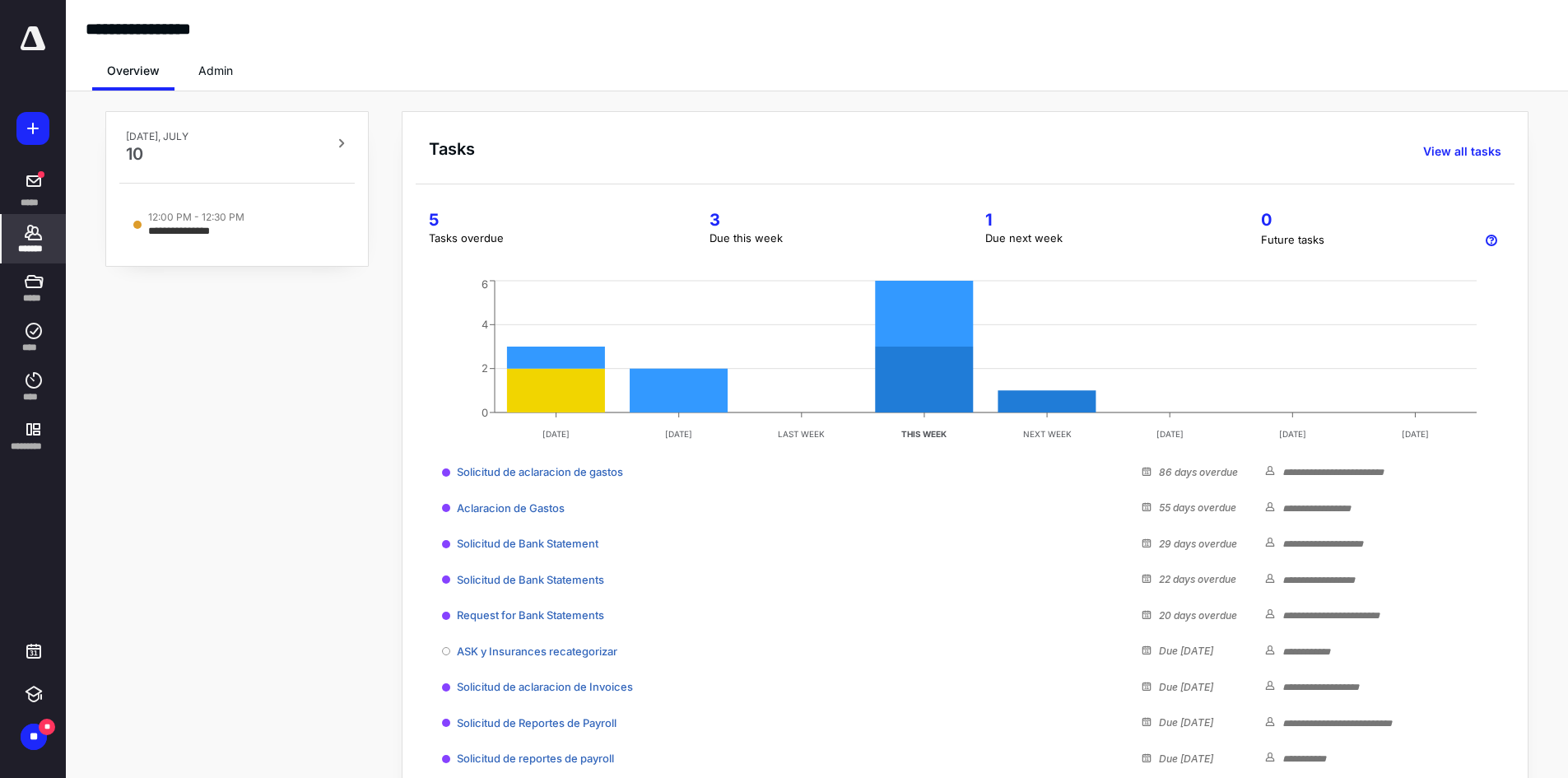 click on "*******" at bounding box center (34, 249) 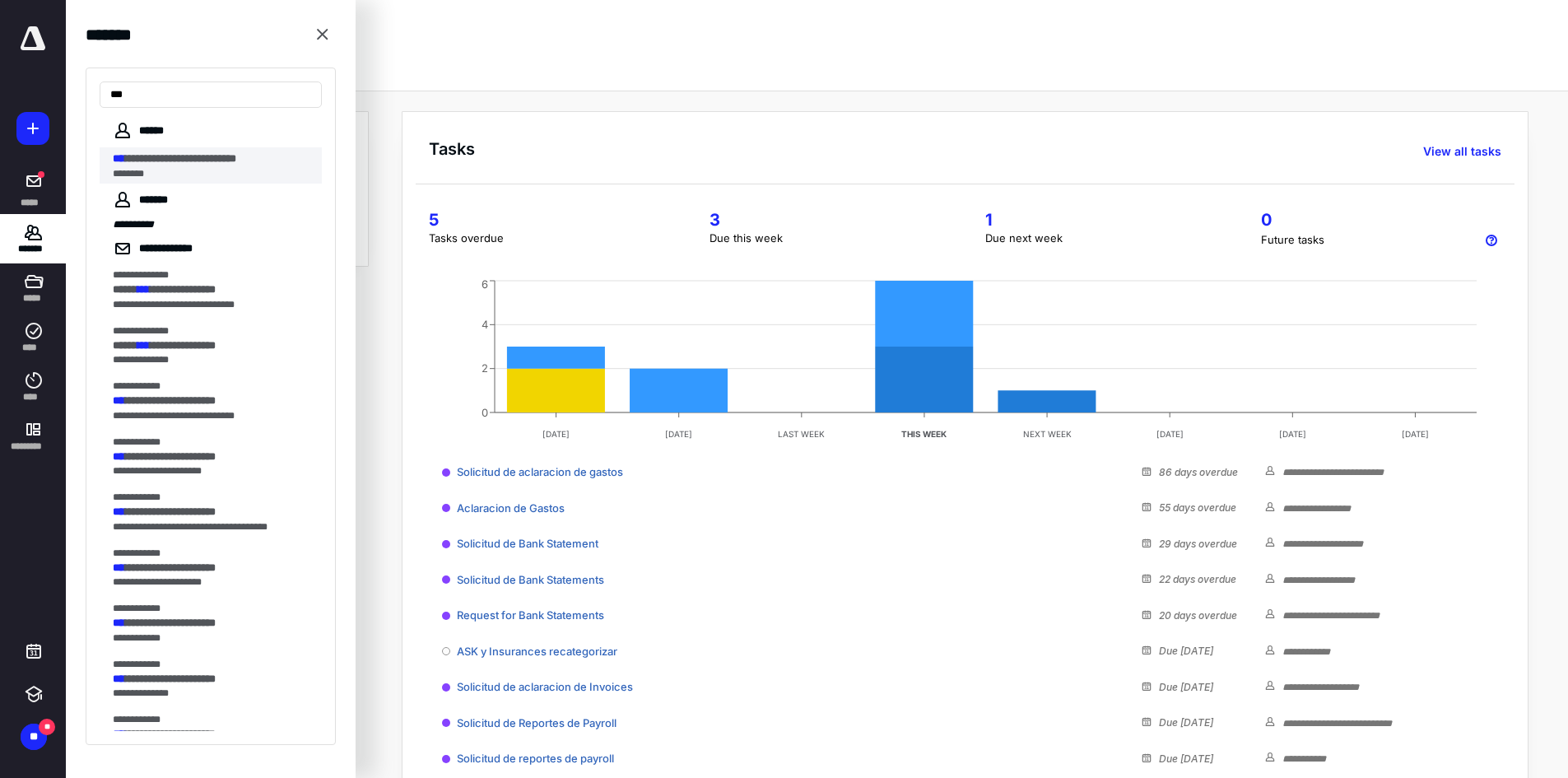 type on "***" 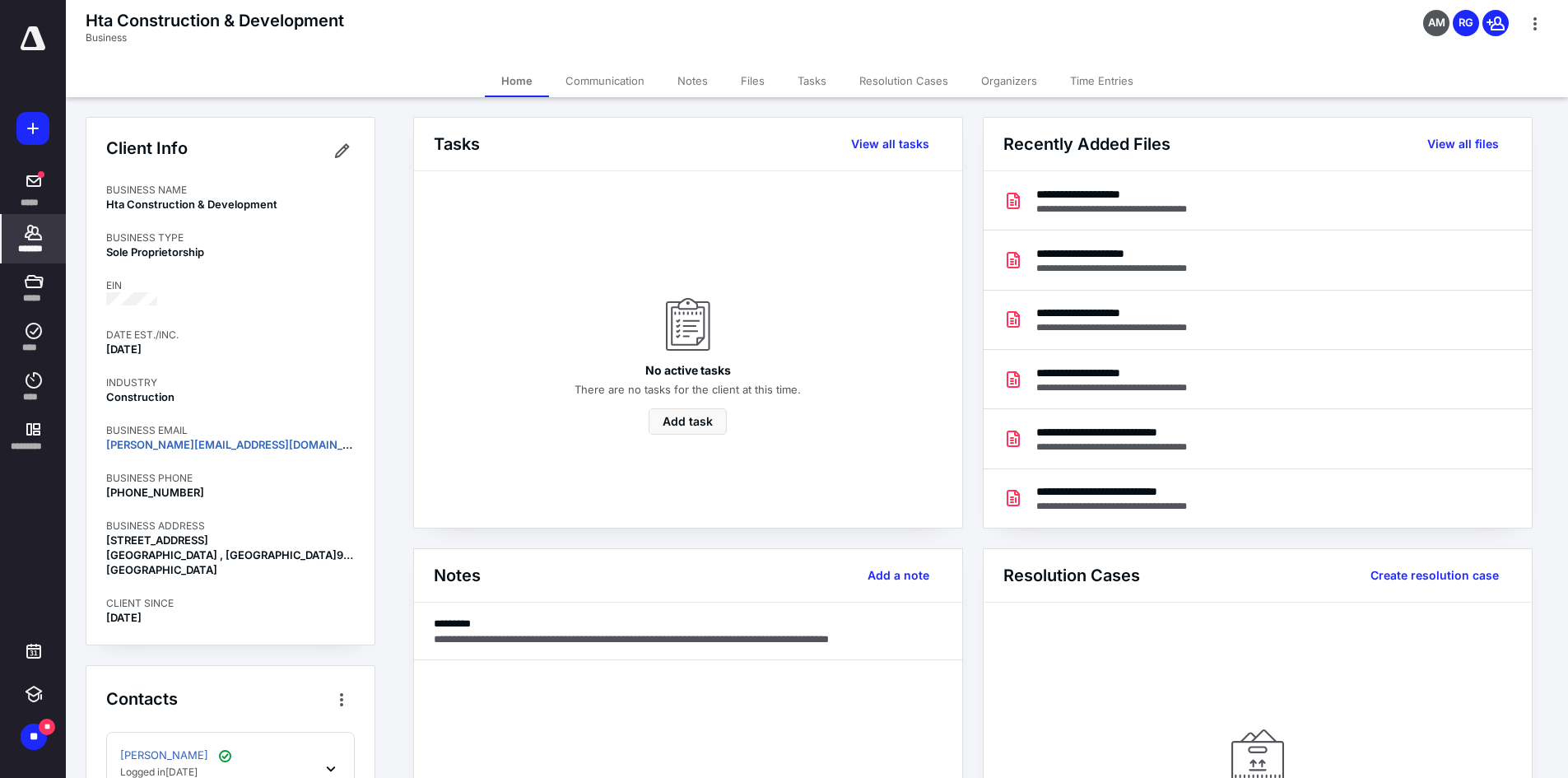 click on "Time Entries" at bounding box center [1101, 81] 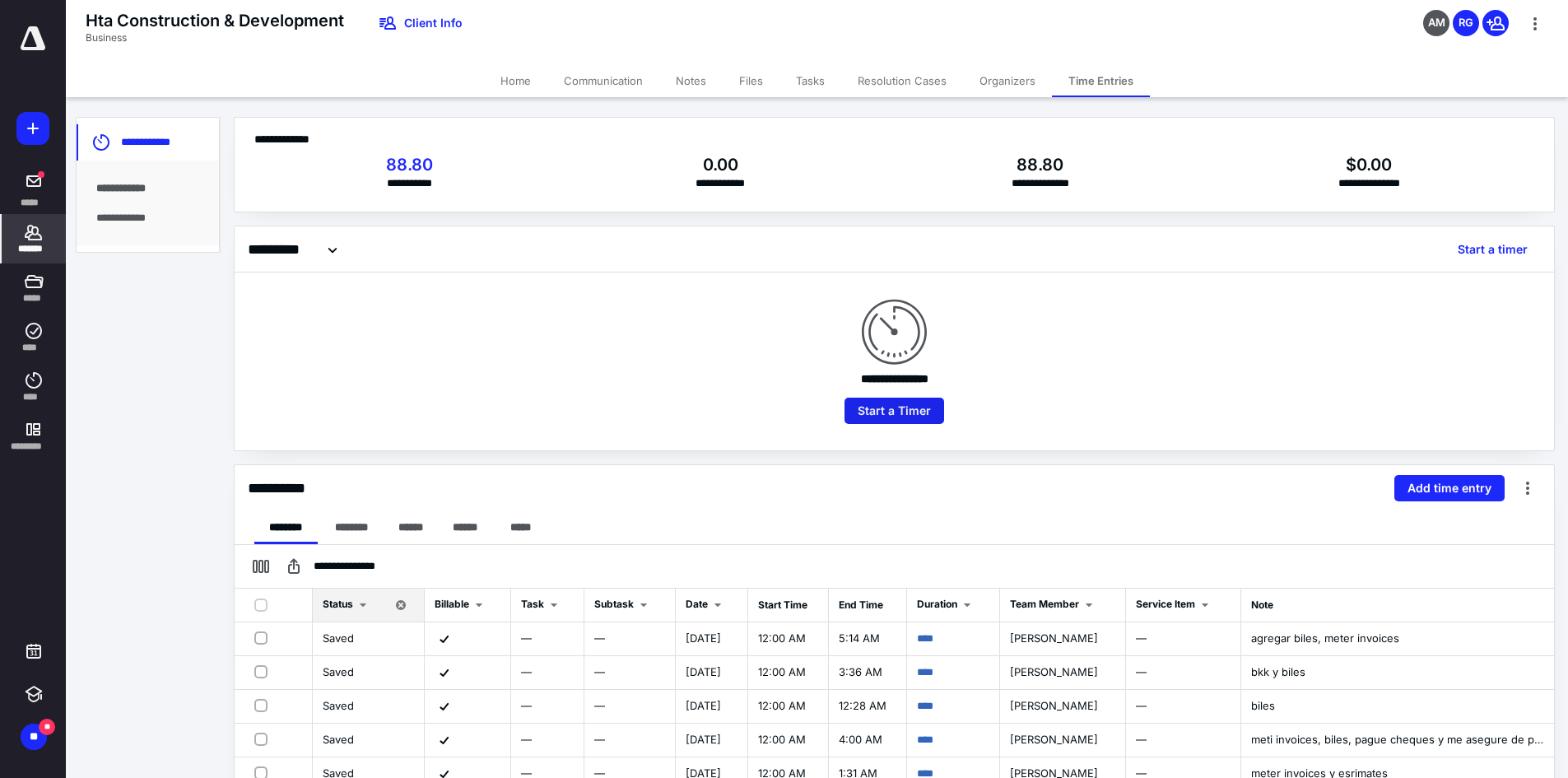 click on "Start a Timer" at bounding box center [894, 411] 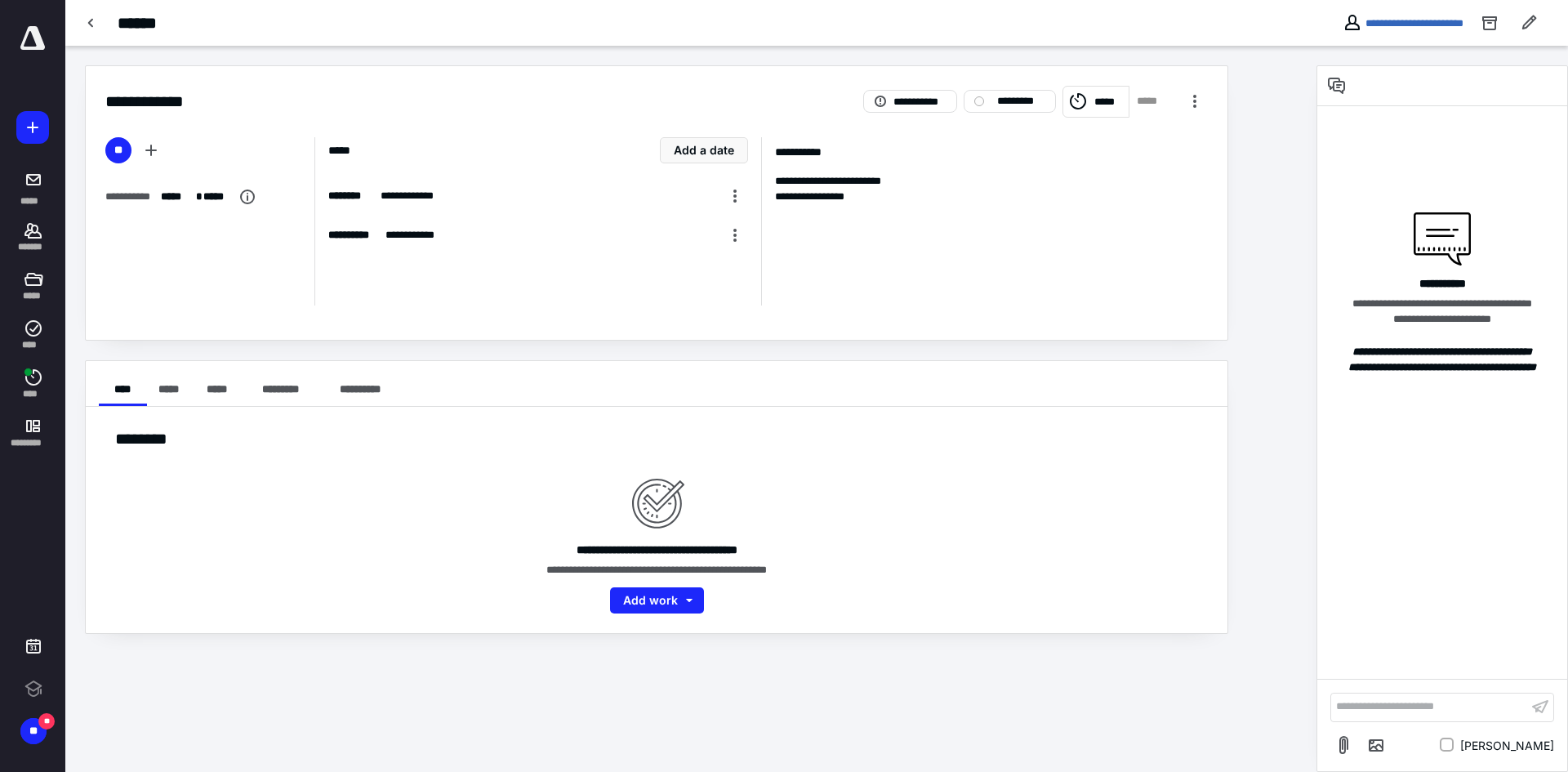 scroll, scrollTop: 0, scrollLeft: 0, axis: both 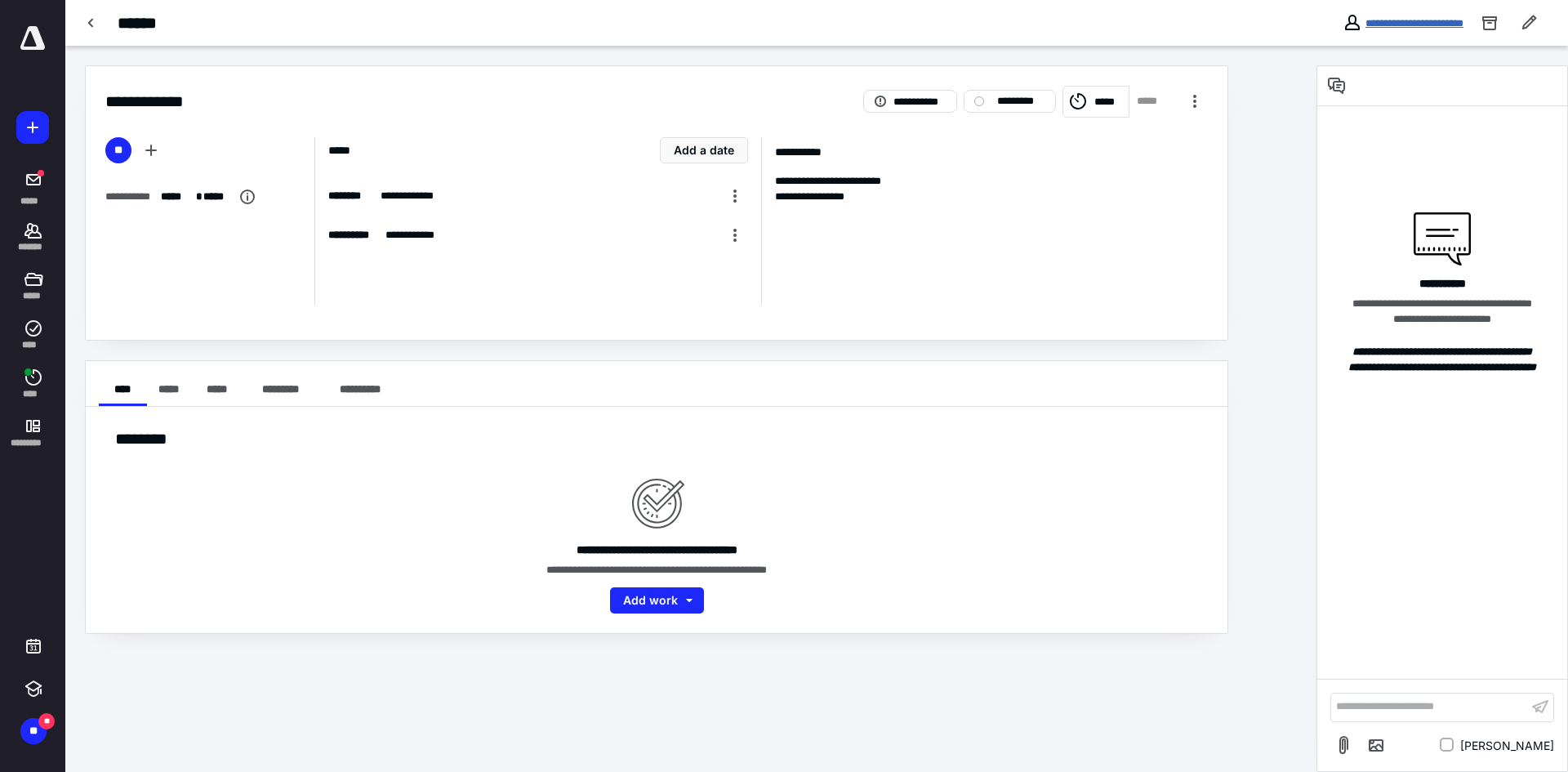 click on "**********" at bounding box center (1414, 23) 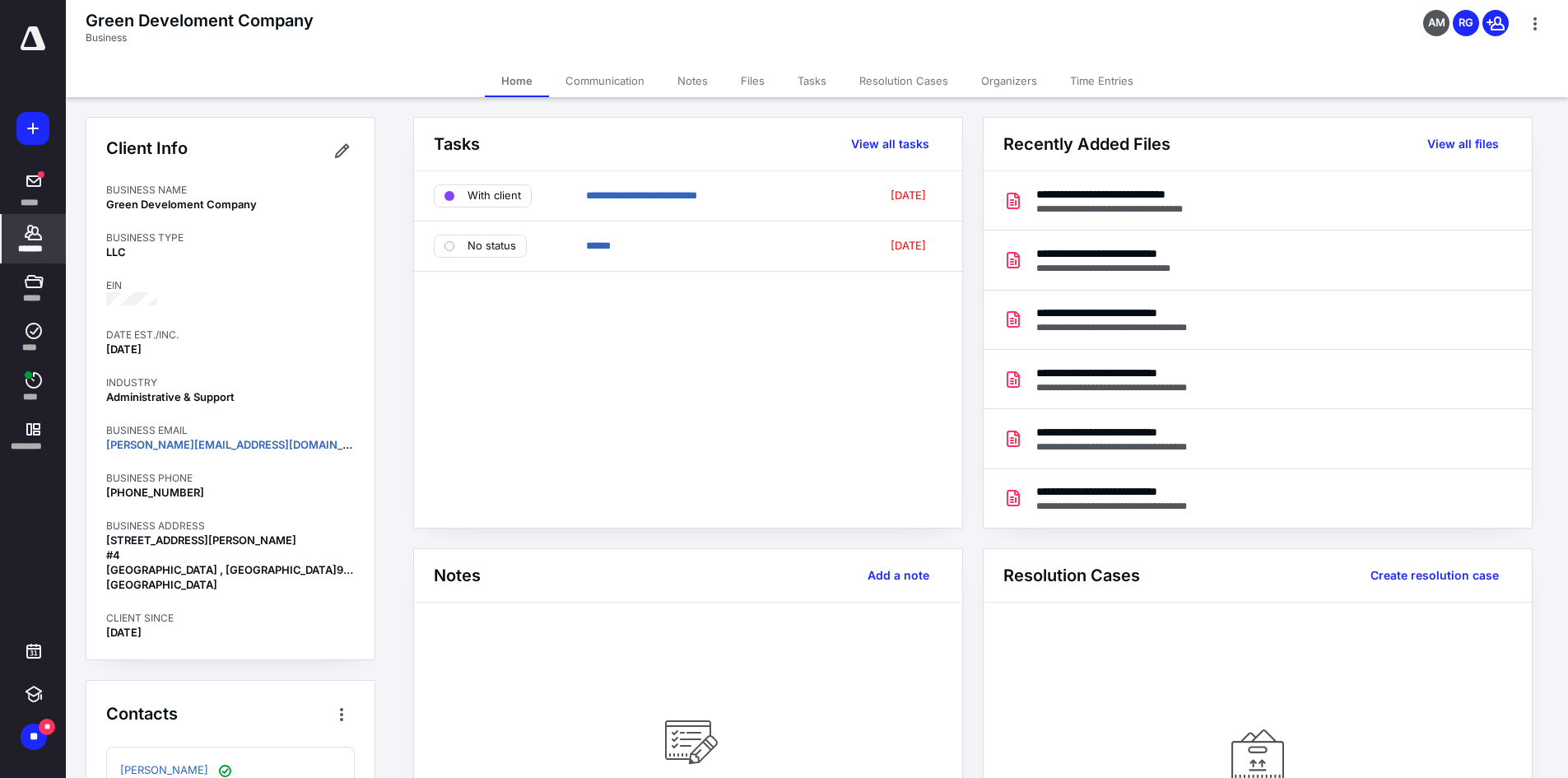 click on "Files" at bounding box center (752, 81) 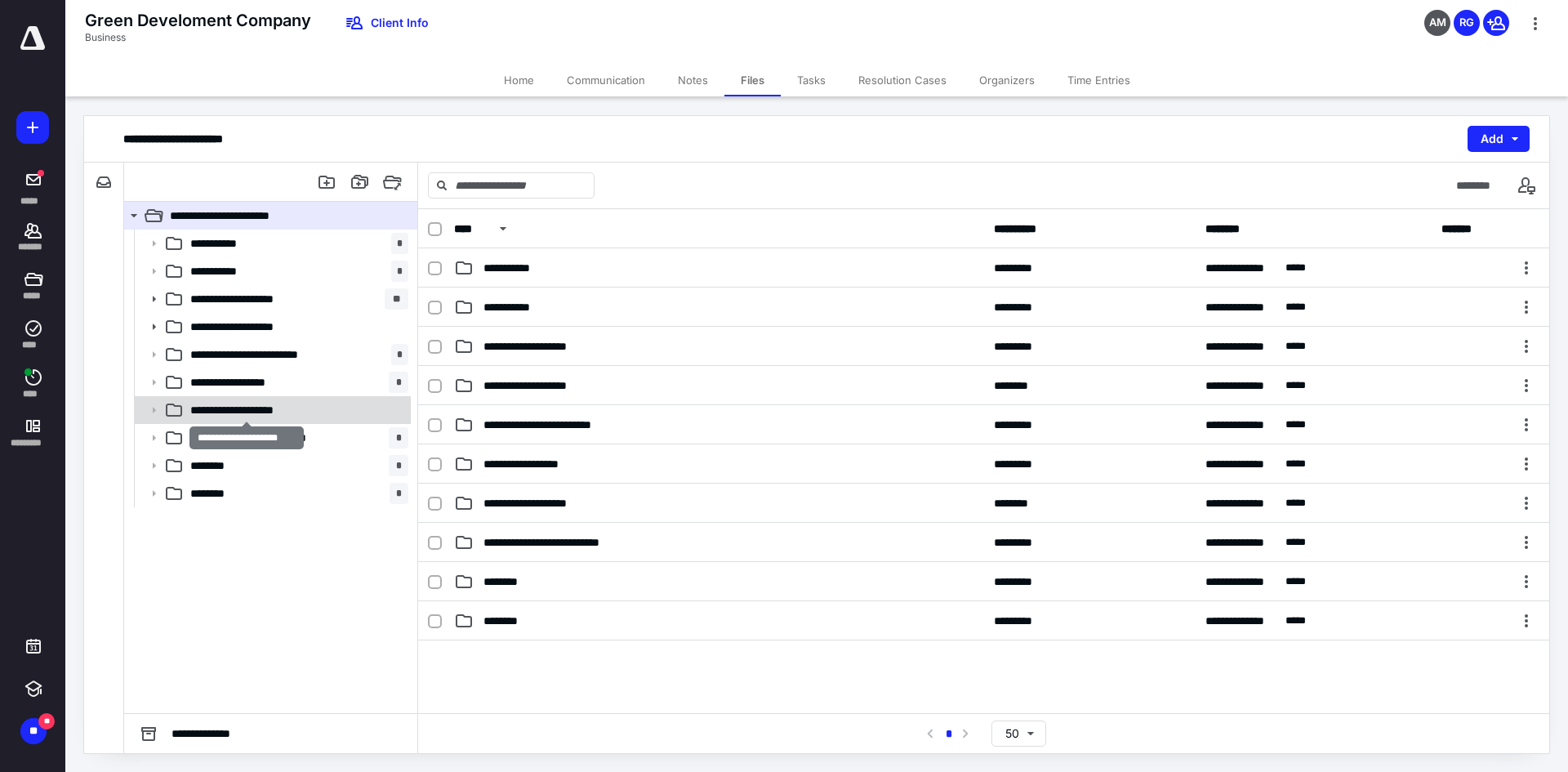 click on "**********" at bounding box center [247, 410] 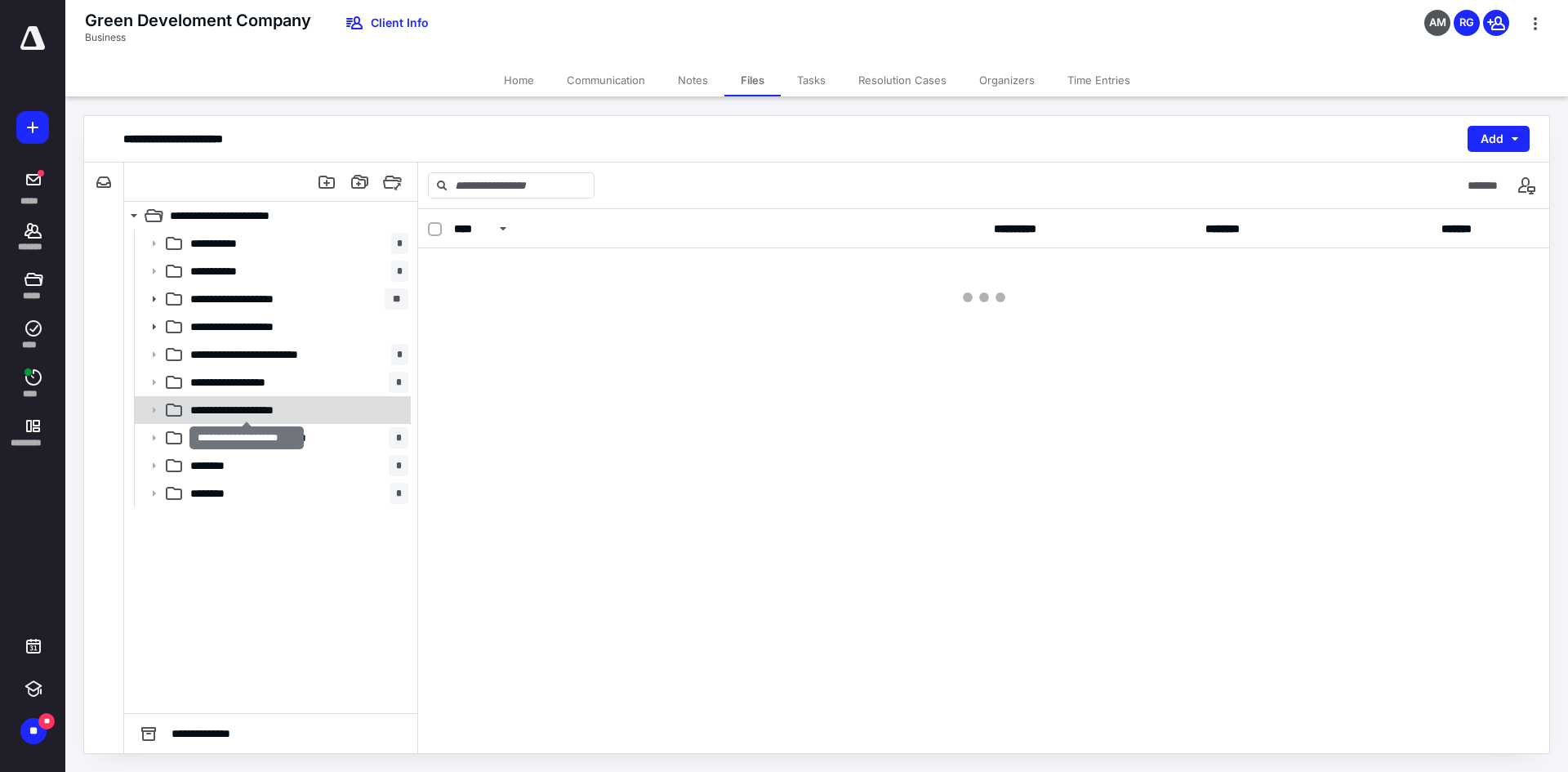 click on "**********" at bounding box center [247, 410] 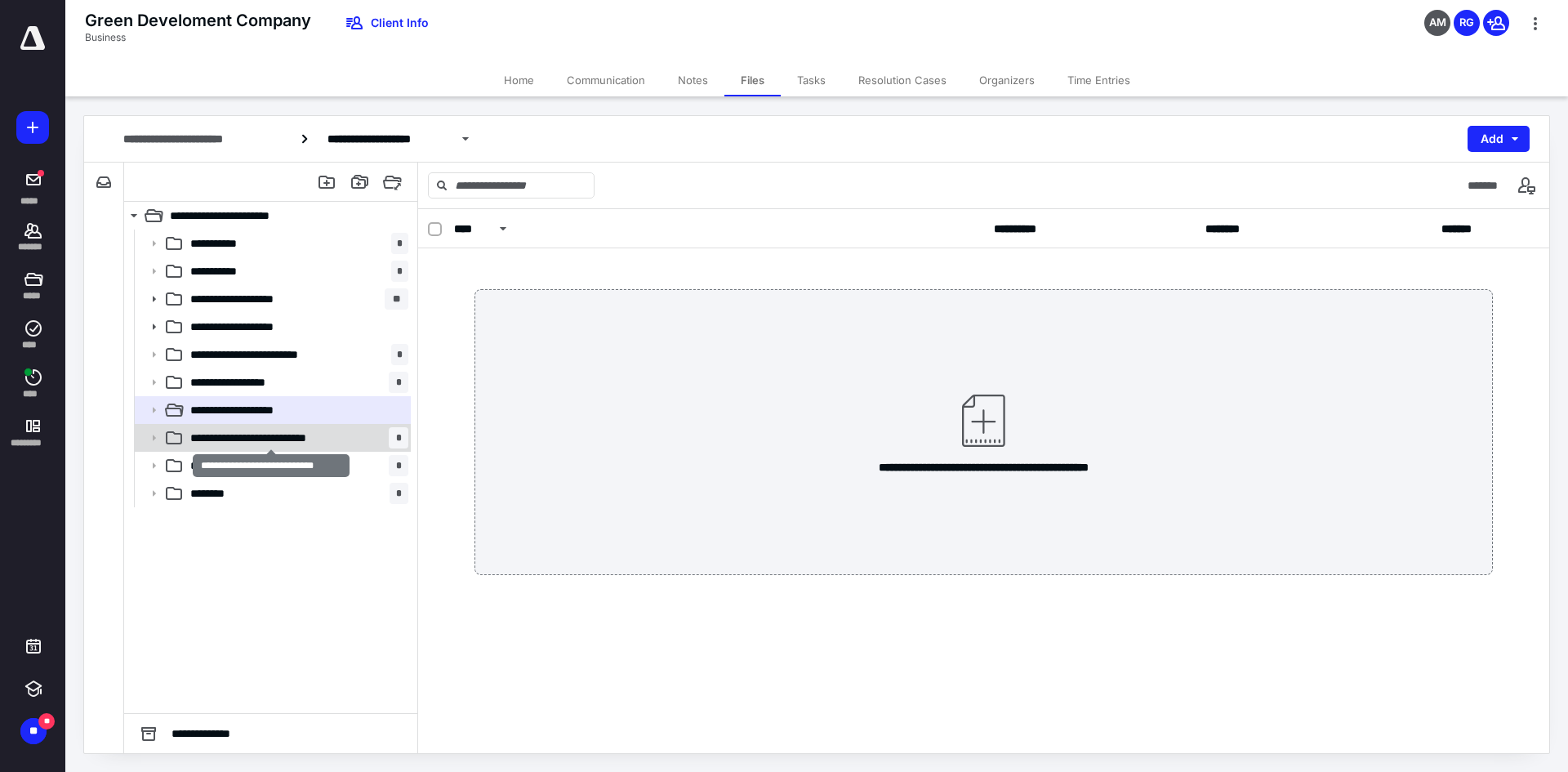 click on "**********" at bounding box center [271, 438] 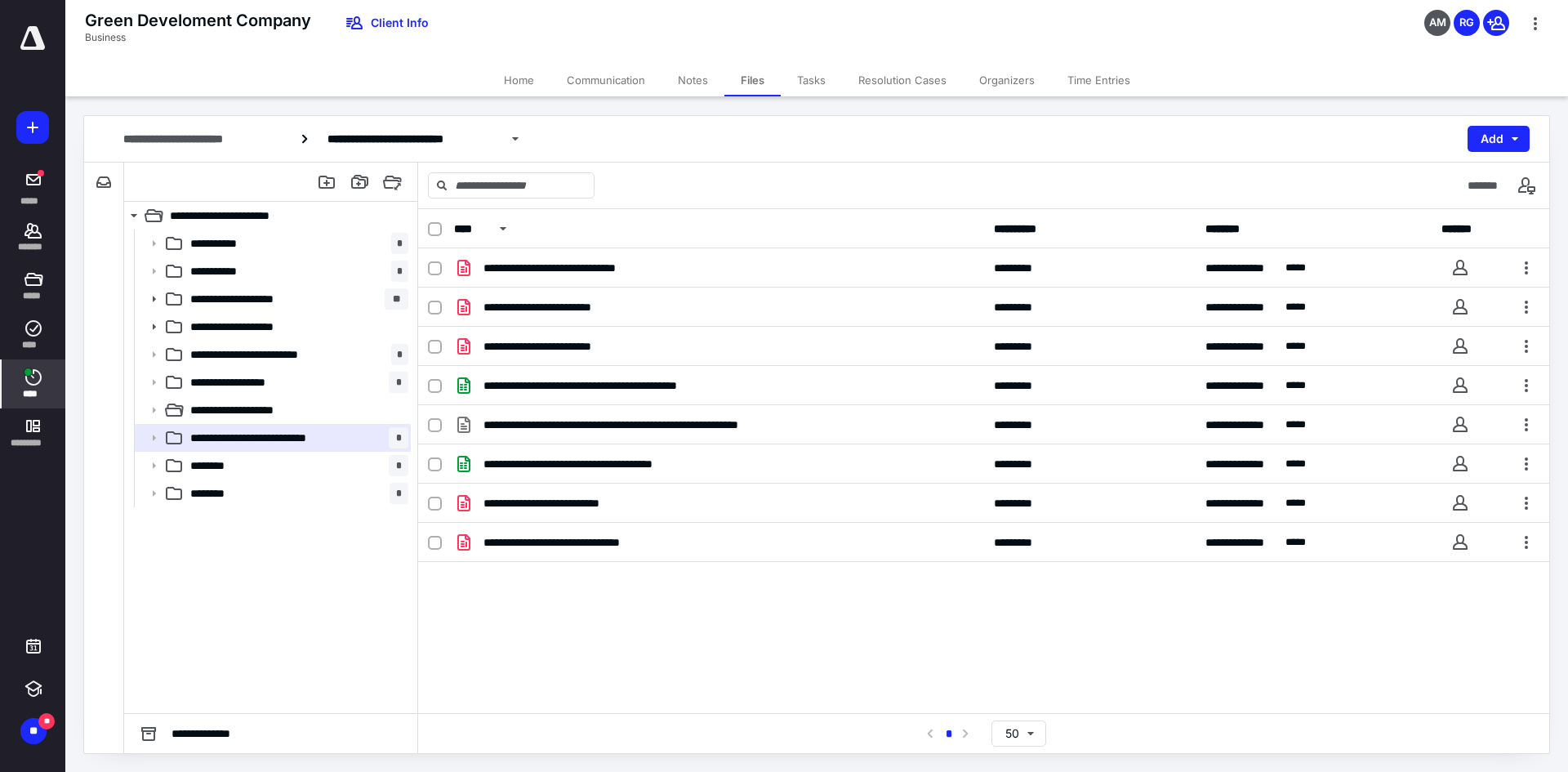 click on "****" at bounding box center (33, 384) 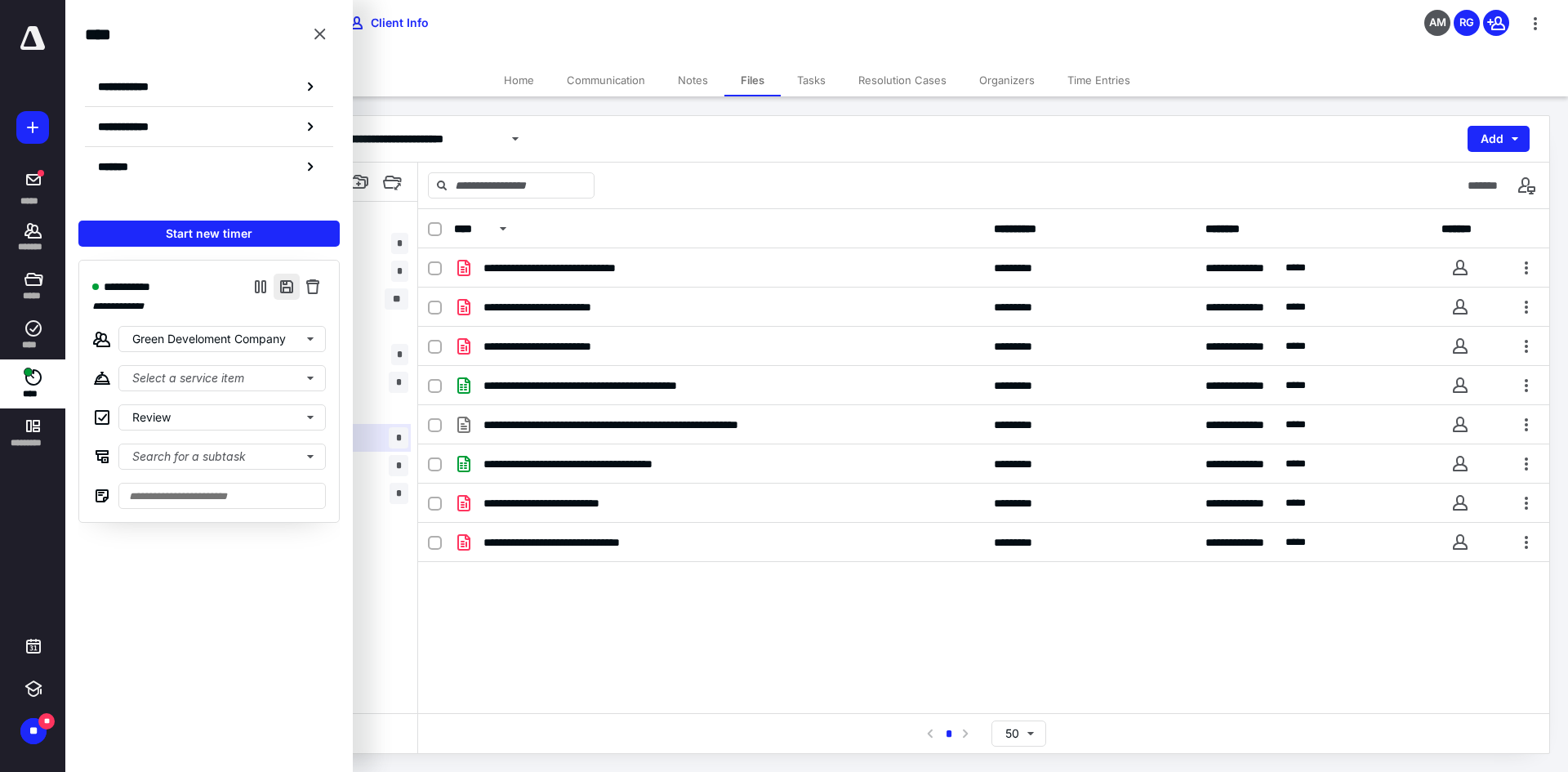 click at bounding box center [287, 287] 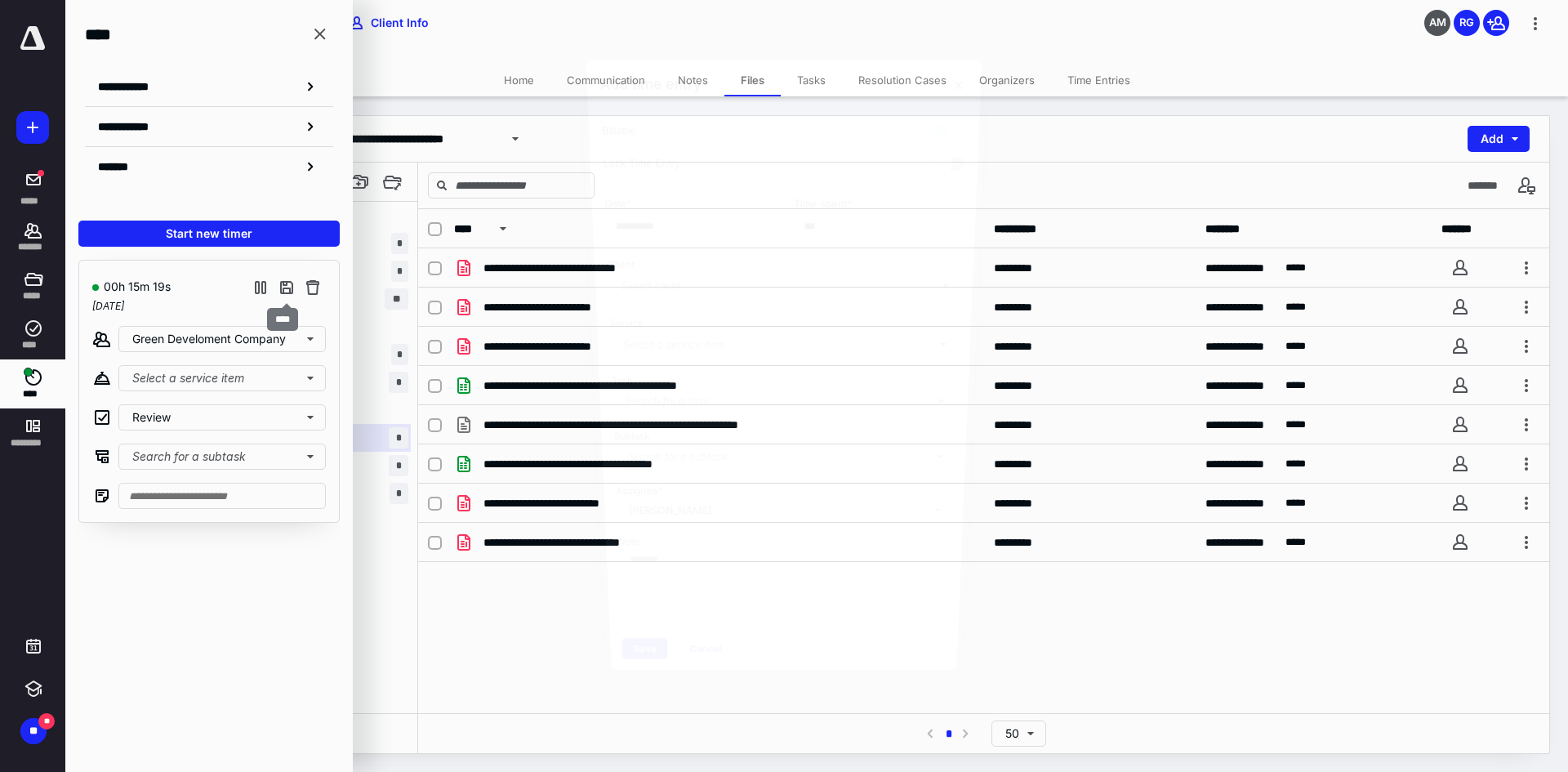type on "***" 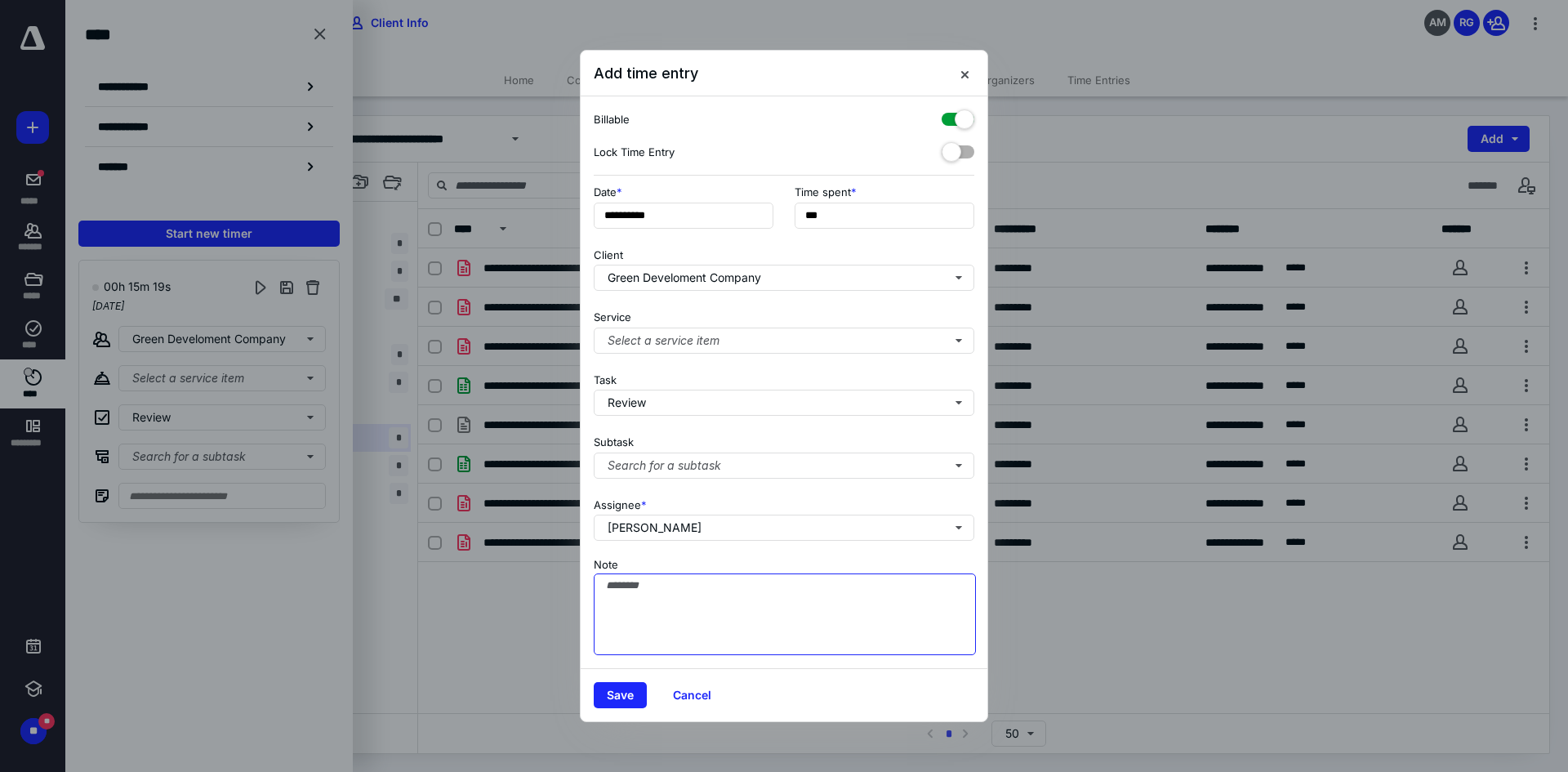 click on "Note" at bounding box center (785, 614) 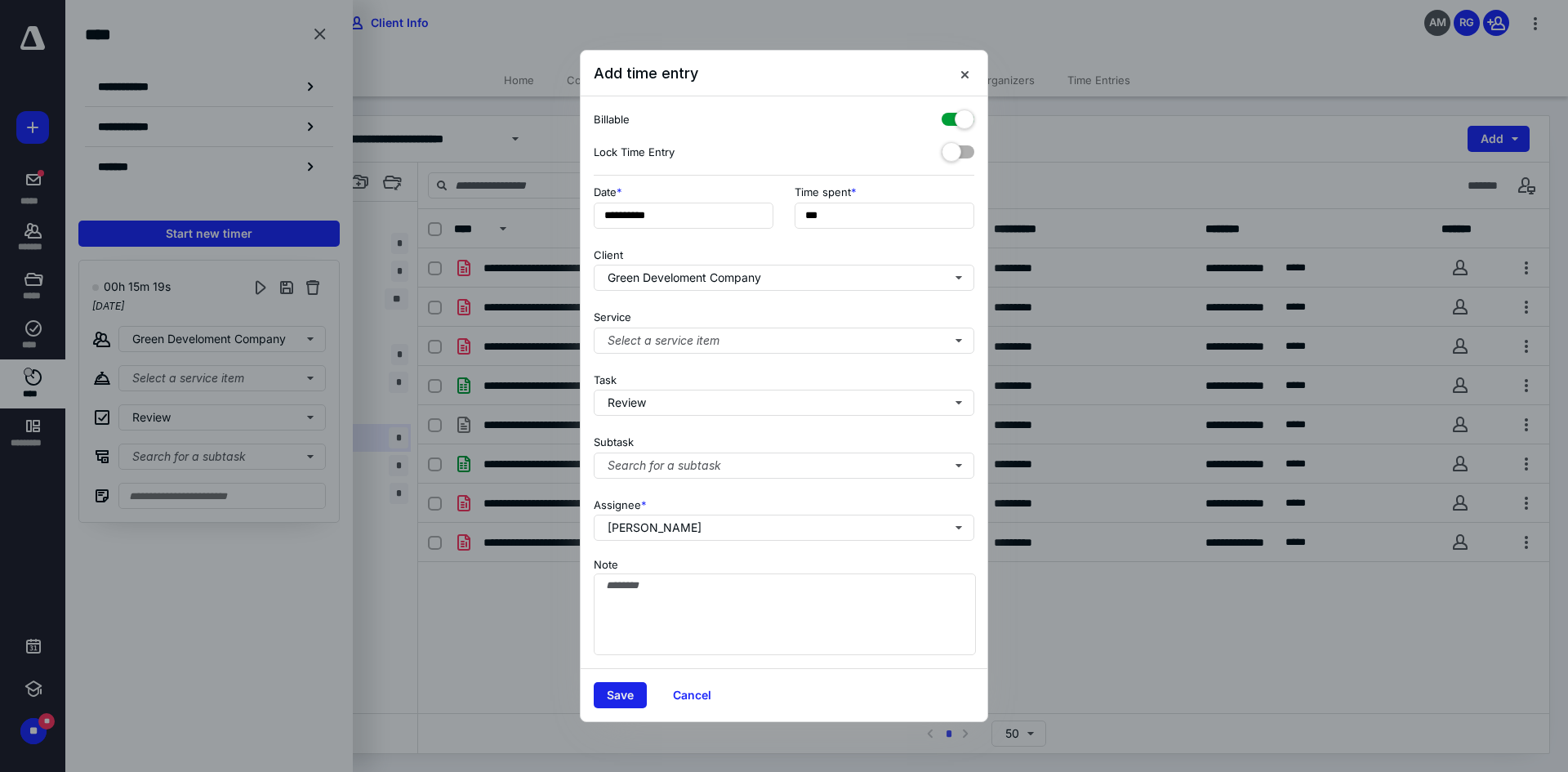 click on "Save" at bounding box center [620, 695] 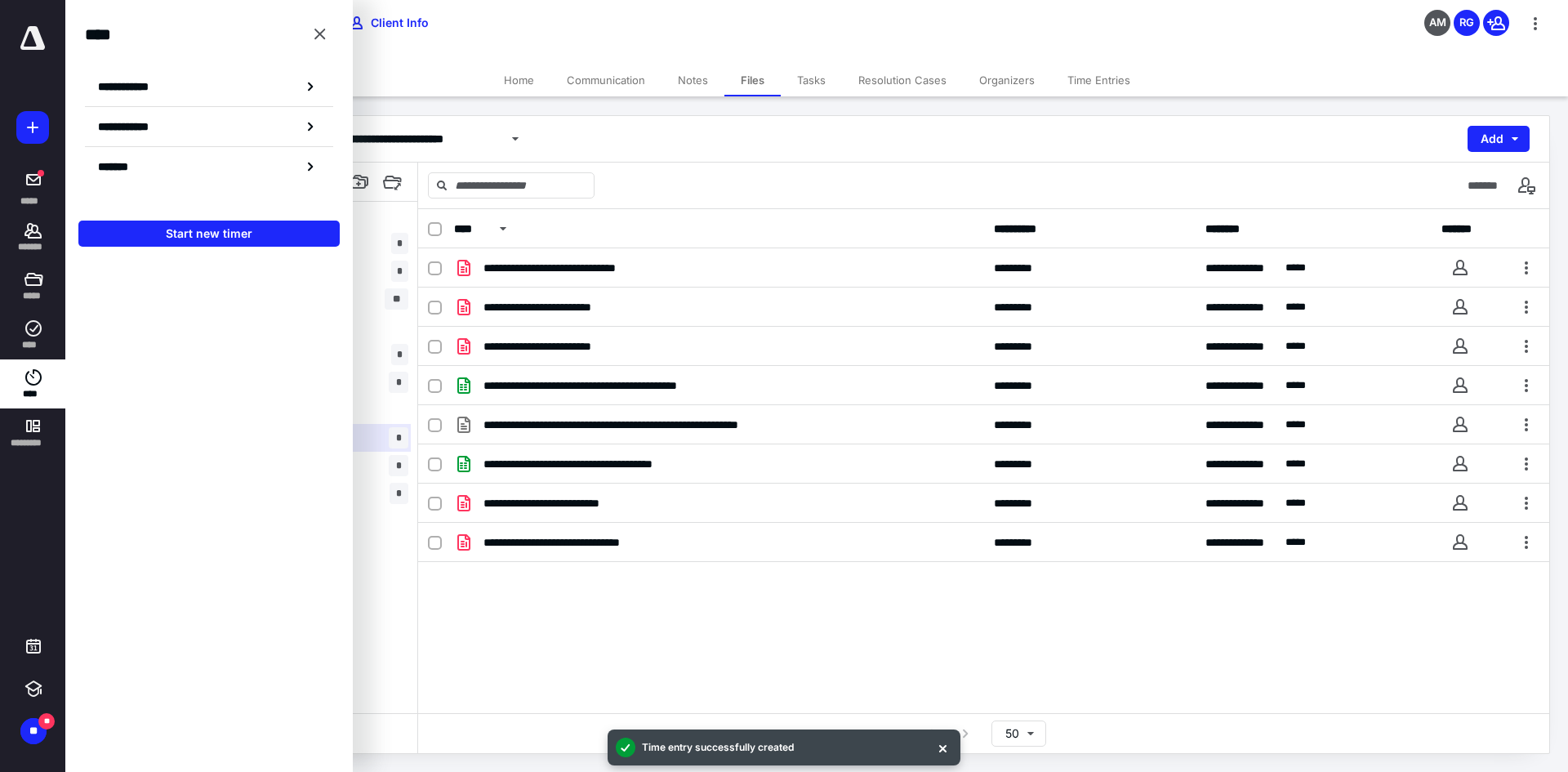 click on "**********" at bounding box center [817, 435] 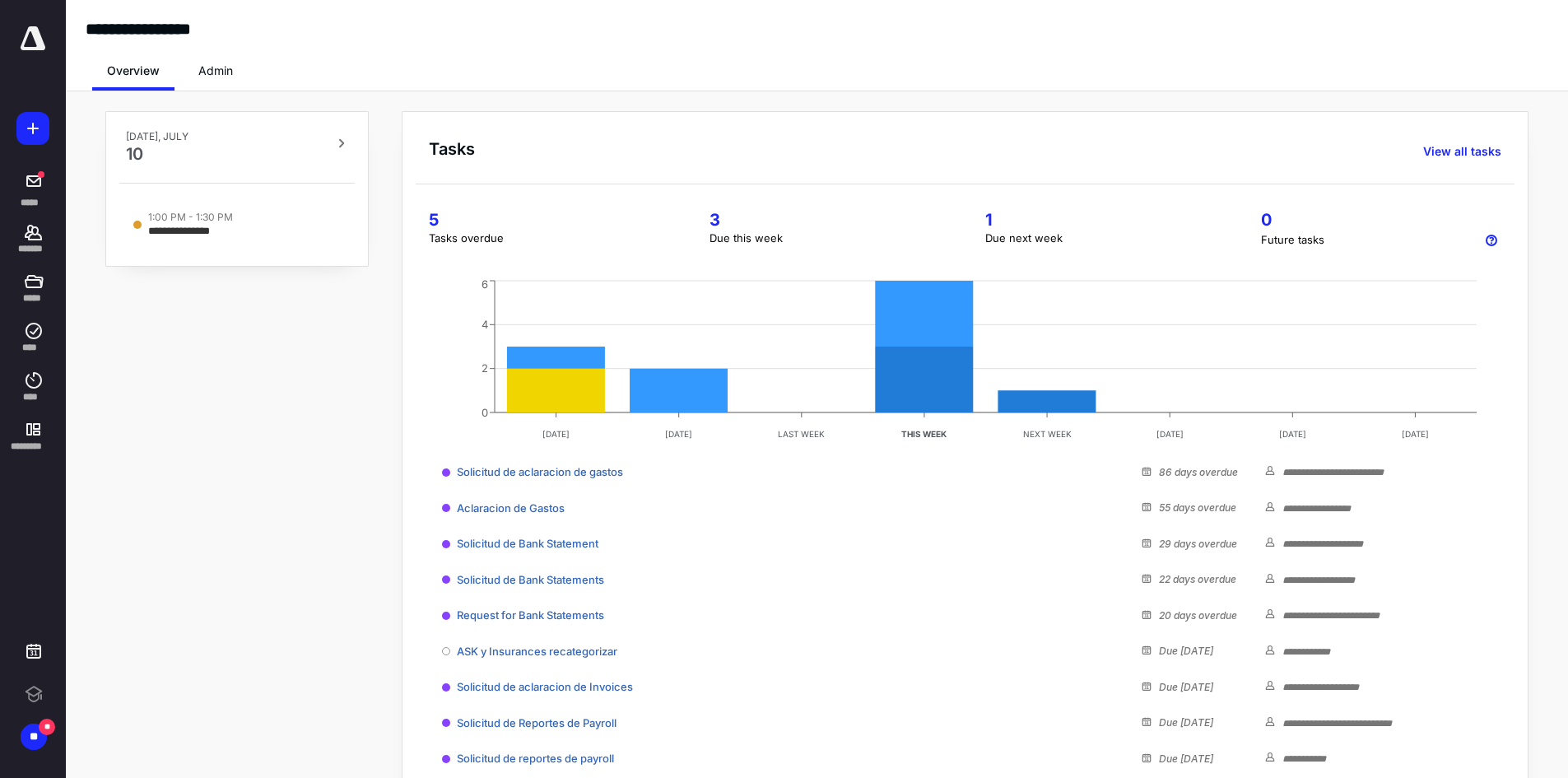 scroll, scrollTop: 0, scrollLeft: 0, axis: both 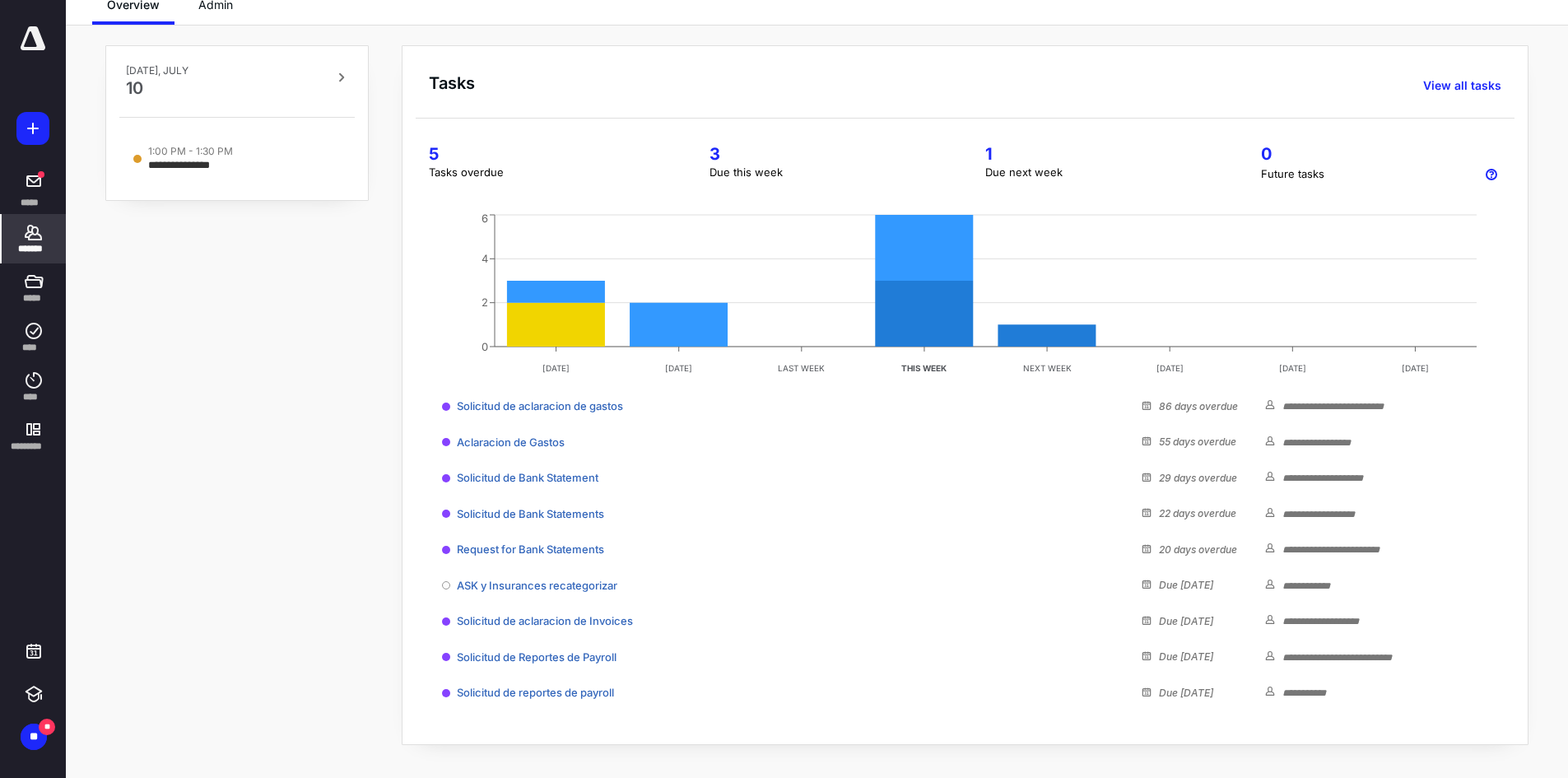 click 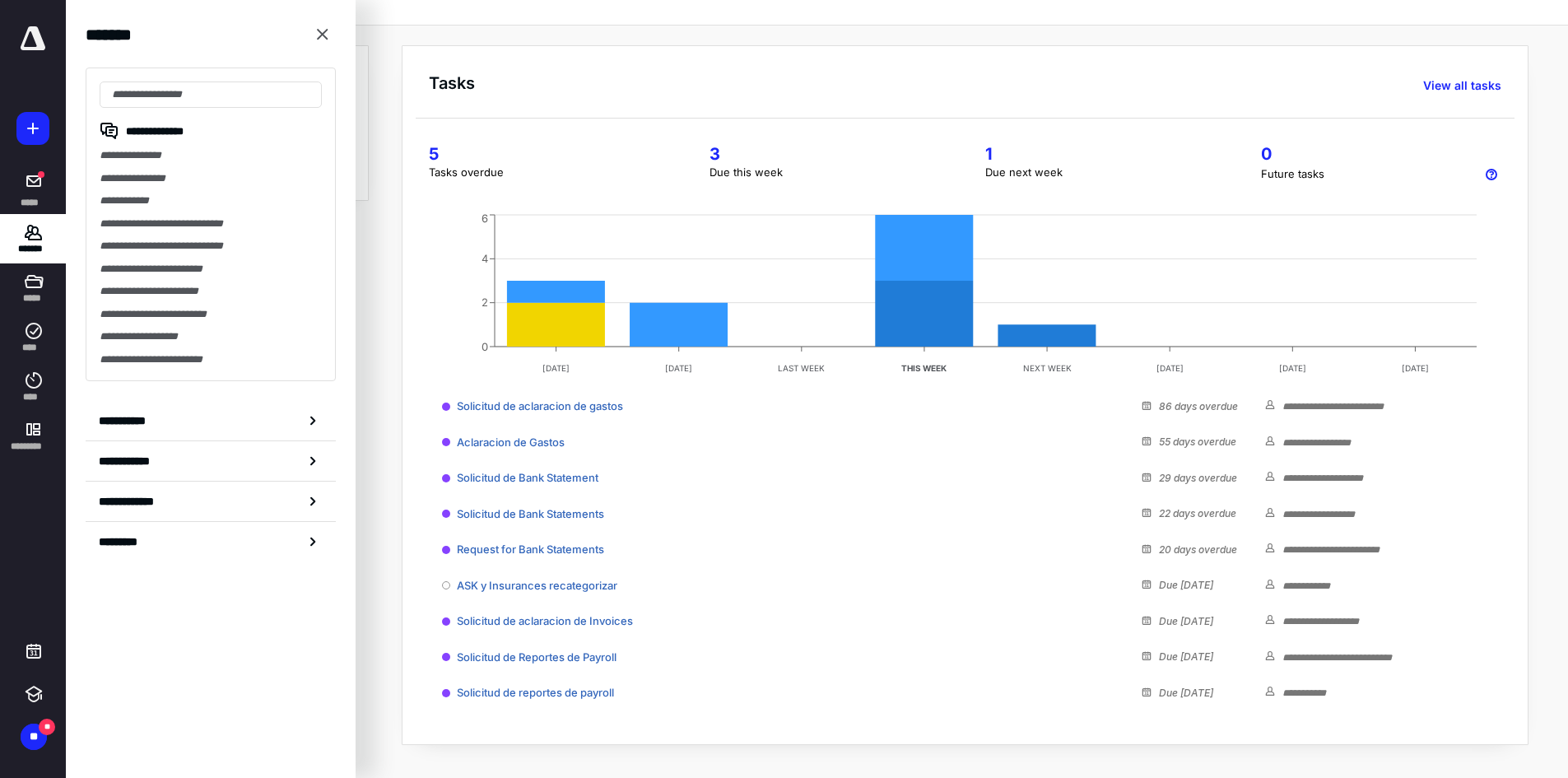 click on "**********" at bounding box center [211, 224] 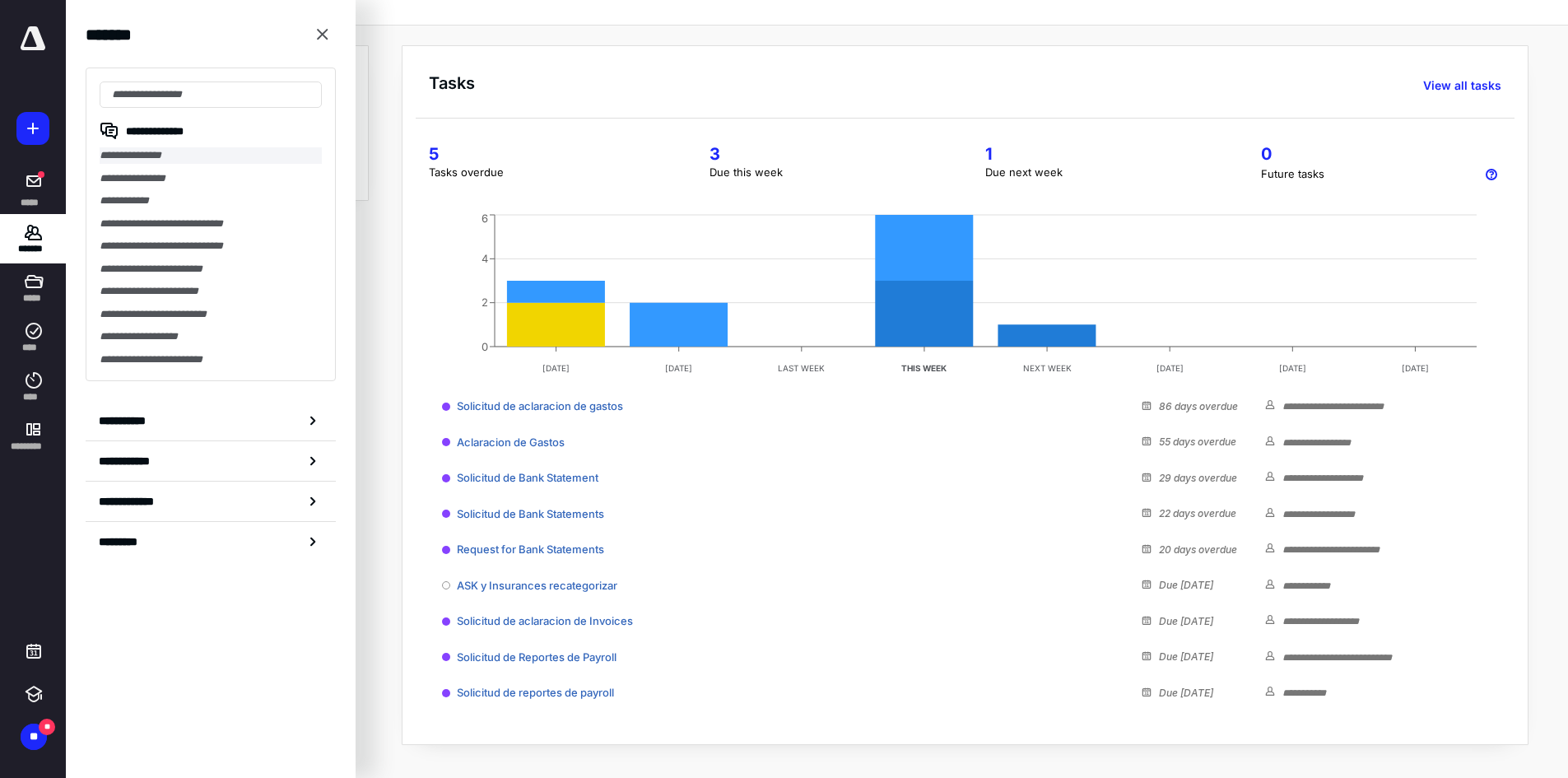 click on "**********" at bounding box center [211, 156] 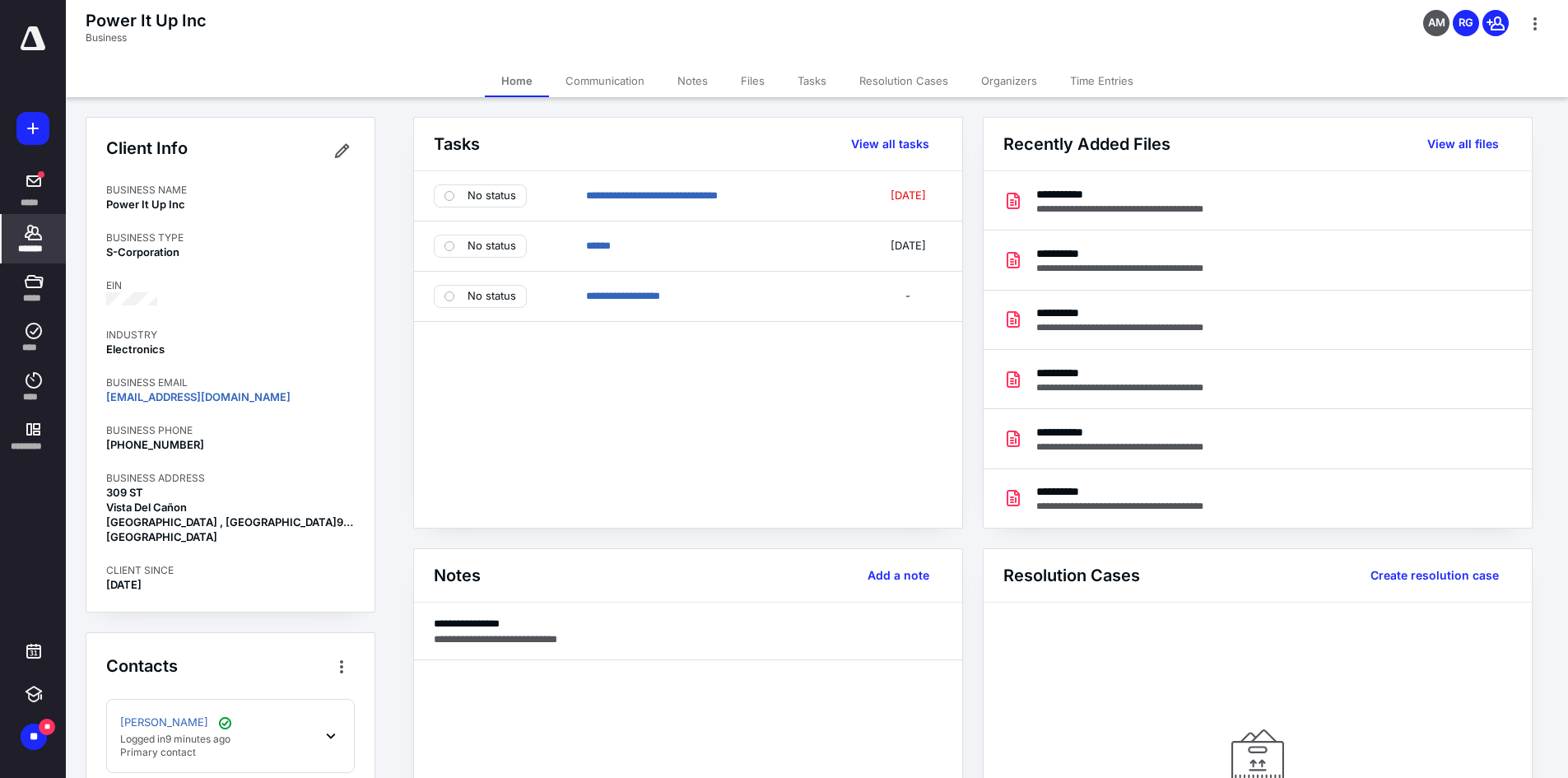 click on "Files" at bounding box center [752, 81] 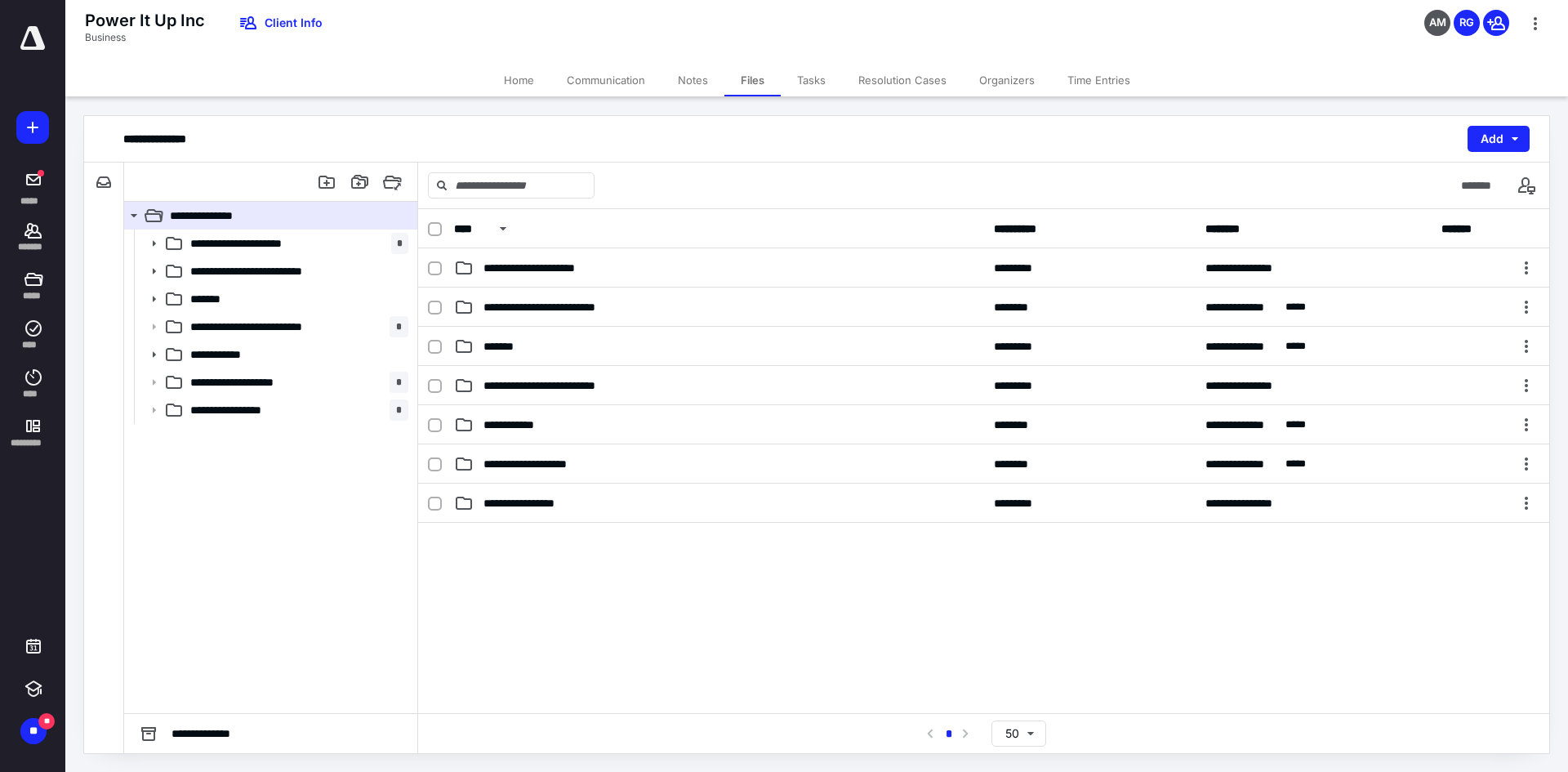 click on "Tasks" at bounding box center (811, 80) 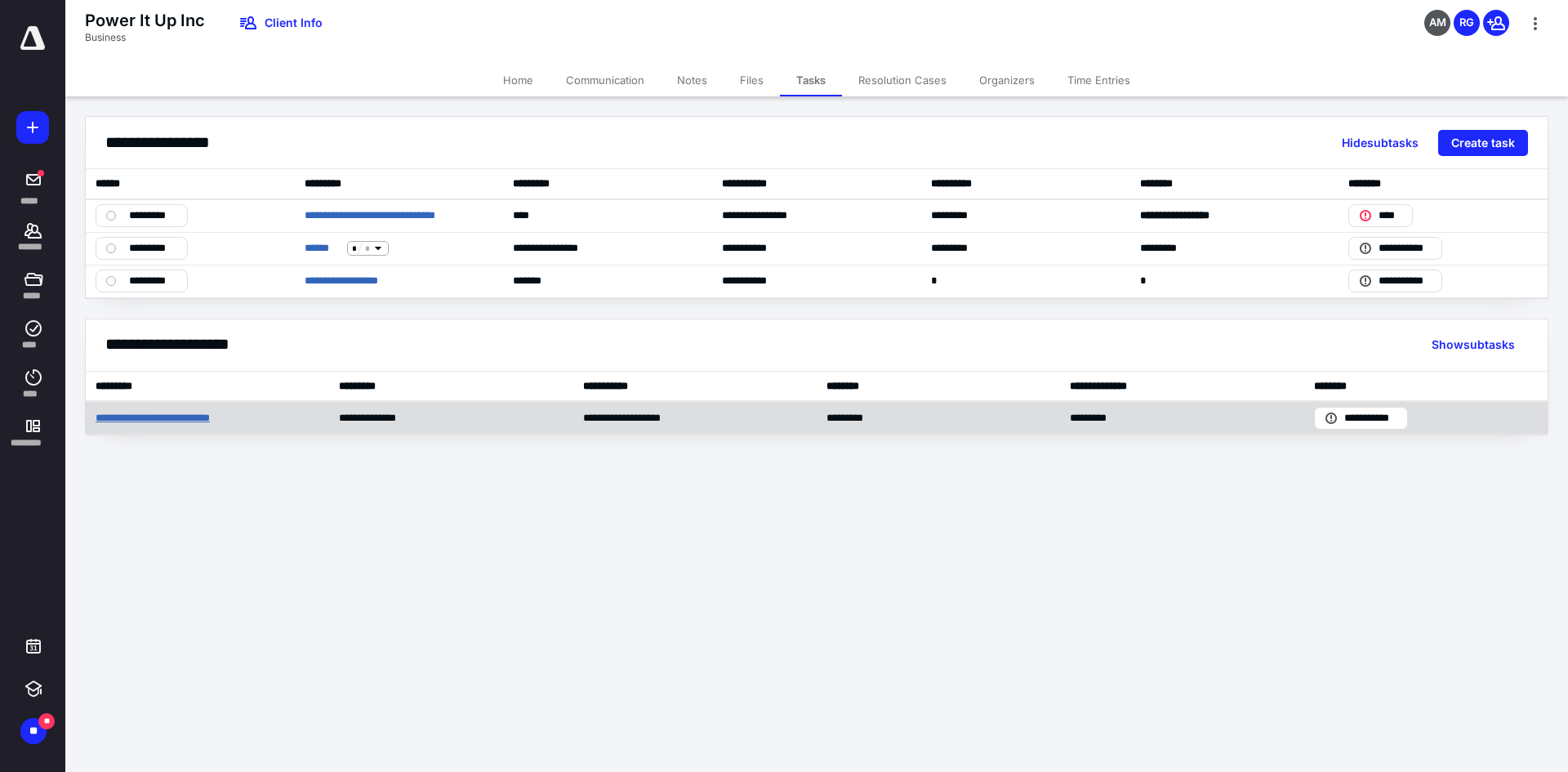 click on "**********" at bounding box center (172, 418) 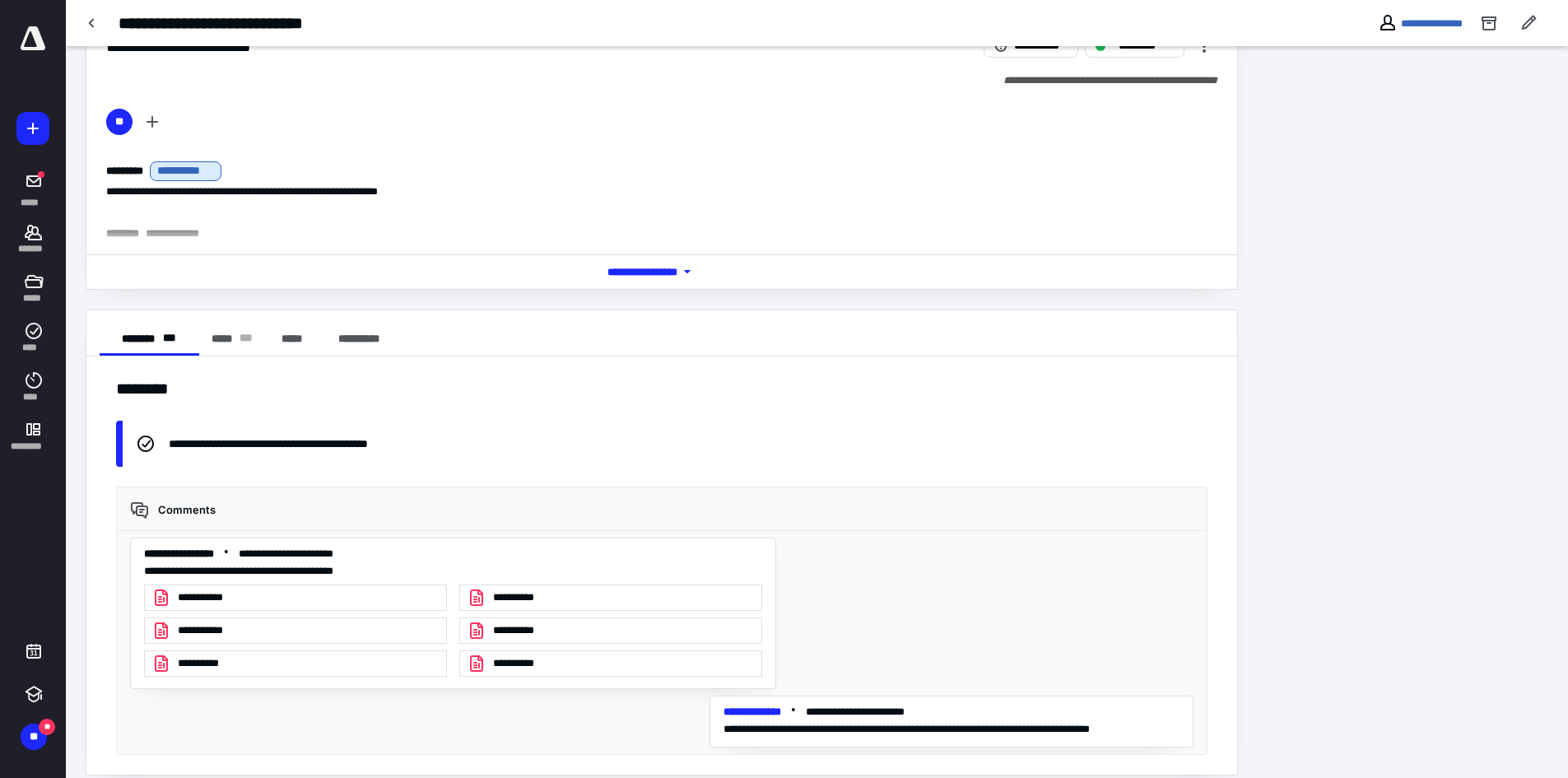 scroll, scrollTop: 72, scrollLeft: 0, axis: vertical 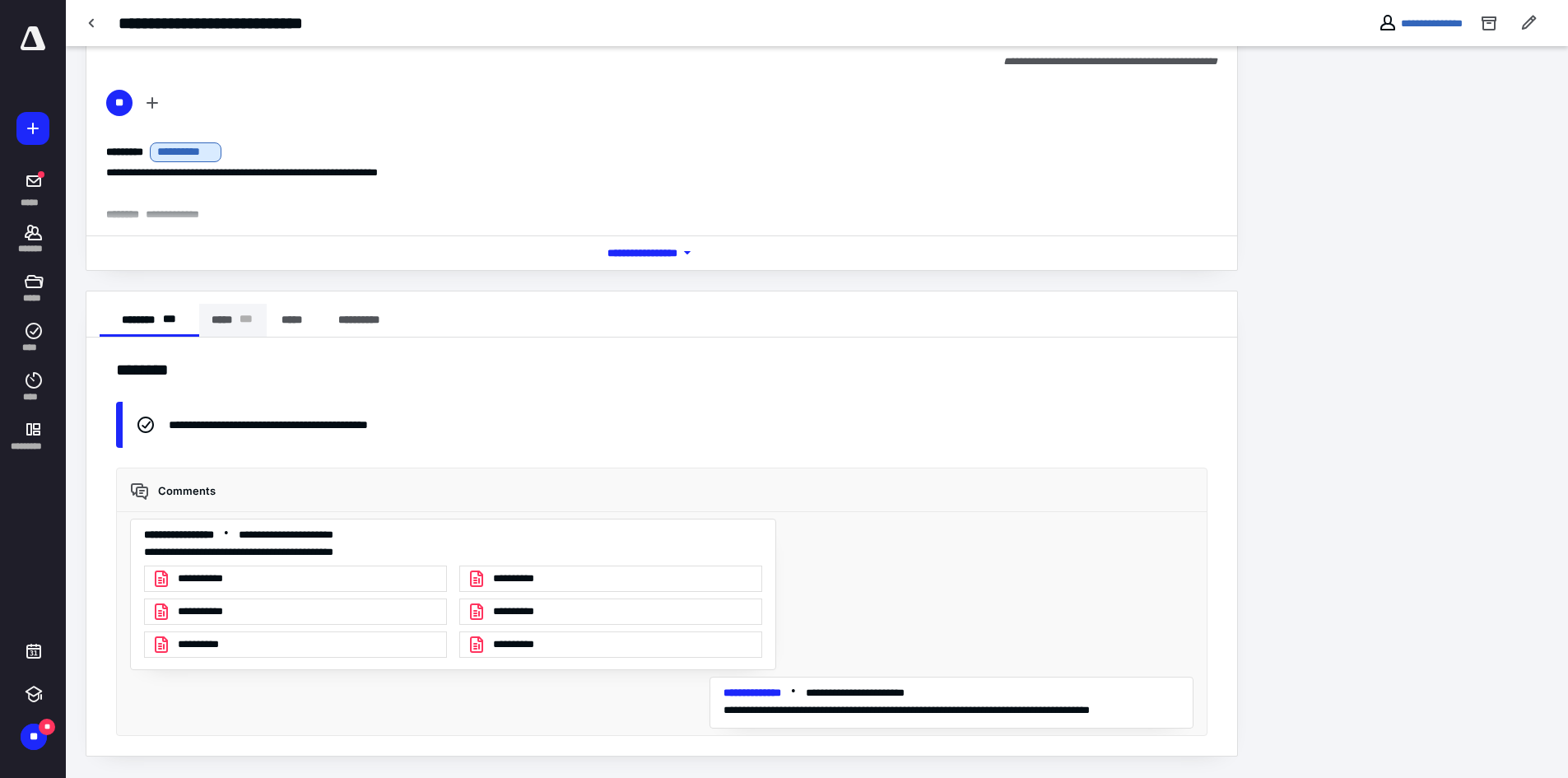 click on "***** * * *" at bounding box center [232, 320] 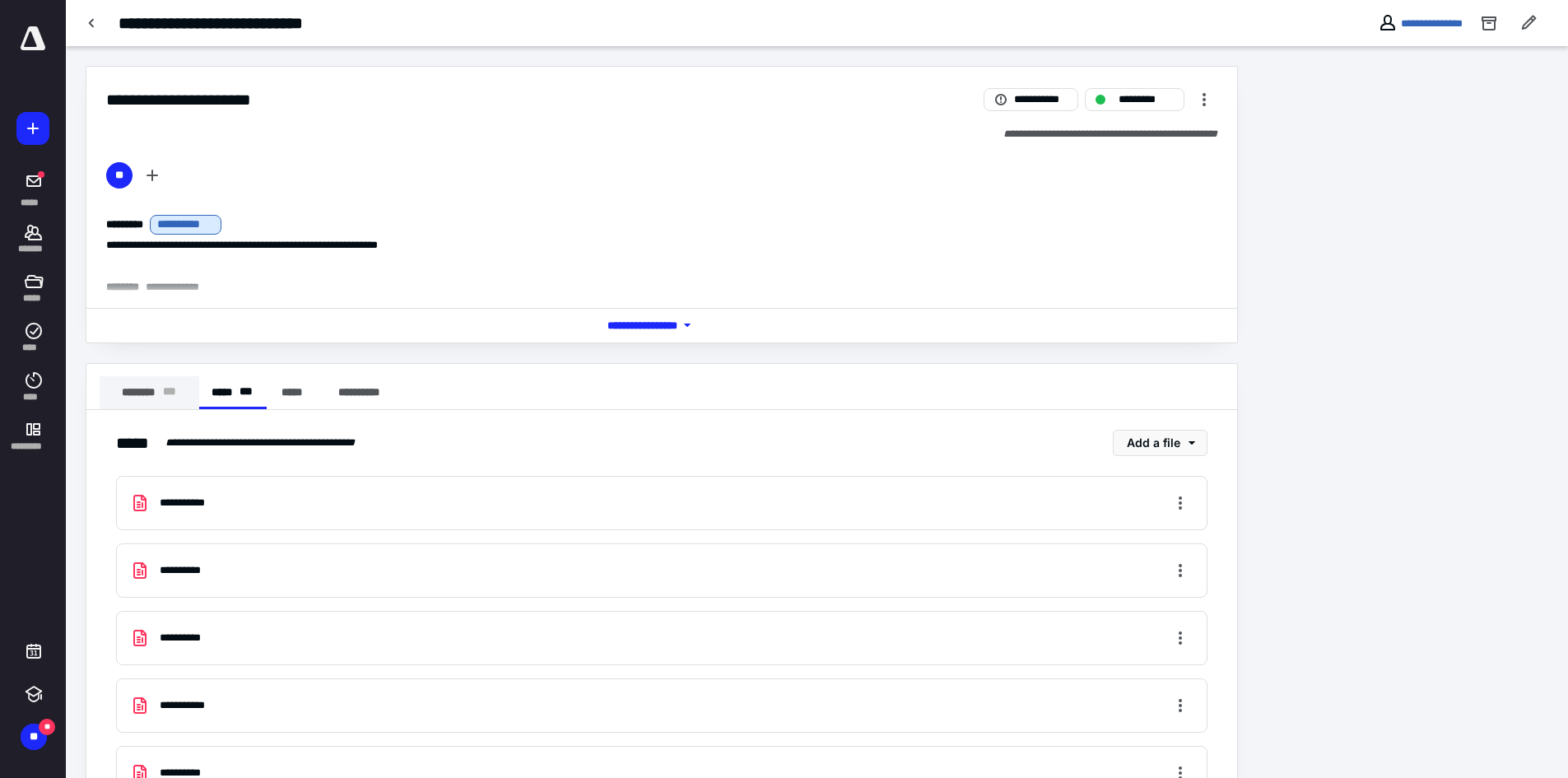 click on "******** * * *" at bounding box center [149, 393] 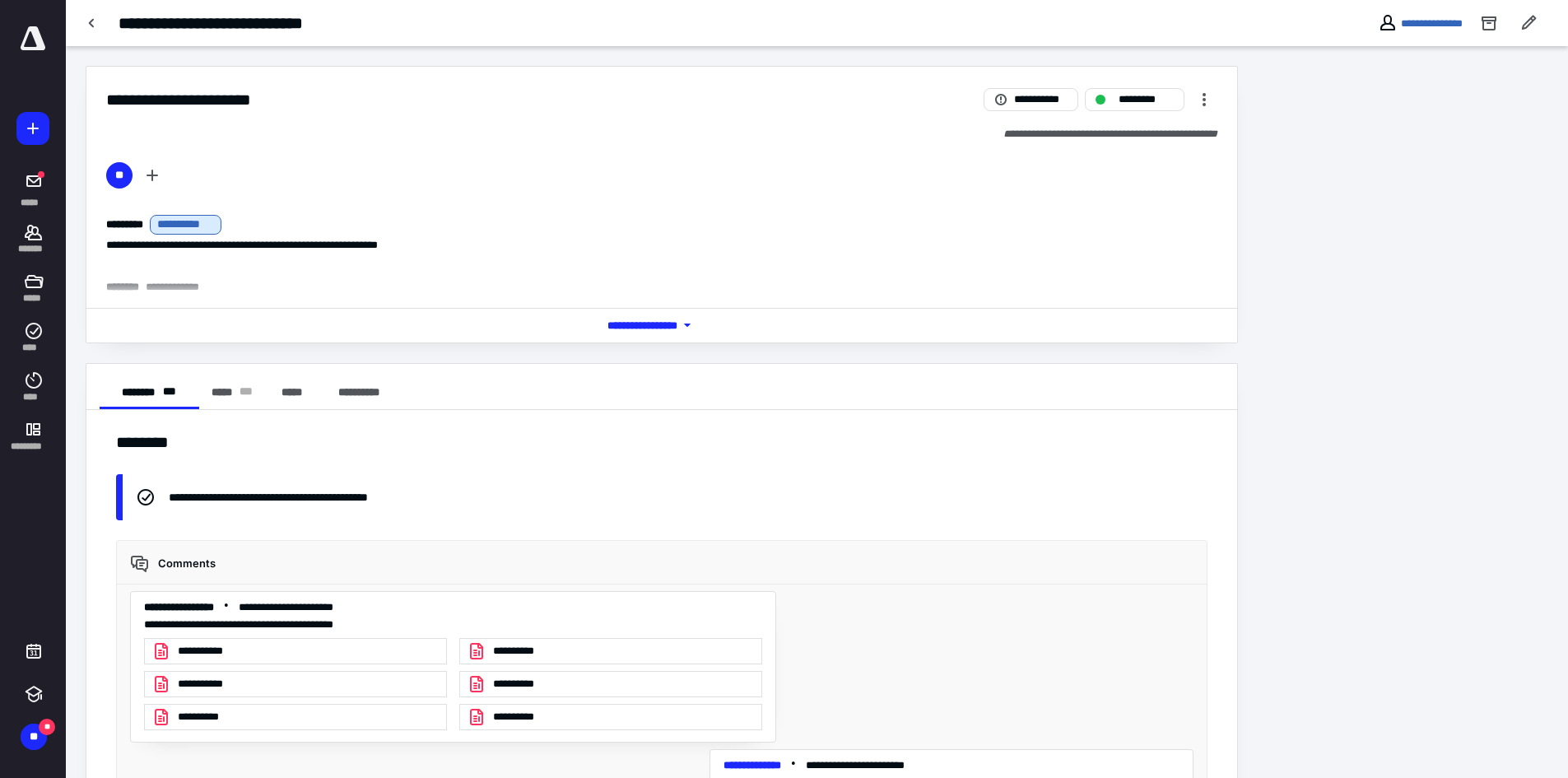 scroll, scrollTop: 72, scrollLeft: 0, axis: vertical 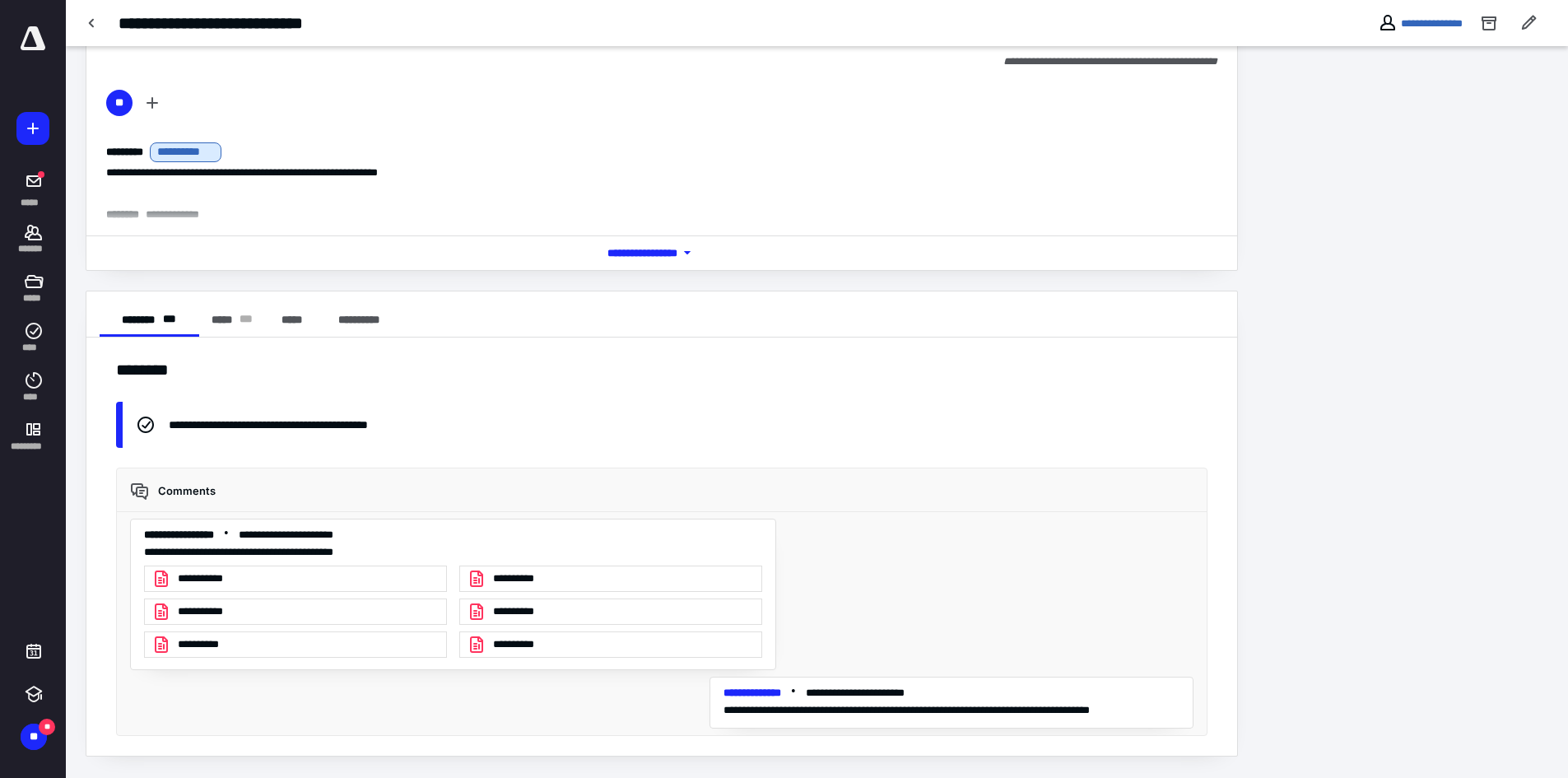 click at bounding box center (33, 39) 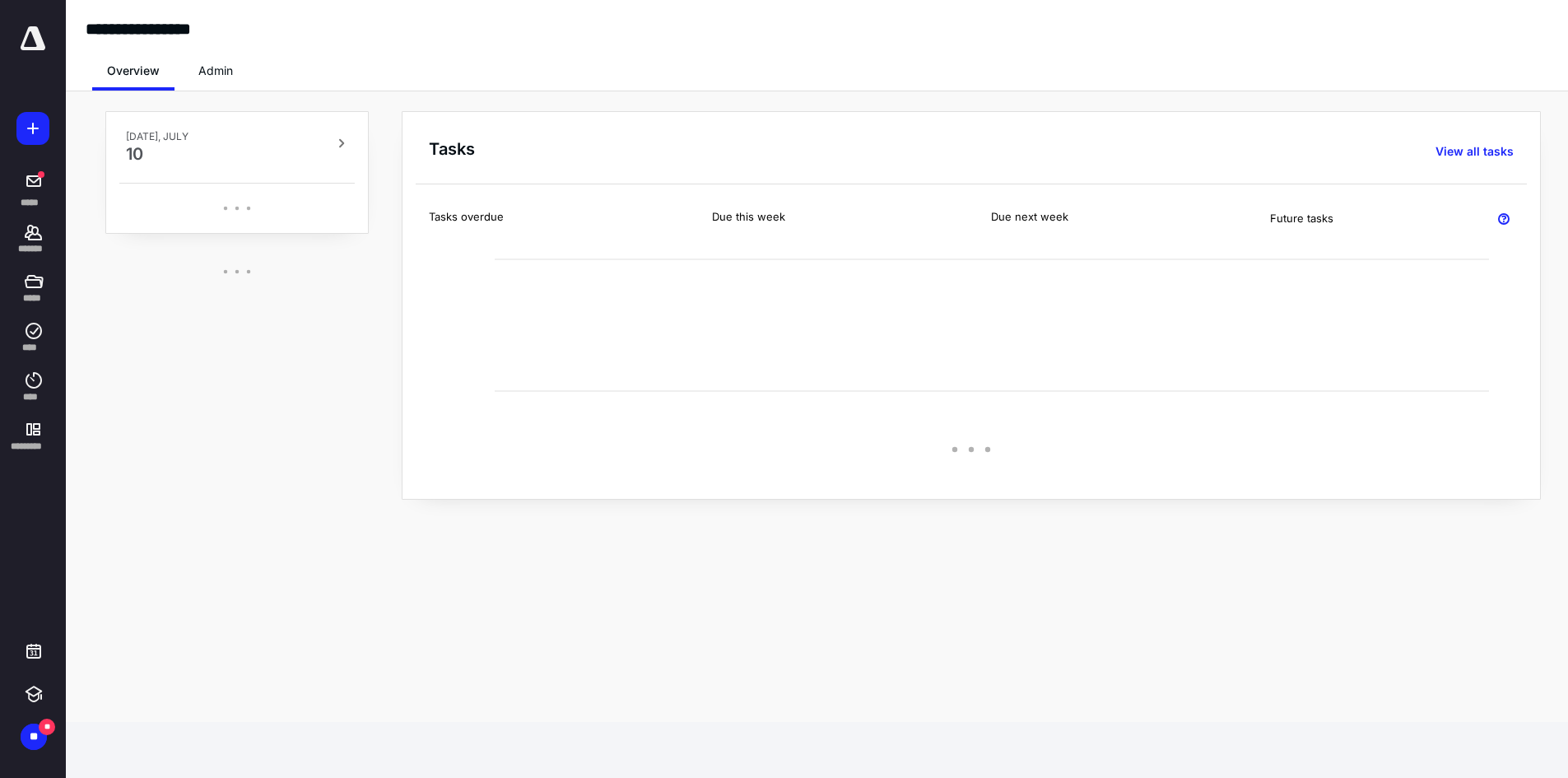 scroll, scrollTop: 0, scrollLeft: 0, axis: both 